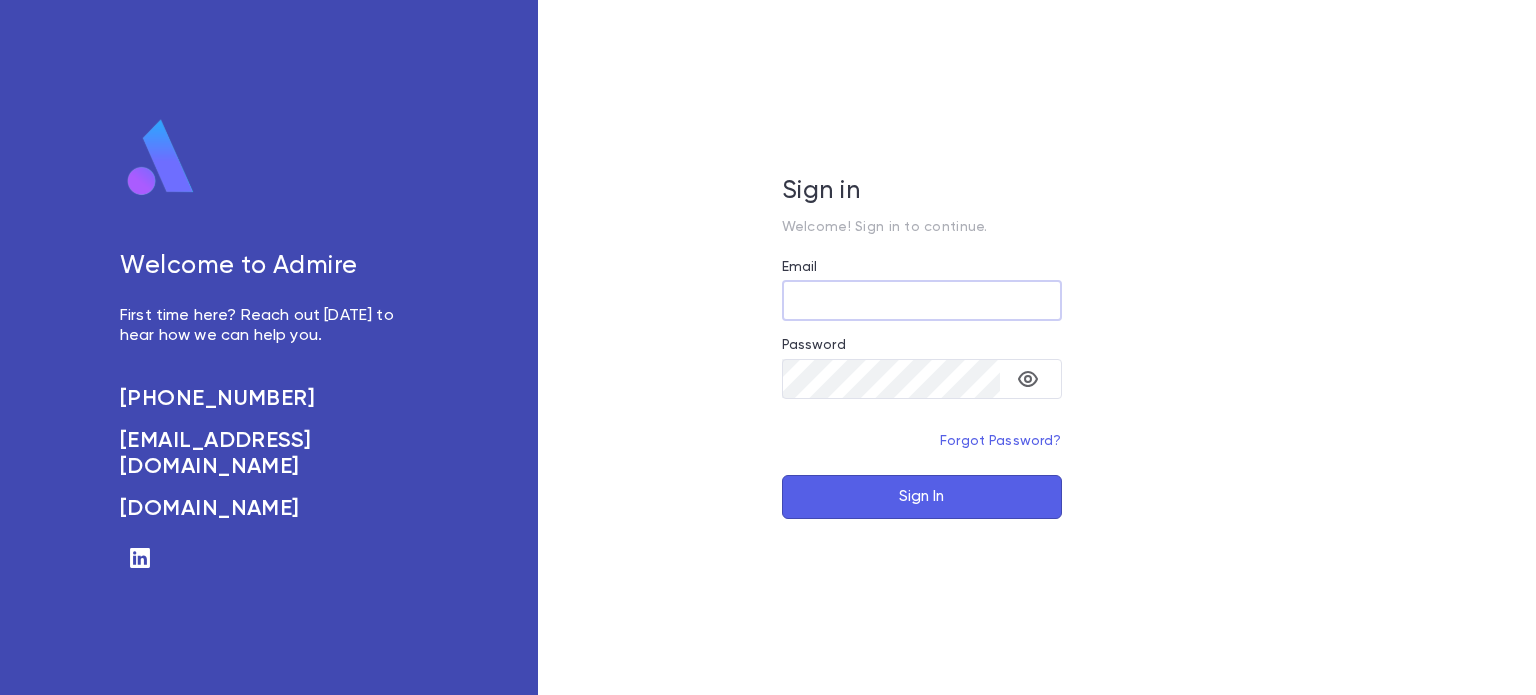 scroll, scrollTop: 0, scrollLeft: 0, axis: both 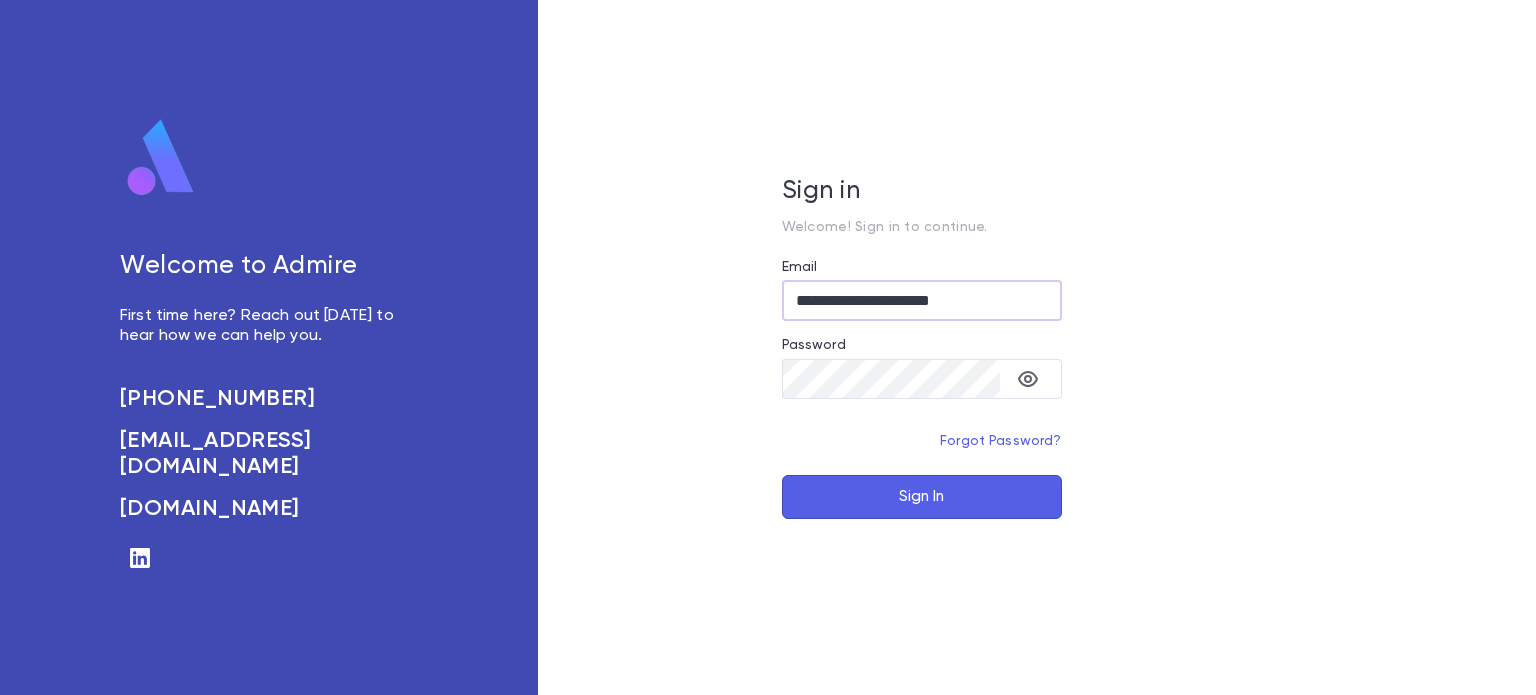 click on "Sign In" at bounding box center [922, 497] 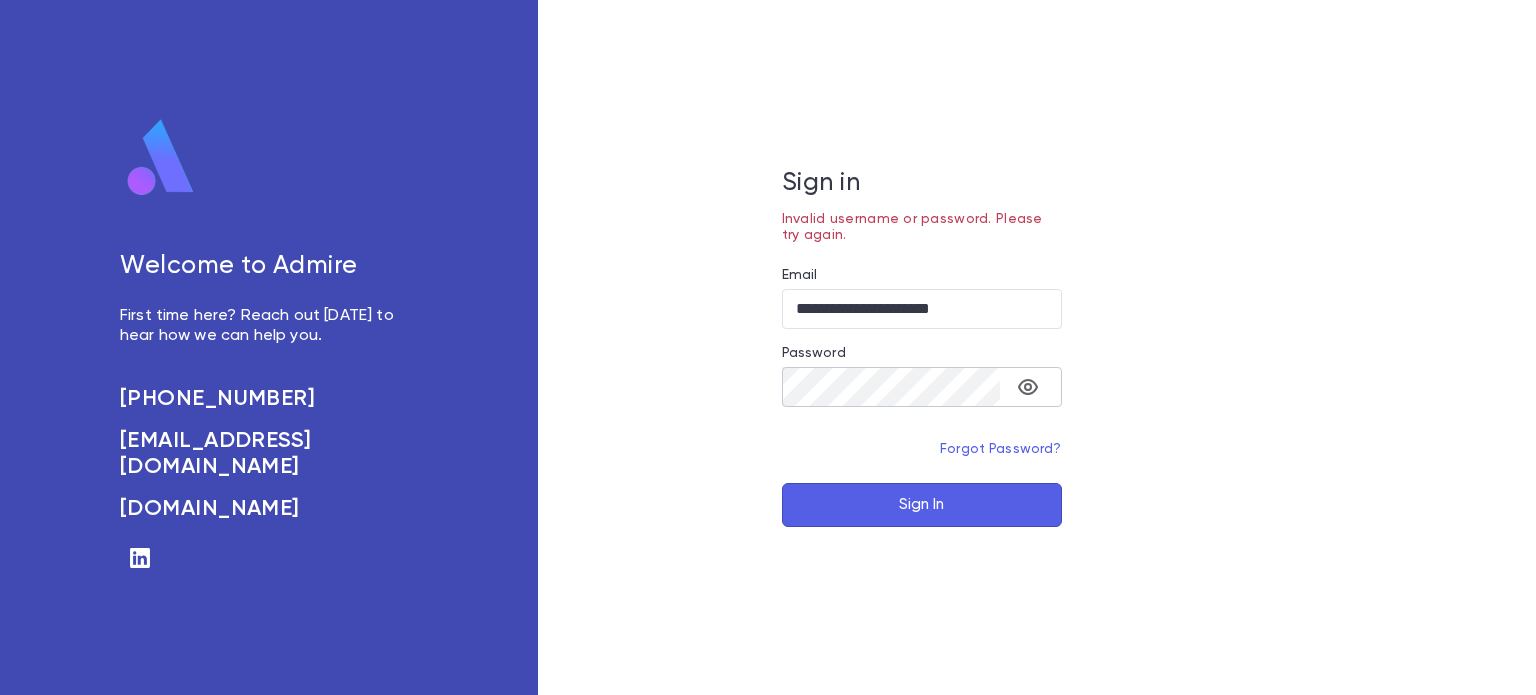 click 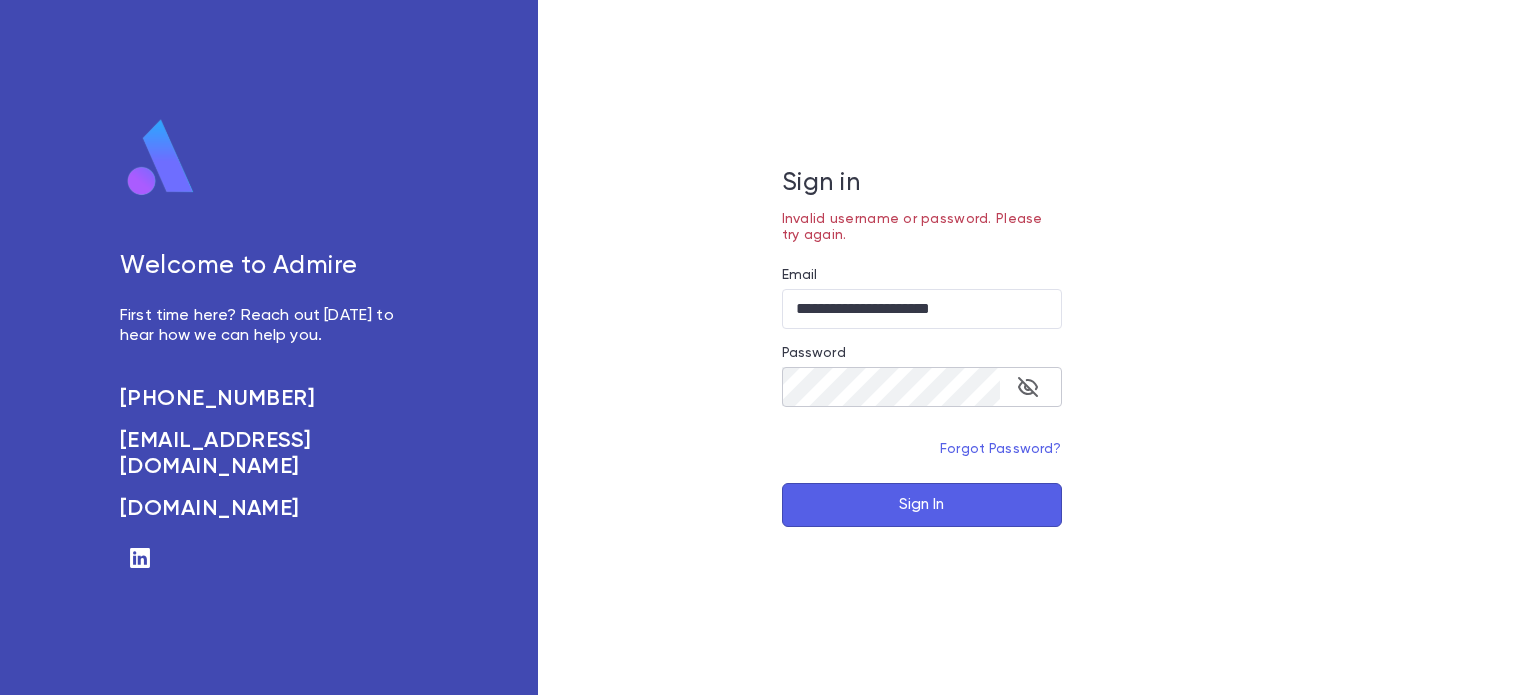 click on "Sign In" at bounding box center (922, 505) 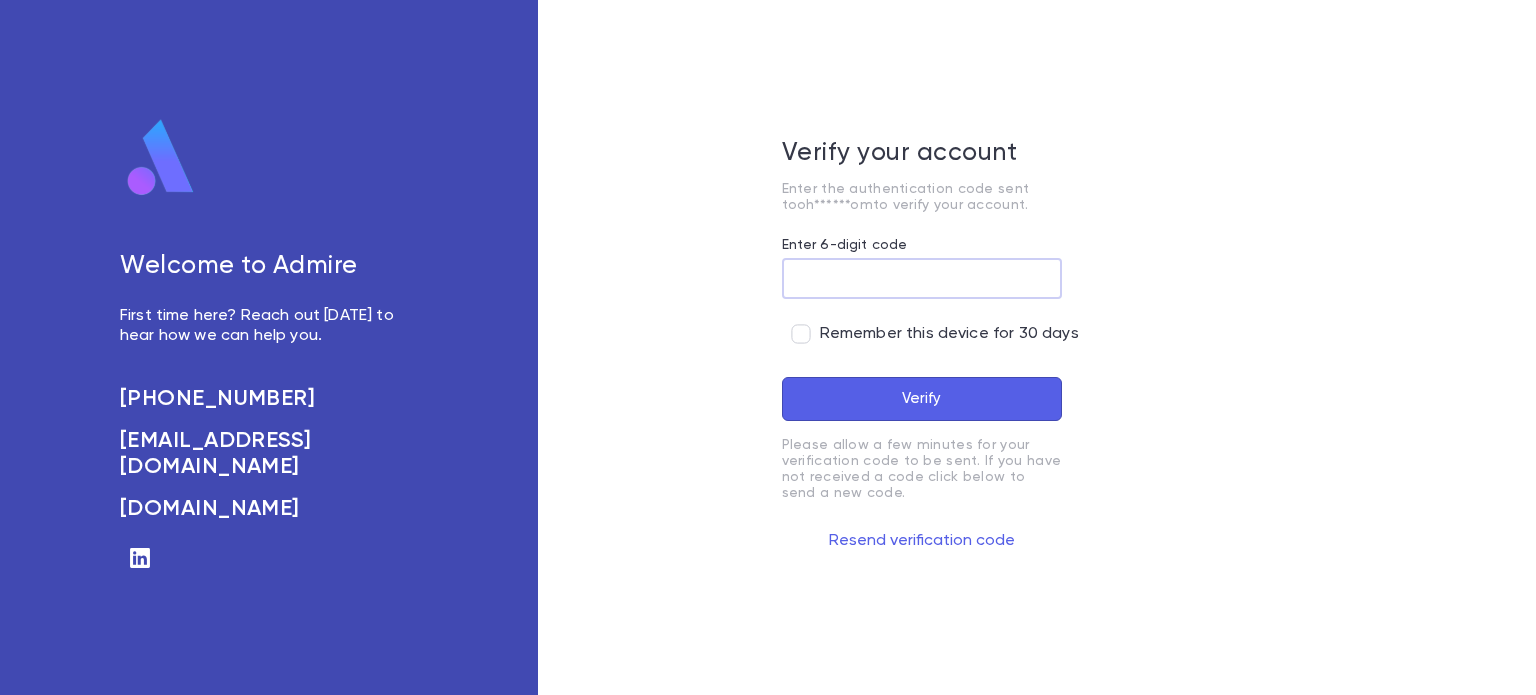 paste on "******" 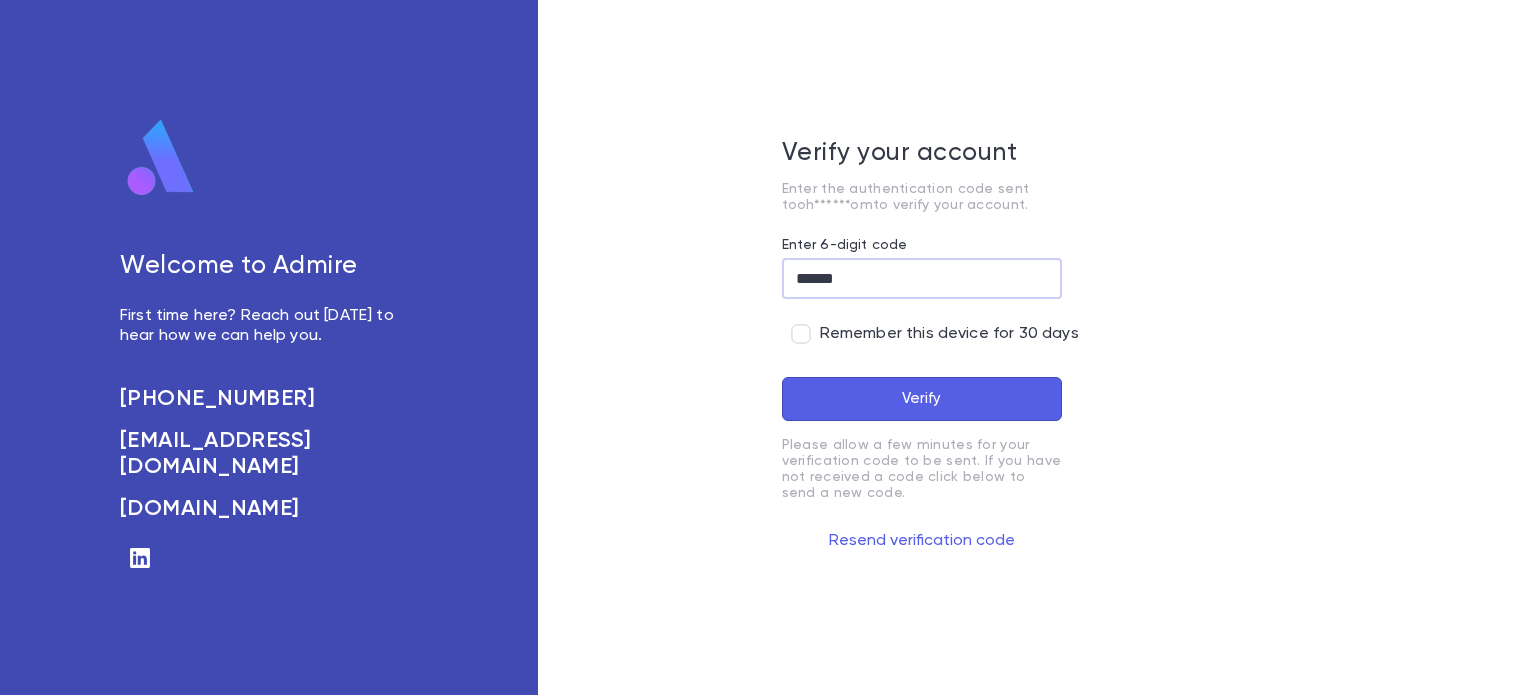 type on "******" 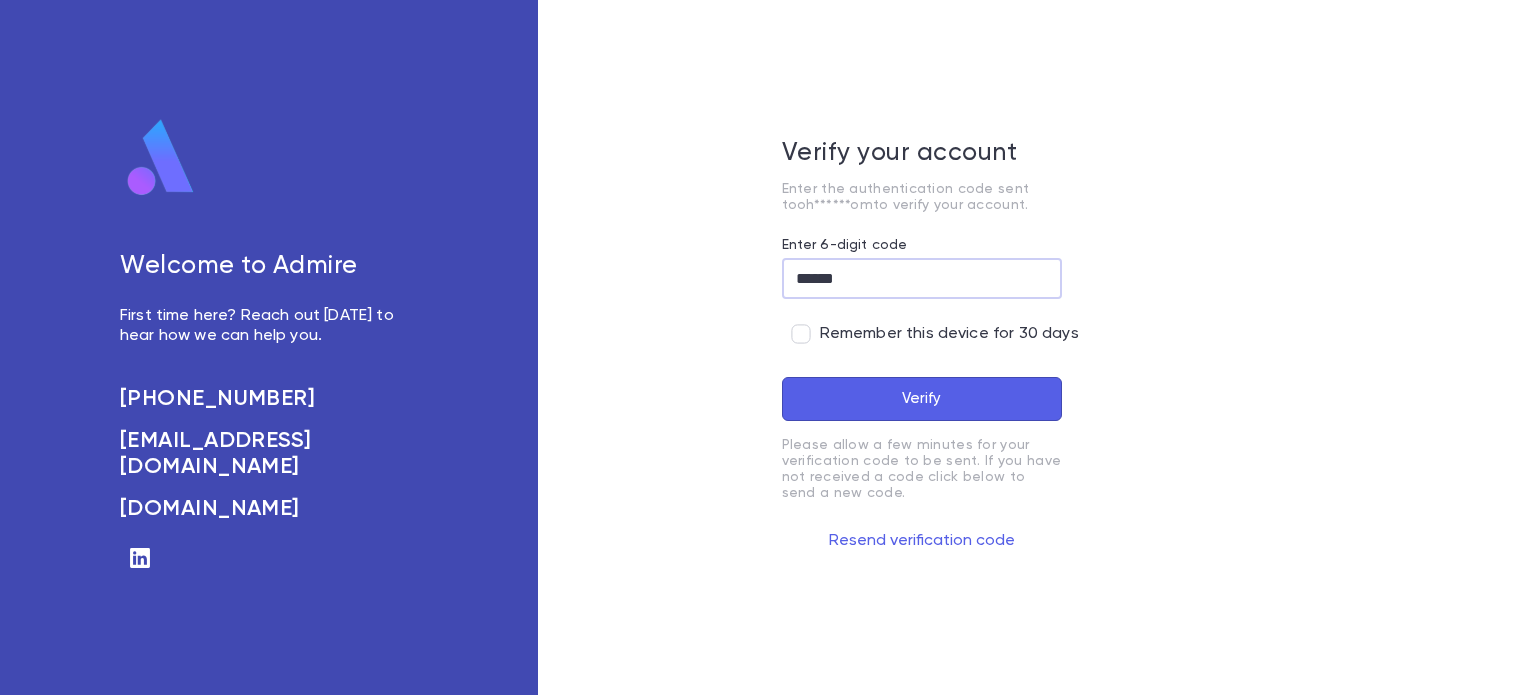 click on "Verify" at bounding box center (922, 399) 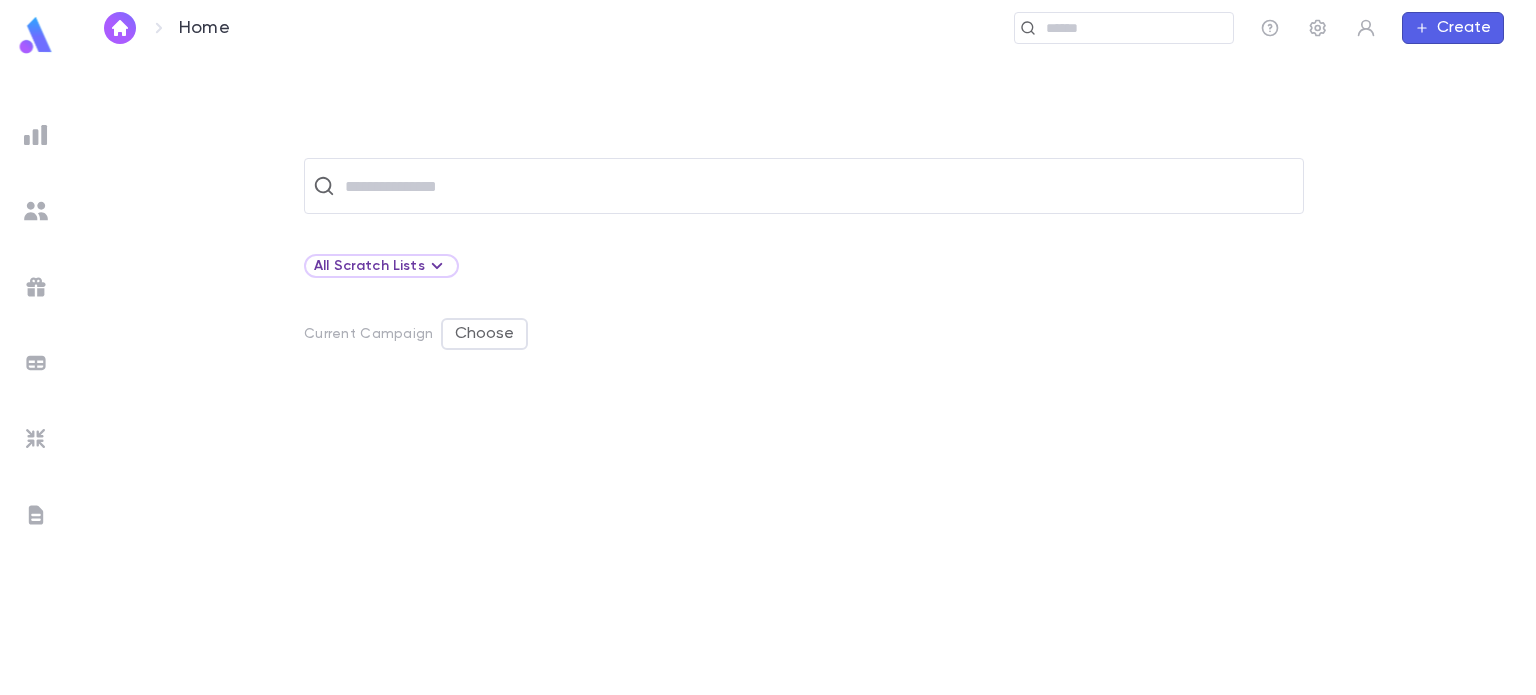 click at bounding box center (36, 211) 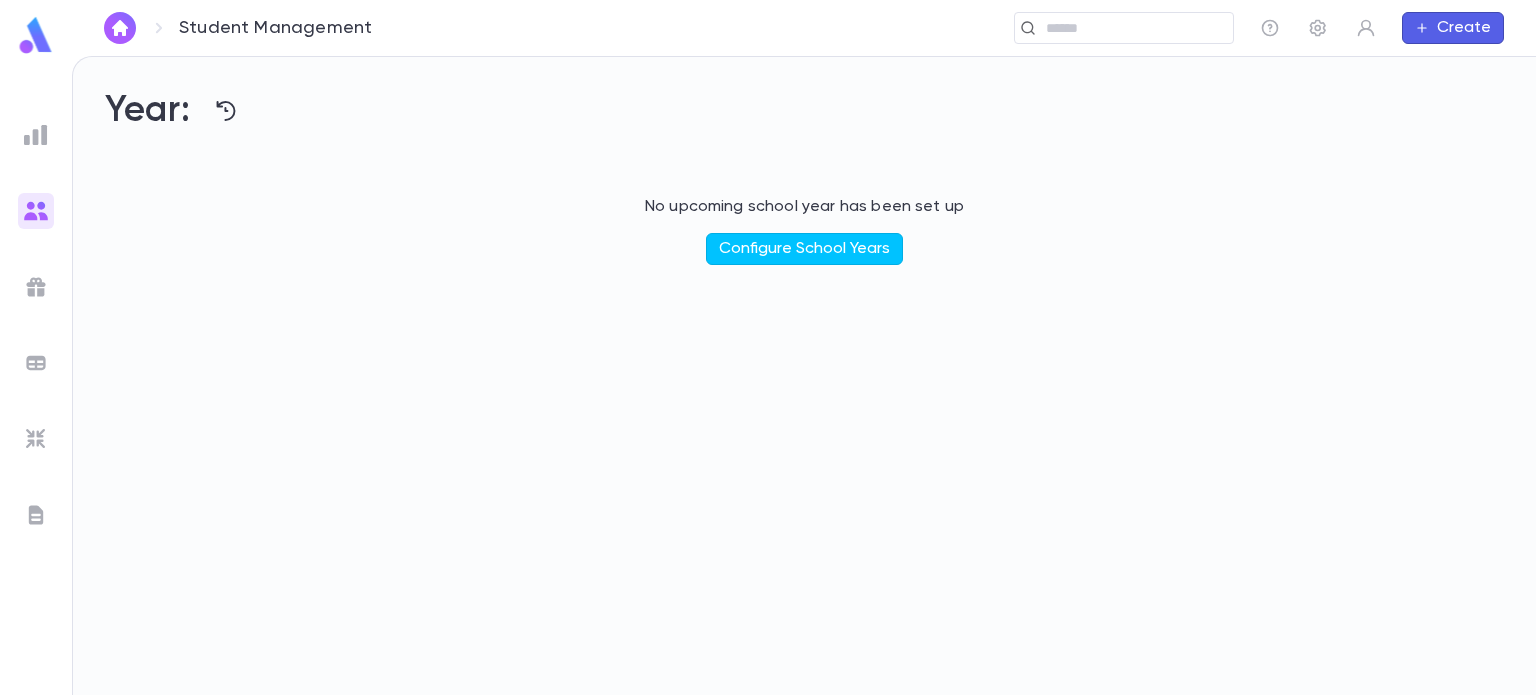 click at bounding box center [36, 287] 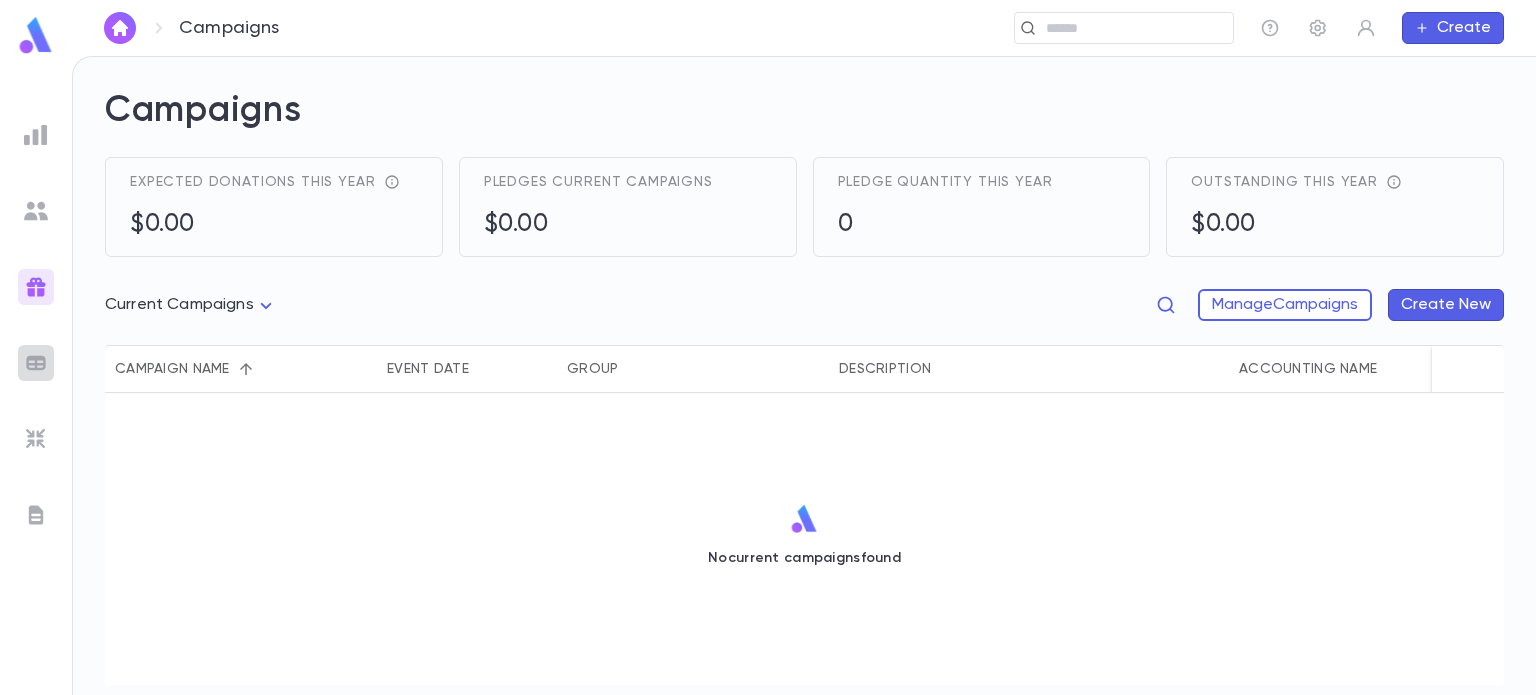 click at bounding box center [36, 363] 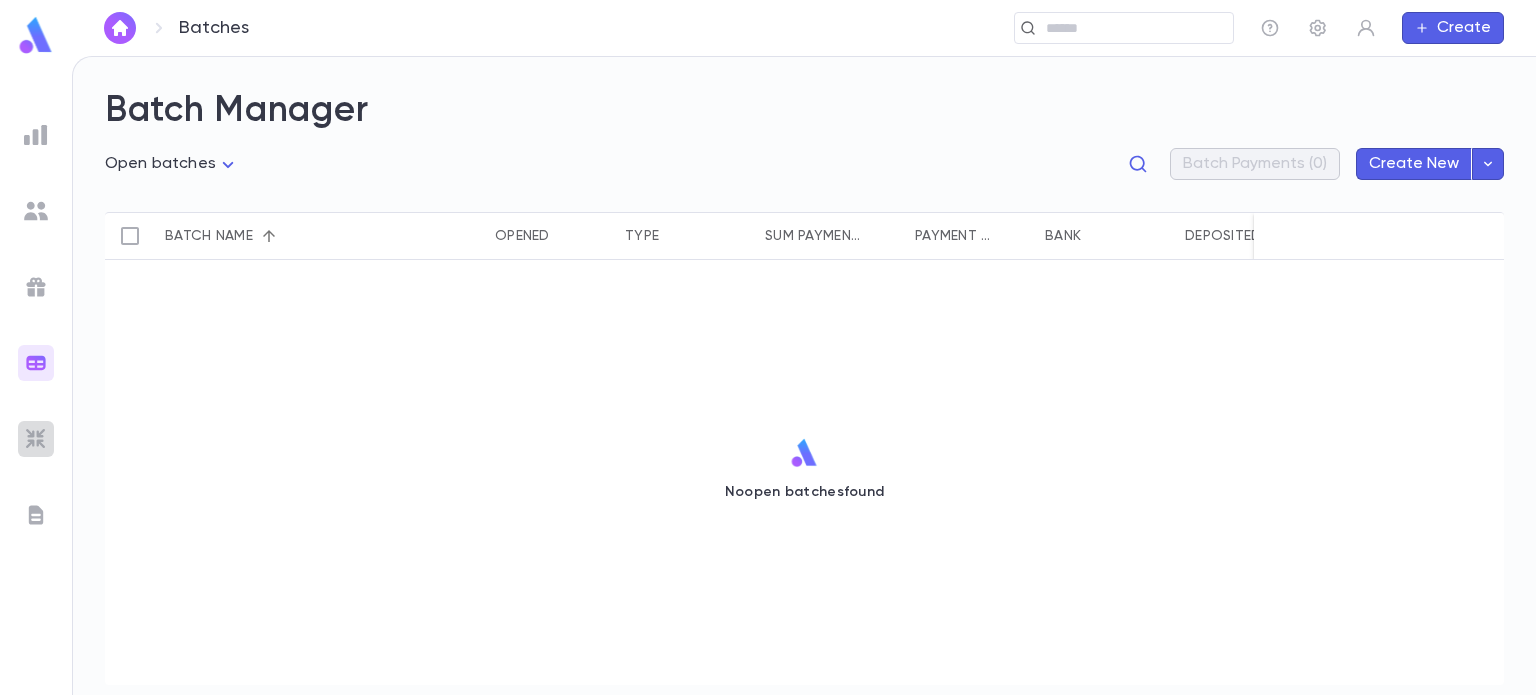 click at bounding box center [36, 439] 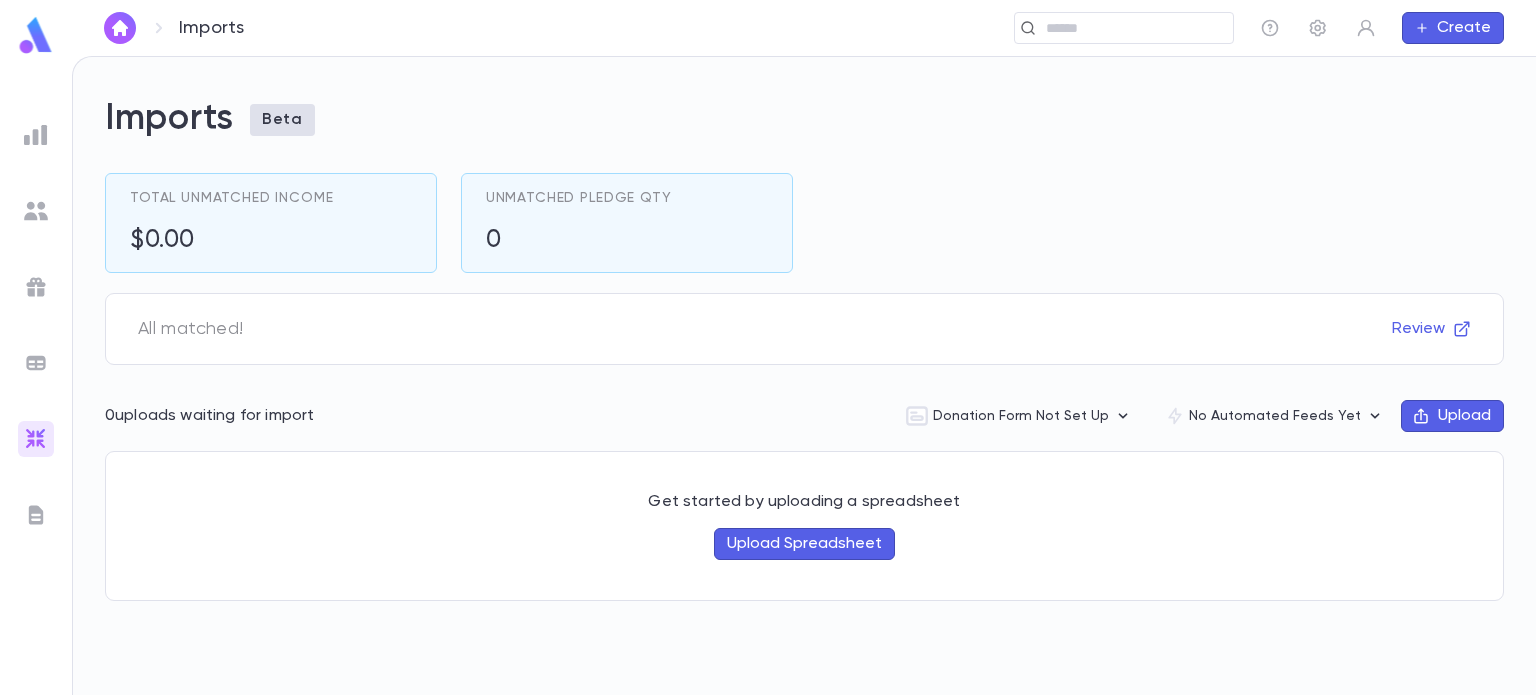 click on "Upload Spreadsheet" at bounding box center [804, 544] 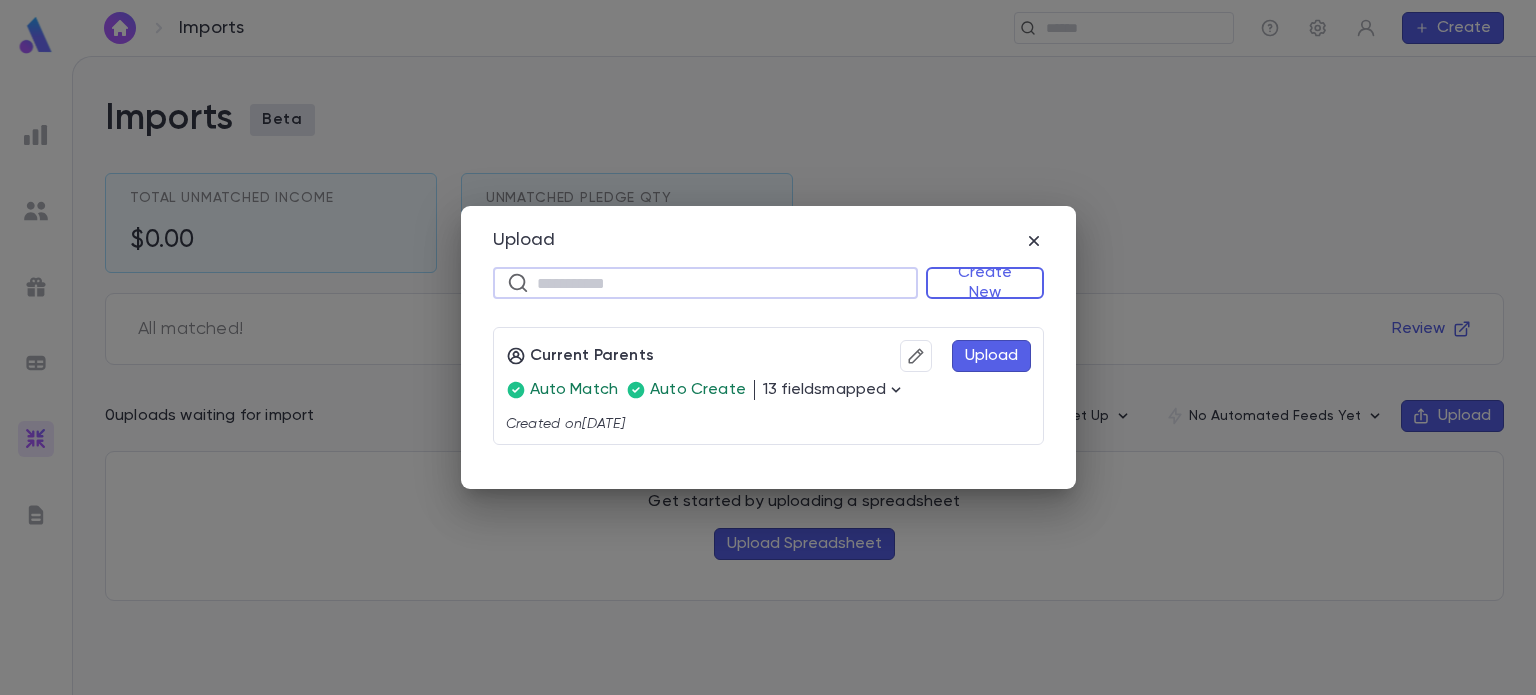 click at bounding box center (720, 283) 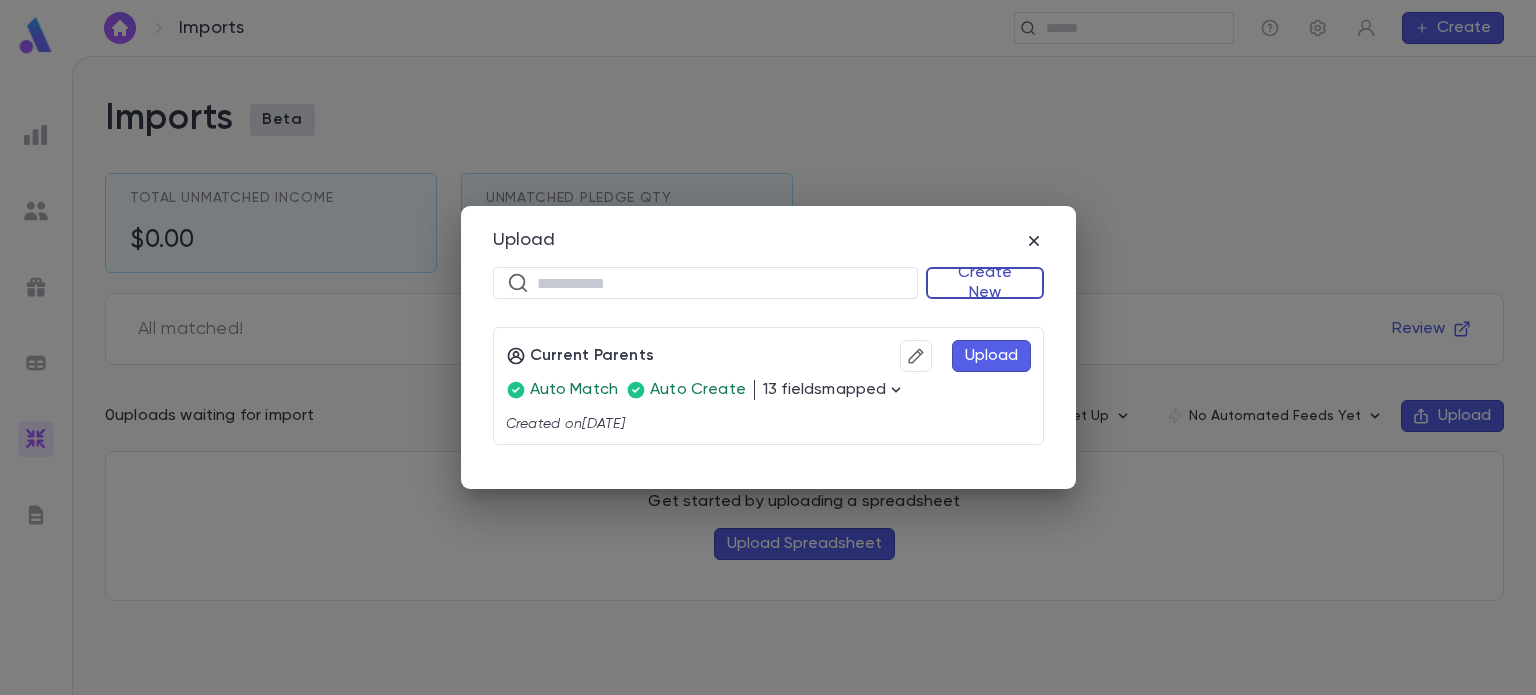 click on "Create New" at bounding box center [985, 283] 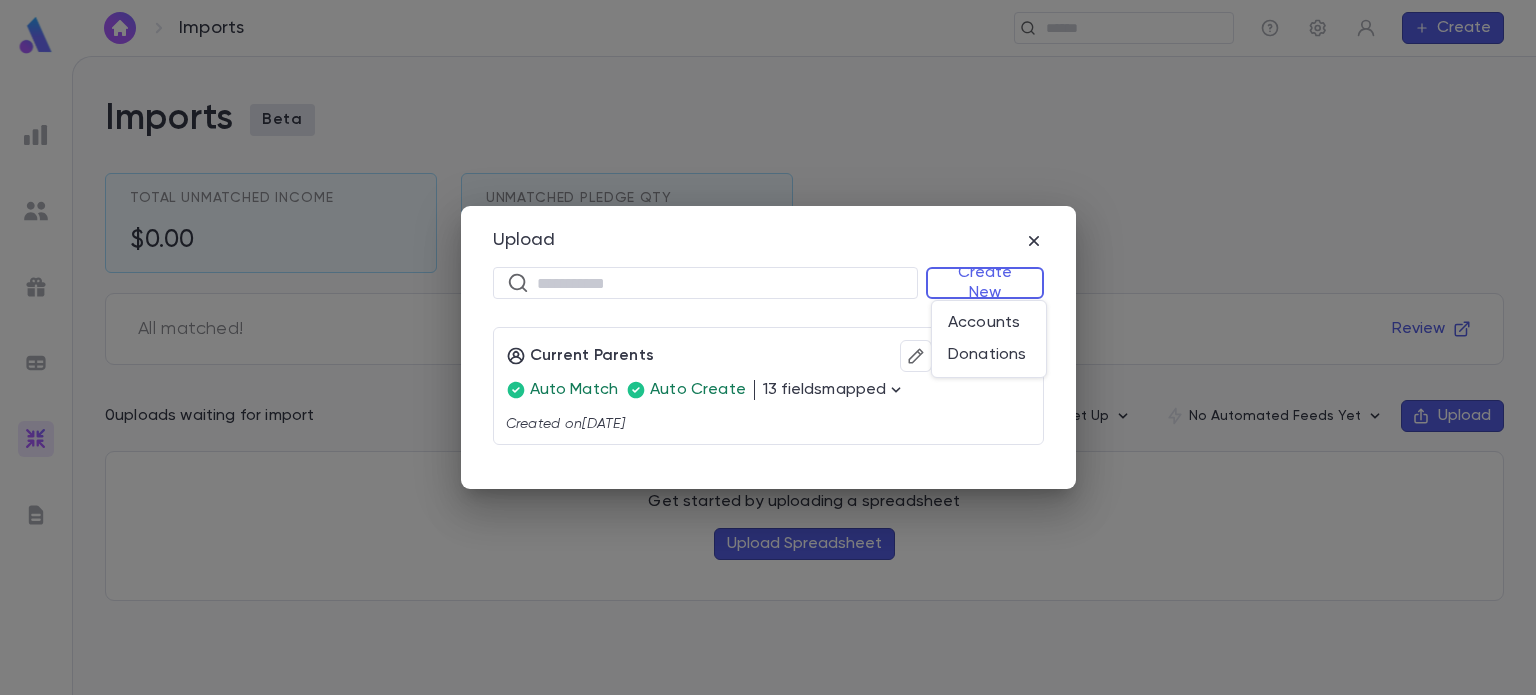 click at bounding box center (768, 347) 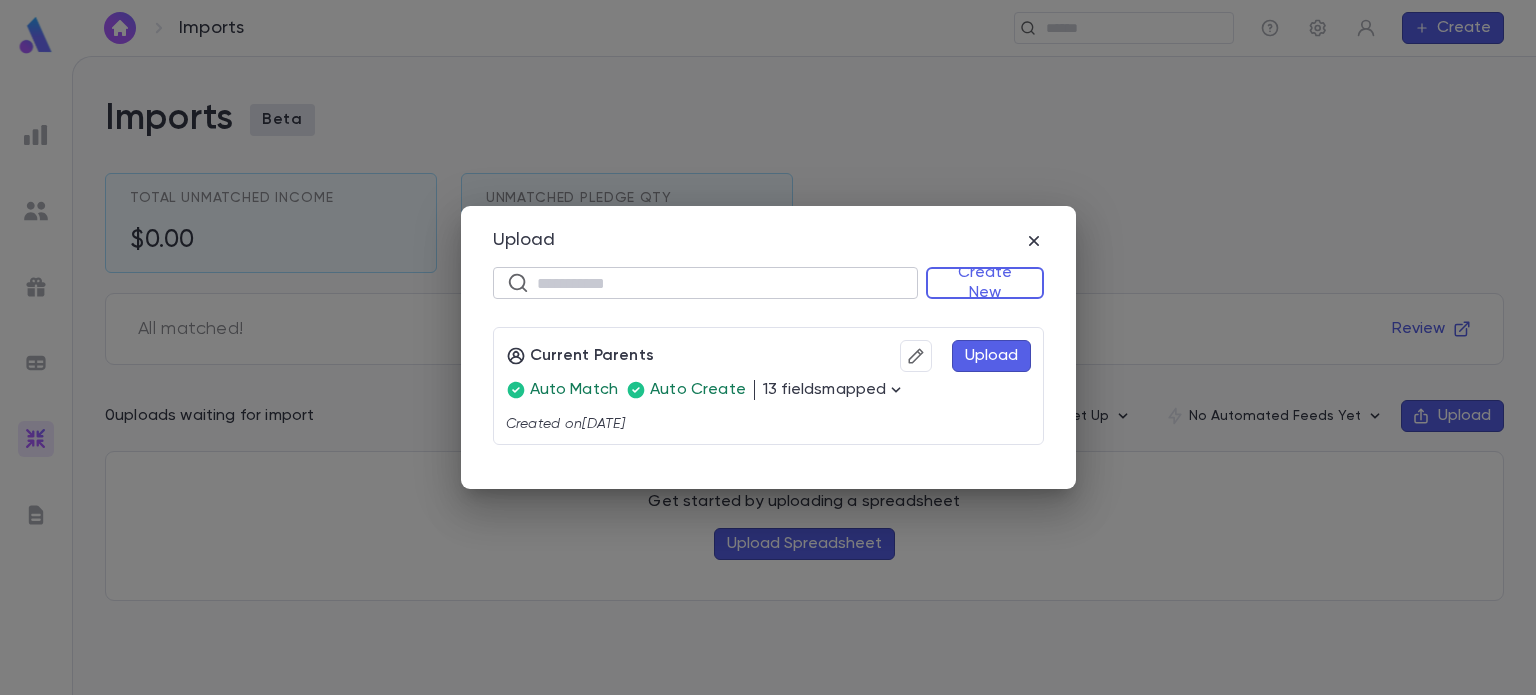 click at bounding box center [720, 283] 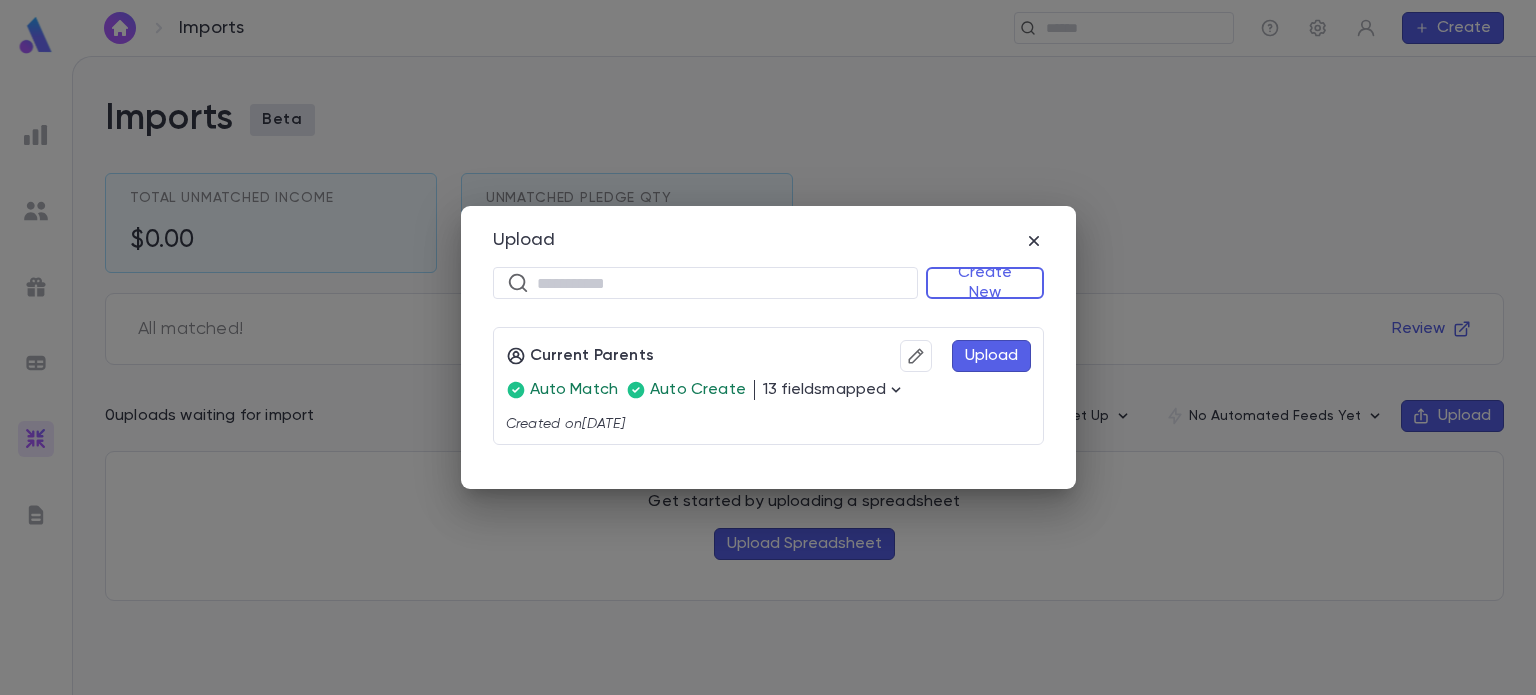 click on "Upload" at bounding box center (991, 356) 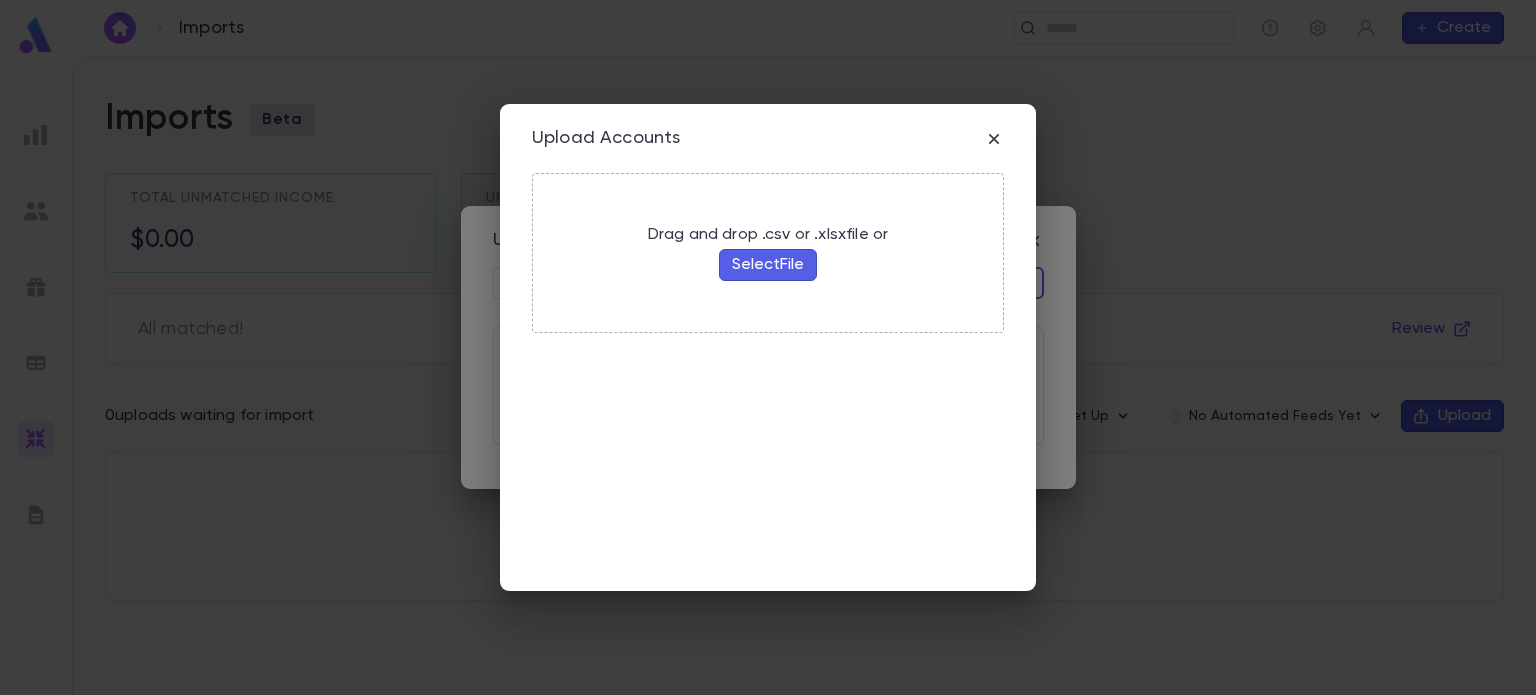 click on "Select  File" at bounding box center (768, 265) 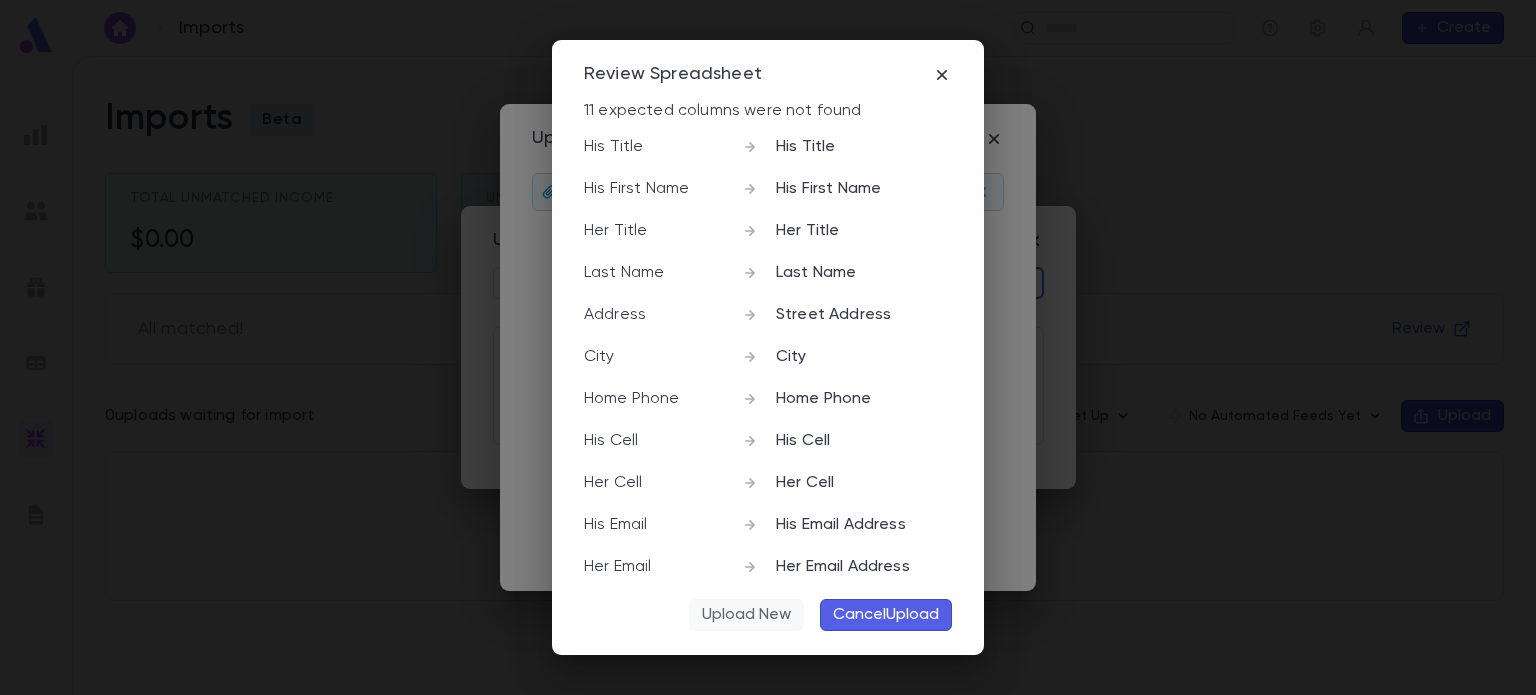 click on "Upload New" at bounding box center (746, 615) 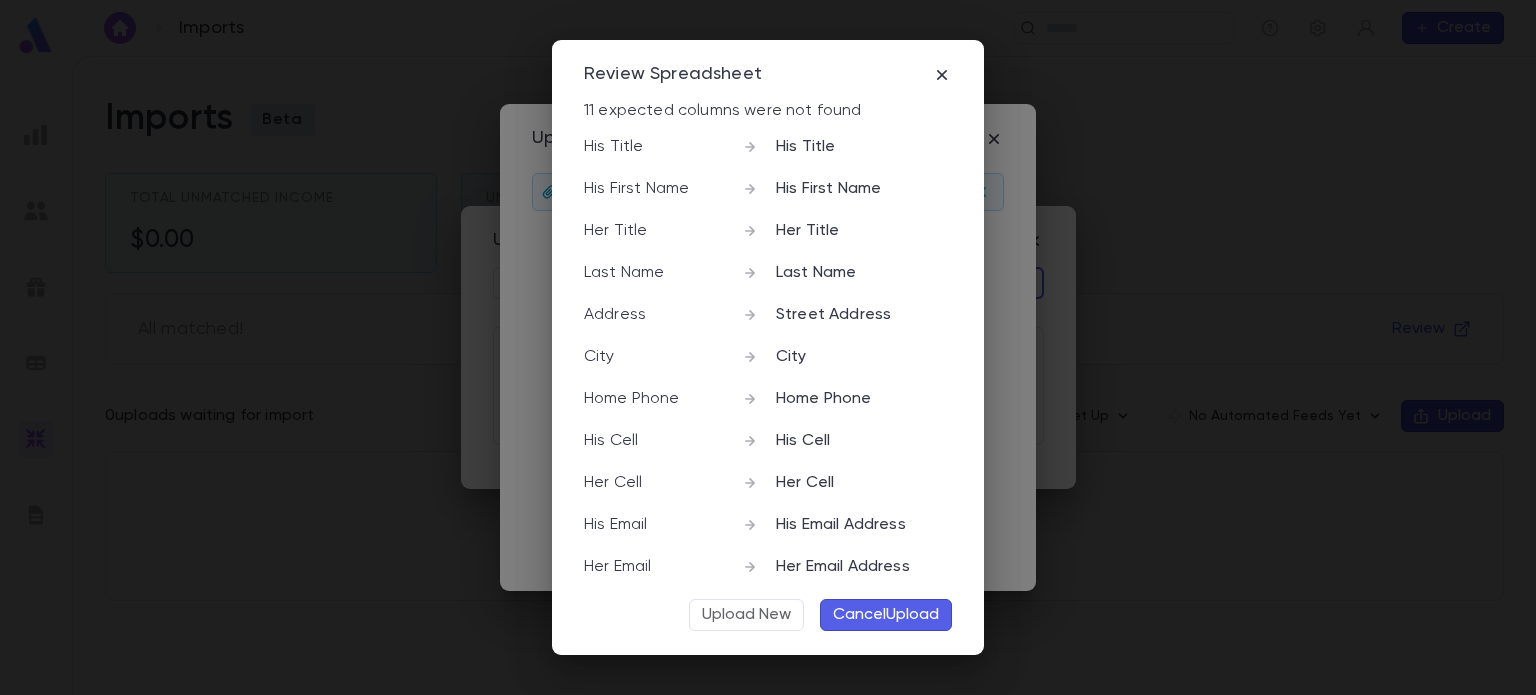 click on "Cancel  Upload" at bounding box center (886, 615) 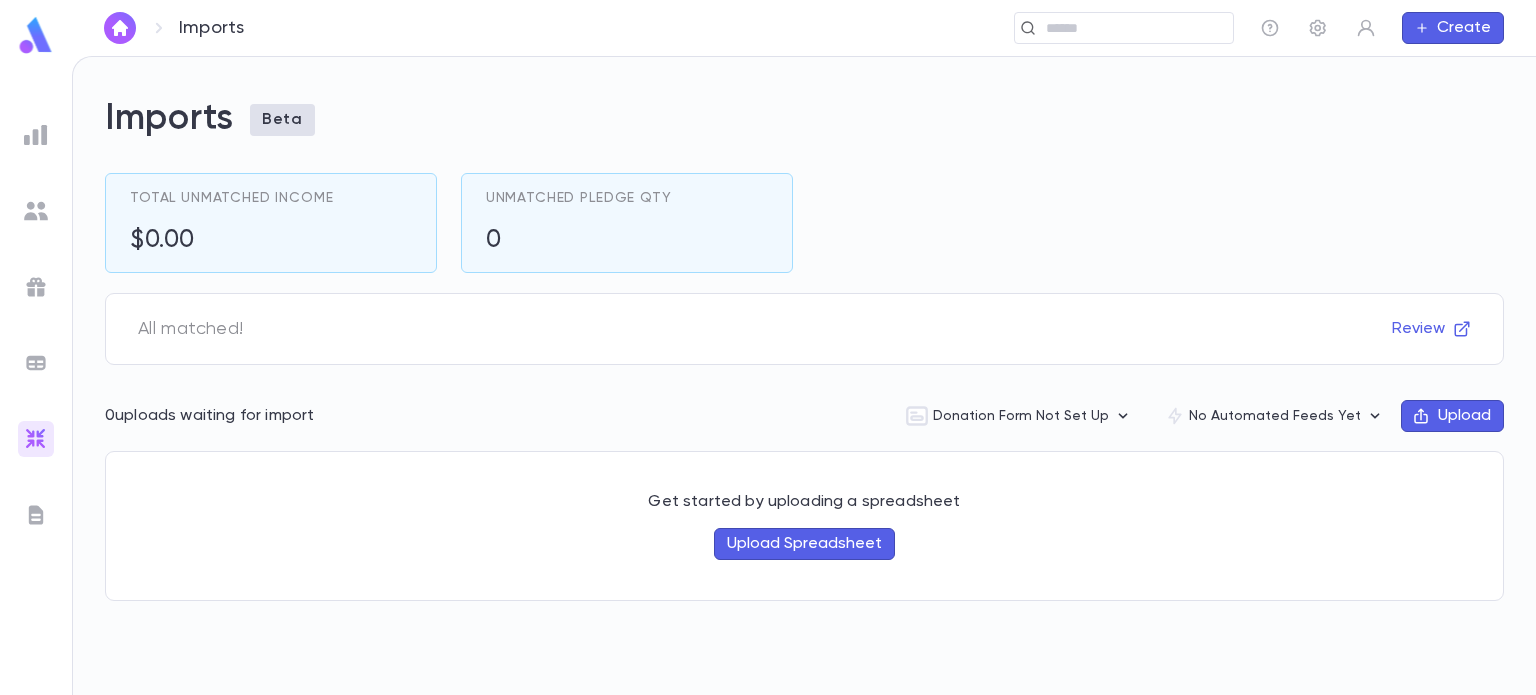 click on "Upload Spreadsheet" at bounding box center (804, 544) 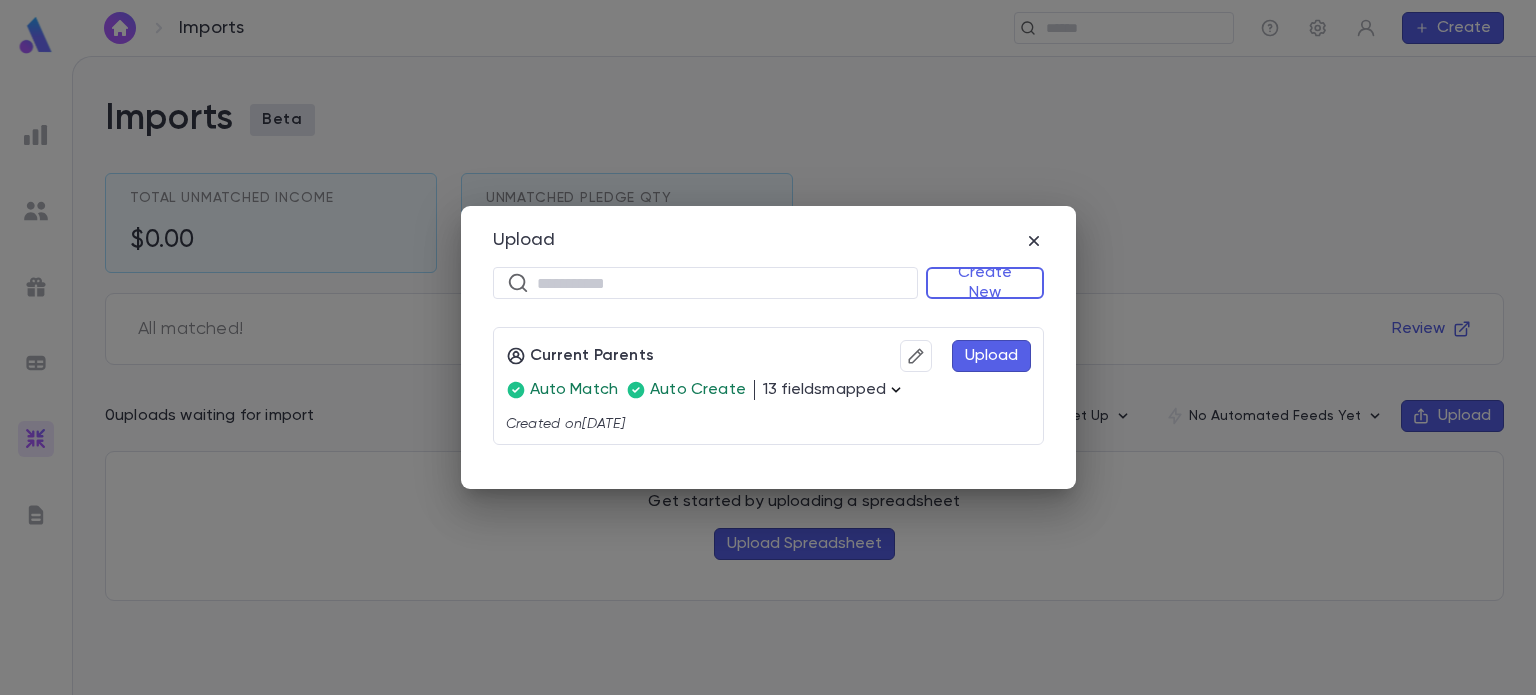 click 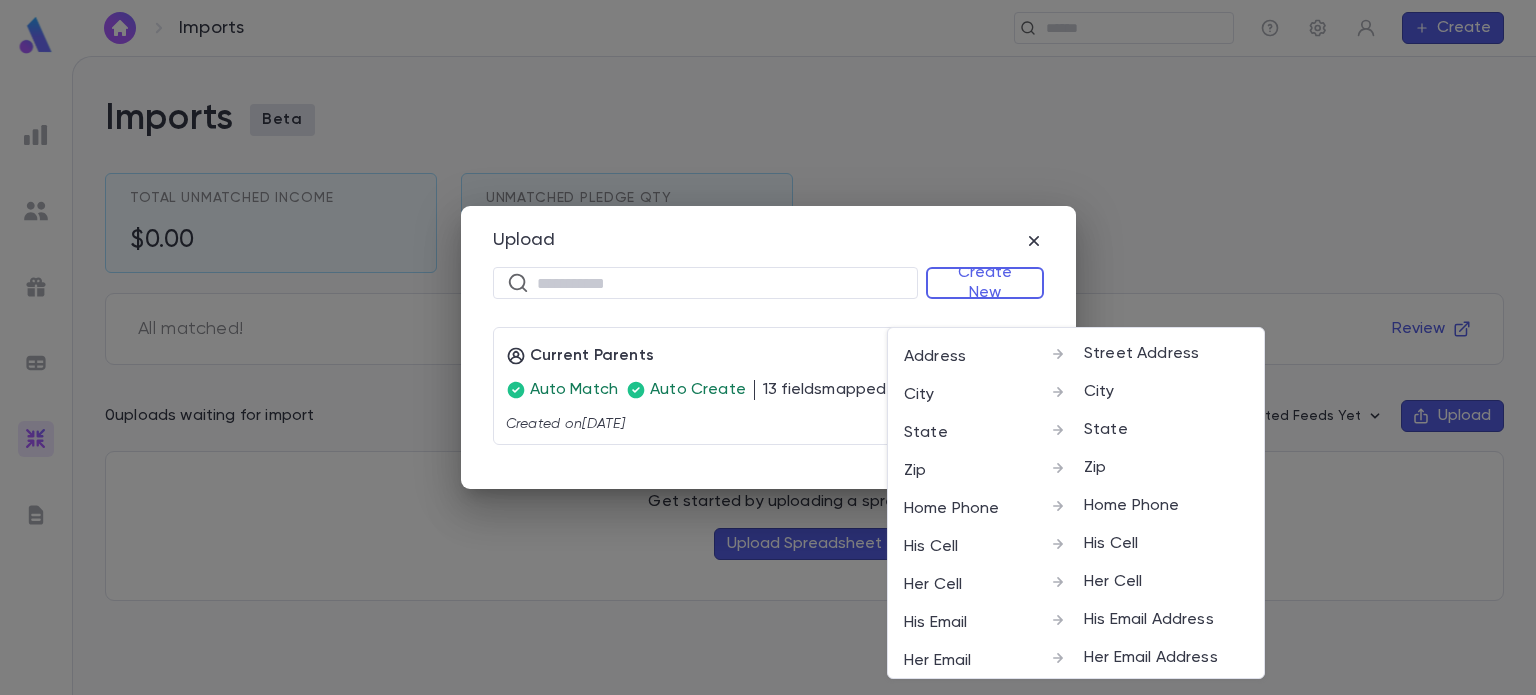 scroll, scrollTop: 0, scrollLeft: 0, axis: both 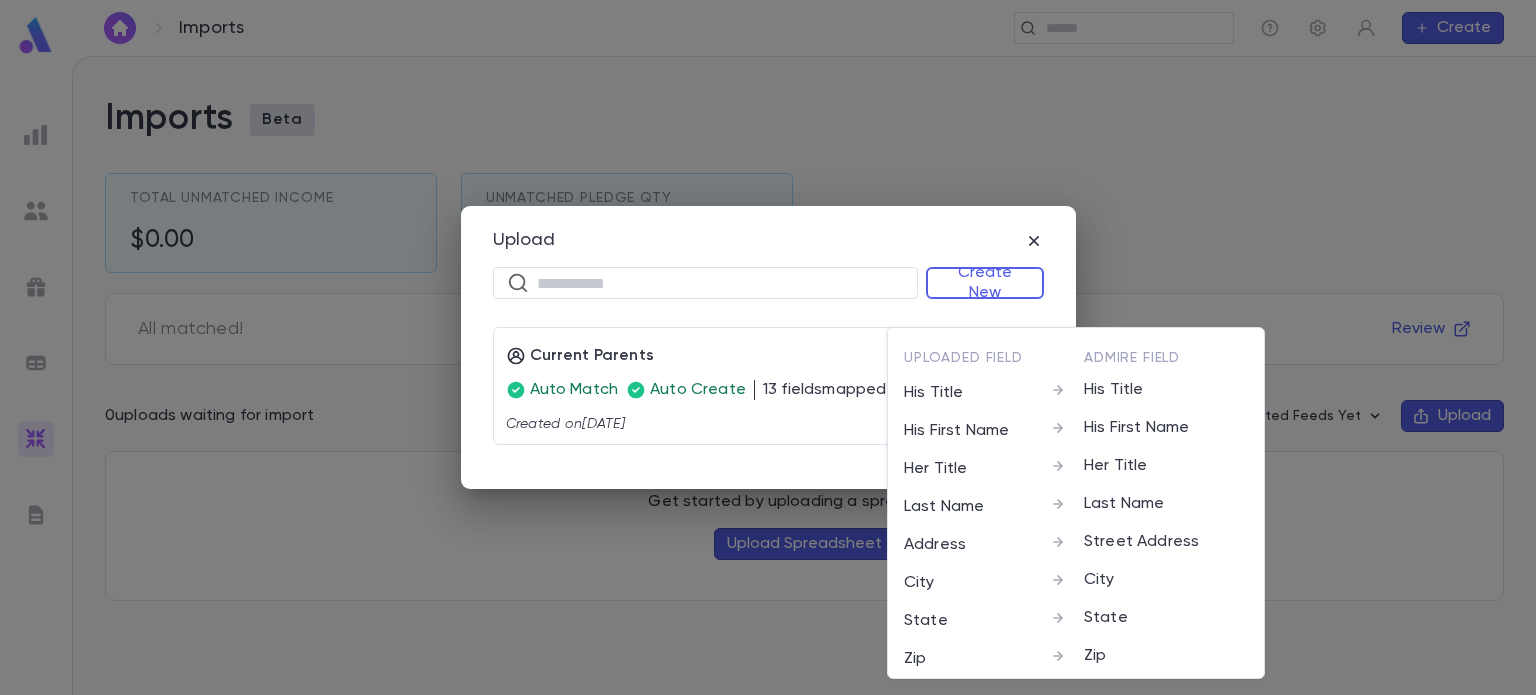 click at bounding box center [768, 347] 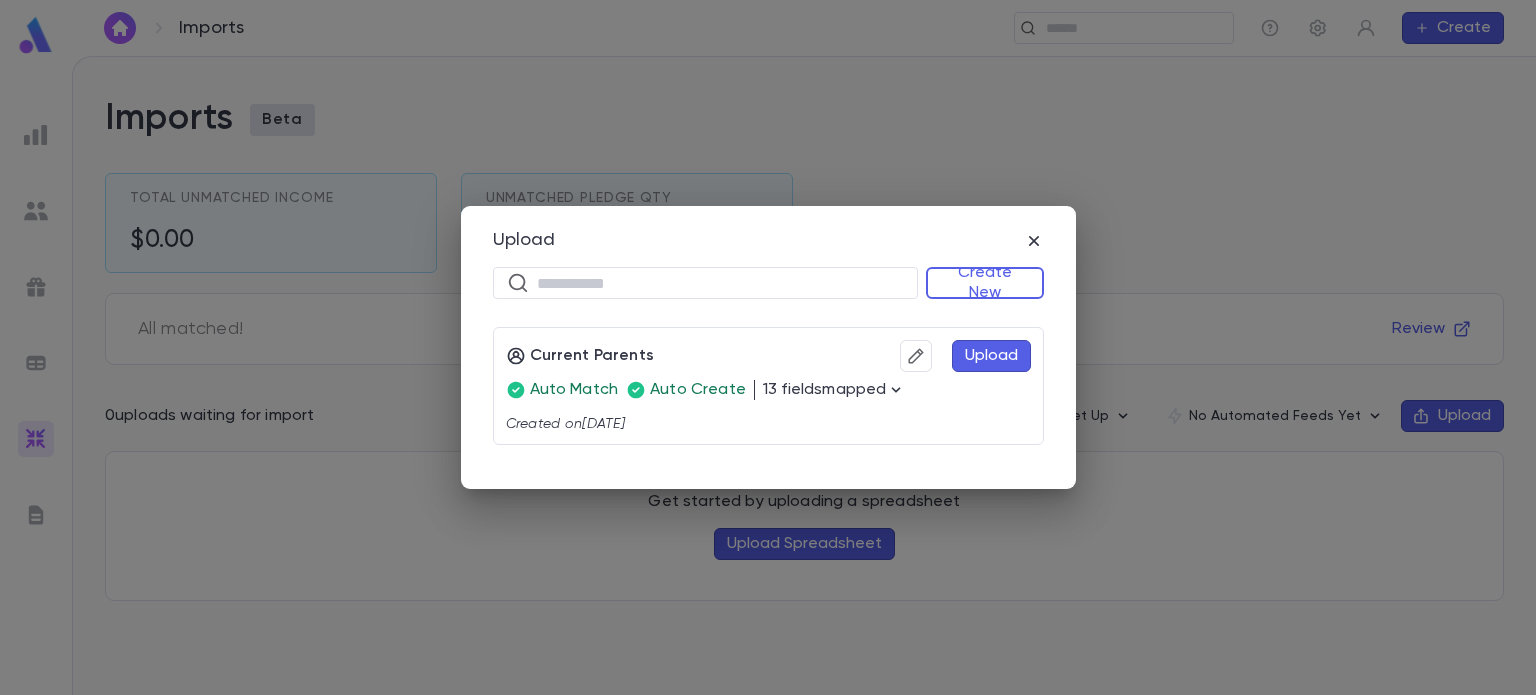 click on "Upload" at bounding box center [991, 356] 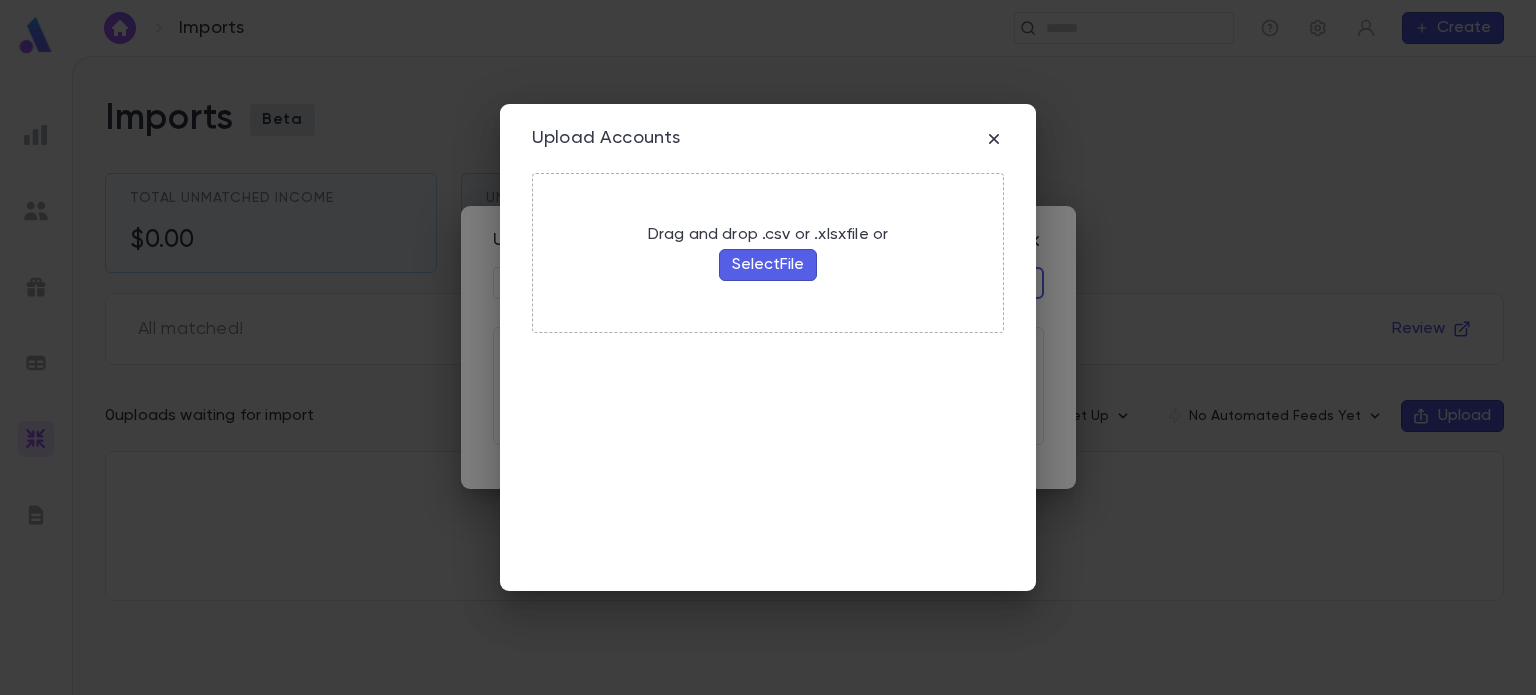 click on "Select  File" at bounding box center (768, 265) 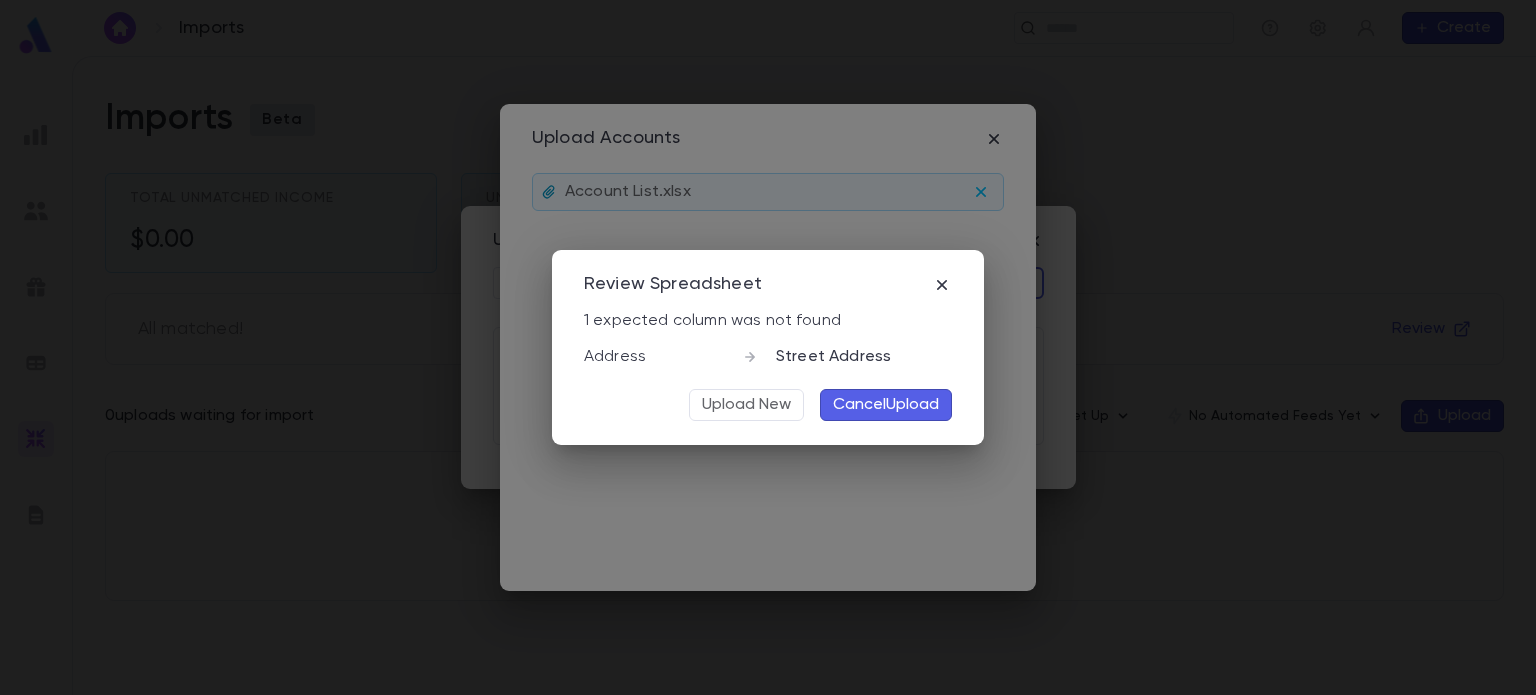 click on "Street Address" at bounding box center [864, 357] 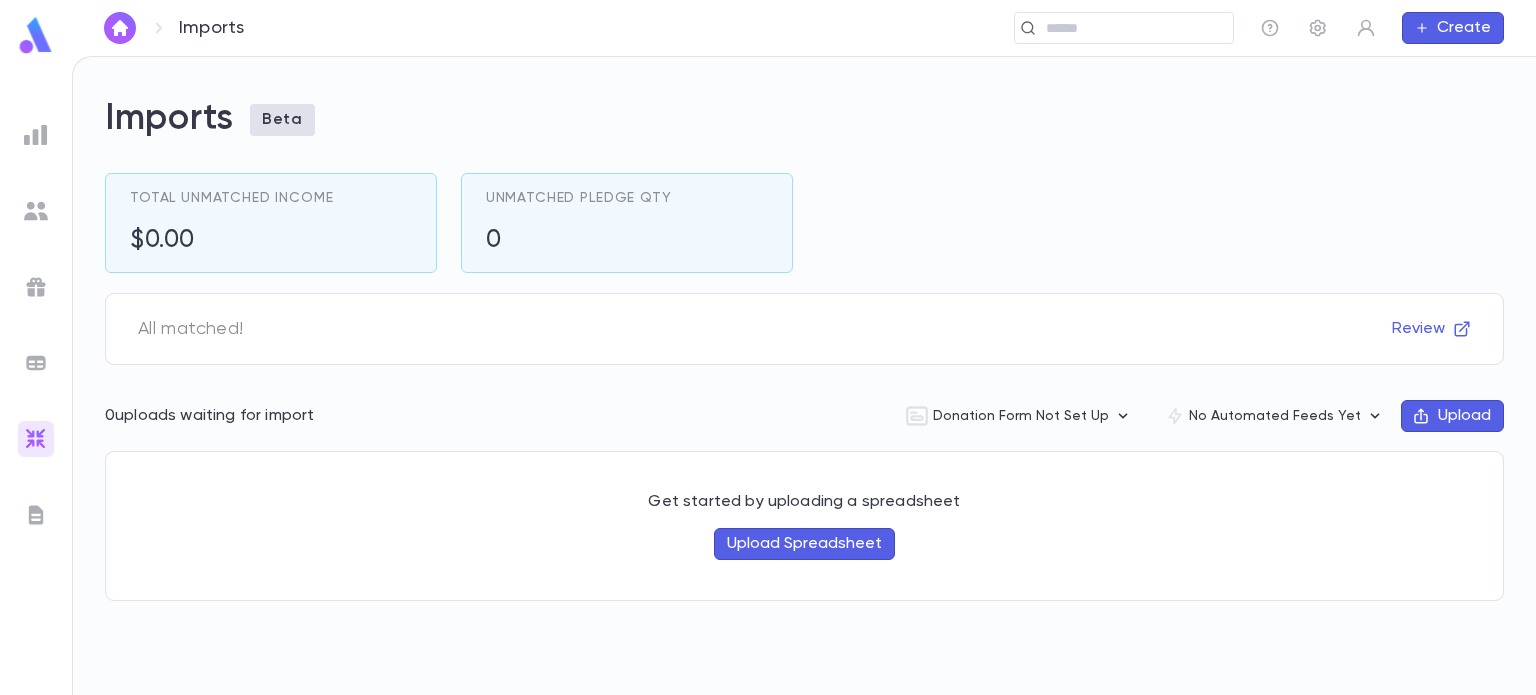 click on "Upload Spreadsheet" at bounding box center [804, 544] 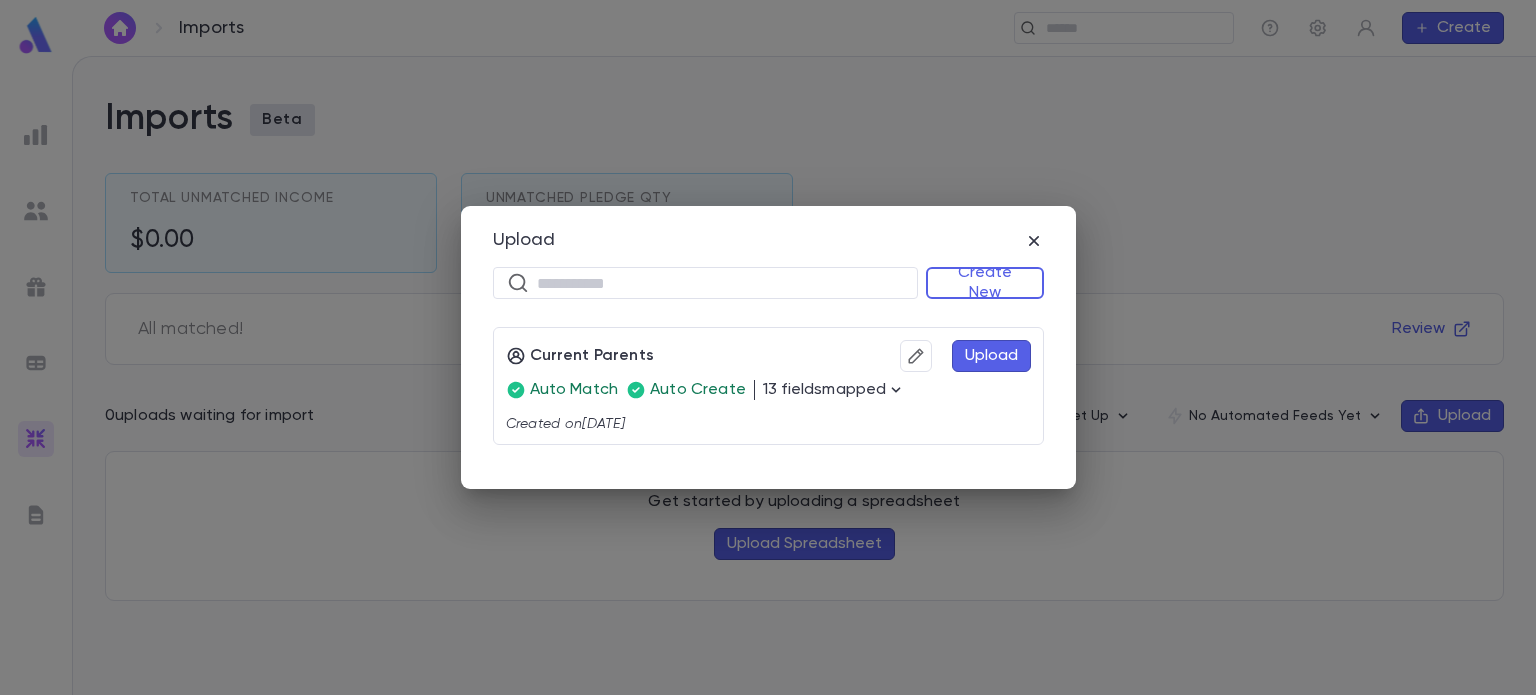 click on "Upload" at bounding box center [991, 356] 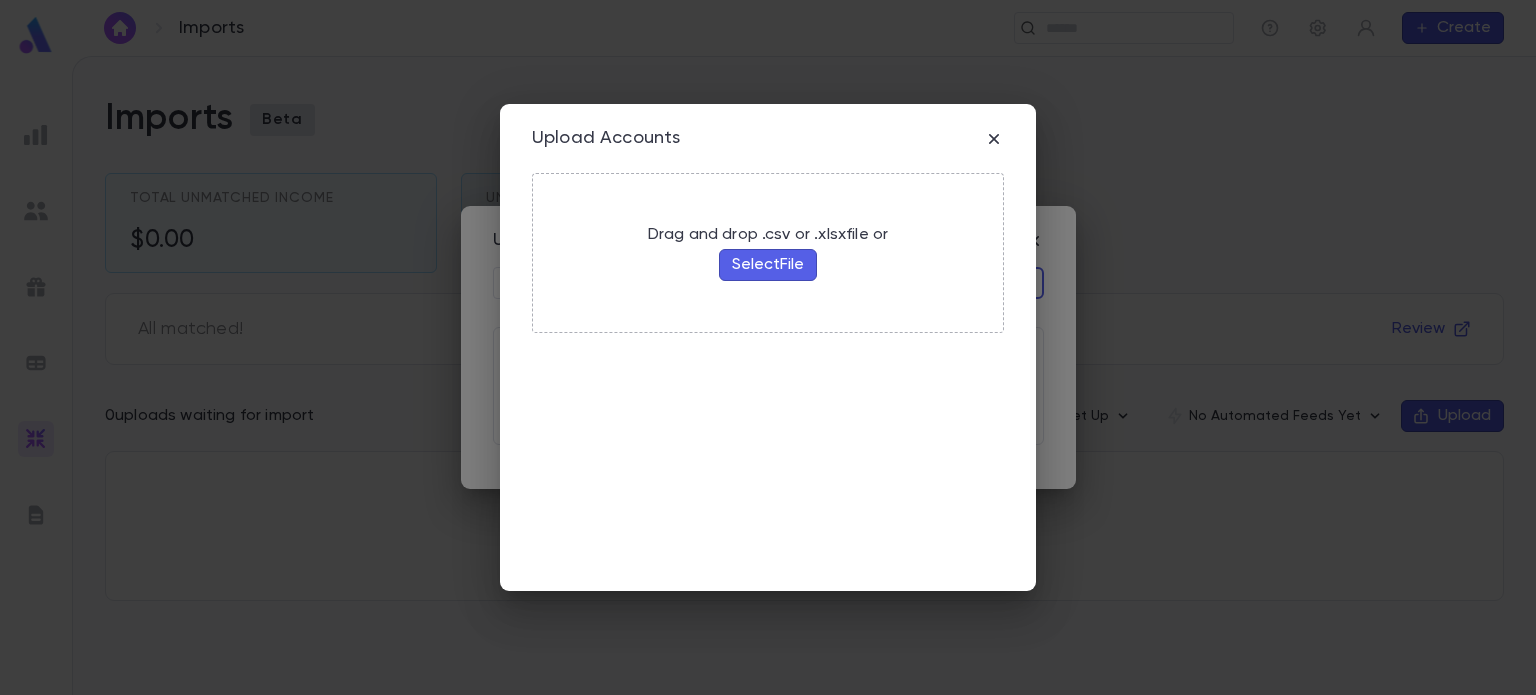 click on "Select  File" at bounding box center [768, 265] 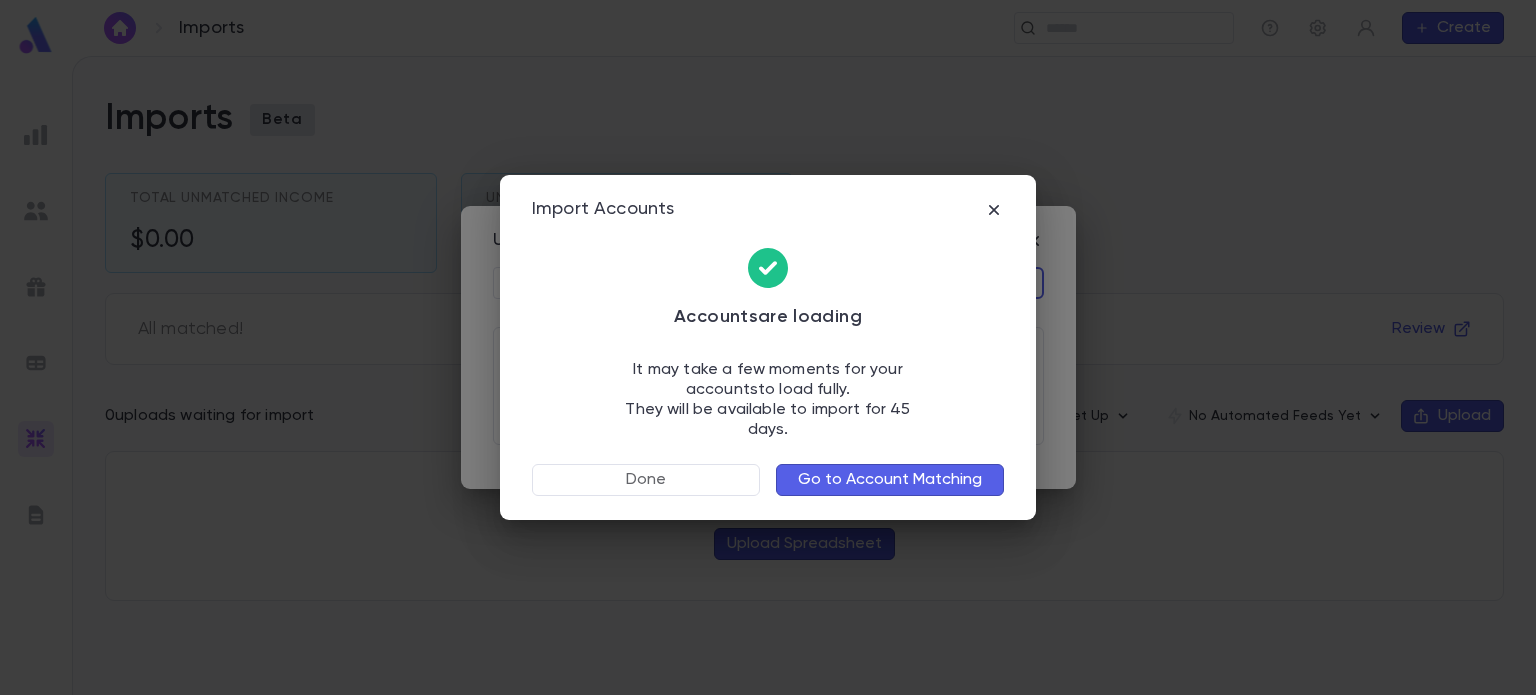 click on "Go to Account Matching" at bounding box center (890, 480) 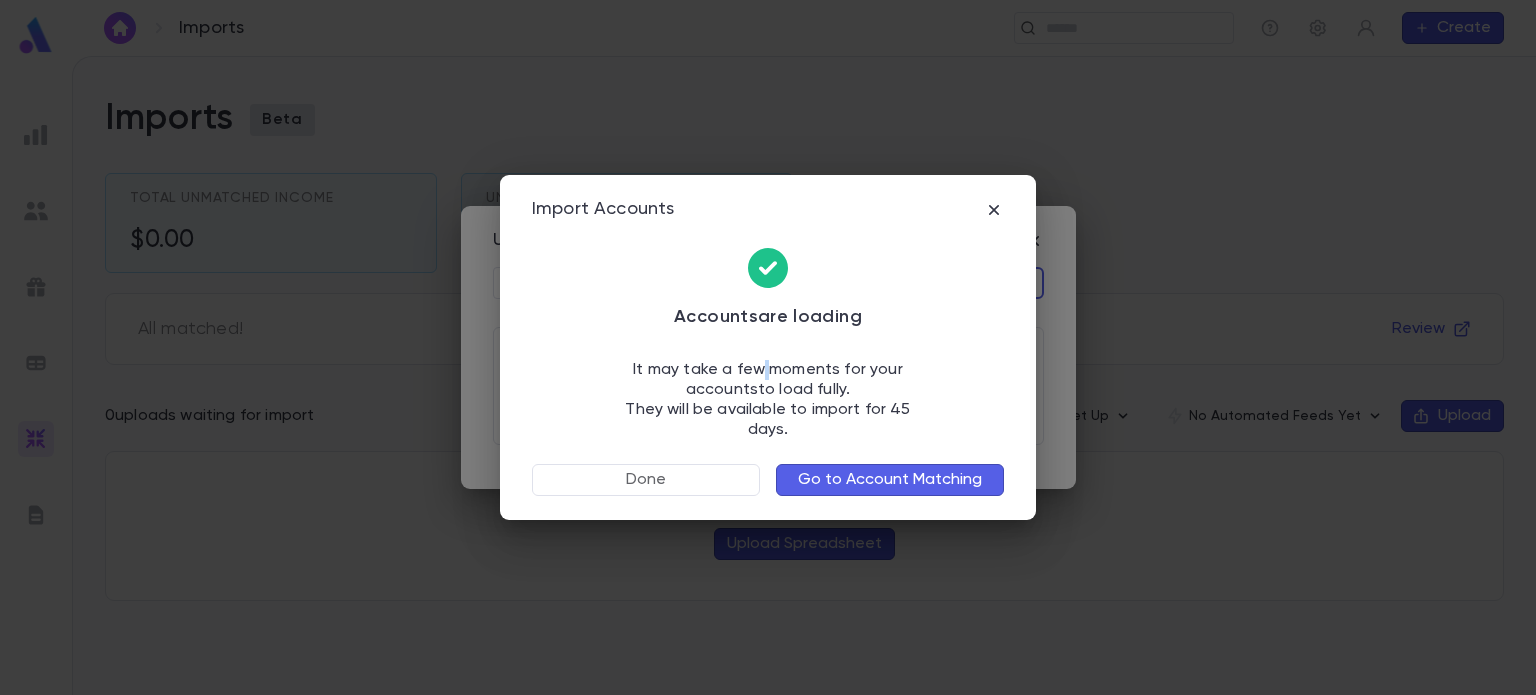 click on "Accounts  are loading It may take a few moments for your   accounts  to load fully. They will be available to import for 45 days." at bounding box center [768, 342] 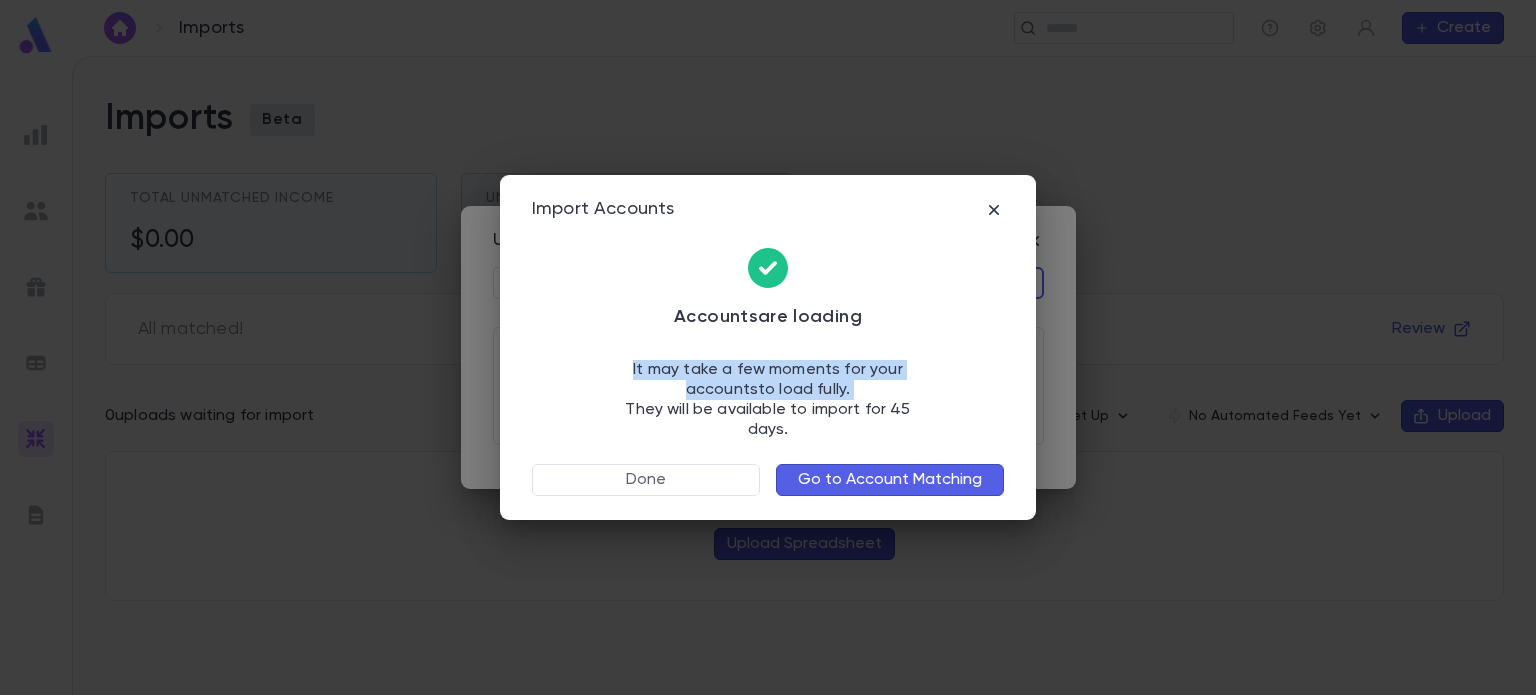 click on "Accounts  are loading It may take a few moments for your   accounts  to load fully. They will be available to import for 45 days." at bounding box center [768, 342] 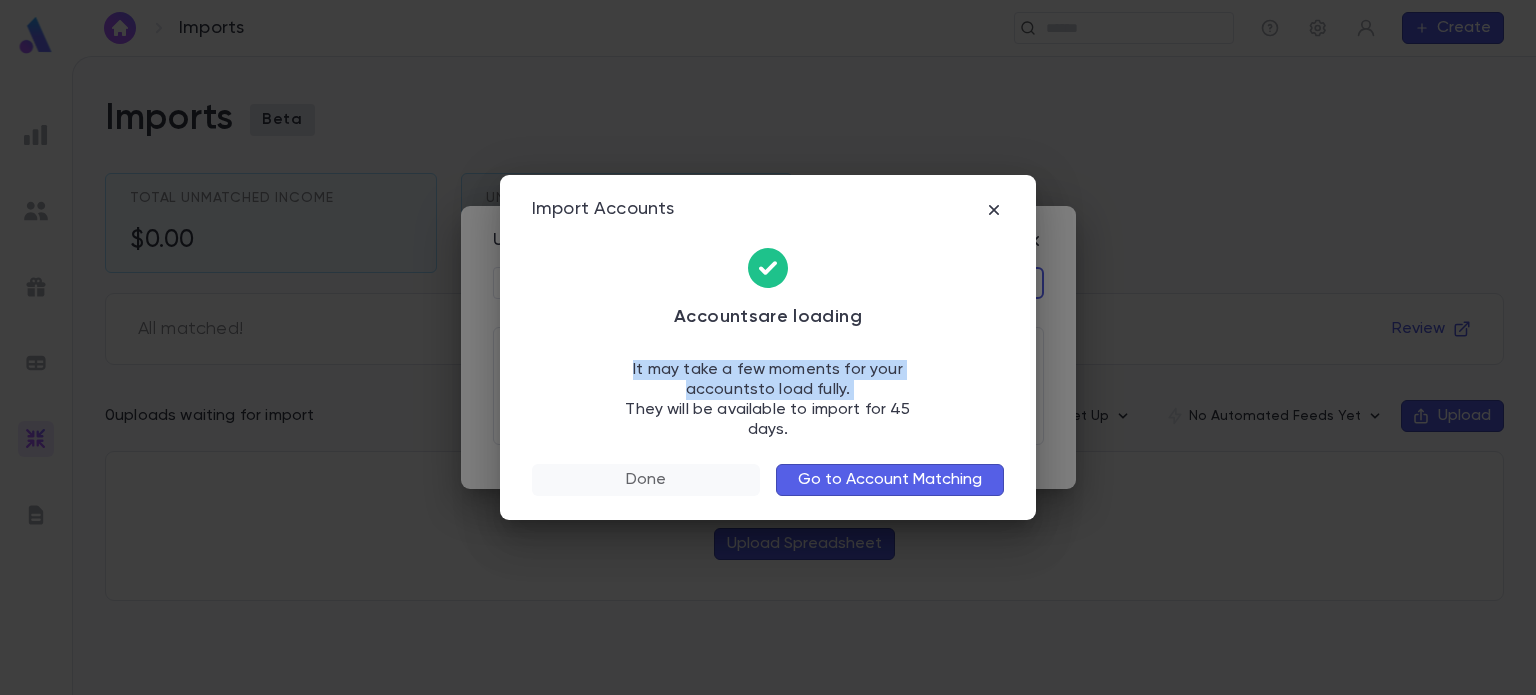 click on "Done" at bounding box center [646, 480] 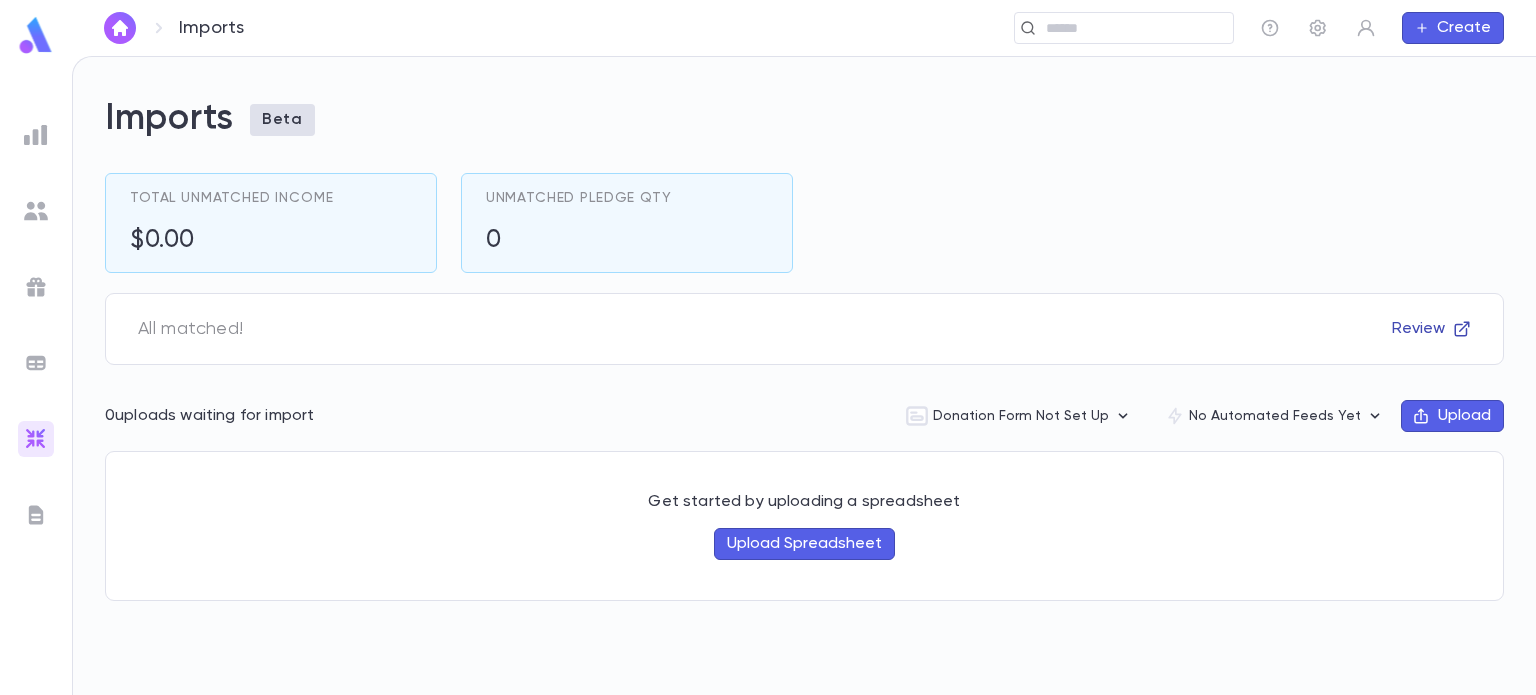 click on "Review" at bounding box center [1431, 329] 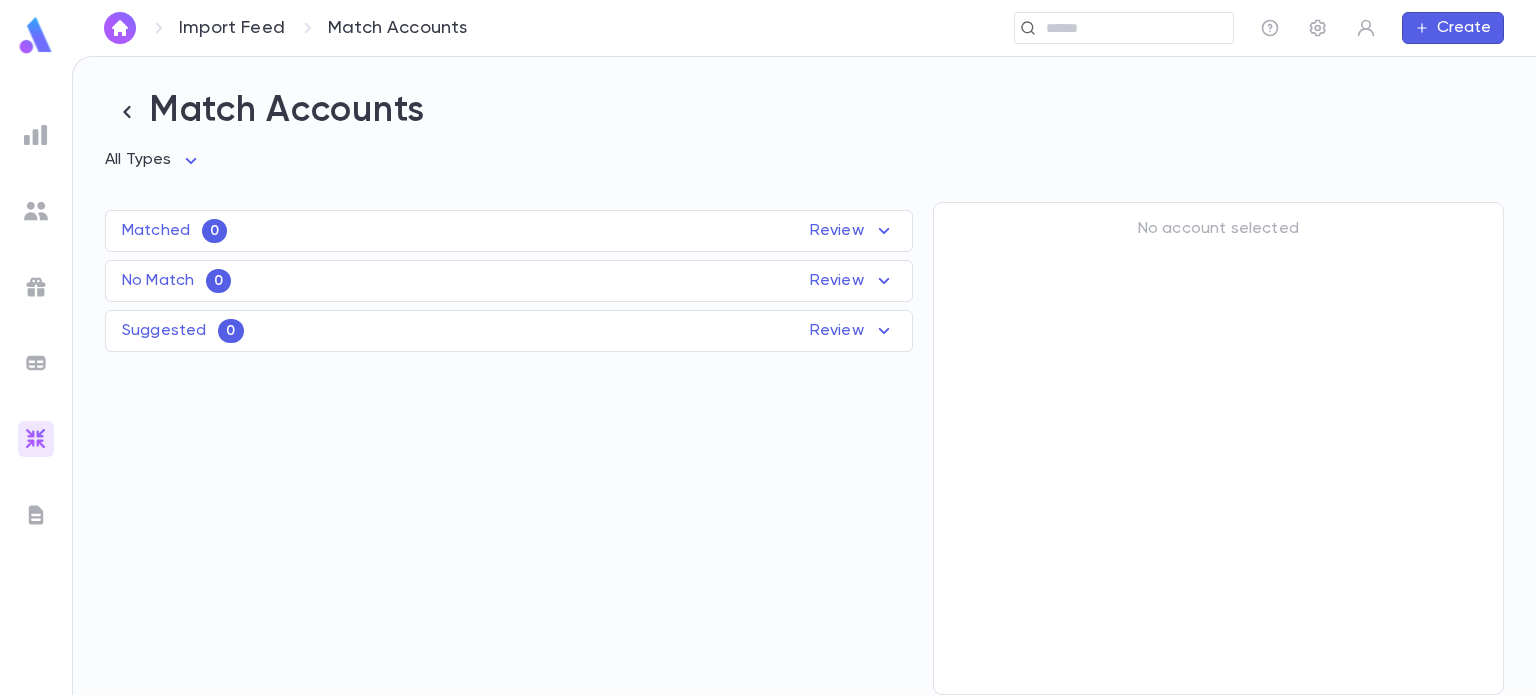 click on "Suggested 0 Review Name Feed Uploaded Phone Email Address Amount No  records  found" at bounding box center (509, 331) 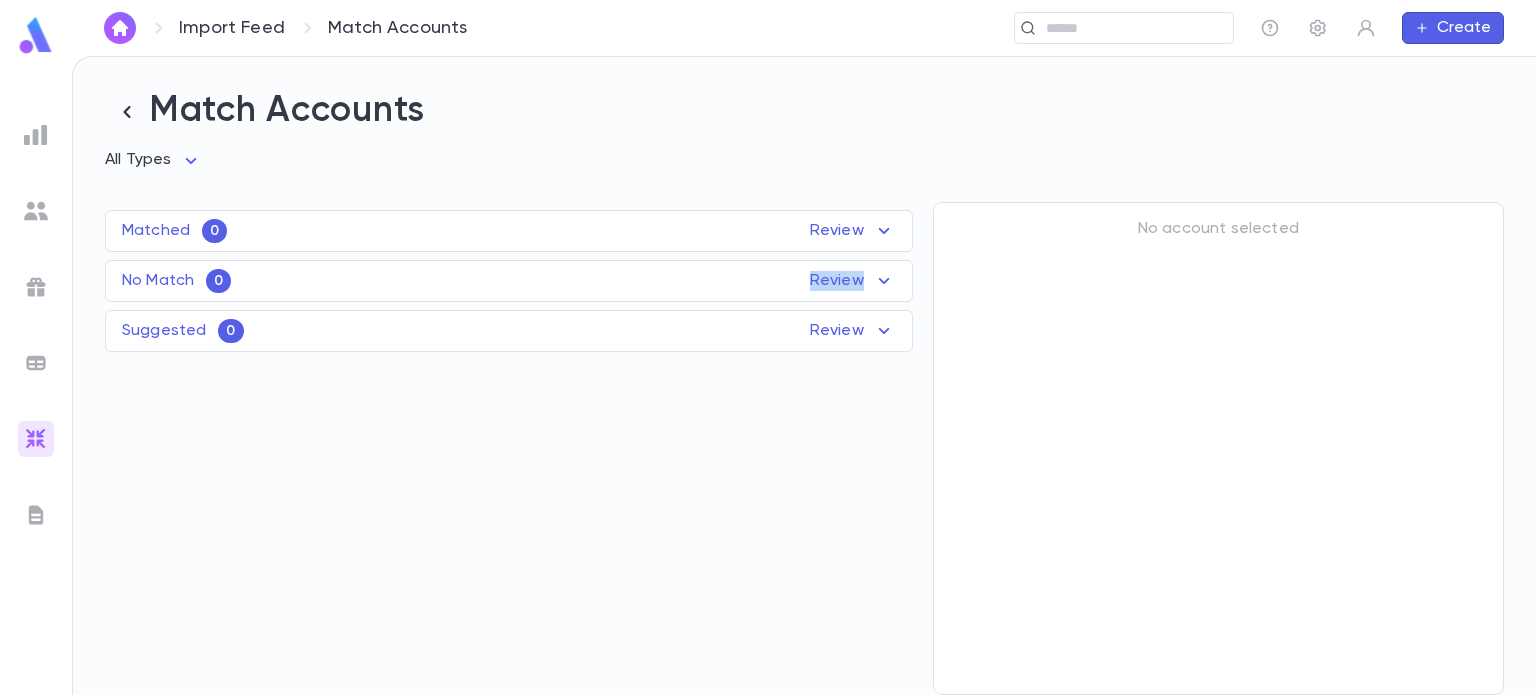 click on "No Match 0 Review Name Feed Uploaded Phone Email Address Amount No  records  found" at bounding box center (509, 281) 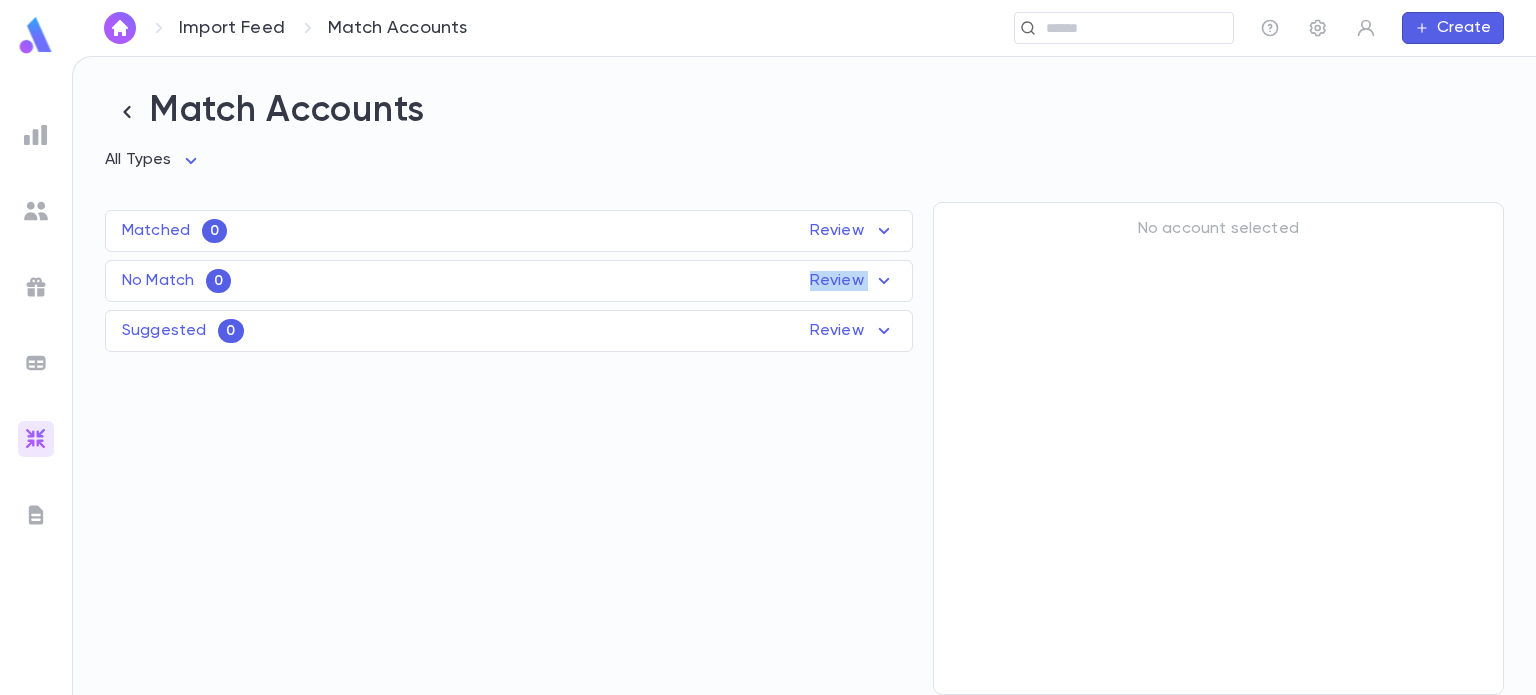 click on "No Match 0 Review Name Feed Uploaded Phone Email Address Amount No  records  found" at bounding box center (509, 281) 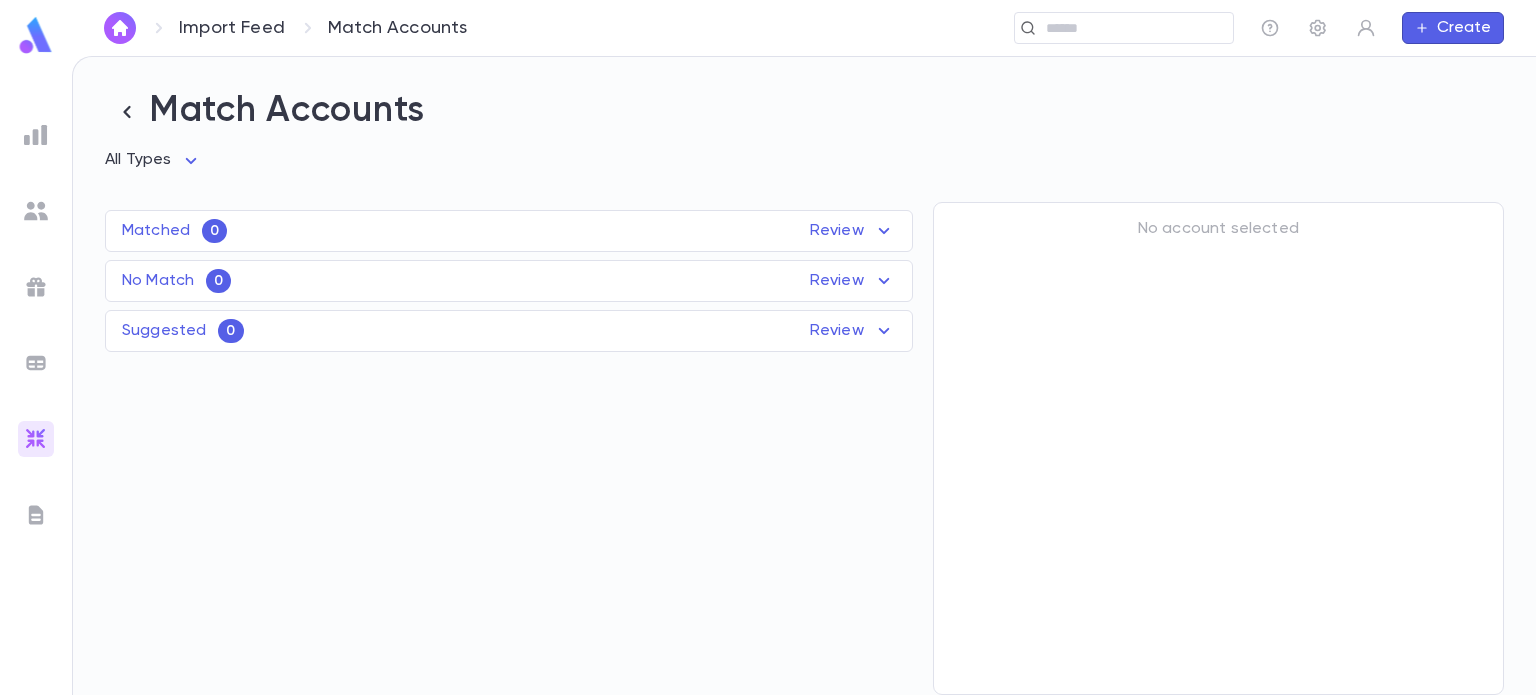 click on "Matched 0 Review Name Feed Uploaded Phone Email Address Amount No  records  found" at bounding box center (509, 231) 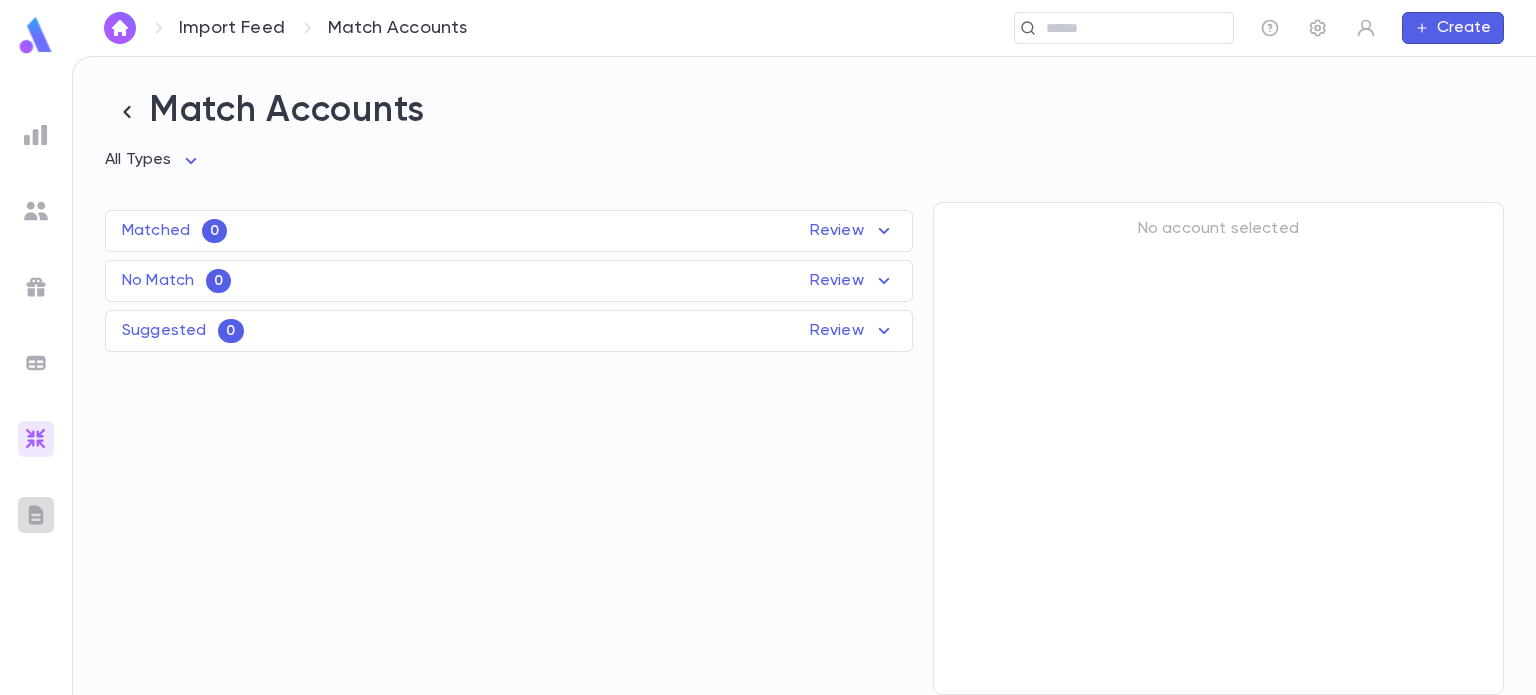 click at bounding box center [36, 515] 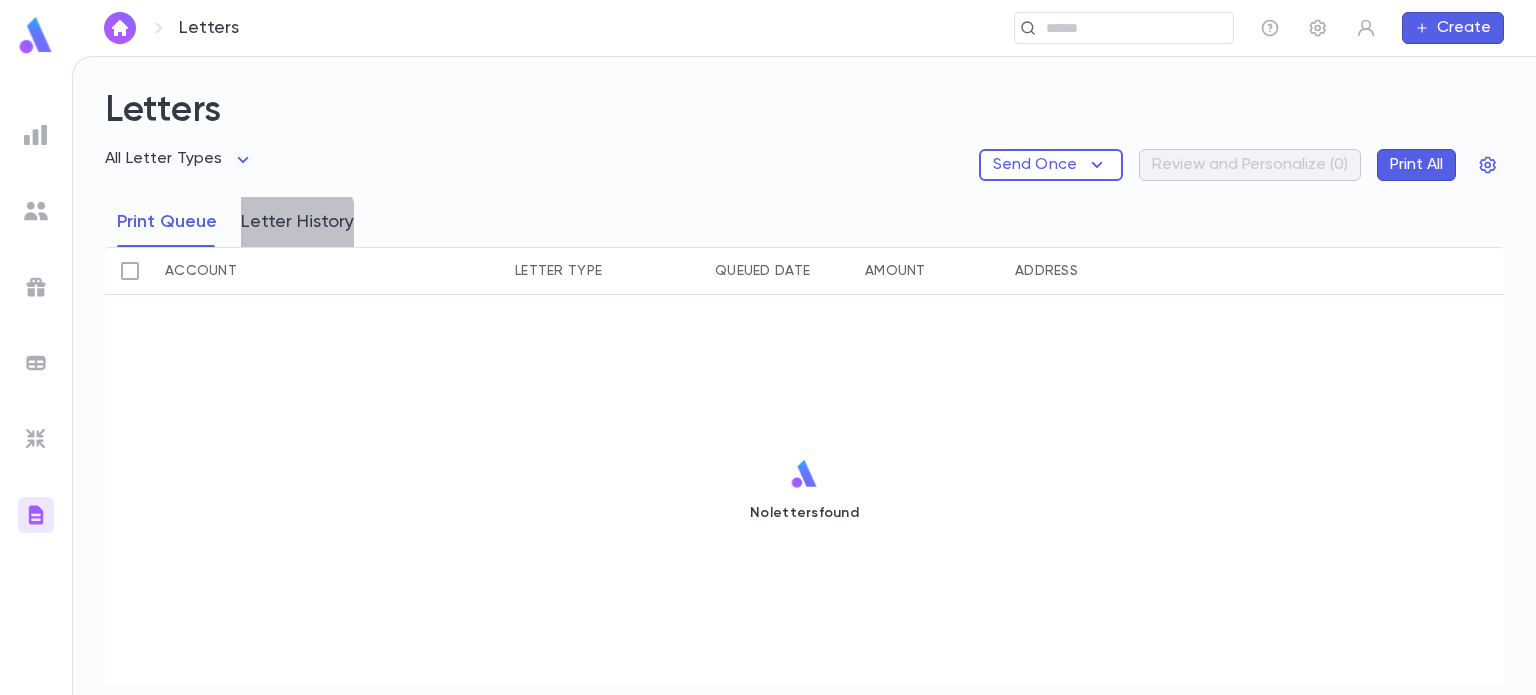 click on "Letter History" at bounding box center (297, 222) 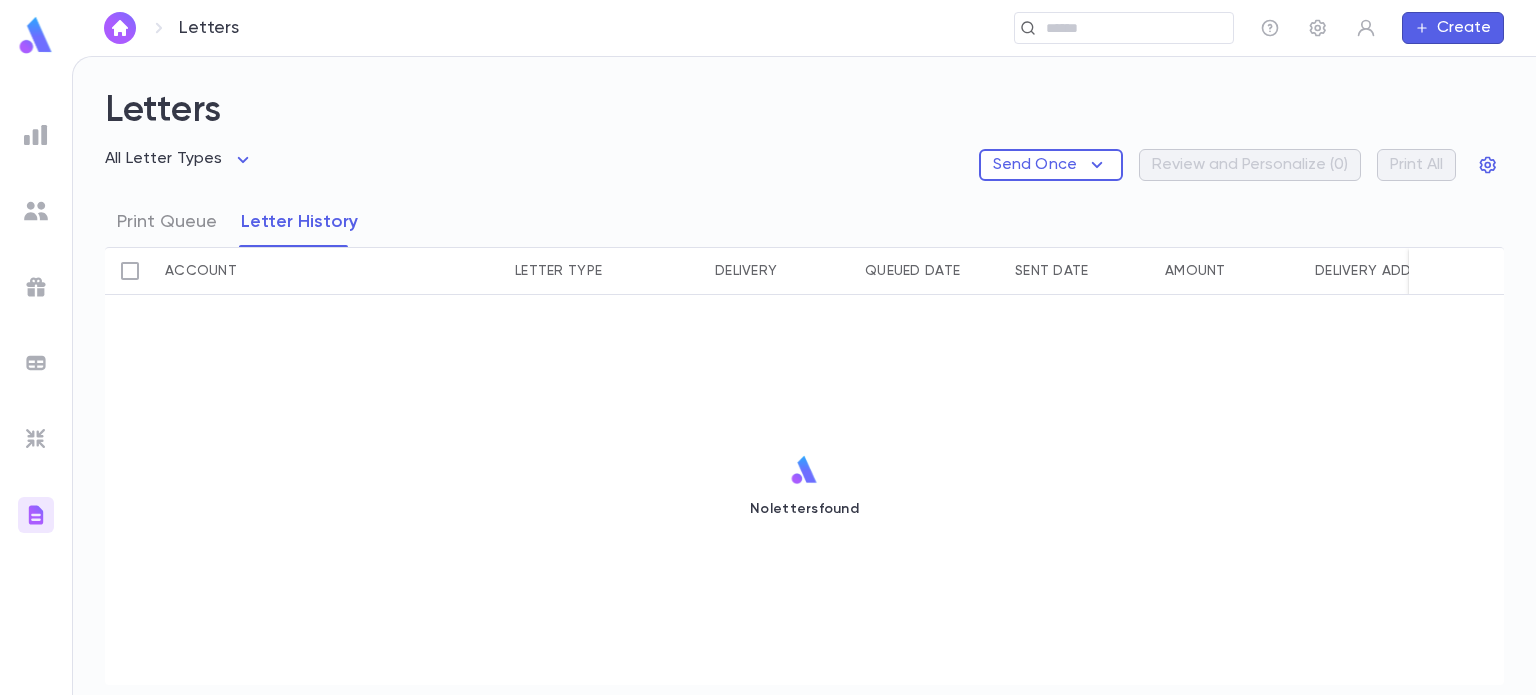 click at bounding box center (36, 135) 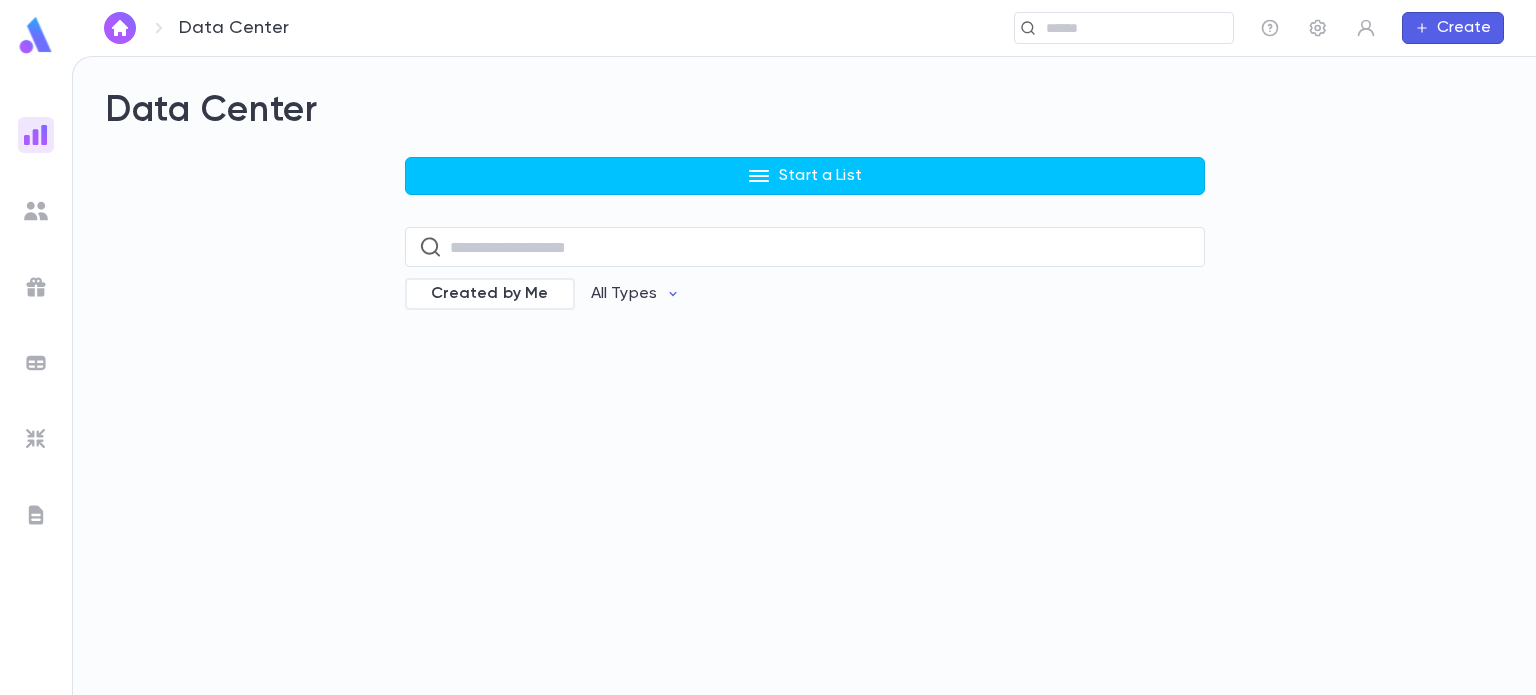click at bounding box center (36, 211) 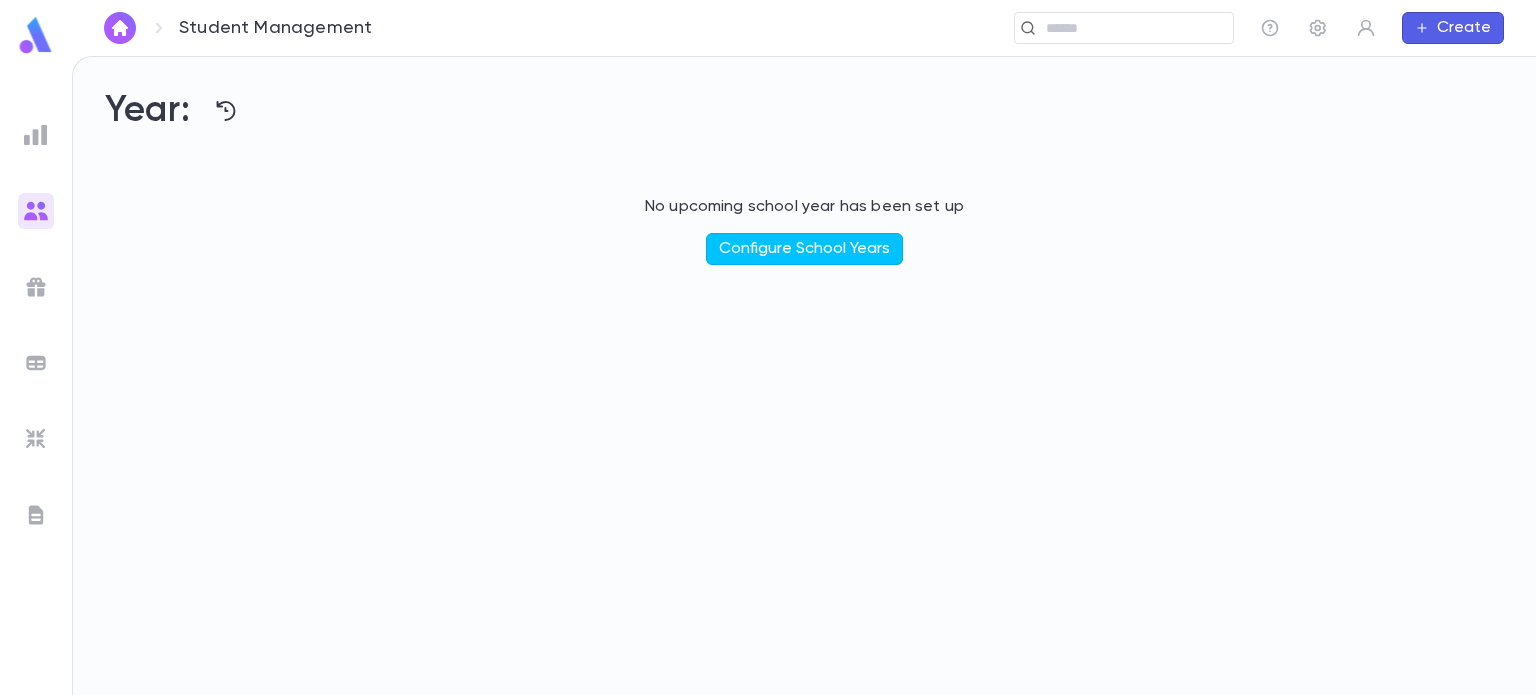 click at bounding box center (36, 287) 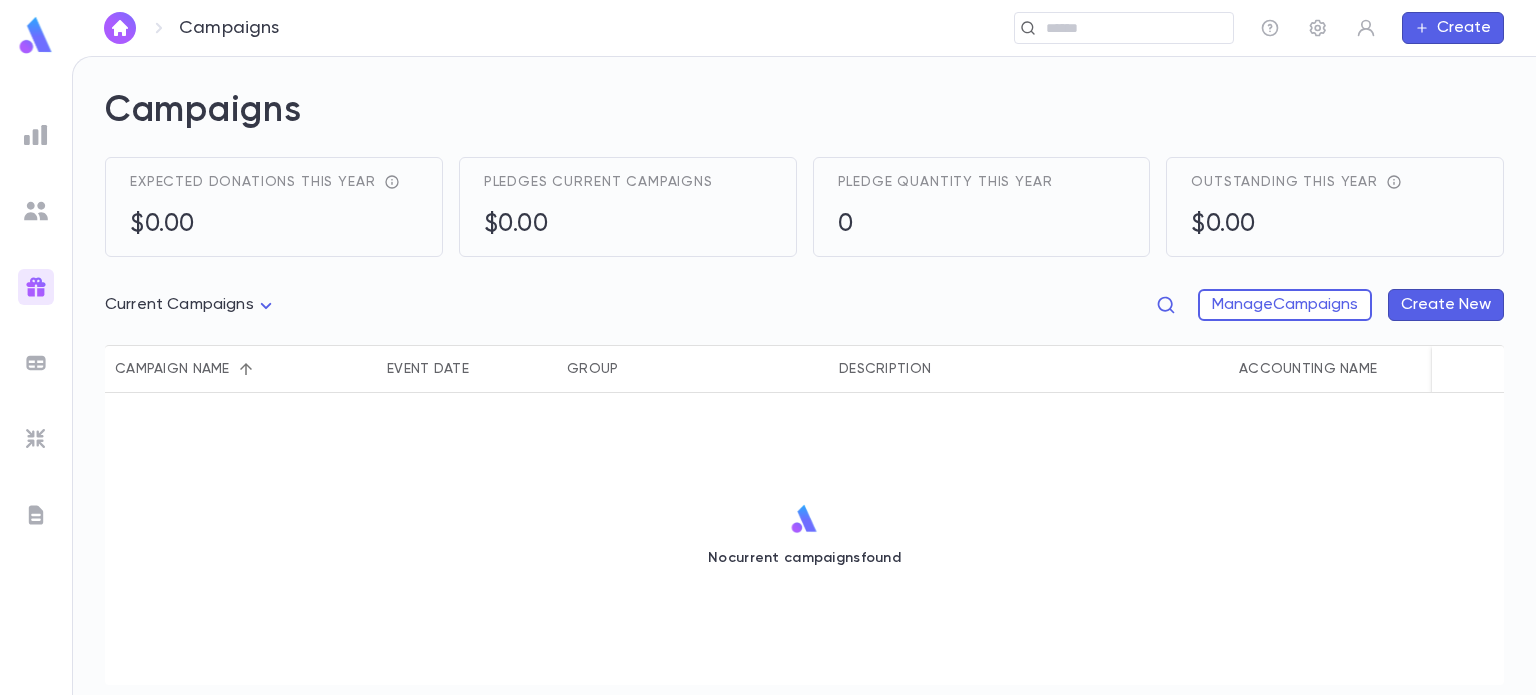 click at bounding box center (120, 28) 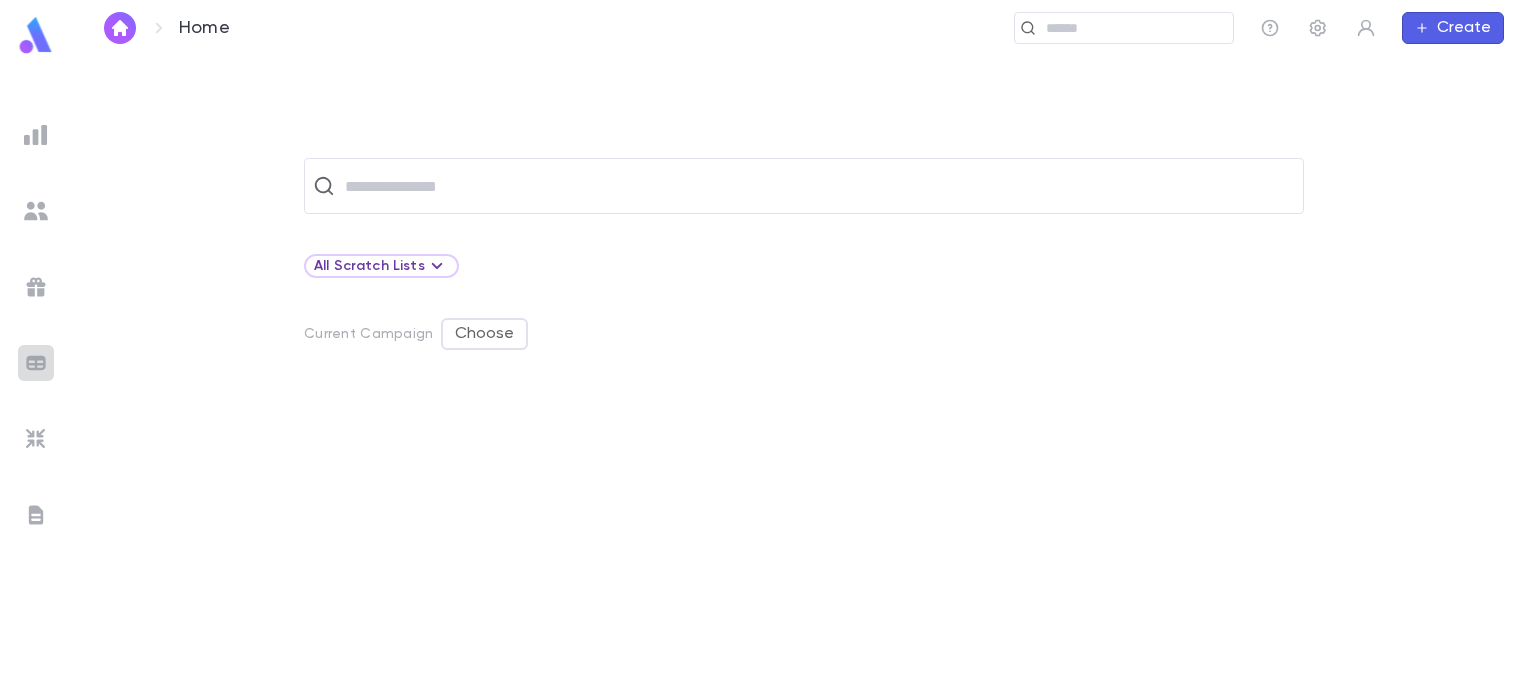 click at bounding box center (36, 363) 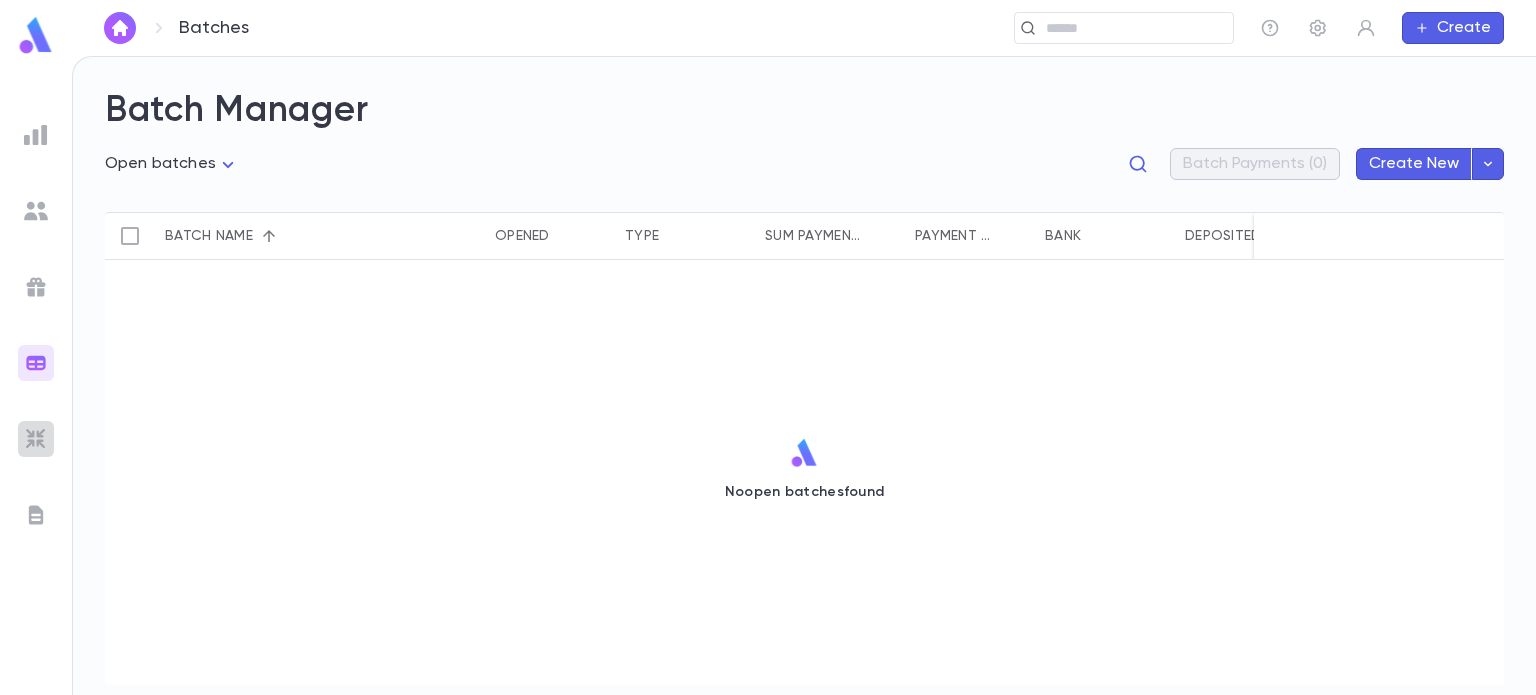 click at bounding box center [36, 439] 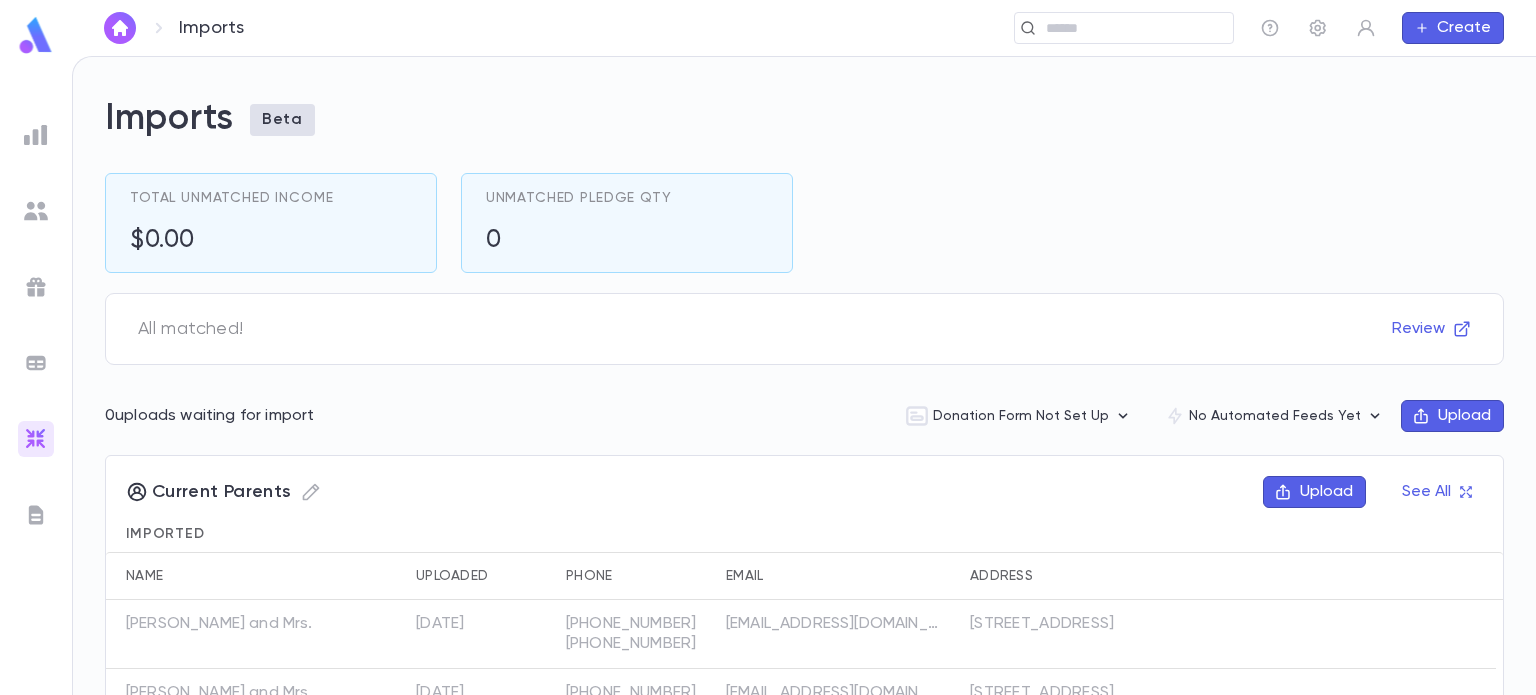 scroll, scrollTop: 123, scrollLeft: 0, axis: vertical 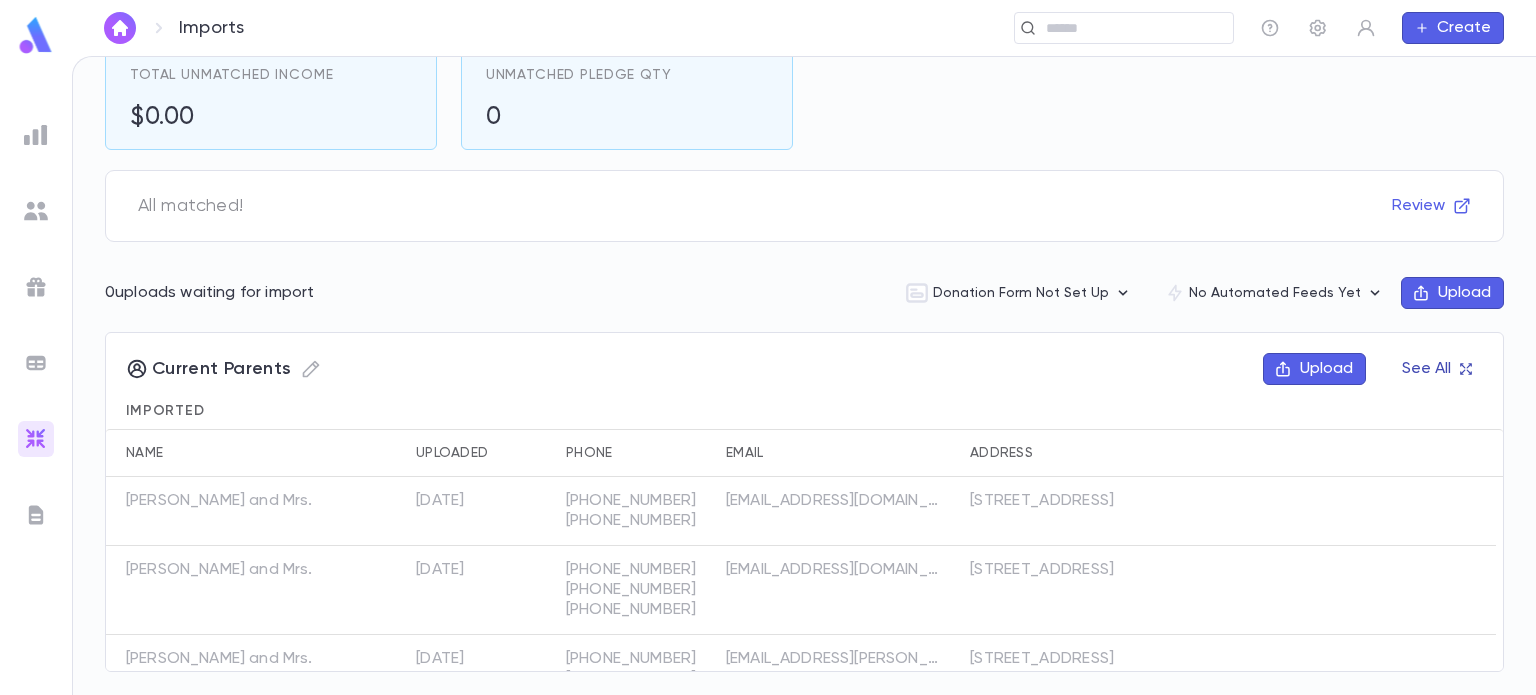 click on "See All" at bounding box center (1436, 369) 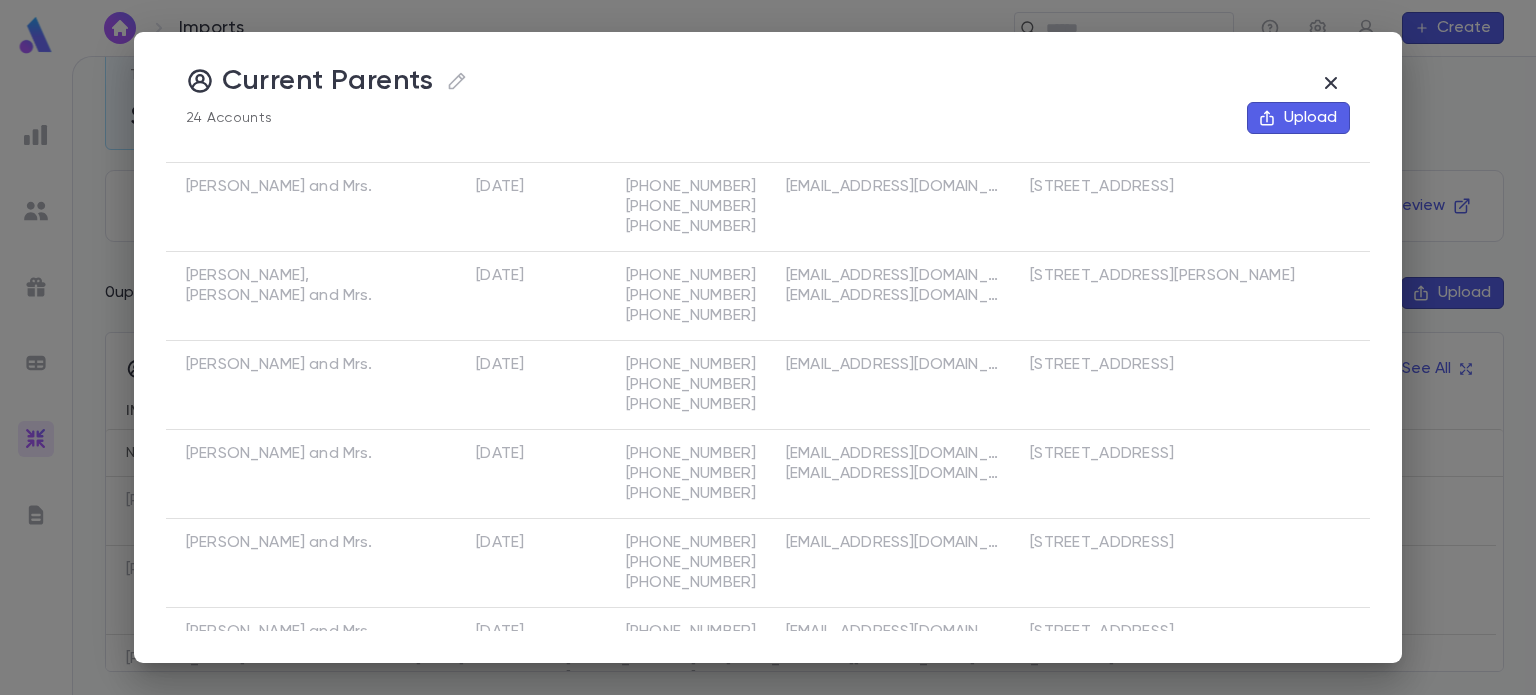 scroll, scrollTop: 0, scrollLeft: 0, axis: both 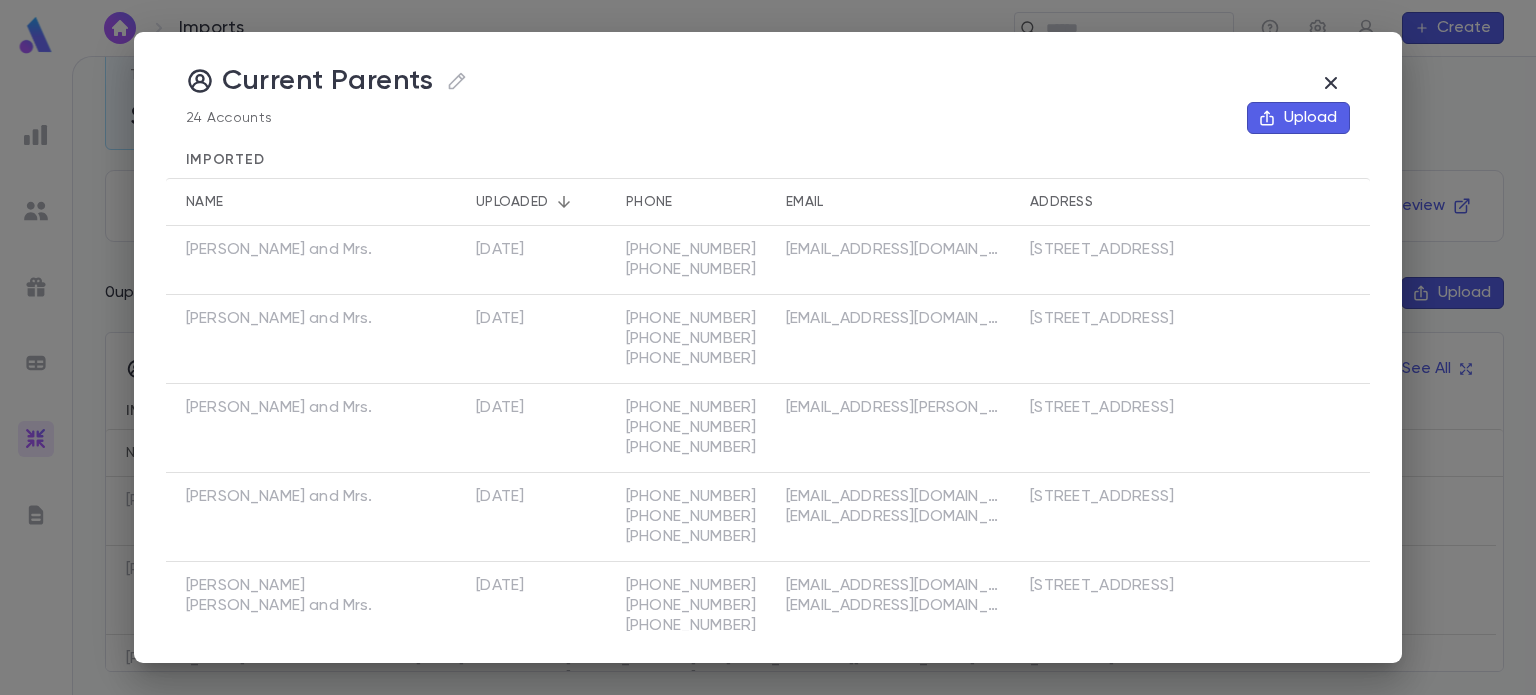 click on "Brog, Meir and Mrs." at bounding box center (291, 260) 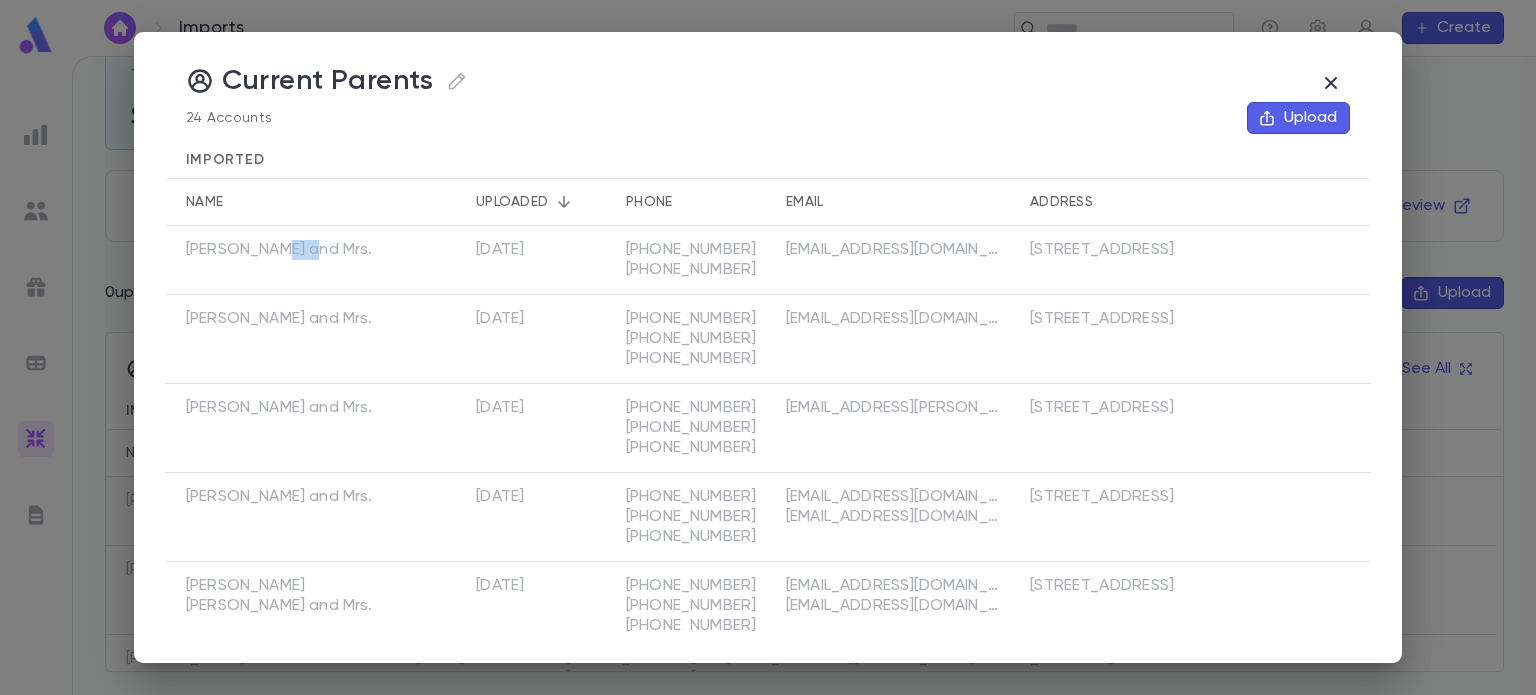 click on "Brog, Meir and Mrs." at bounding box center [291, 260] 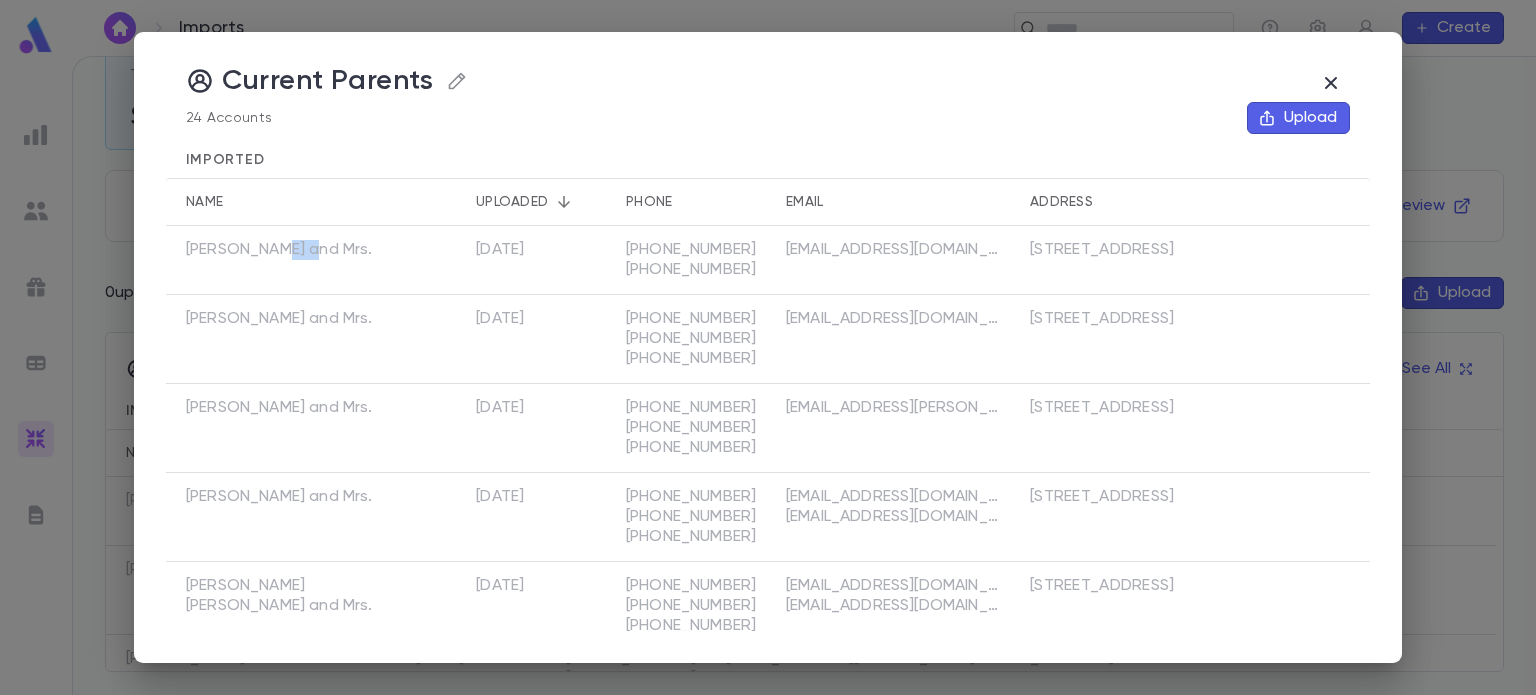 click 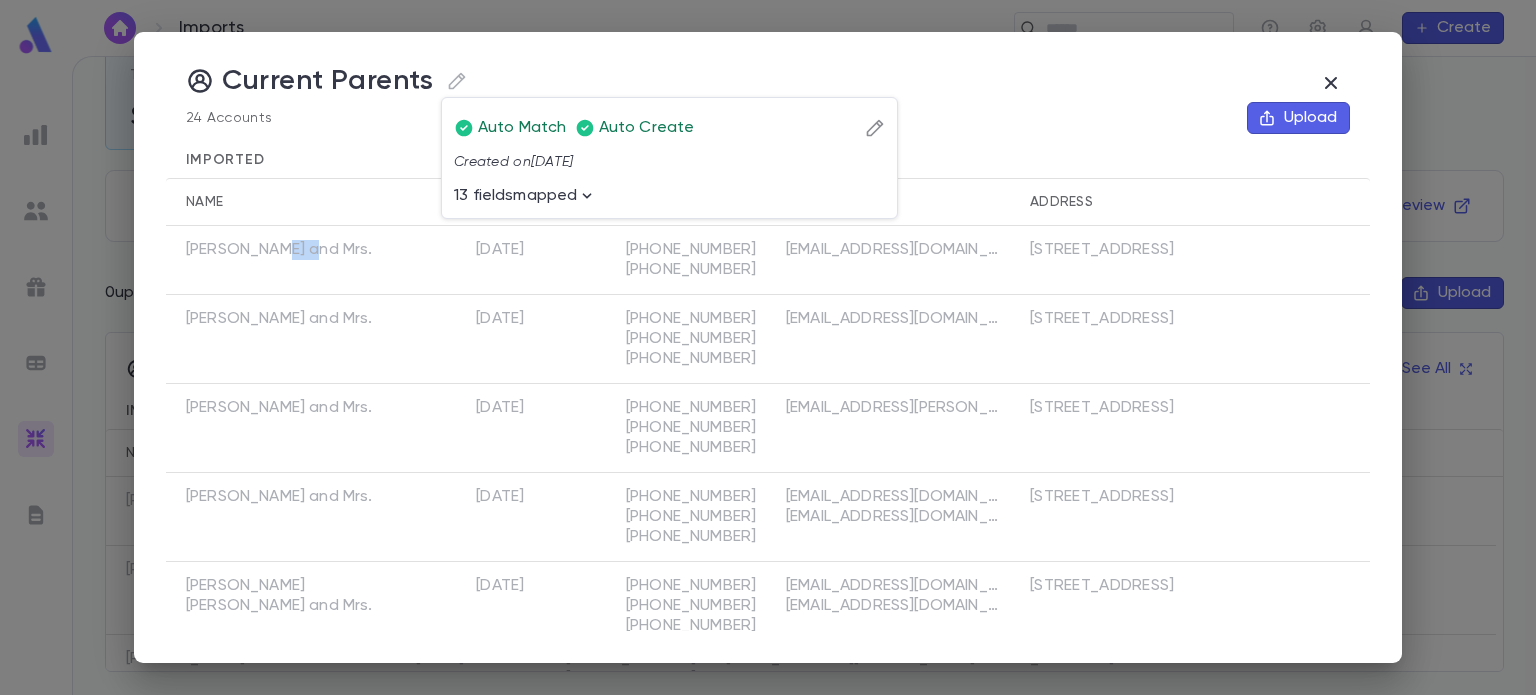 click 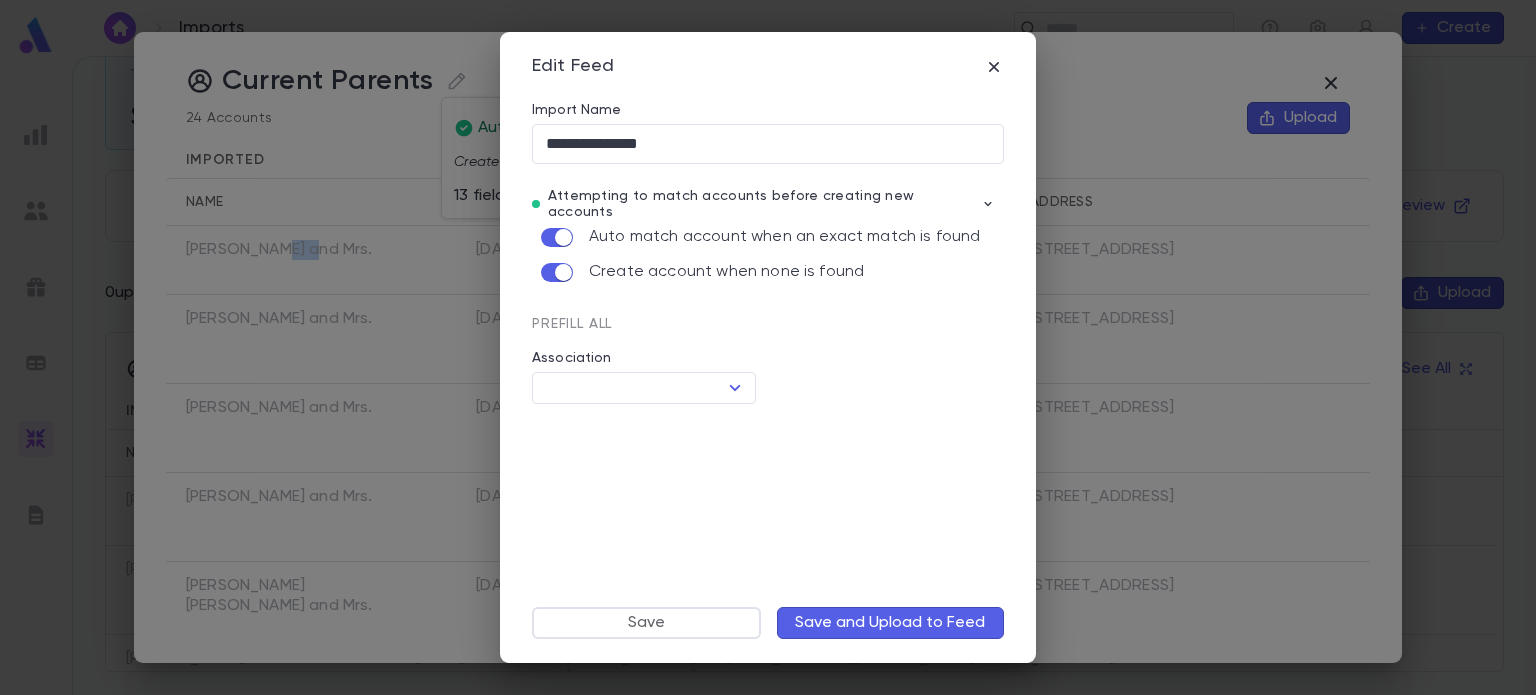 scroll, scrollTop: 8, scrollLeft: 0, axis: vertical 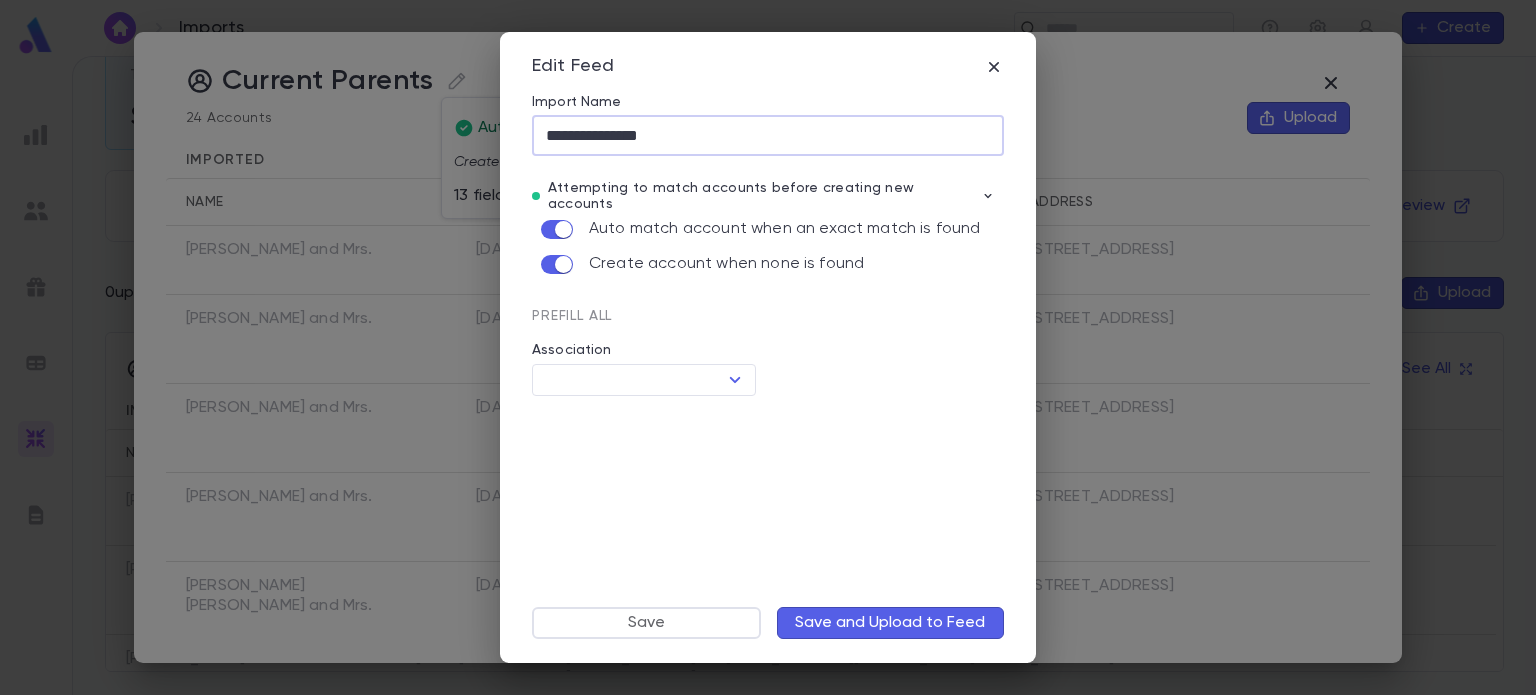 drag, startPoint x: 777, startPoint y: 135, endPoint x: 684, endPoint y: 141, distance: 93.193344 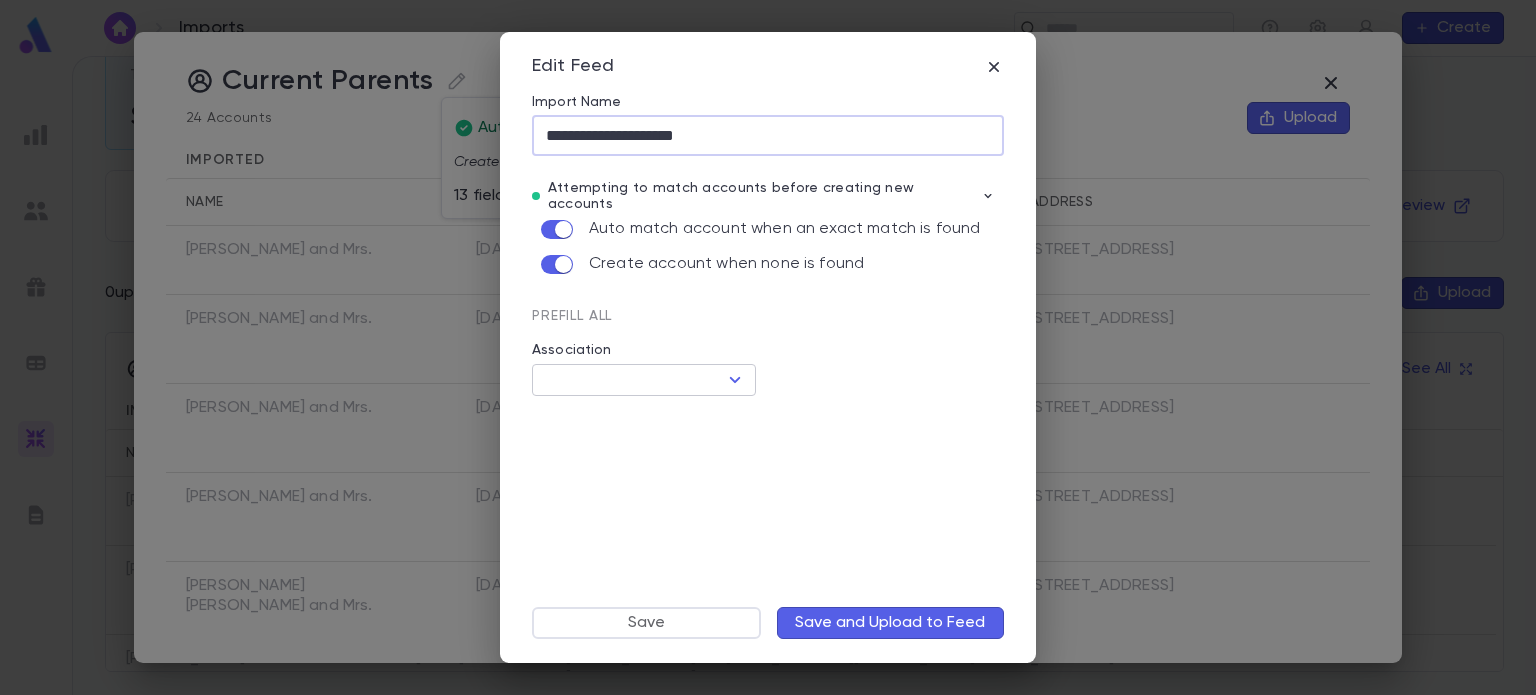 type on "**********" 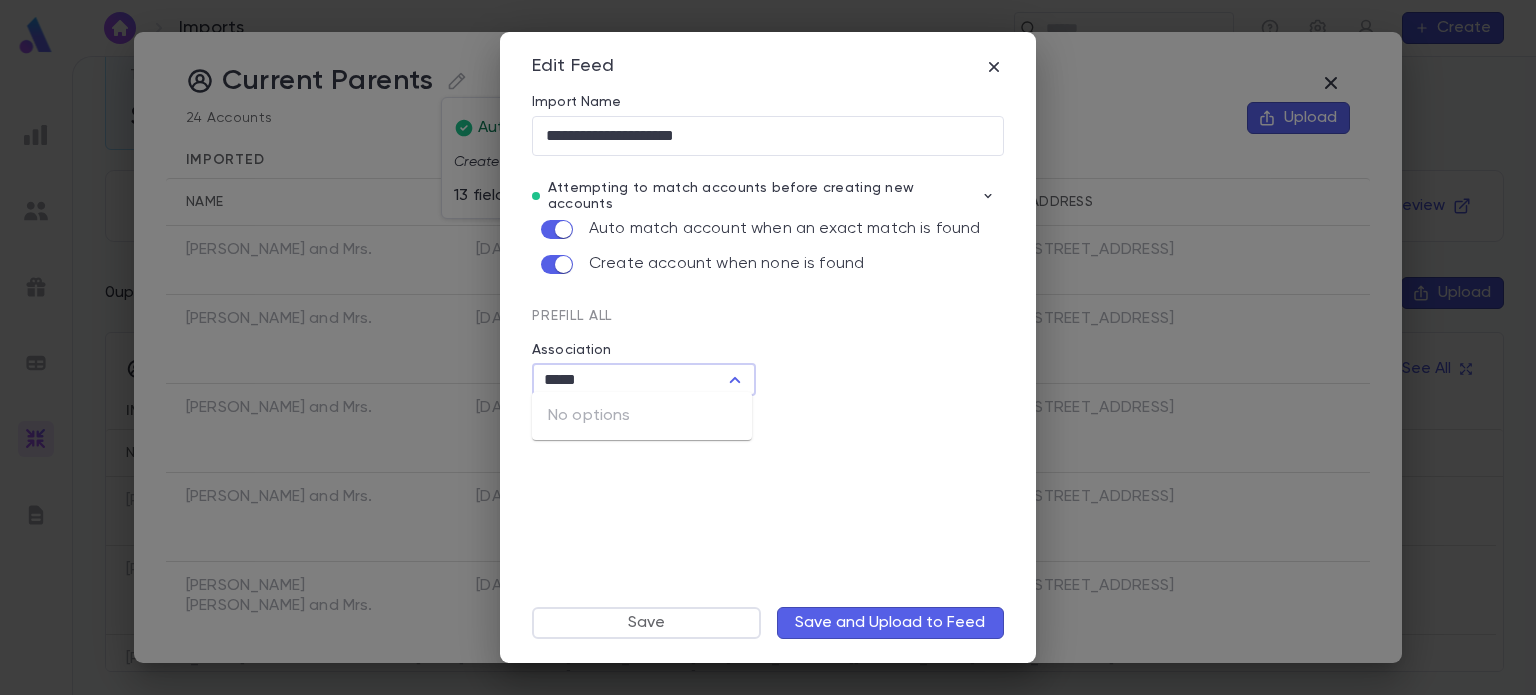 type on "*****" 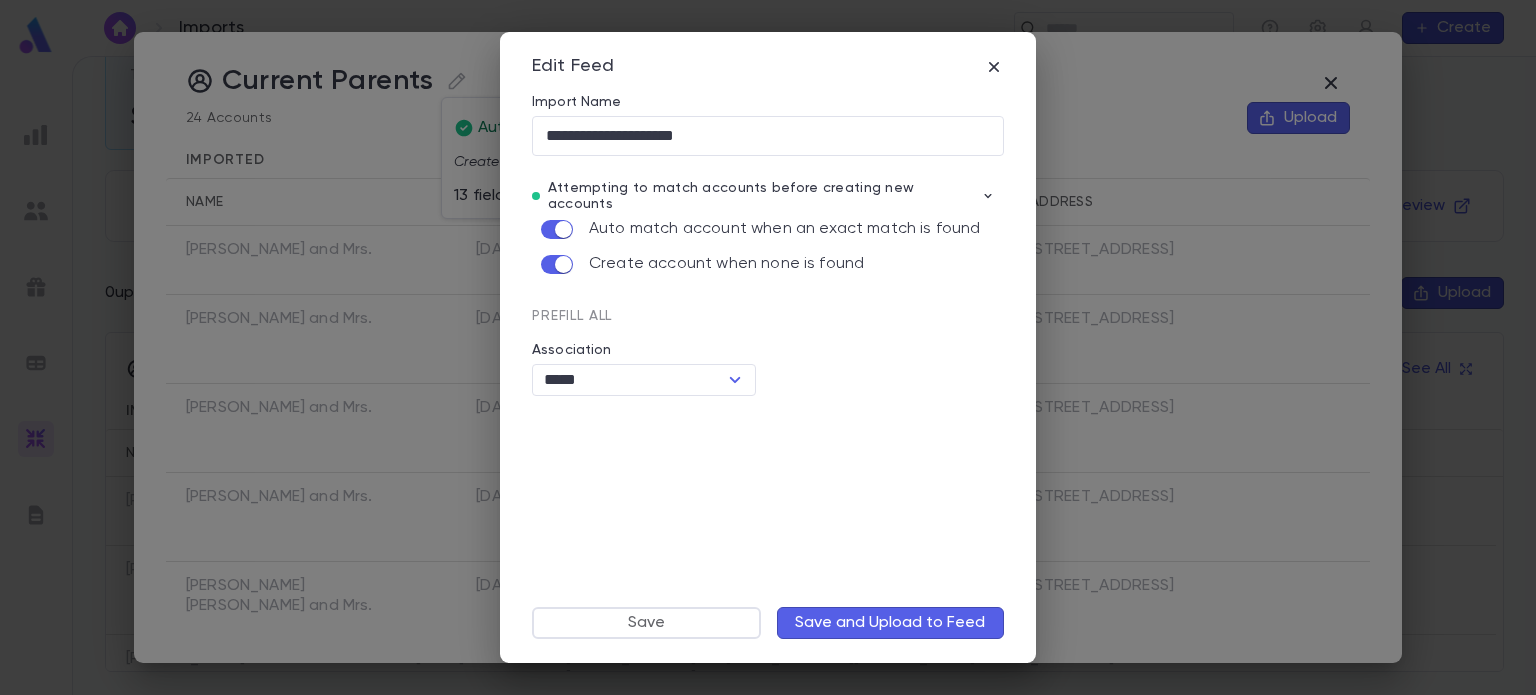 type 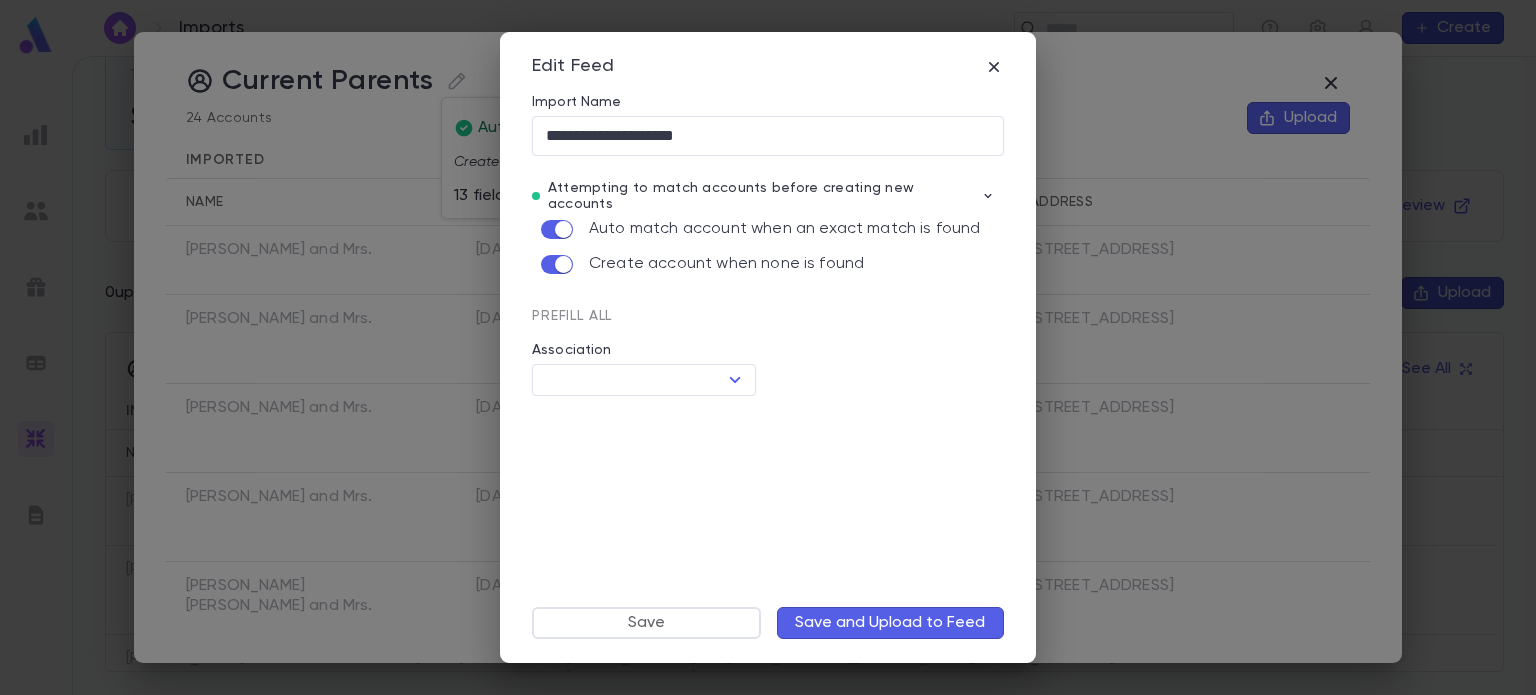 click on "Save and Upload to Feed" at bounding box center (890, 623) 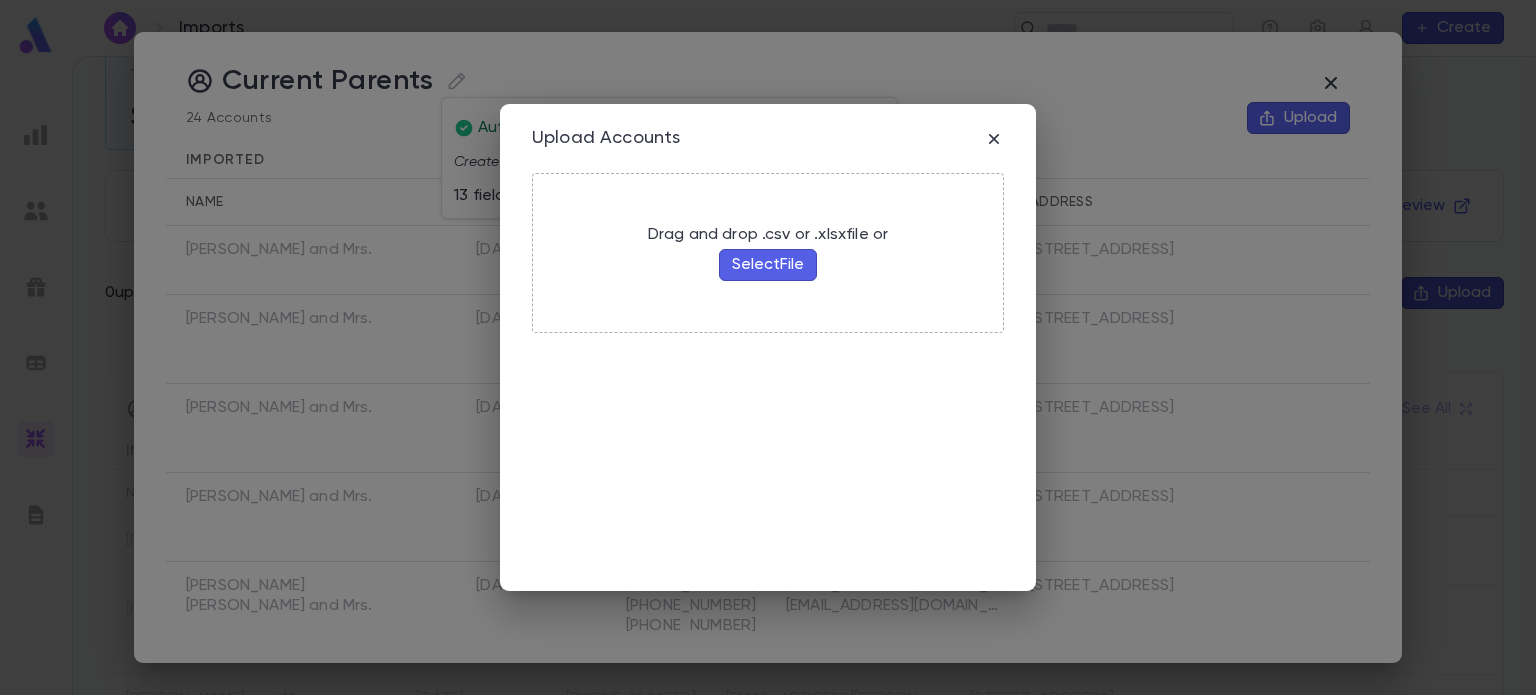 scroll, scrollTop: 0, scrollLeft: 0, axis: both 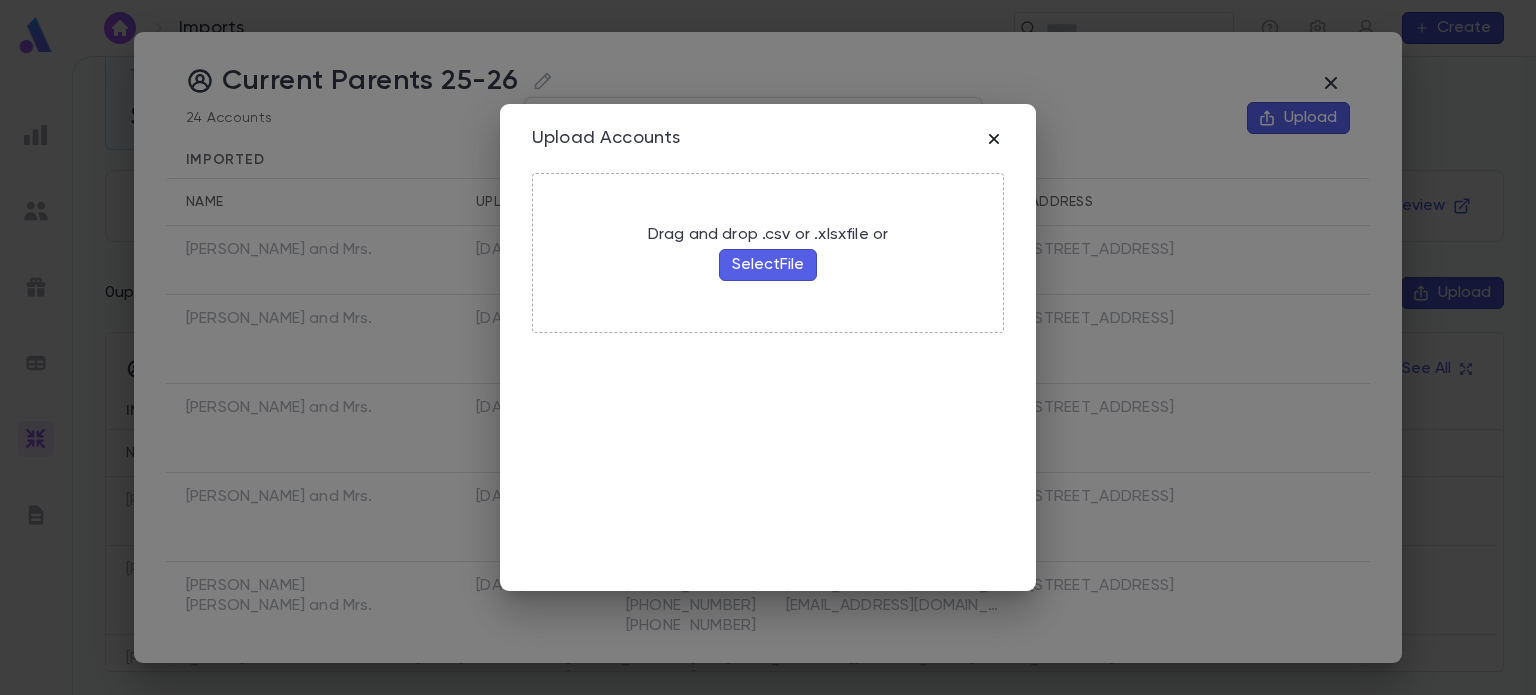 click 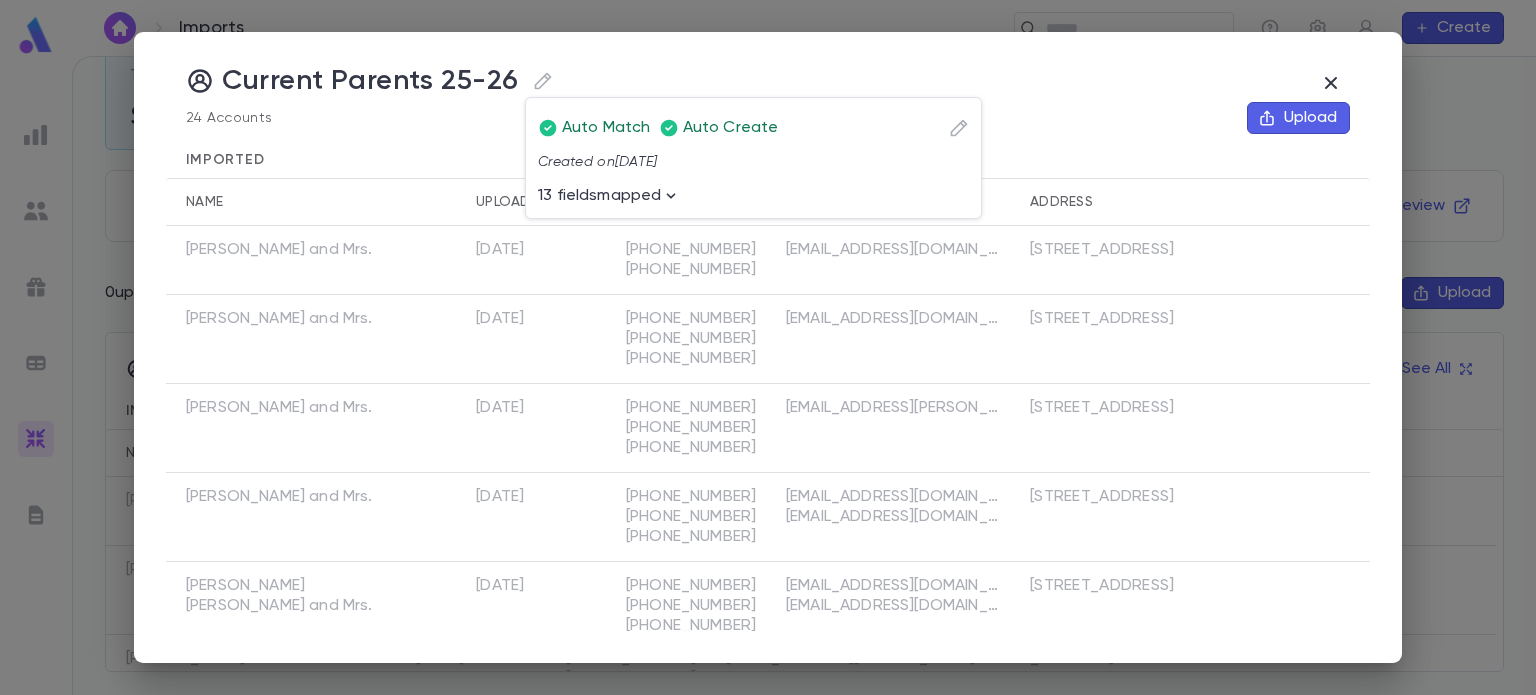 click at bounding box center (768, 347) 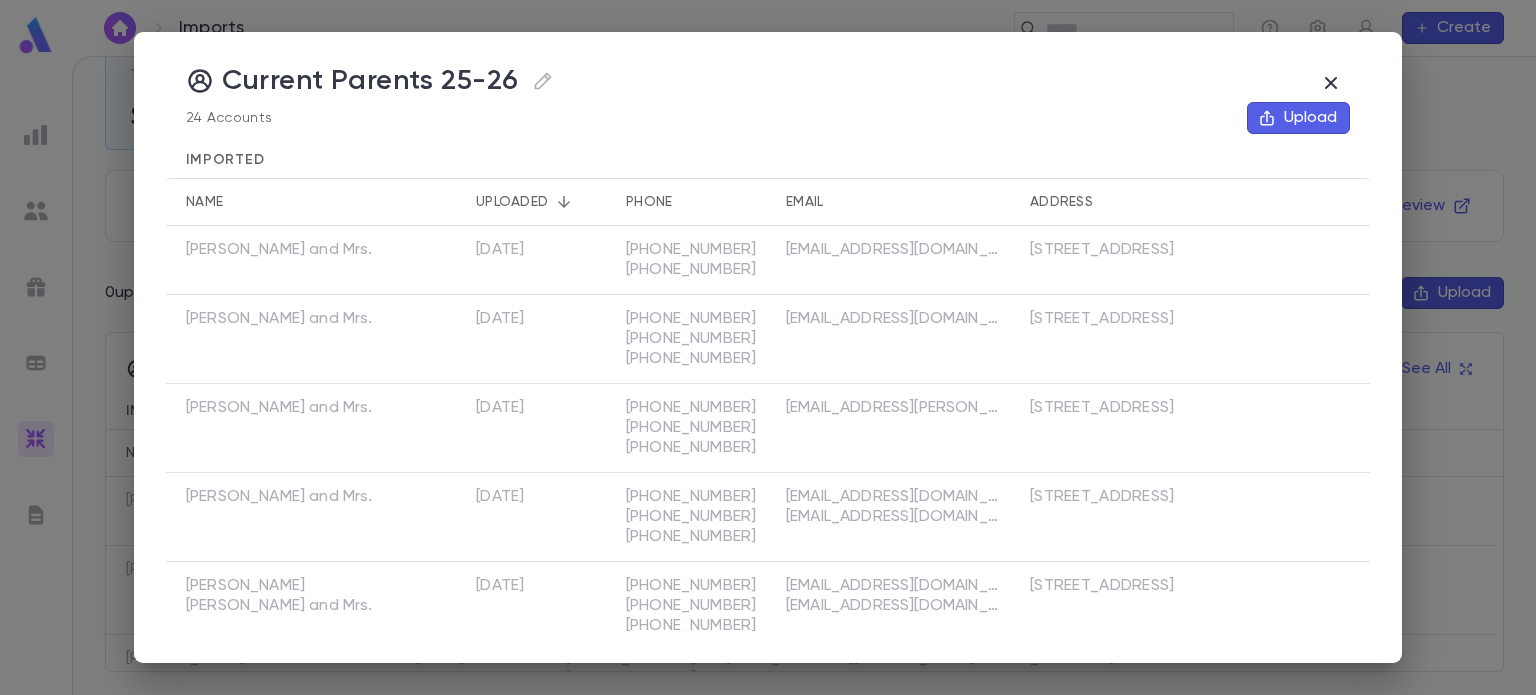 click 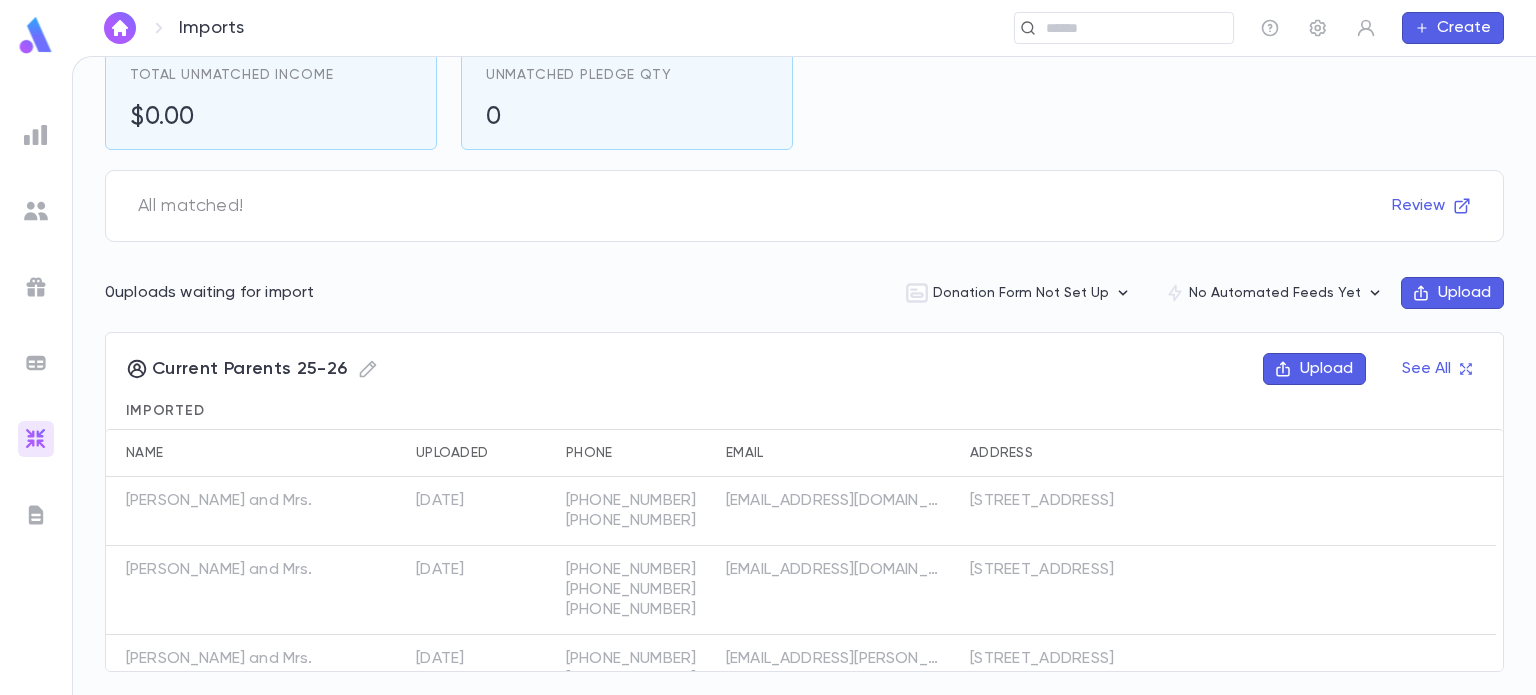 scroll, scrollTop: 0, scrollLeft: 0, axis: both 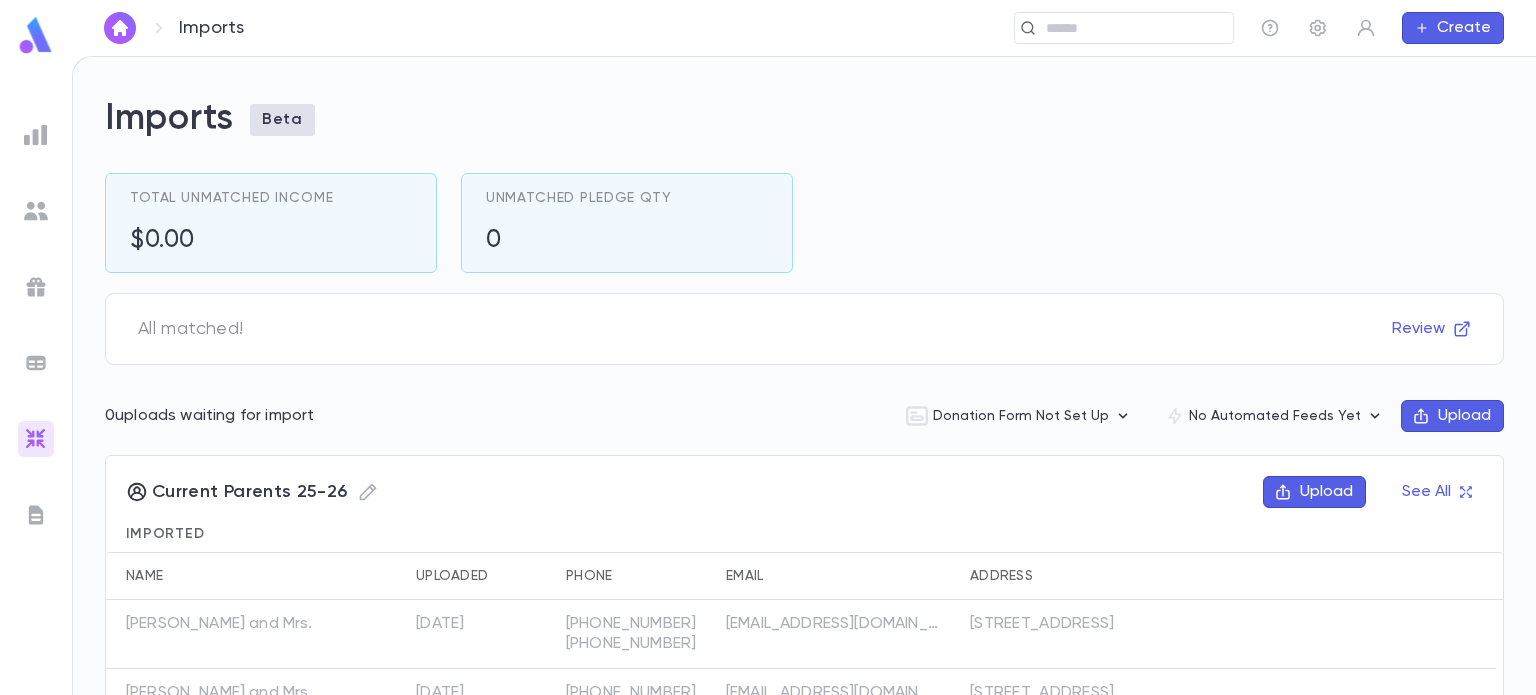 click at bounding box center [36, 35] 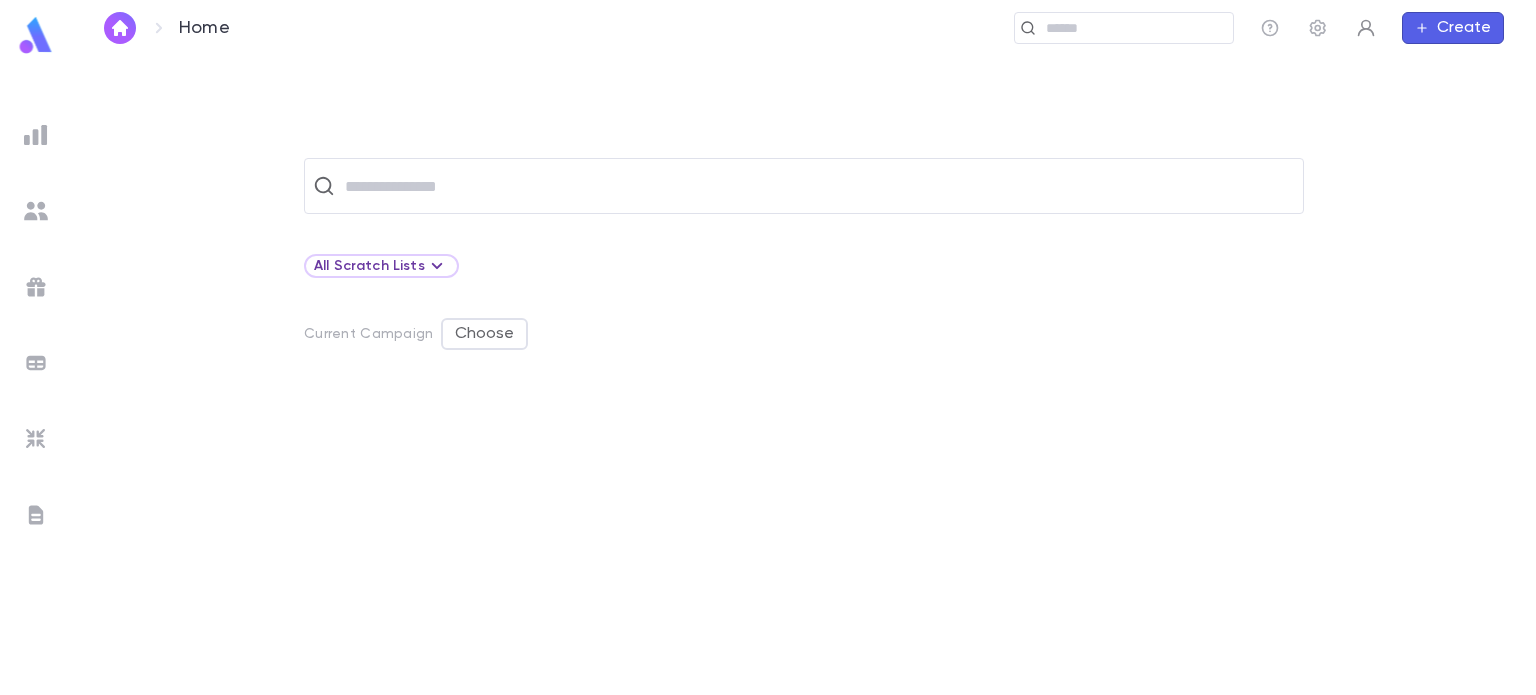 click 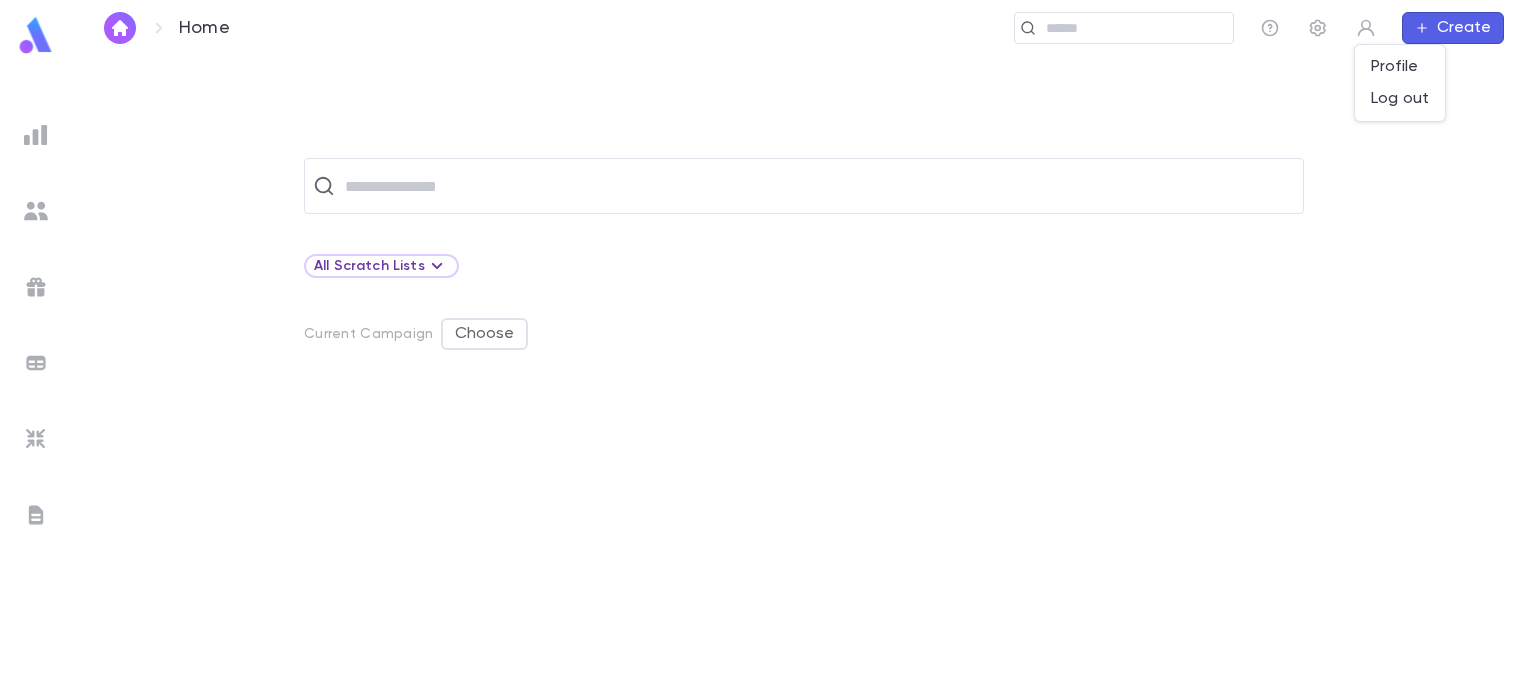 click at bounding box center [768, 347] 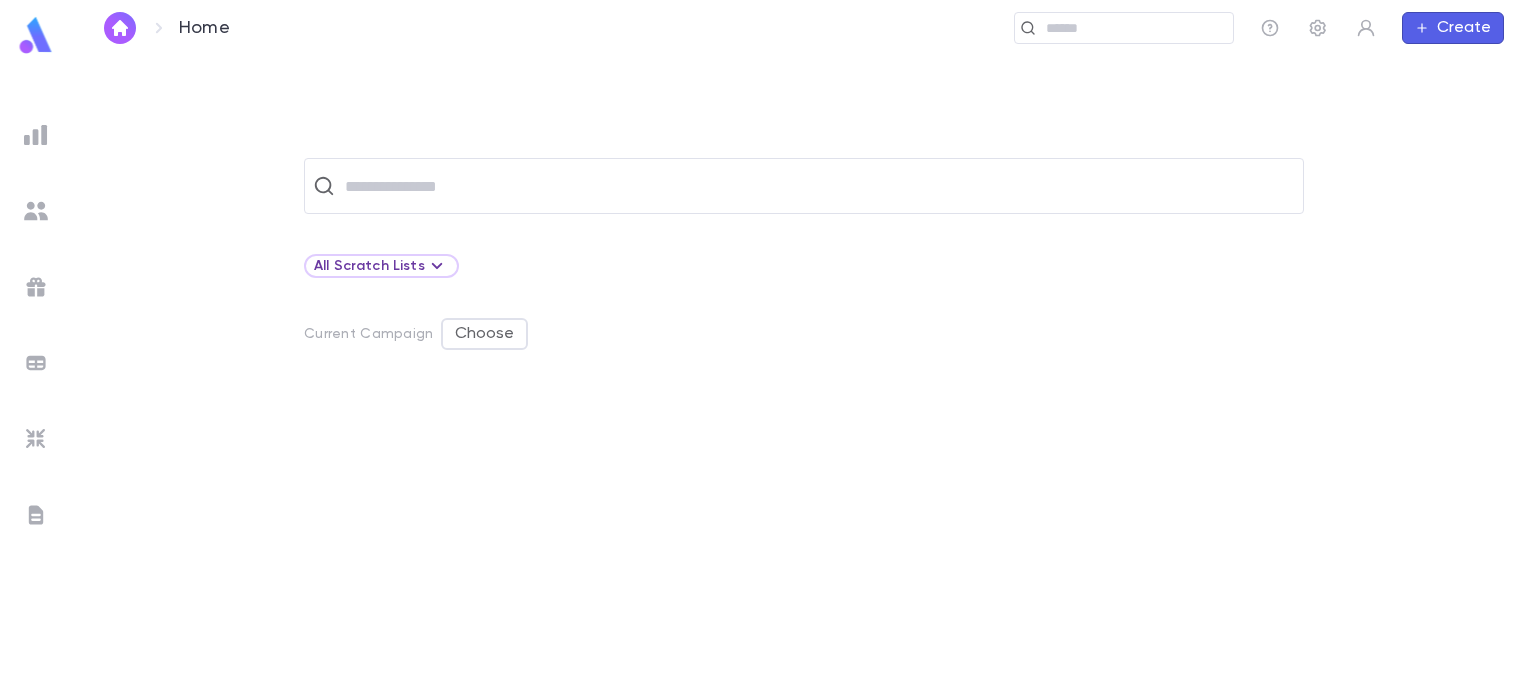 click on "Create" at bounding box center [1453, 28] 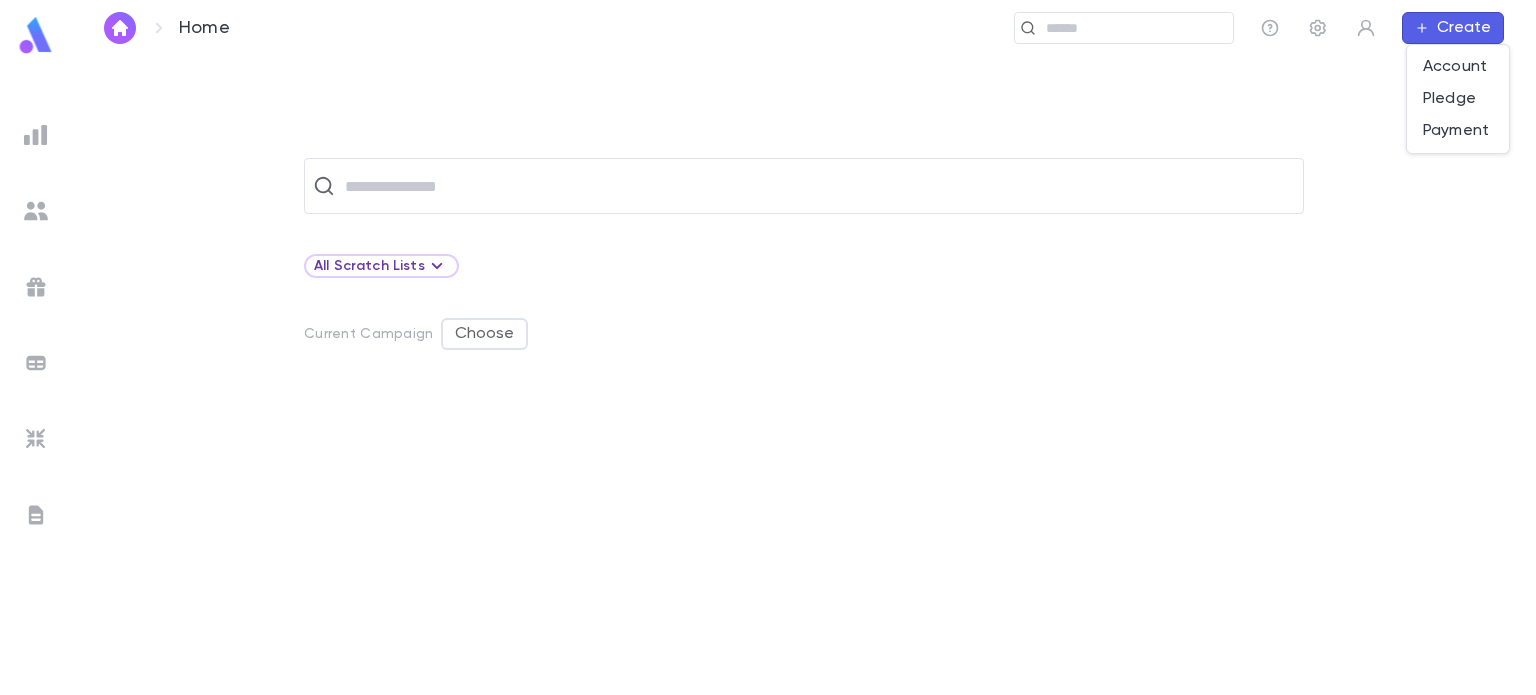 click at bounding box center [768, 347] 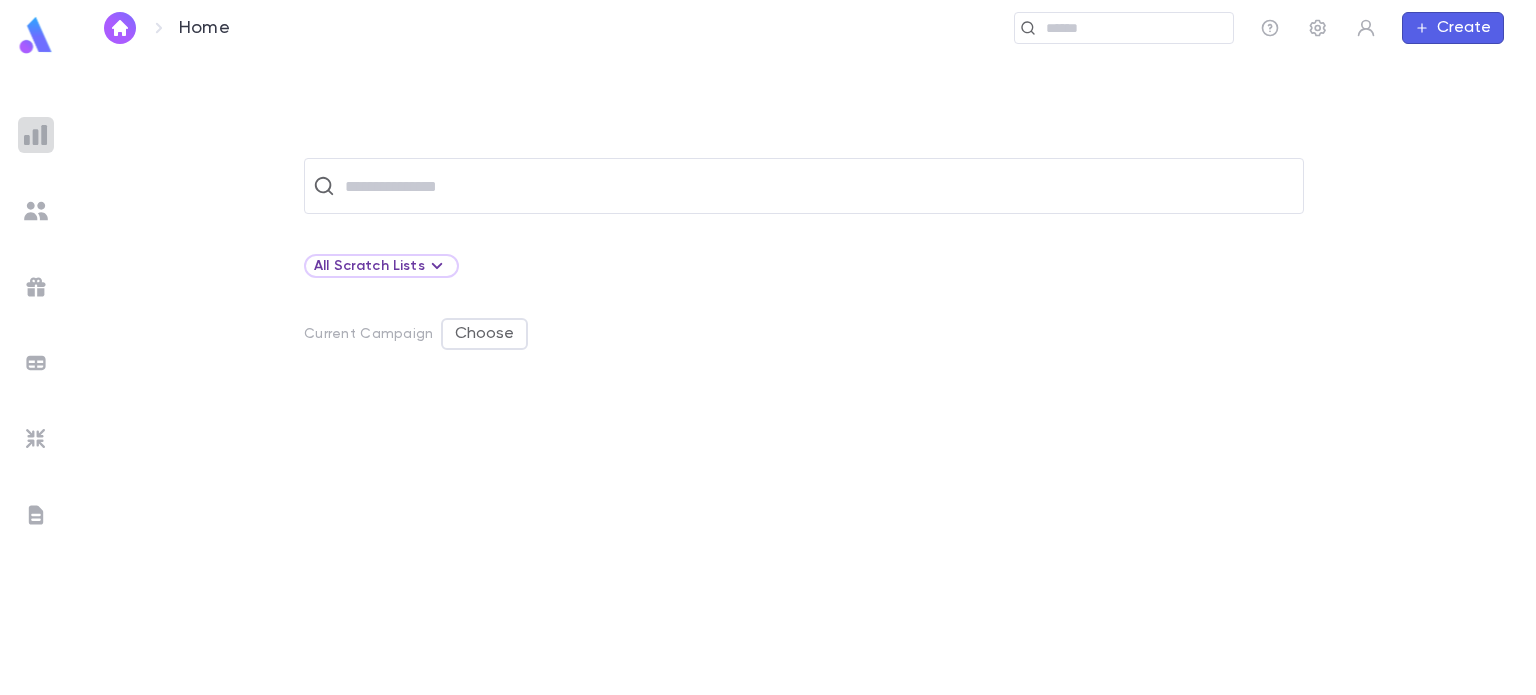 click at bounding box center (36, 135) 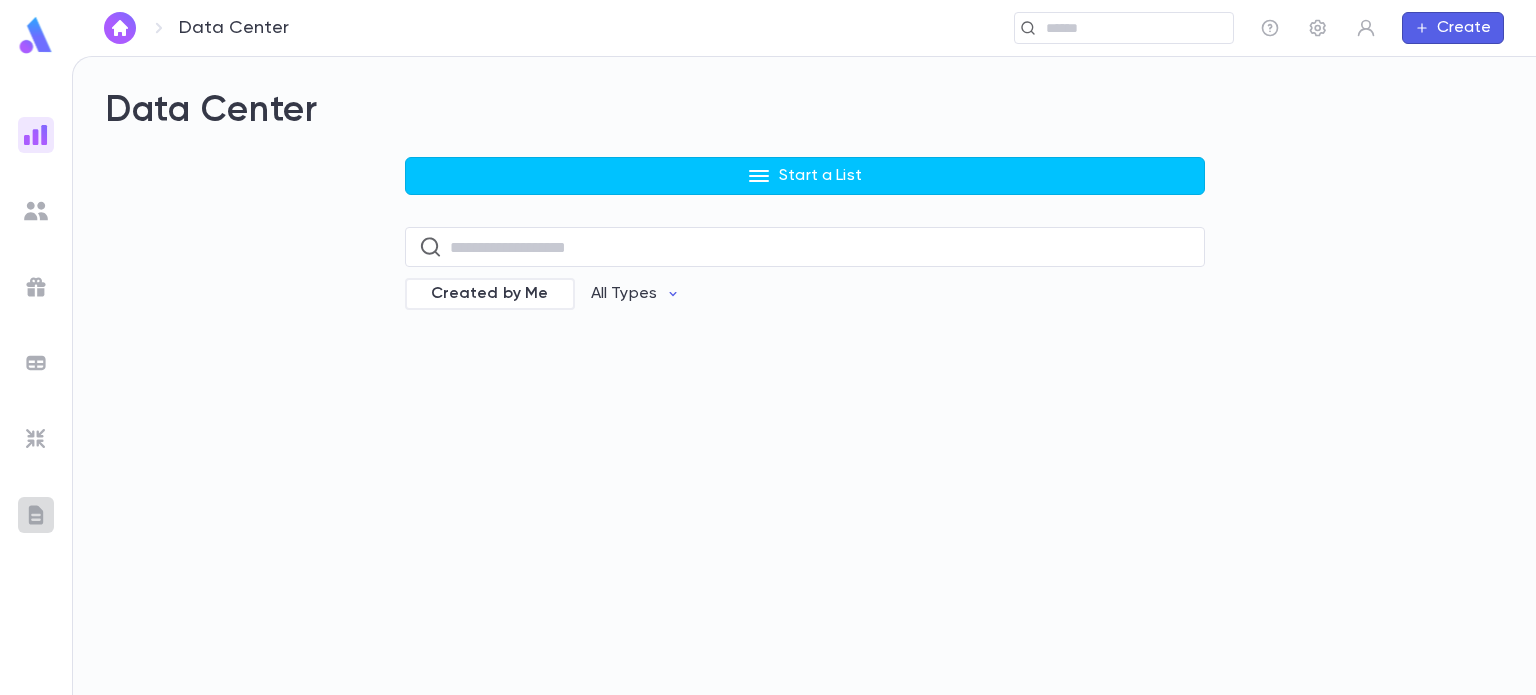 click at bounding box center [36, 515] 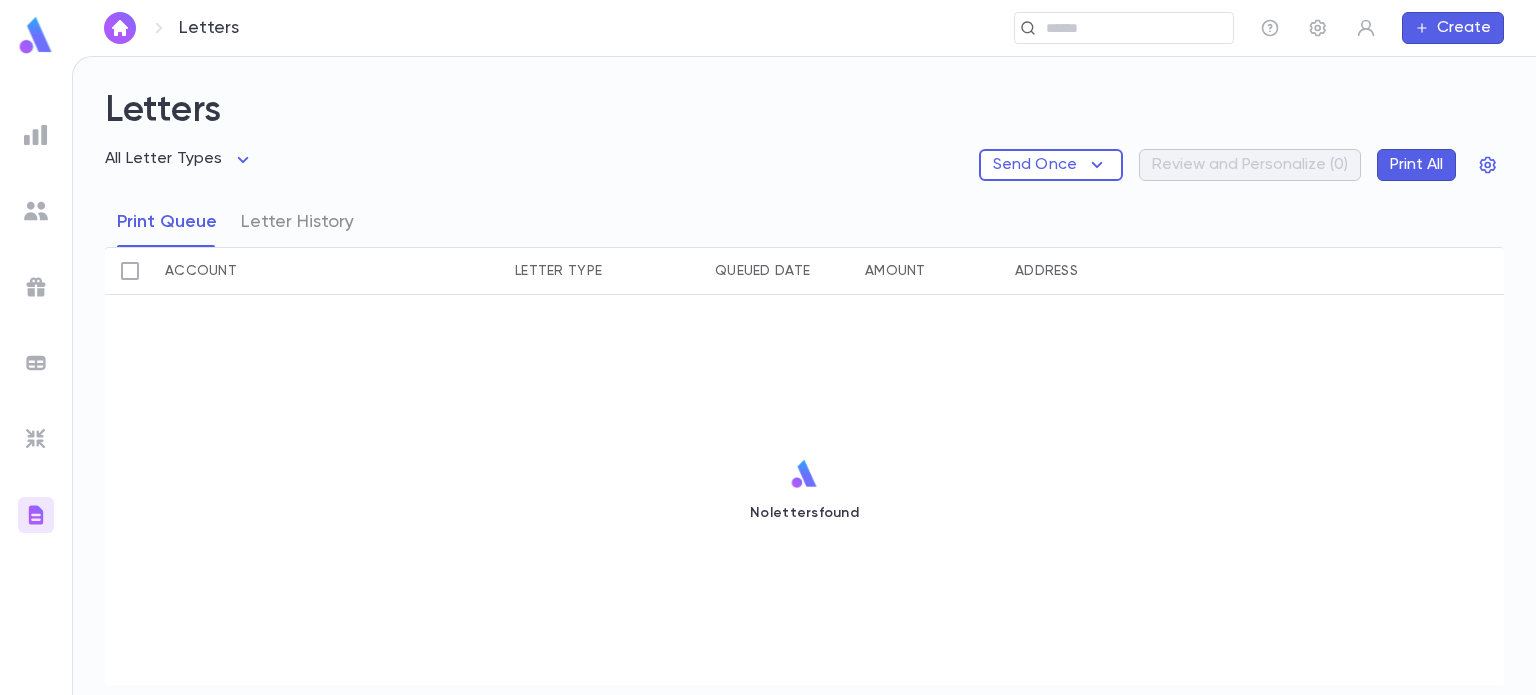 click on "Letters ​  Create Letters All Letter Types Send Once Review and Personalize ( 0 ) Print All Print Queue Letter History Account Letter Type Queued Date Amount Address No  letters  found Profile Log out Account Pledge Payment Donation Summaries" at bounding box center (768, 375) 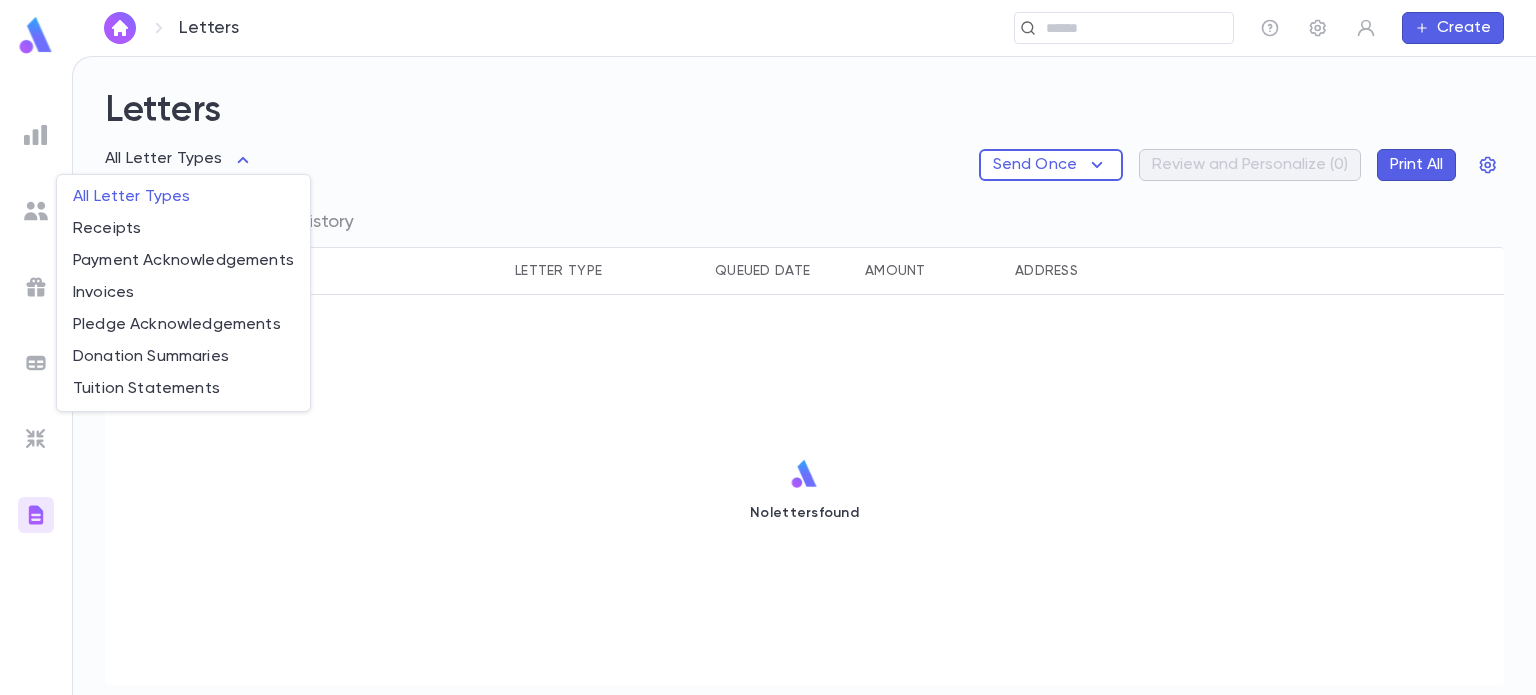click at bounding box center (768, 347) 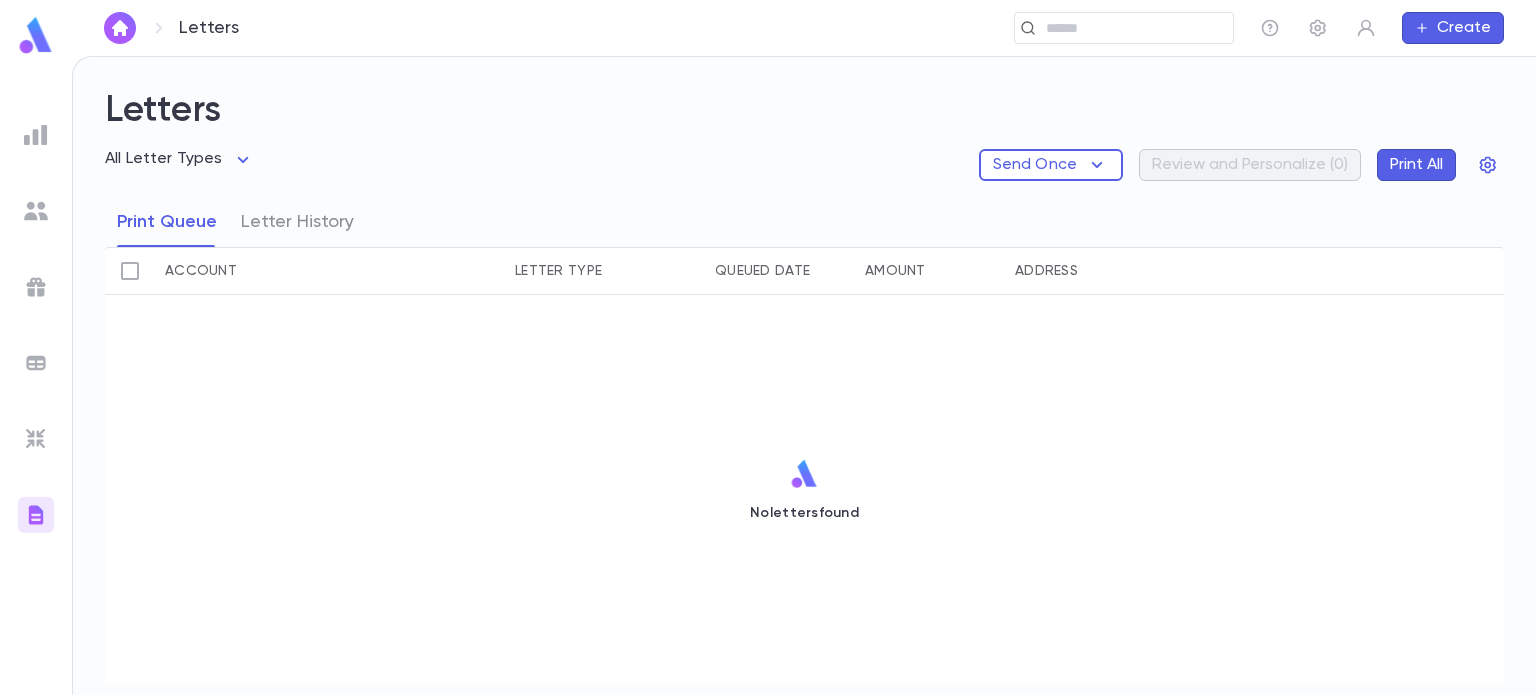 click at bounding box center [36, 439] 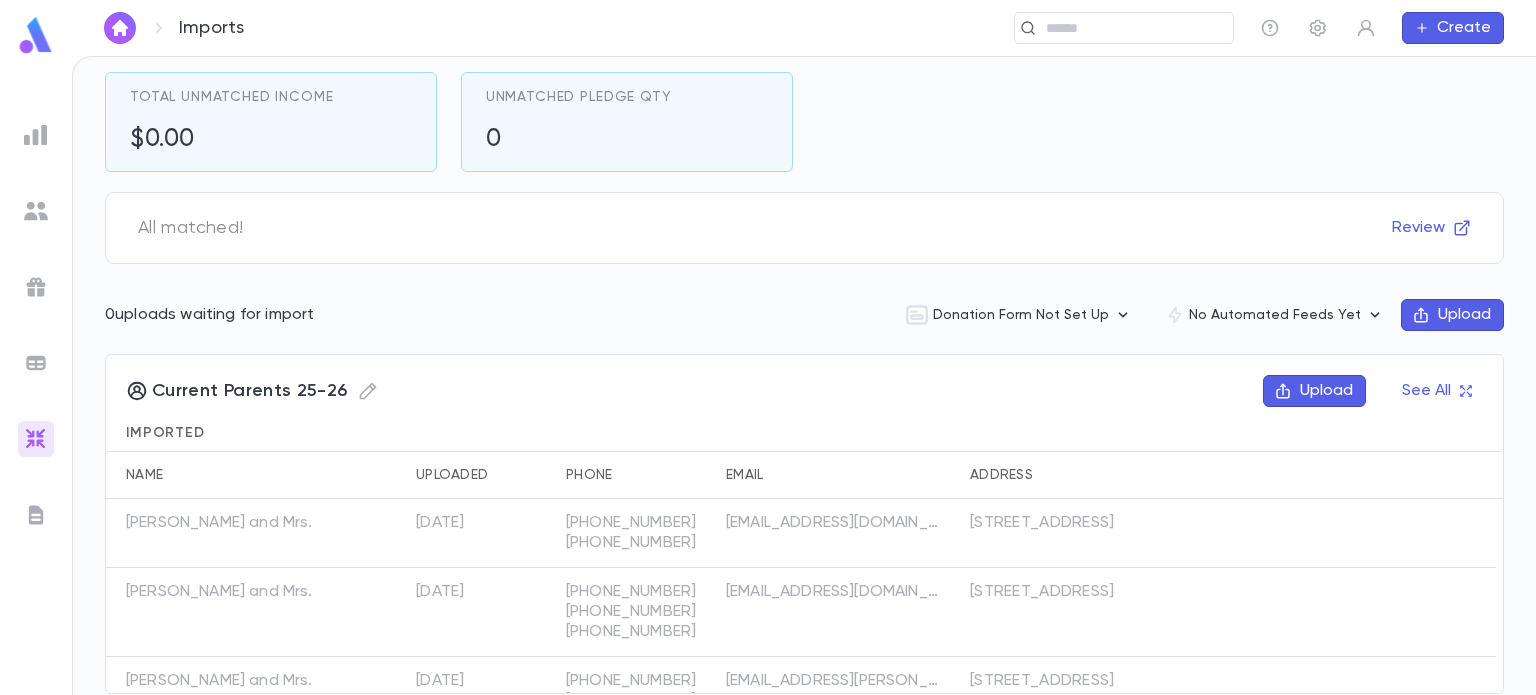 scroll, scrollTop: 100, scrollLeft: 0, axis: vertical 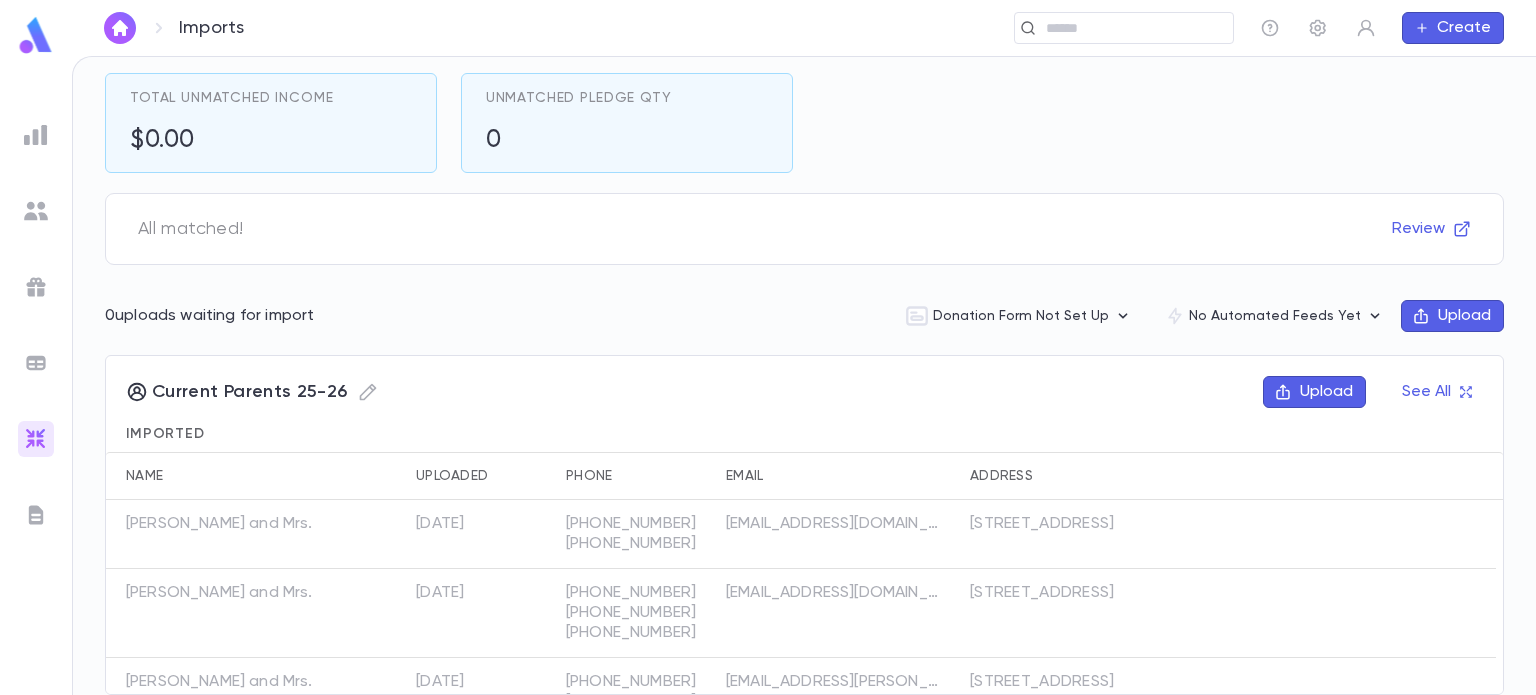 click on "Brog, Meir and Mrs." at bounding box center [219, 524] 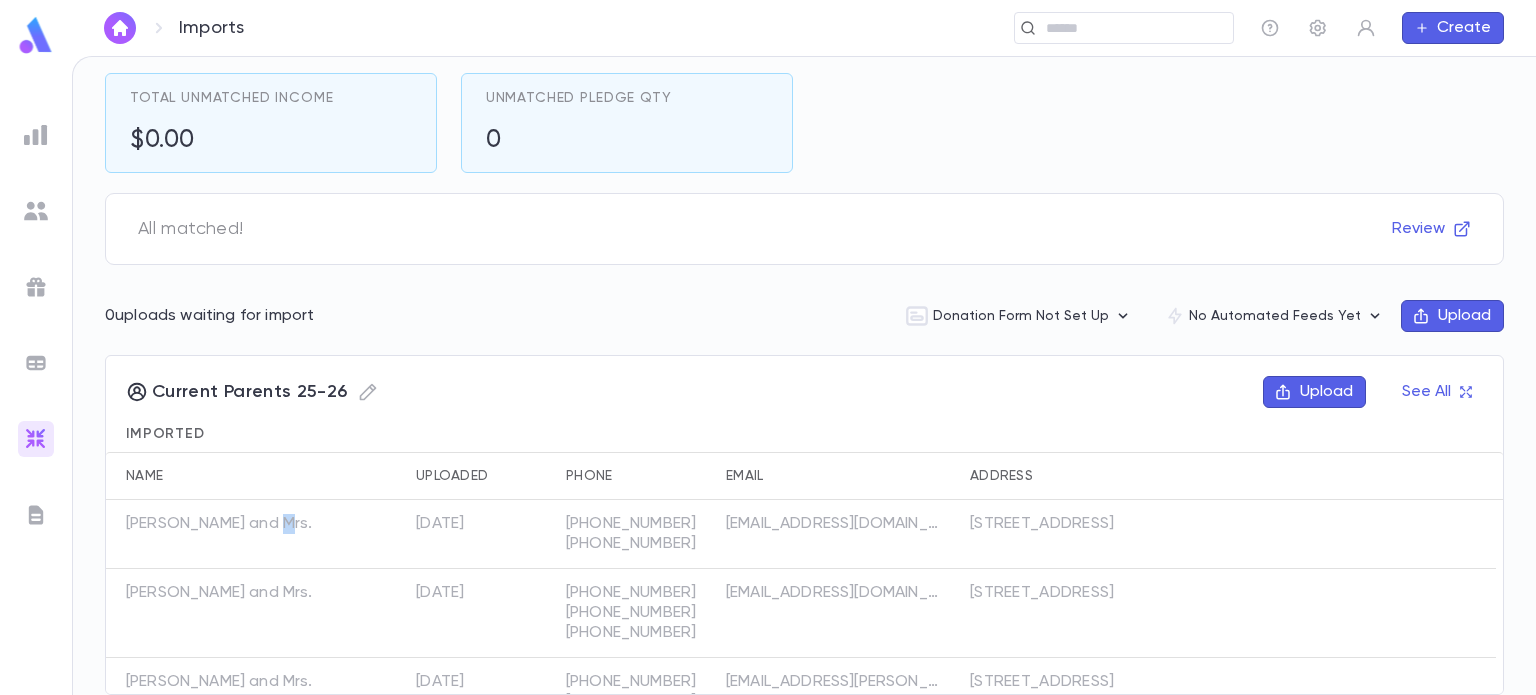 click on "Brog, Meir and Mrs." at bounding box center [219, 524] 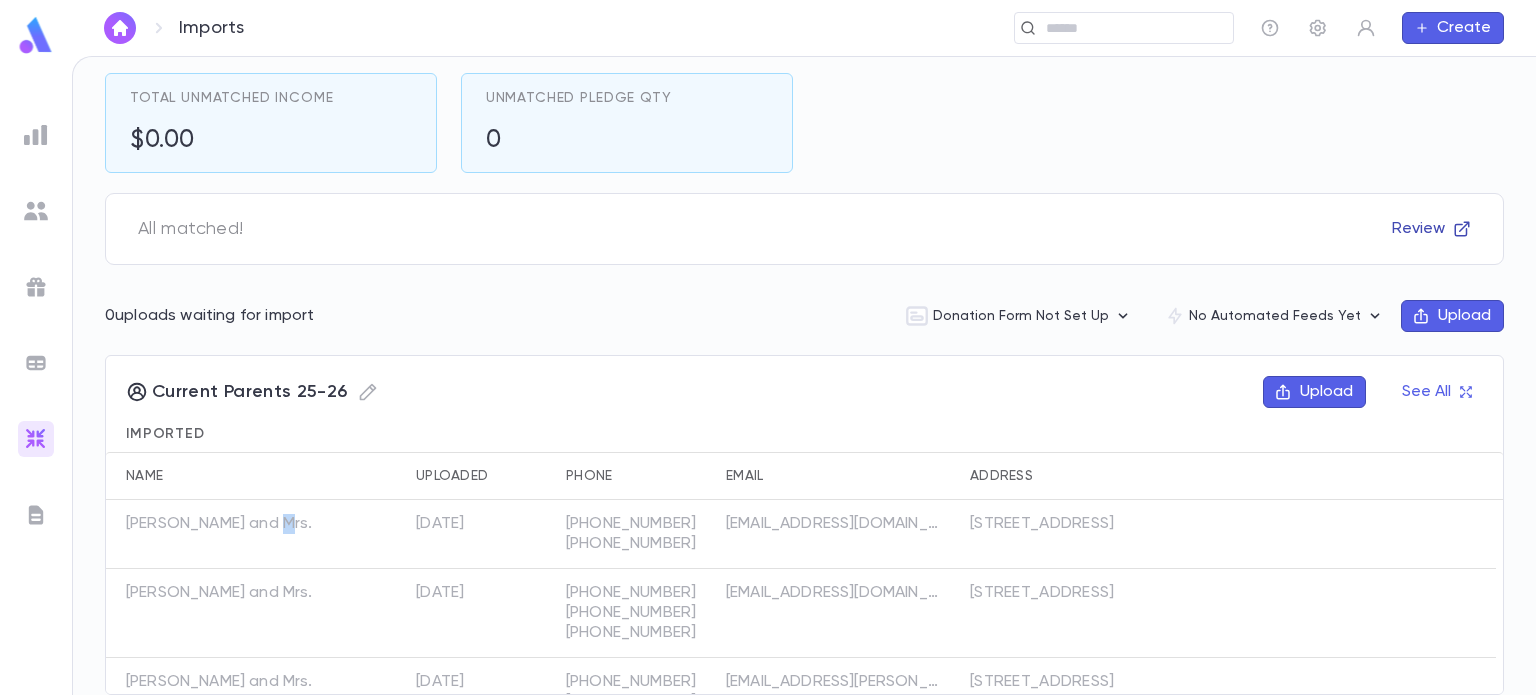 click on "Review" at bounding box center (1431, 229) 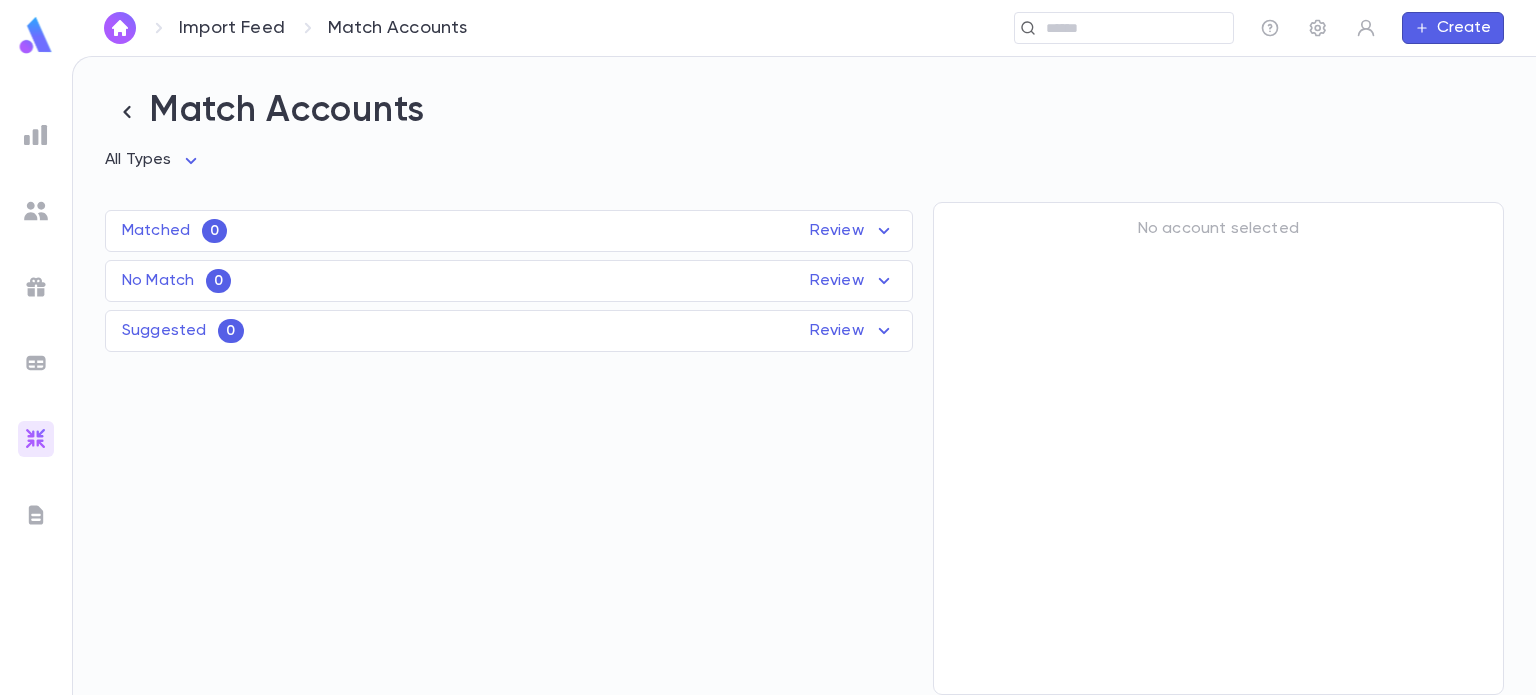 click on "No Match 0 Review Name Feed Uploaded Phone Email Address Amount No  records  found" at bounding box center [509, 281] 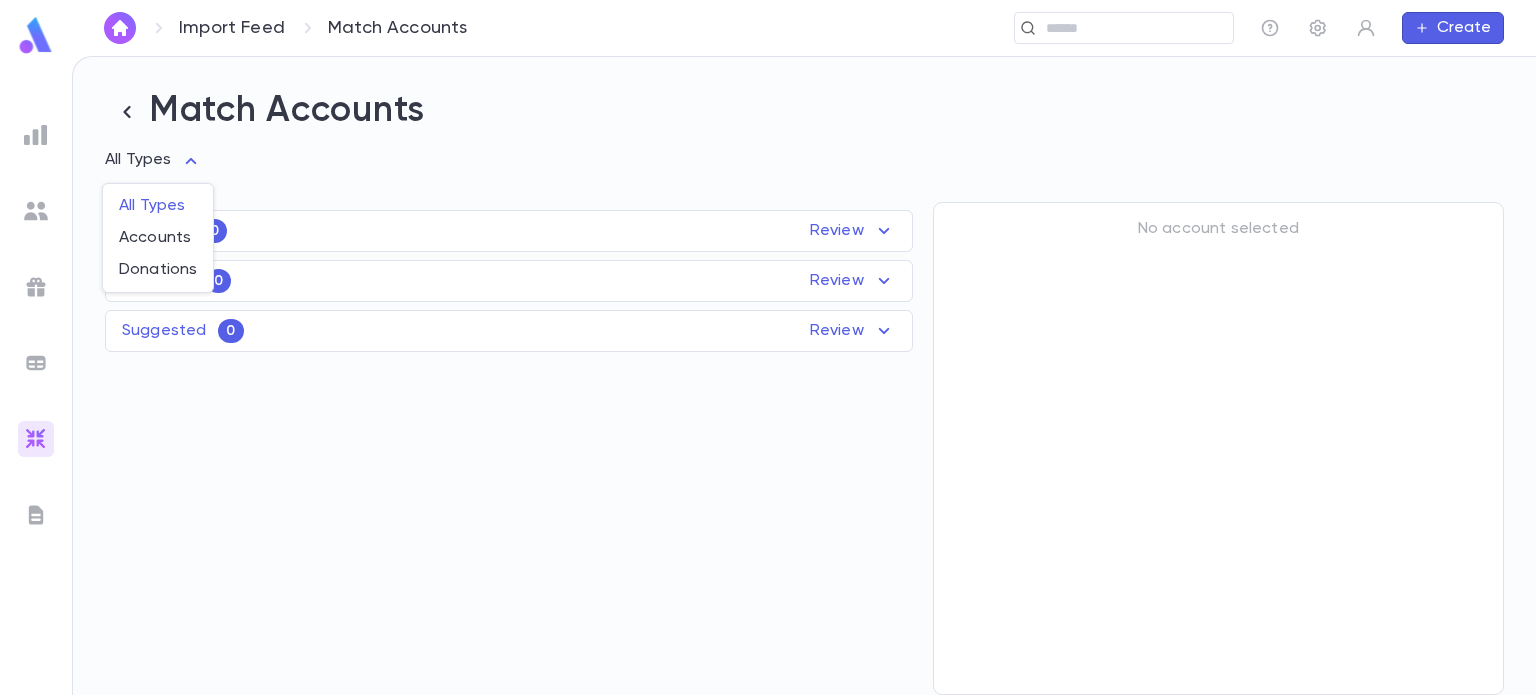 click on "Import Feed Match Accounts ​  Create Match Accounts All Types * Matched 0 Review Name Feed Uploaded Phone Email Address Amount No  records  found No Match 0 Review Name Feed Uploaded Phone Email Address Amount No  records  found Suggested 0 Review Name Feed Uploaded Phone Email Address Amount No  records  found No account selected Profile Log out Account Pledge Payment All Types Accounts Donations" at bounding box center [768, 375] 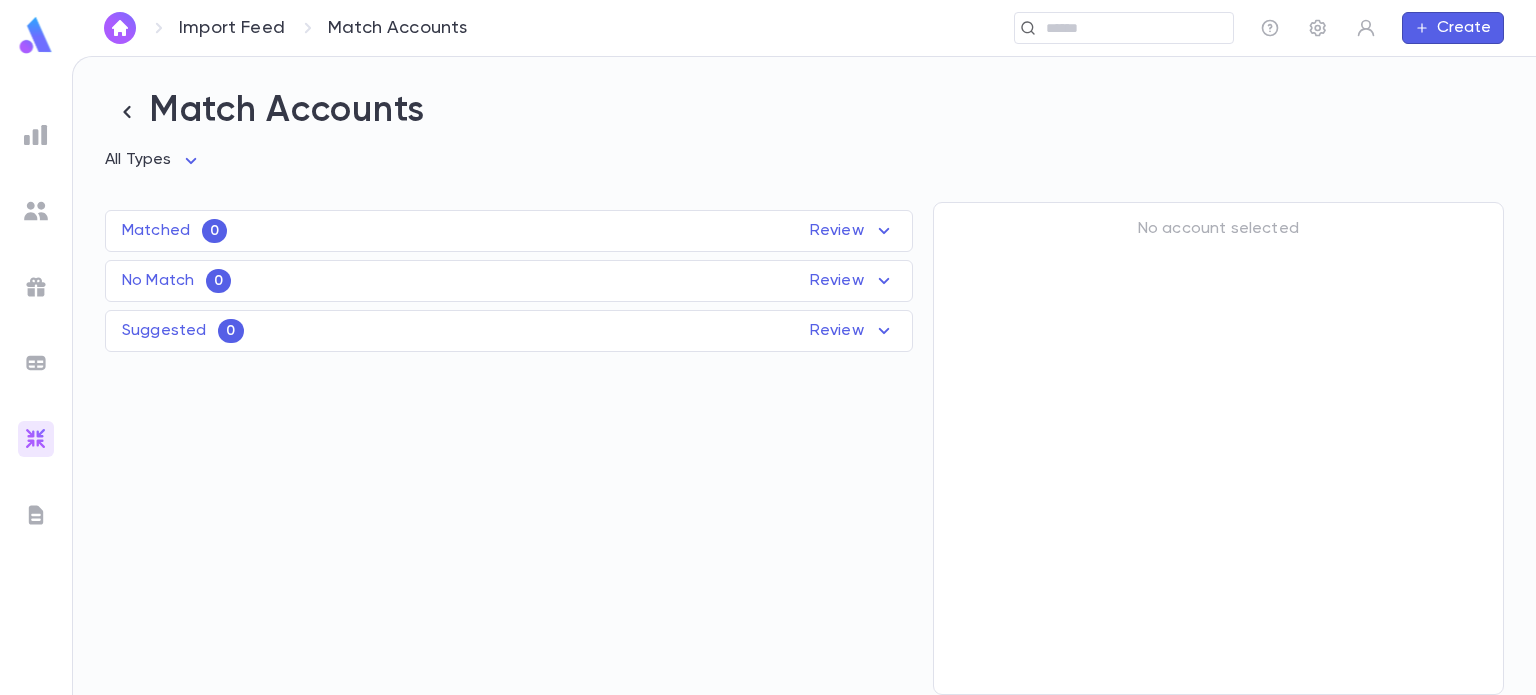 click at bounding box center [36, 439] 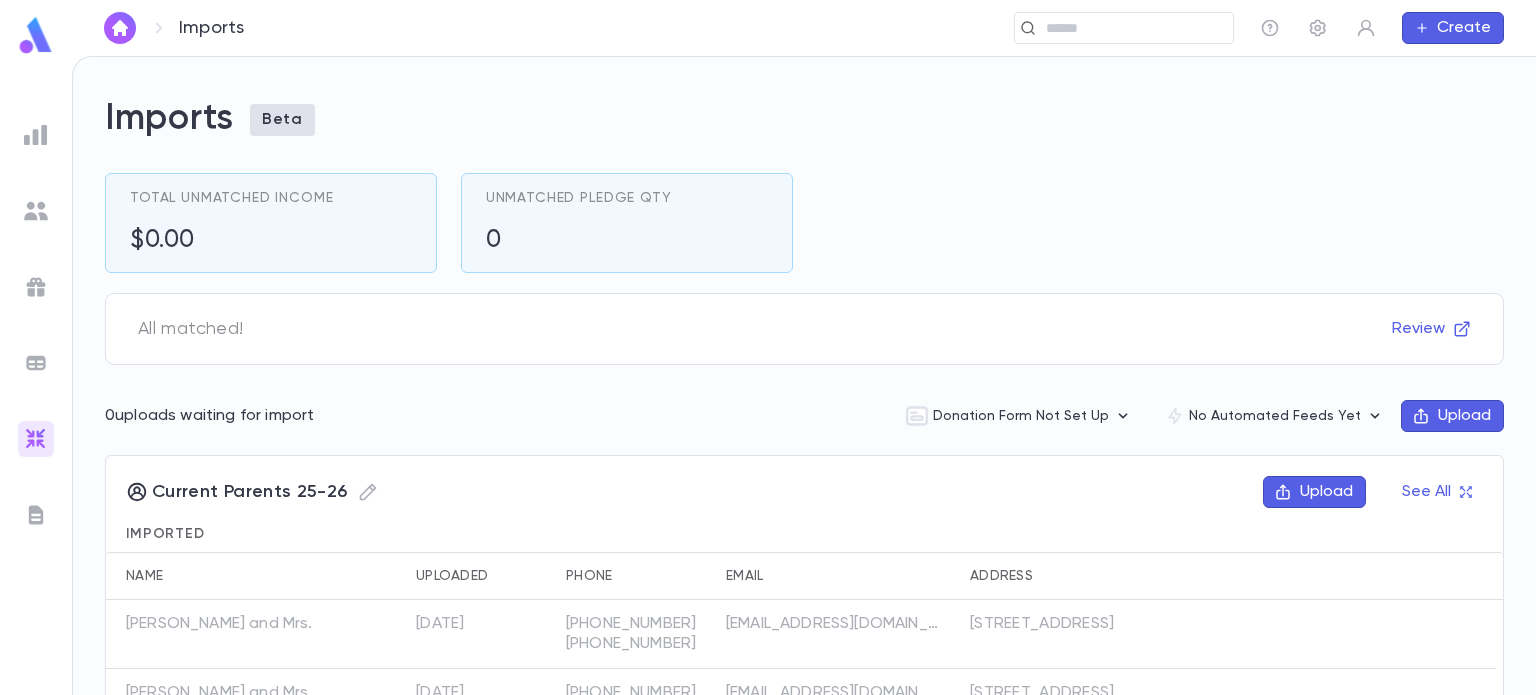 scroll, scrollTop: 123, scrollLeft: 0, axis: vertical 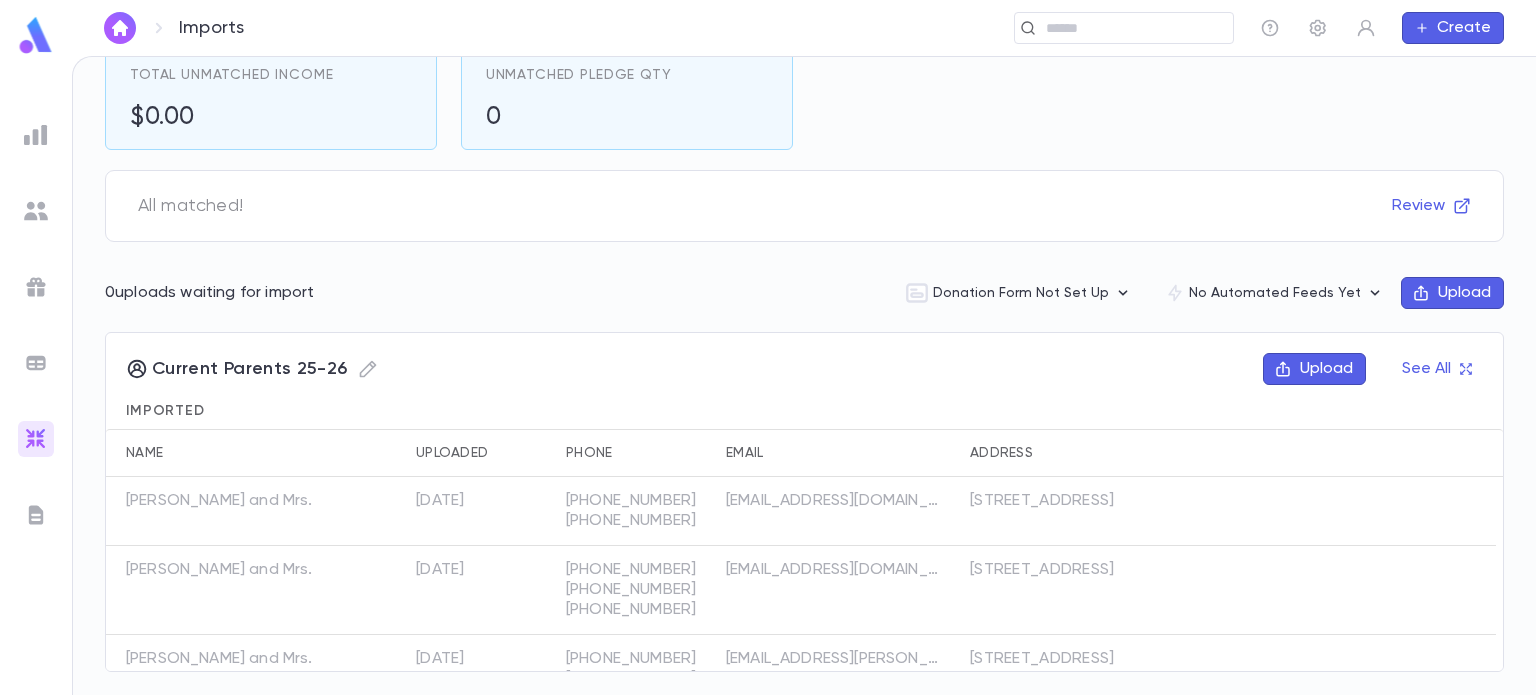 click on "Create" at bounding box center [1453, 28] 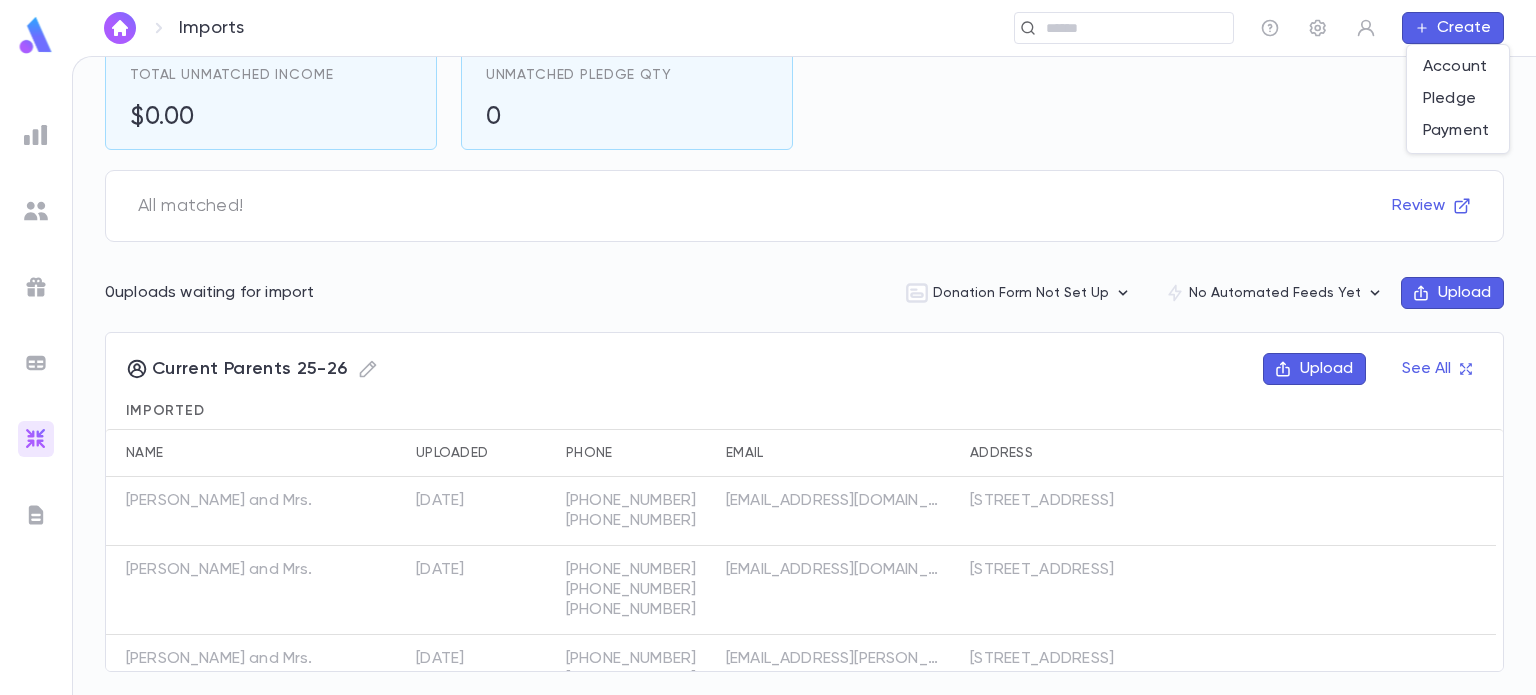 click at bounding box center (768, 347) 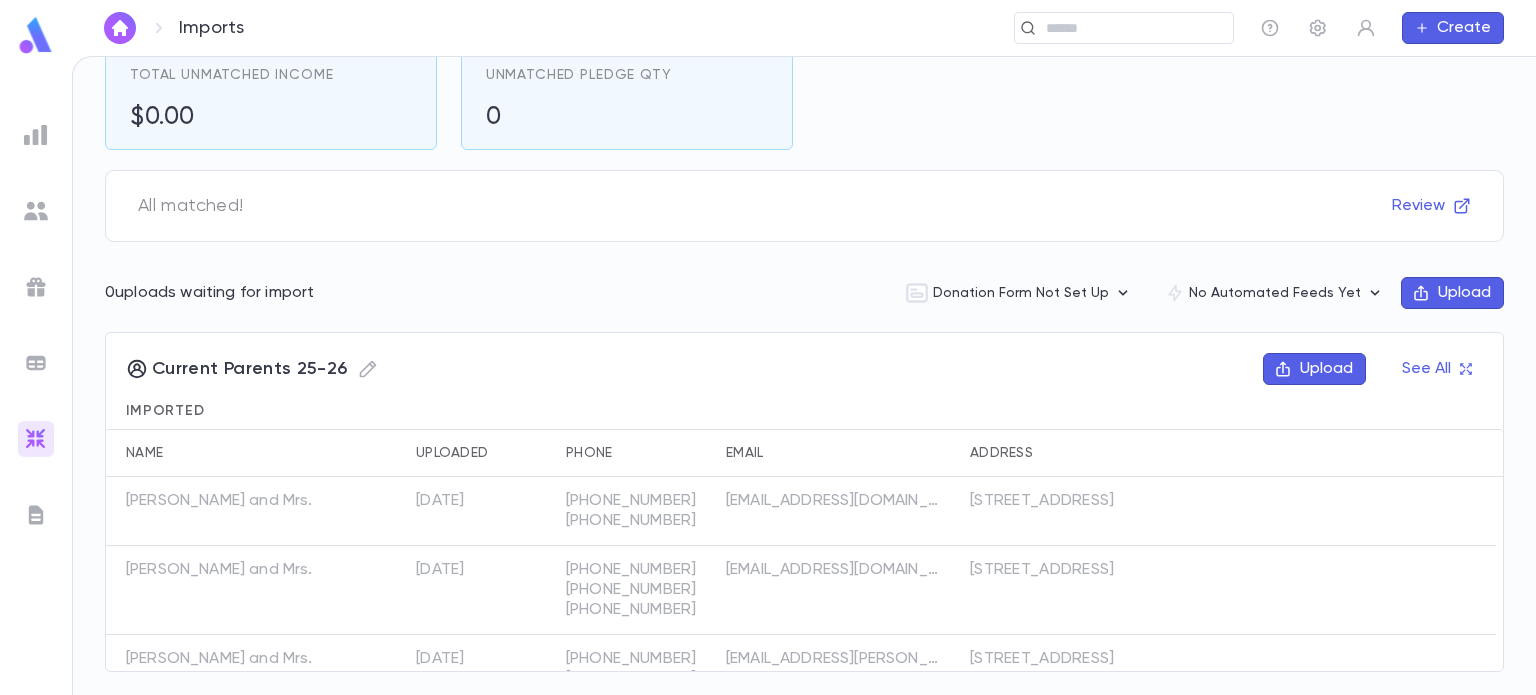 click 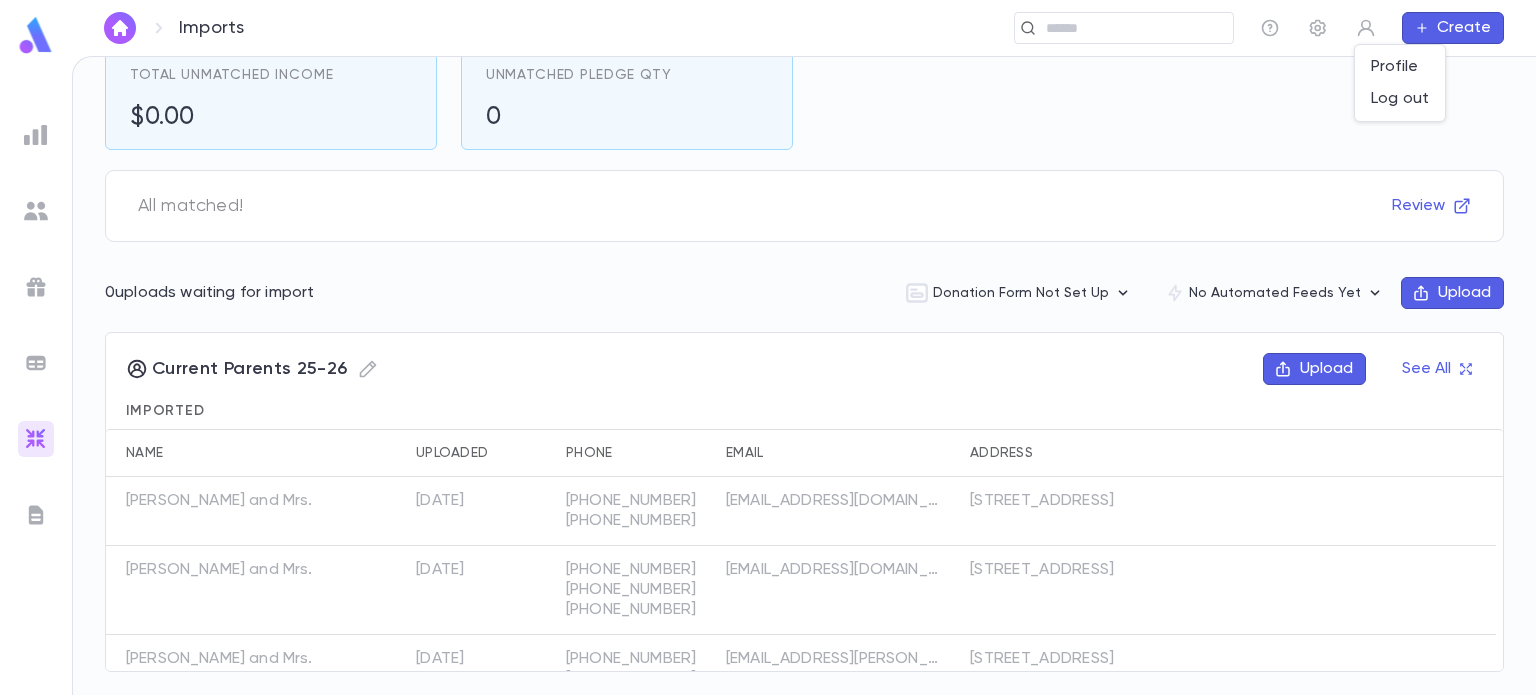 click at bounding box center [768, 347] 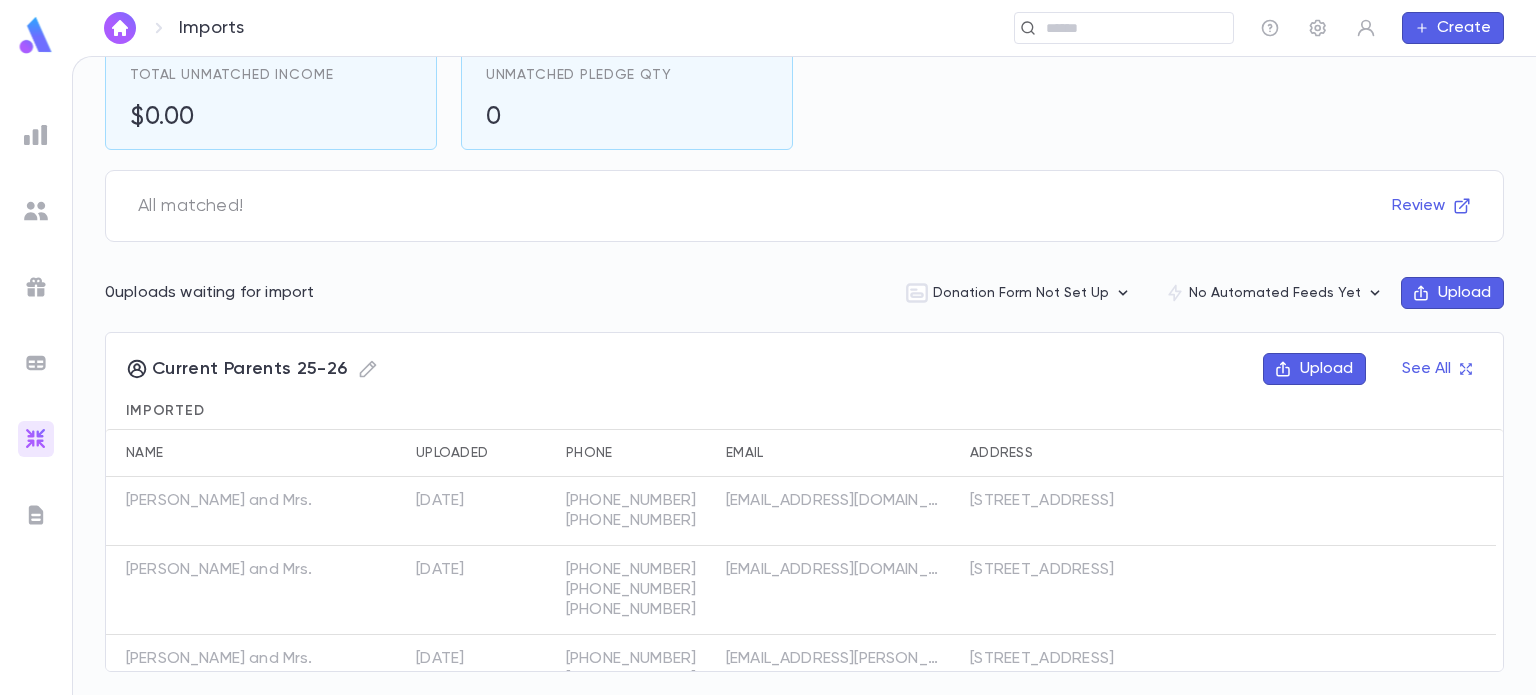 click at bounding box center [36, 135] 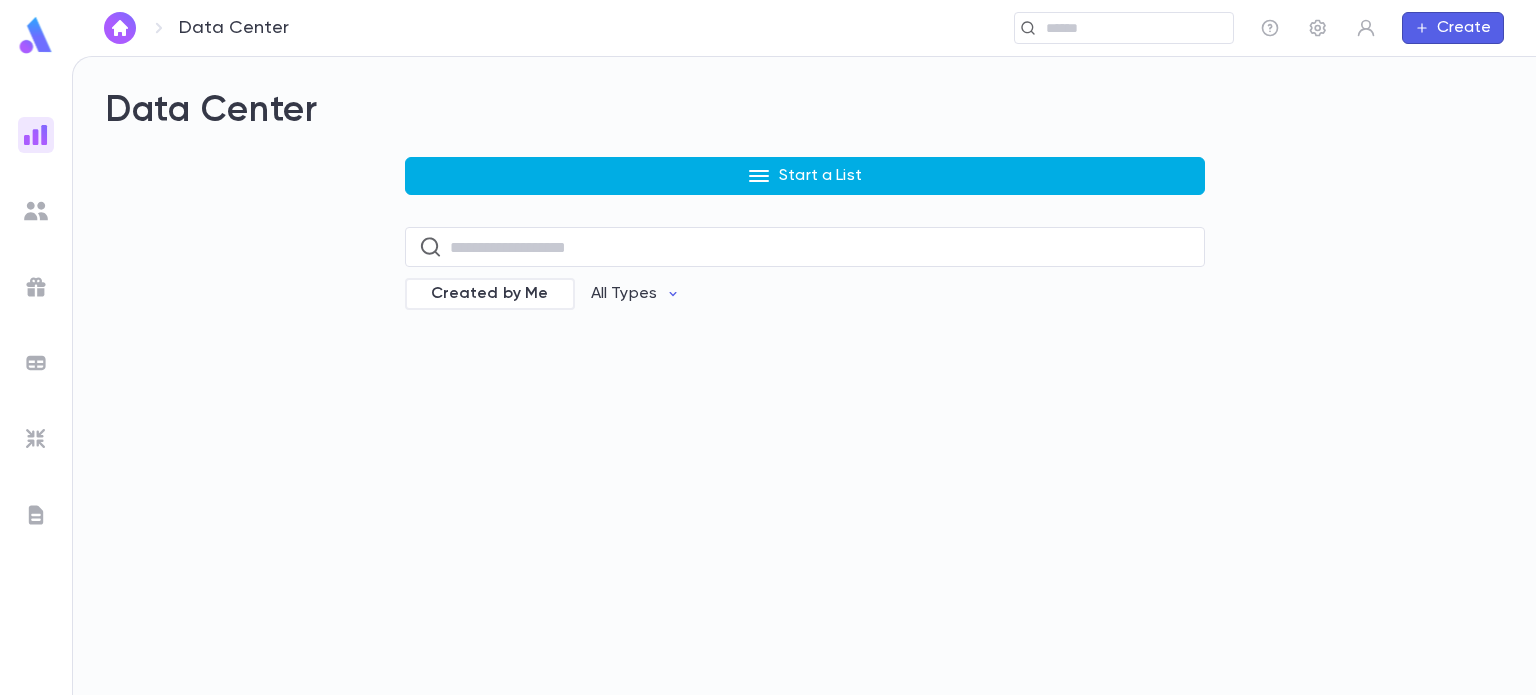 click on "Start a List" at bounding box center (805, 176) 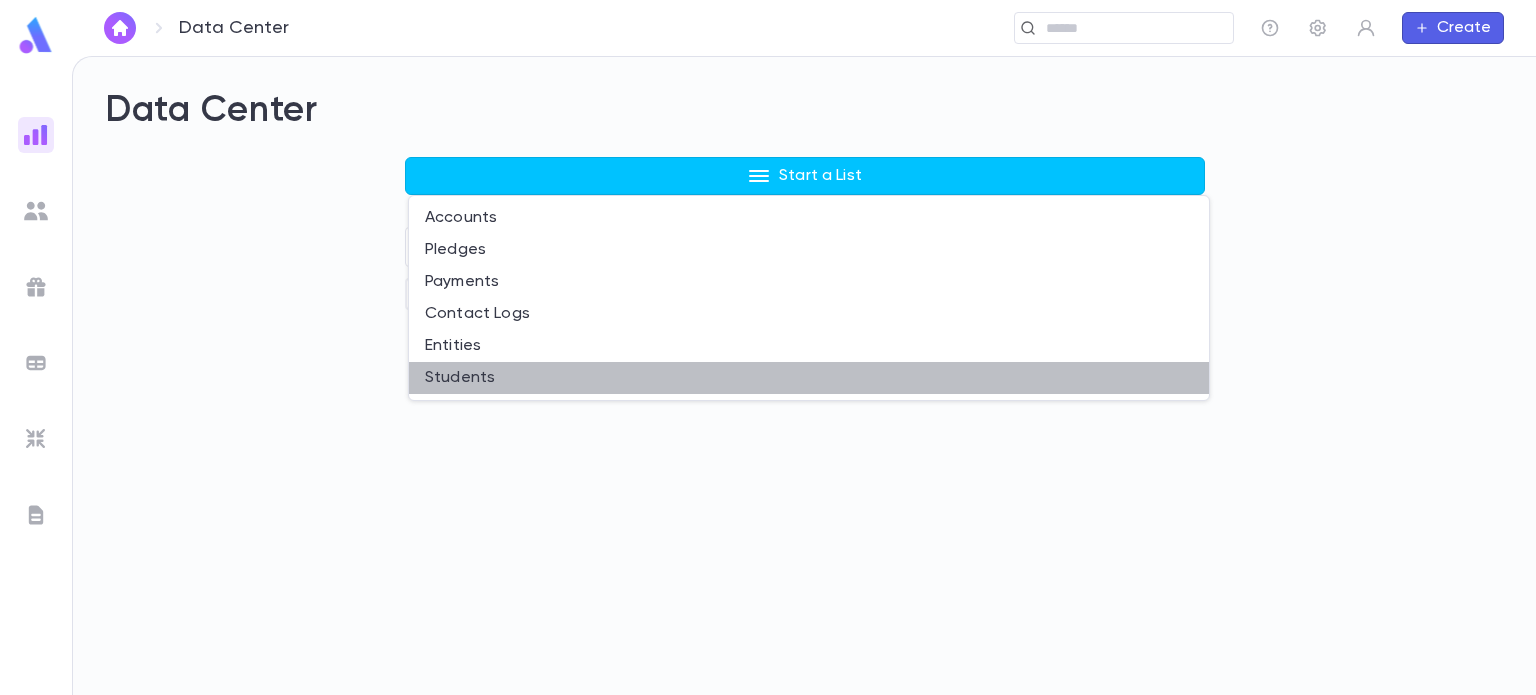click on "Students" at bounding box center [809, 378] 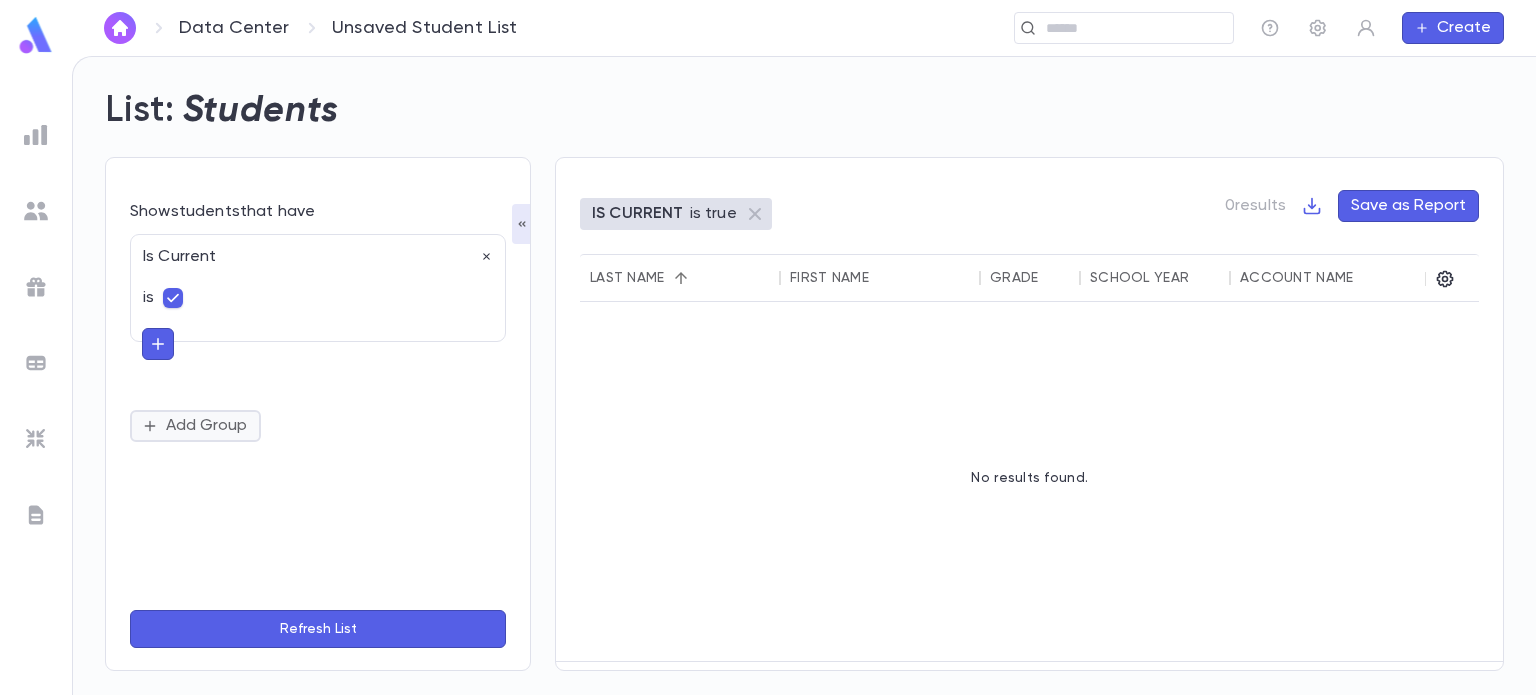 click on "Add Group" at bounding box center [195, 426] 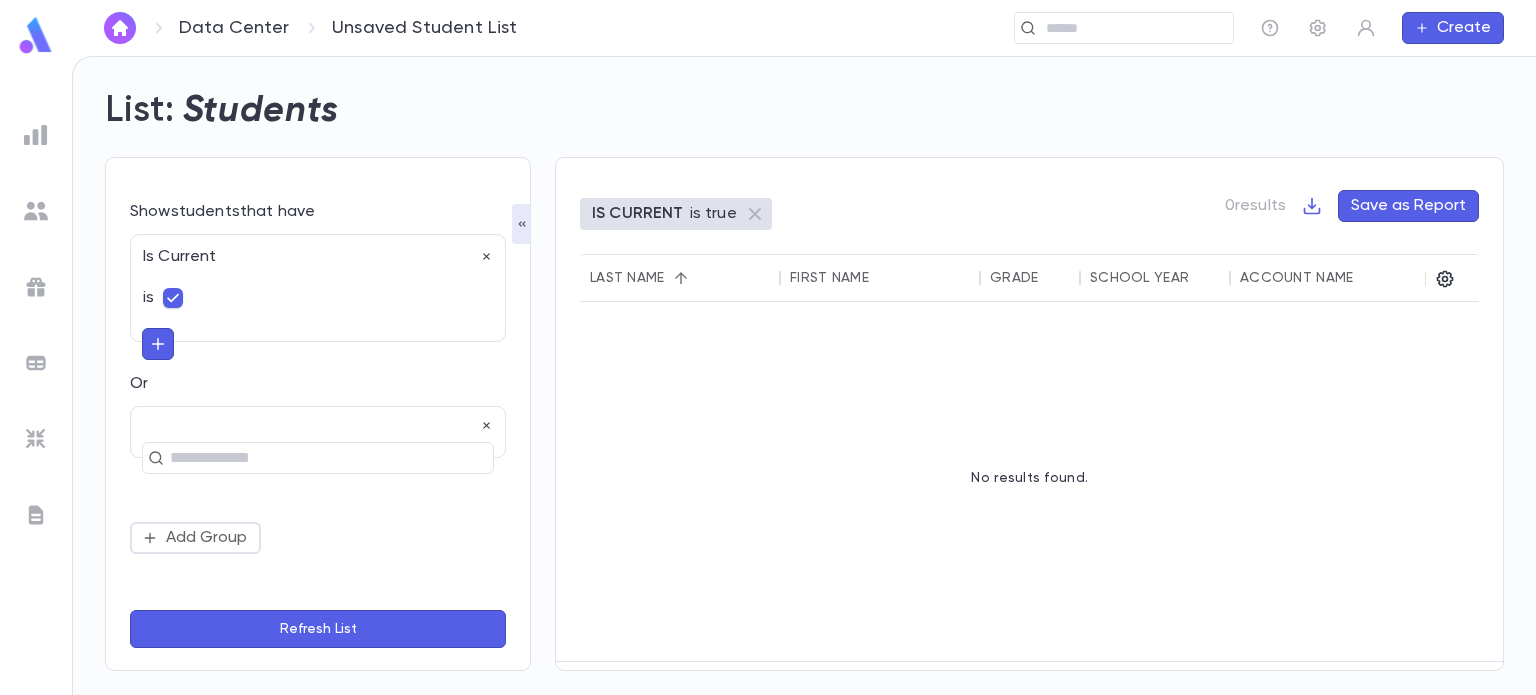 click at bounding box center (158, 344) 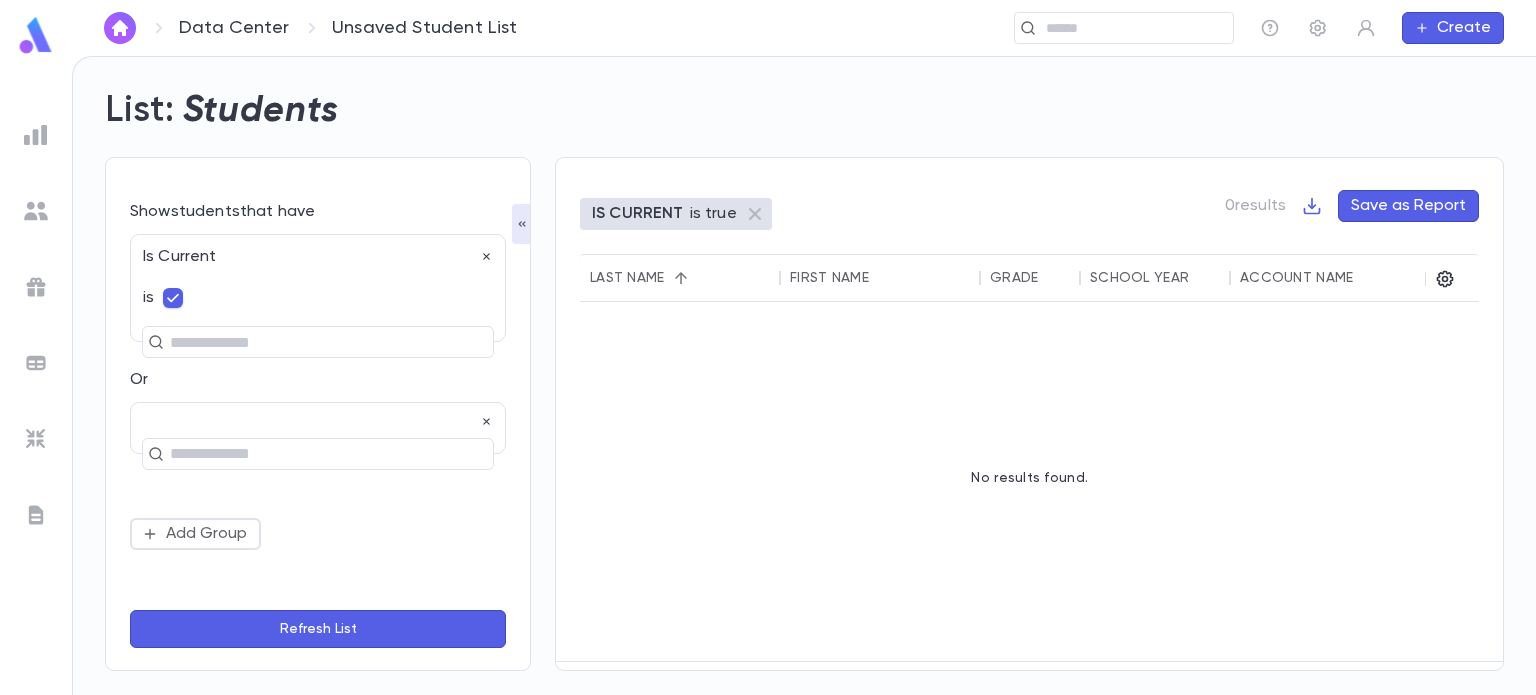 click on "Data Center" at bounding box center (234, 28) 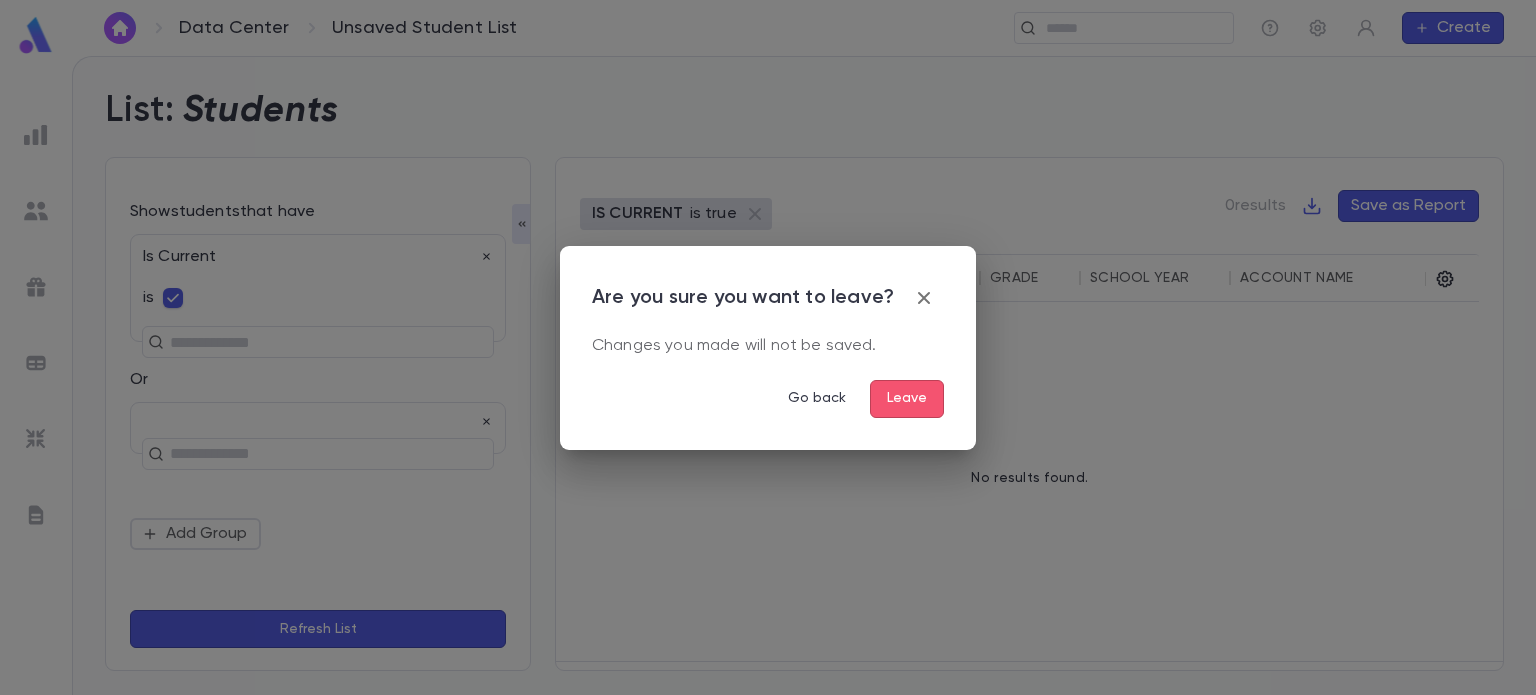 click on "Leave" at bounding box center [907, 399] 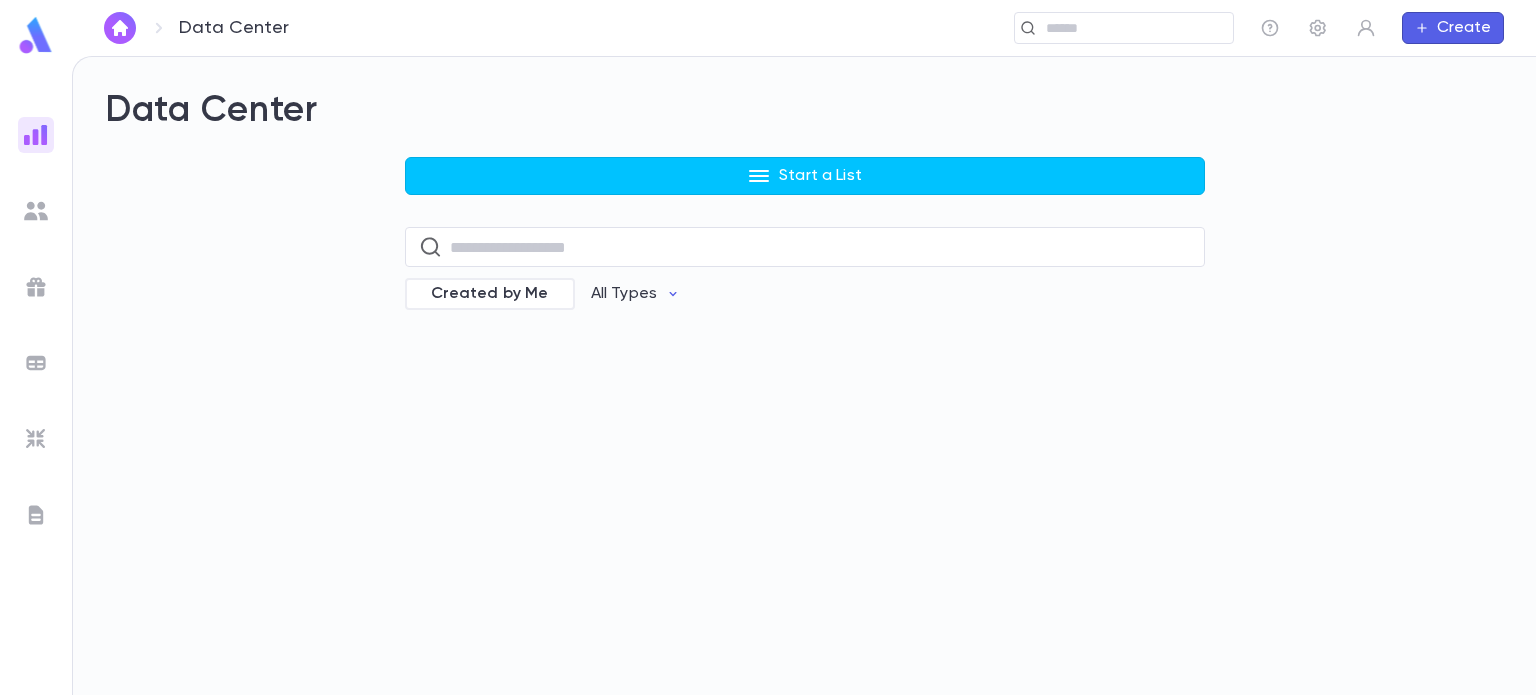 click at bounding box center [36, 211] 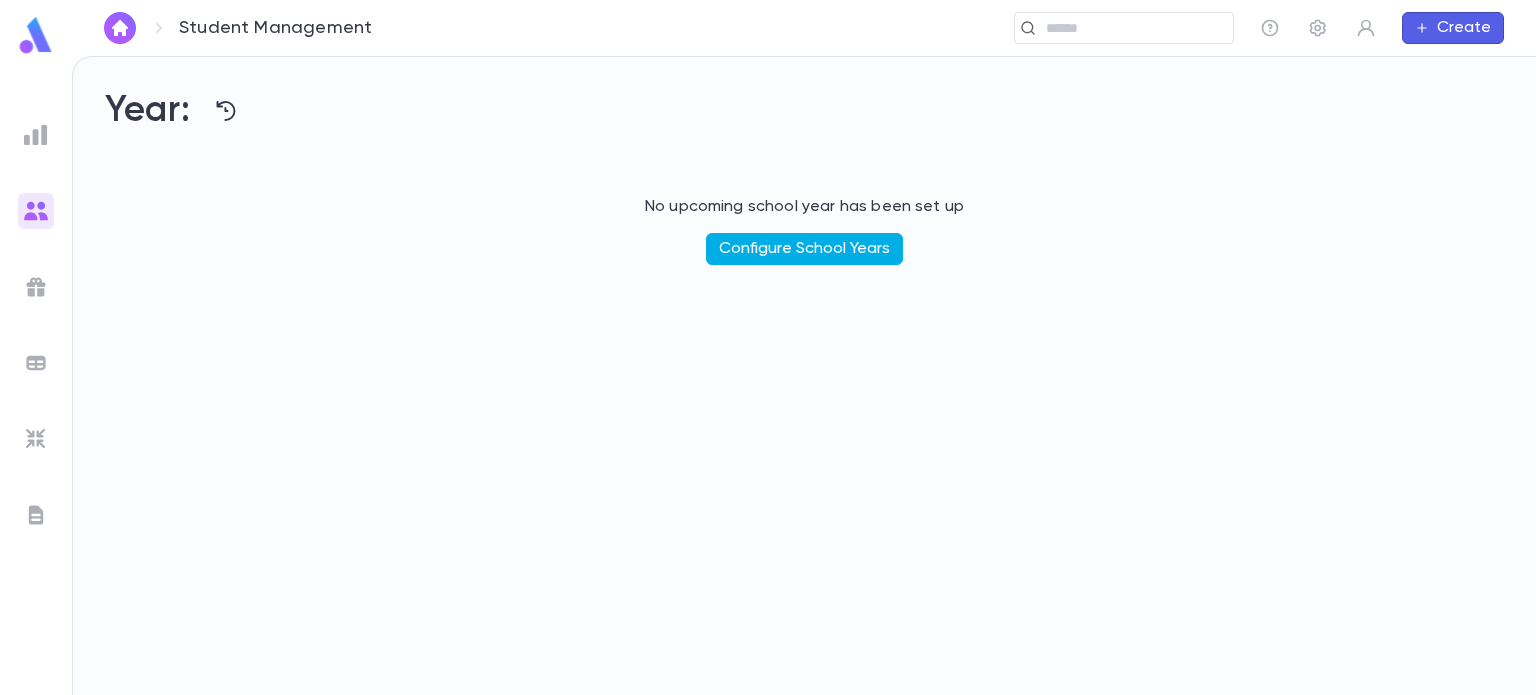 click on "Configure School Years" at bounding box center [804, 249] 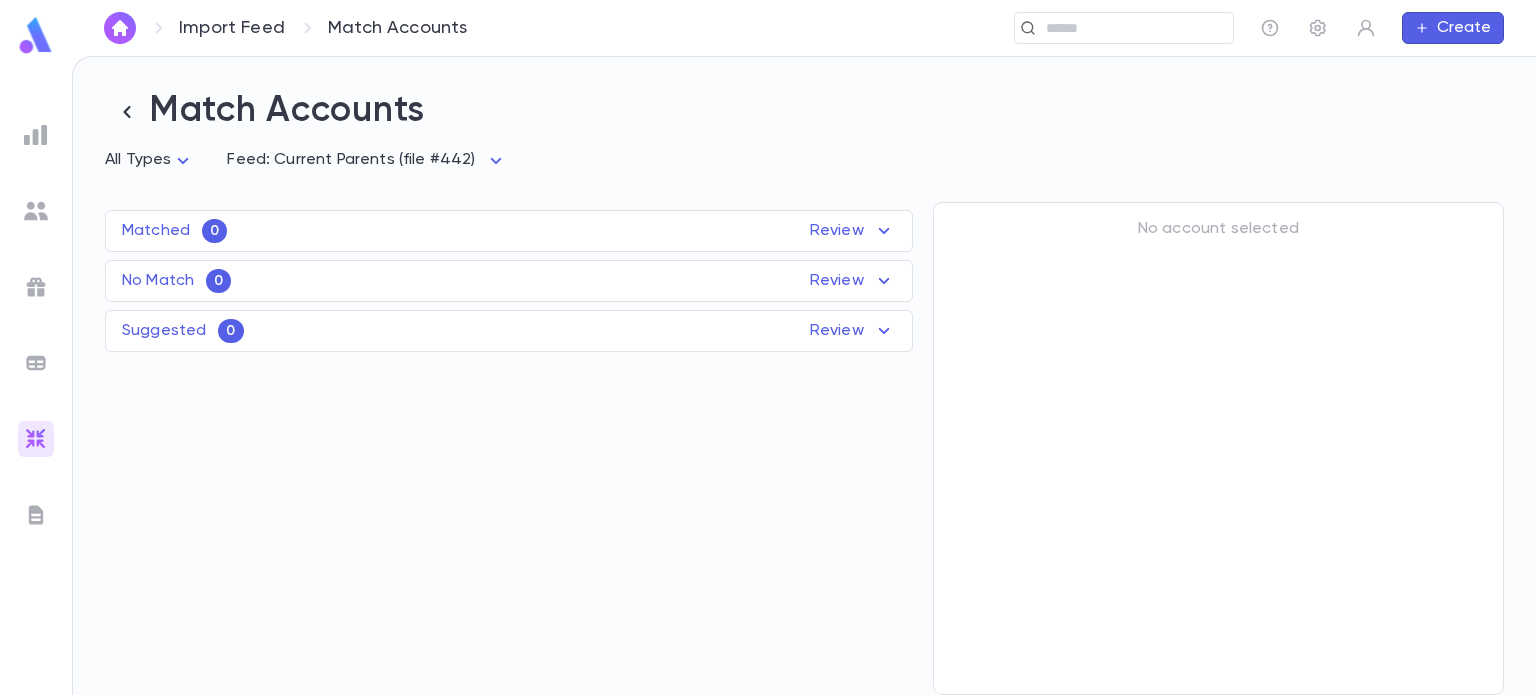 scroll, scrollTop: 0, scrollLeft: 0, axis: both 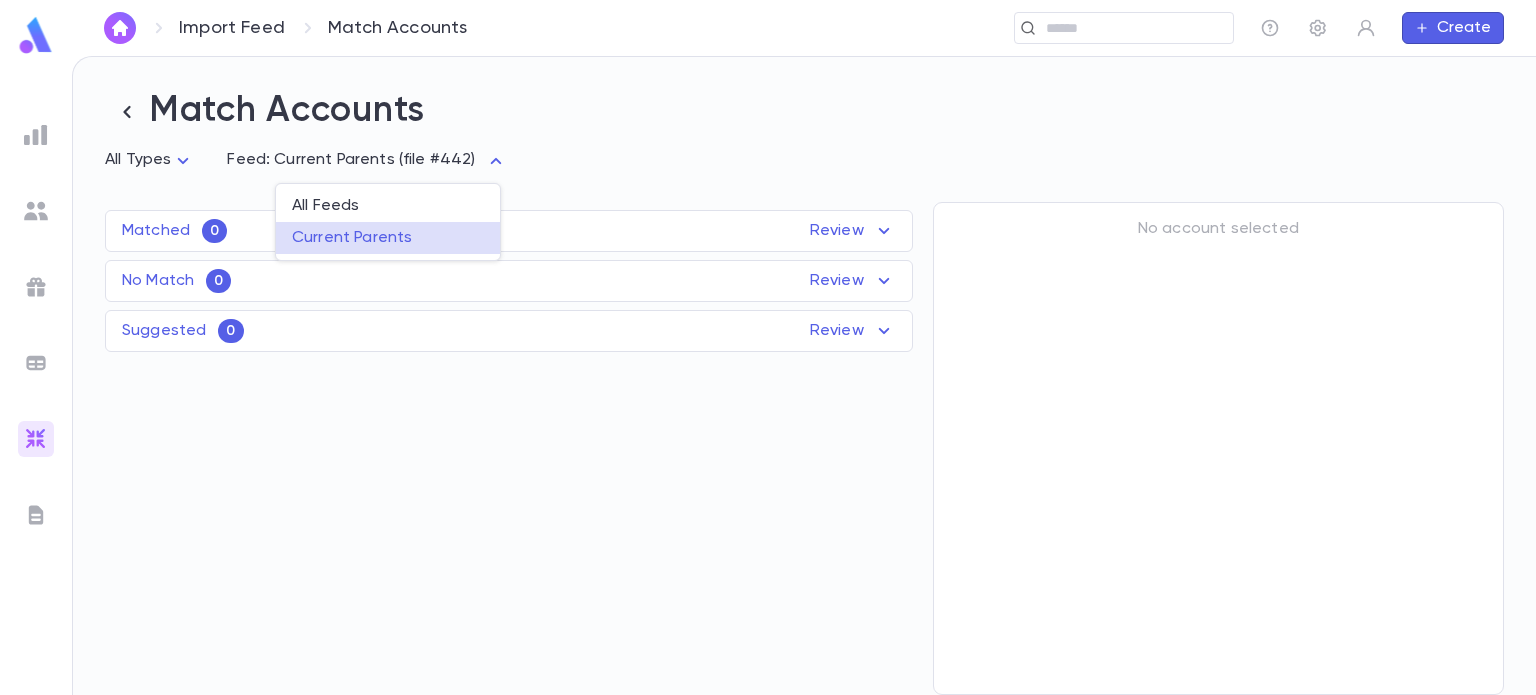 click on "Import Feed Match Accounts ​  Create Match Accounts All Types * Feed: Current Parents (file #442) *** Matched 0 Review Name Feed Uploaded Phone Email Address Amount No  records  found No Match 0 Review Name Feed Uploaded Phone Email Address Amount No  records  found Suggested 0 Review Name Feed Uploaded Phone Email Address Amount No  records  found No account selected Profile Log out Account Pledge Payment All Feeds Current Parents" at bounding box center [768, 375] 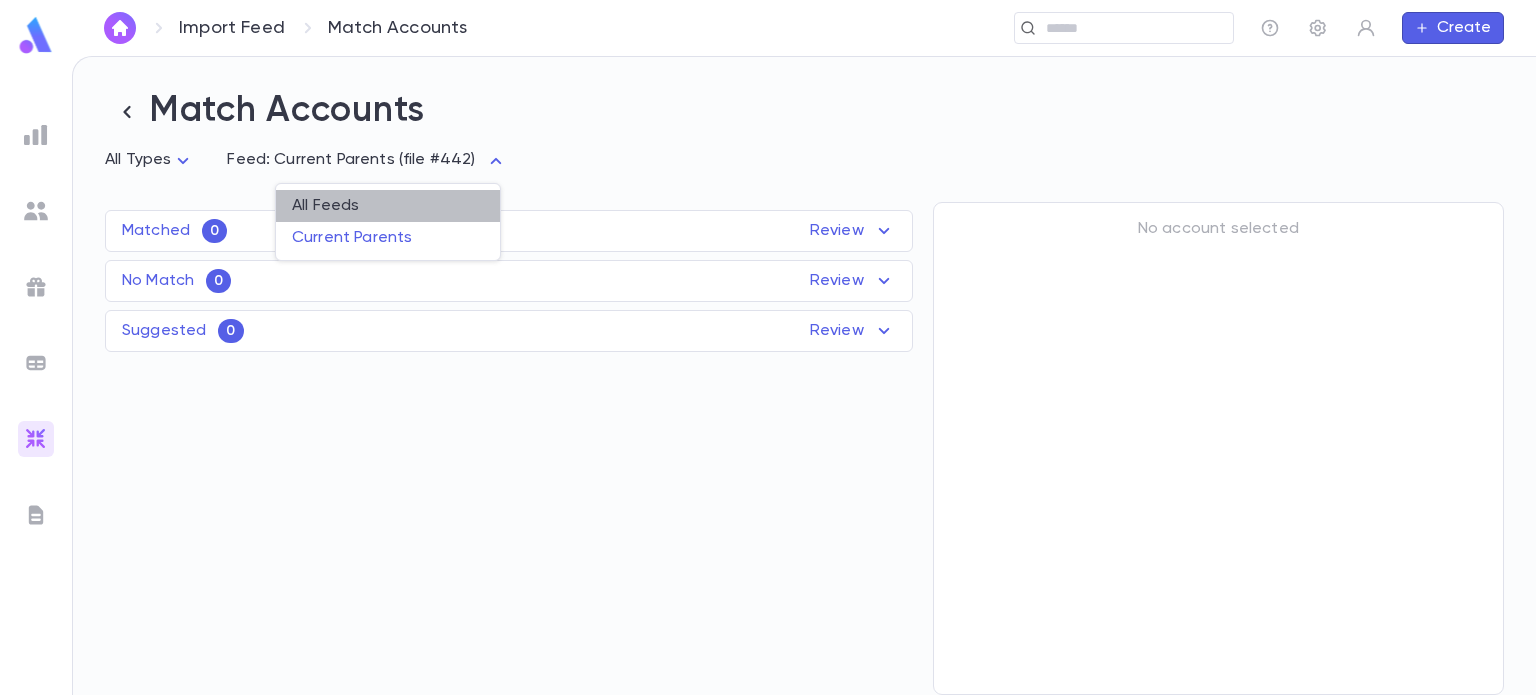 click on "All Feeds" at bounding box center [388, 206] 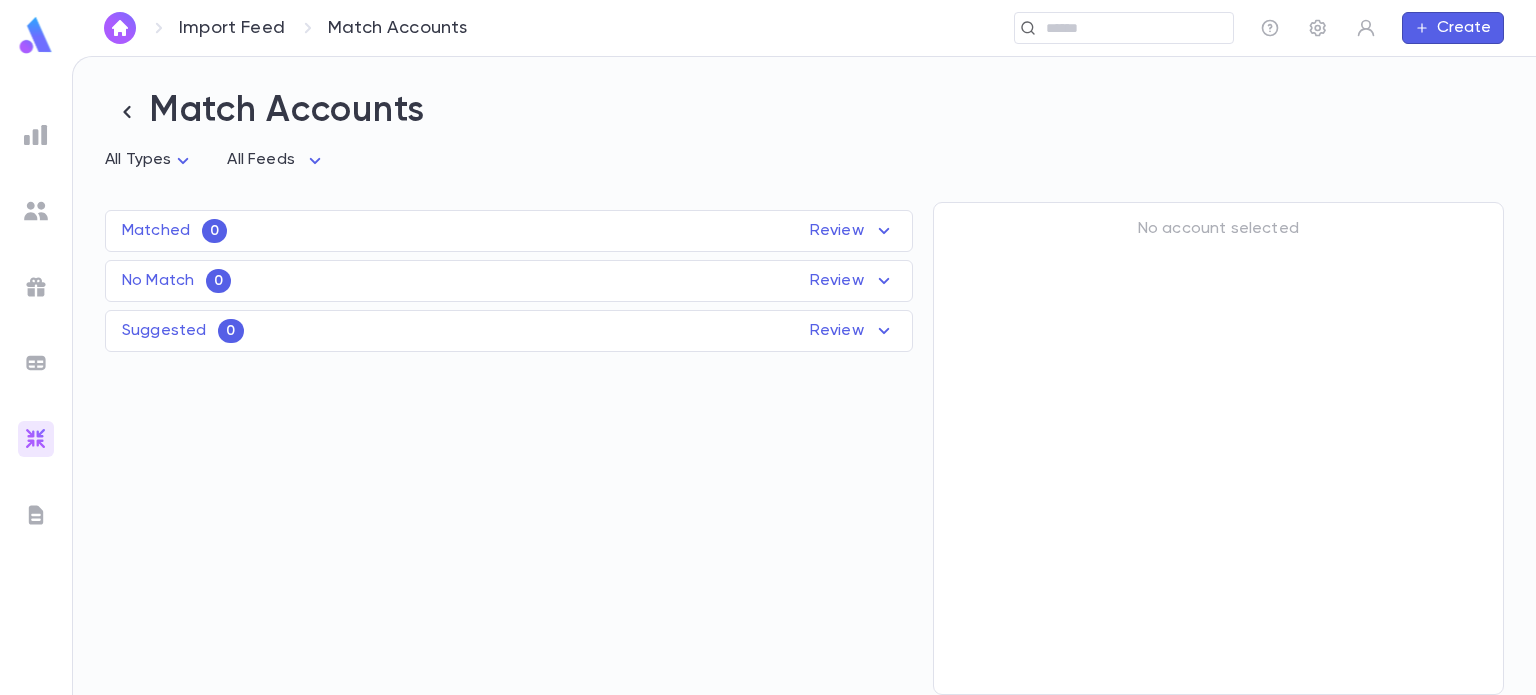click on "Matched 0 Review Name Feed Uploaded Phone Email Address Amount No  records  found" at bounding box center [509, 231] 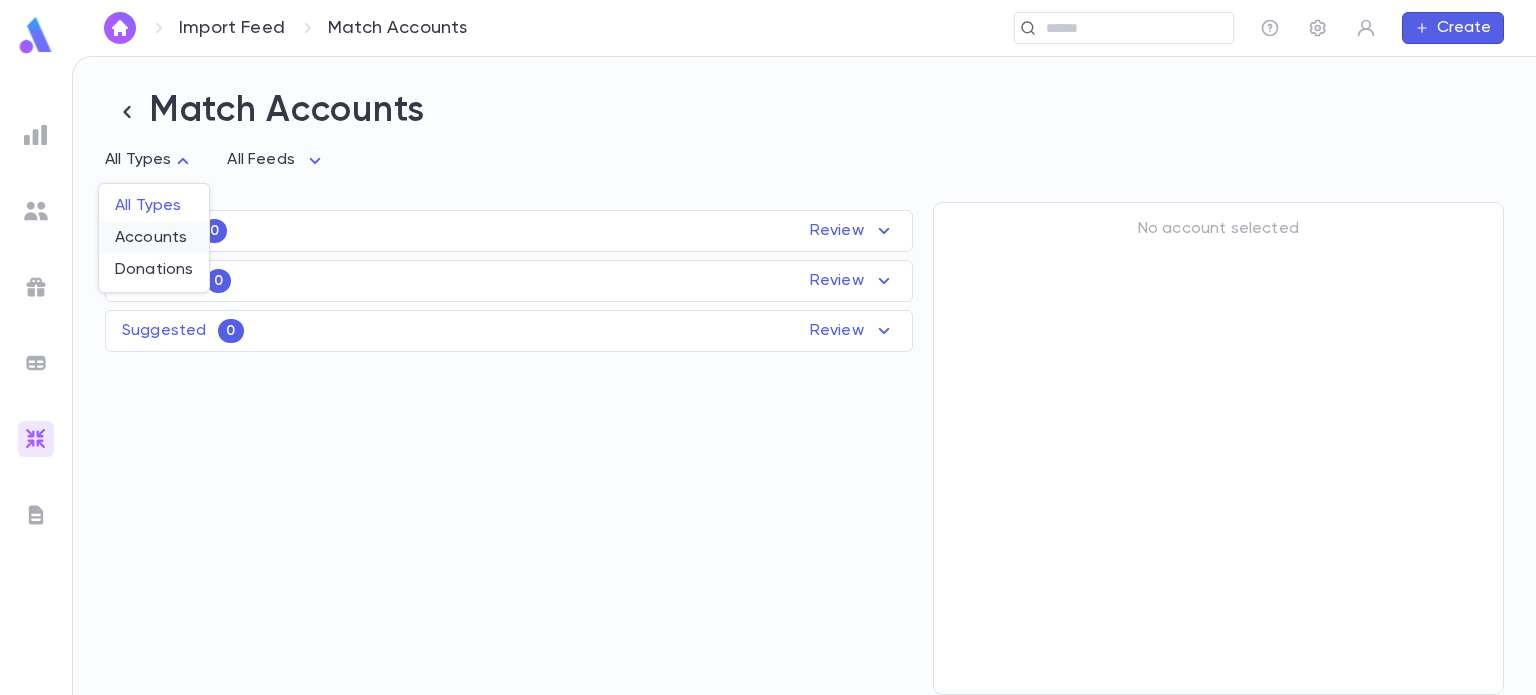 click on "Accounts" at bounding box center [154, 238] 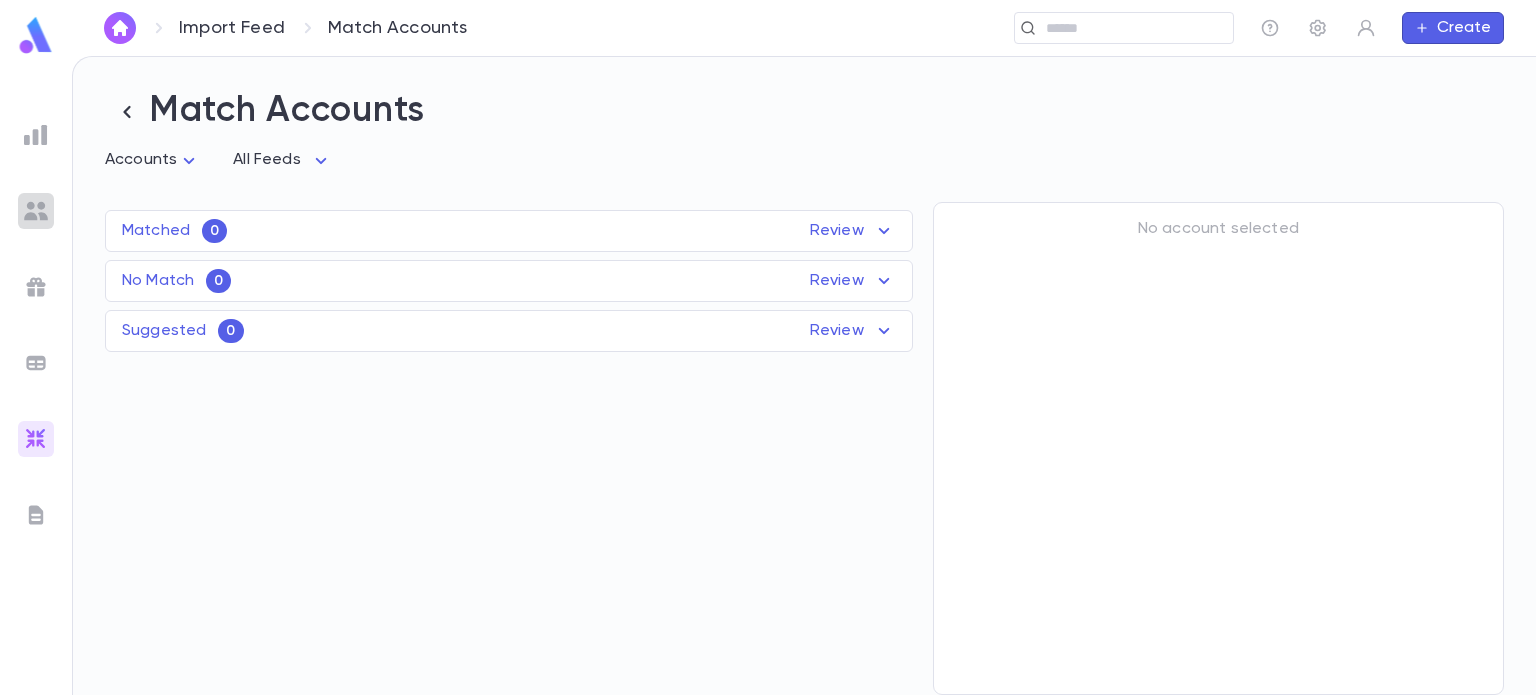 click at bounding box center [36, 211] 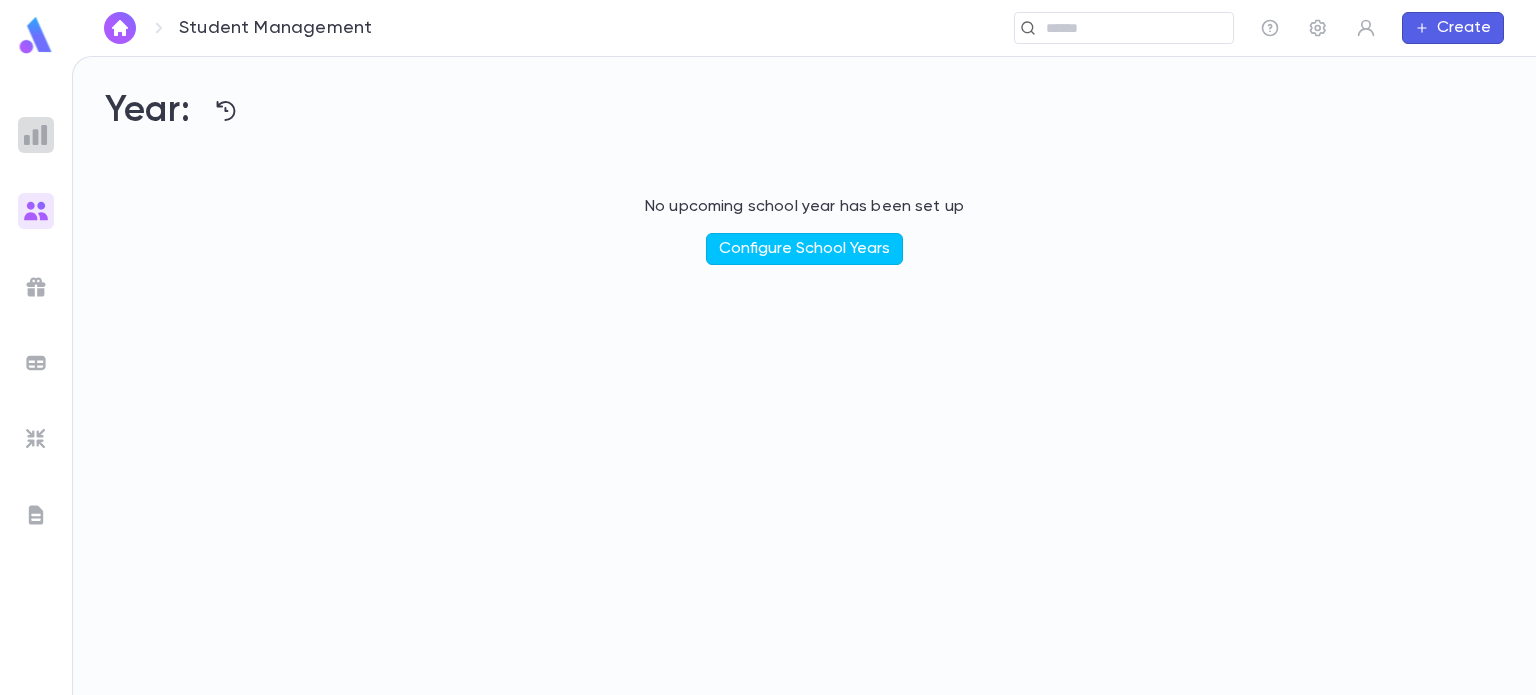 click at bounding box center (36, 135) 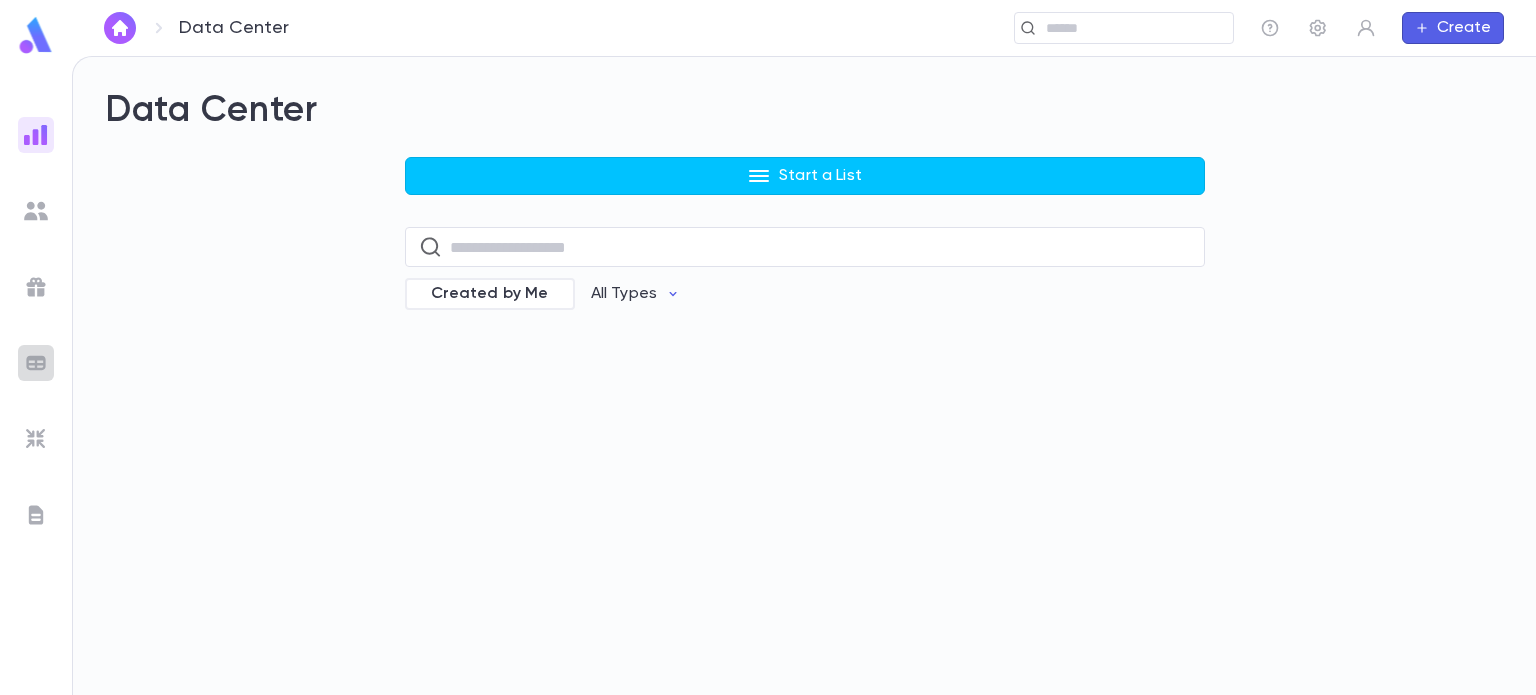 click at bounding box center (36, 363) 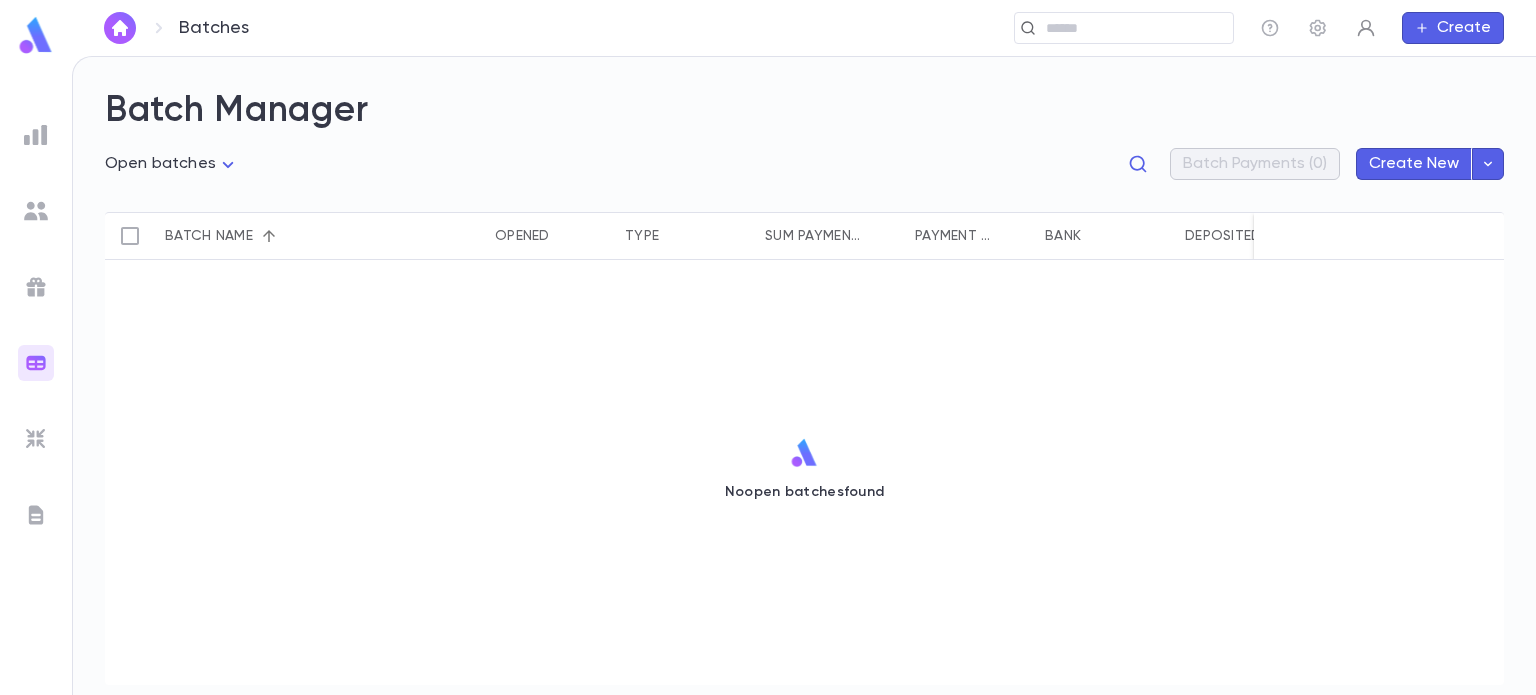 click 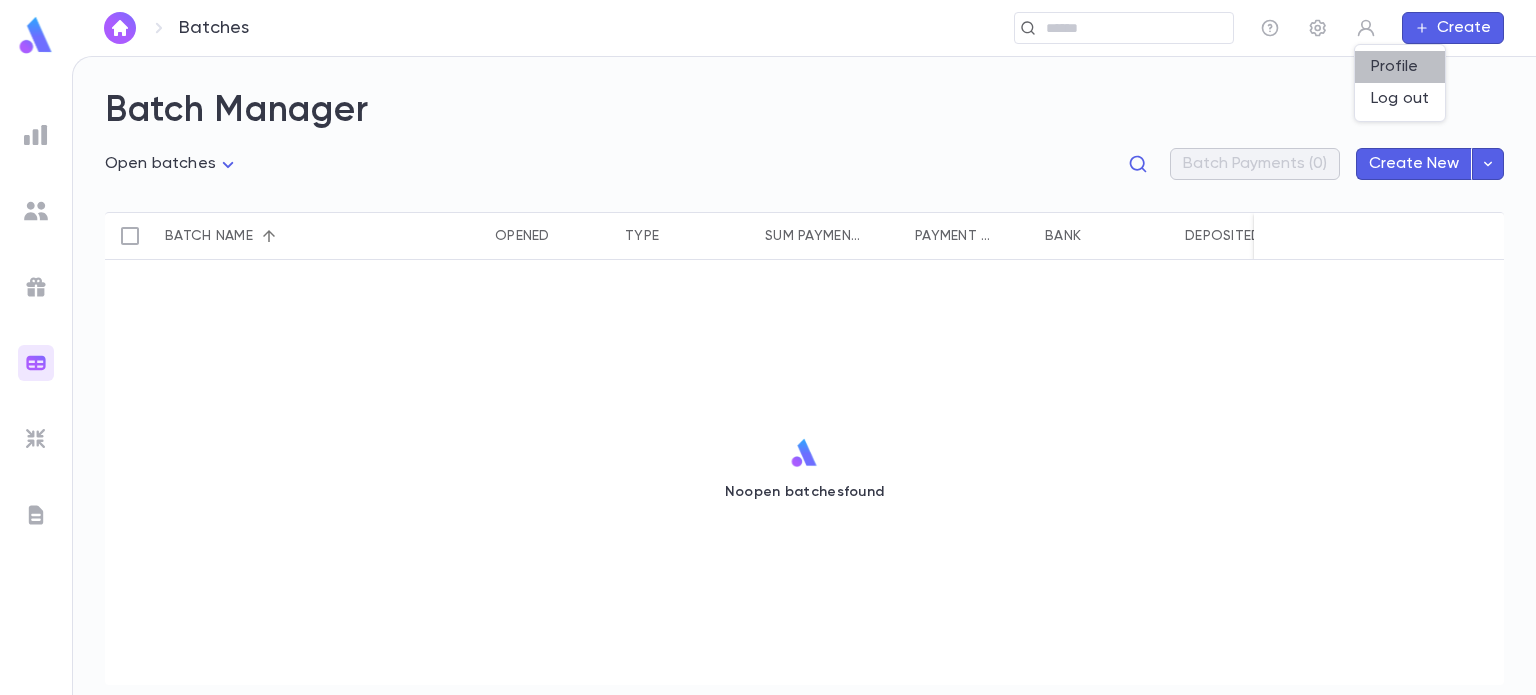 click on "Profile" at bounding box center [1400, 67] 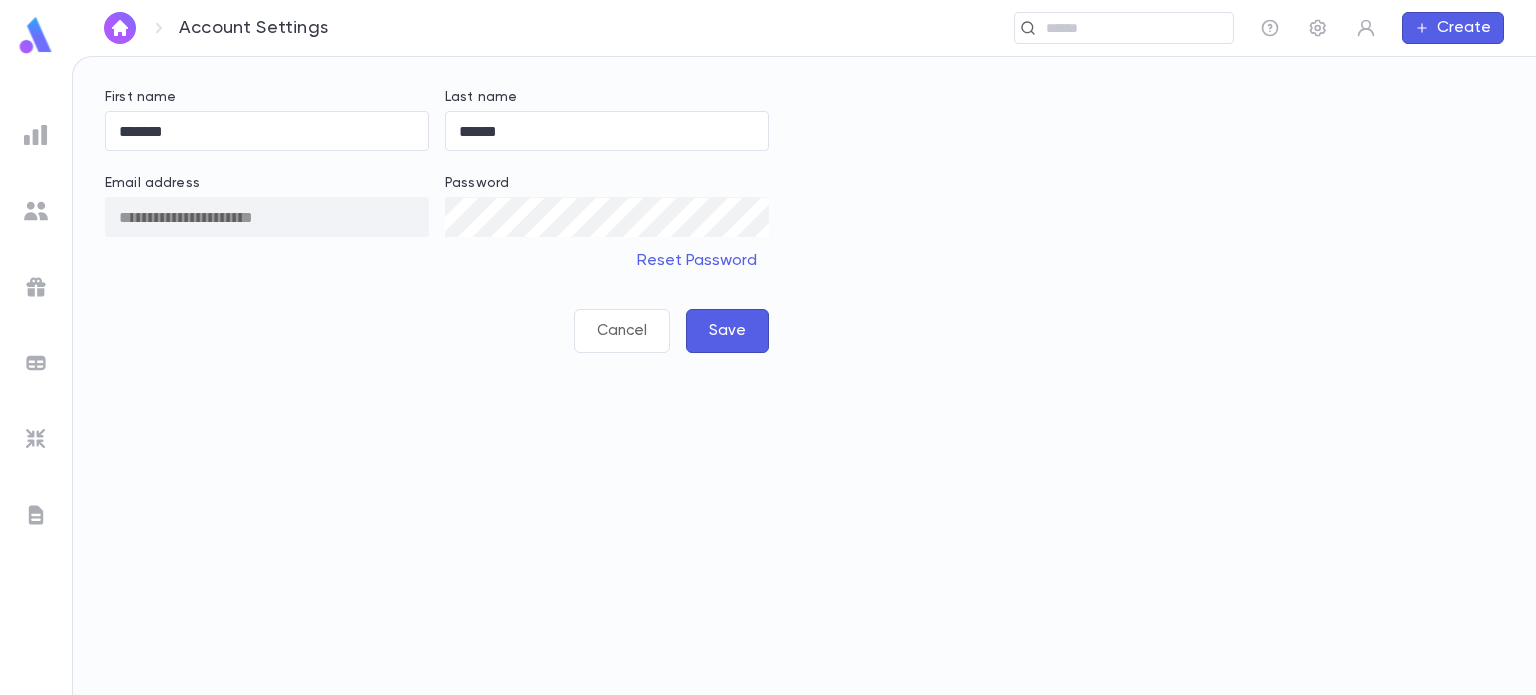 click on "Save" at bounding box center (727, 331) 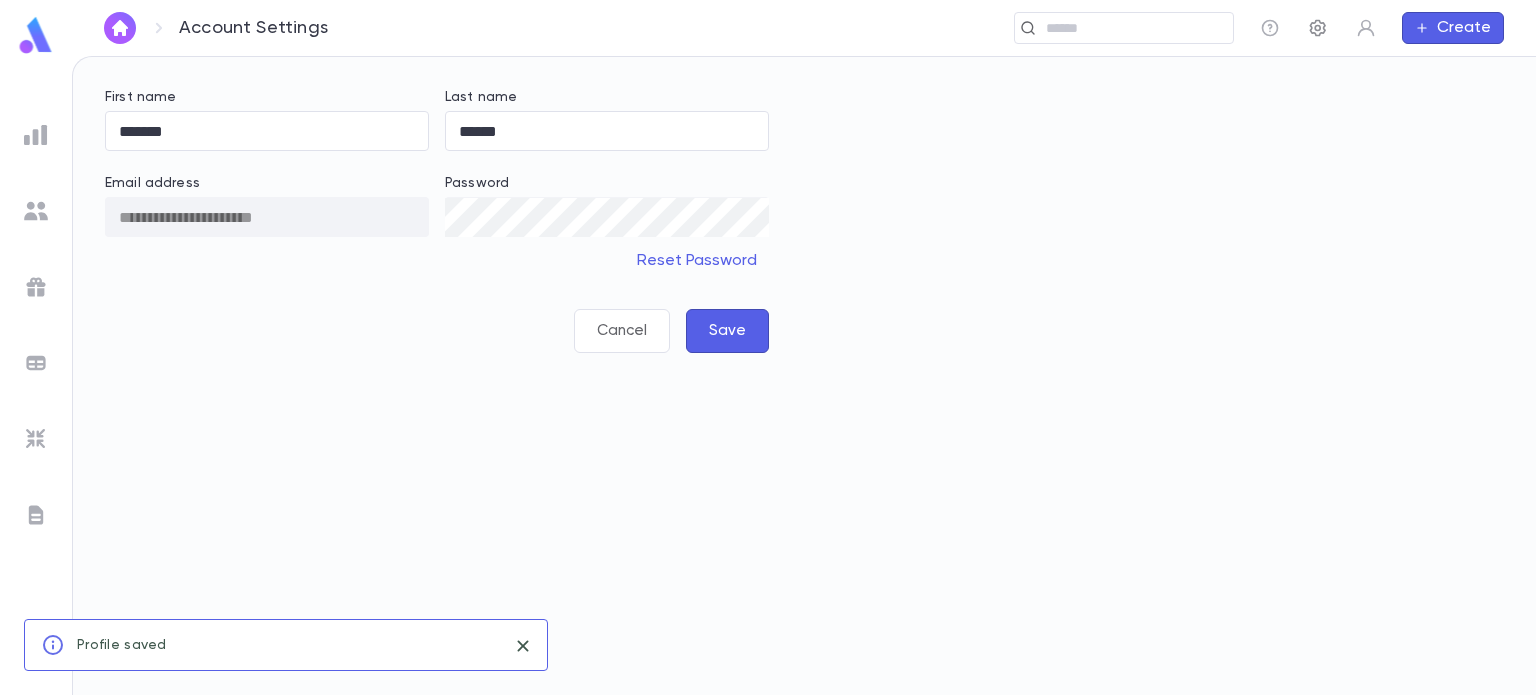 click at bounding box center (1318, 28) 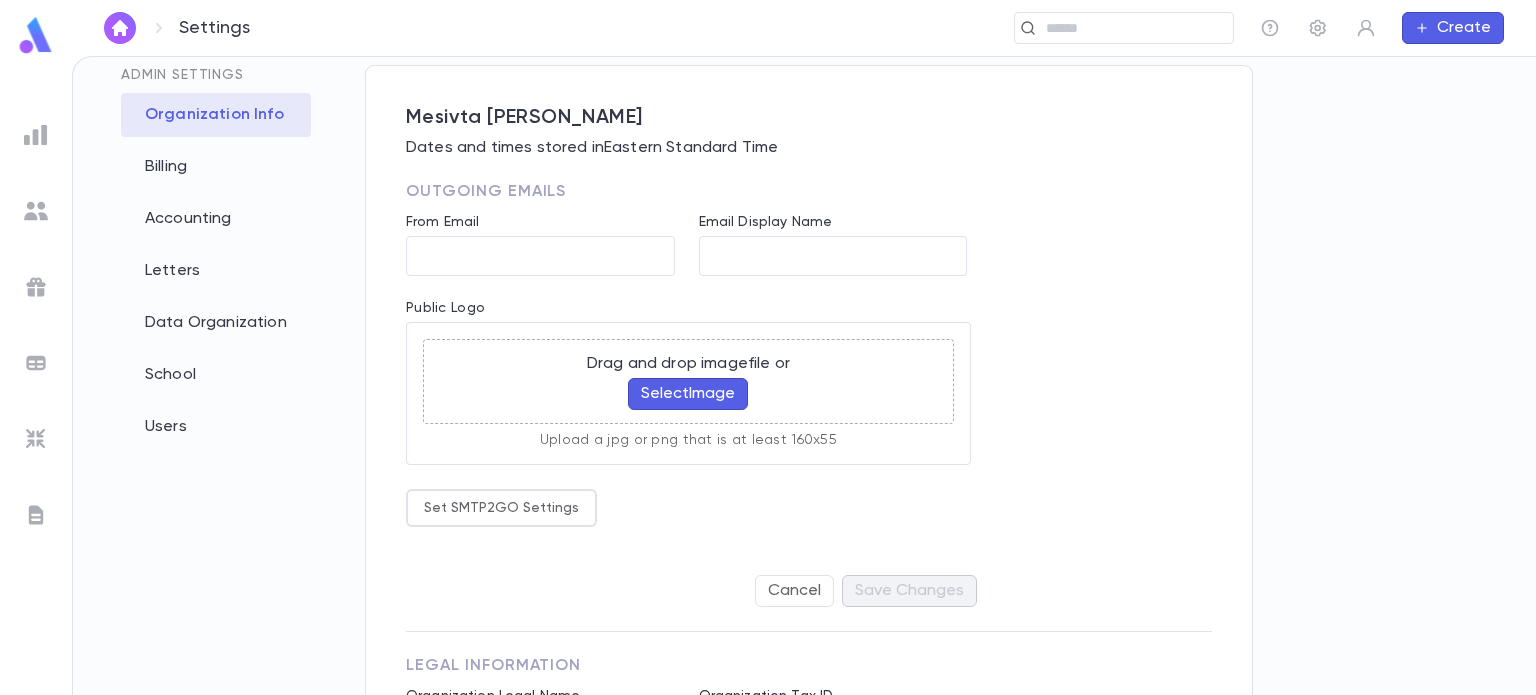 scroll, scrollTop: 0, scrollLeft: 0, axis: both 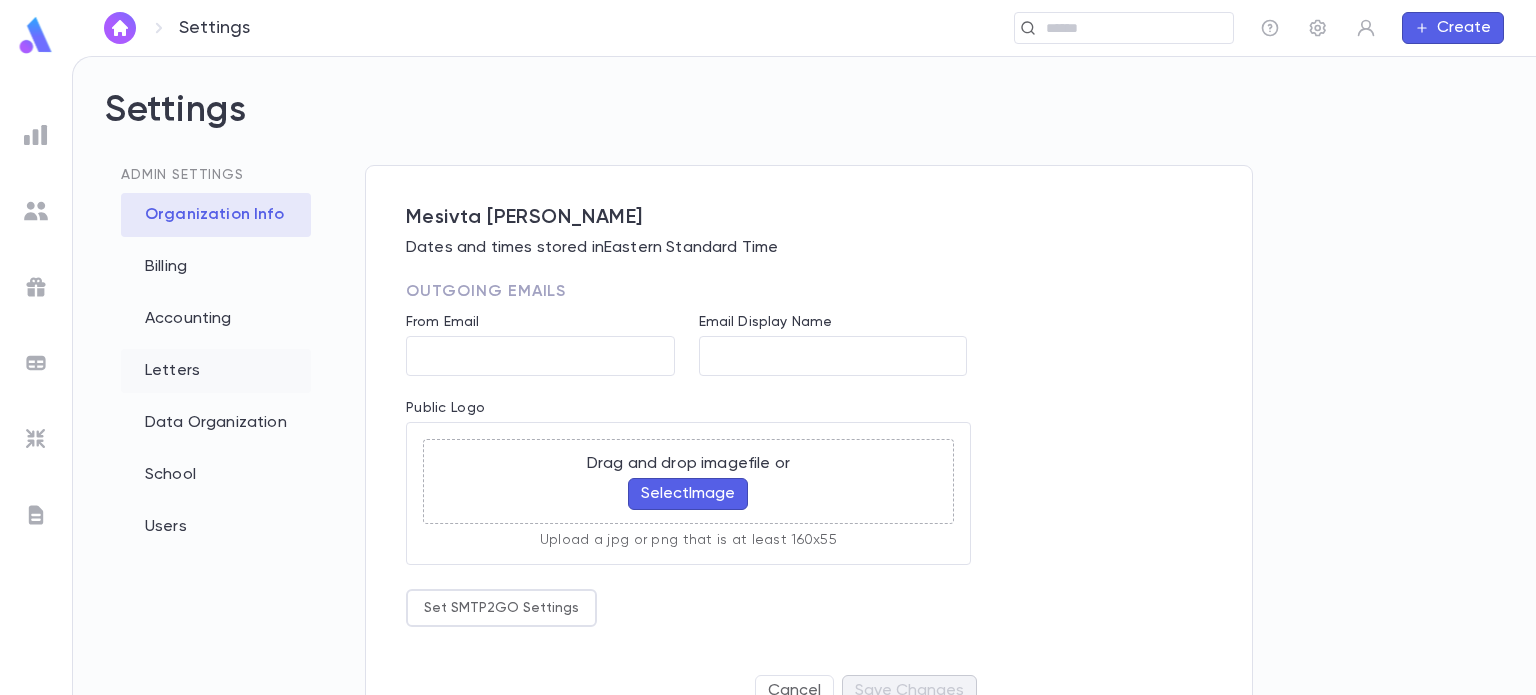 click on "Letters" at bounding box center [216, 371] 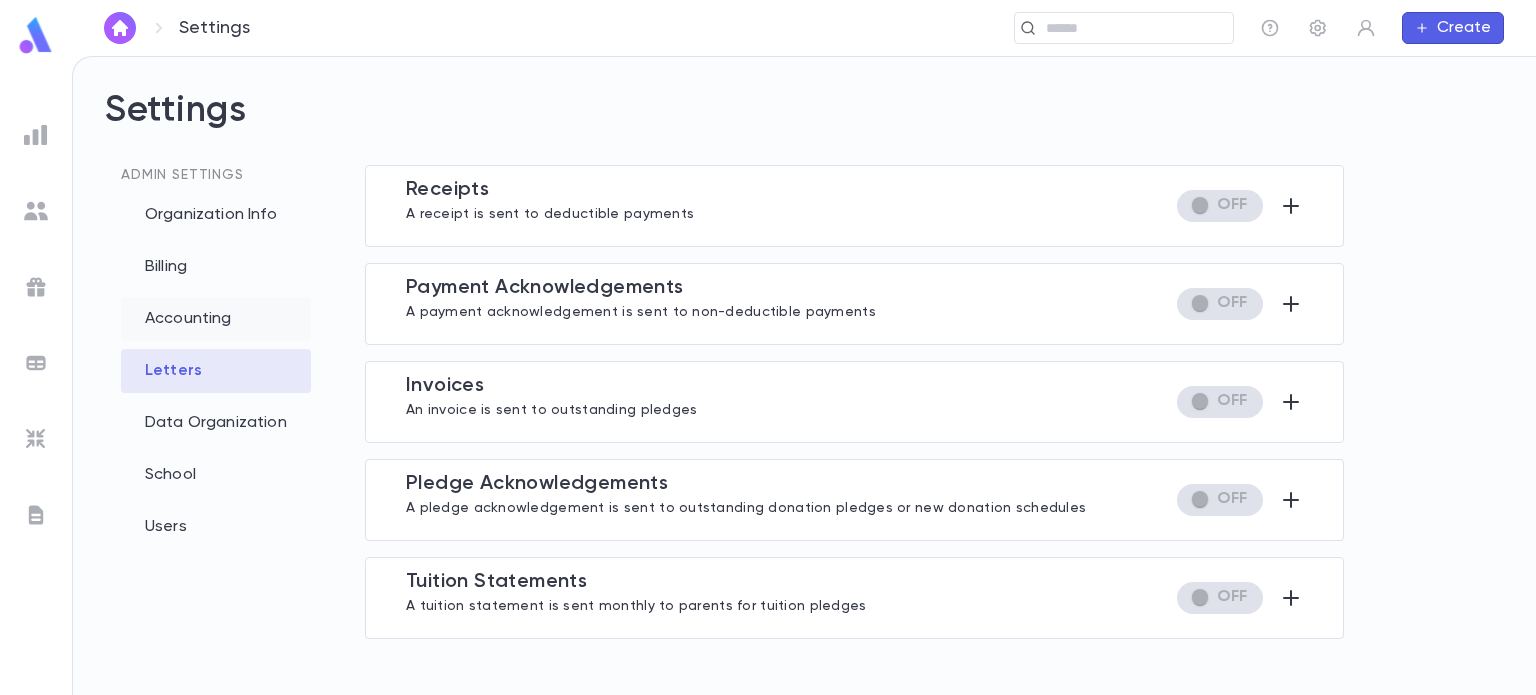 click on "Accounting" at bounding box center [216, 319] 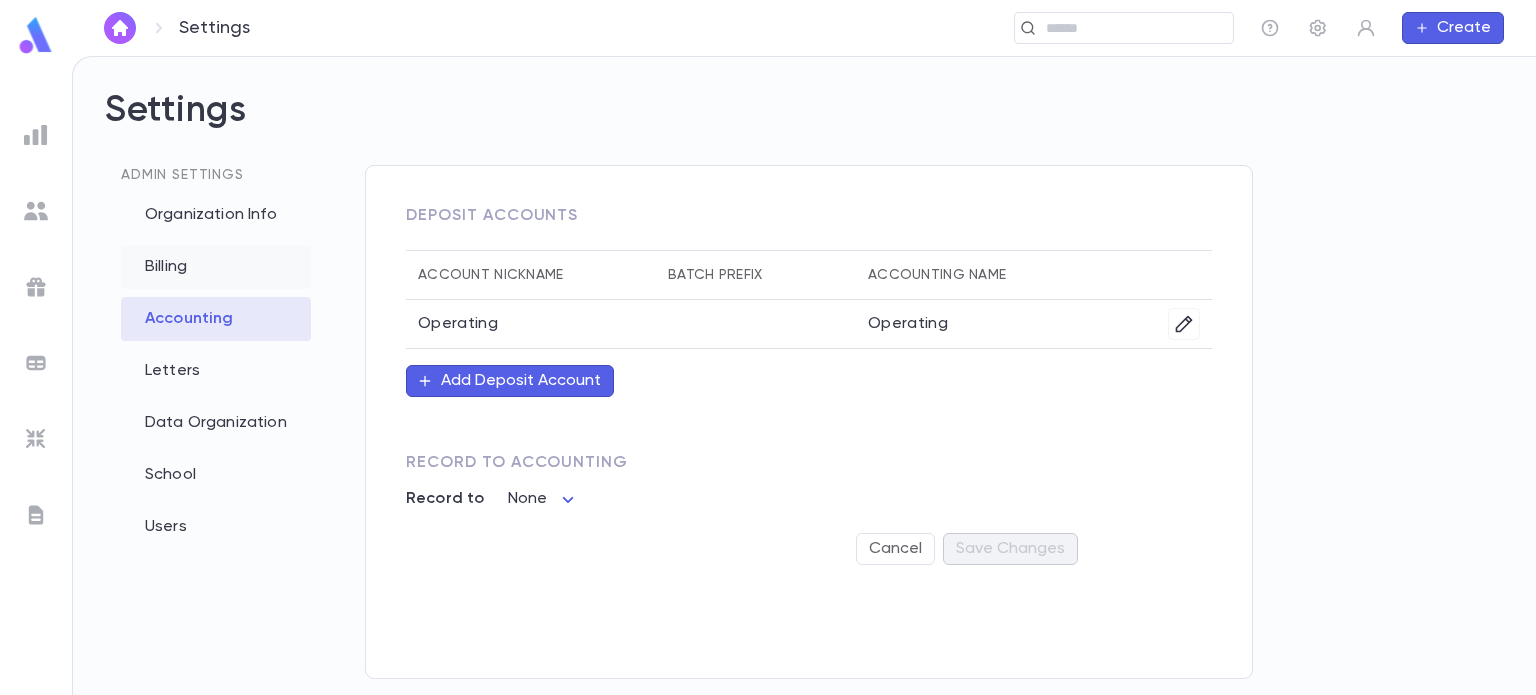 click on "Billing" at bounding box center [216, 267] 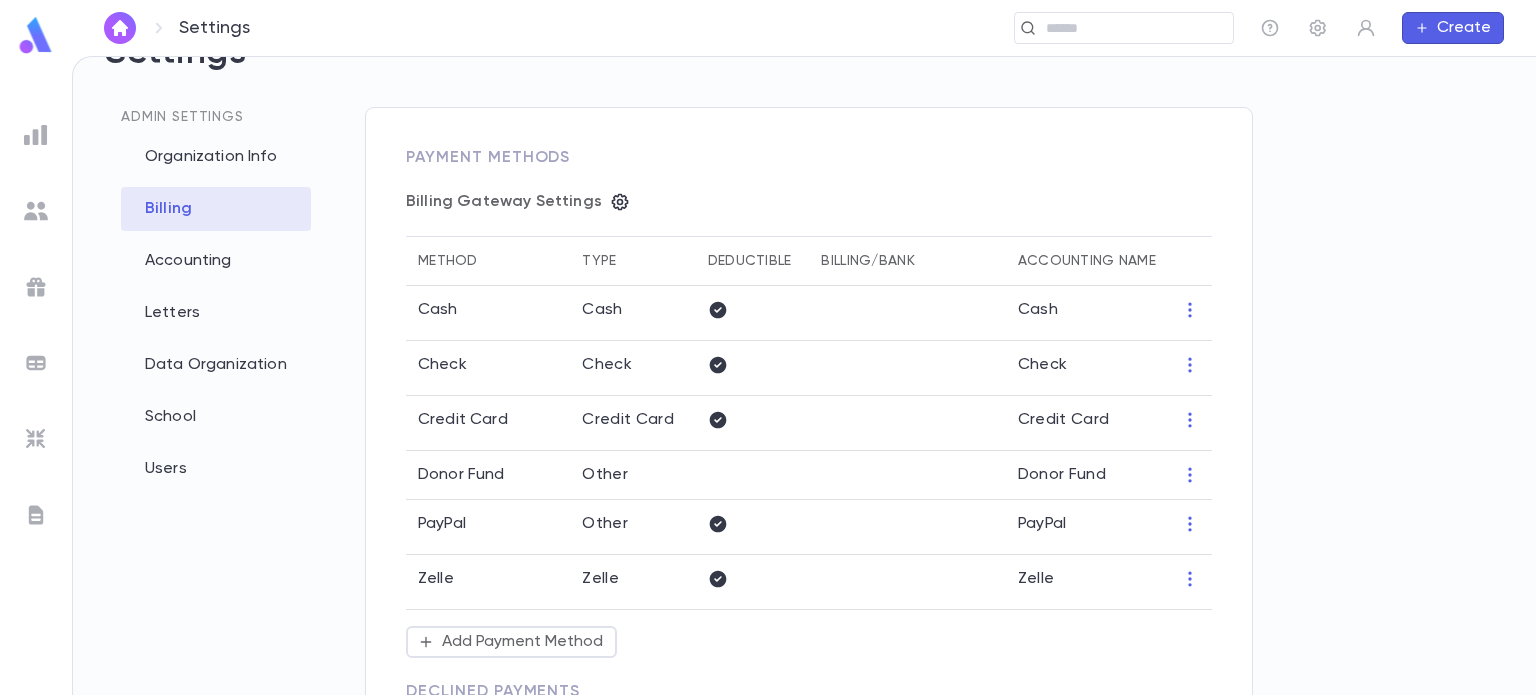 scroll, scrollTop: 64, scrollLeft: 0, axis: vertical 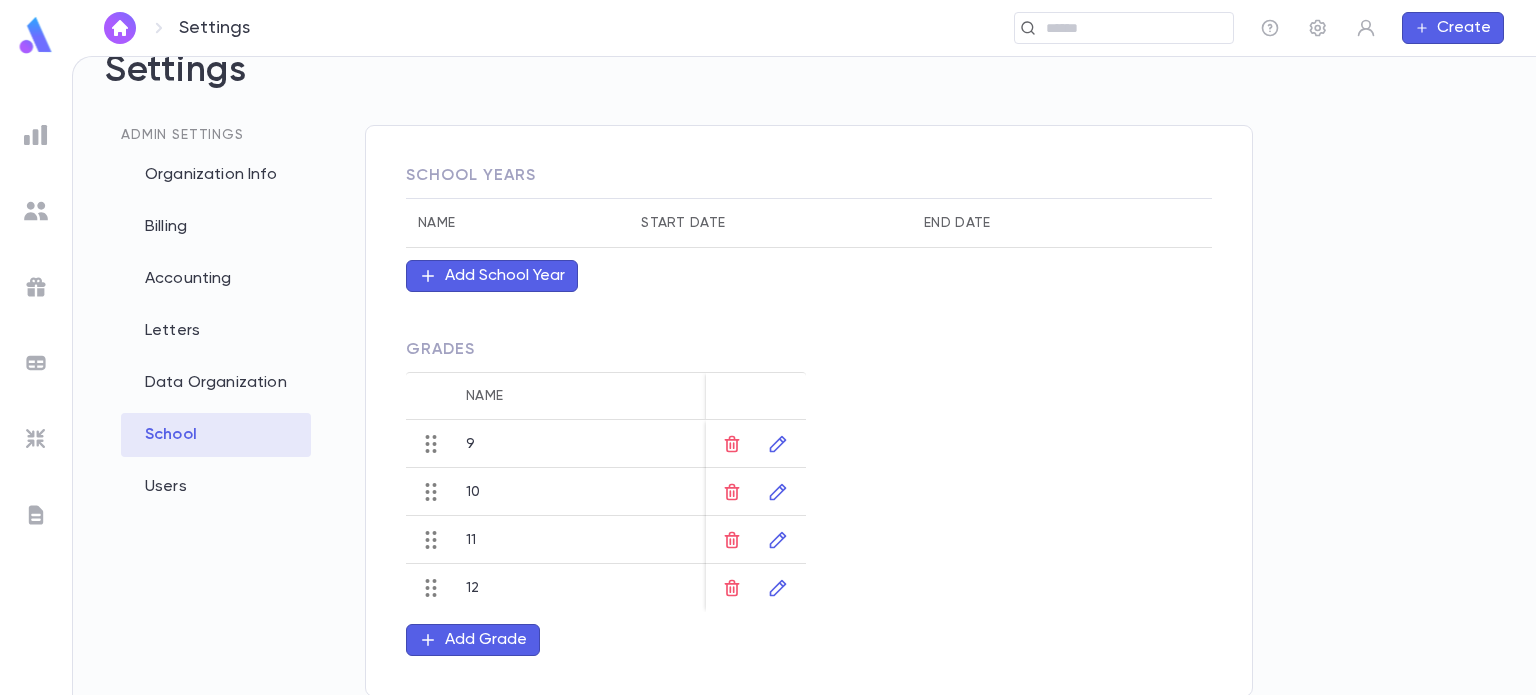 click on "Add School Year" at bounding box center [505, 276] 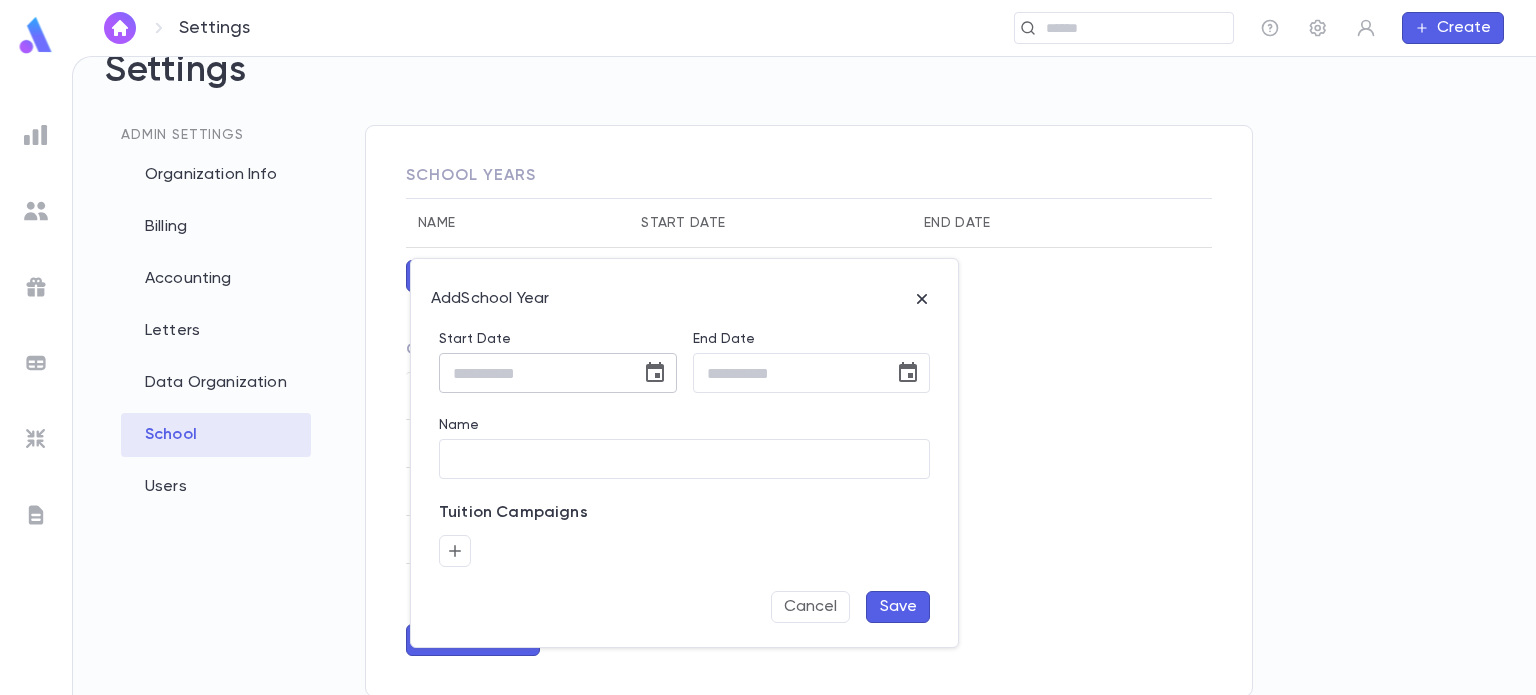 click 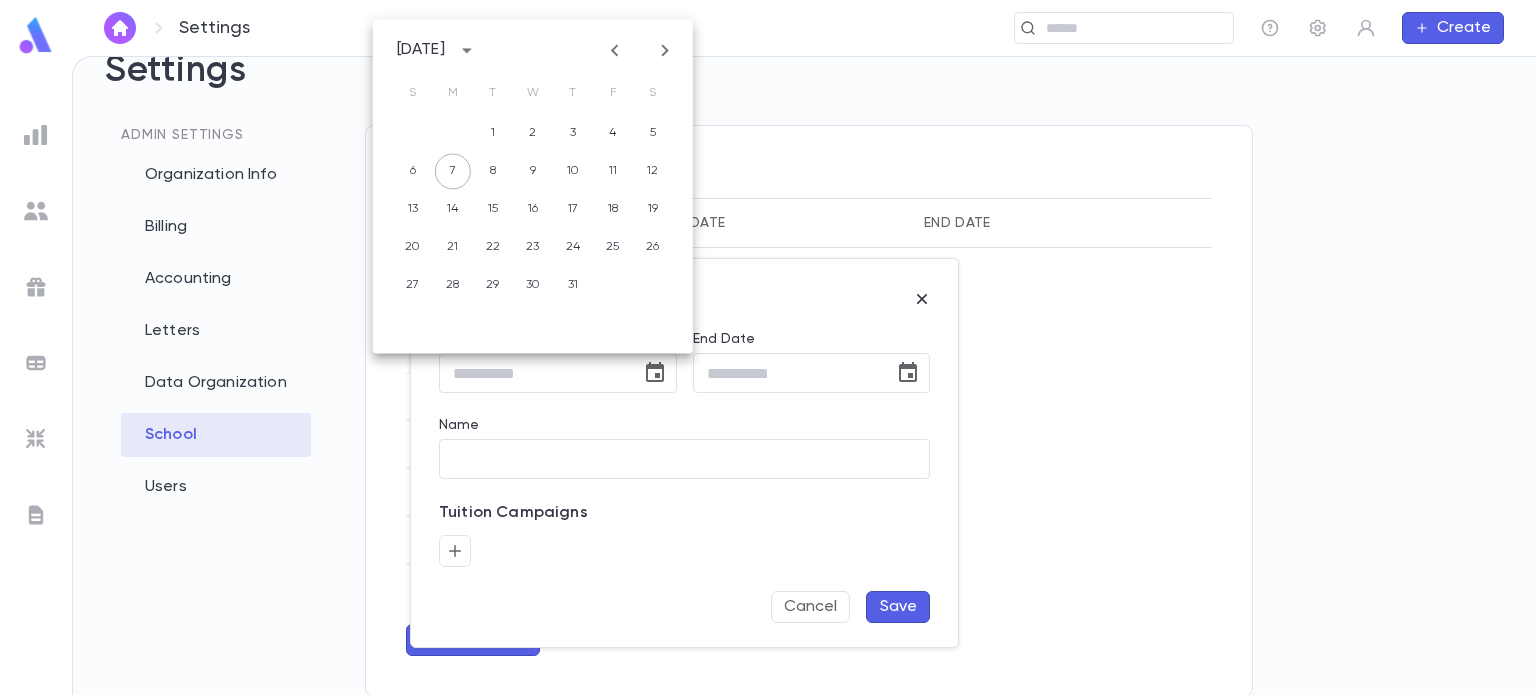 click 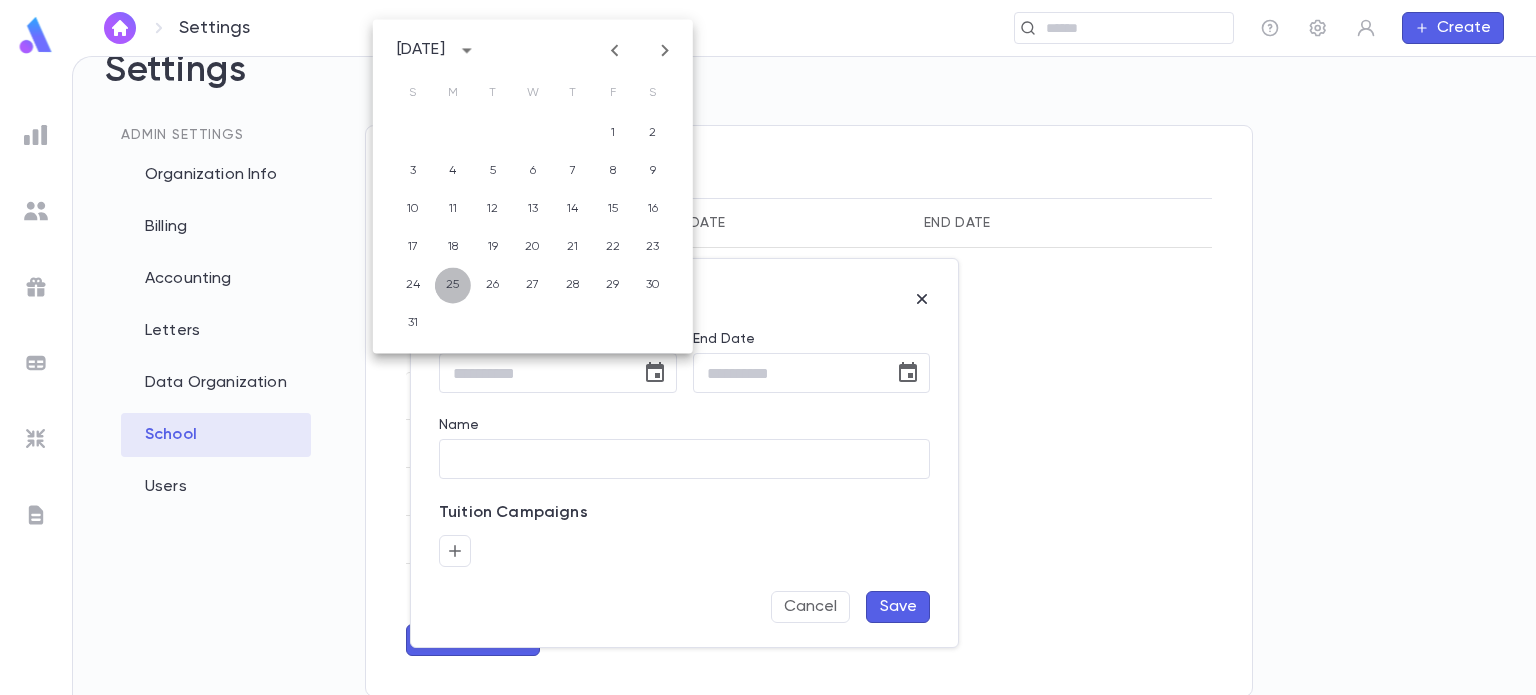 click on "25" at bounding box center [453, 285] 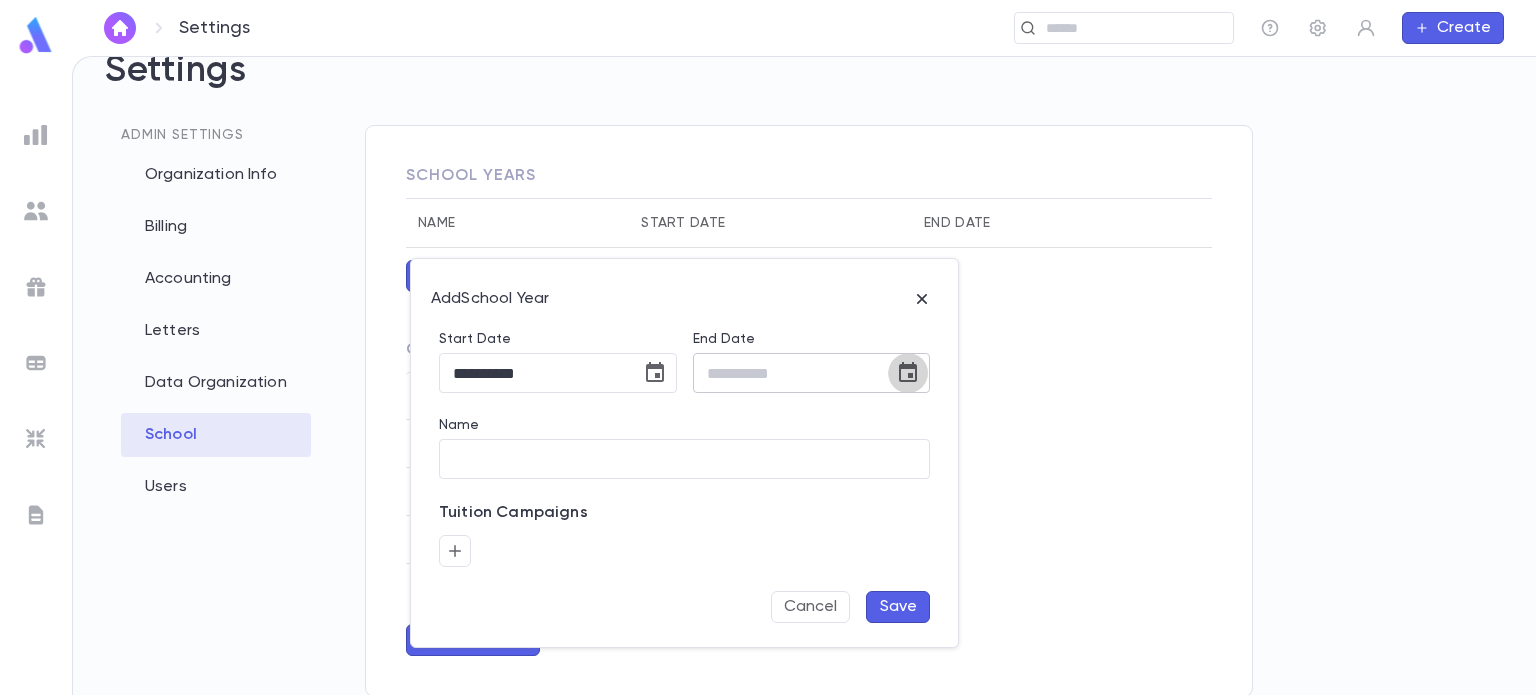 click 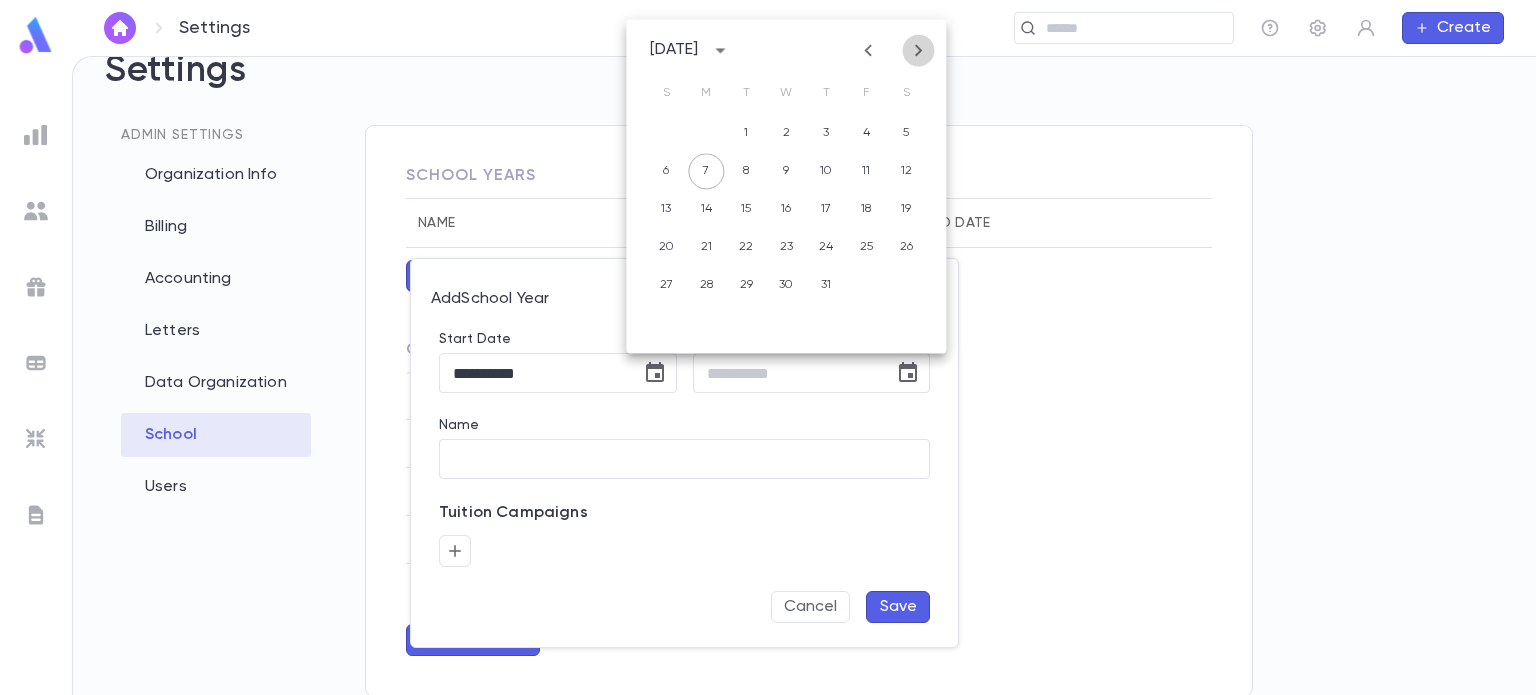 click 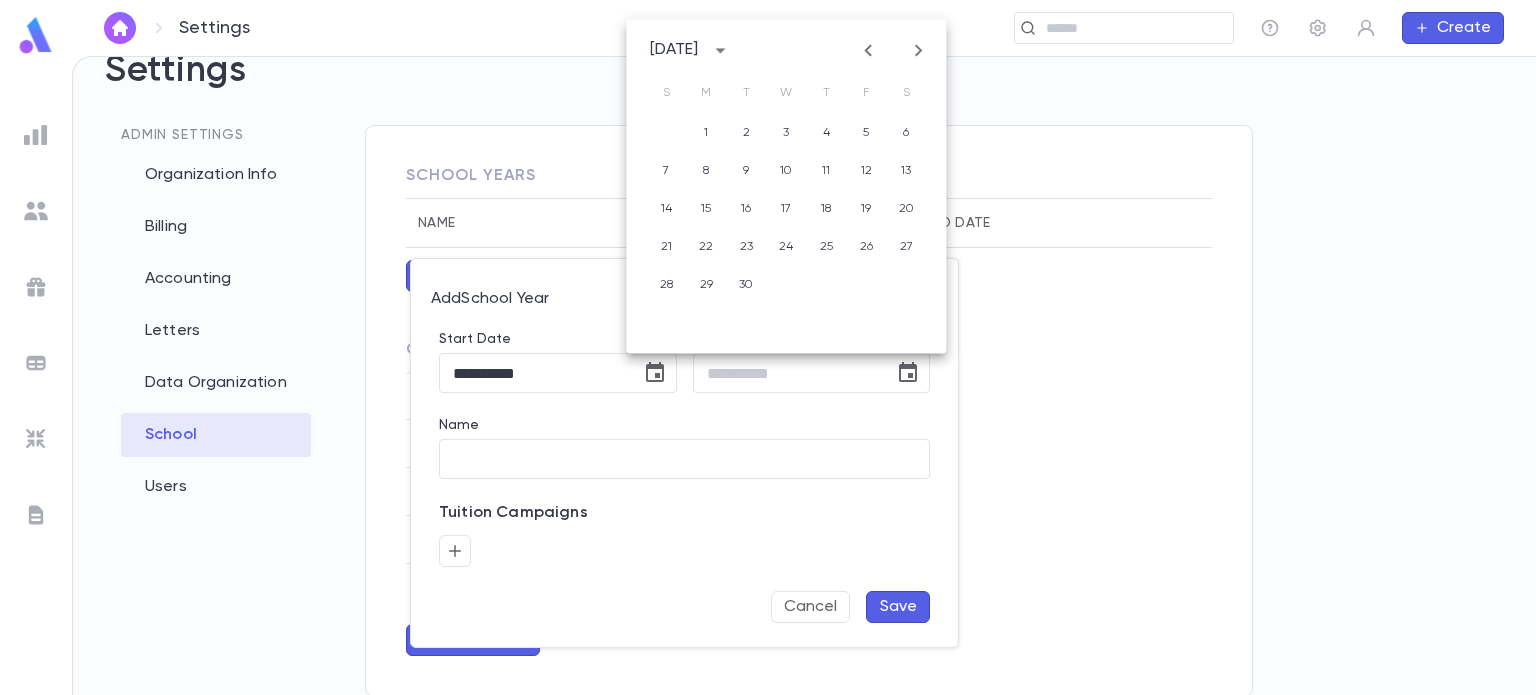 click 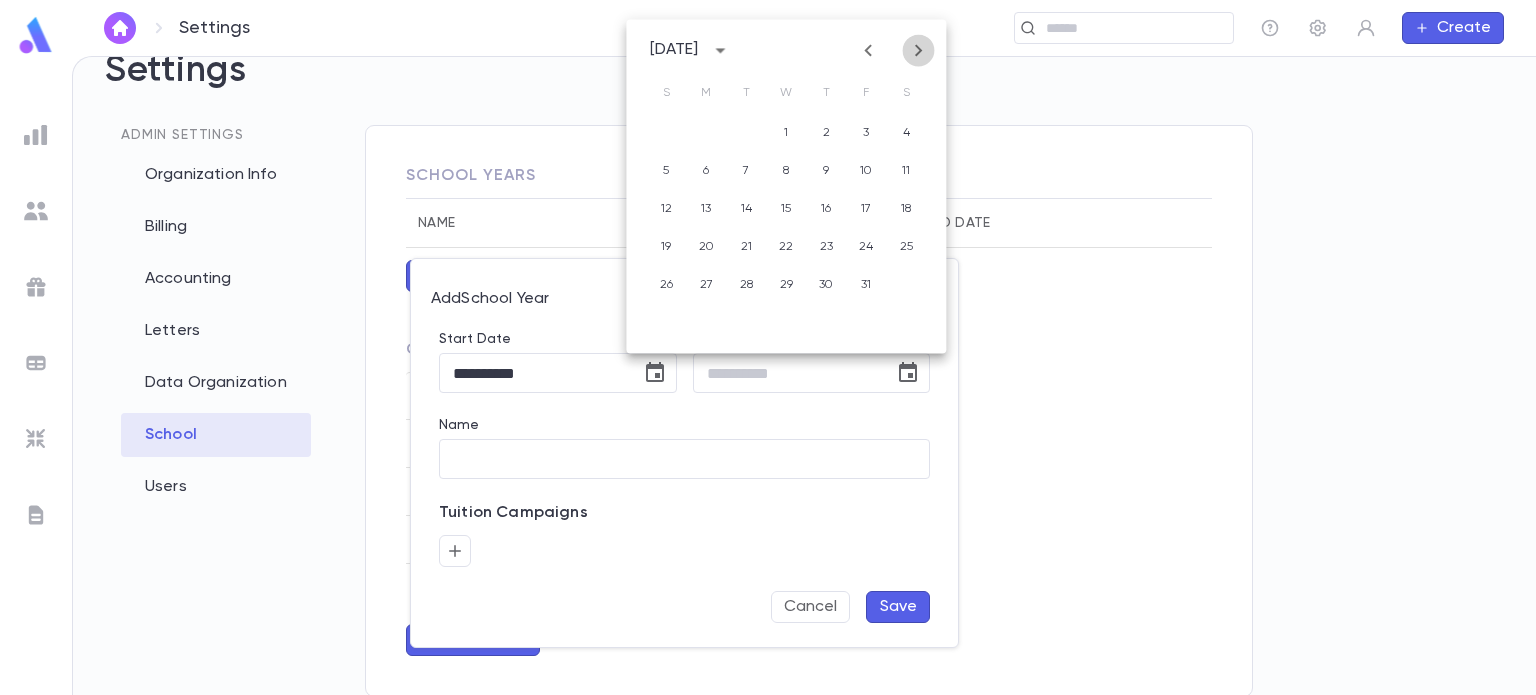 click 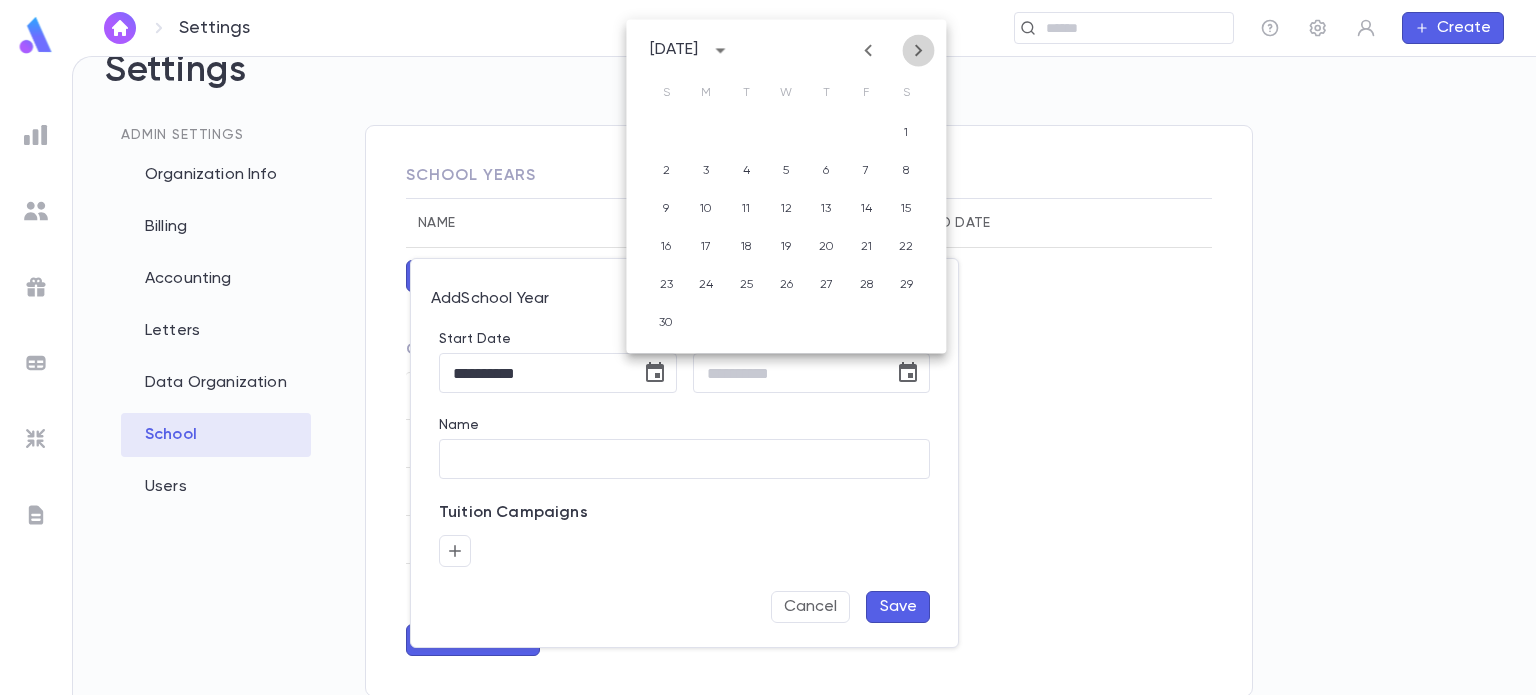 click 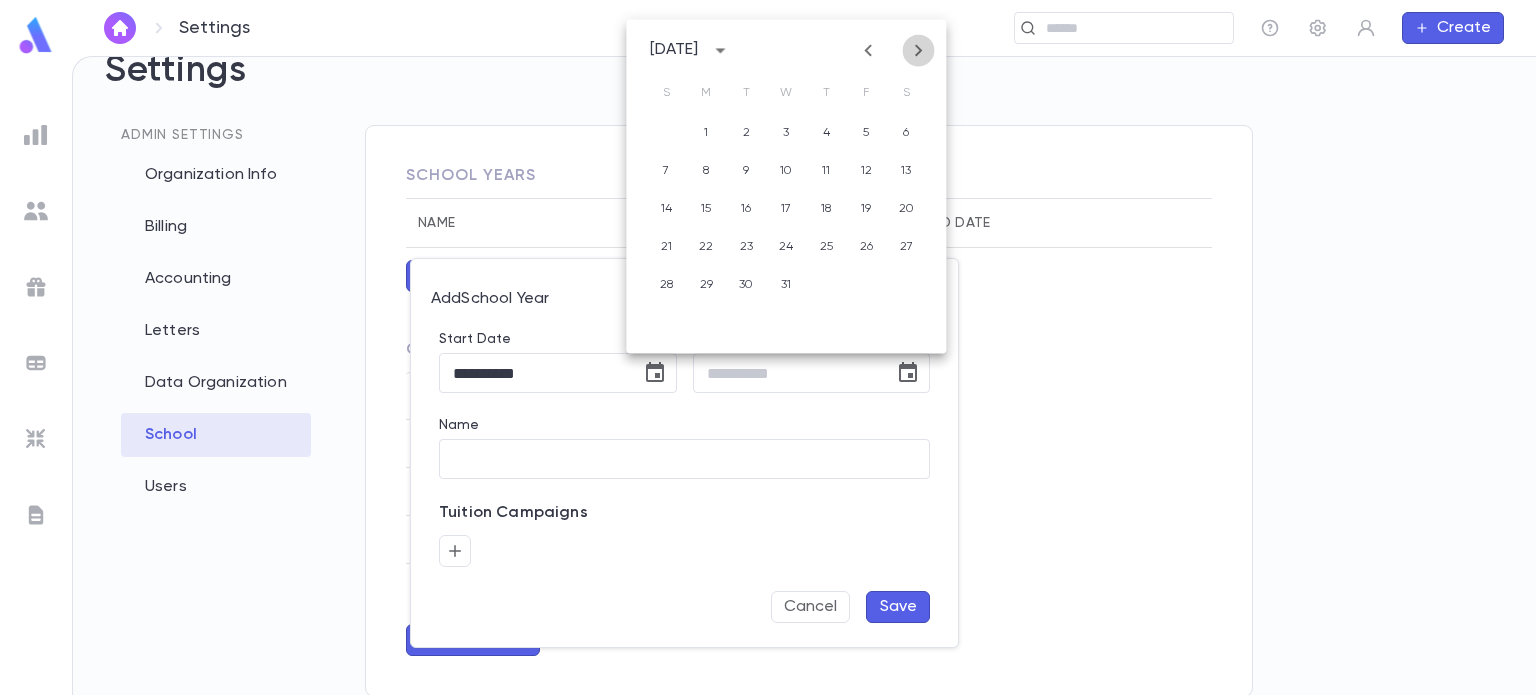 click 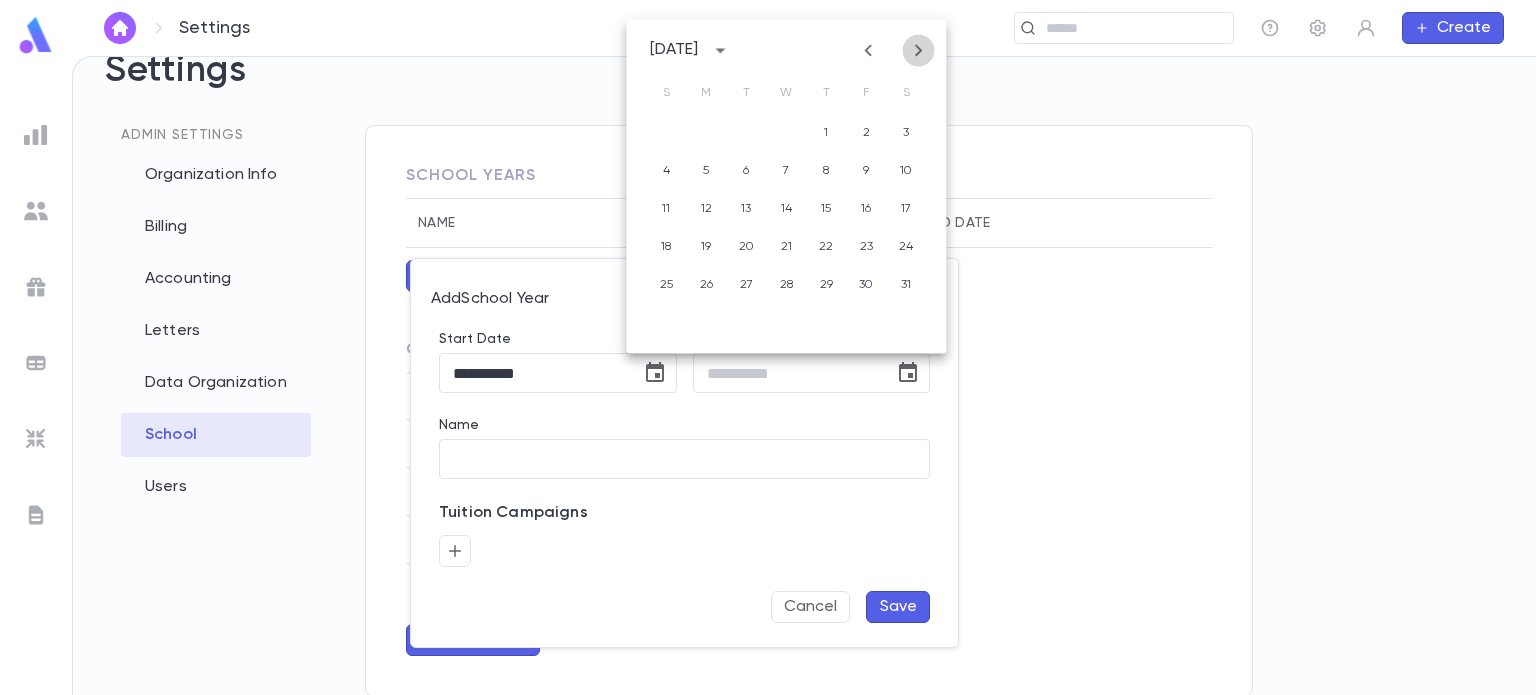 click 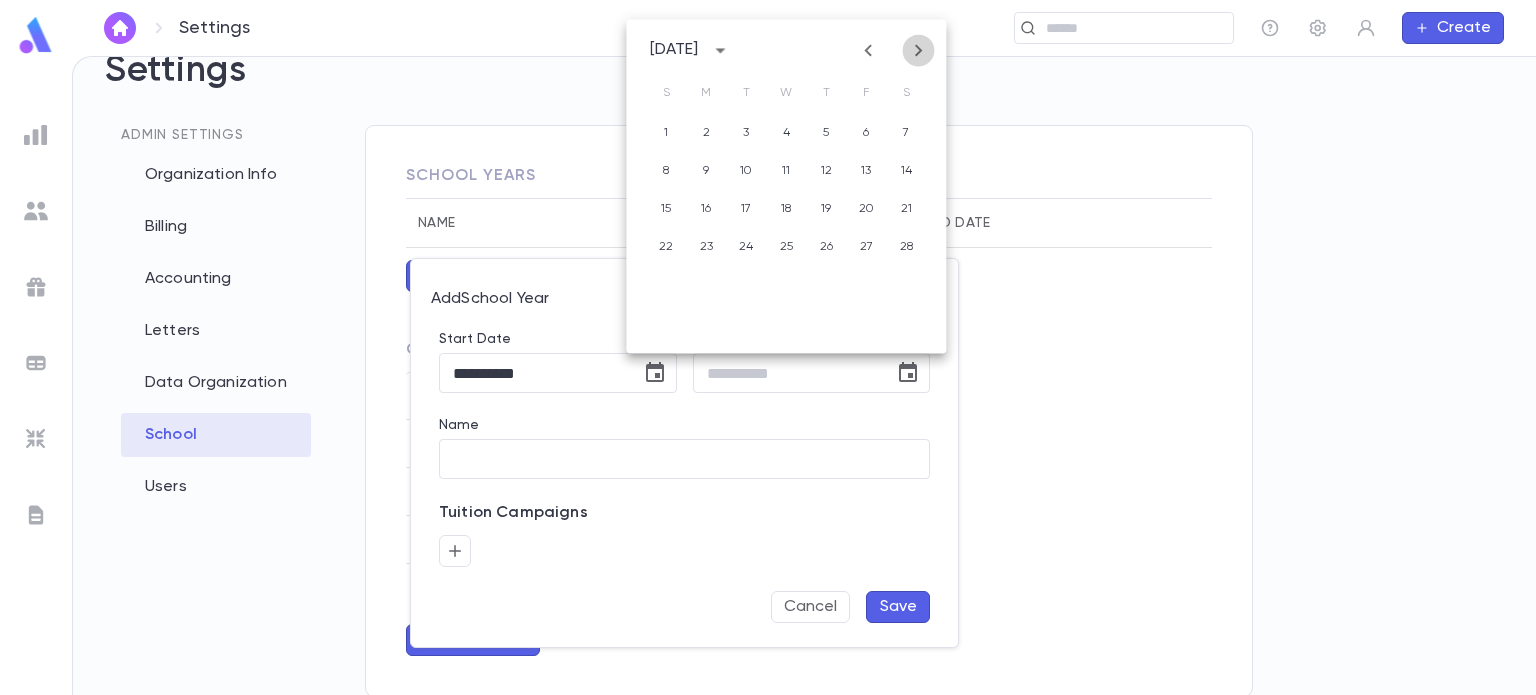 click 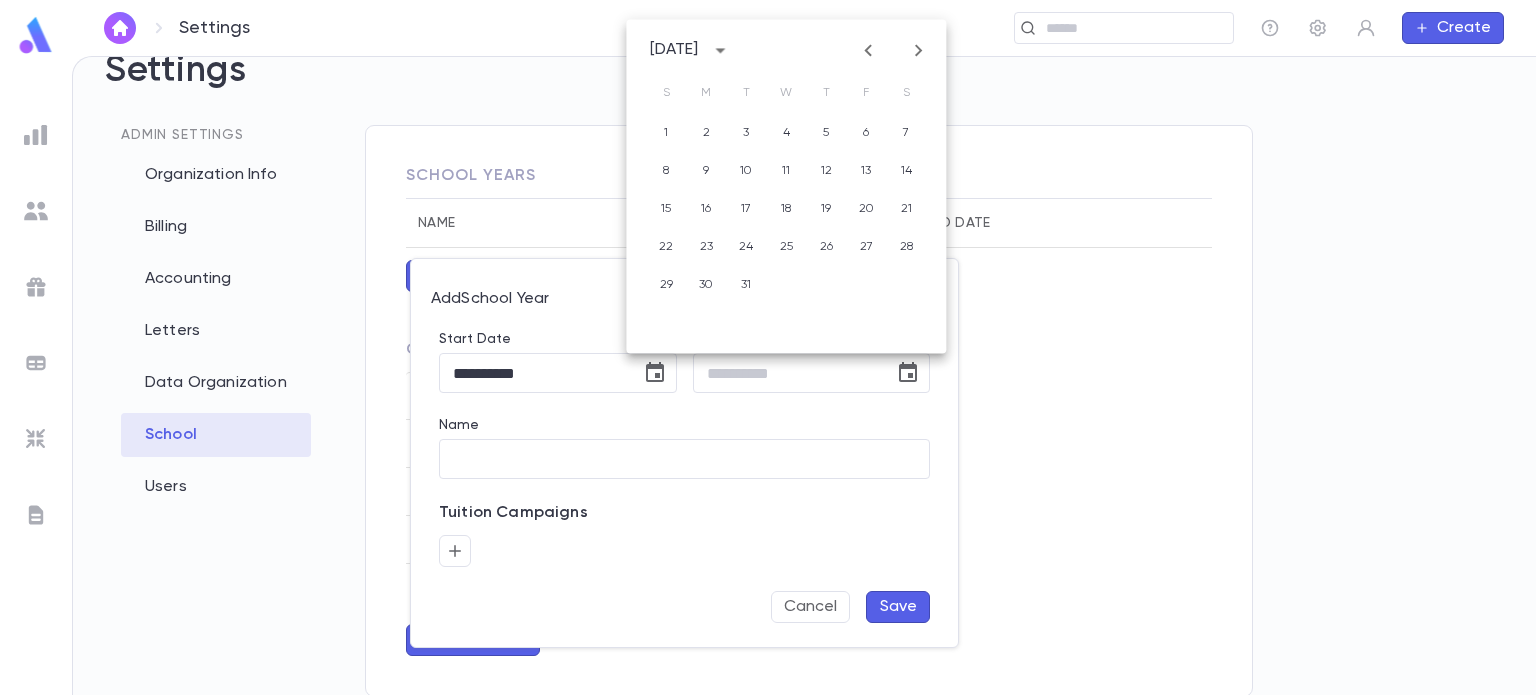 click 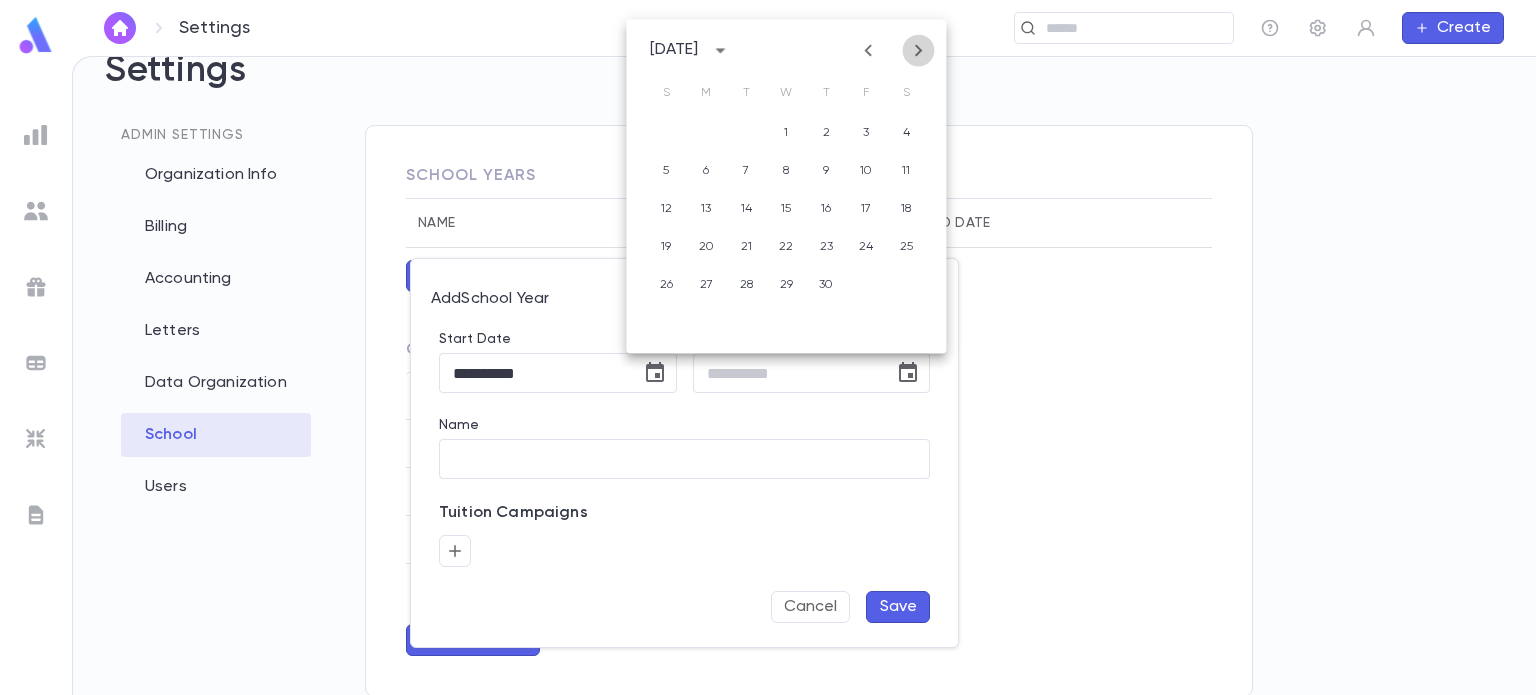 click 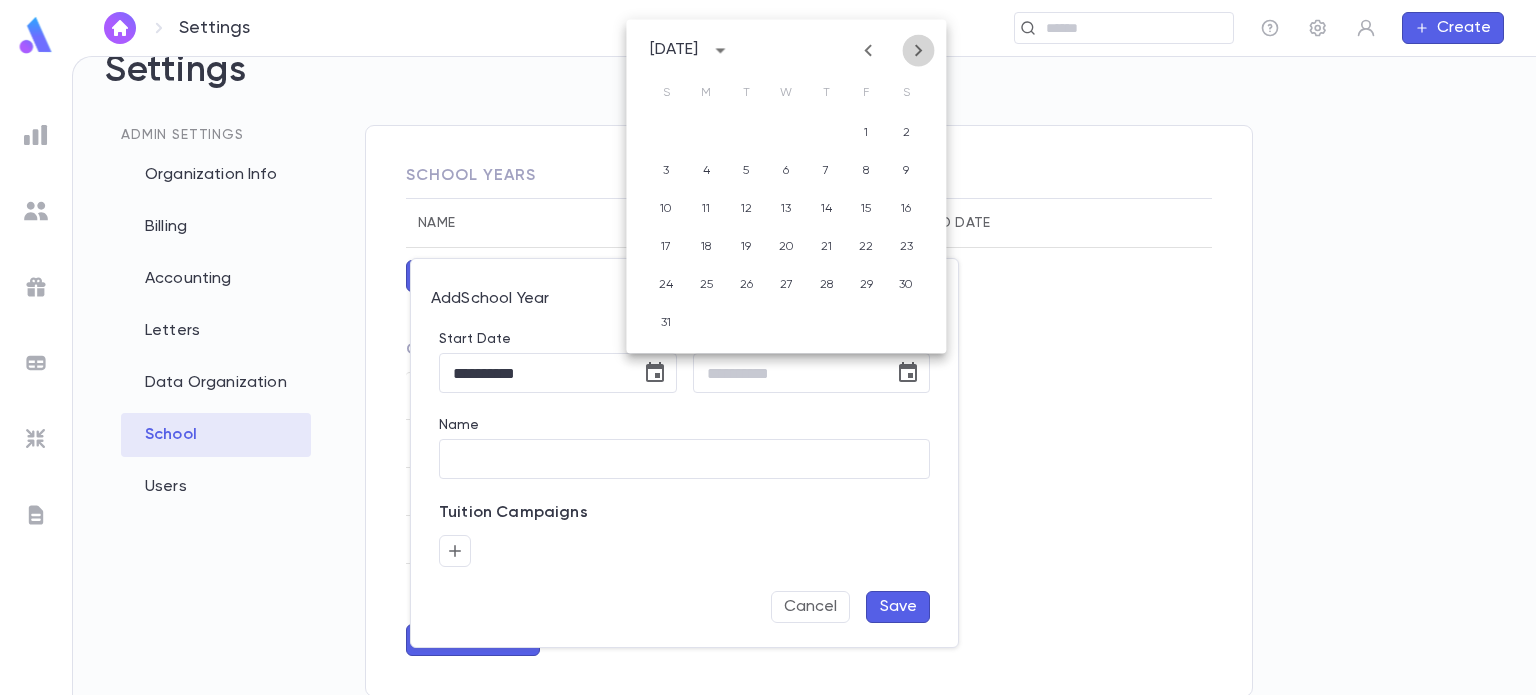 click 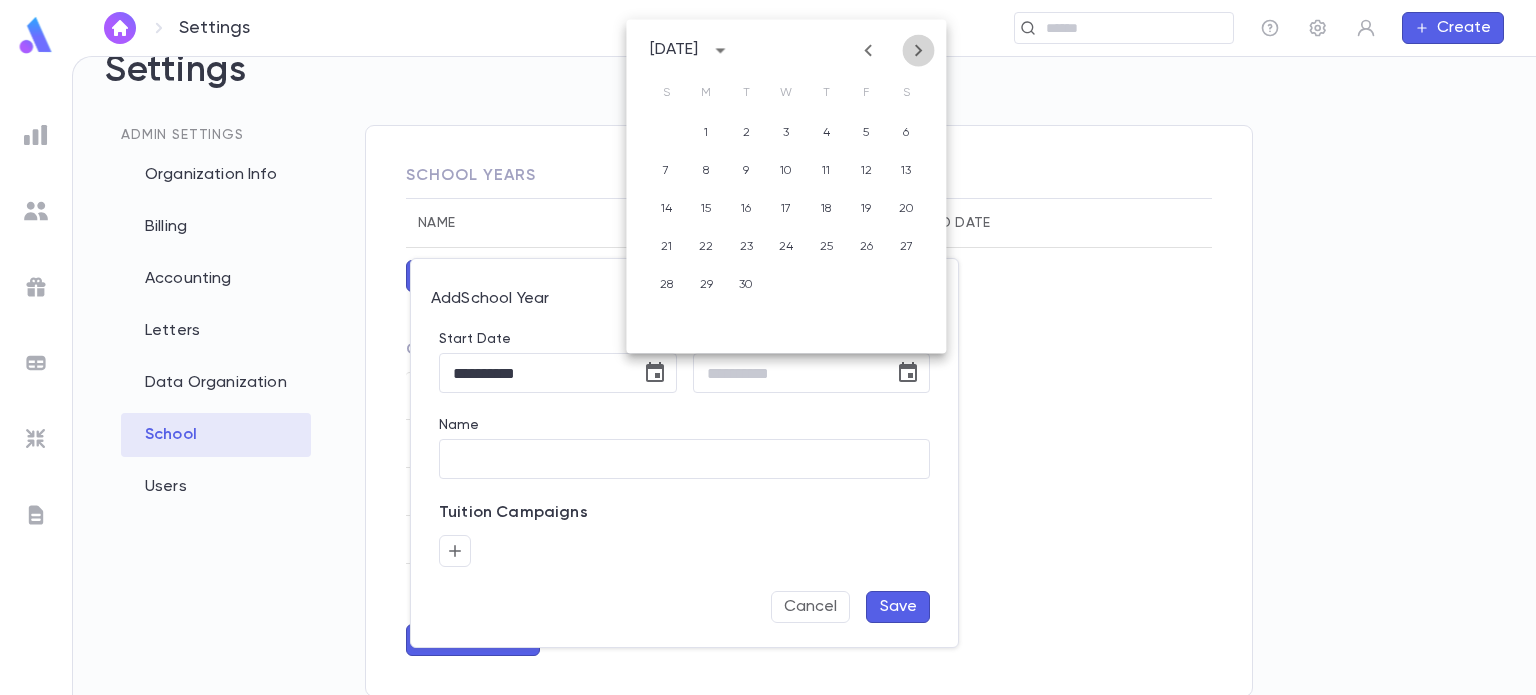 click 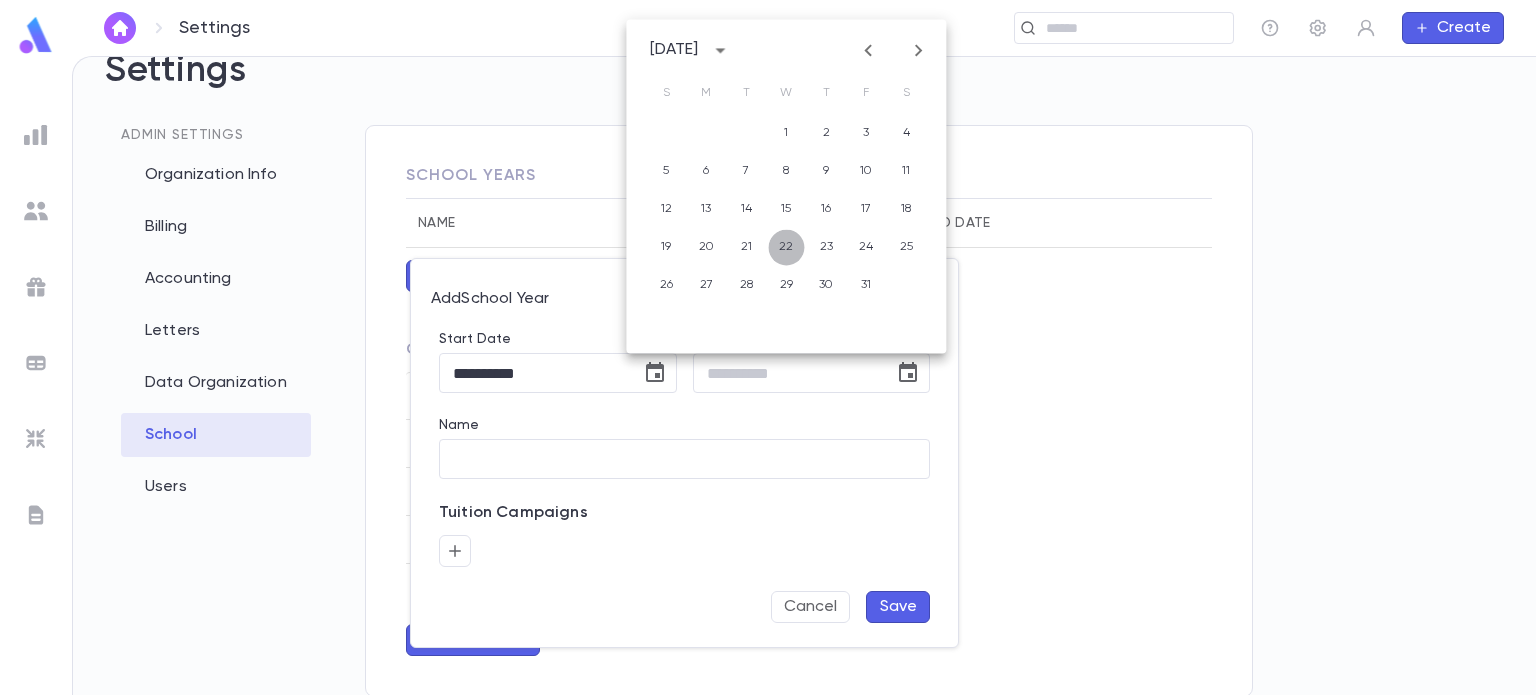 click on "22" at bounding box center (786, 247) 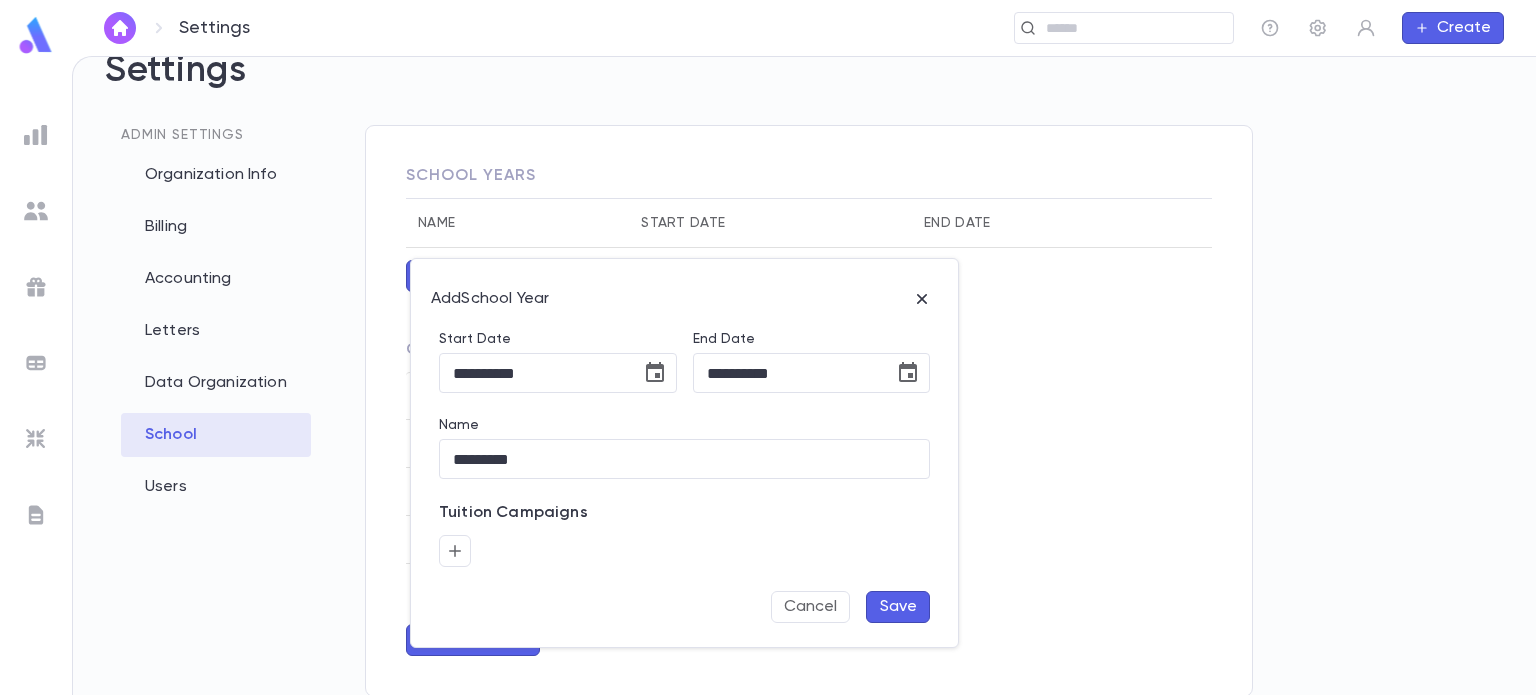 click on "Save" at bounding box center (898, 607) 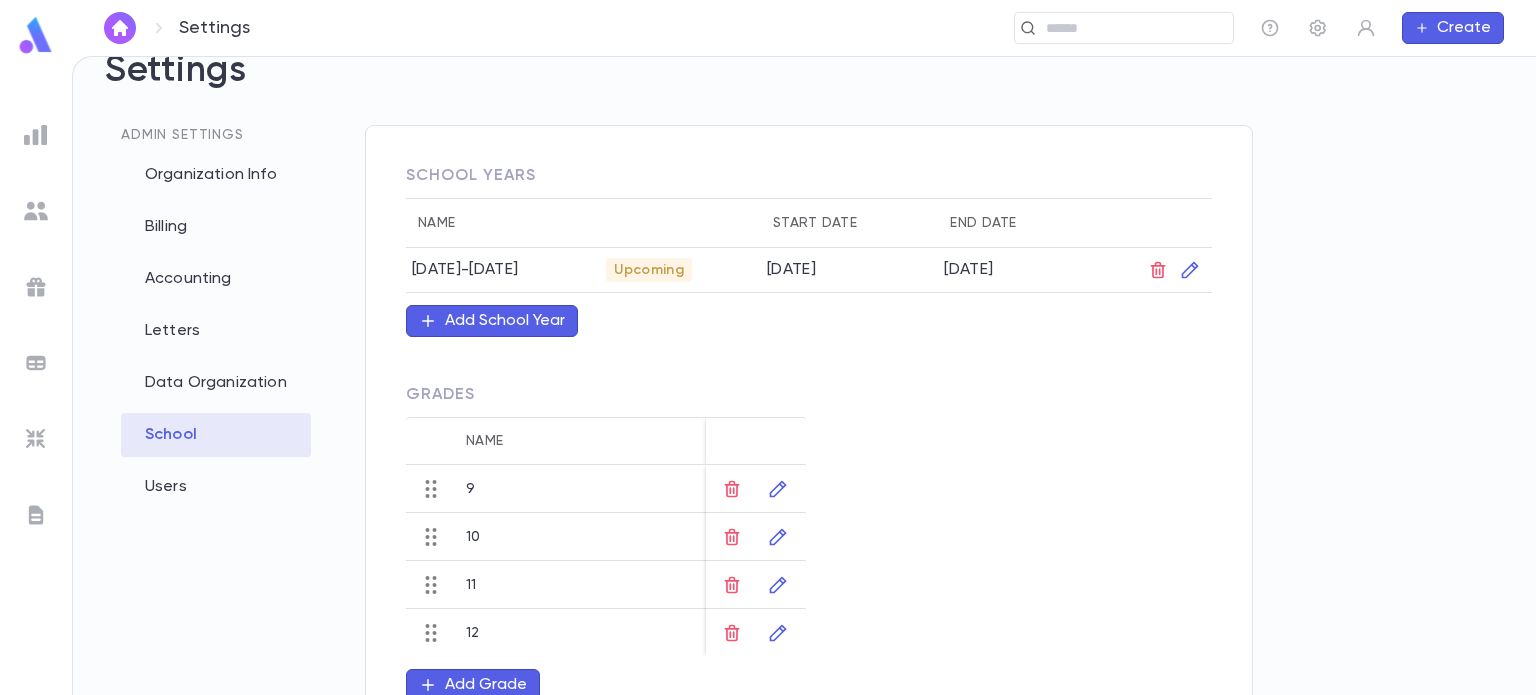 scroll, scrollTop: 85, scrollLeft: 0, axis: vertical 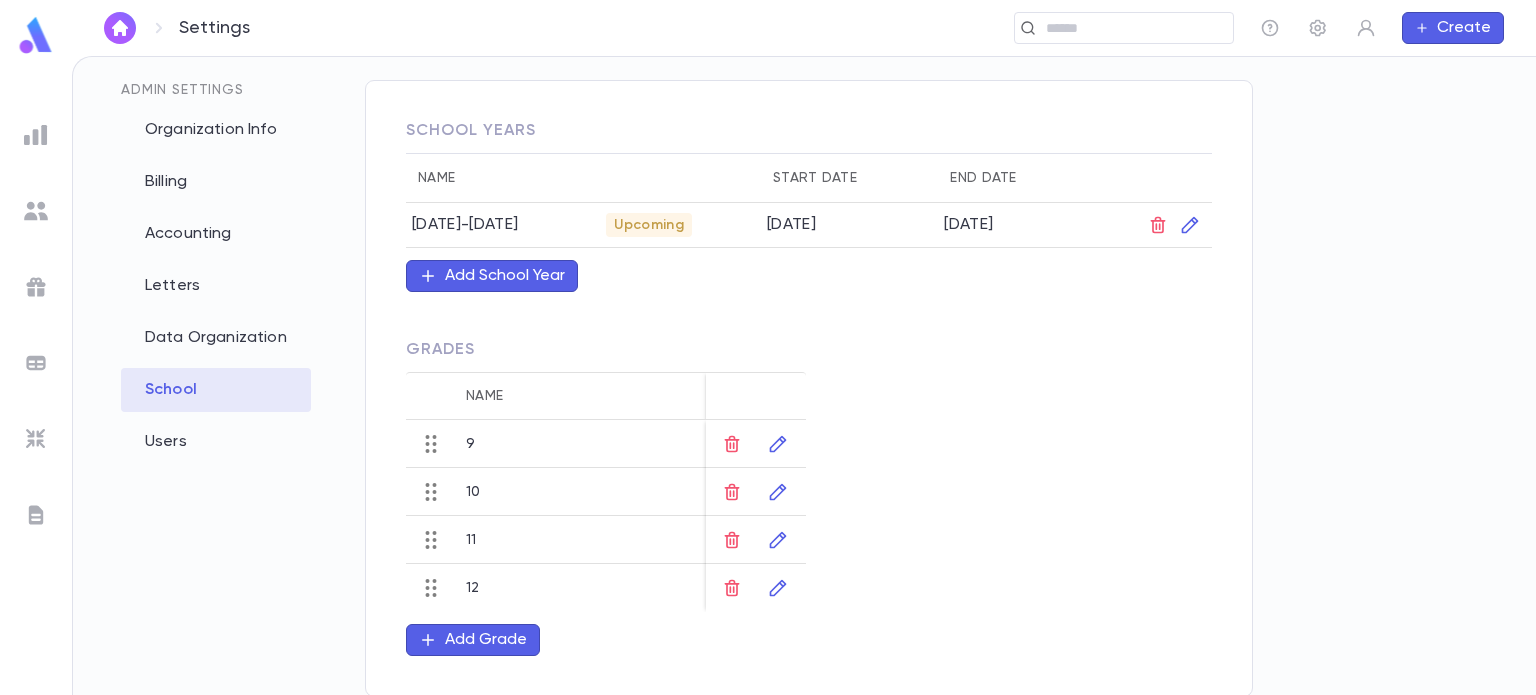 click on "Add Grade" at bounding box center [486, 640] 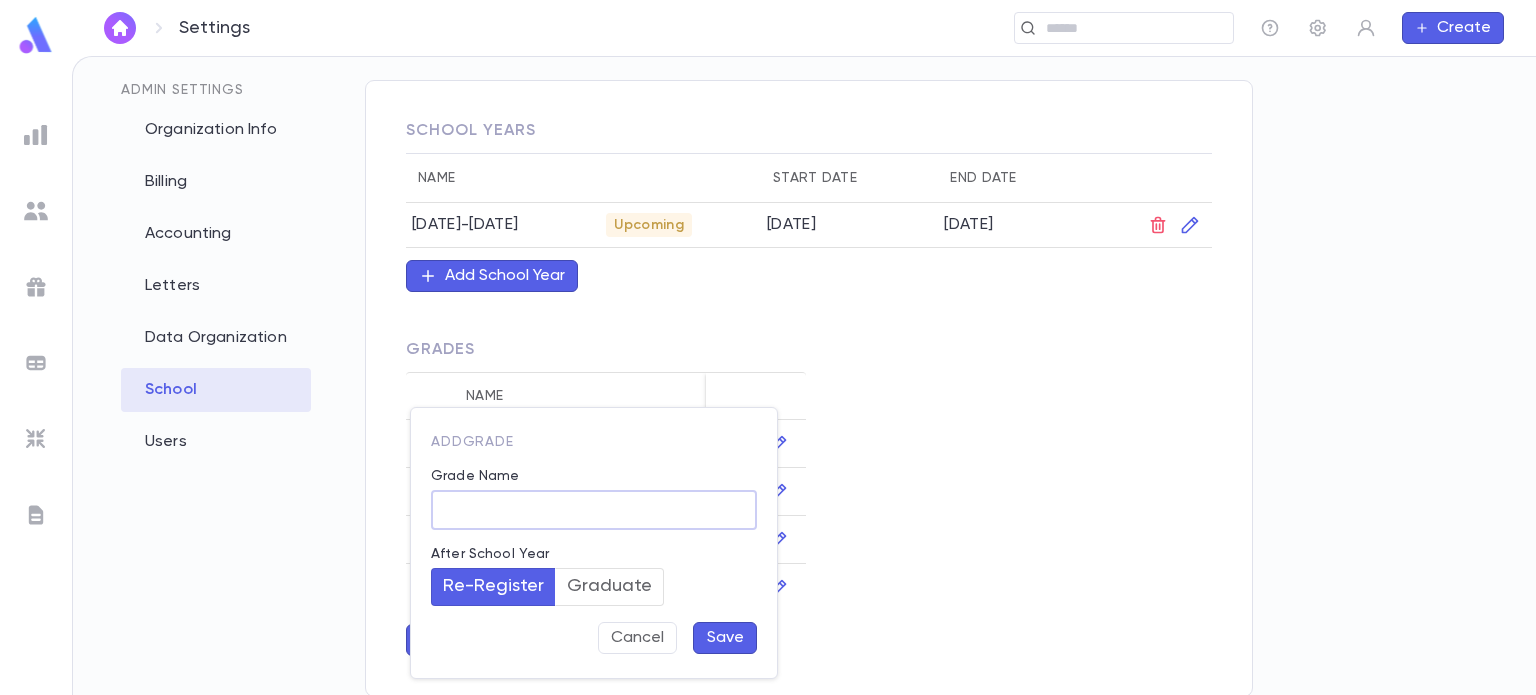 click on "Grade Name" at bounding box center [594, 510] 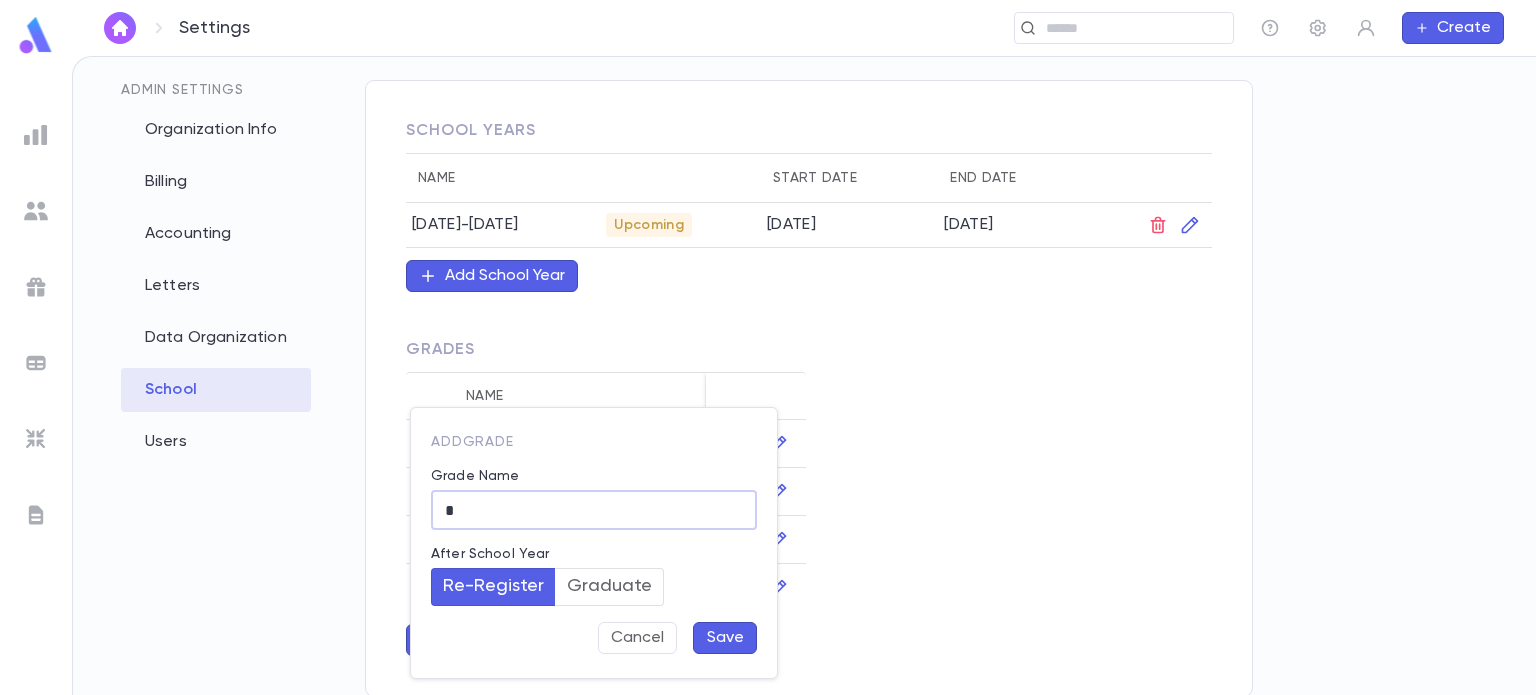 type on "*" 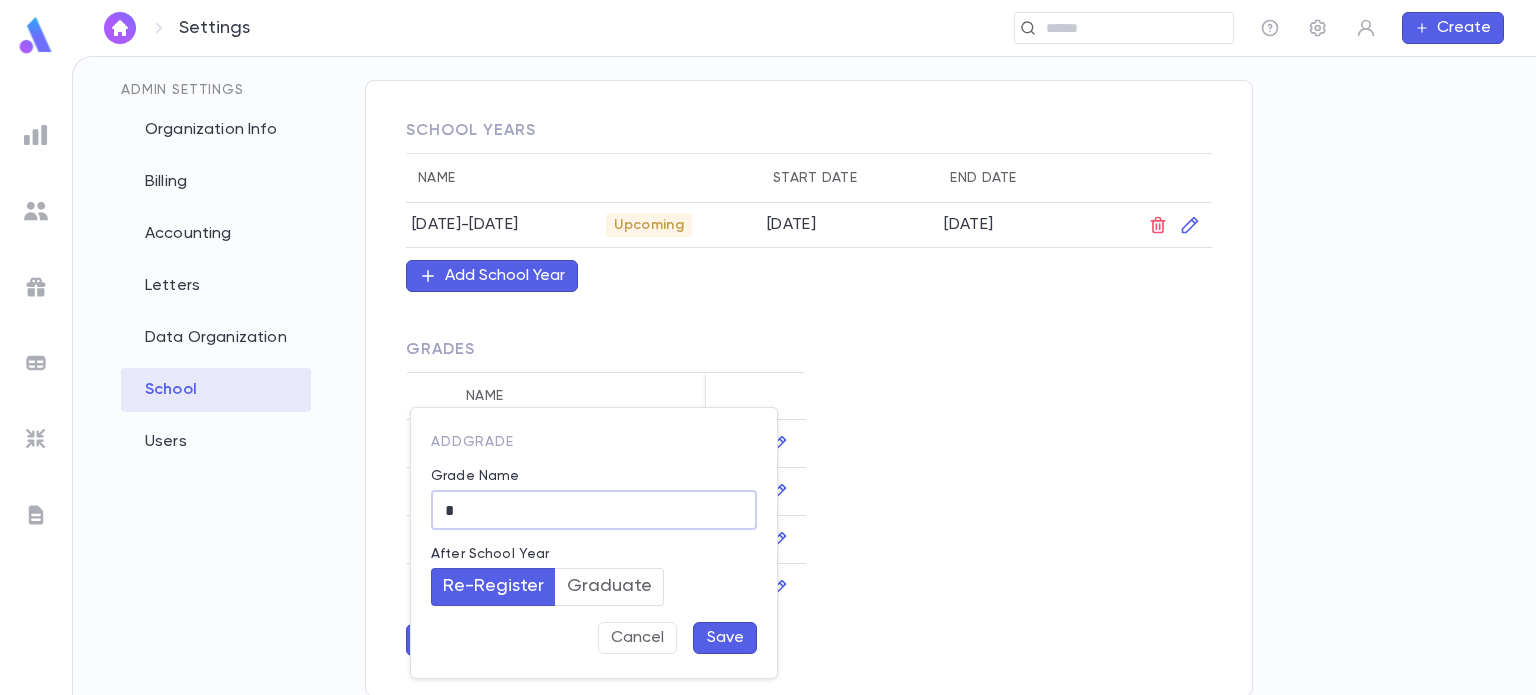 click on "Save" at bounding box center (725, 638) 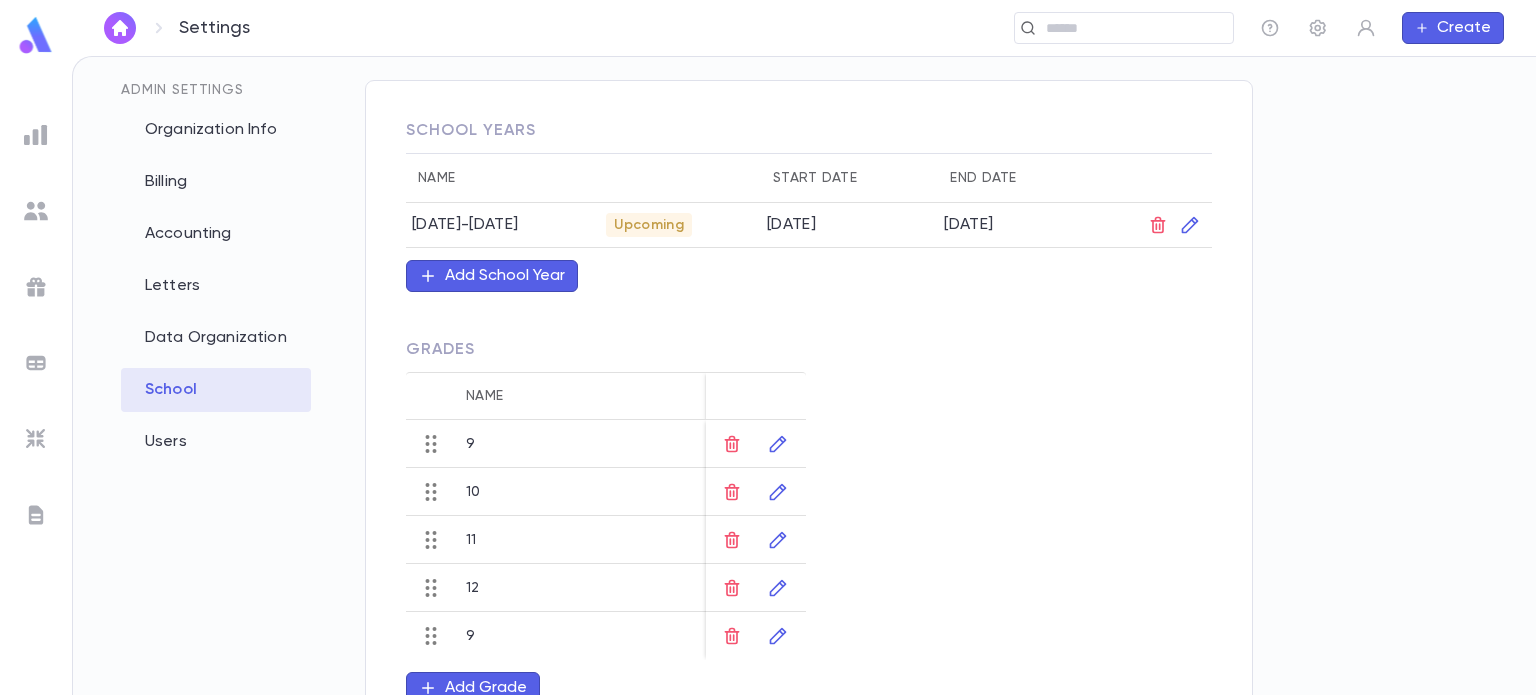 scroll, scrollTop: 133, scrollLeft: 0, axis: vertical 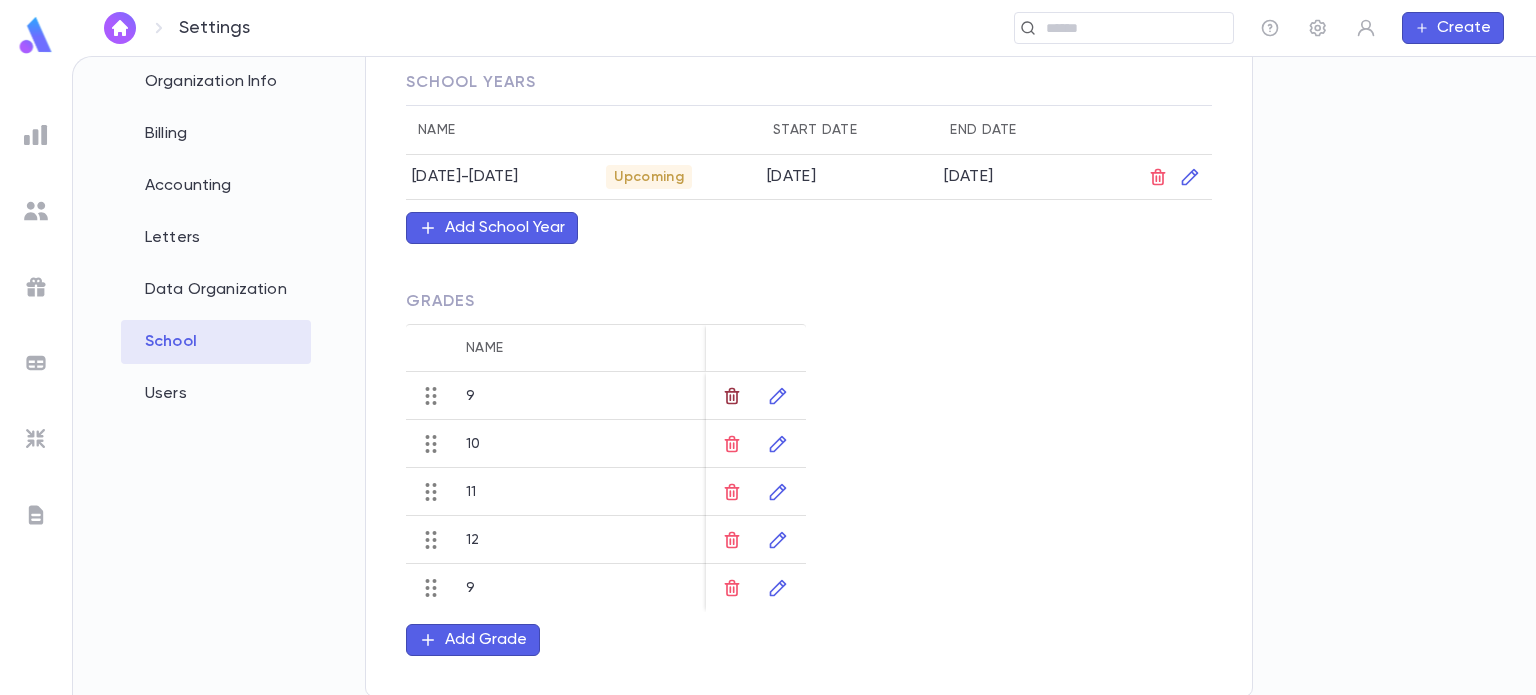 click 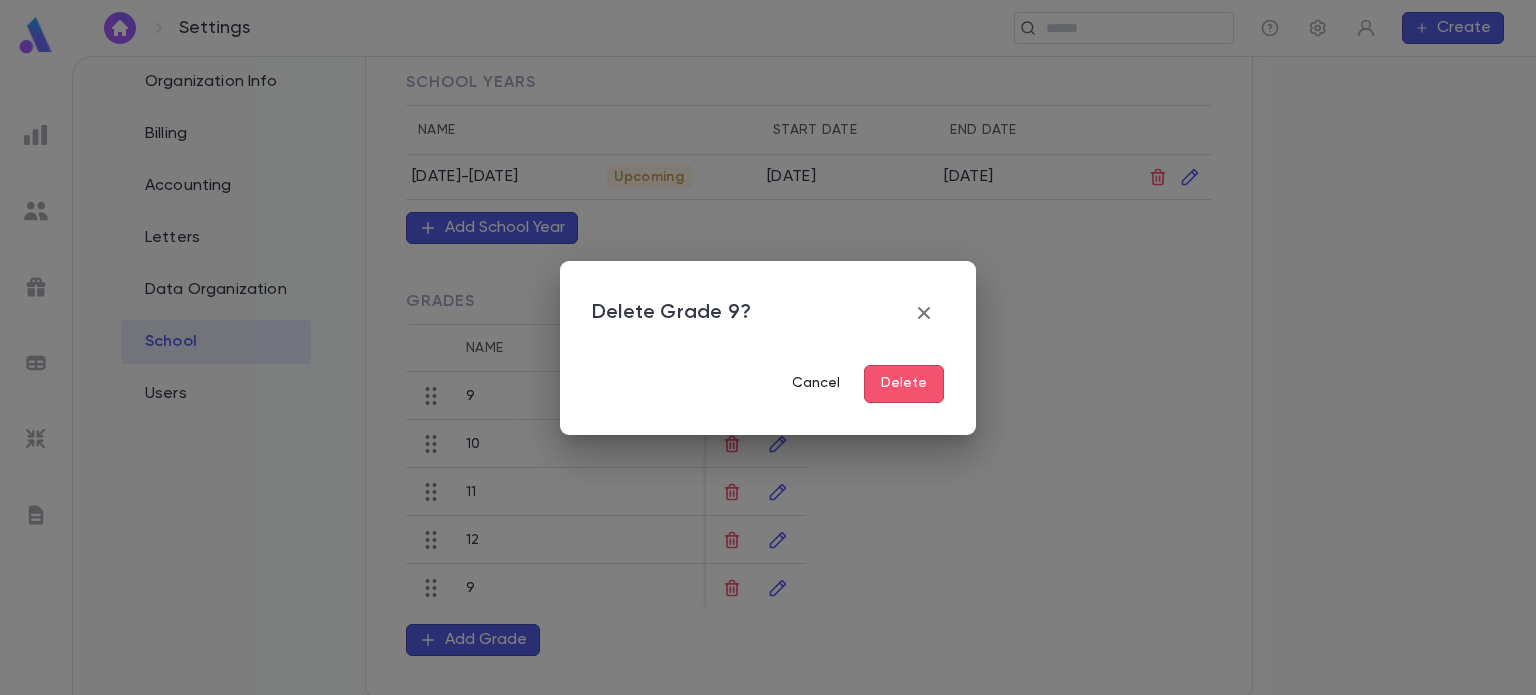 click on "Cancel" at bounding box center [816, 384] 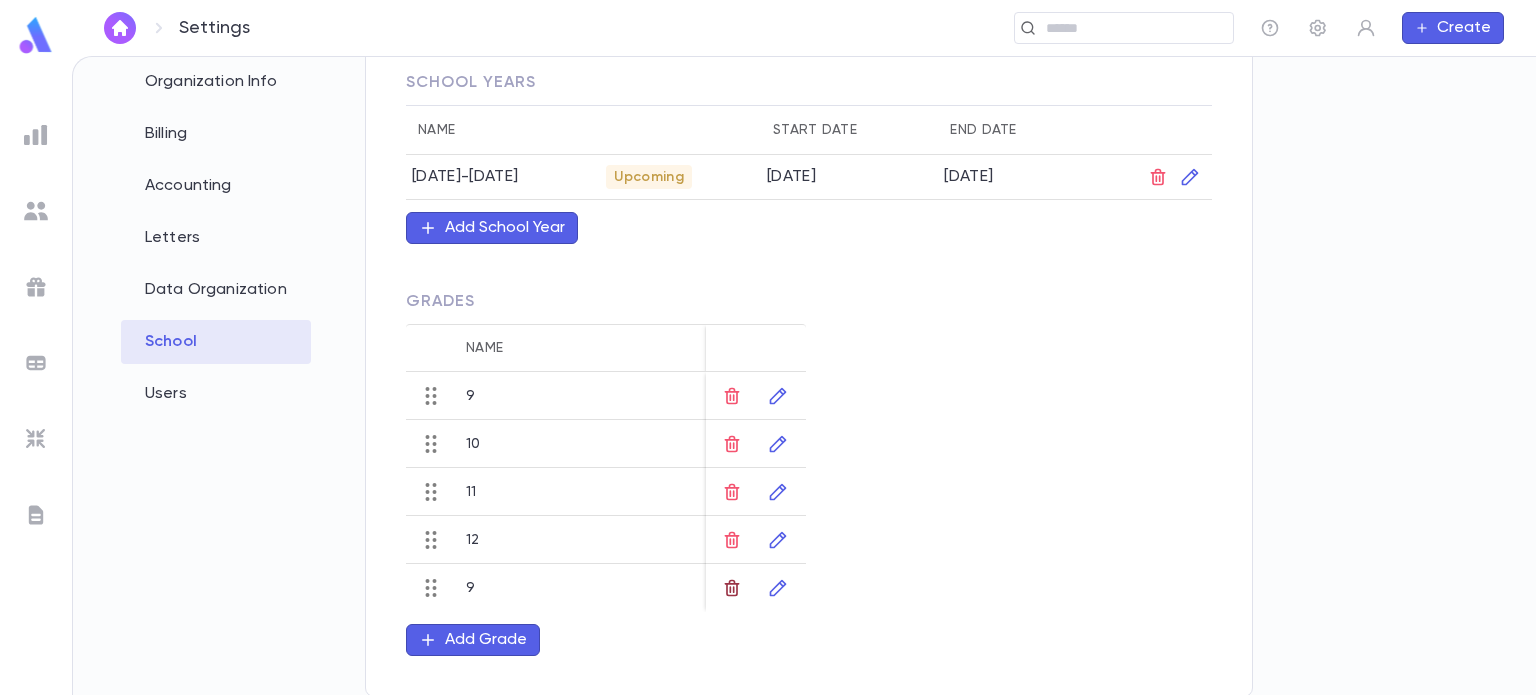 click 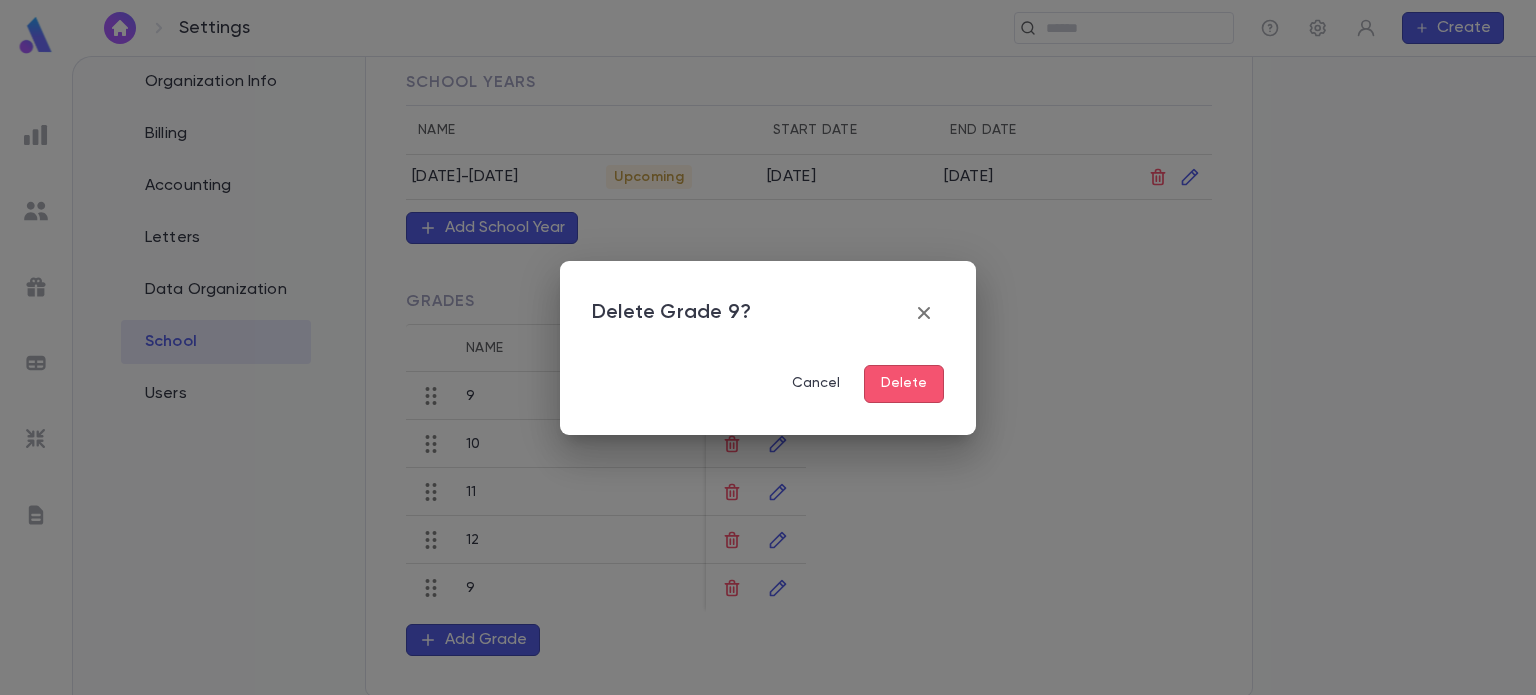 click on "Delete" at bounding box center [904, 384] 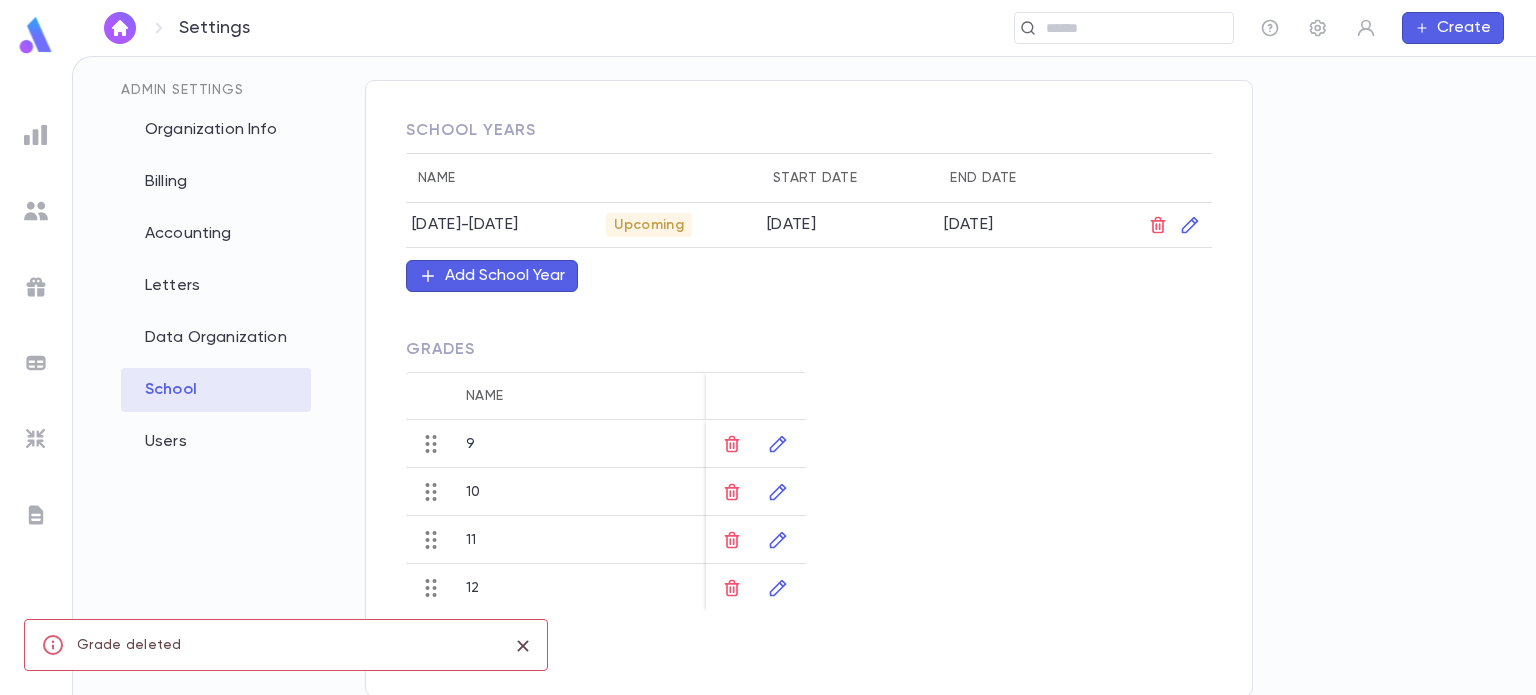 scroll, scrollTop: 0, scrollLeft: 0, axis: both 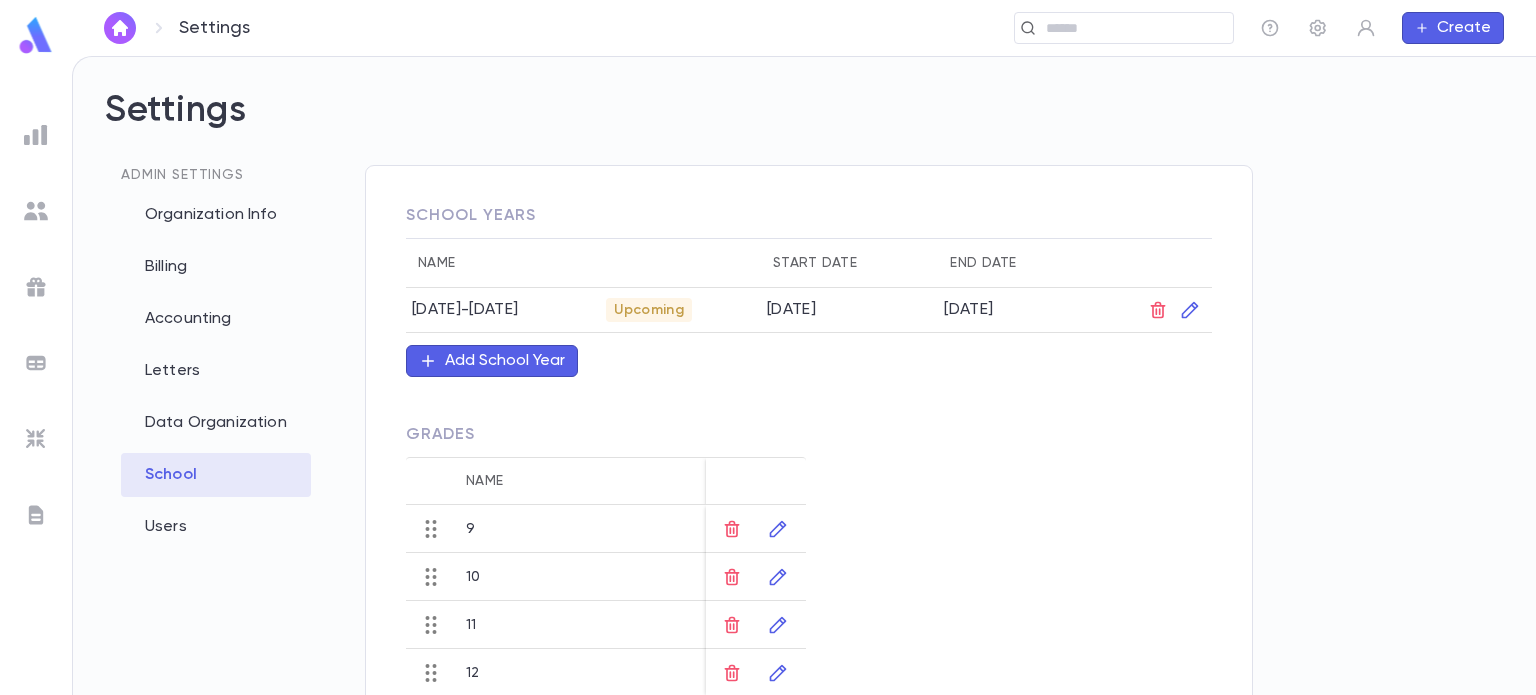 click at bounding box center (36, 211) 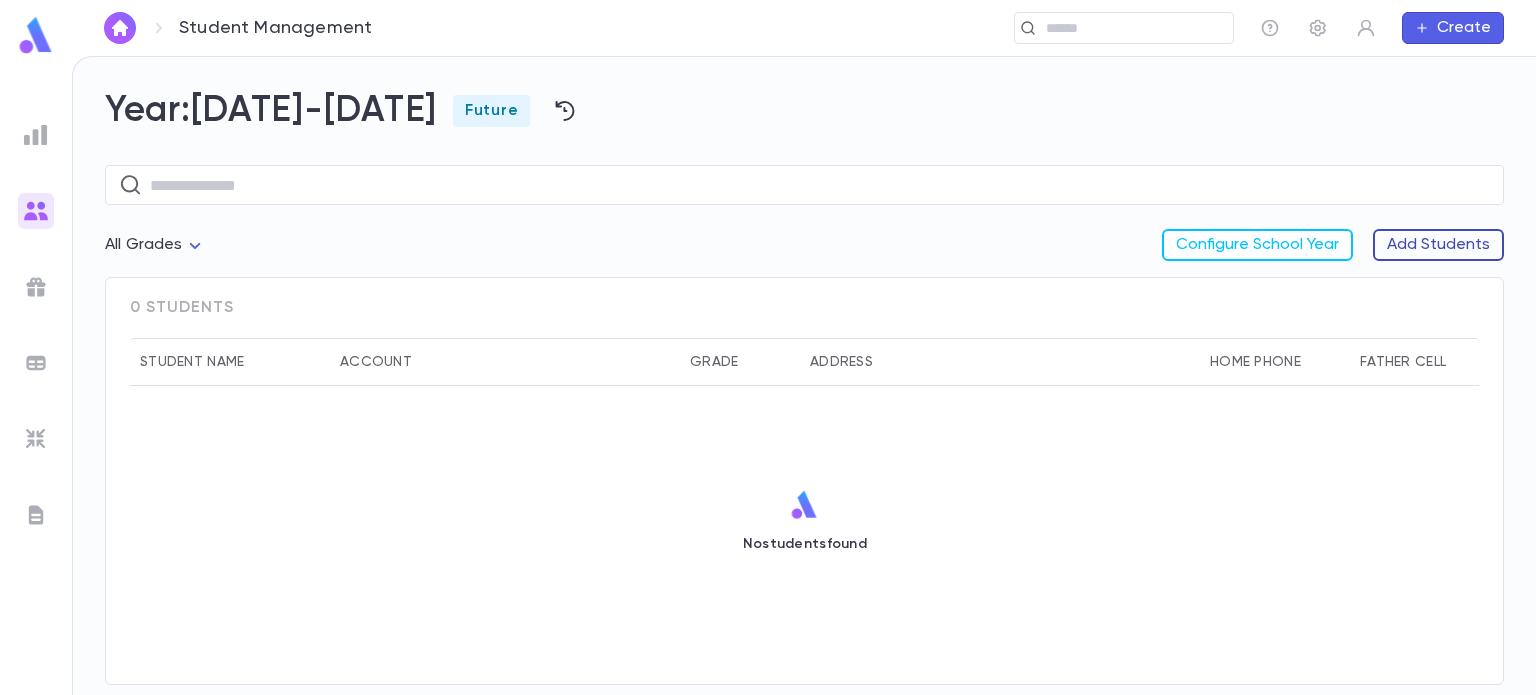 click on "Add Students" at bounding box center (1438, 245) 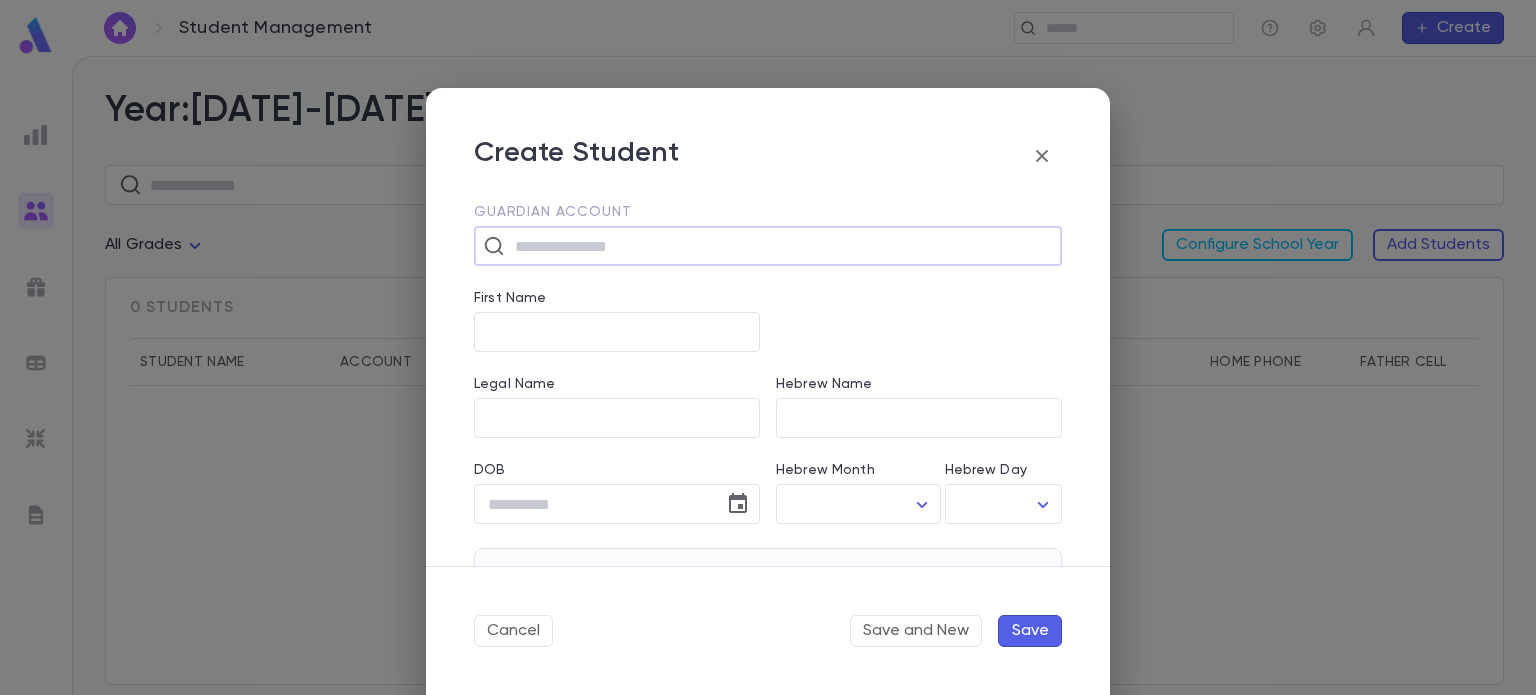 scroll, scrollTop: 0, scrollLeft: 0, axis: both 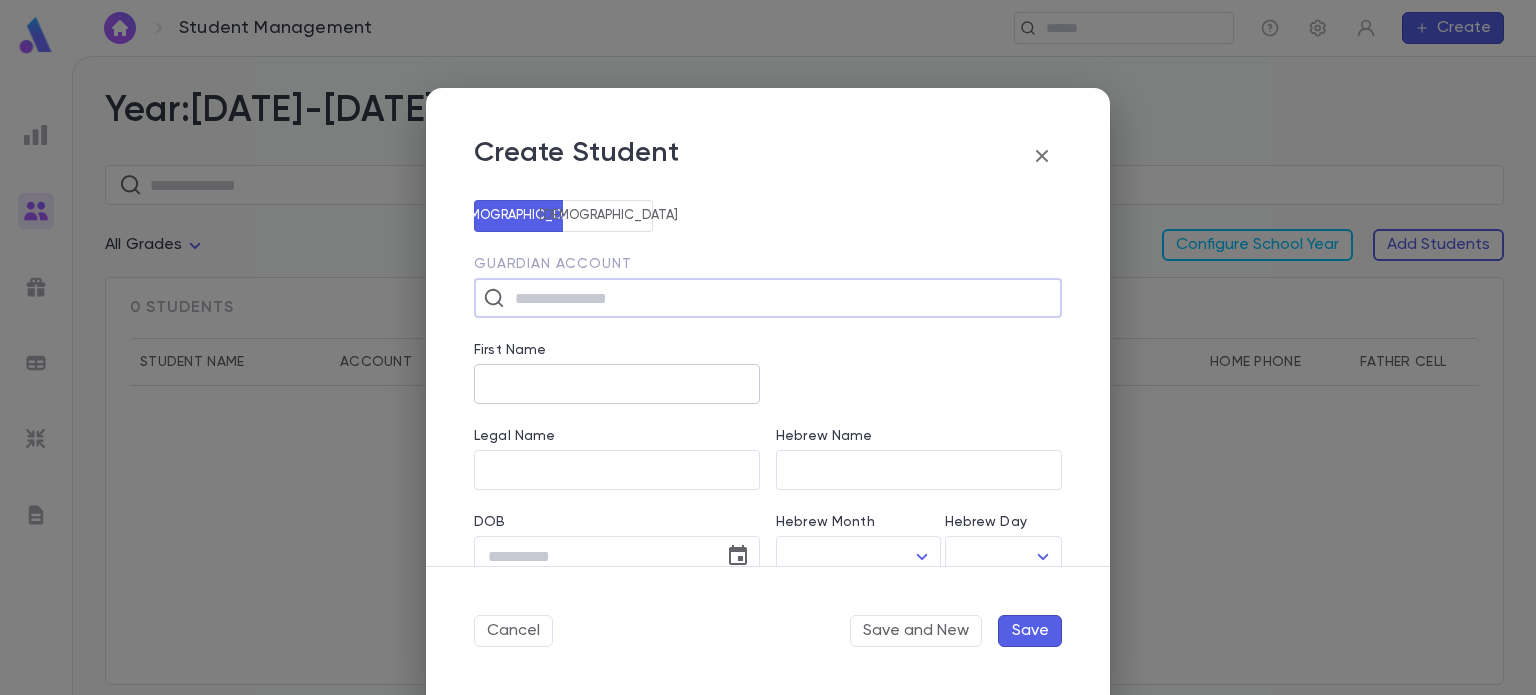 click on "First Name" at bounding box center (617, 384) 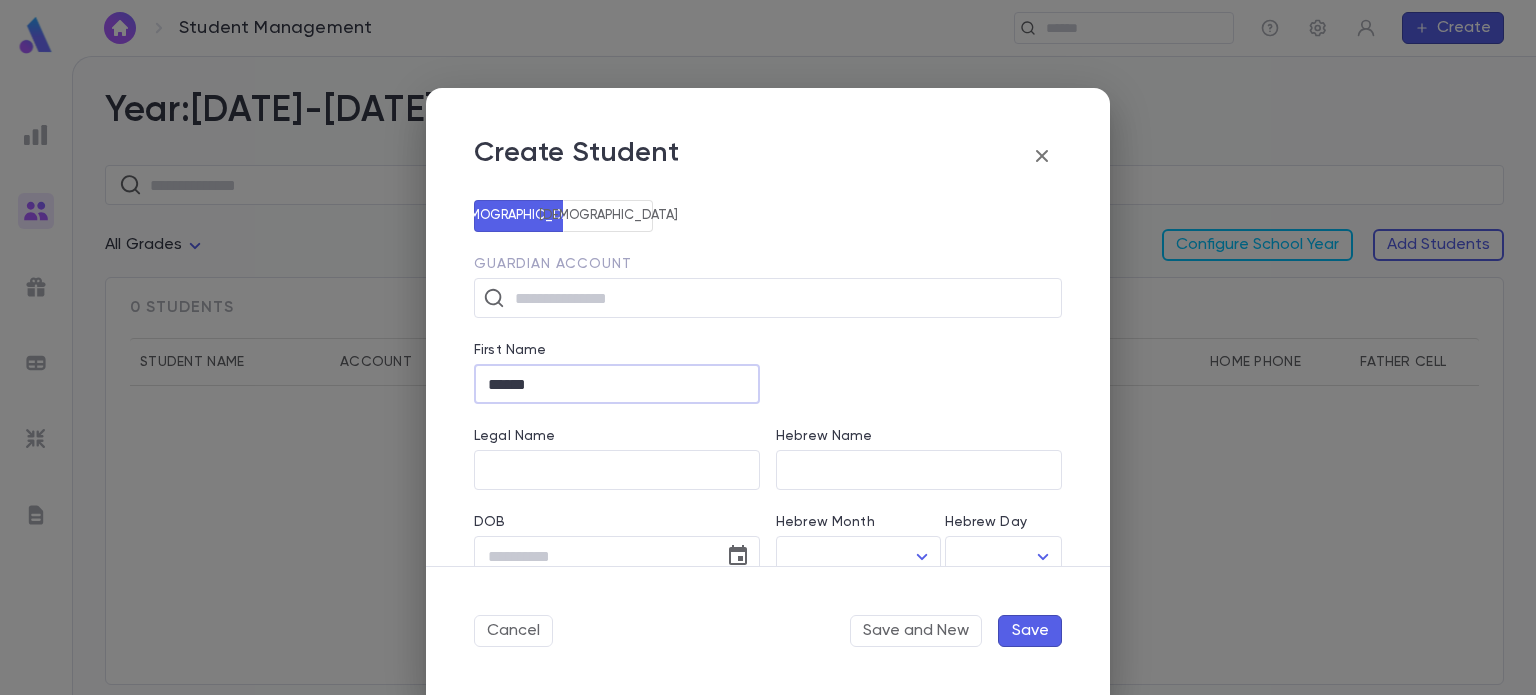 type on "******" 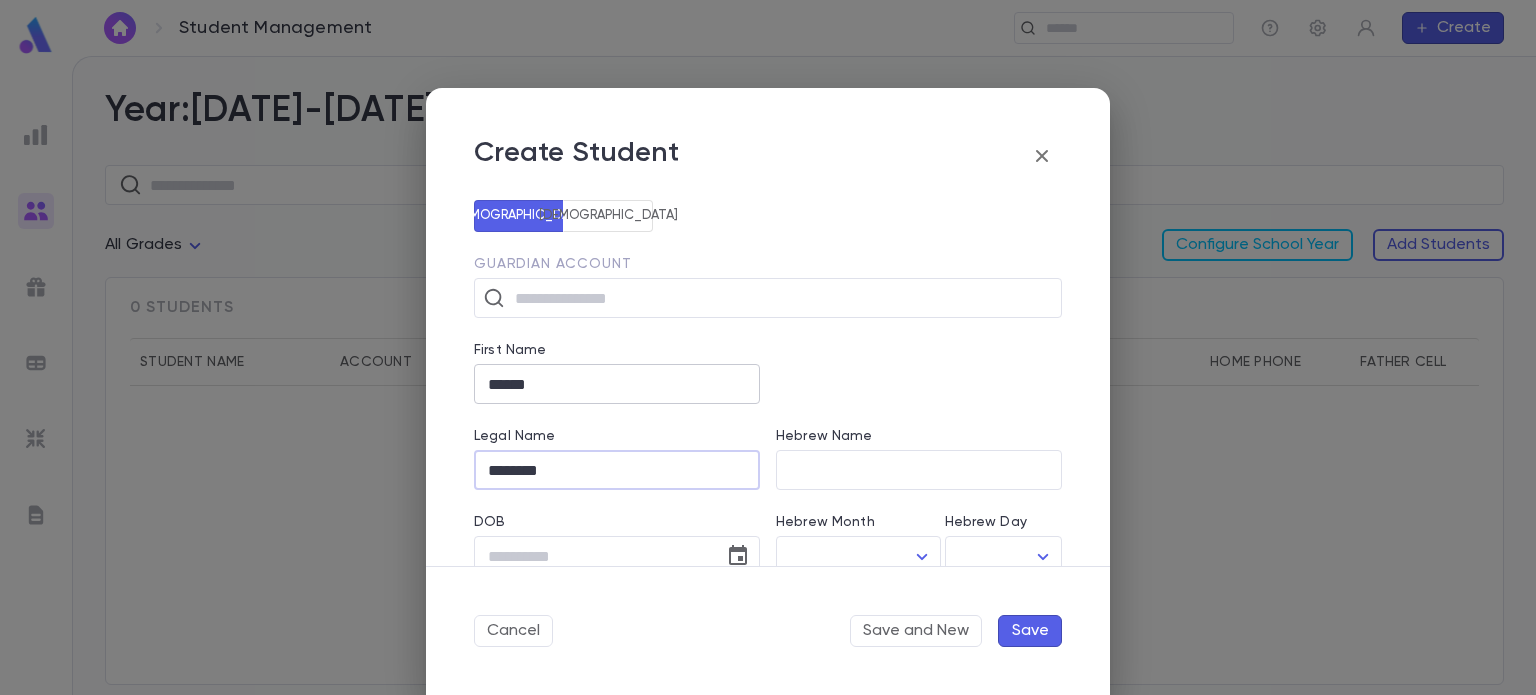 scroll, scrollTop: 0, scrollLeft: 0, axis: both 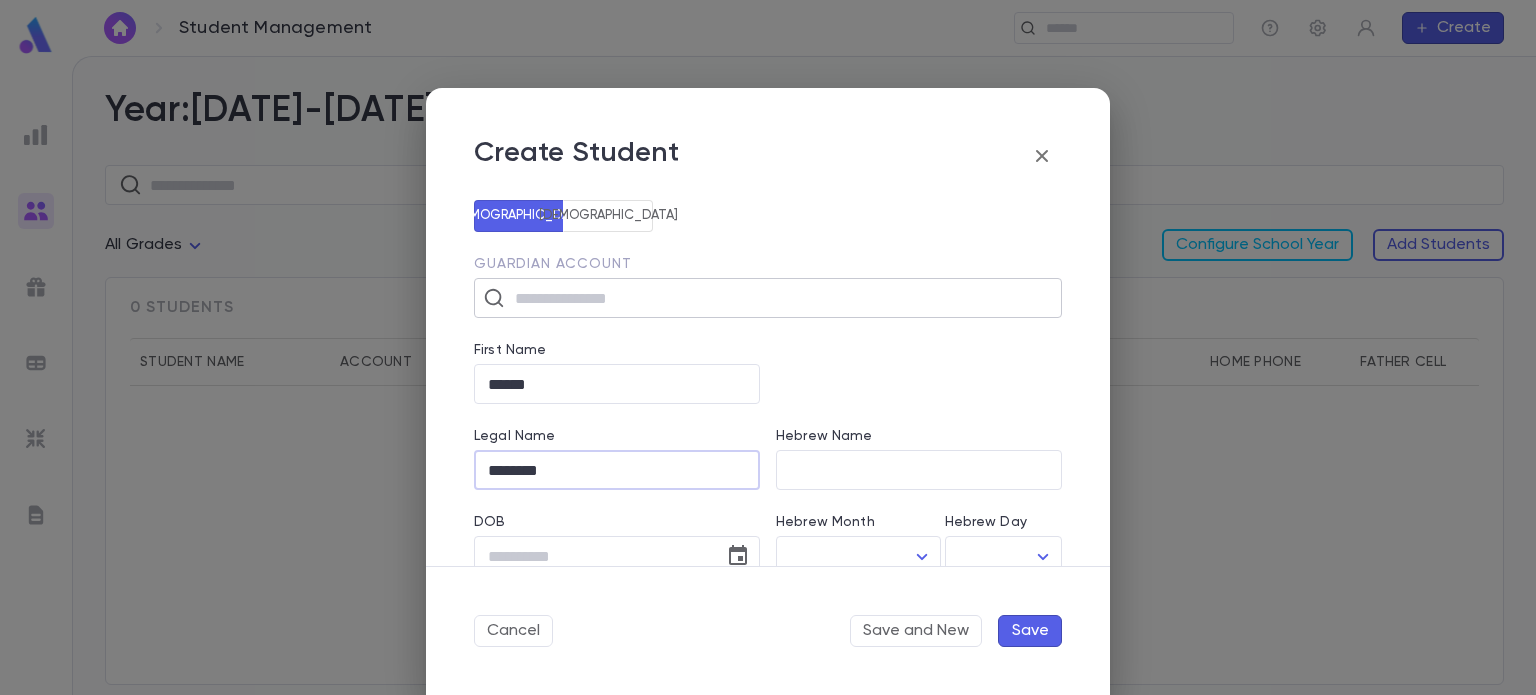 type on "********" 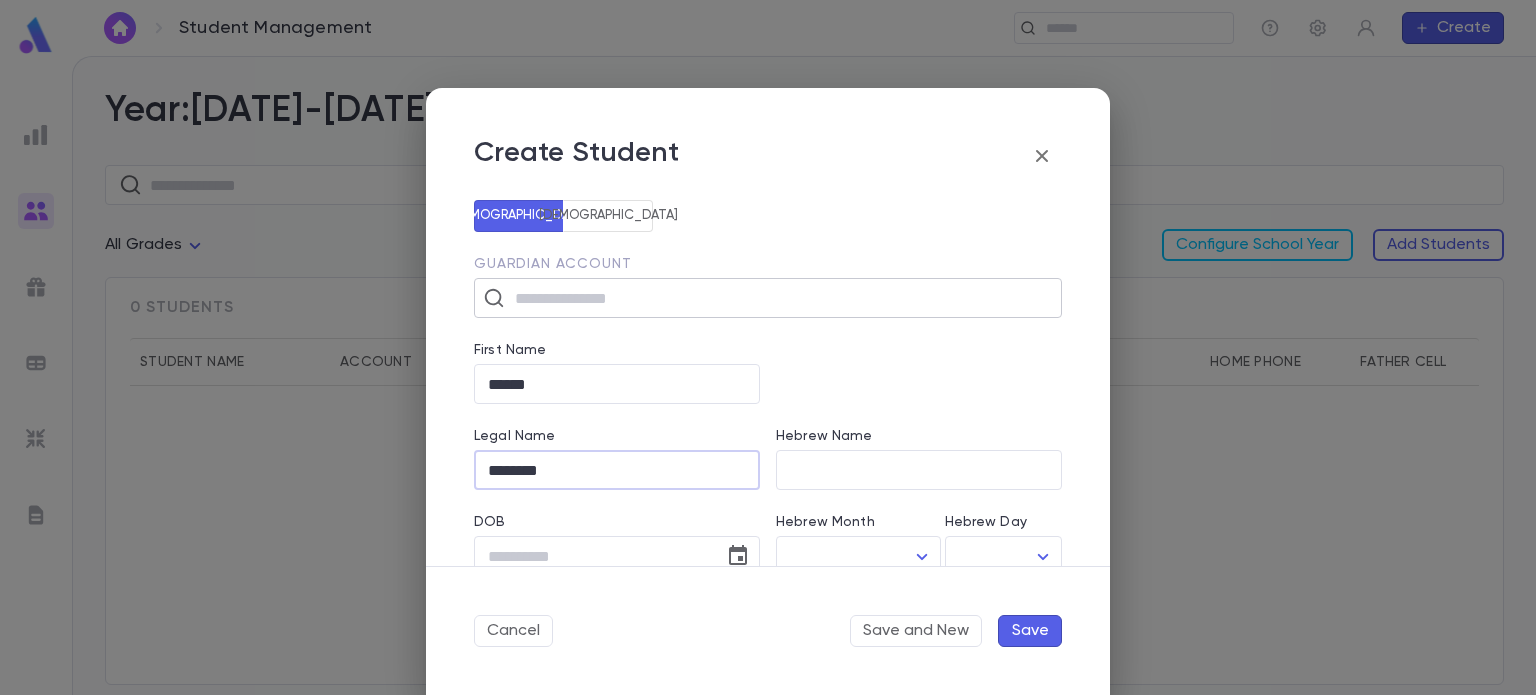 click at bounding box center (781, 298) 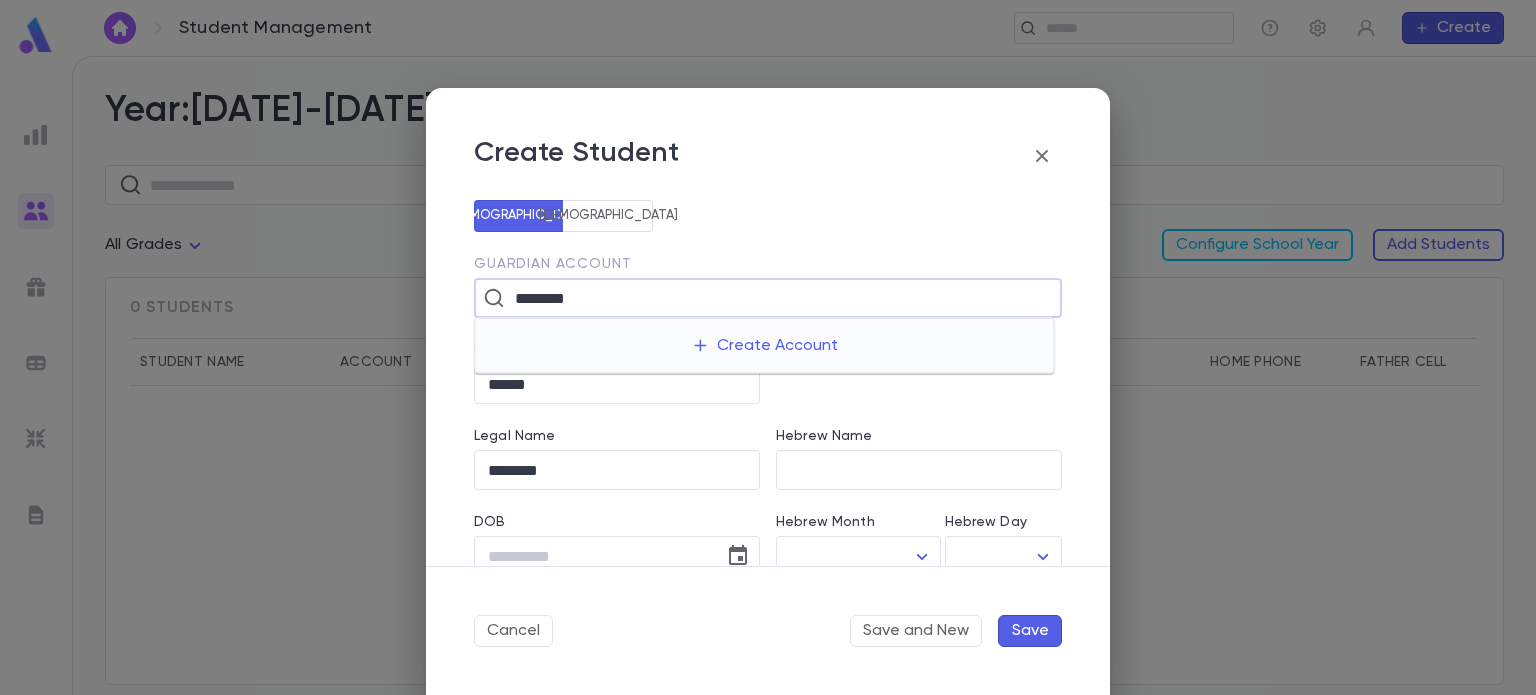 type on "********" 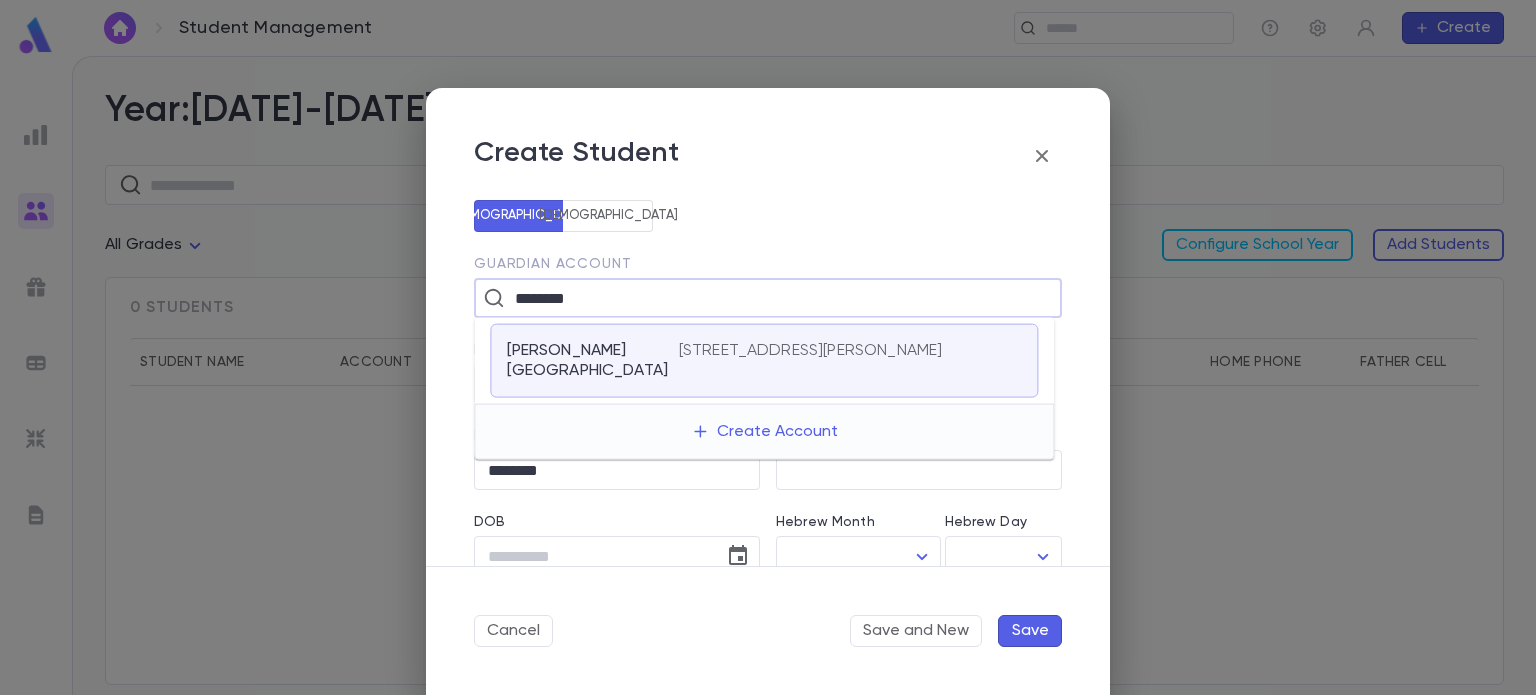 click on "Jungreis, Shraga" at bounding box center [580, 361] 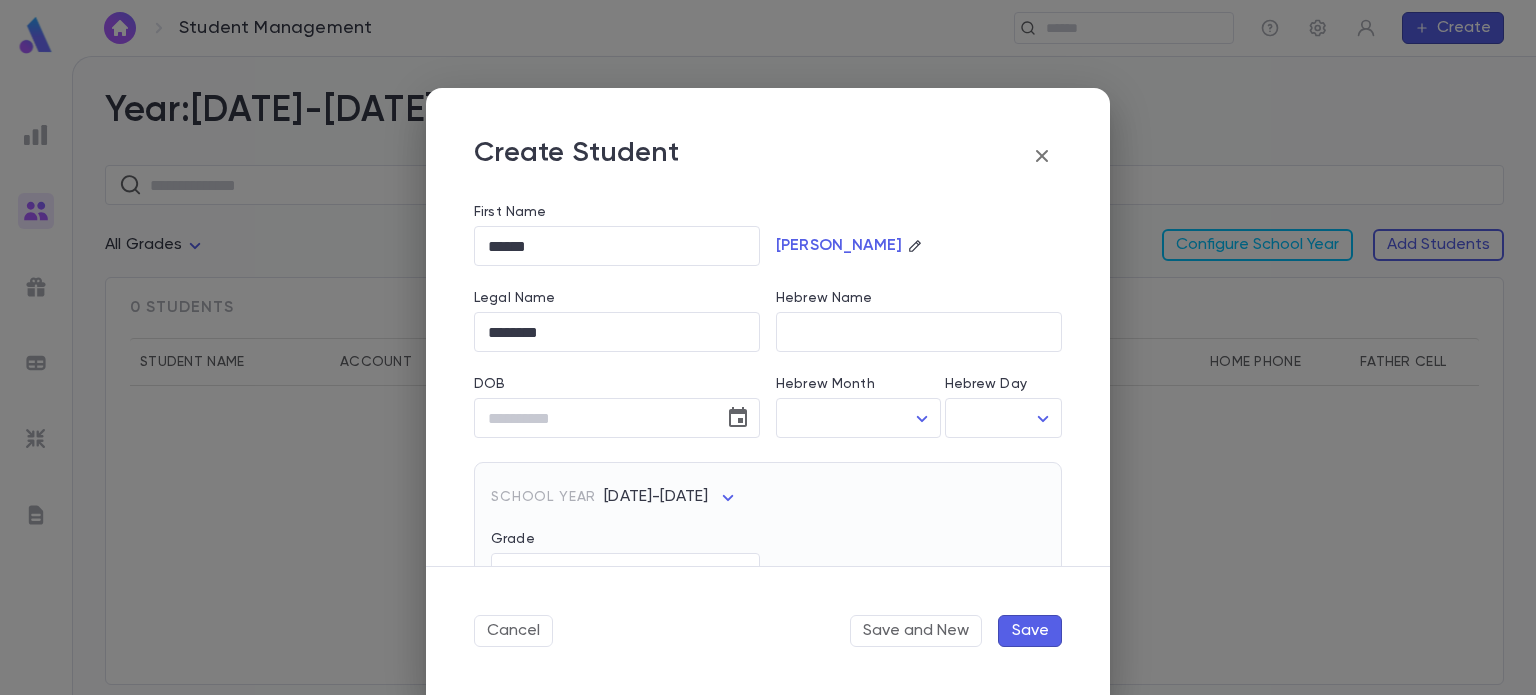 scroll, scrollTop: 254, scrollLeft: 0, axis: vertical 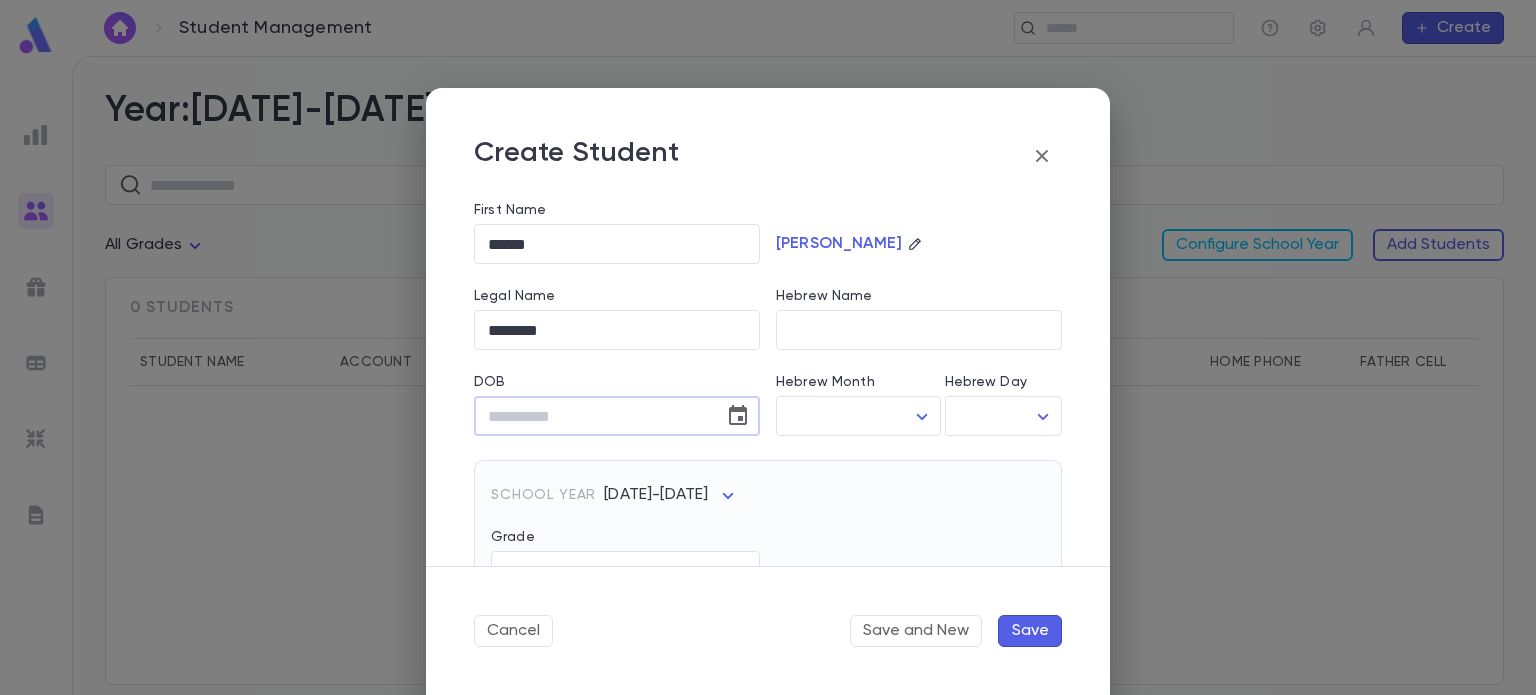 click on "DOB" at bounding box center [592, 416] 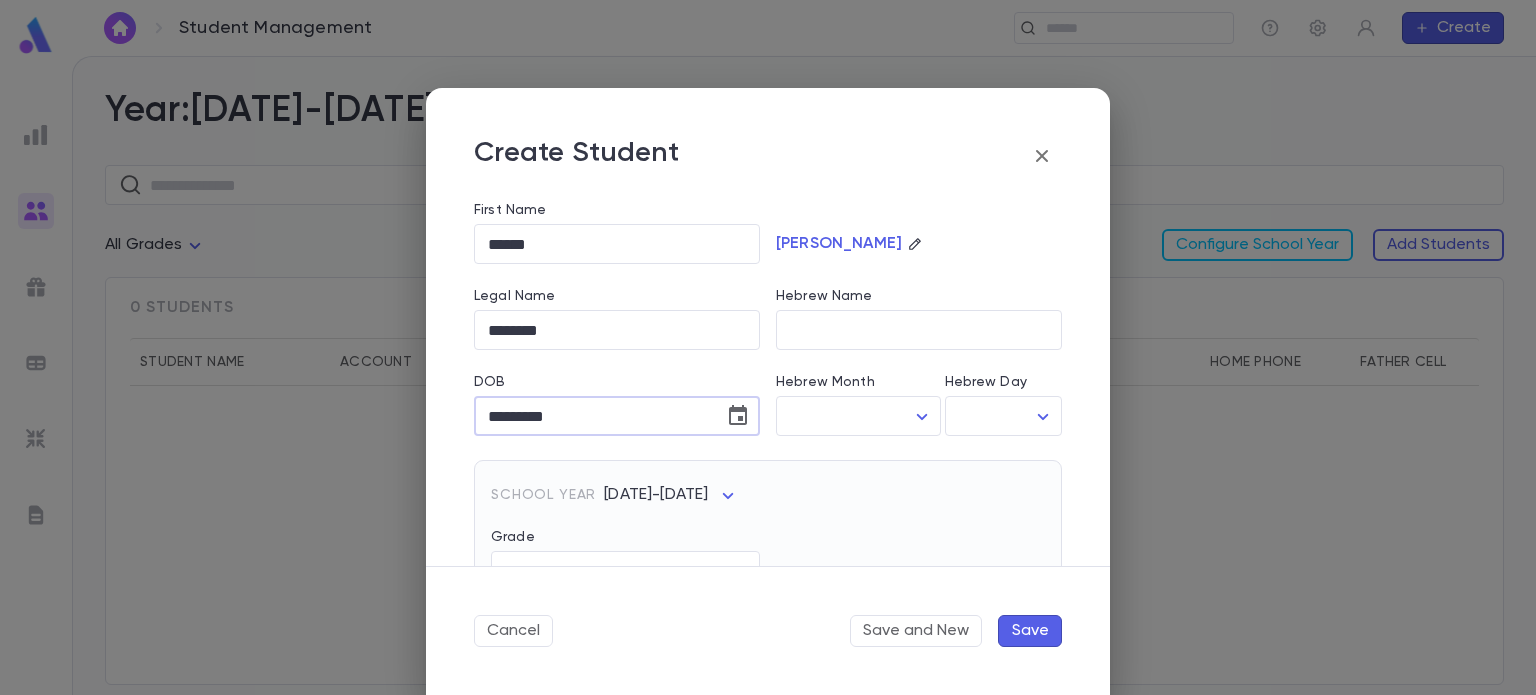 type on "*********" 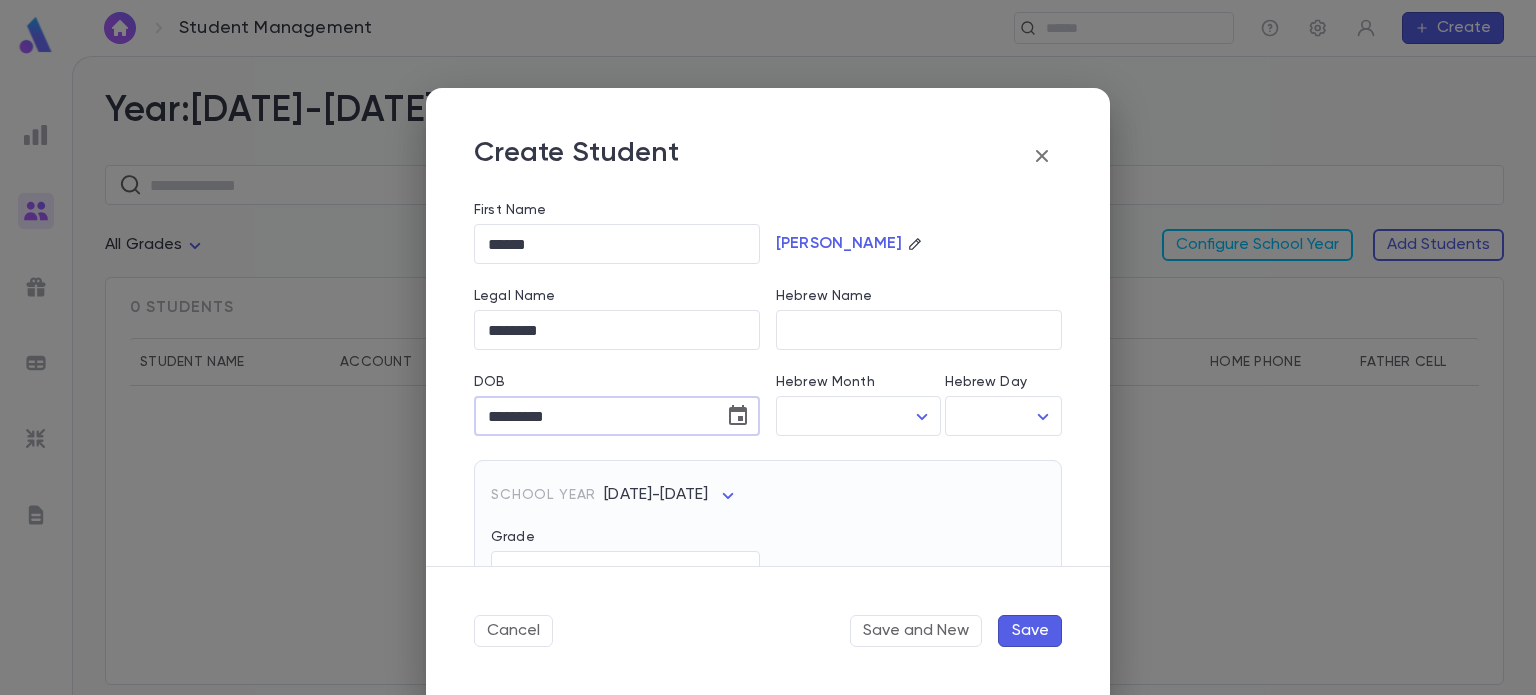type 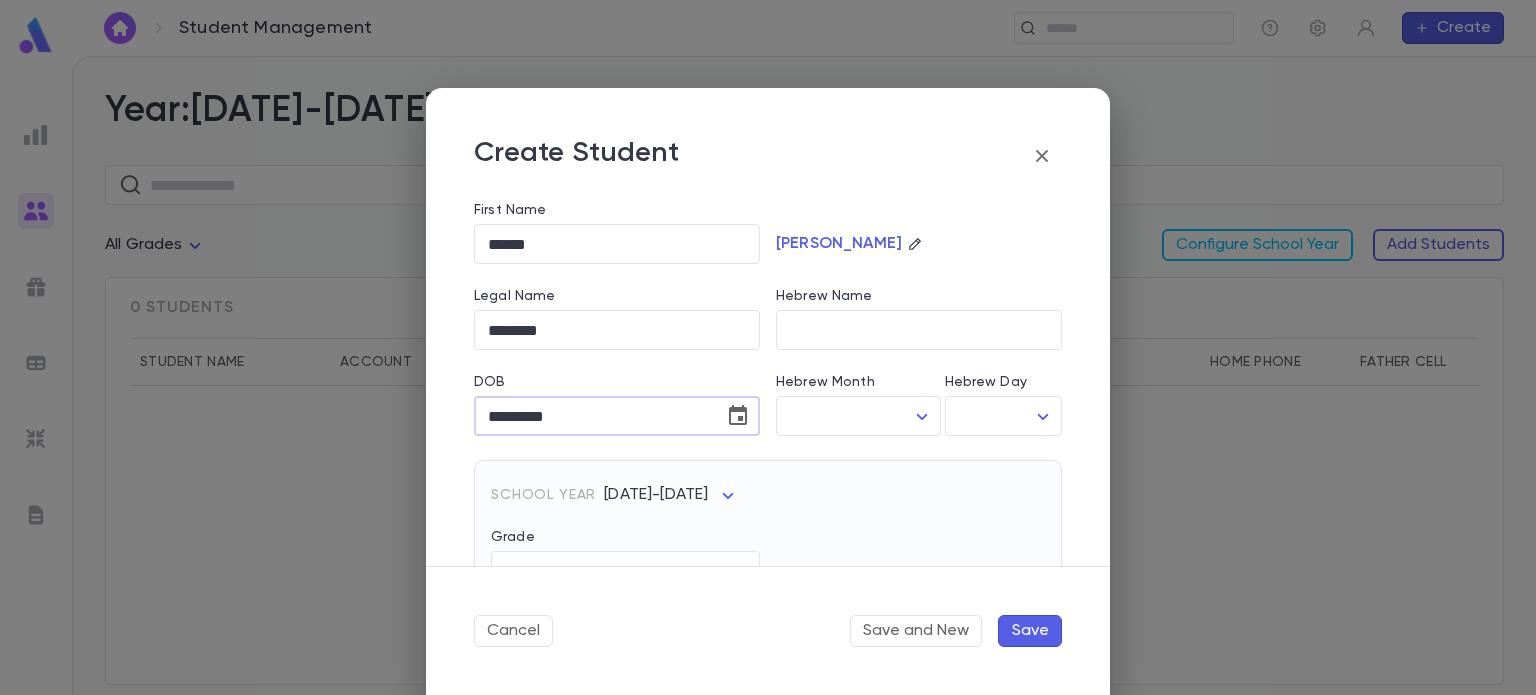 click on "*********" at bounding box center (592, 416) 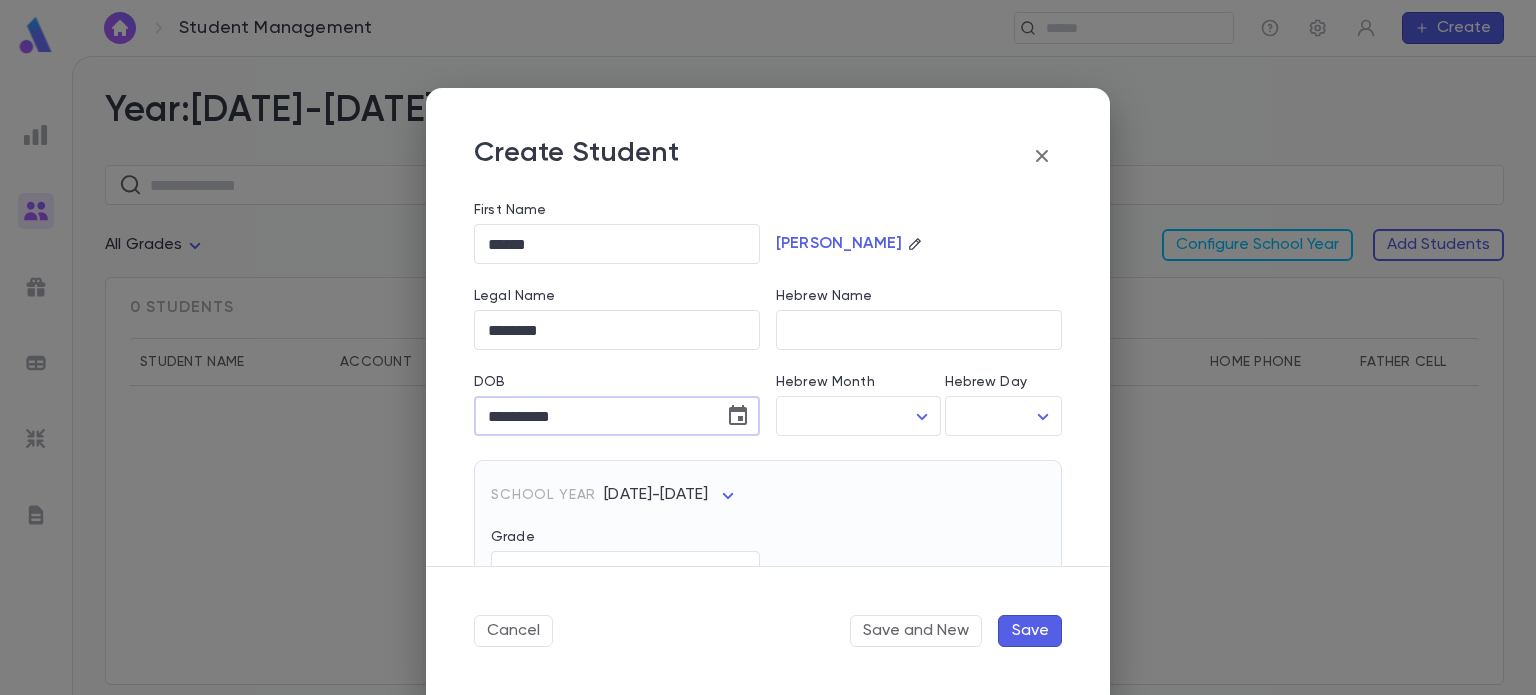 type on "**********" 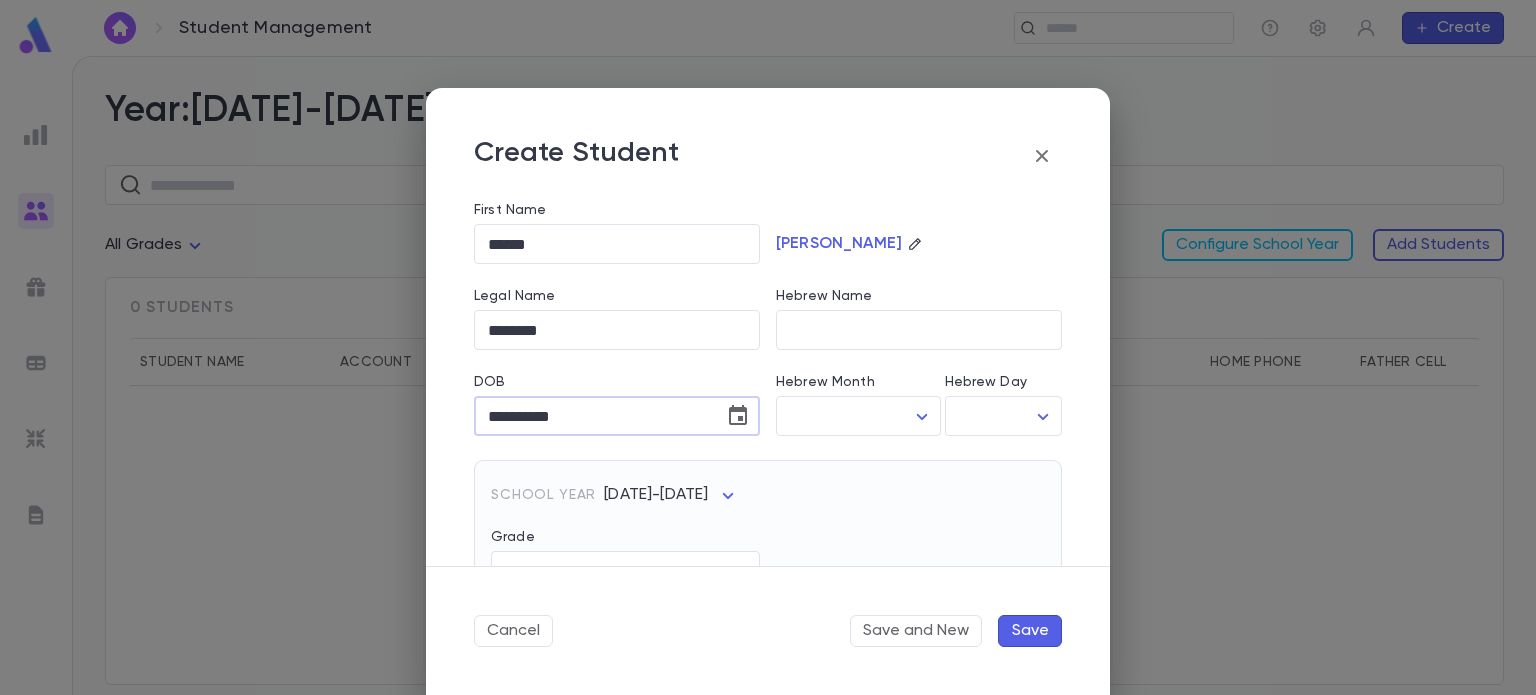 click on "School Year 2025-2026 ** Grade ​" at bounding box center [768, 538] 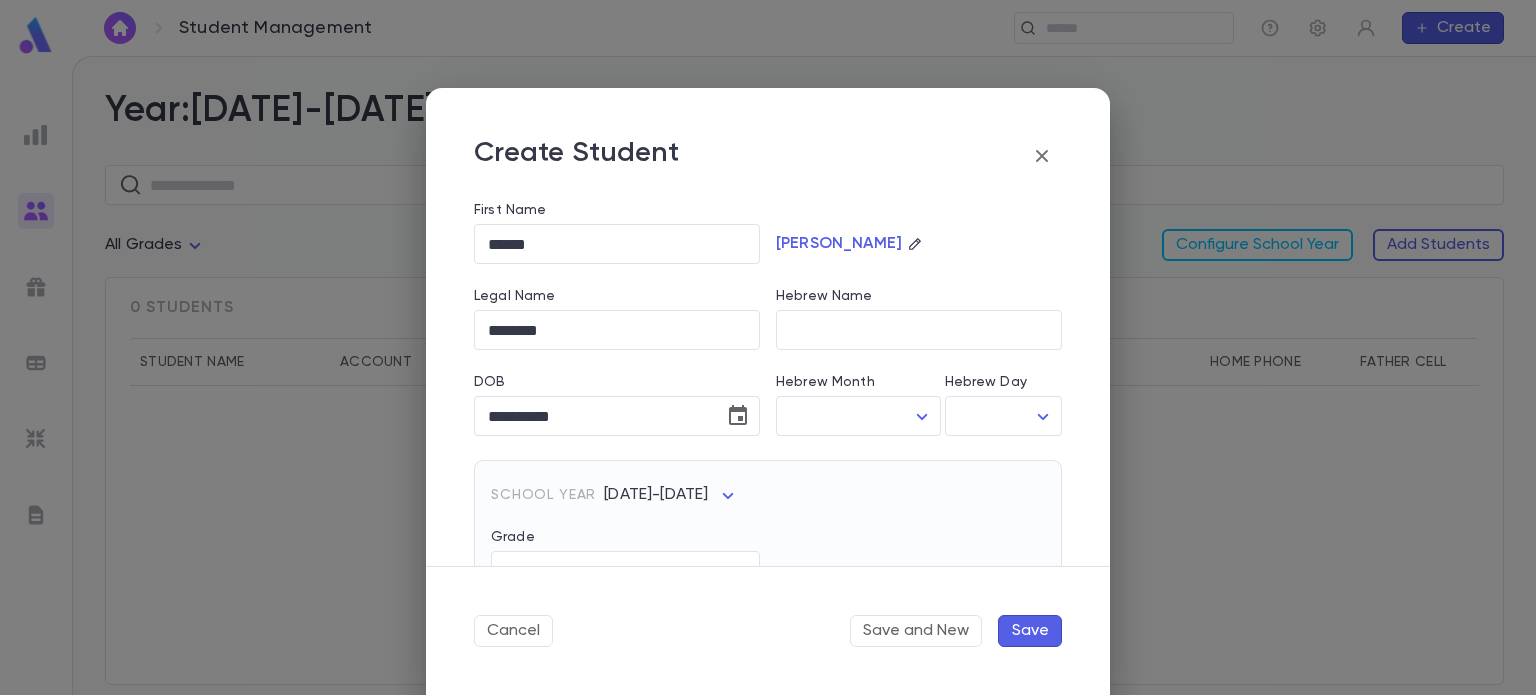 type 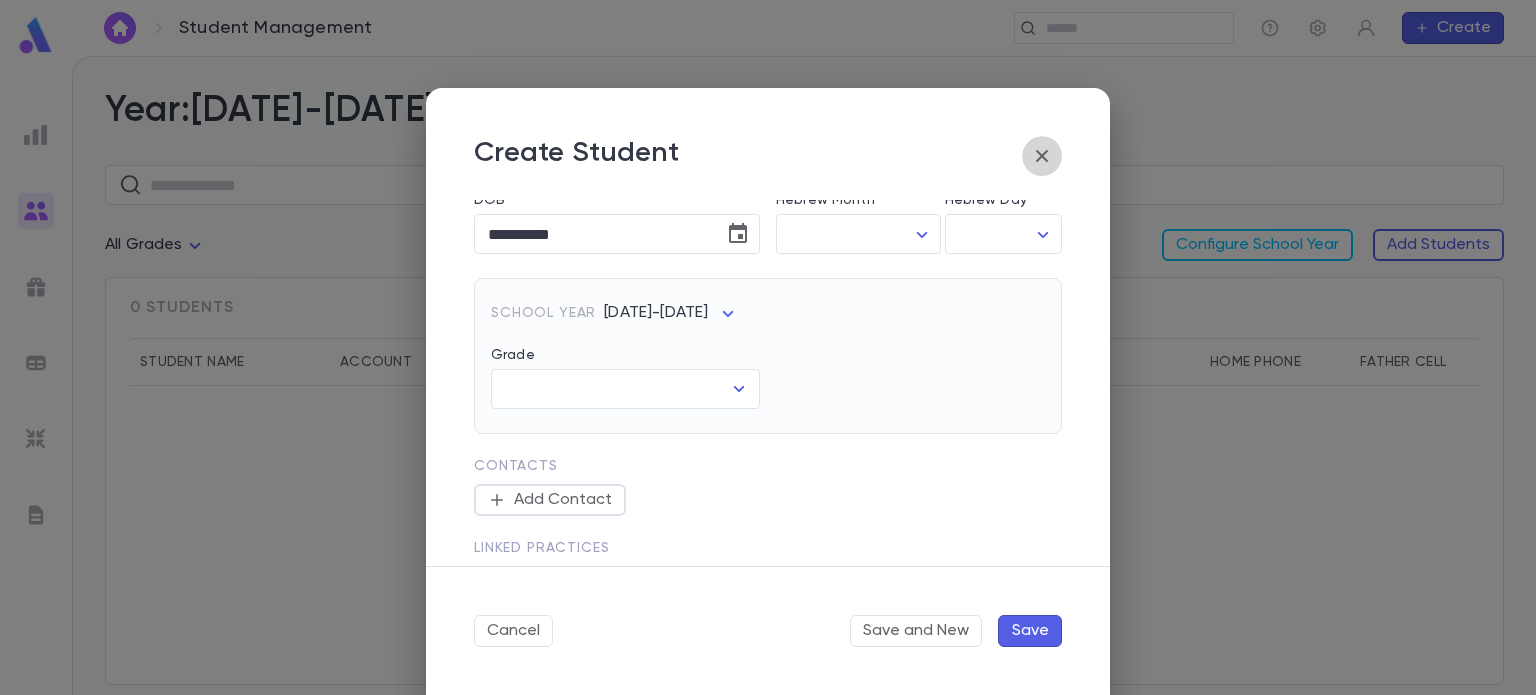 scroll, scrollTop: 438, scrollLeft: 0, axis: vertical 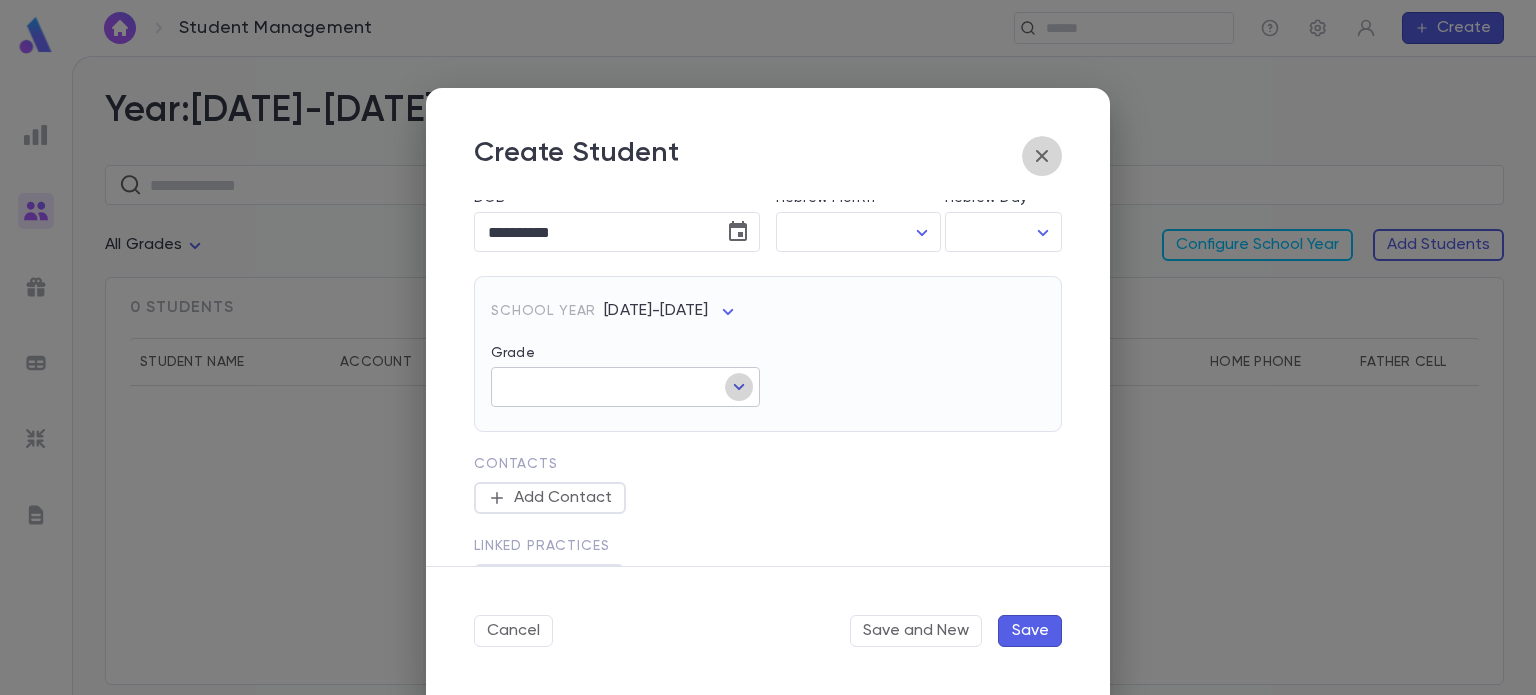 click 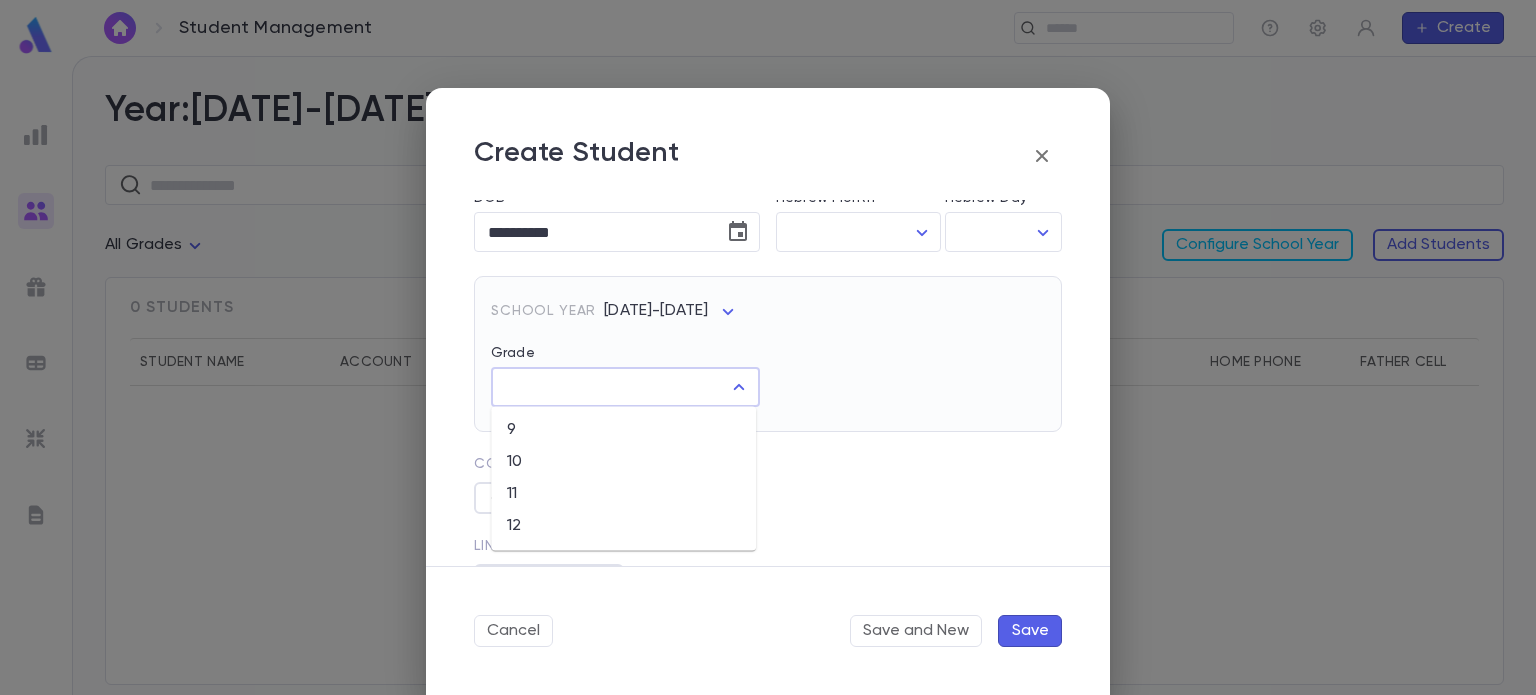 click on "9" at bounding box center (623, 430) 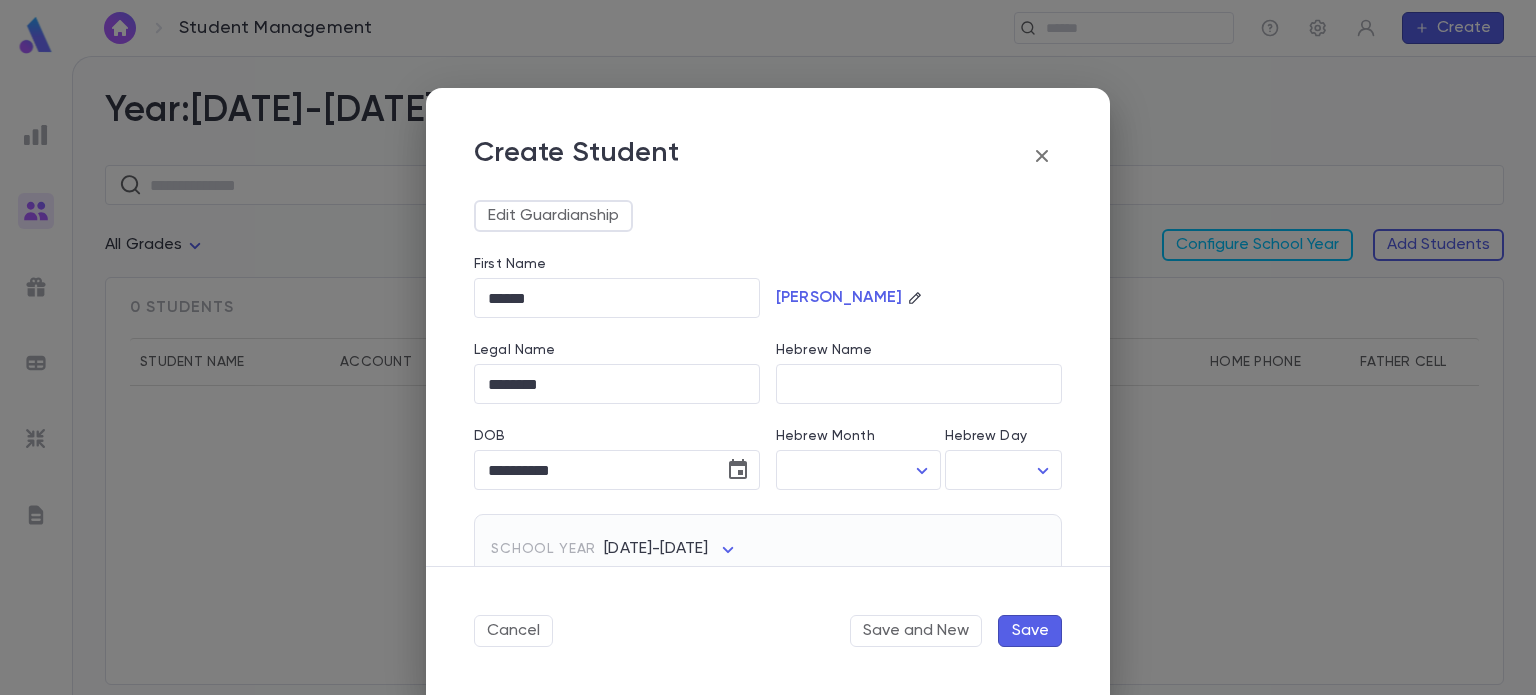 scroll, scrollTop: 199, scrollLeft: 0, axis: vertical 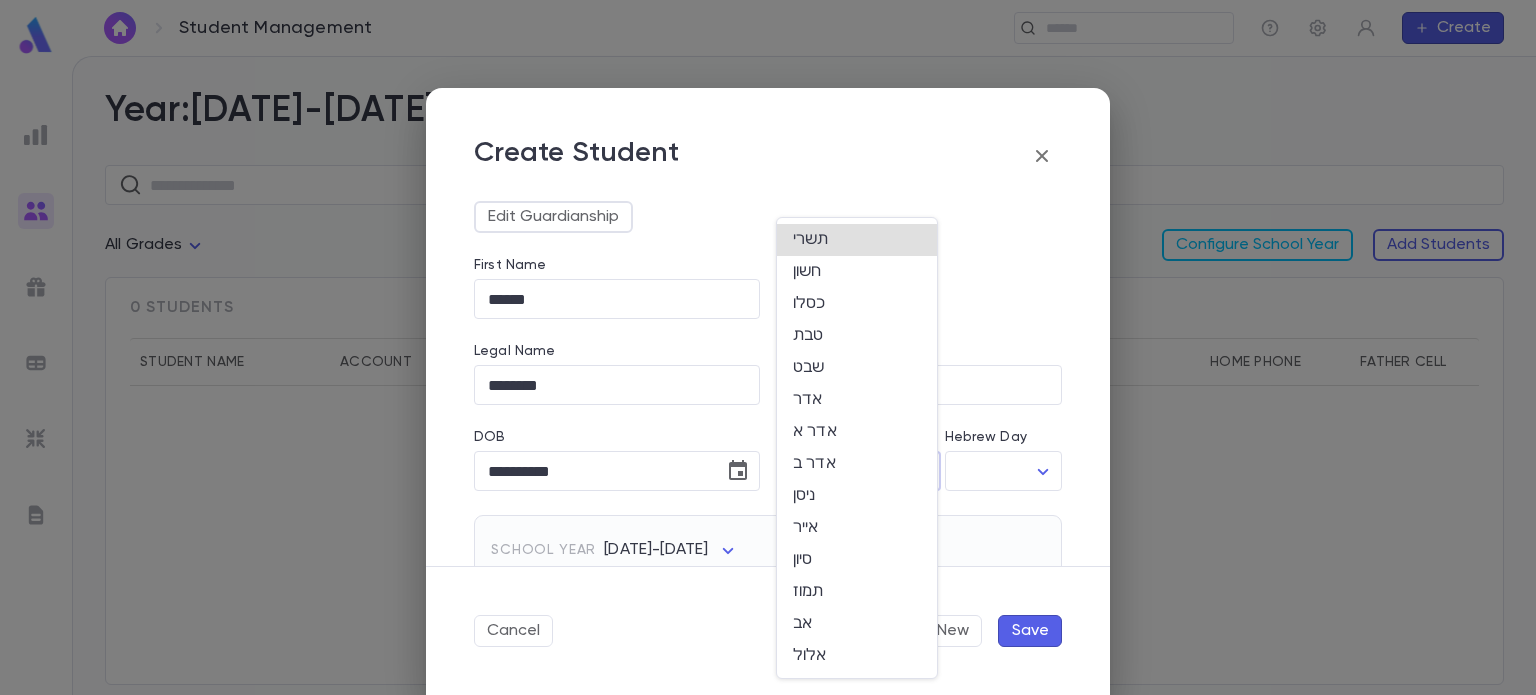 click on "**********" at bounding box center [768, 375] 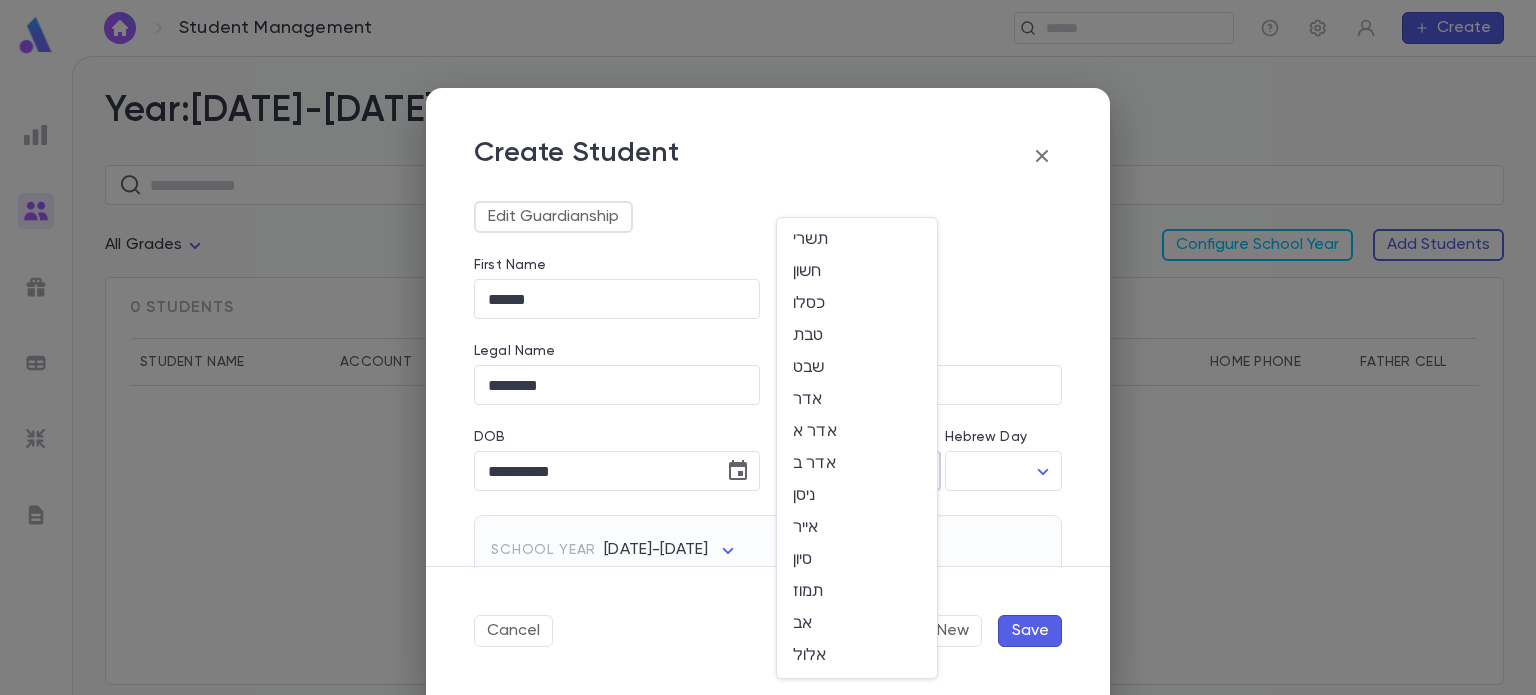 click at bounding box center [768, 347] 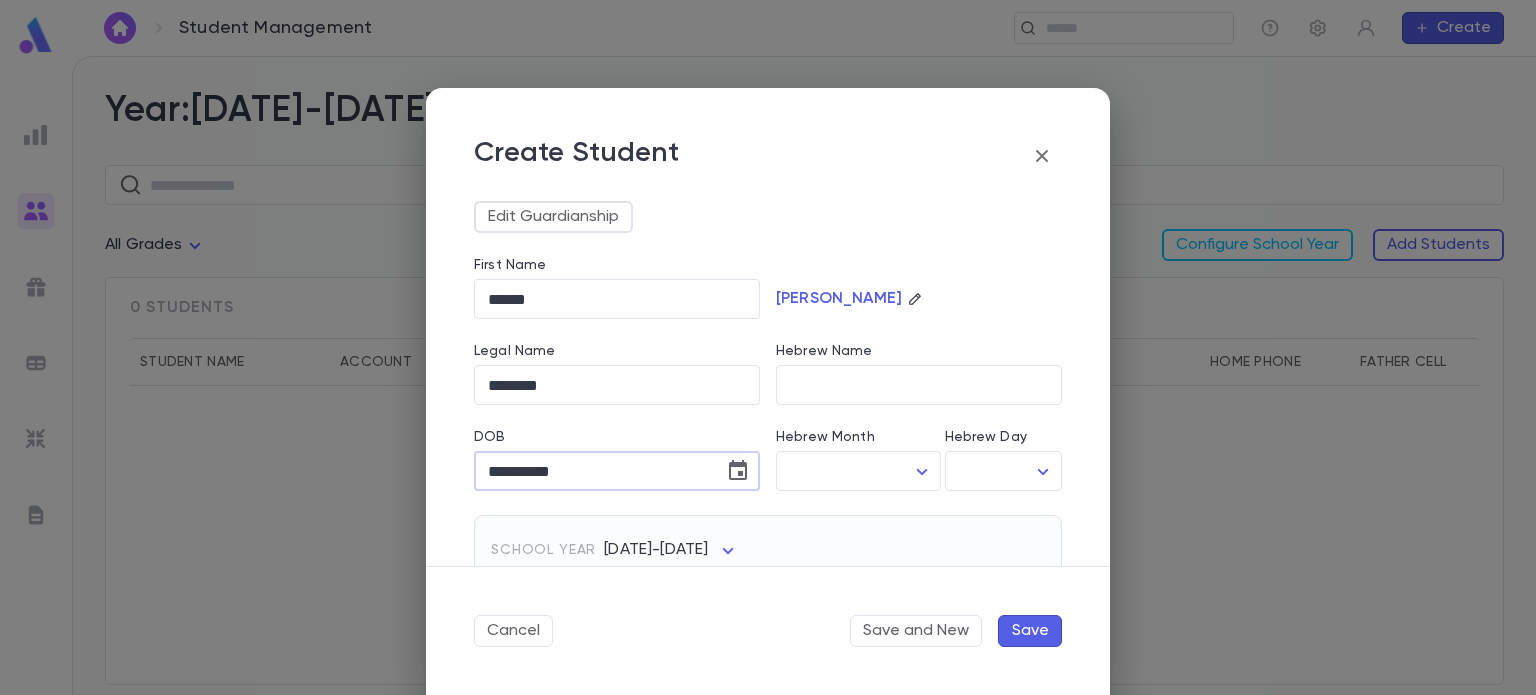 drag, startPoint x: 617, startPoint y: 467, endPoint x: 438, endPoint y: 483, distance: 179.71365 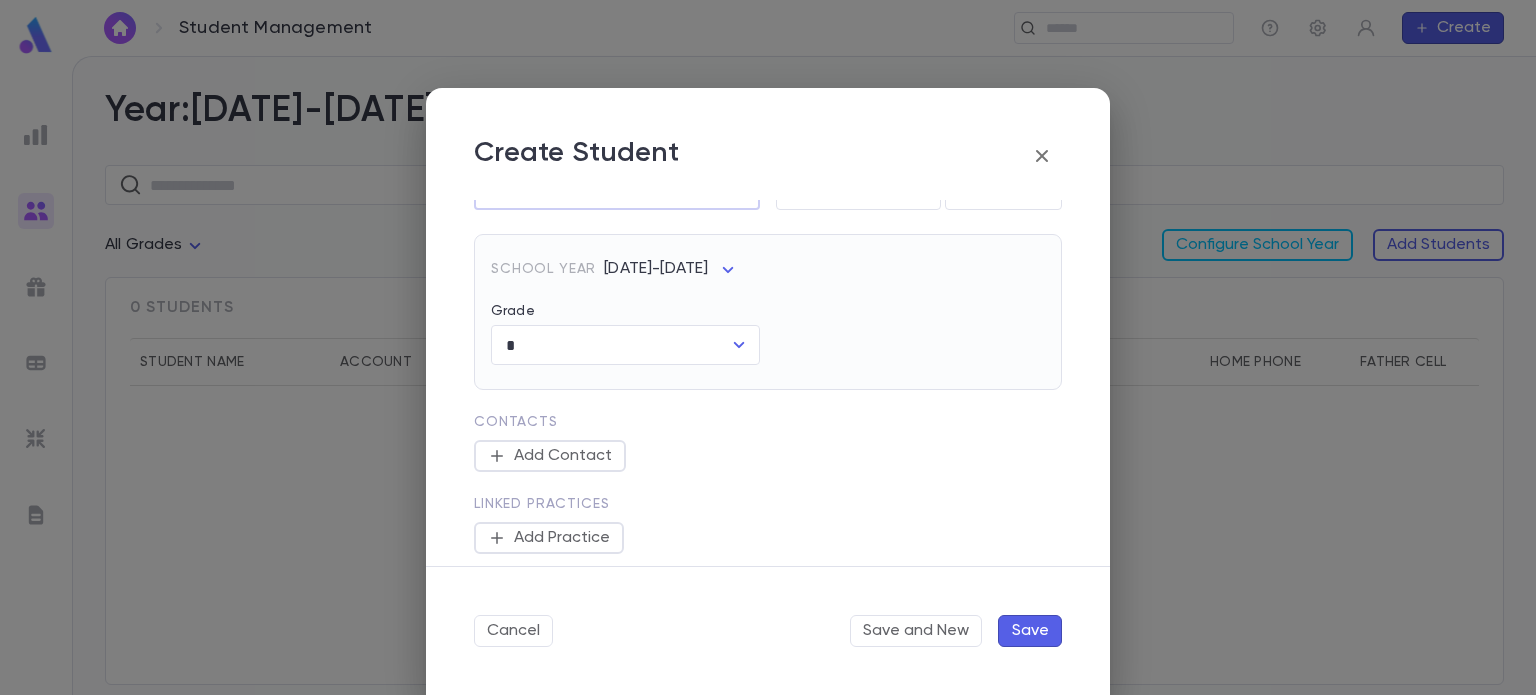 scroll, scrollTop: 488, scrollLeft: 0, axis: vertical 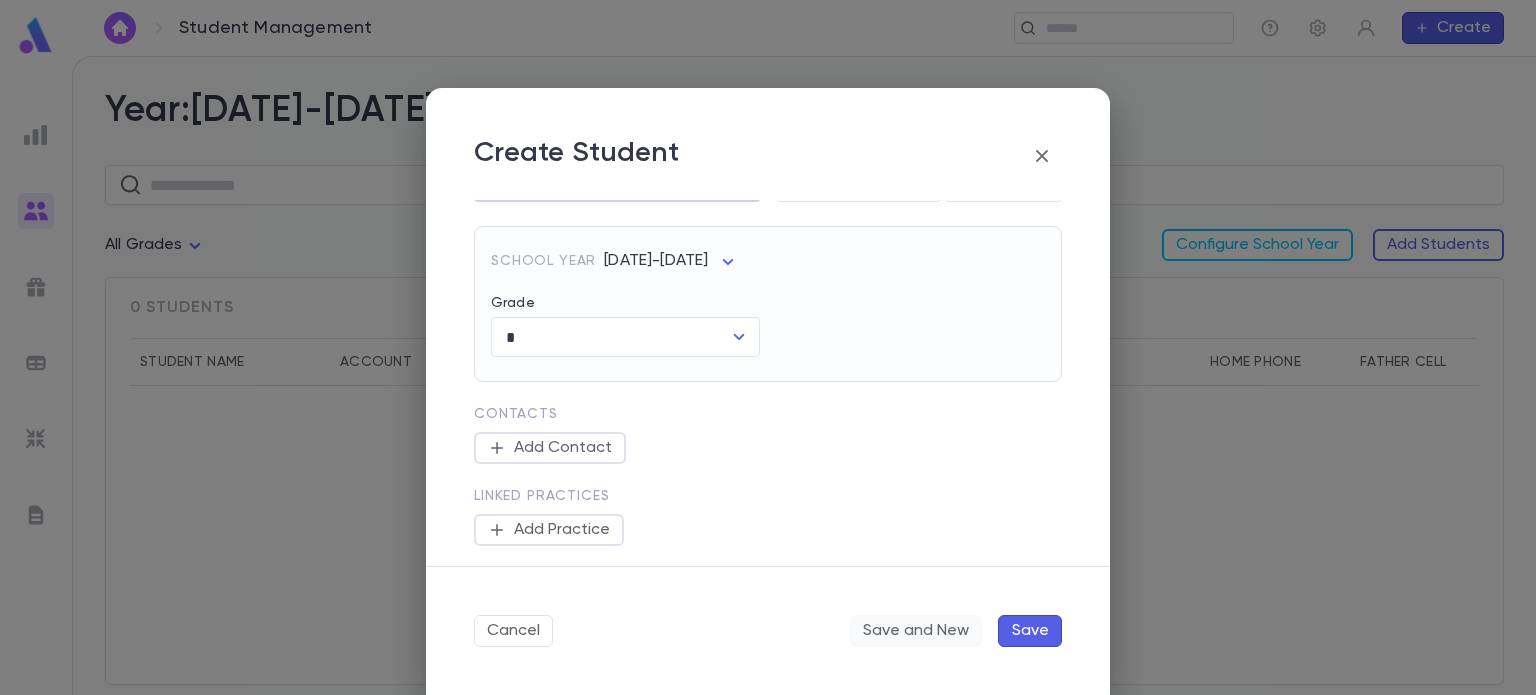 click on "Save and New" at bounding box center (916, 631) 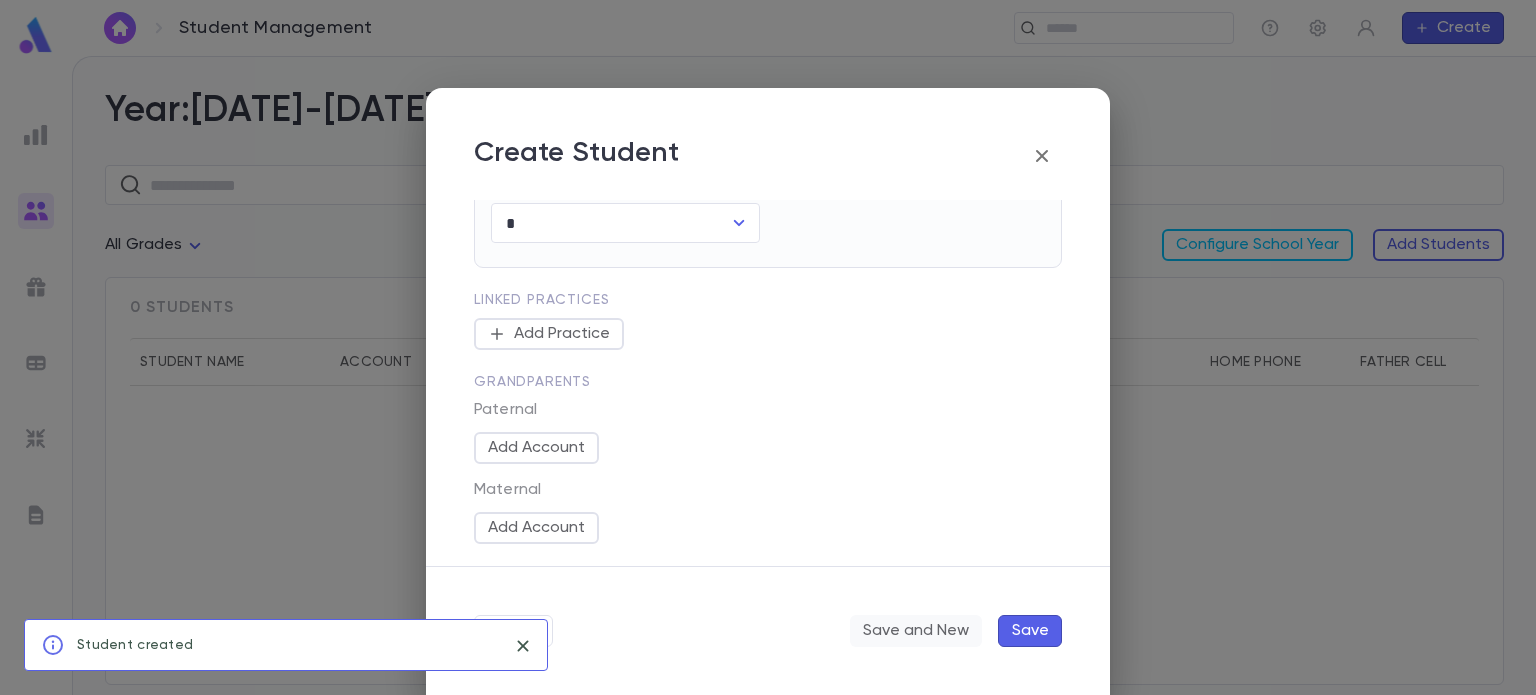 type 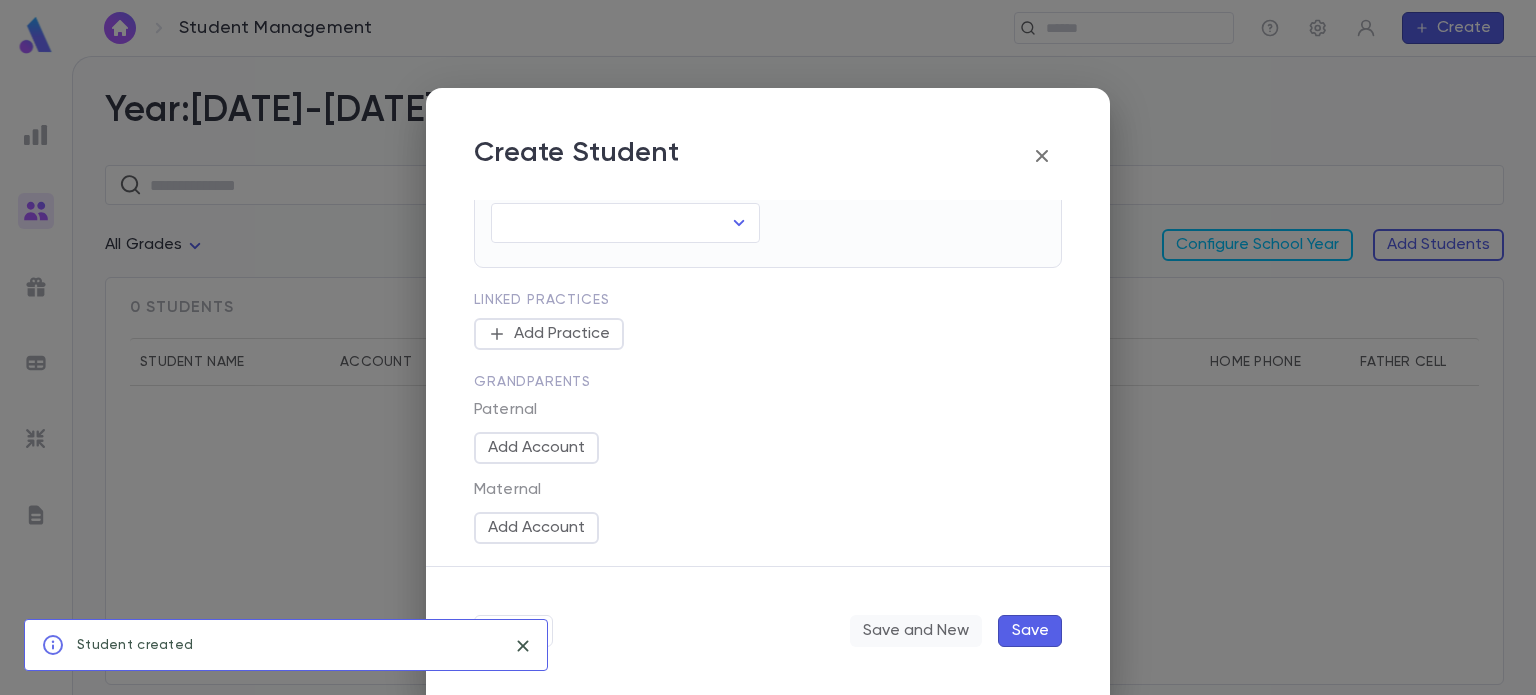 scroll, scrollTop: 0, scrollLeft: 0, axis: both 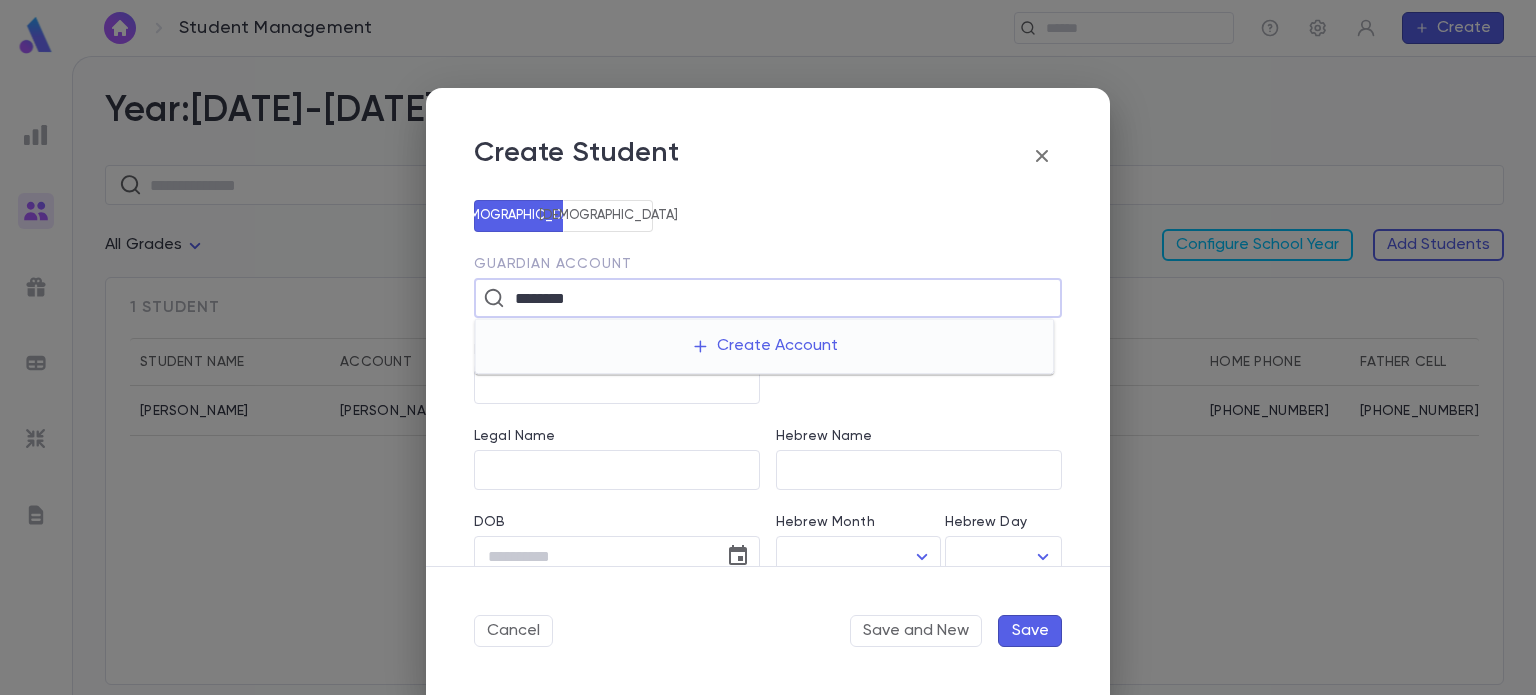 type on "********" 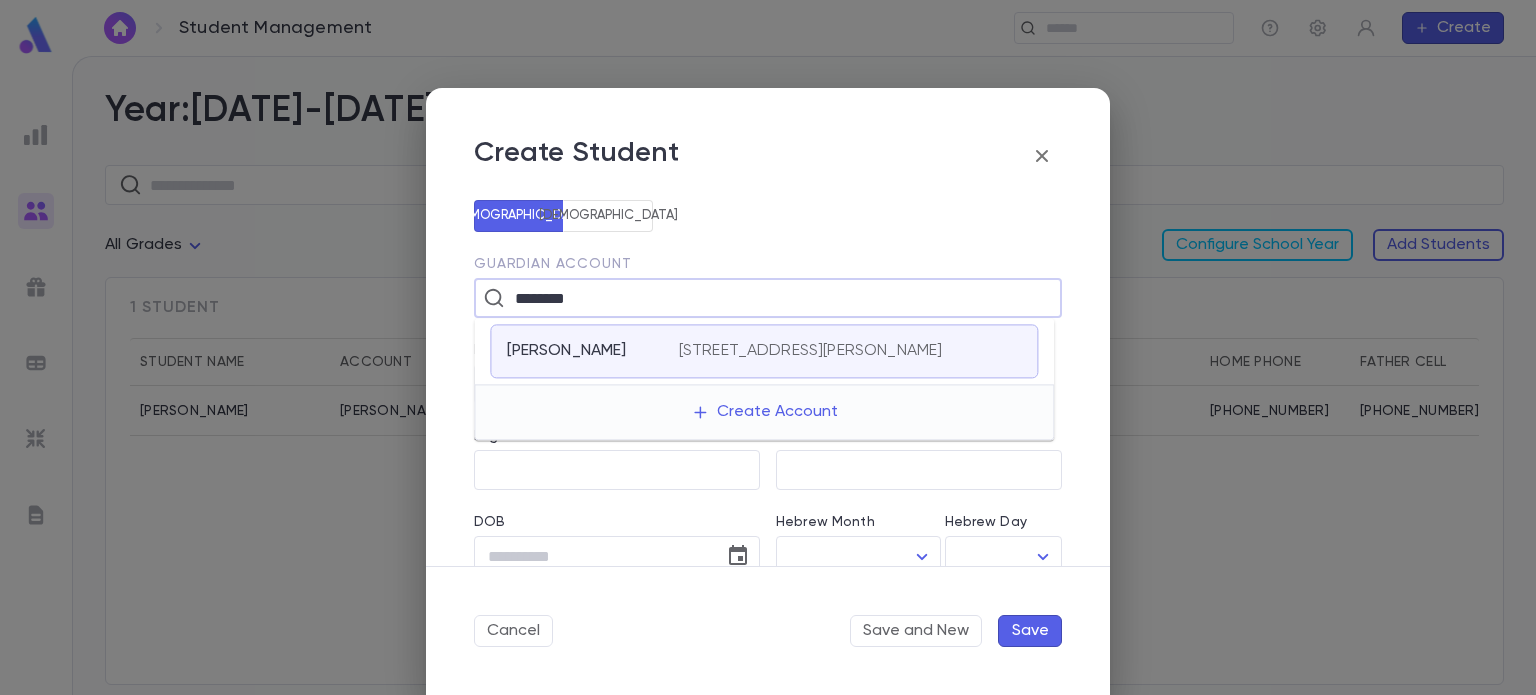 click on "Shlinger, Yaakov" at bounding box center (592, 351) 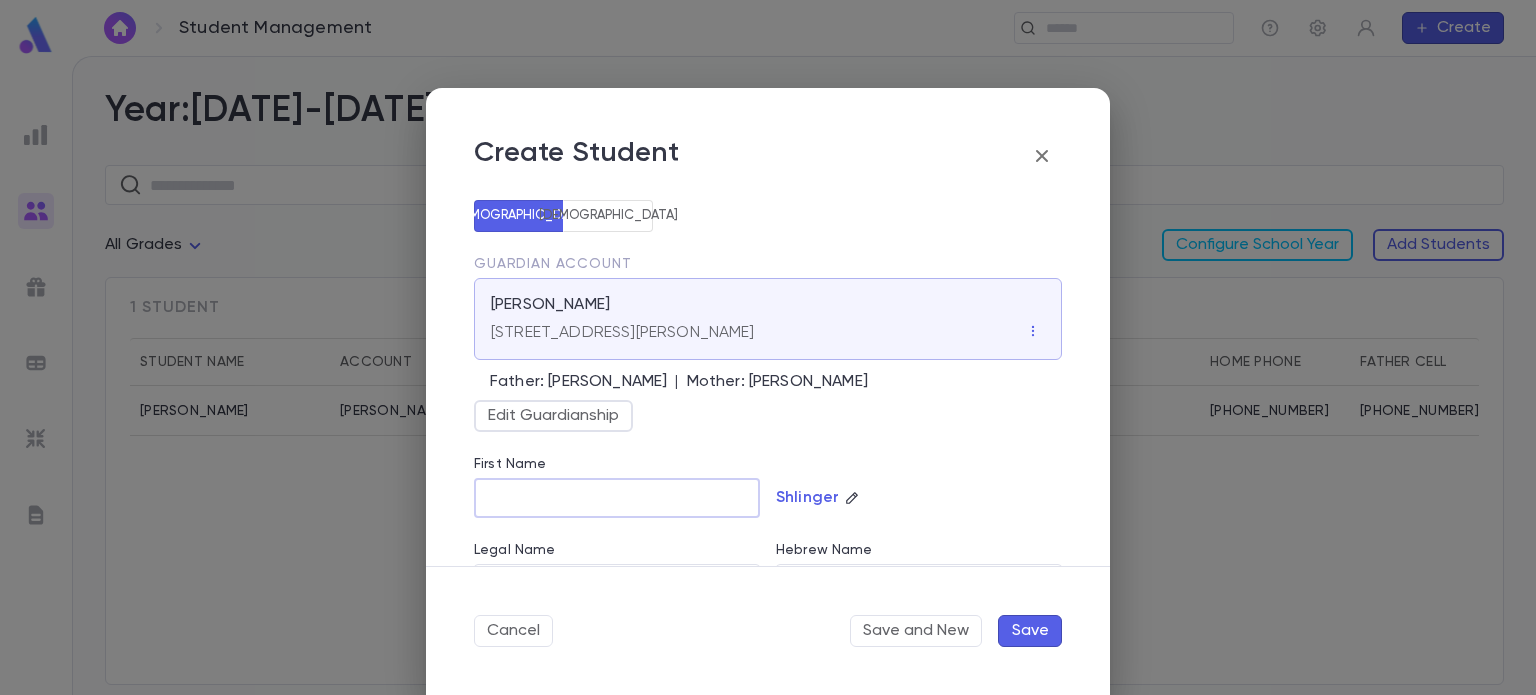 click on "First Name" at bounding box center (617, 498) 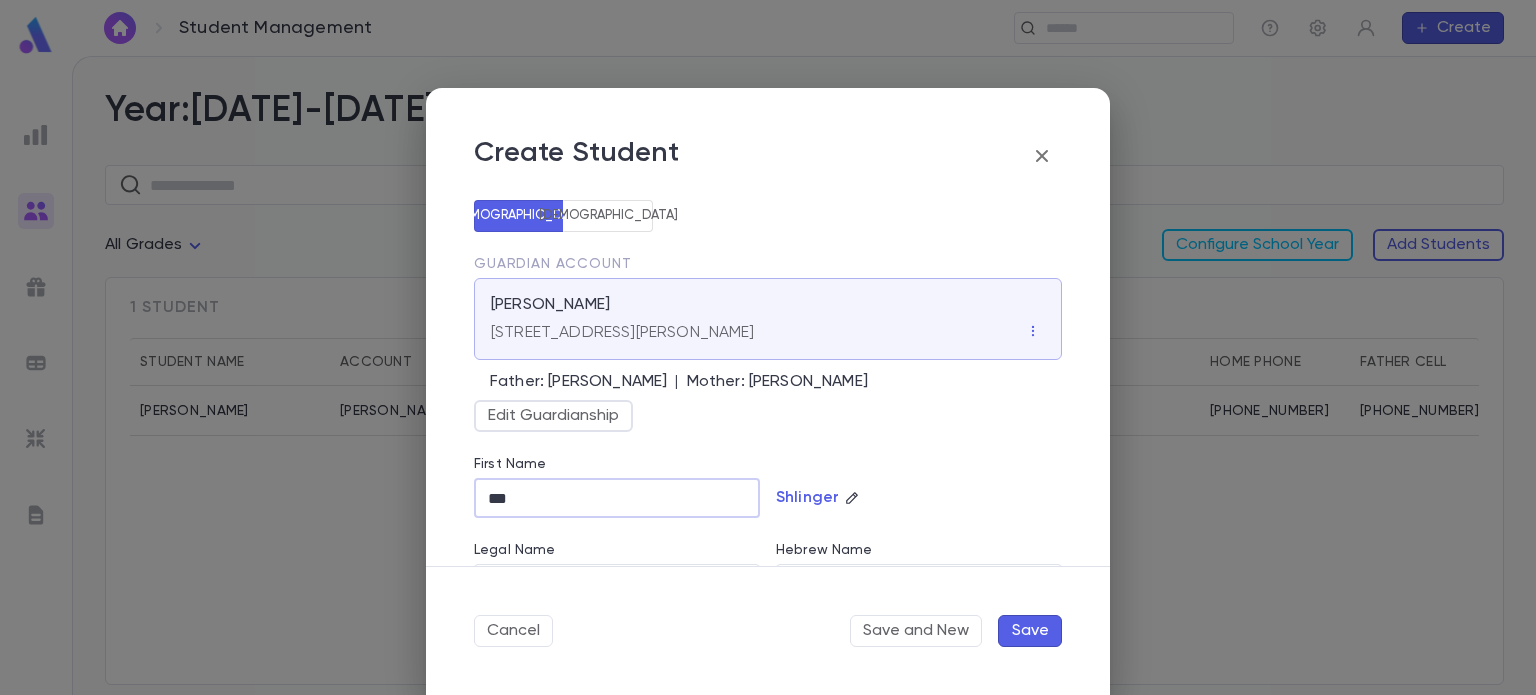 type on "***" 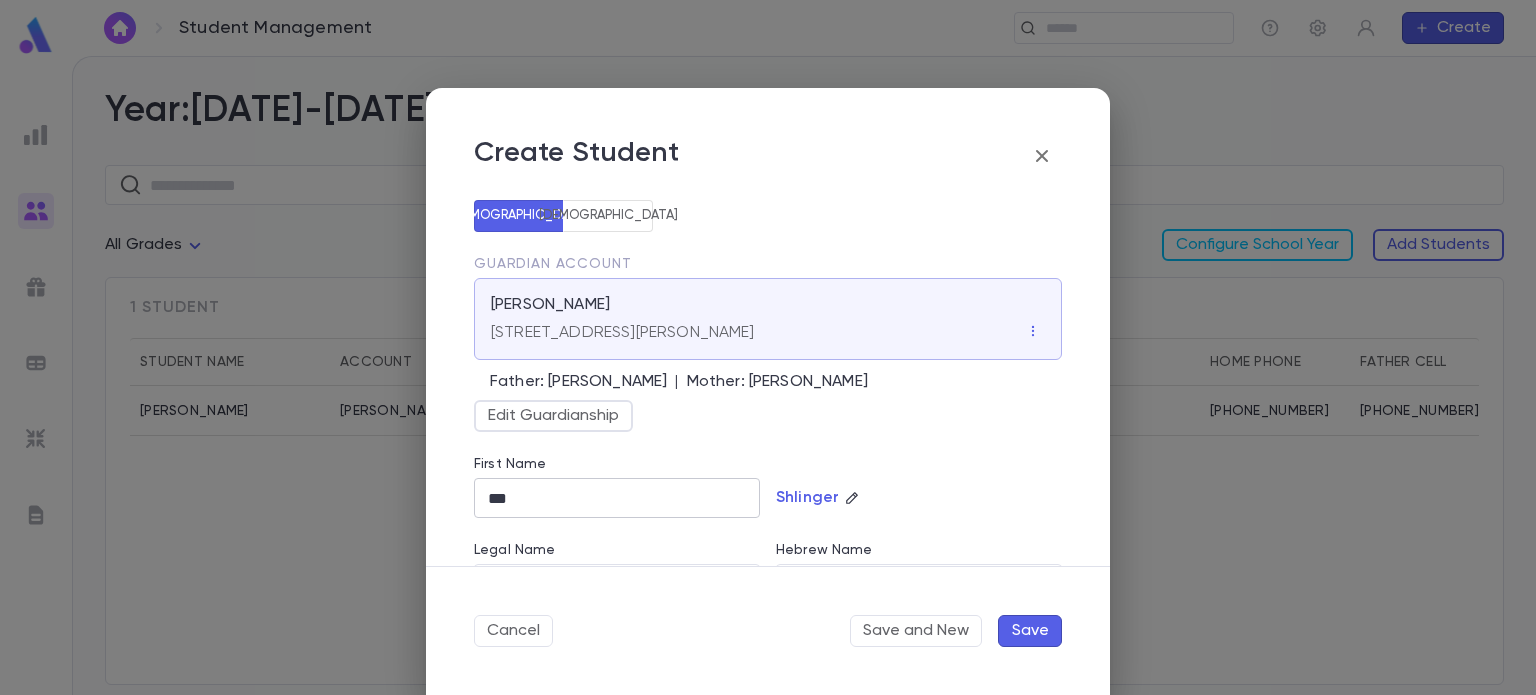 type 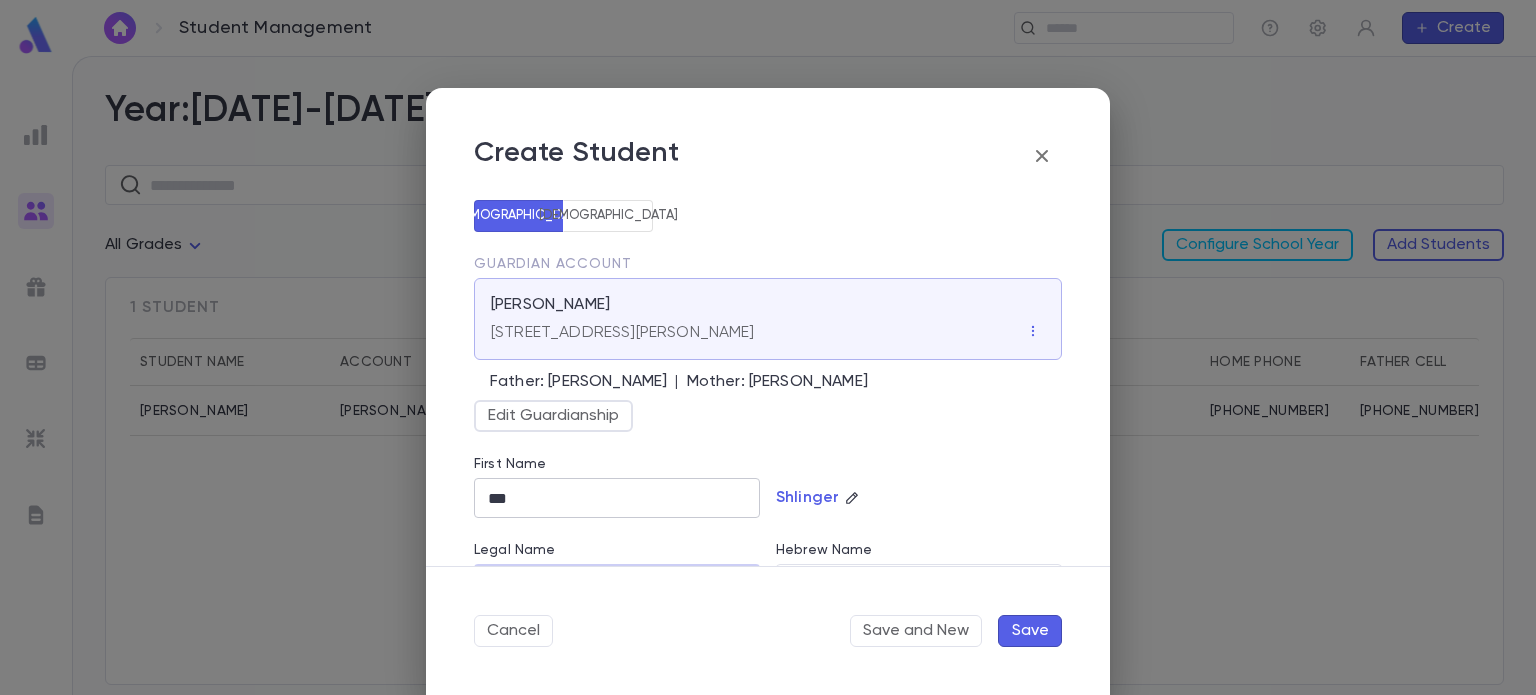 scroll, scrollTop: 36, scrollLeft: 0, axis: vertical 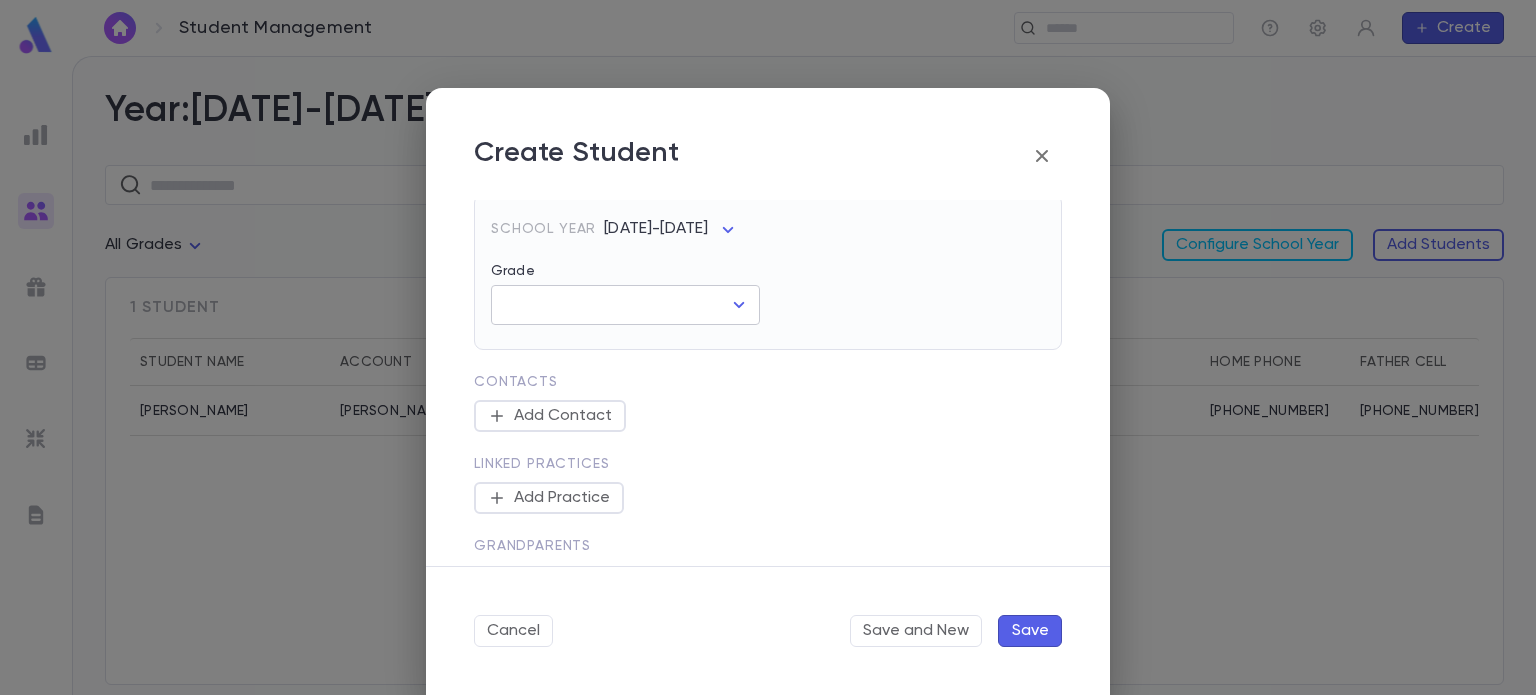 type on "**********" 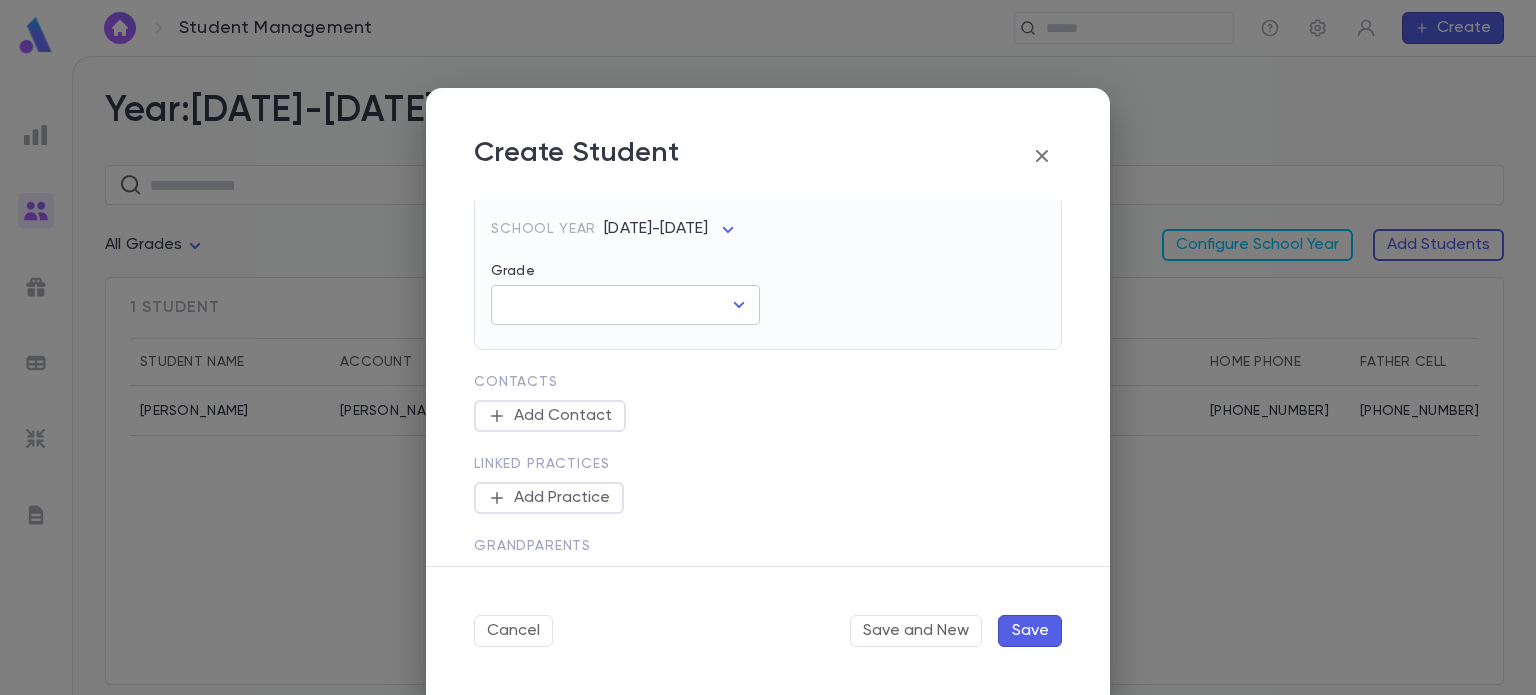 click on "Grade" at bounding box center (610, 305) 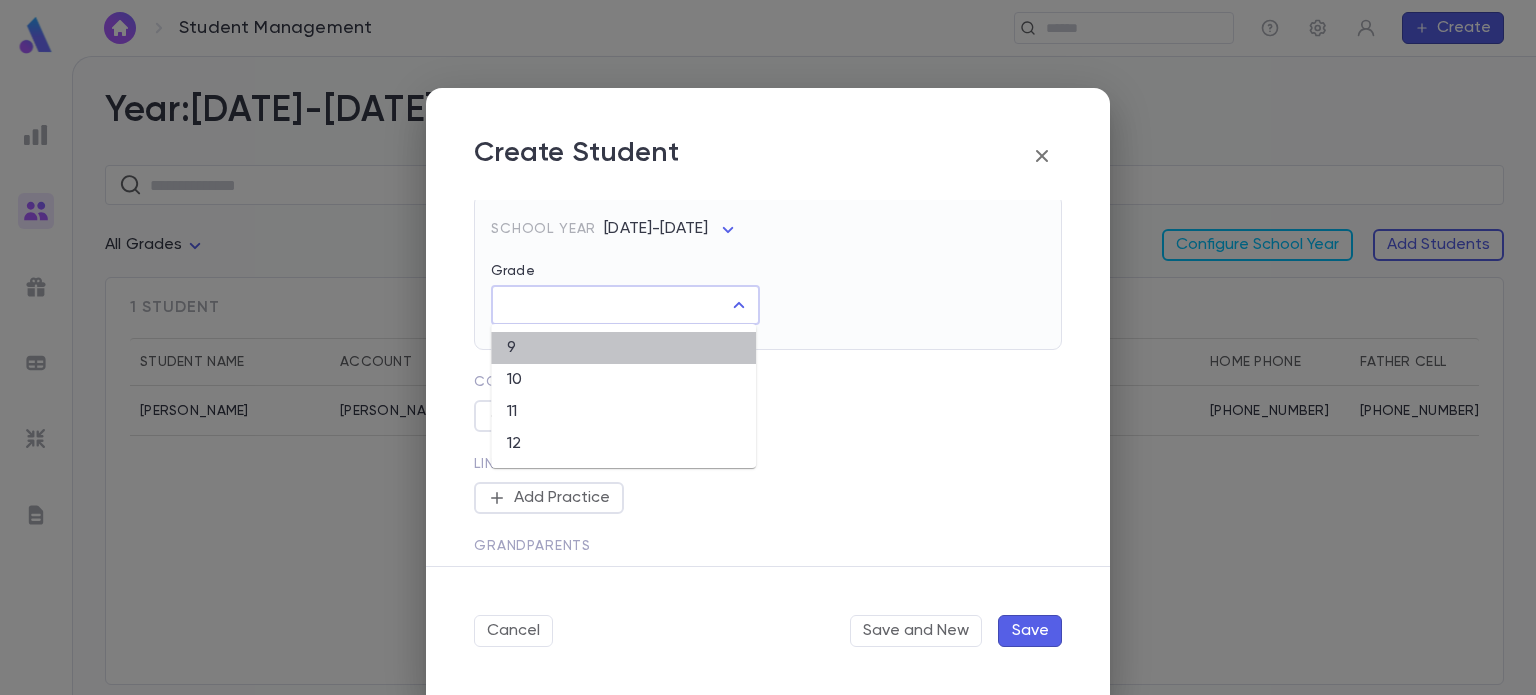 click on "9" at bounding box center (623, 348) 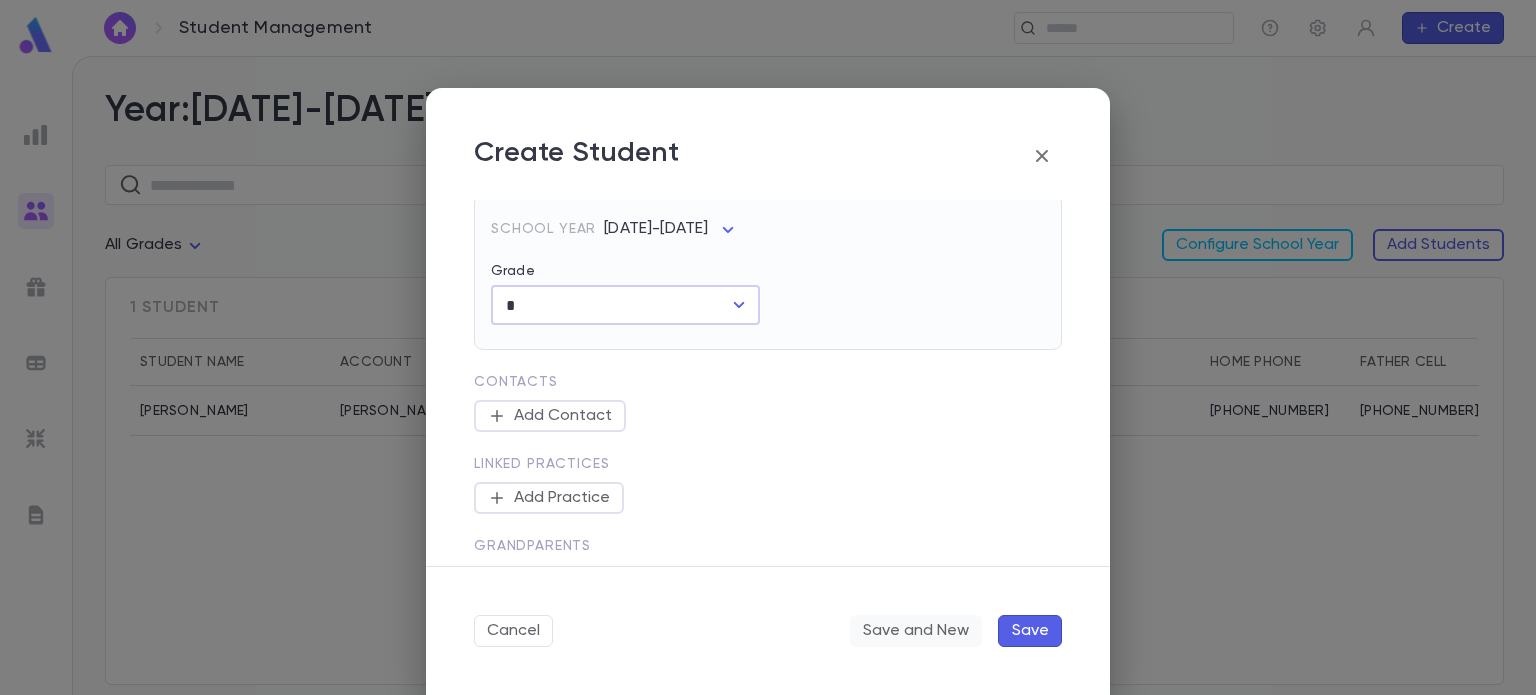 click on "Save and New" at bounding box center [916, 631] 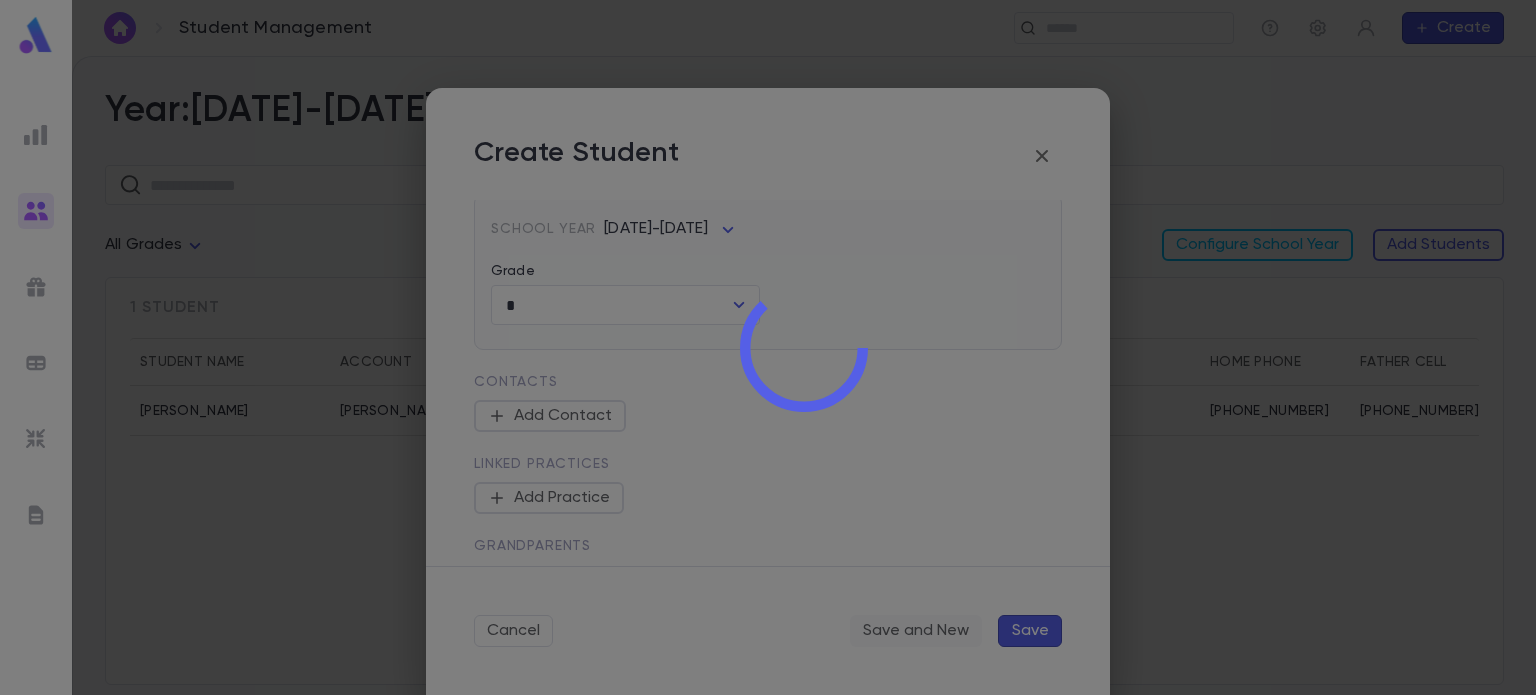 type 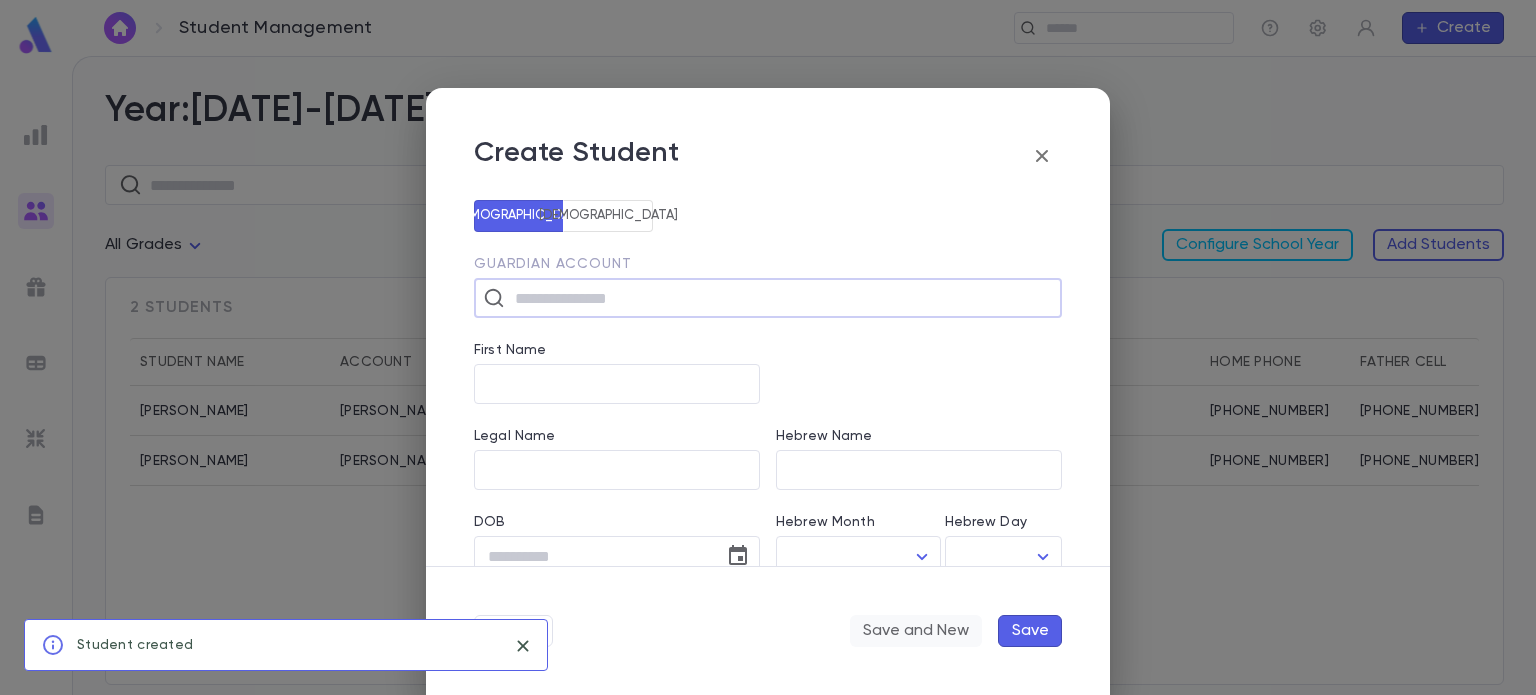 scroll, scrollTop: 0, scrollLeft: 0, axis: both 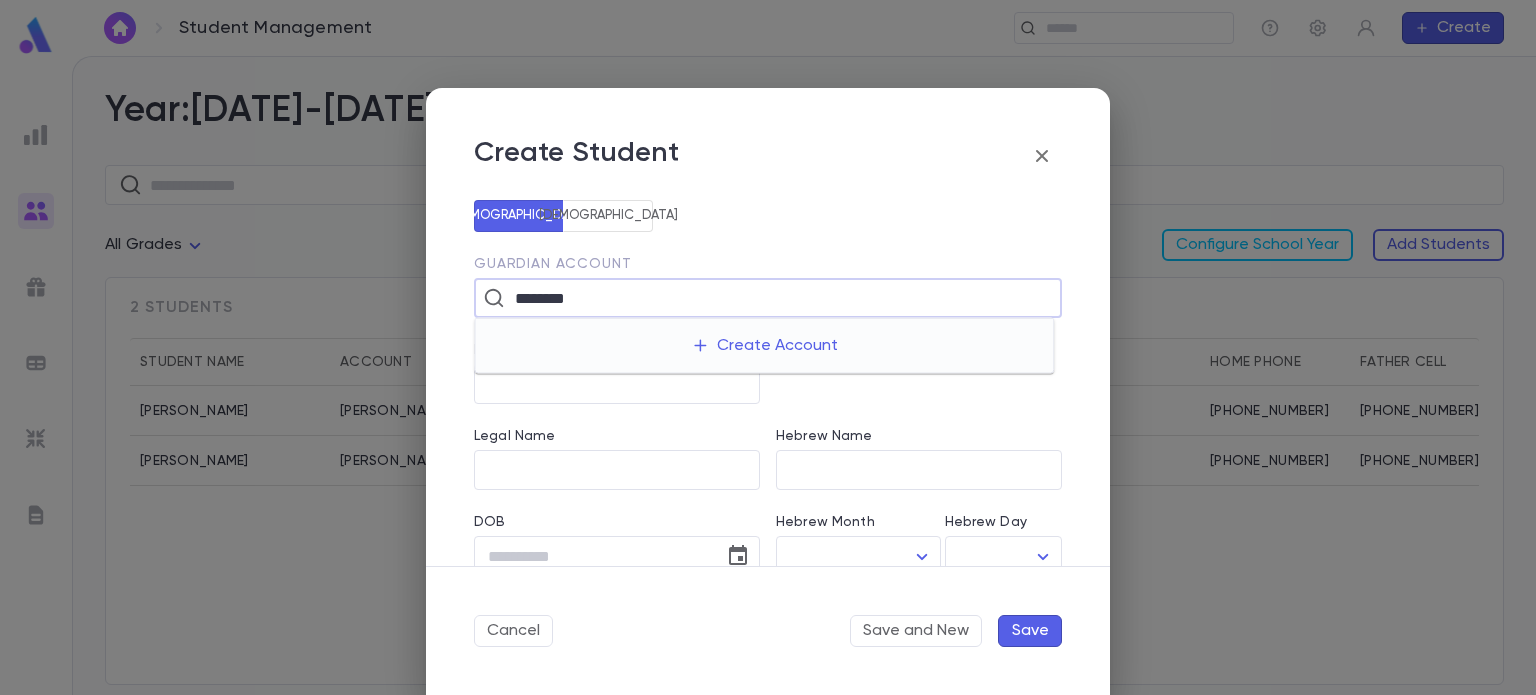 type on "********" 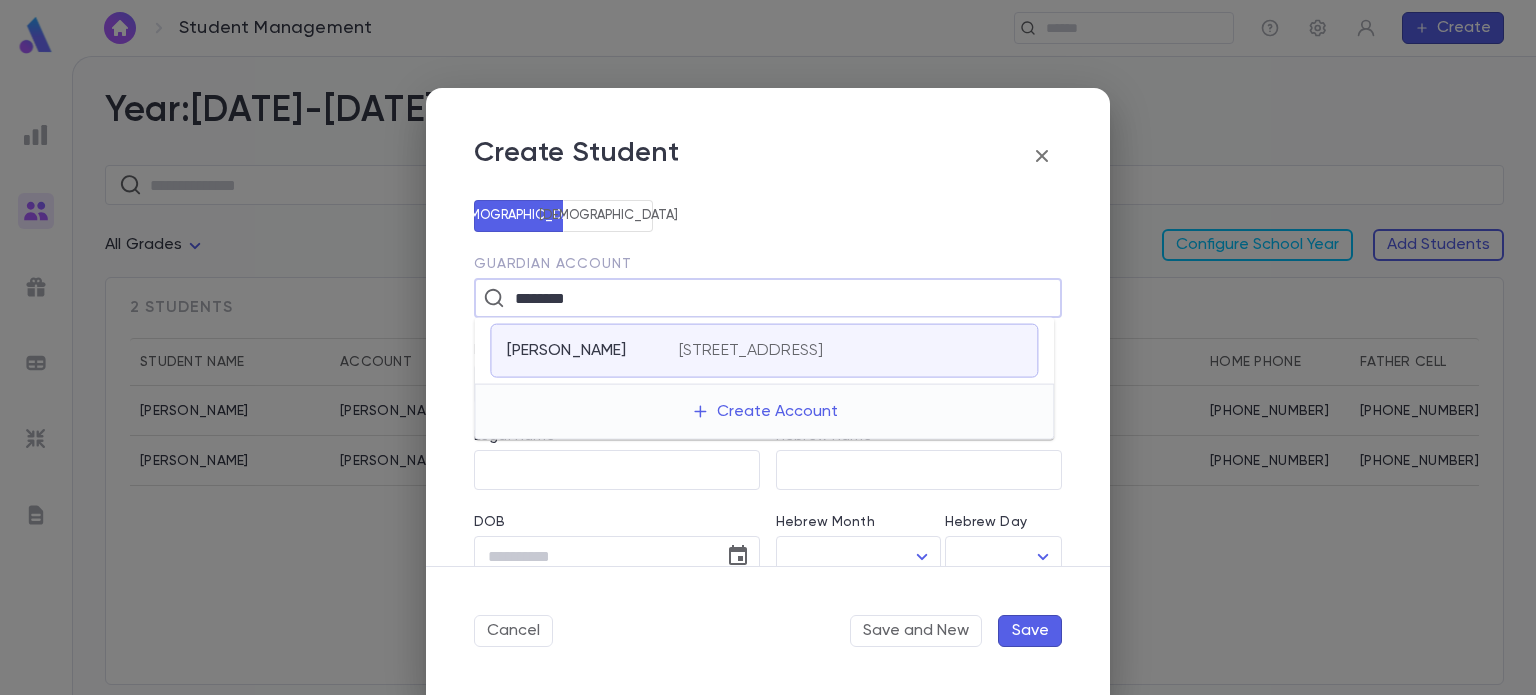 click on "Feinzeig, Yitzy" at bounding box center (592, 351) 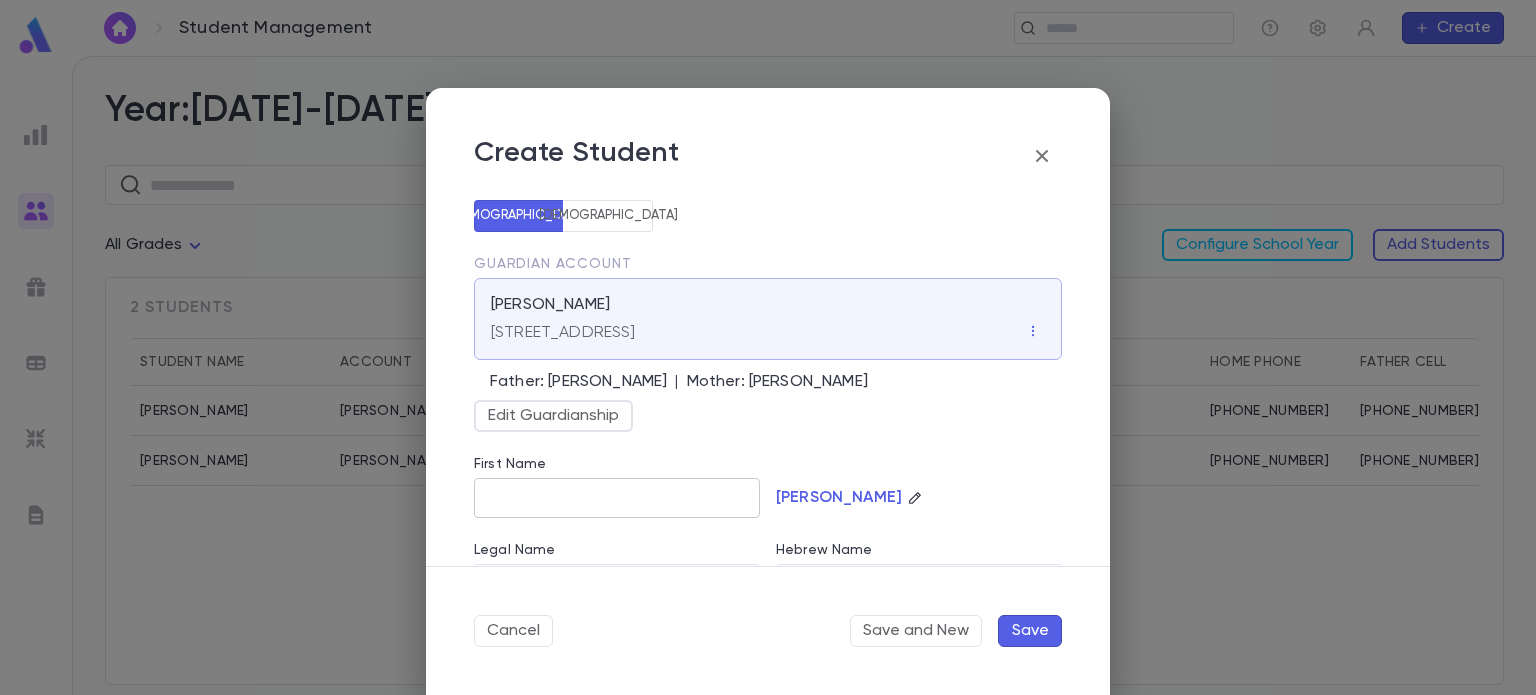 click on "First Name" at bounding box center (617, 498) 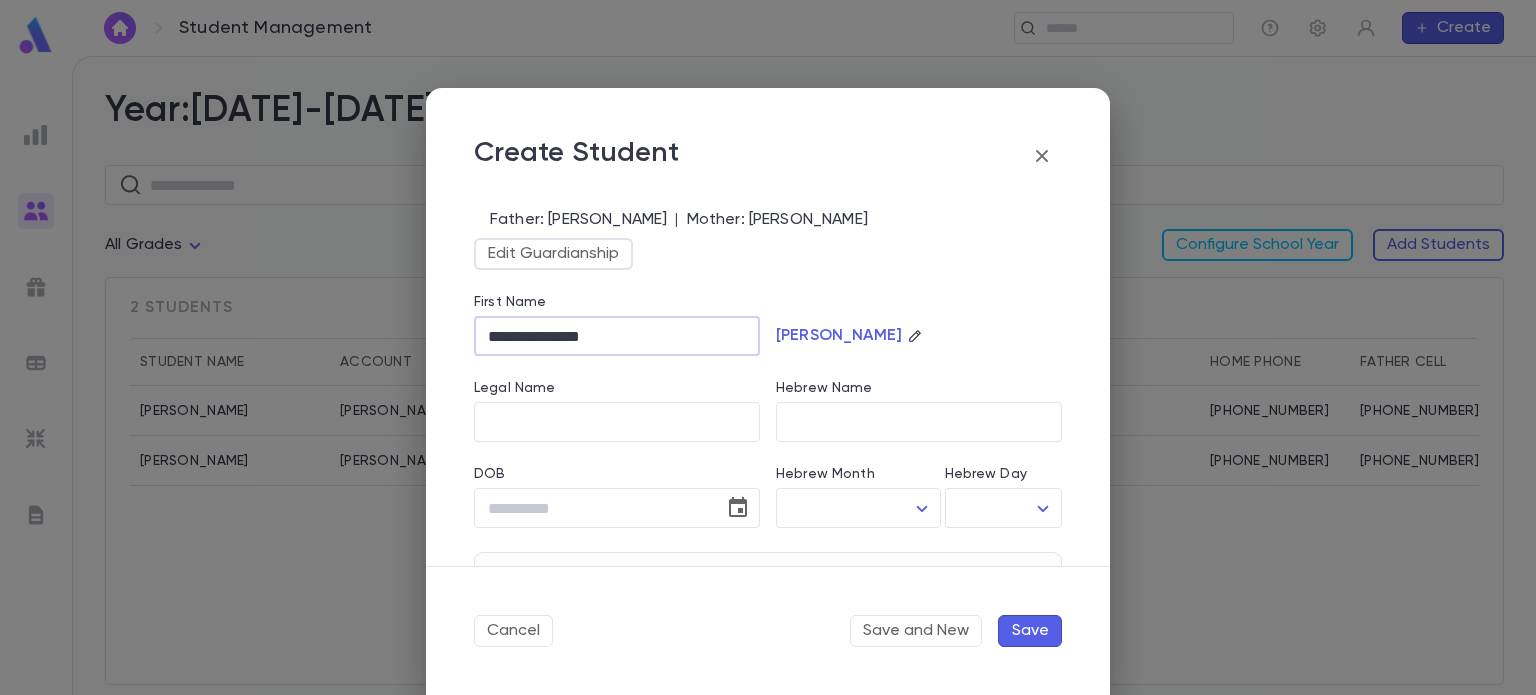 scroll, scrollTop: 164, scrollLeft: 0, axis: vertical 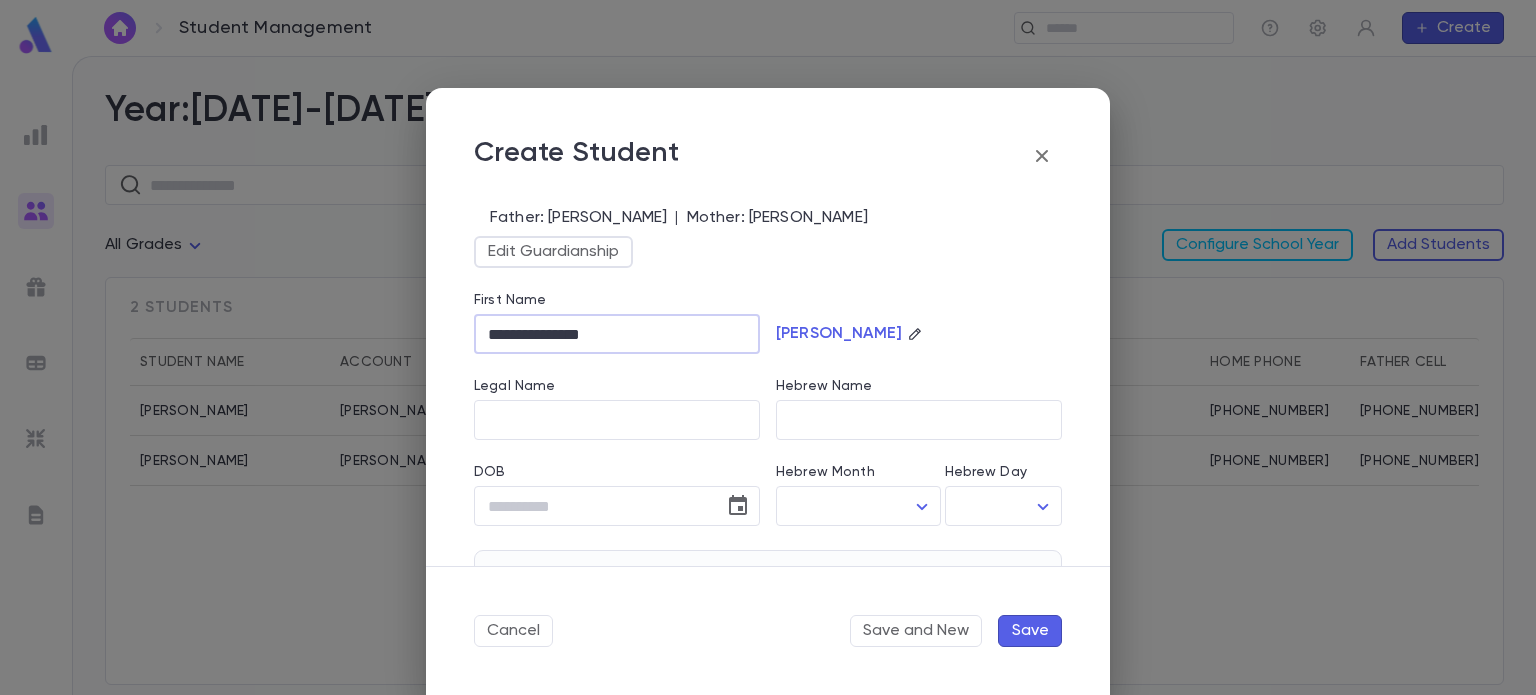 type on "**********" 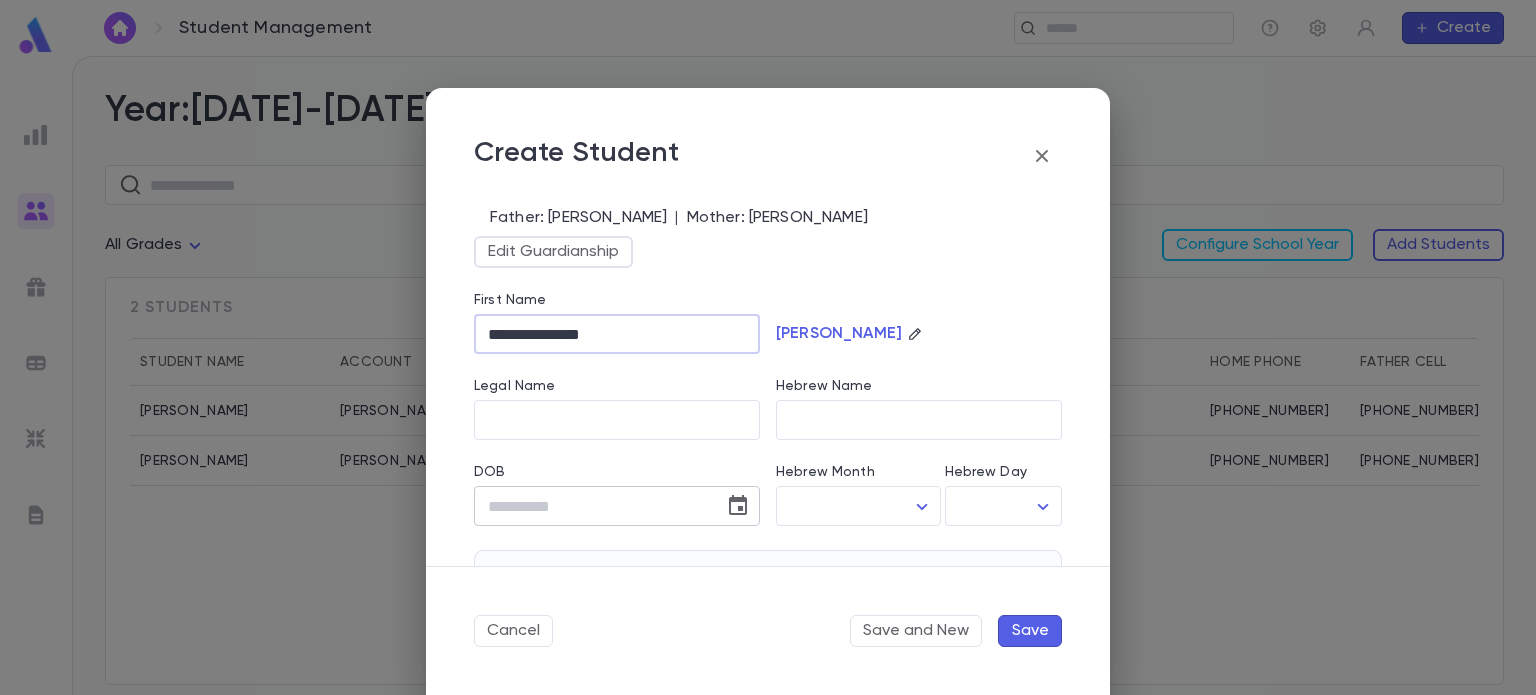 click on "DOB" at bounding box center (592, 506) 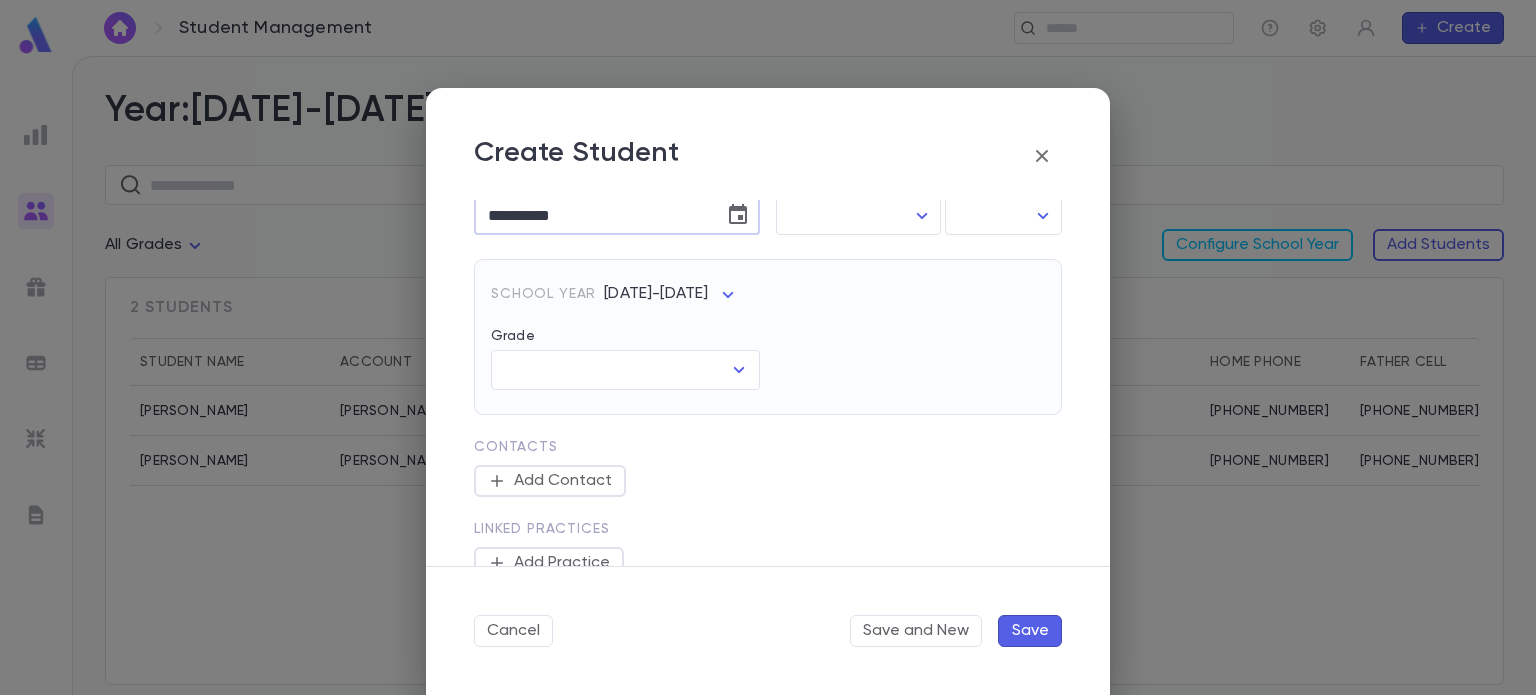 scroll, scrollTop: 460, scrollLeft: 0, axis: vertical 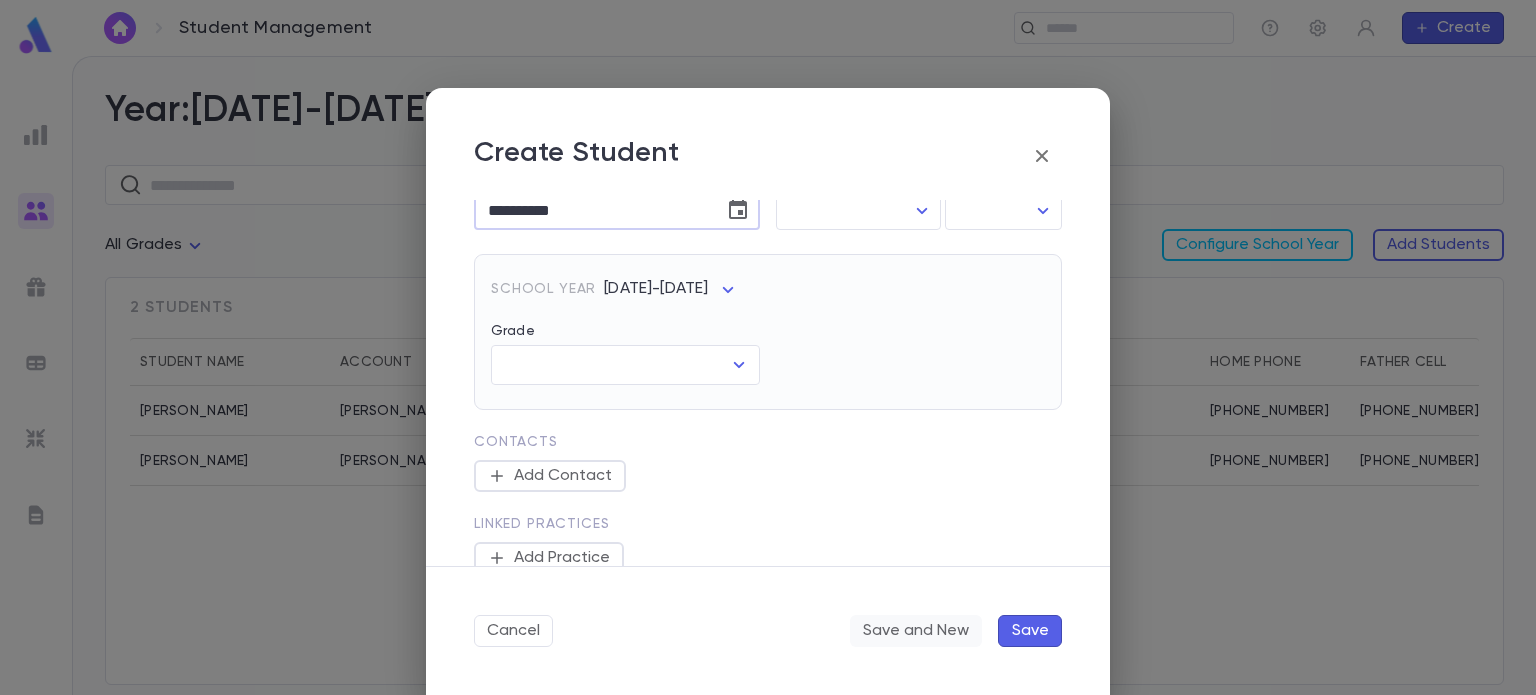 type on "**********" 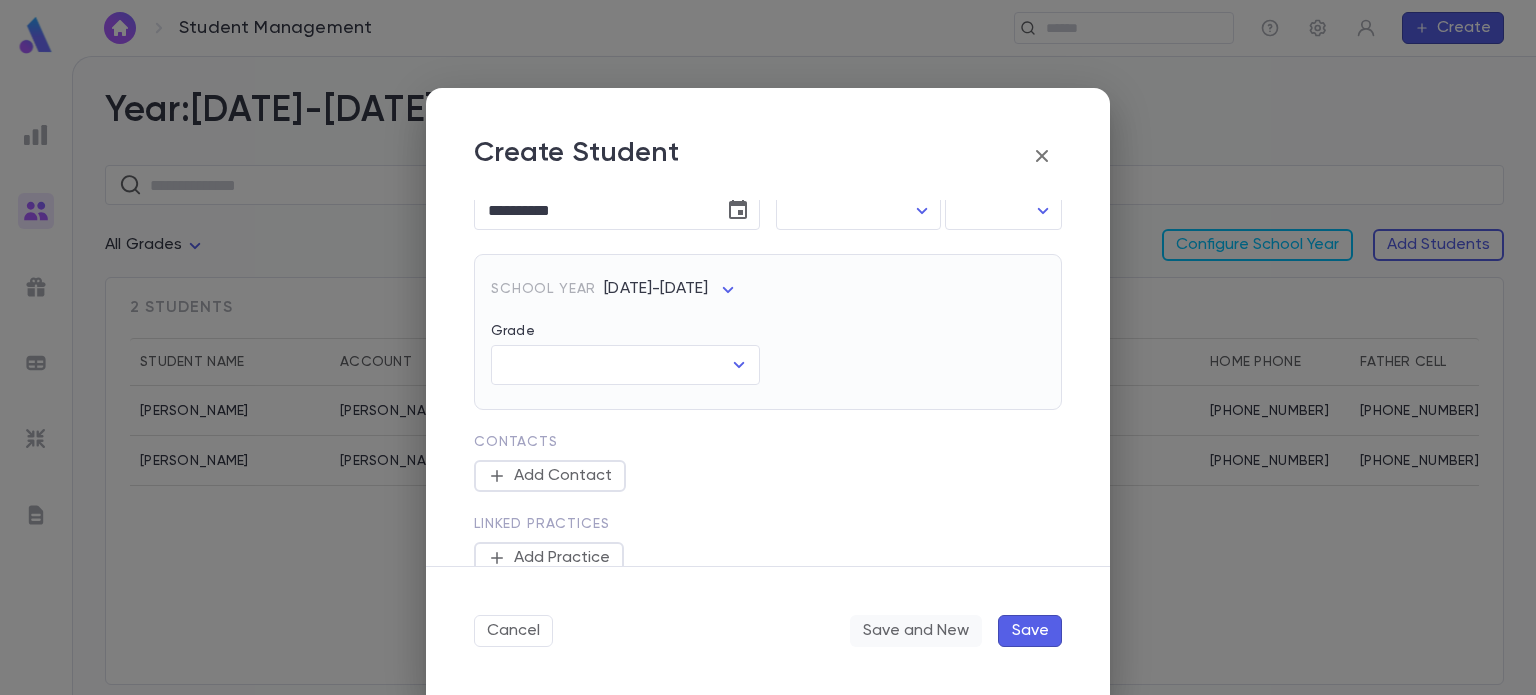 click on "Save and New" at bounding box center (916, 631) 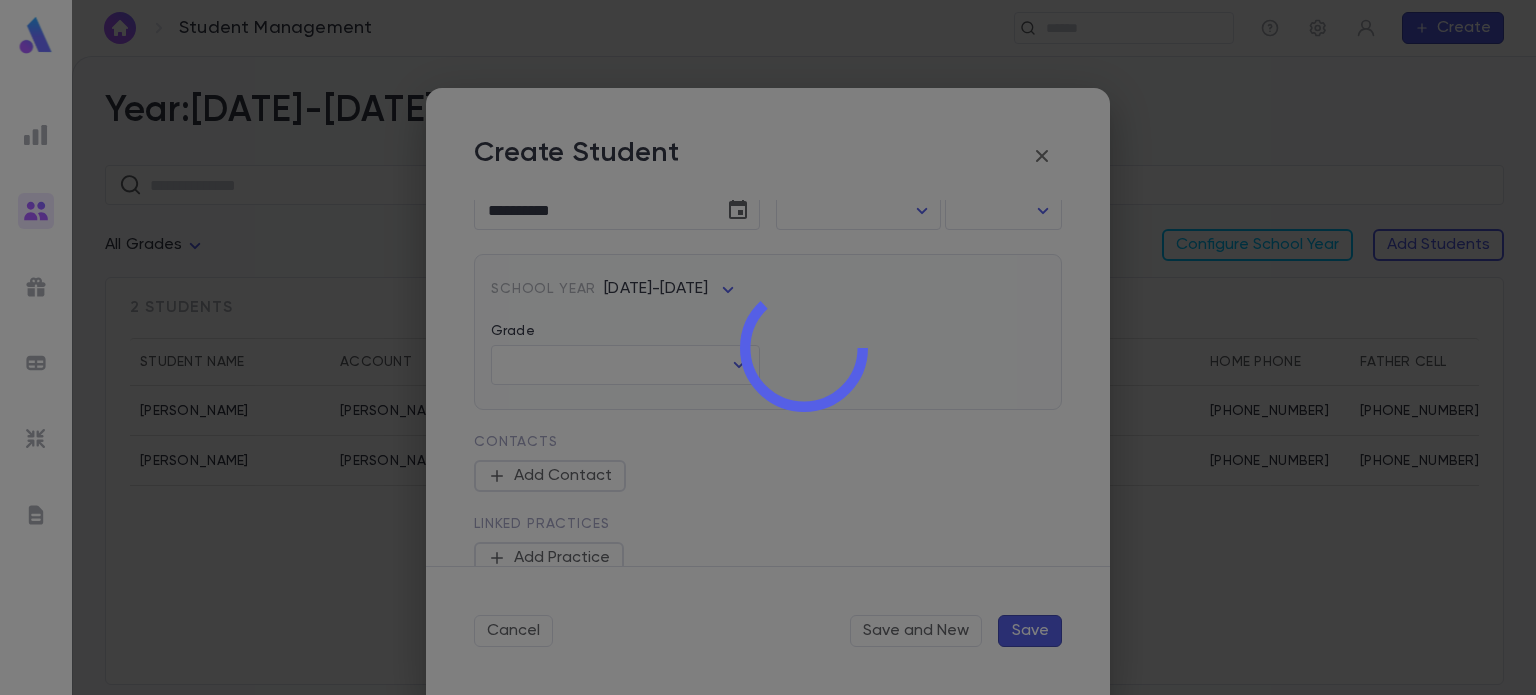 type 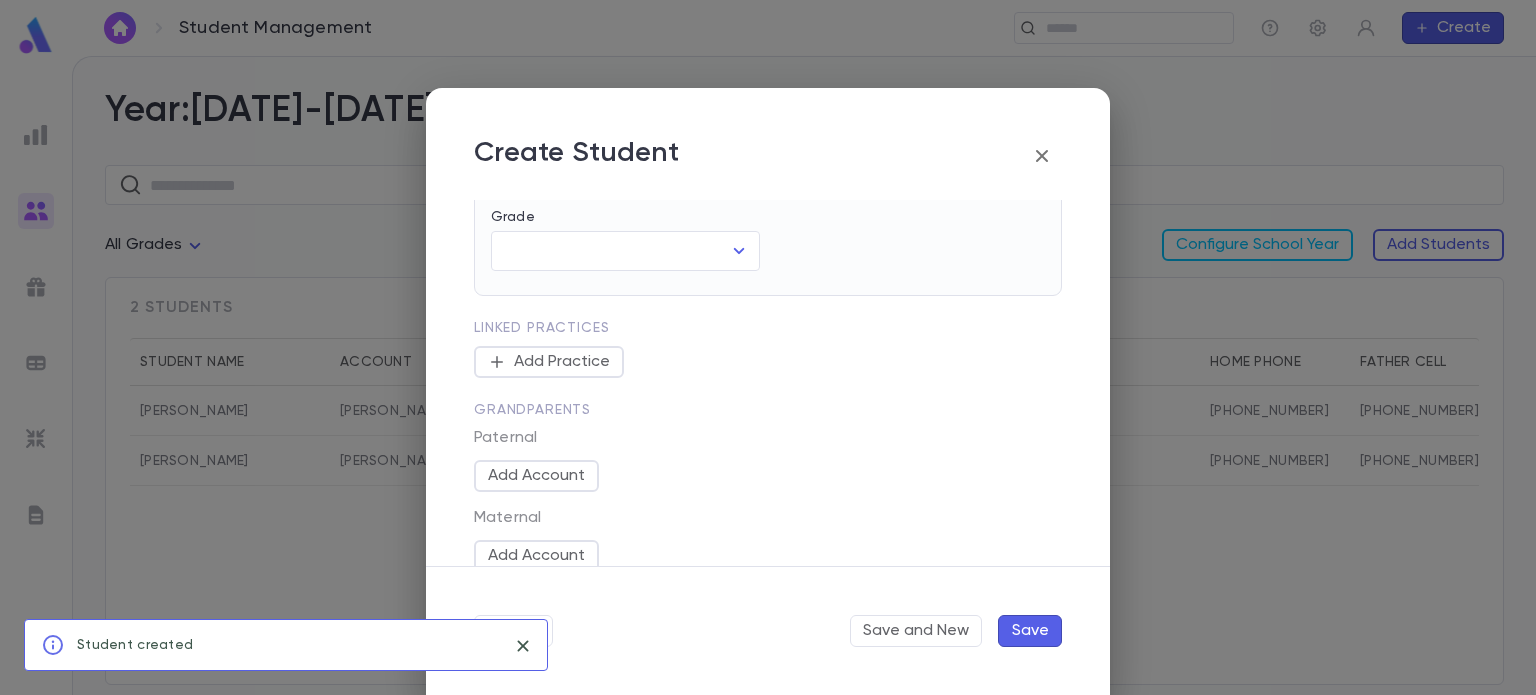 scroll, scrollTop: 0, scrollLeft: 0, axis: both 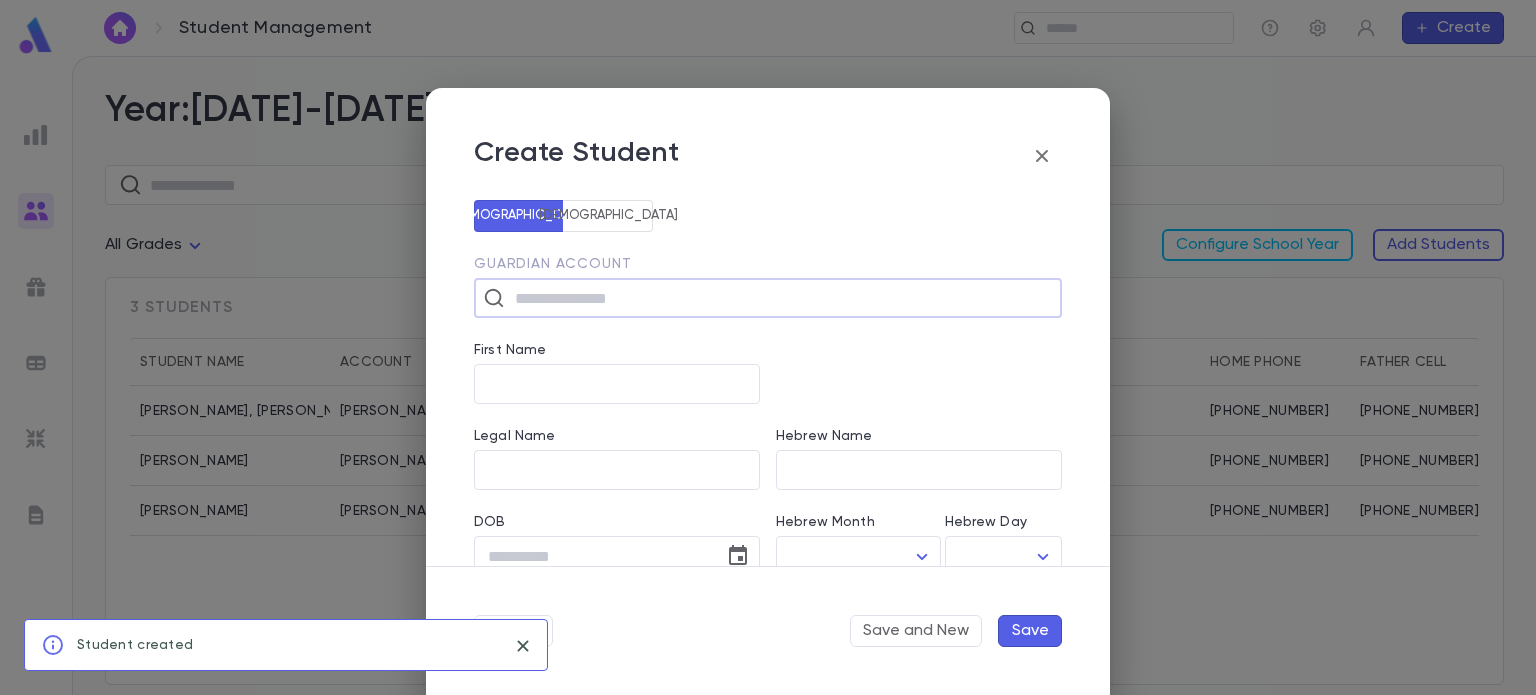 click 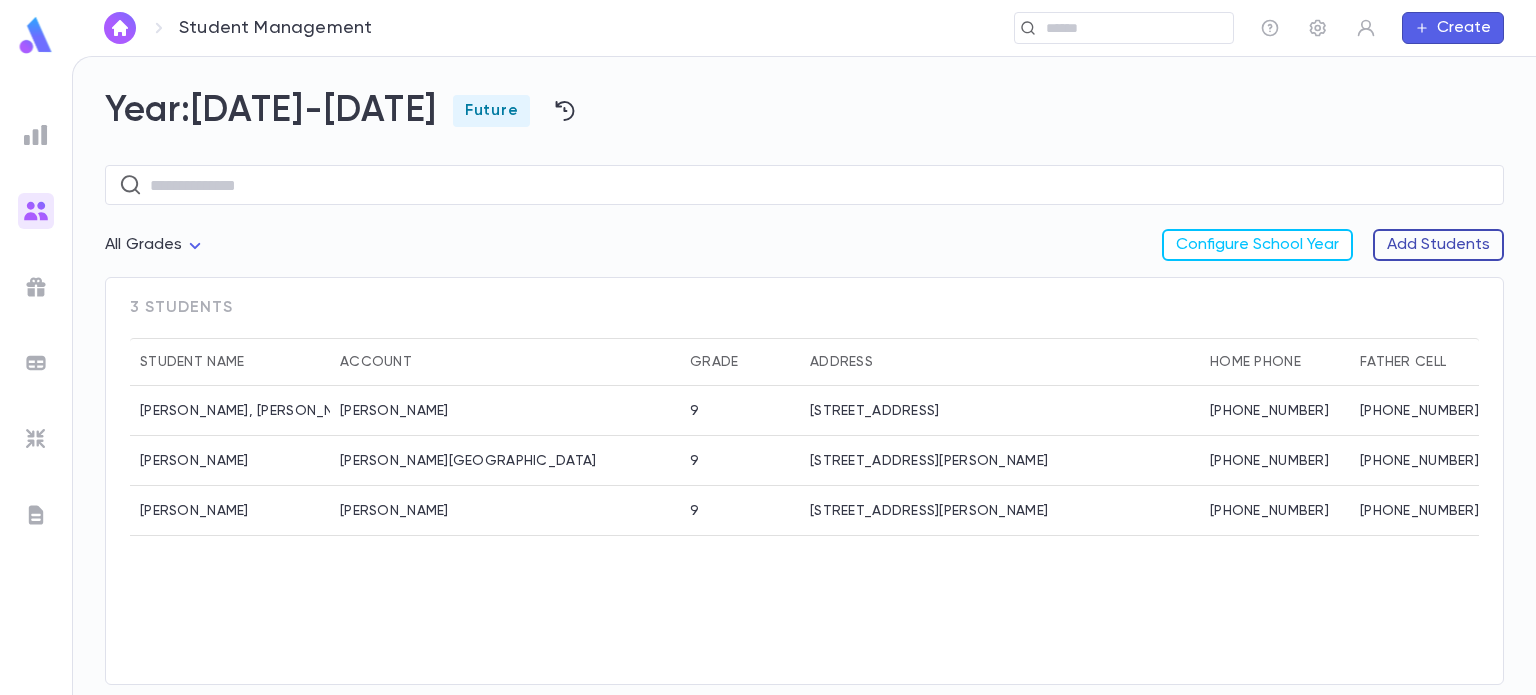 click on "Add Students" at bounding box center [1438, 245] 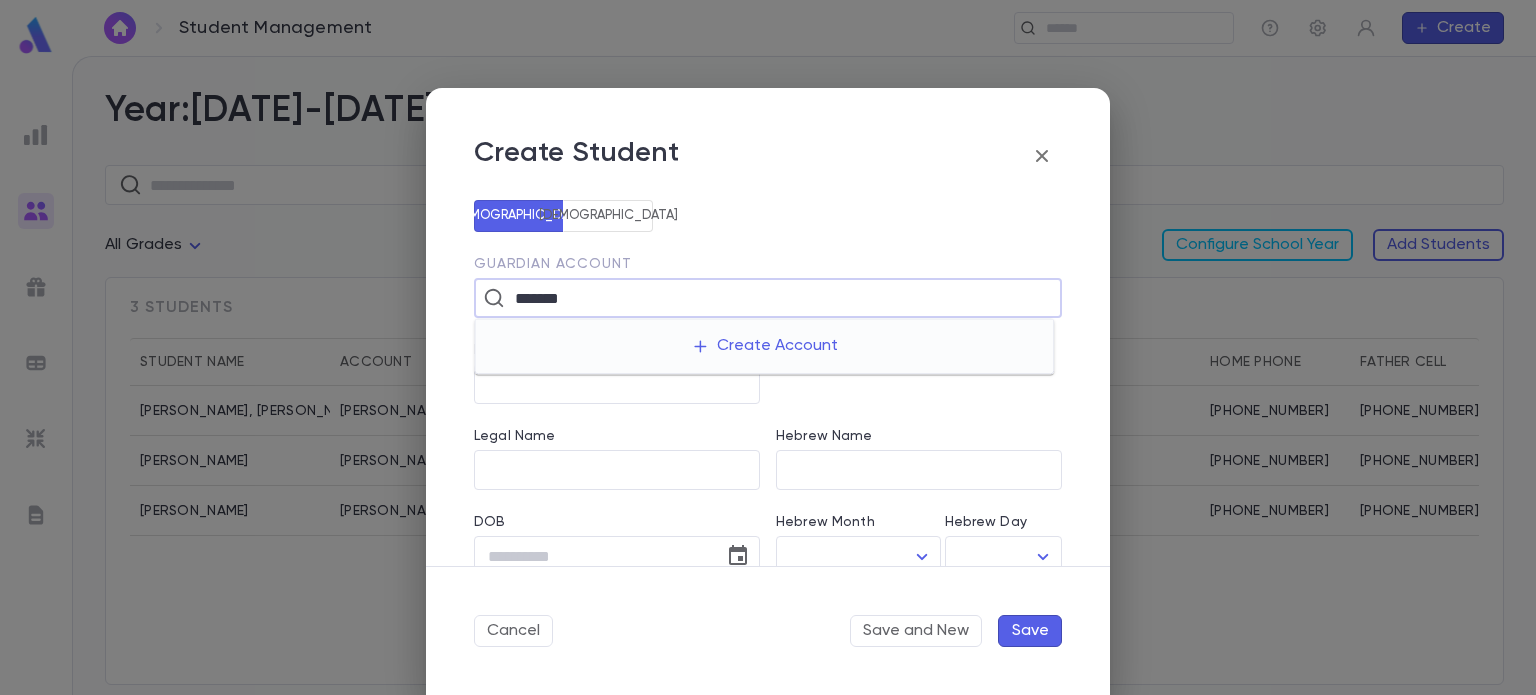 type on "*******" 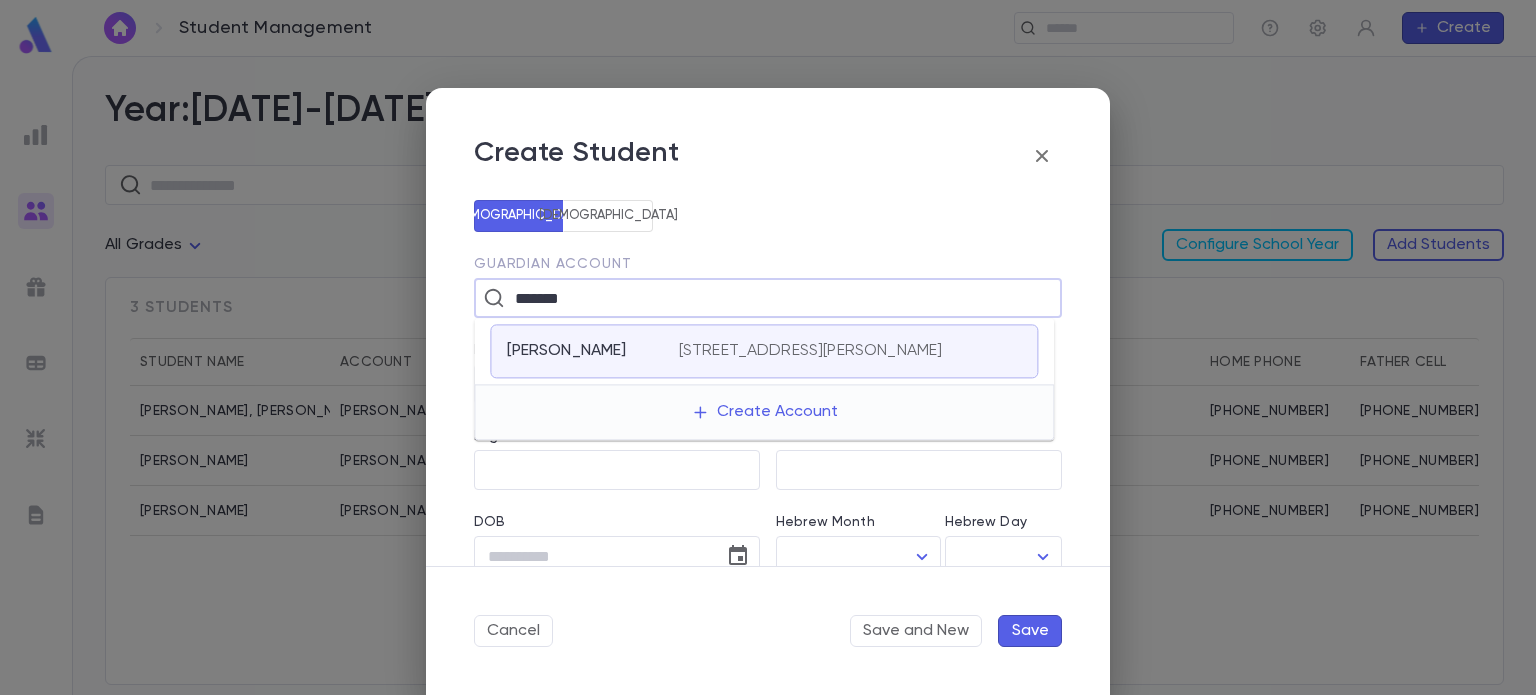 click on "15 Bridge CT, Jackson NJ 08527" at bounding box center [811, 351] 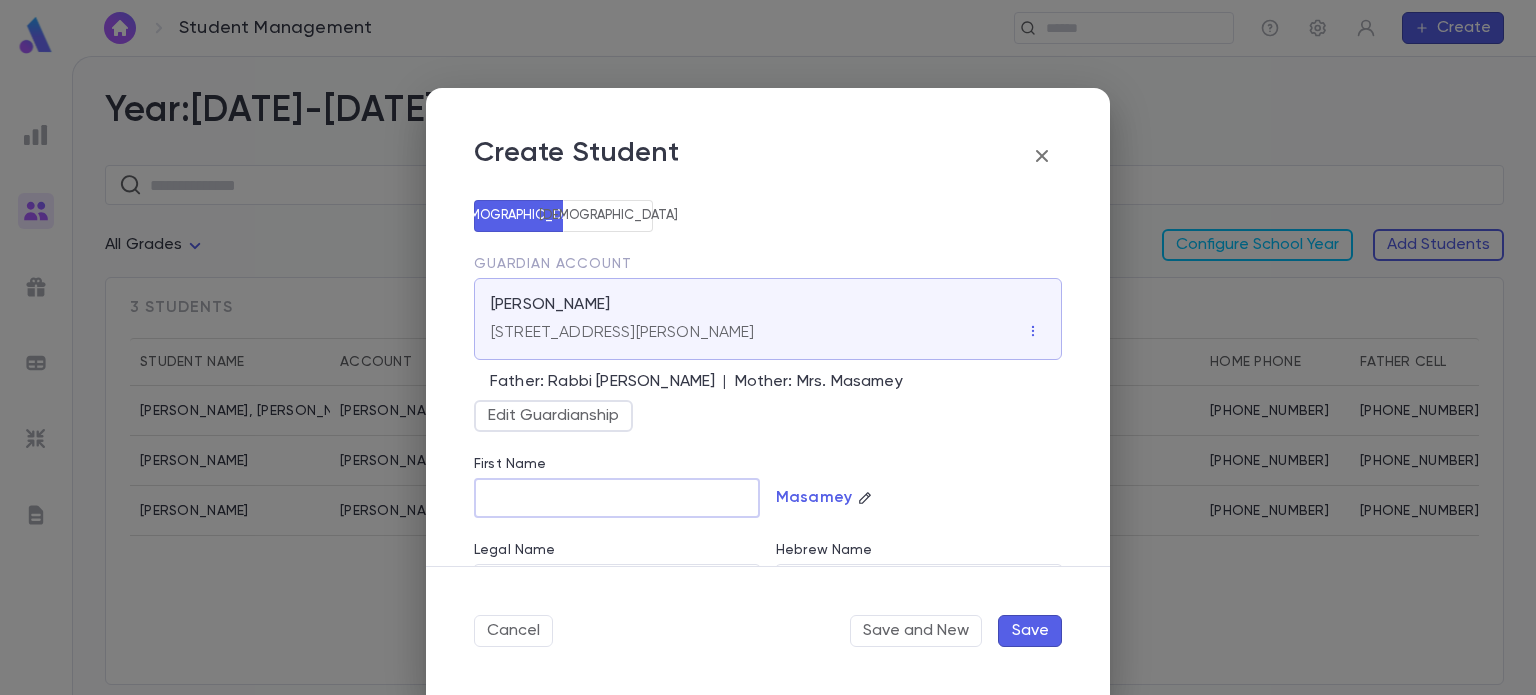 click on "First Name" at bounding box center (617, 498) 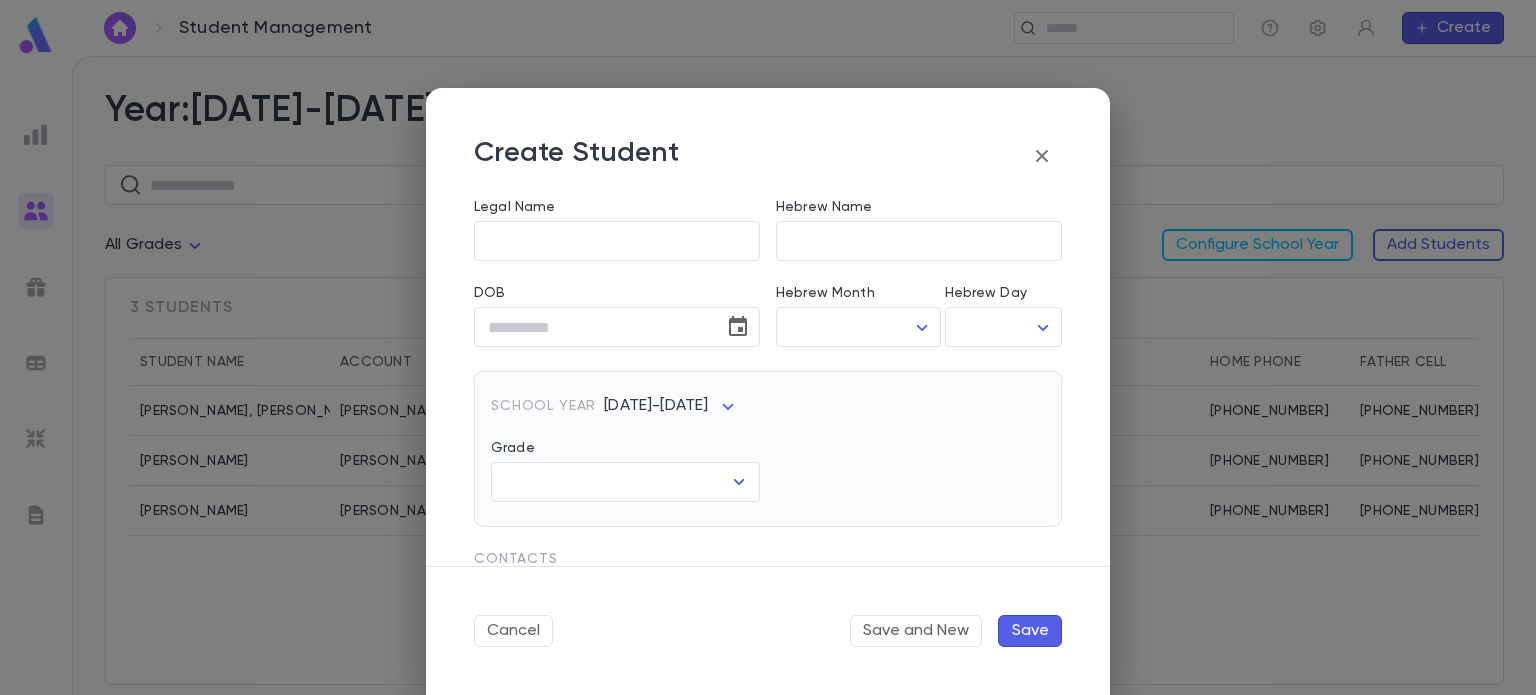 scroll, scrollTop: 344, scrollLeft: 0, axis: vertical 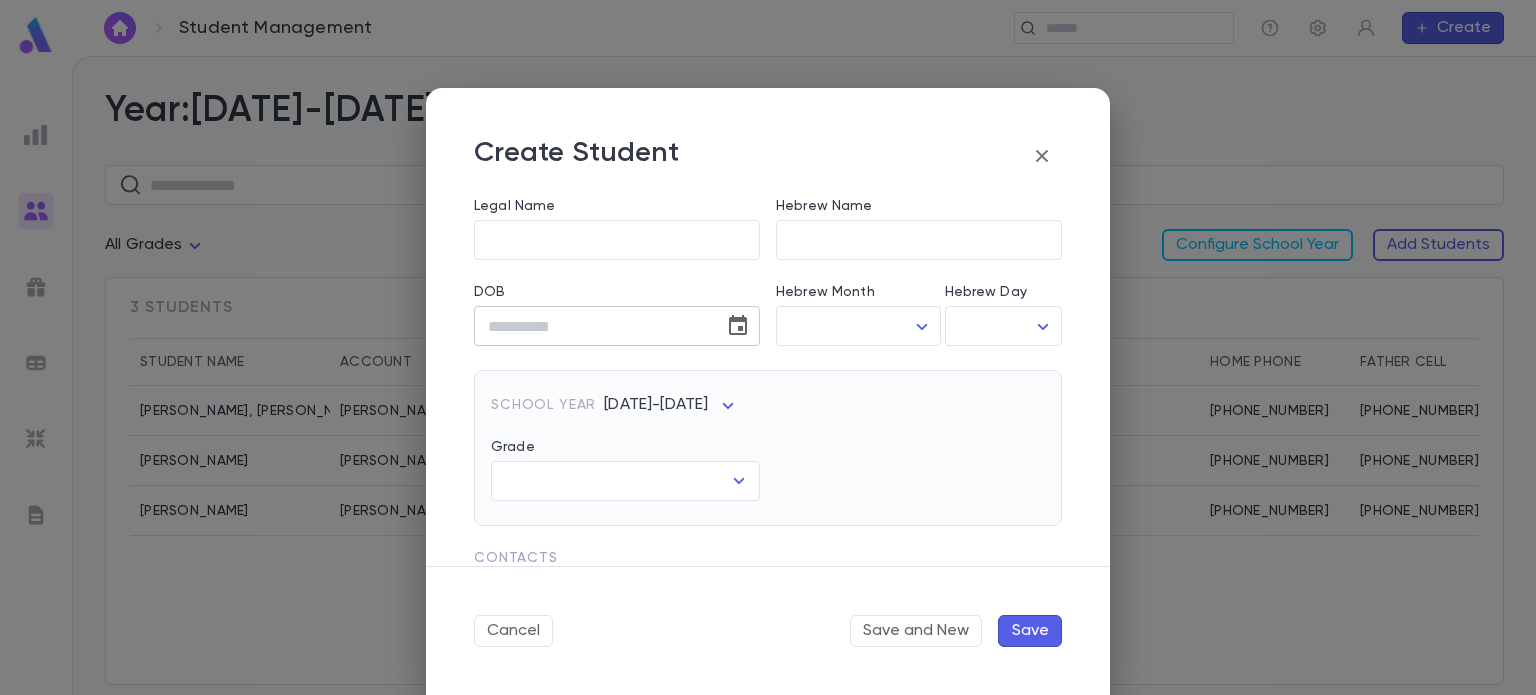 type on "*******" 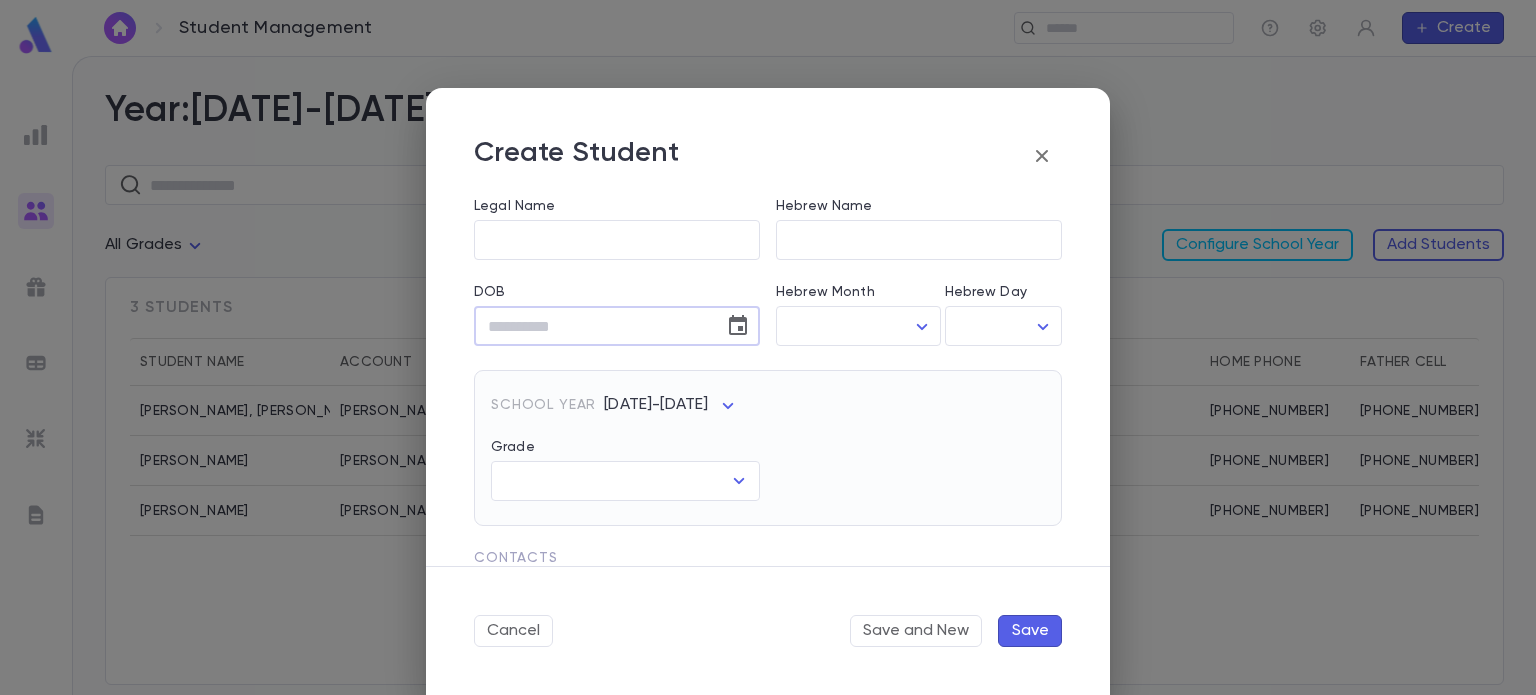 click on "DOB" at bounding box center [592, 326] 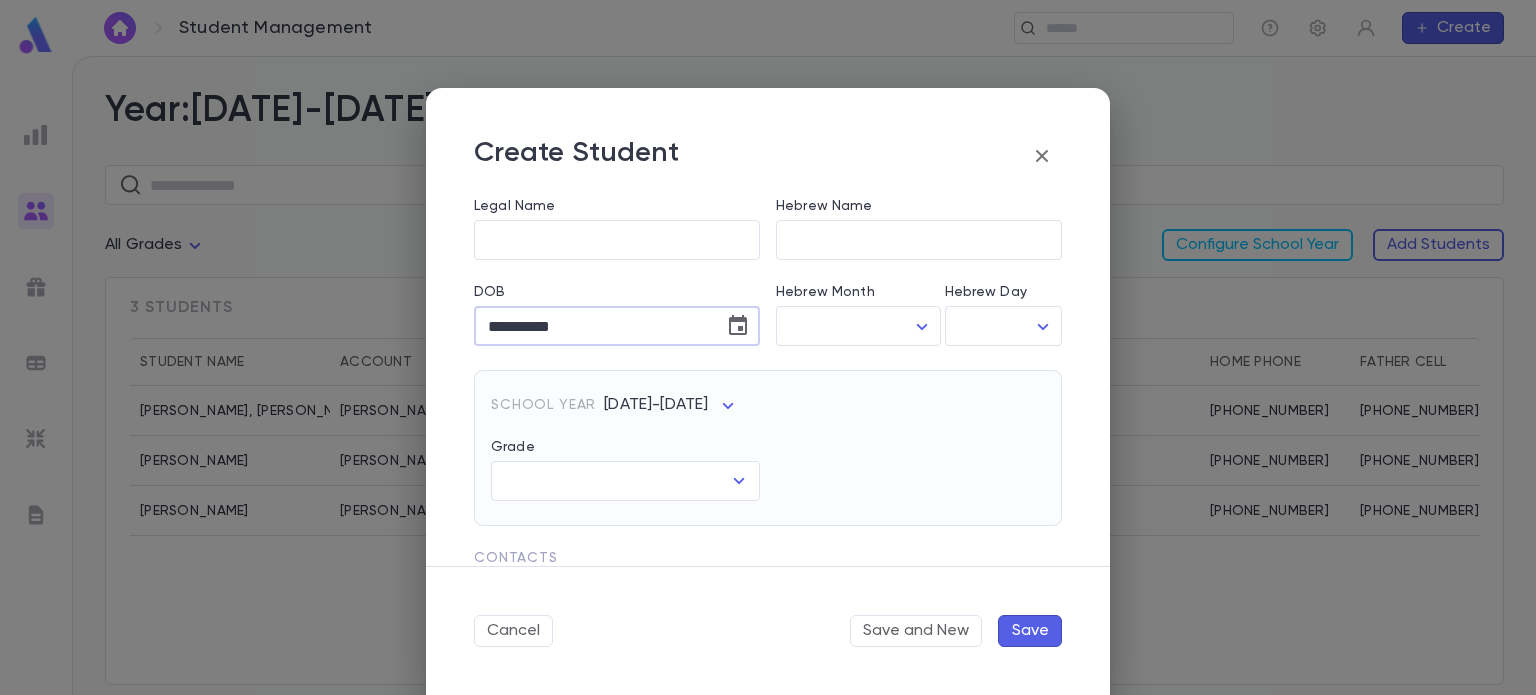 type on "**********" 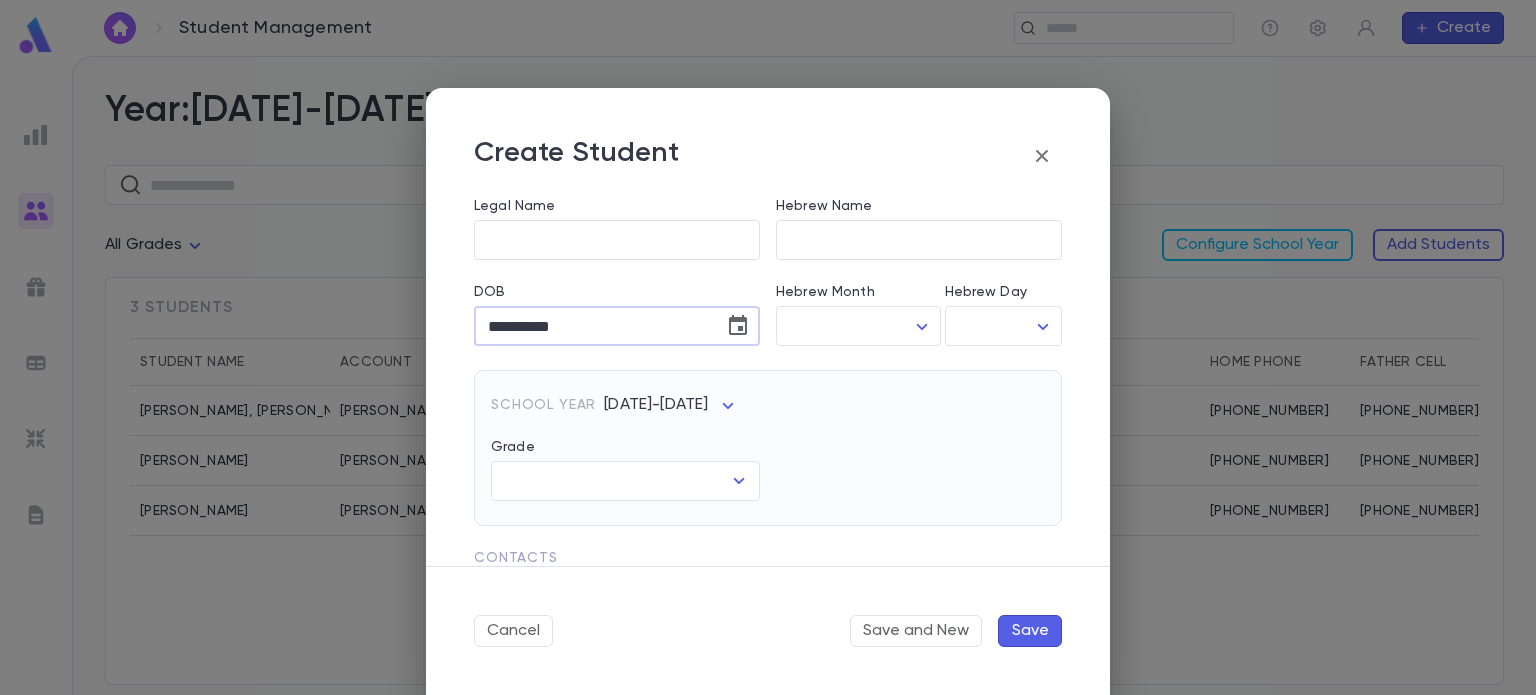 click on "School Year 2025-2026 ** Grade ​" at bounding box center [760, 436] 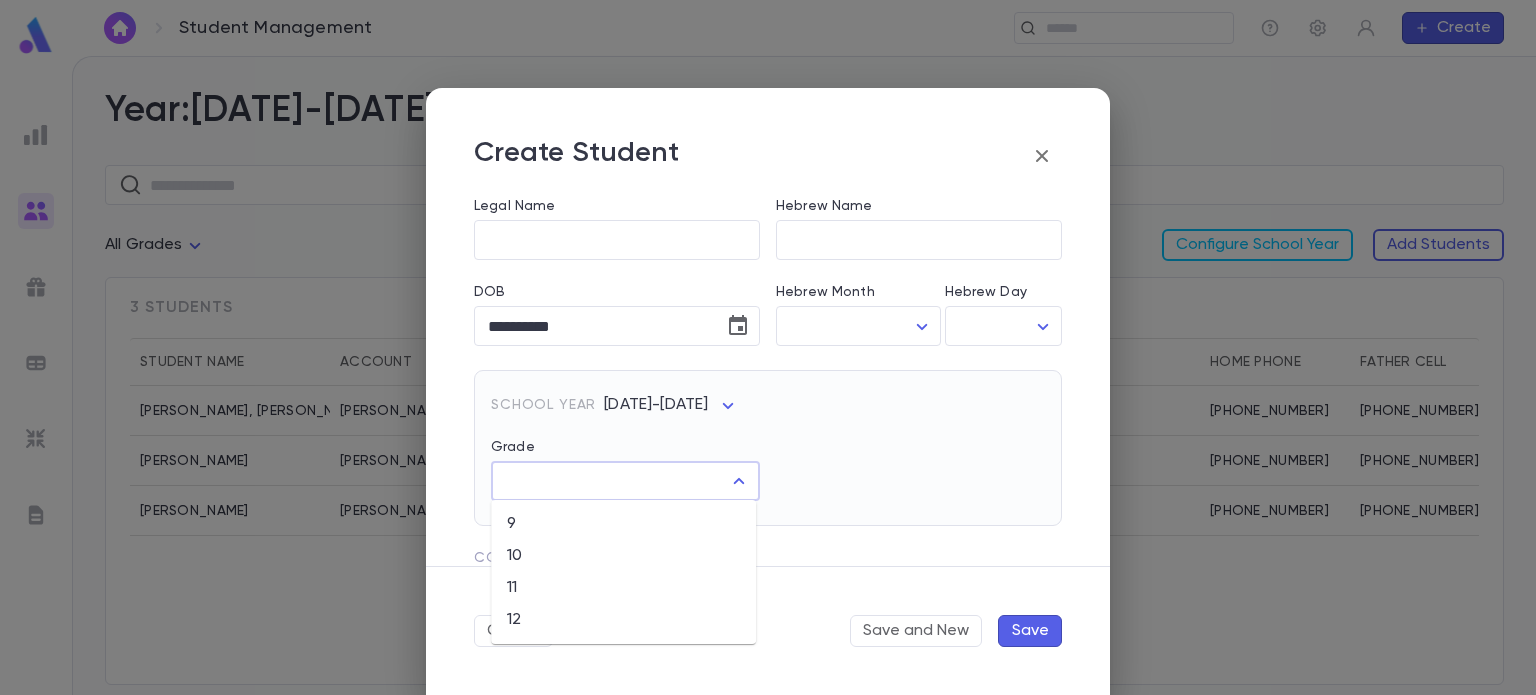 click on "Grade" at bounding box center (610, 481) 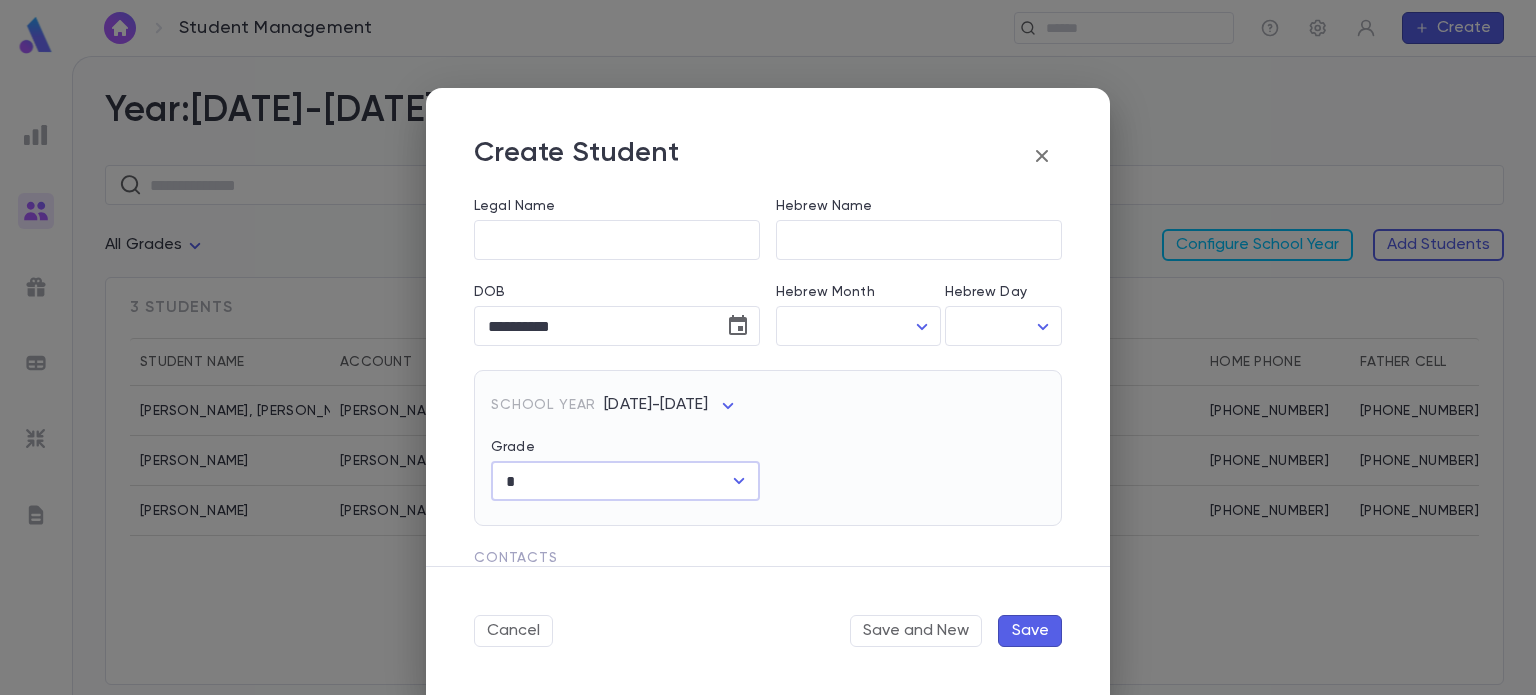 scroll, scrollTop: 576, scrollLeft: 0, axis: vertical 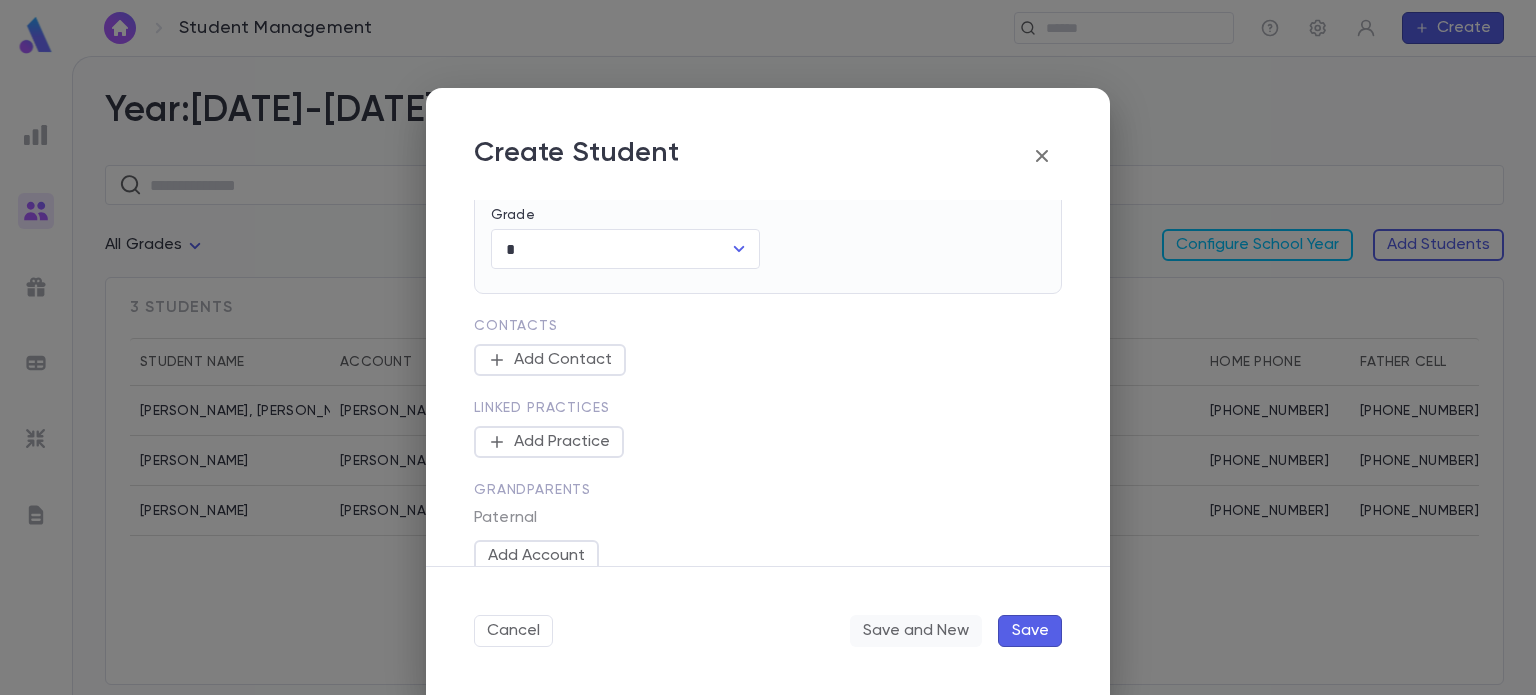 click on "Save and New" at bounding box center [916, 631] 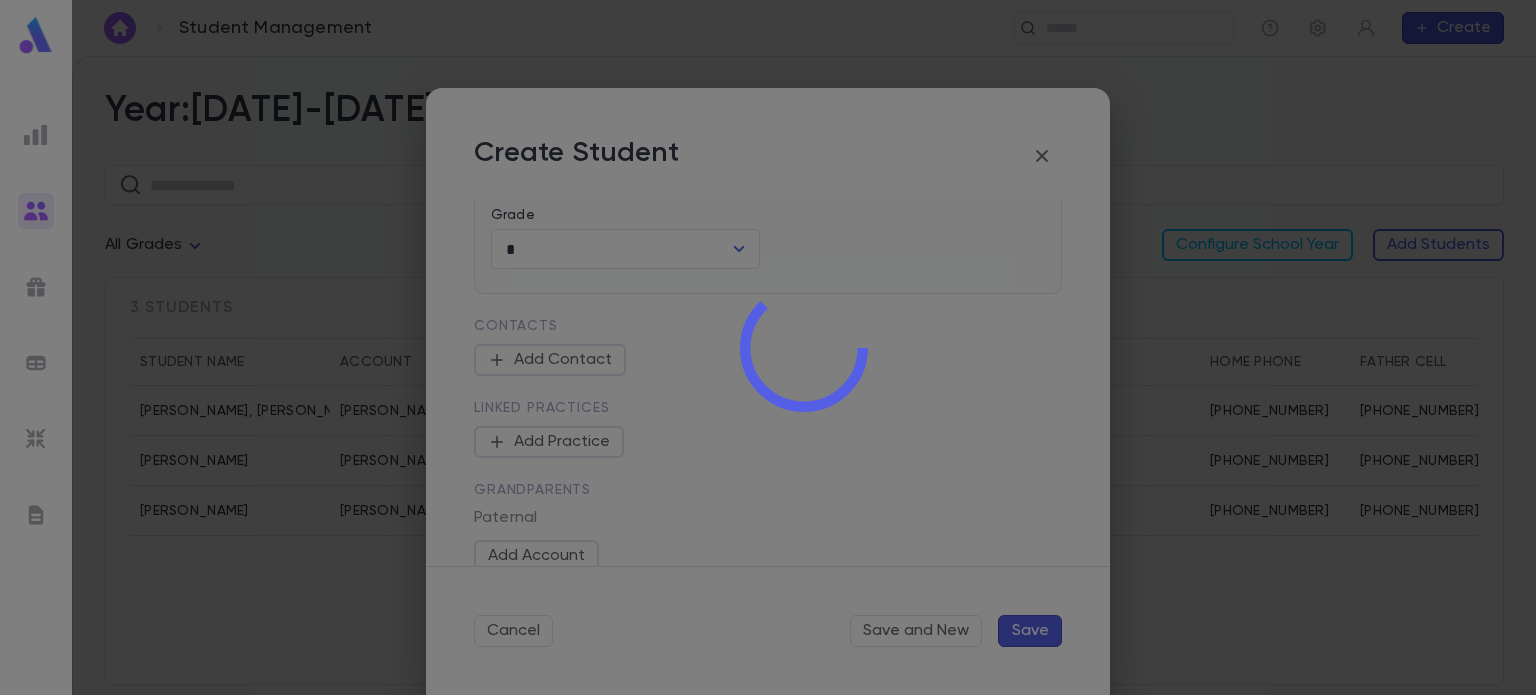 type 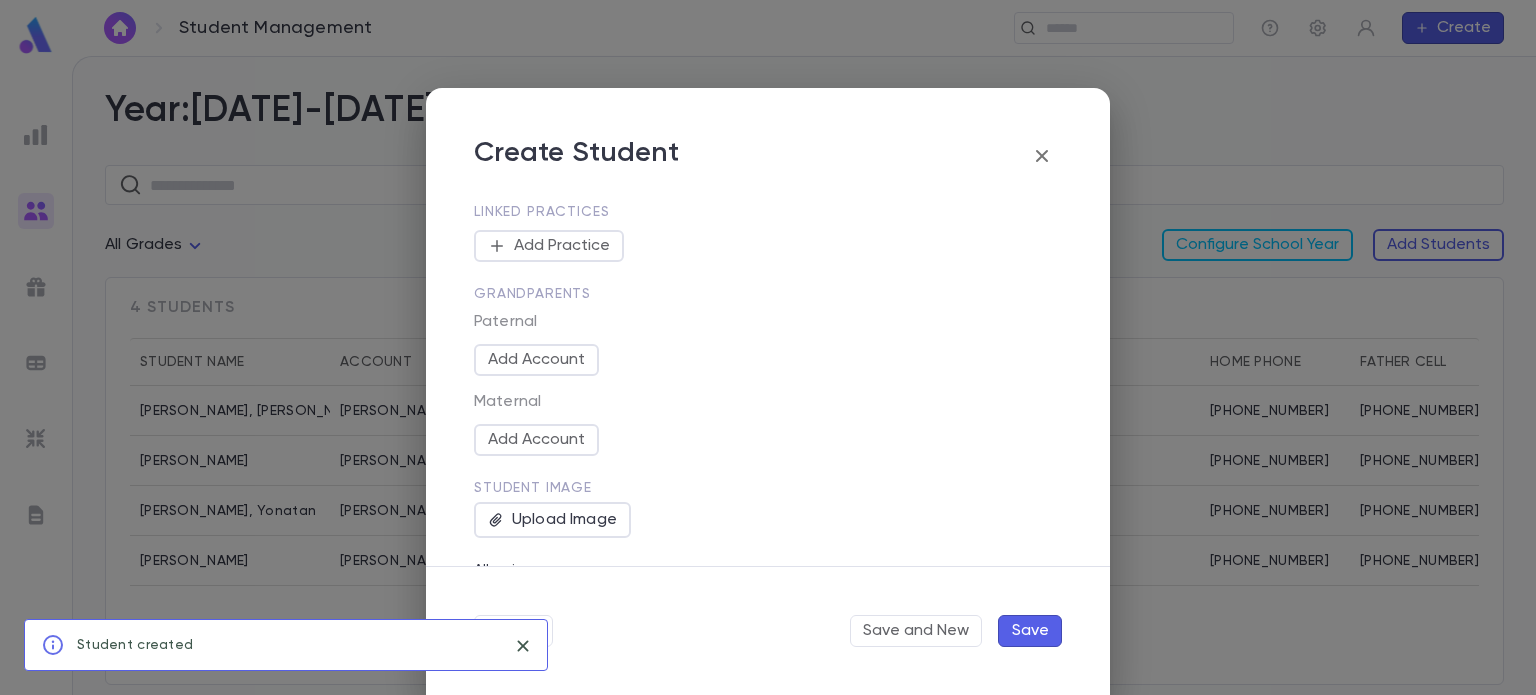 scroll, scrollTop: 0, scrollLeft: 0, axis: both 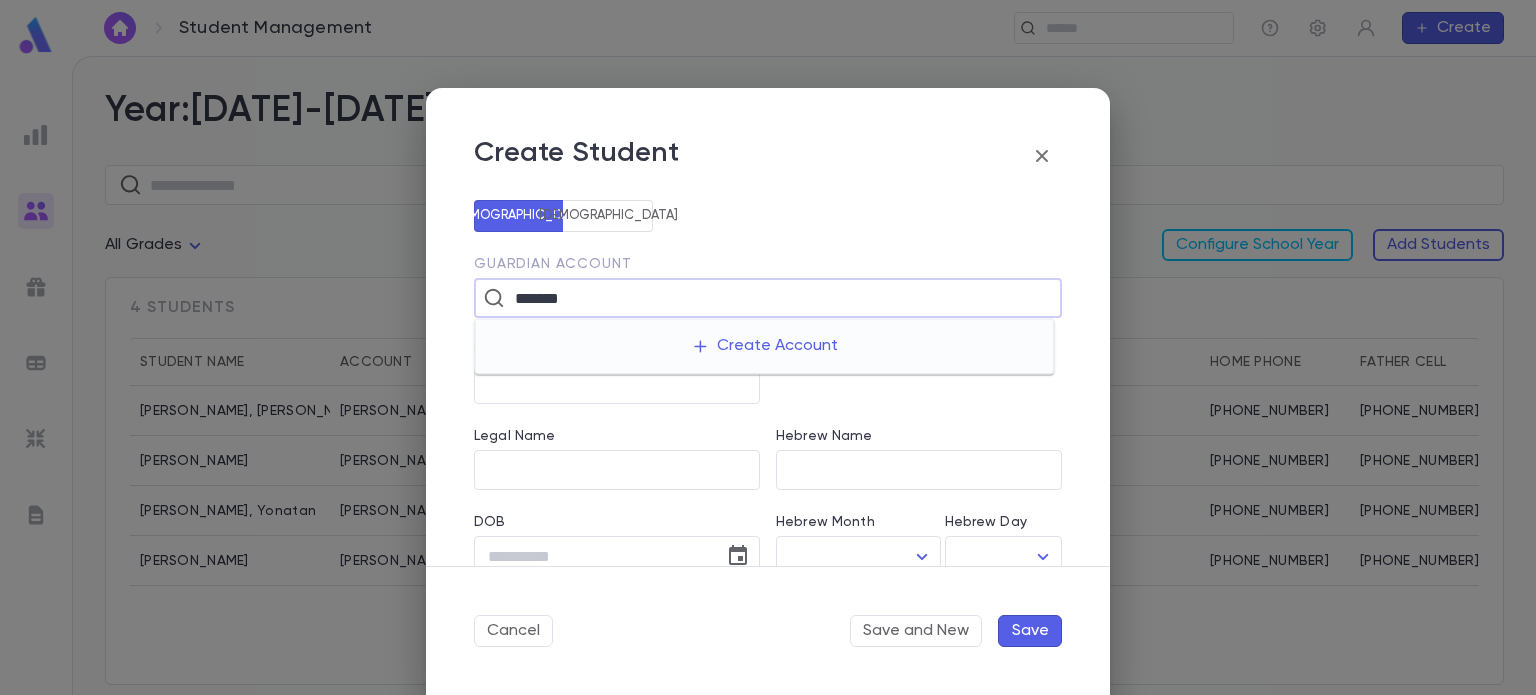 type on "*******" 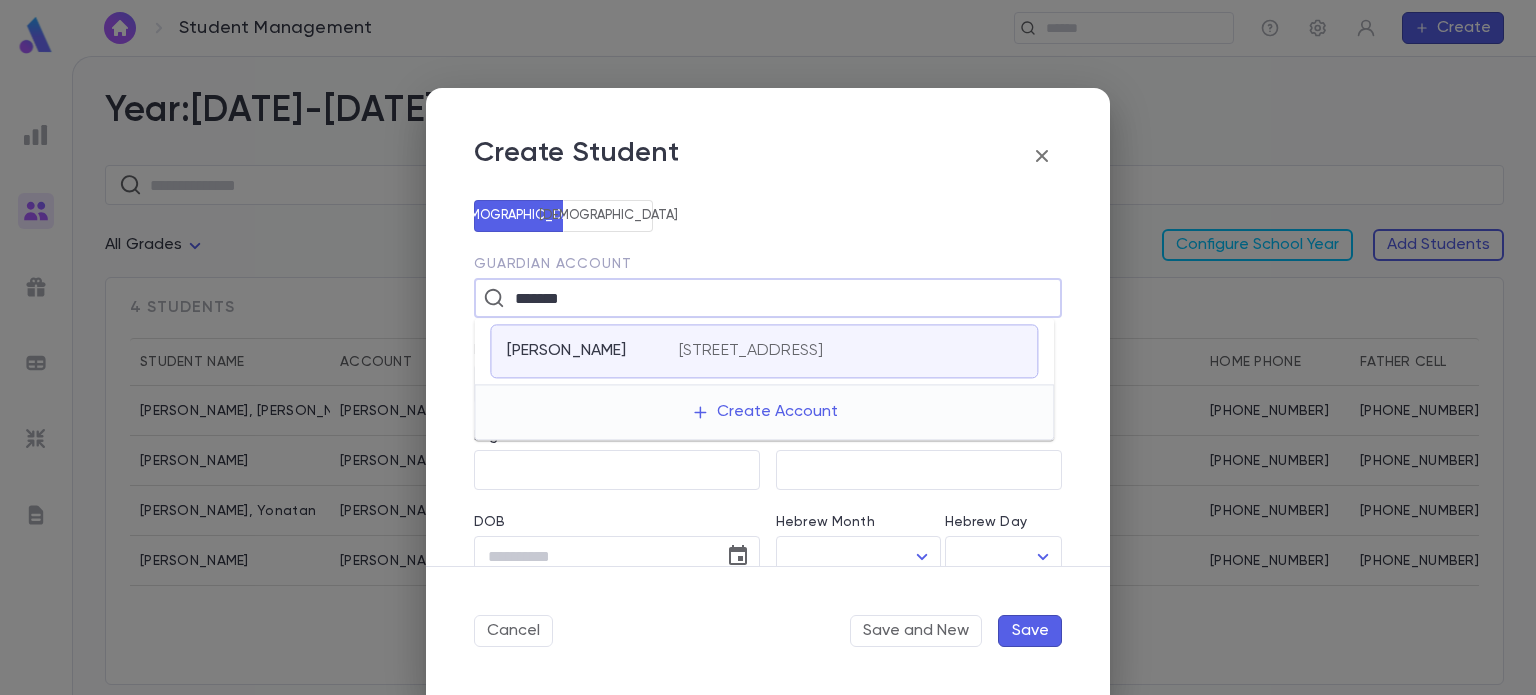 click on "Vojdany, Yehuda" at bounding box center (566, 351) 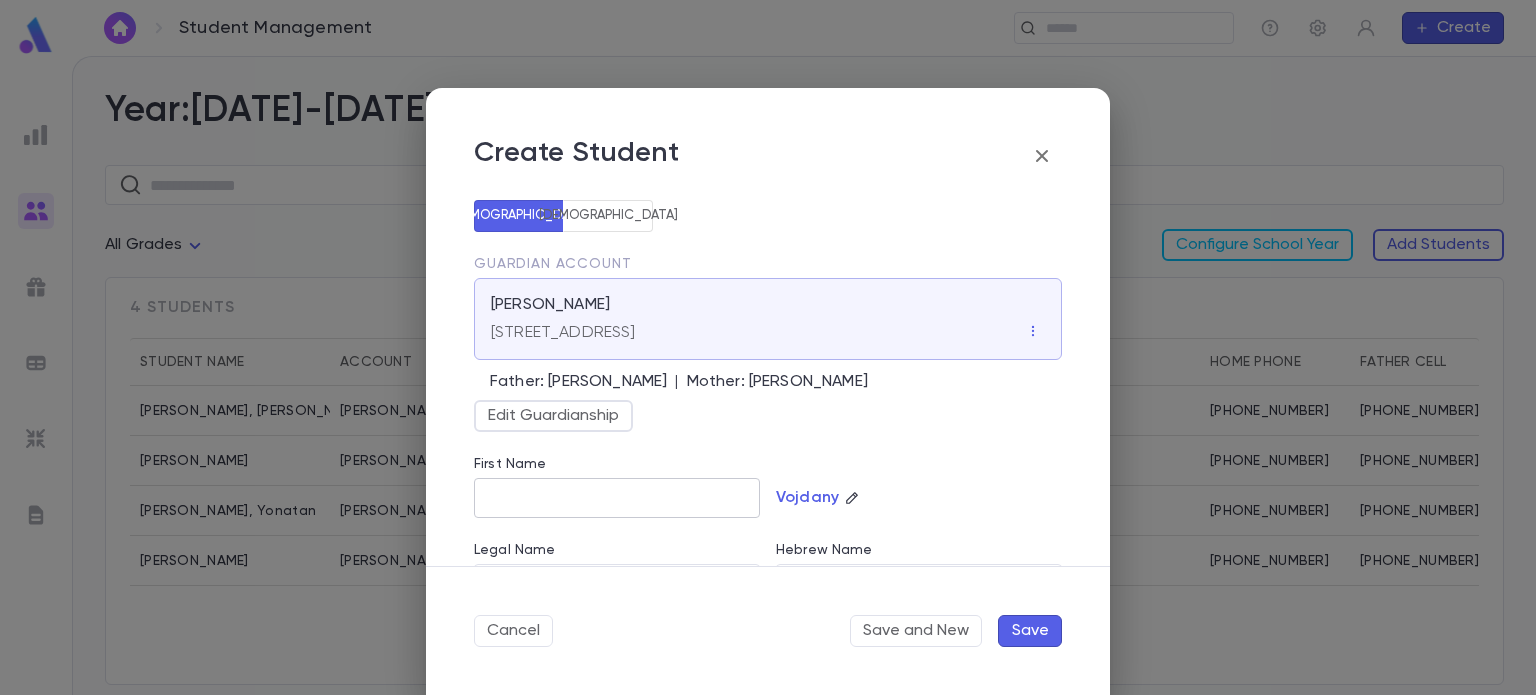 click on "First Name" at bounding box center [617, 498] 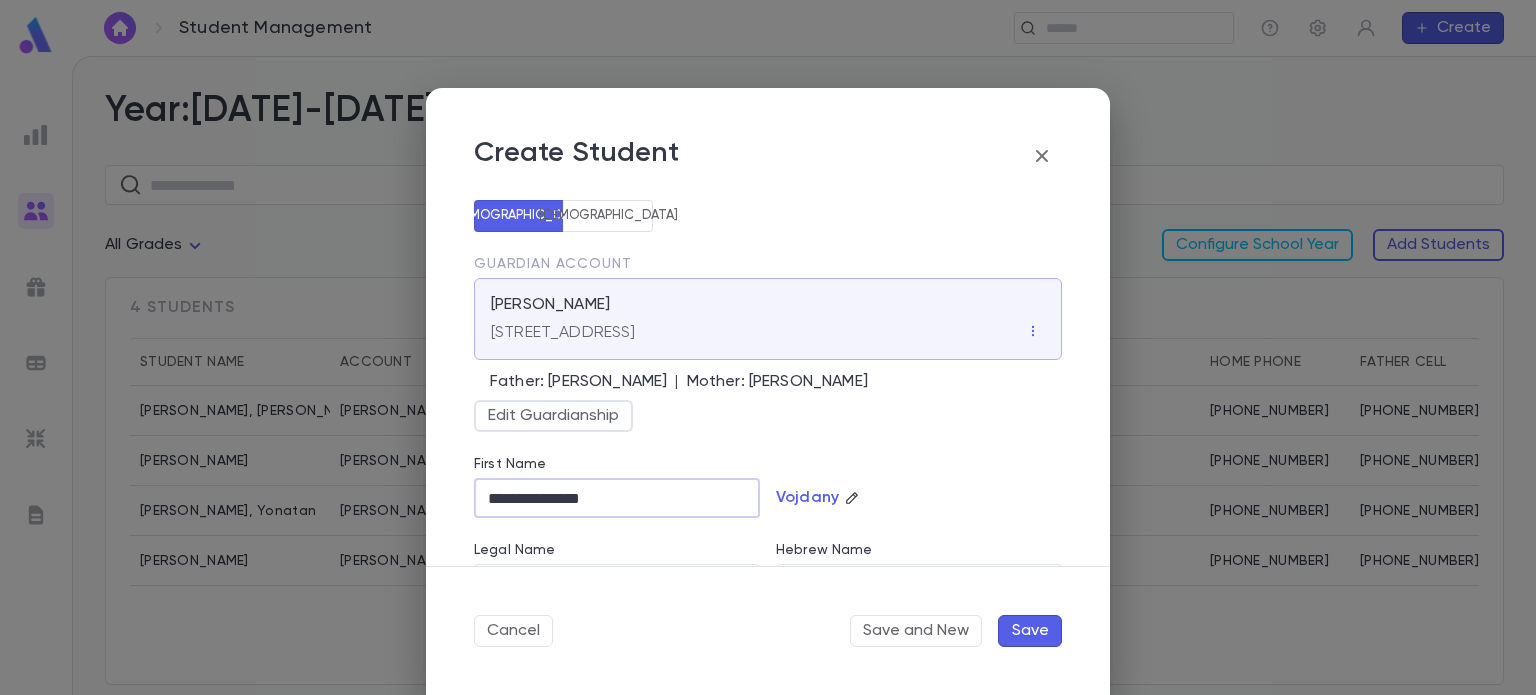type on "**********" 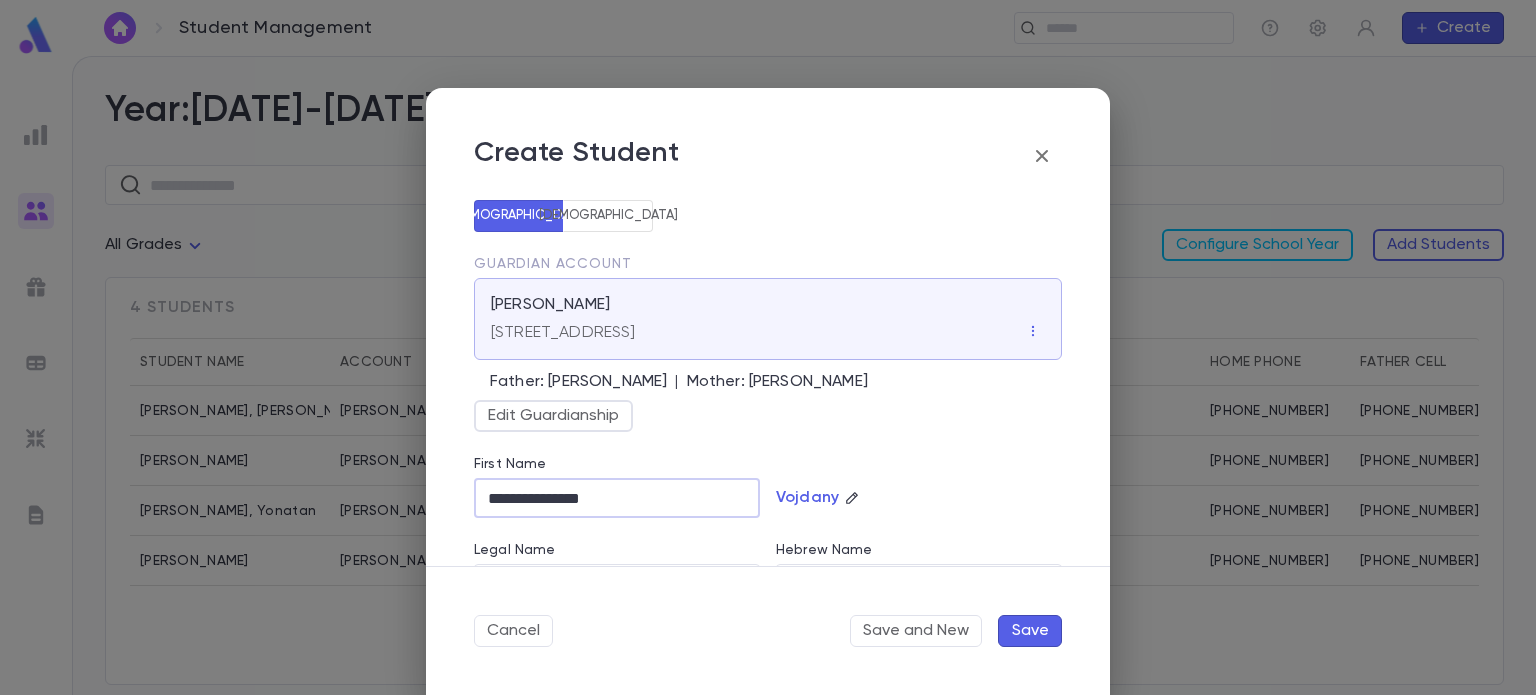 type 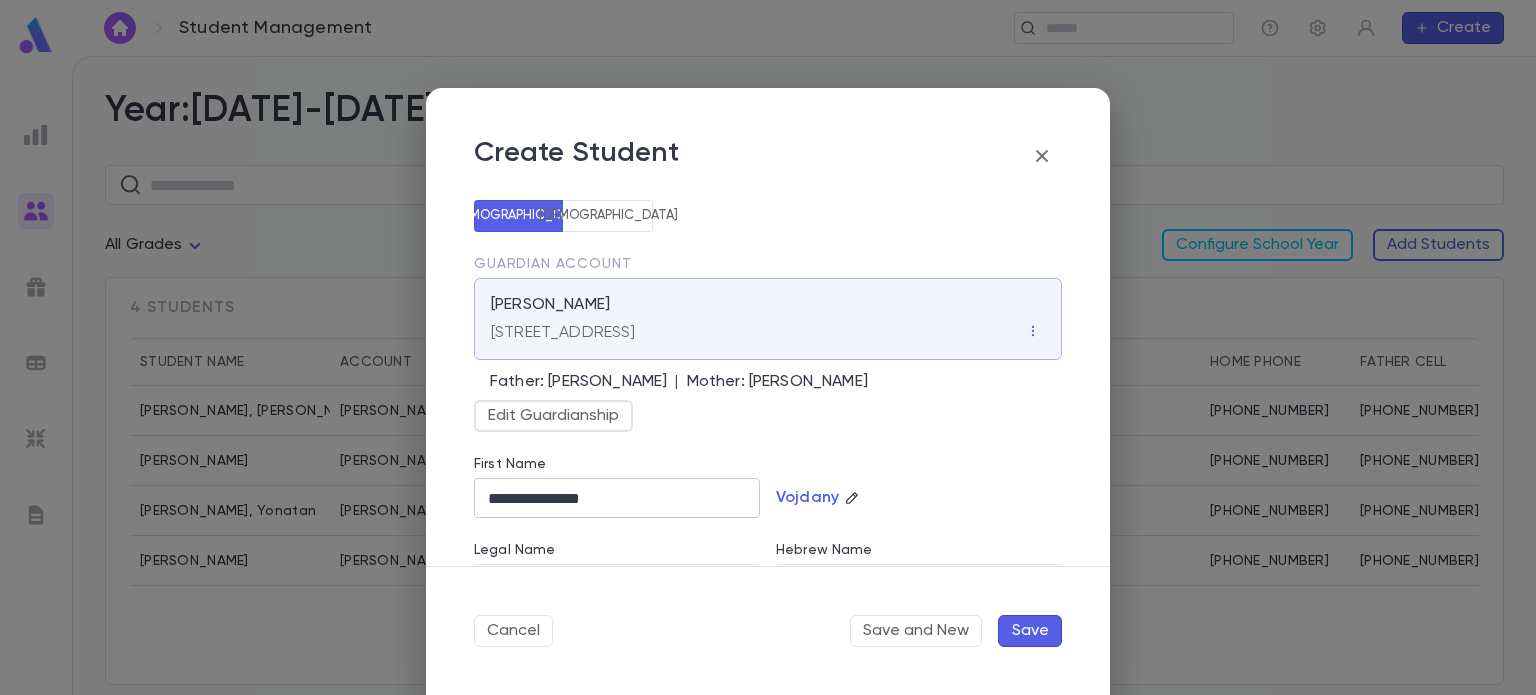 scroll, scrollTop: 365, scrollLeft: 0, axis: vertical 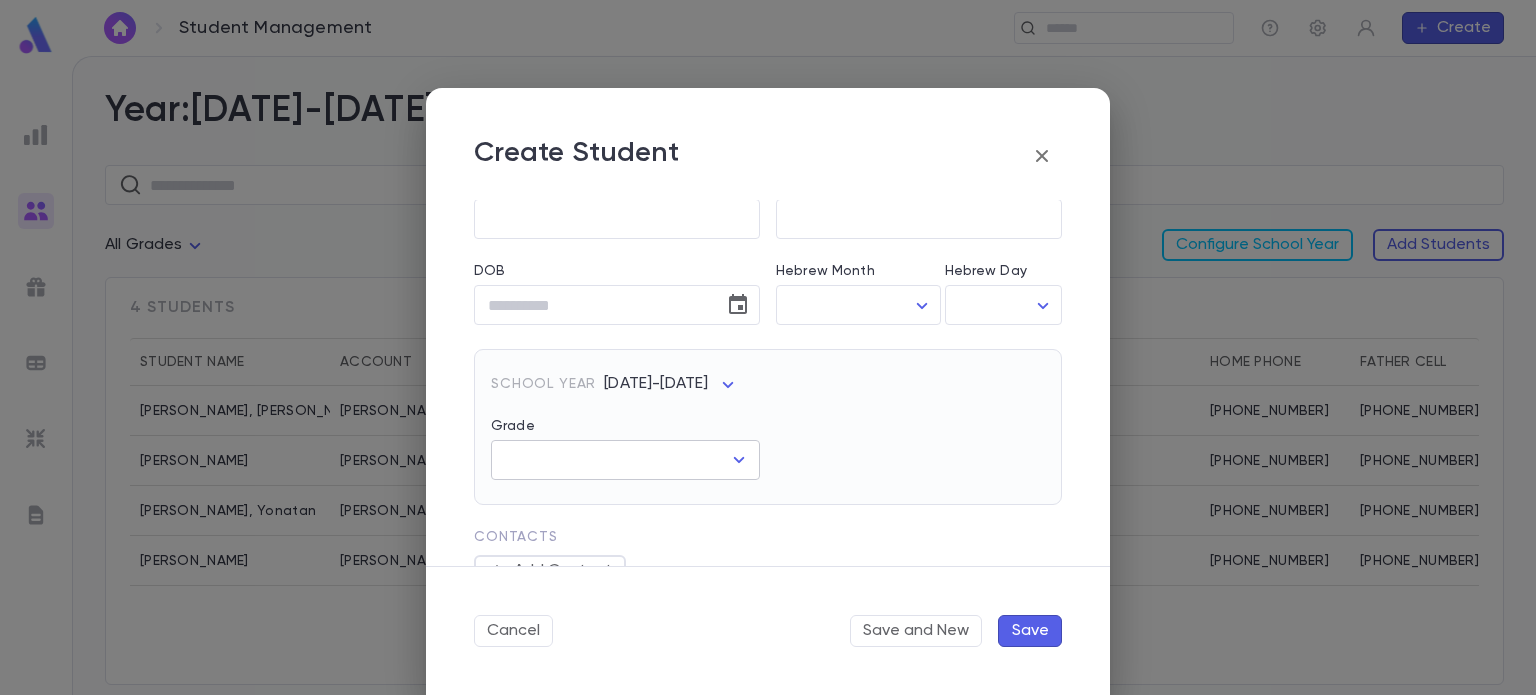 click on "Grade" at bounding box center (610, 460) 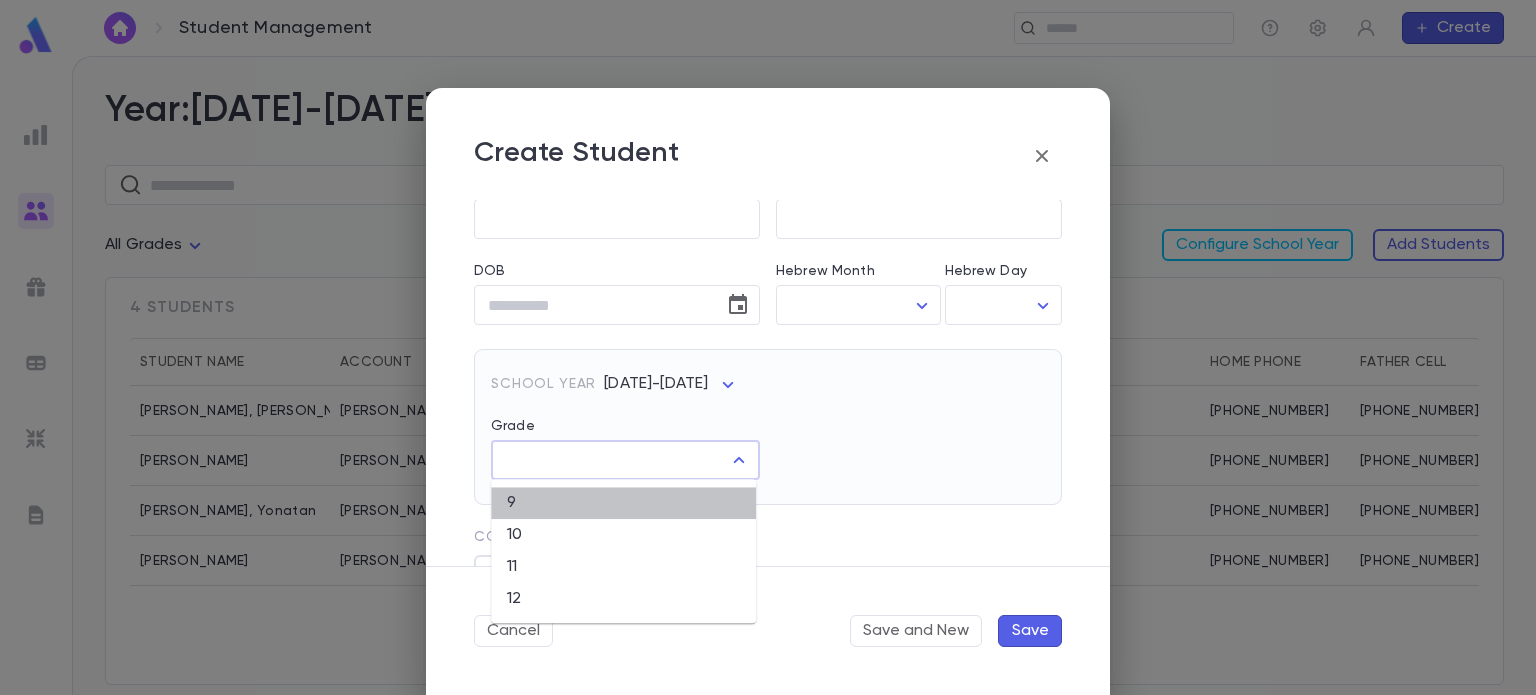 click on "9" at bounding box center [623, 503] 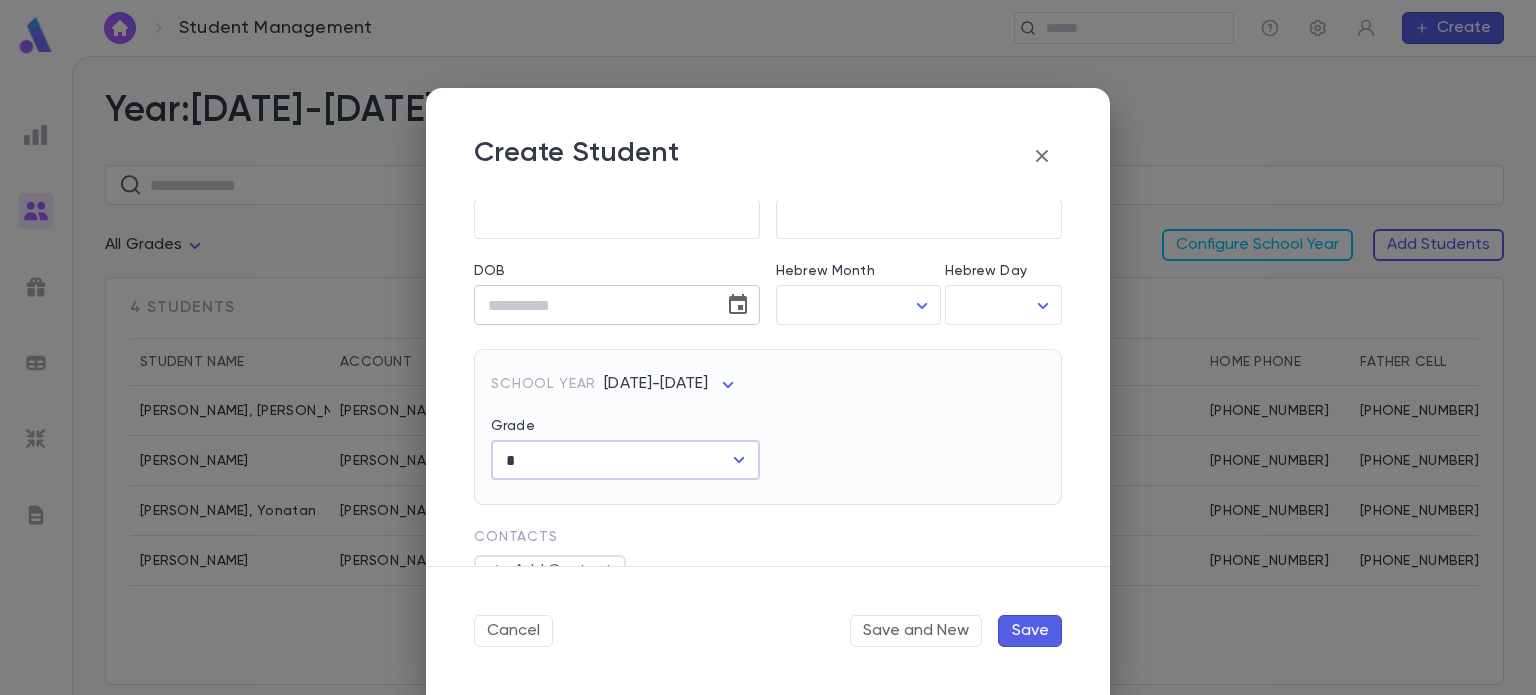 click on "DOB" at bounding box center [592, 305] 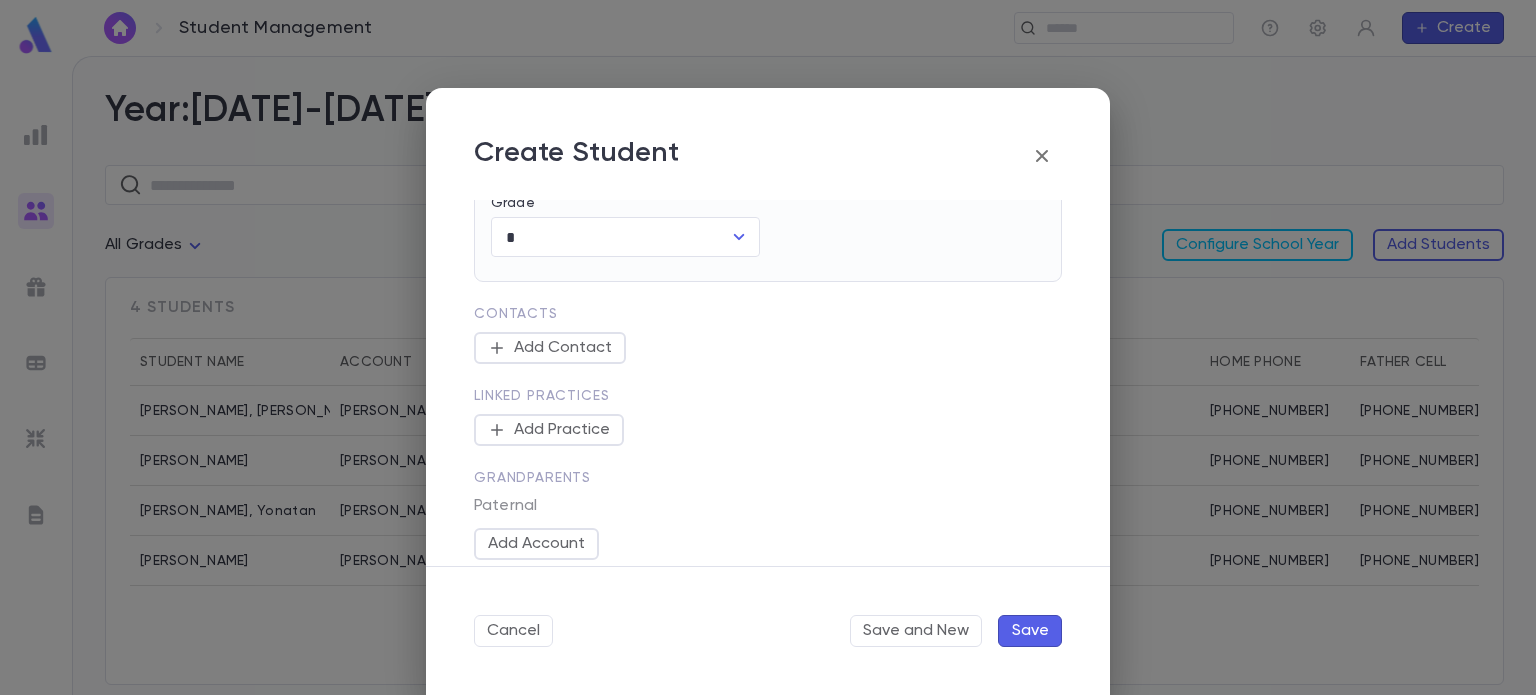 scroll, scrollTop: 589, scrollLeft: 0, axis: vertical 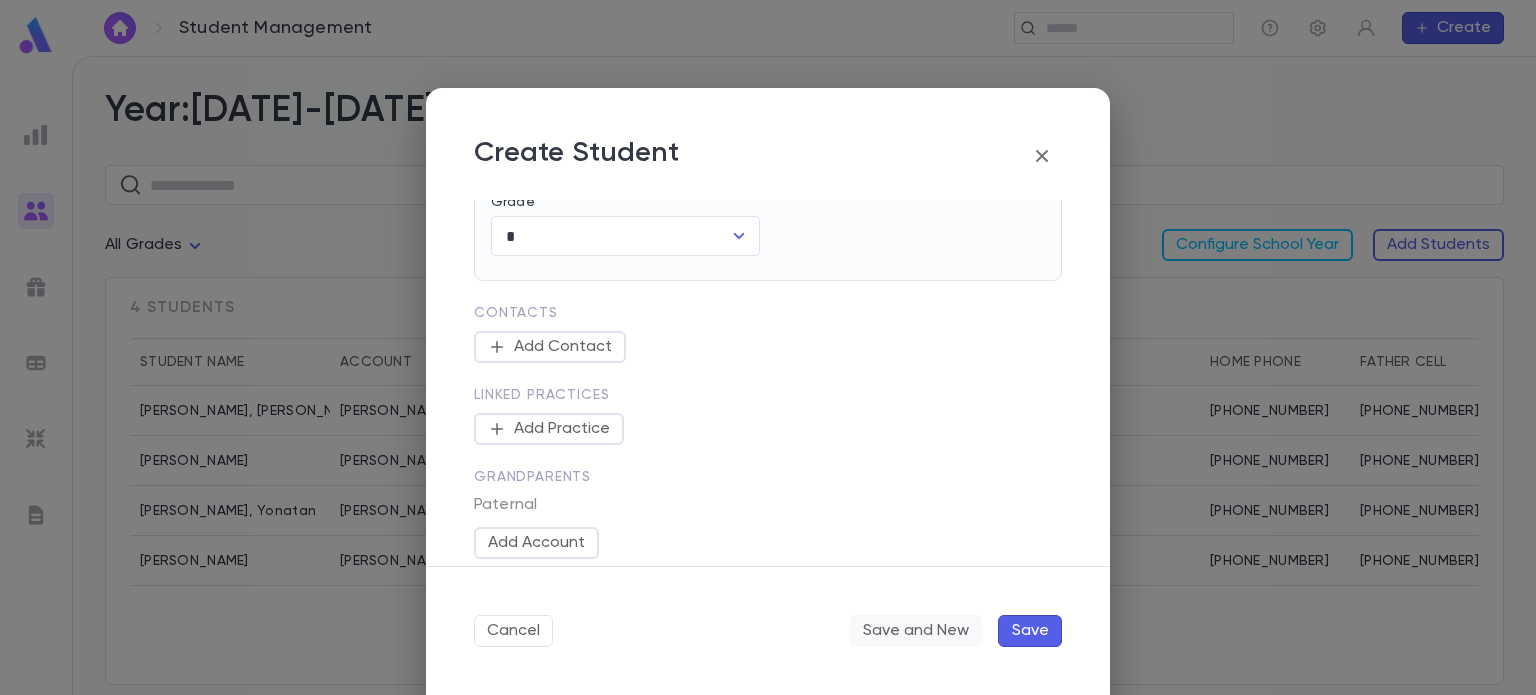 type on "**********" 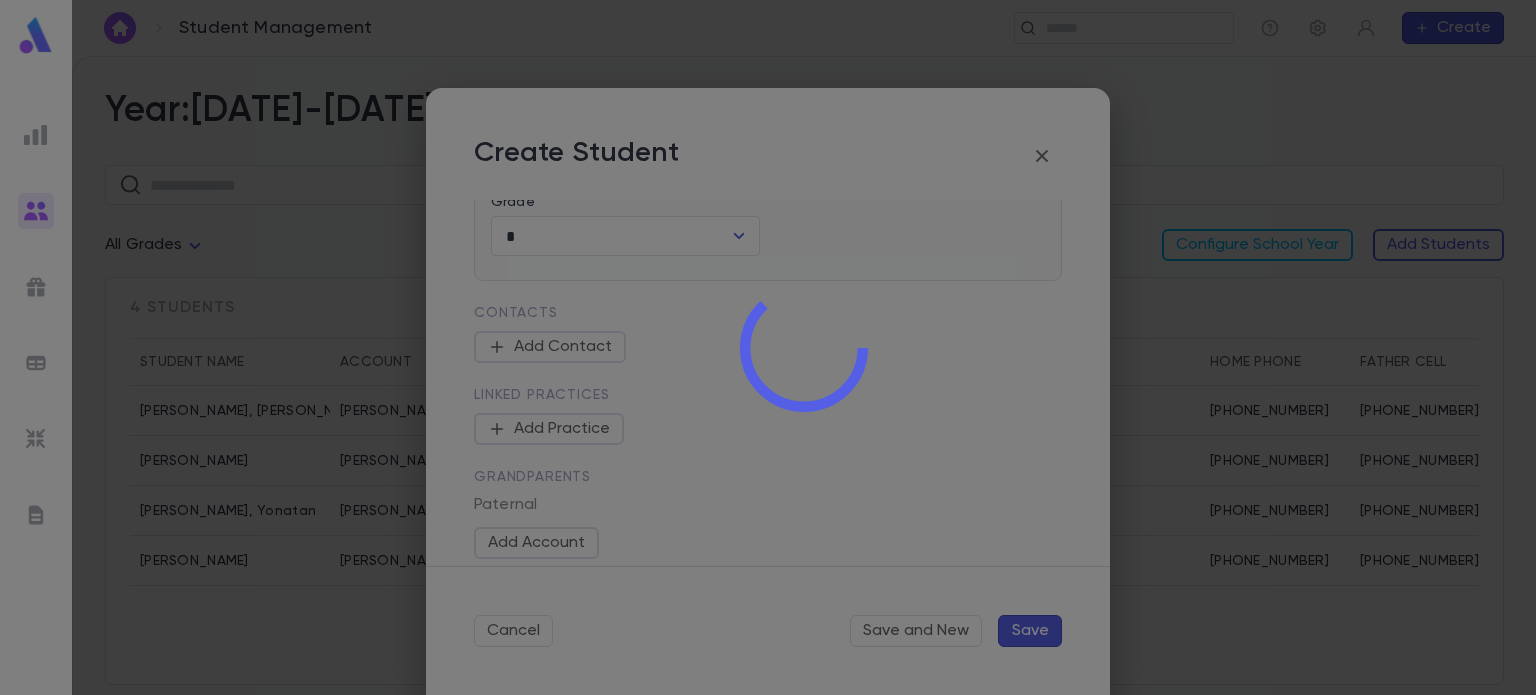 type 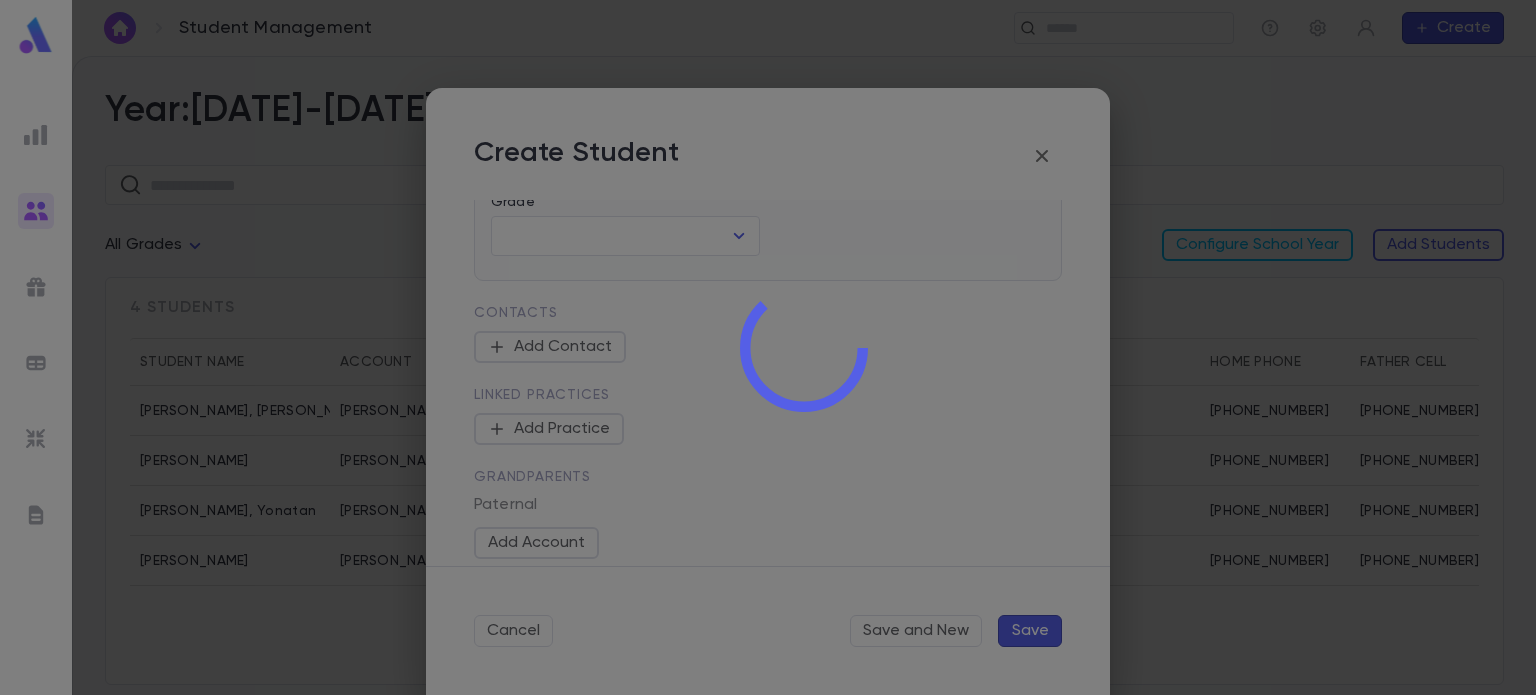 scroll, scrollTop: 0, scrollLeft: 0, axis: both 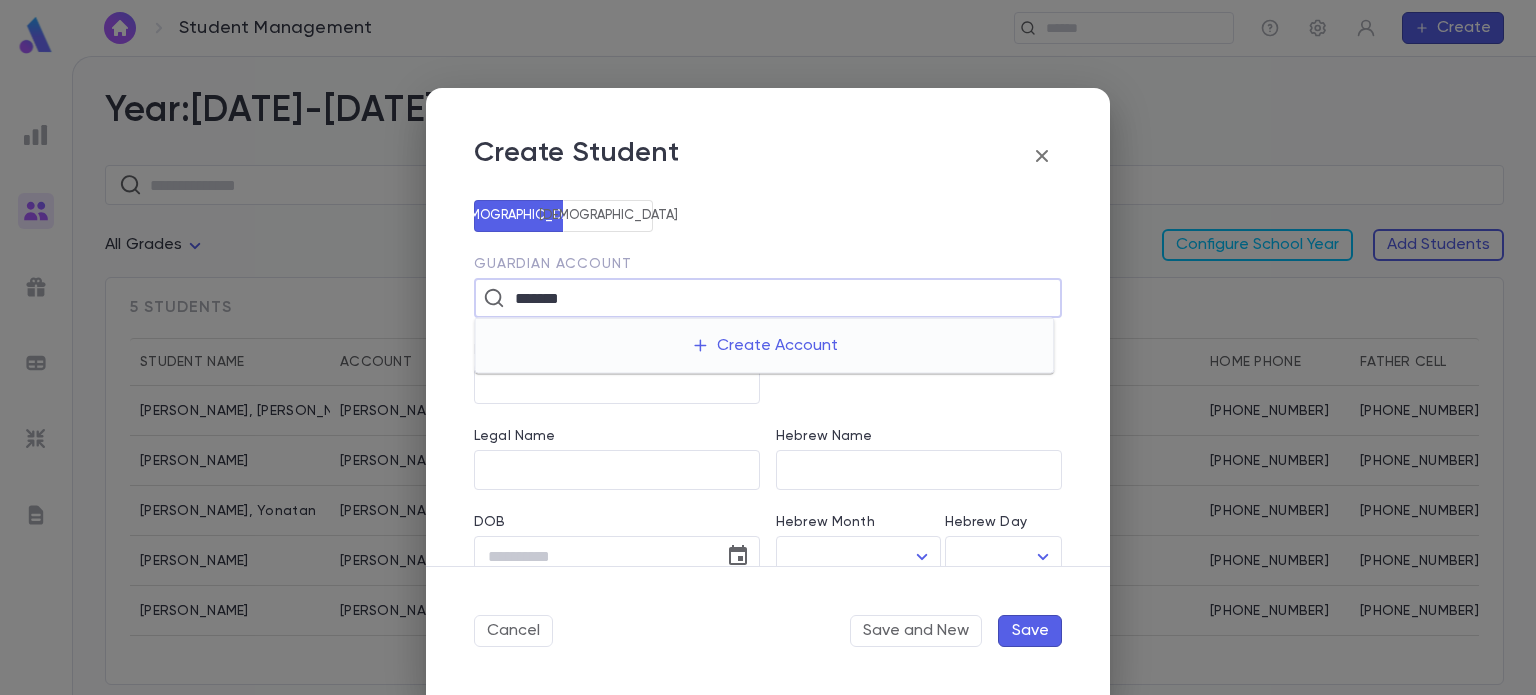 click on "*******" at bounding box center (766, 298) 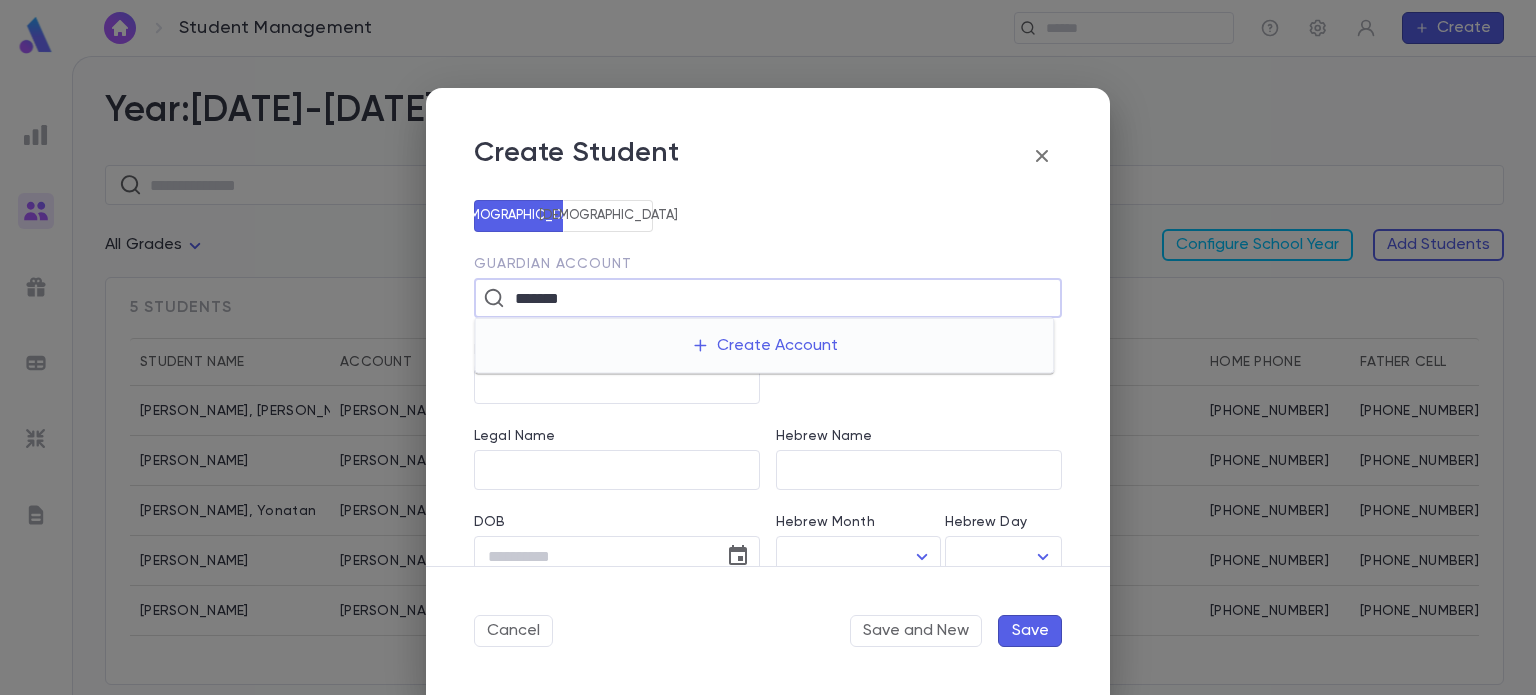 type on "*******" 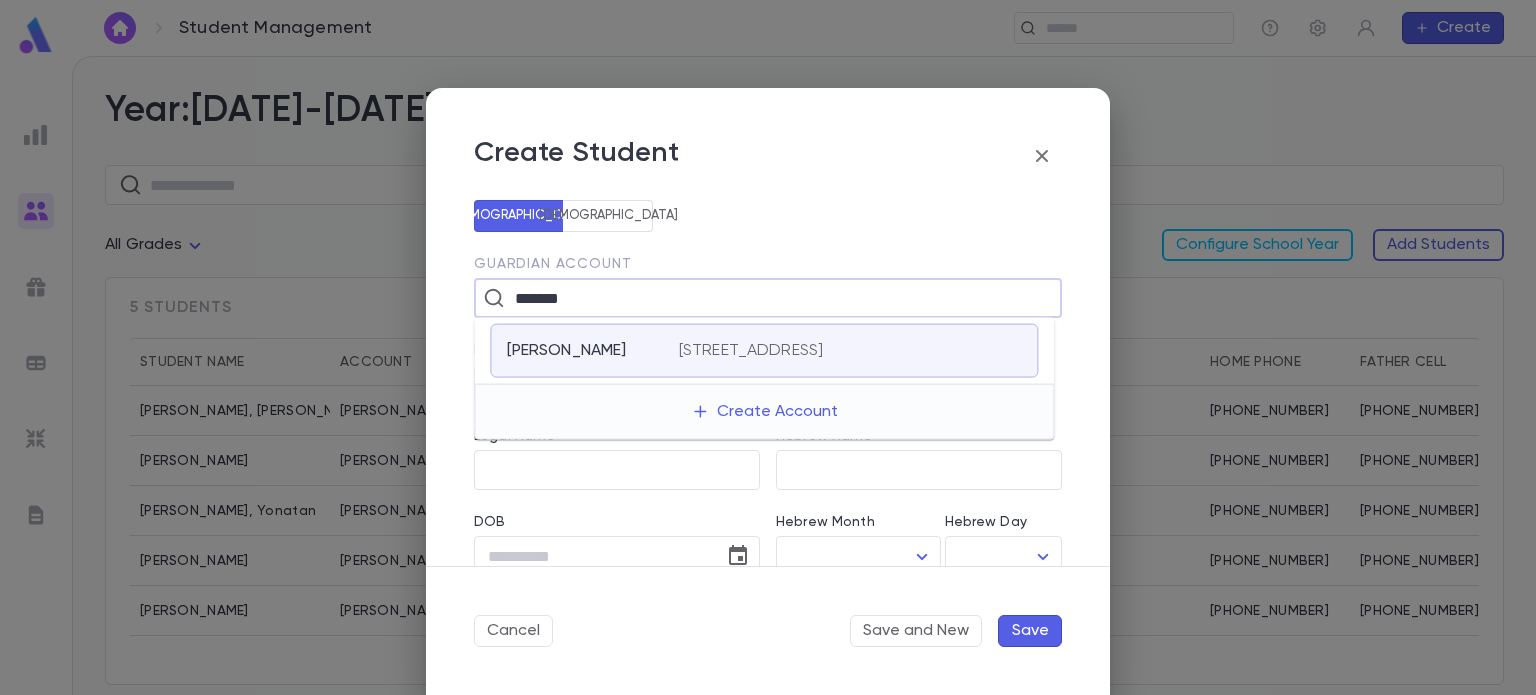 click on "Helberg, Pinchos" at bounding box center [592, 351] 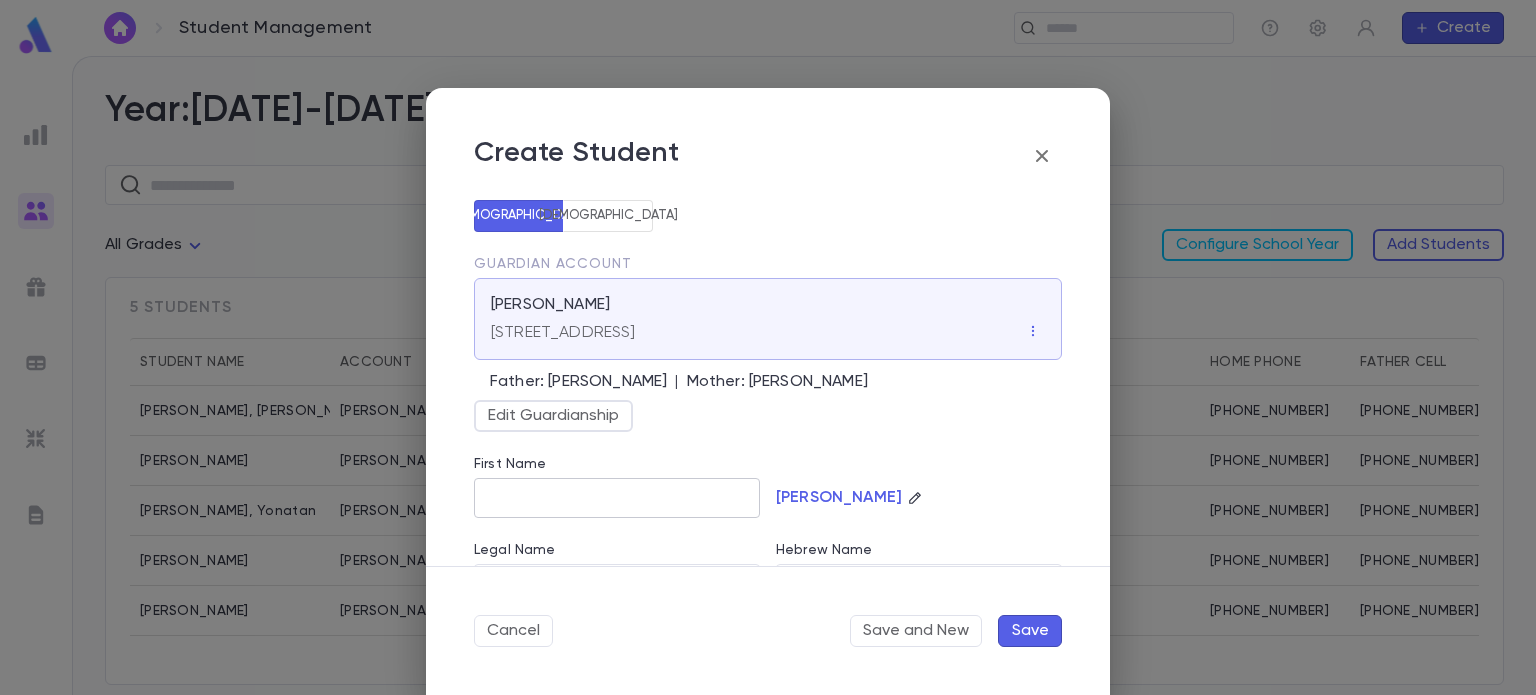 click on "First Name" at bounding box center (617, 498) 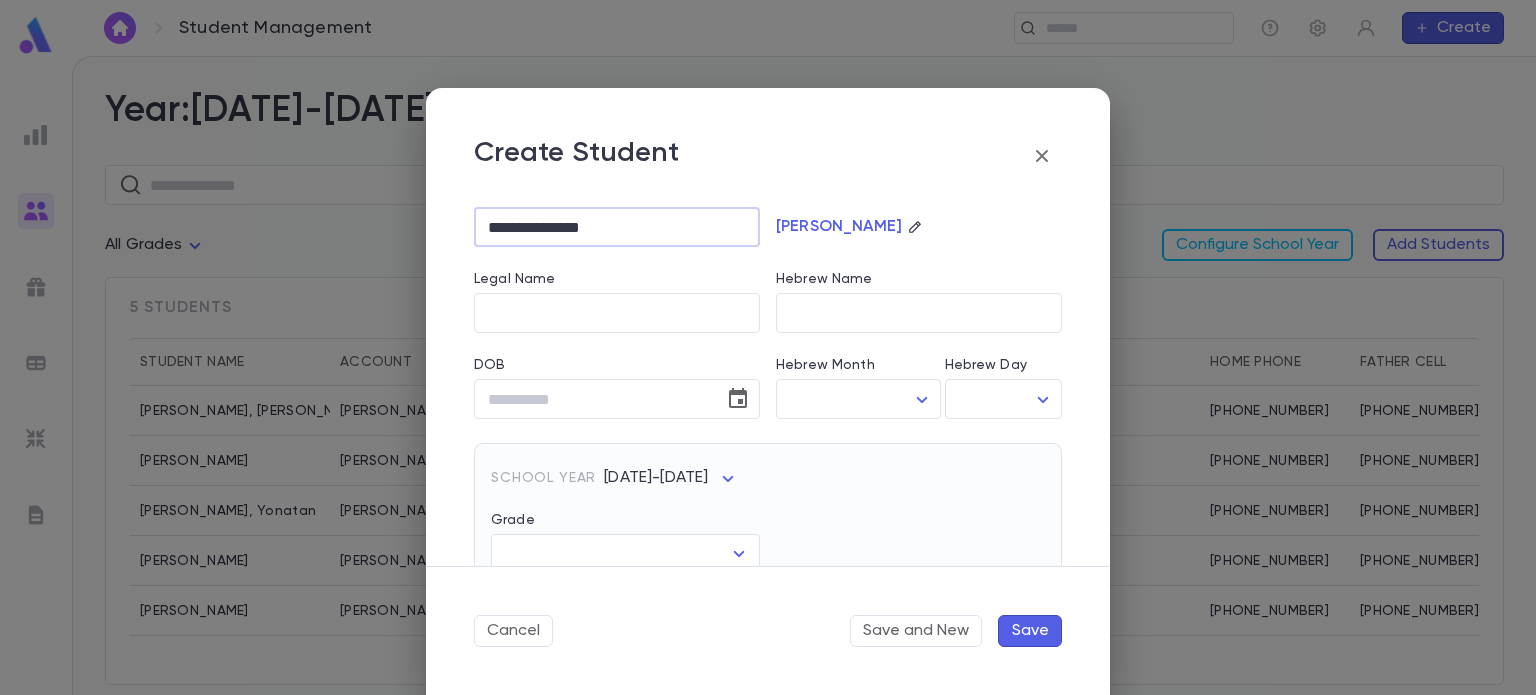 scroll, scrollTop: 272, scrollLeft: 0, axis: vertical 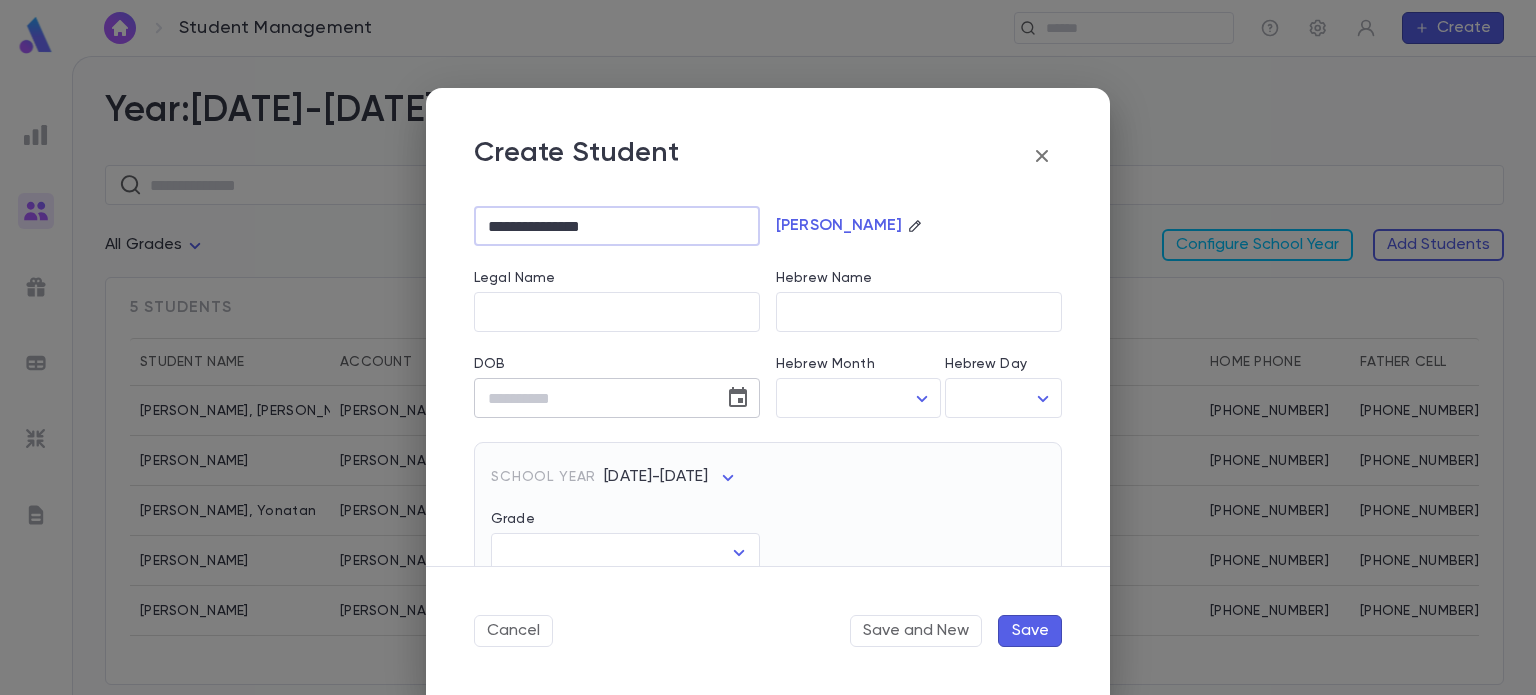 type on "**********" 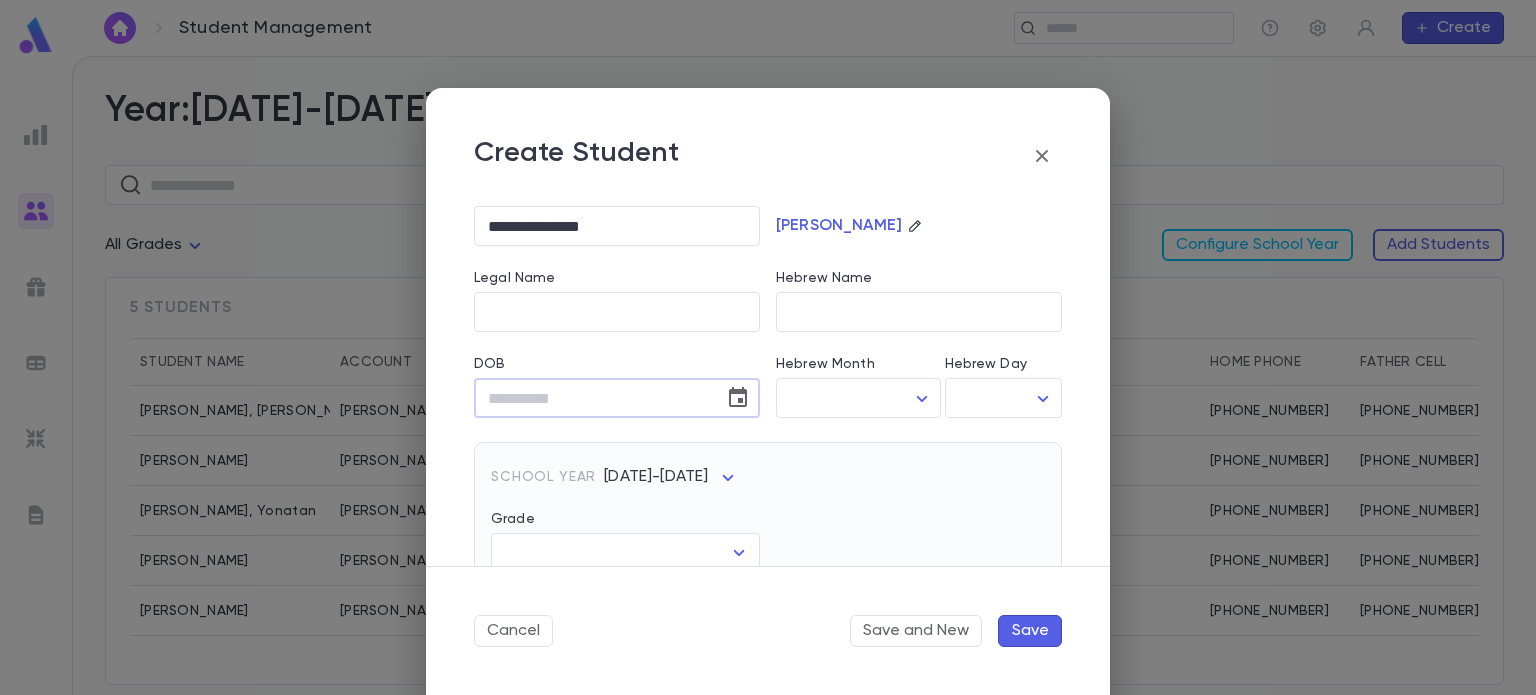 click on "DOB" at bounding box center [592, 398] 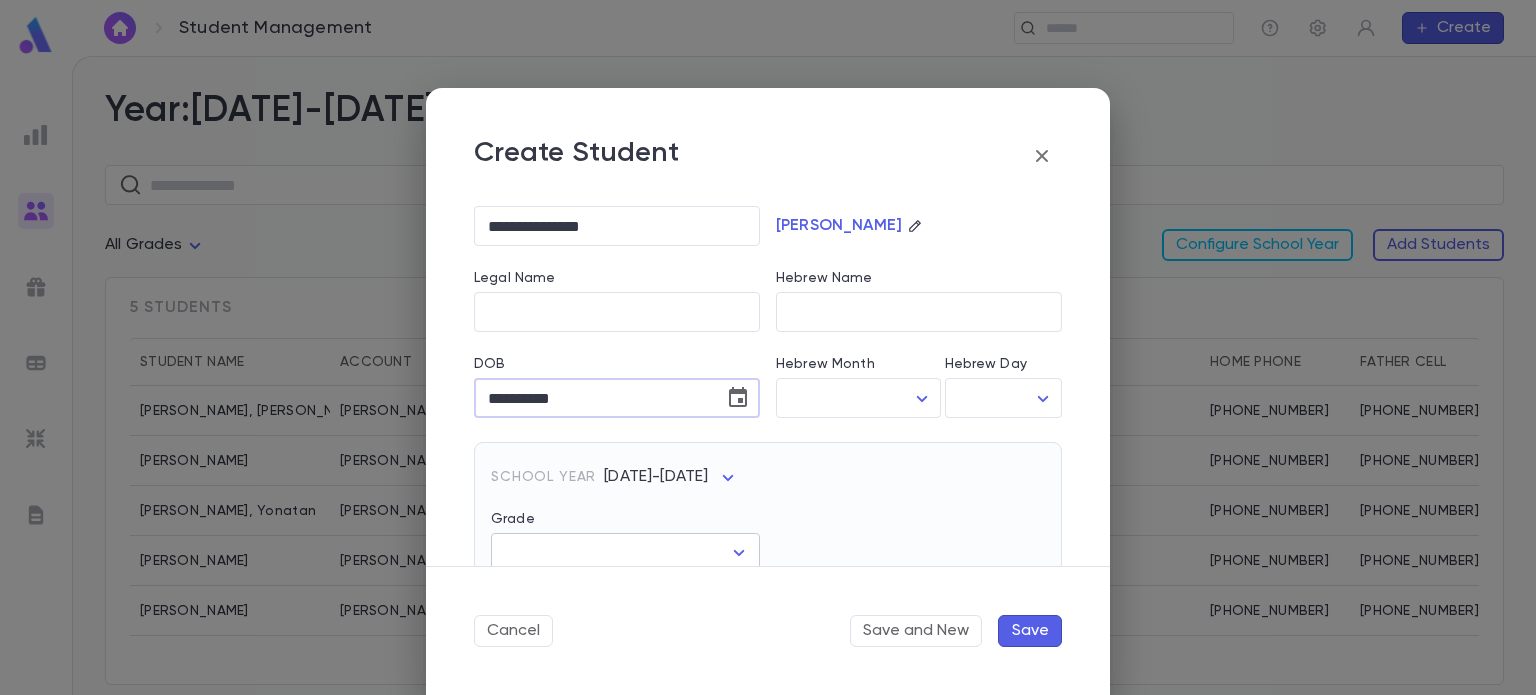 type on "**********" 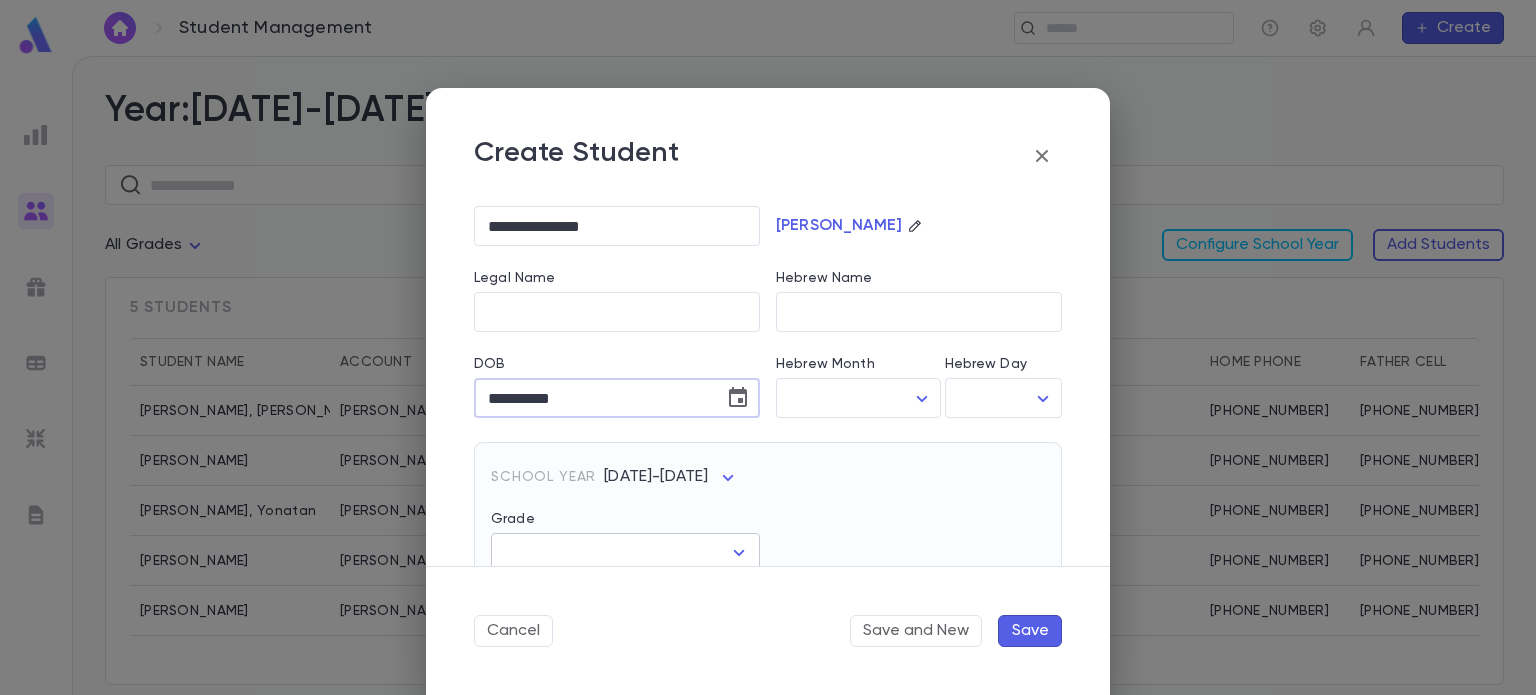 click on "Grade" at bounding box center [610, 553] 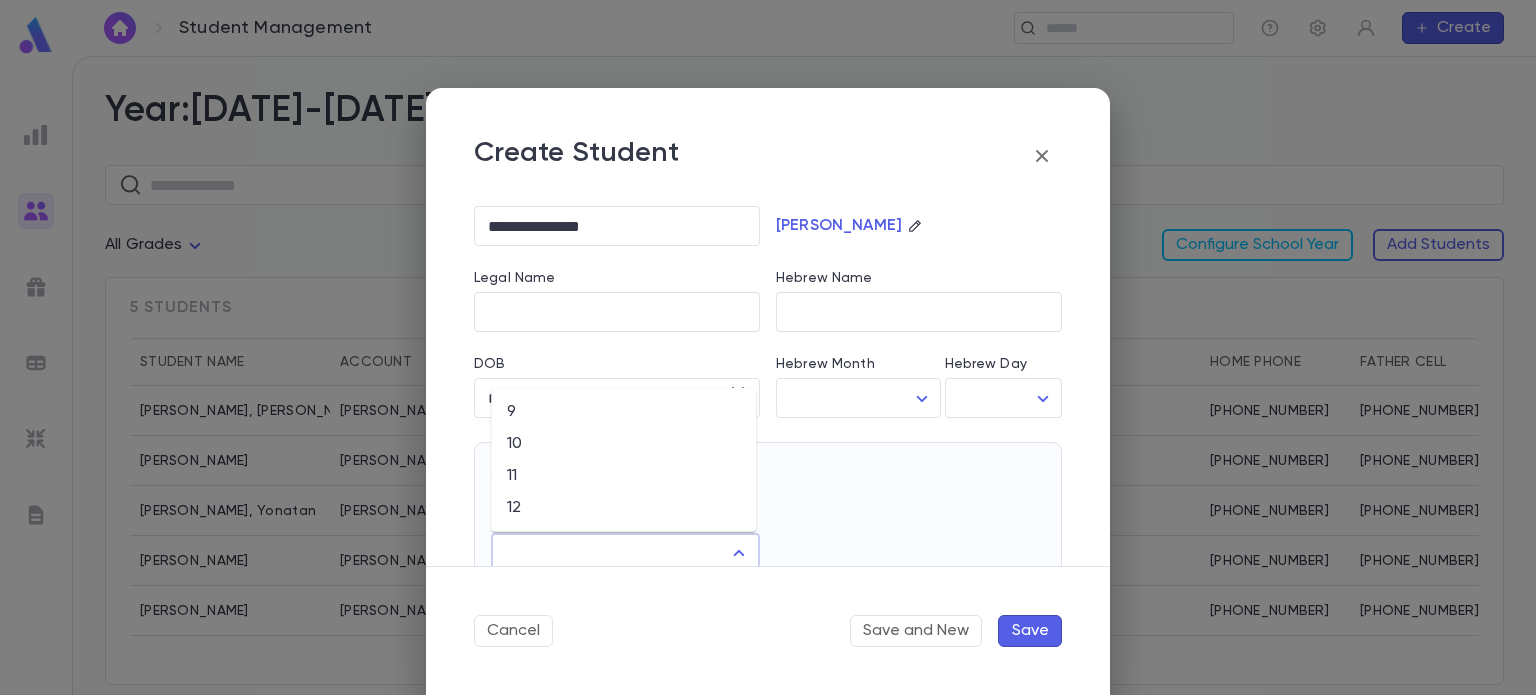 click on "10" at bounding box center (623, 444) 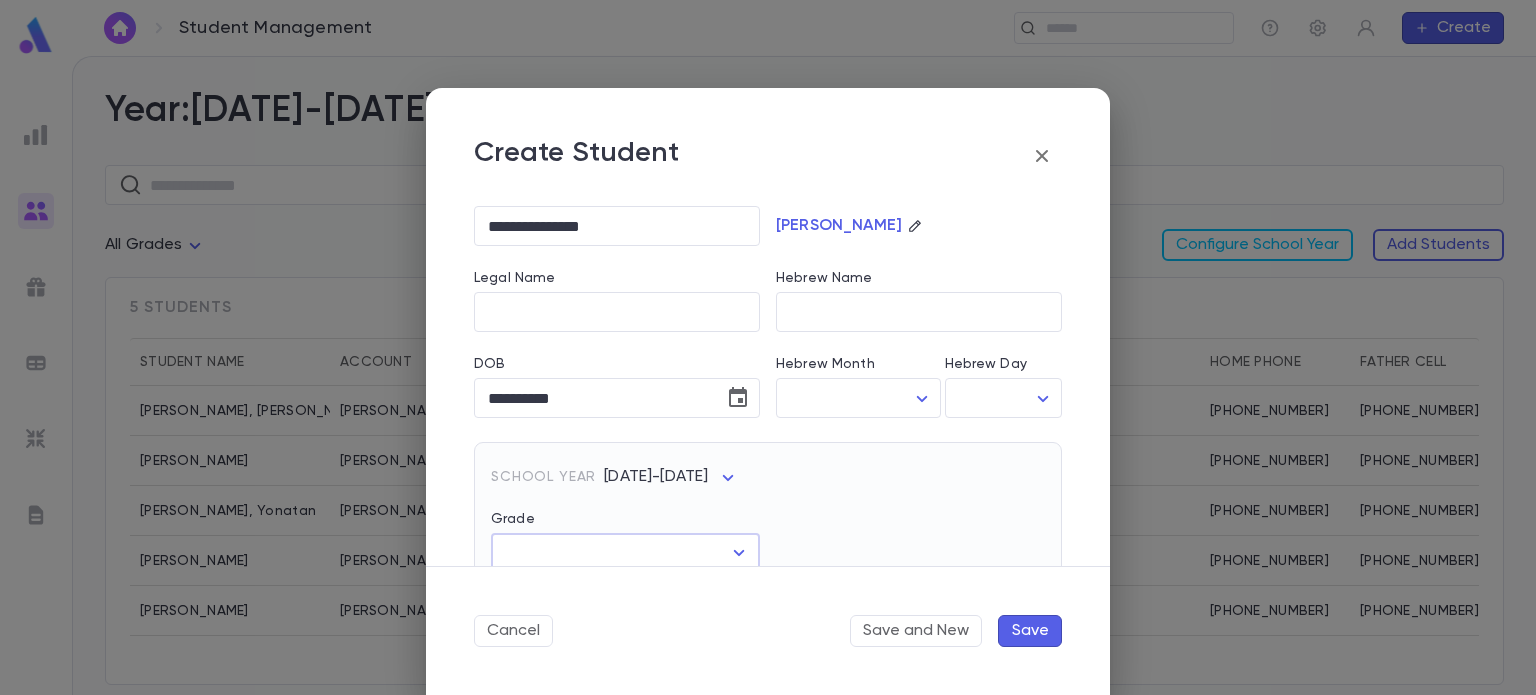 type on "**" 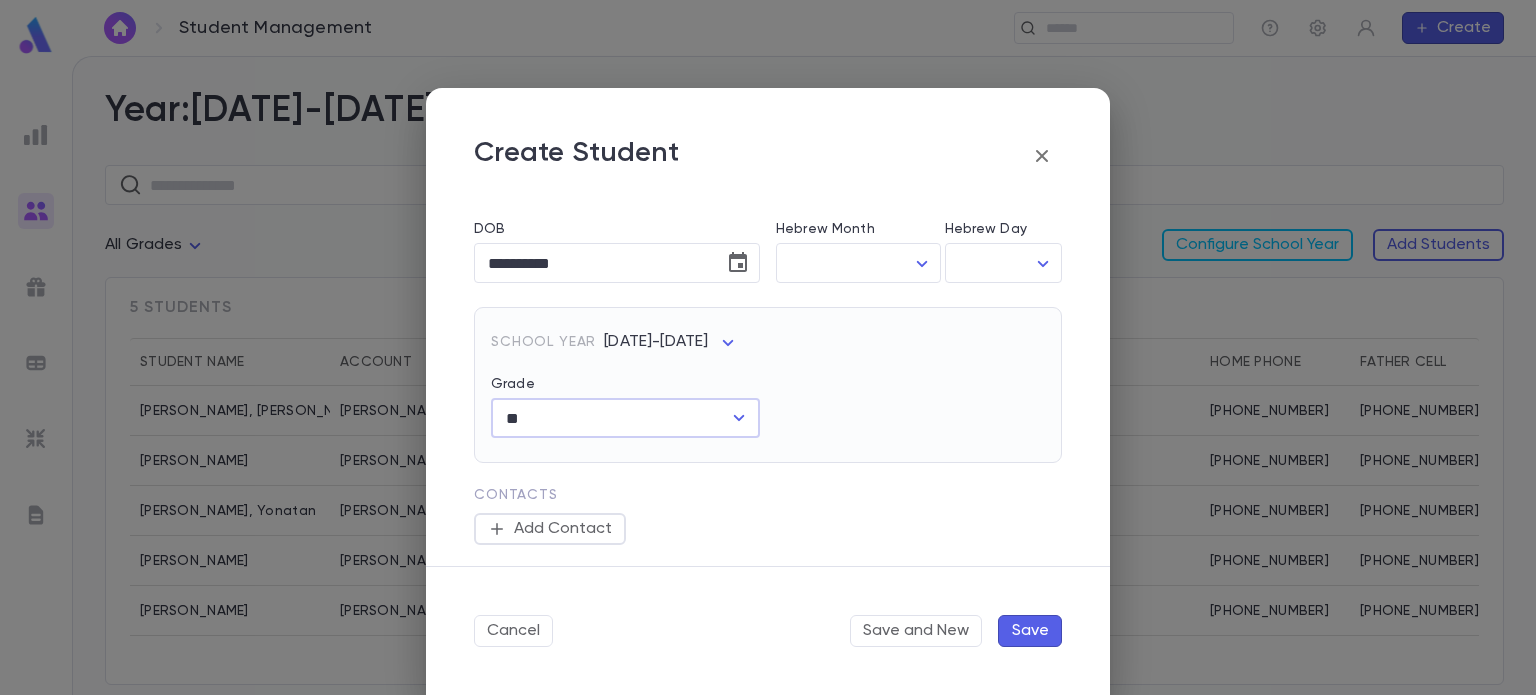 scroll, scrollTop: 416, scrollLeft: 0, axis: vertical 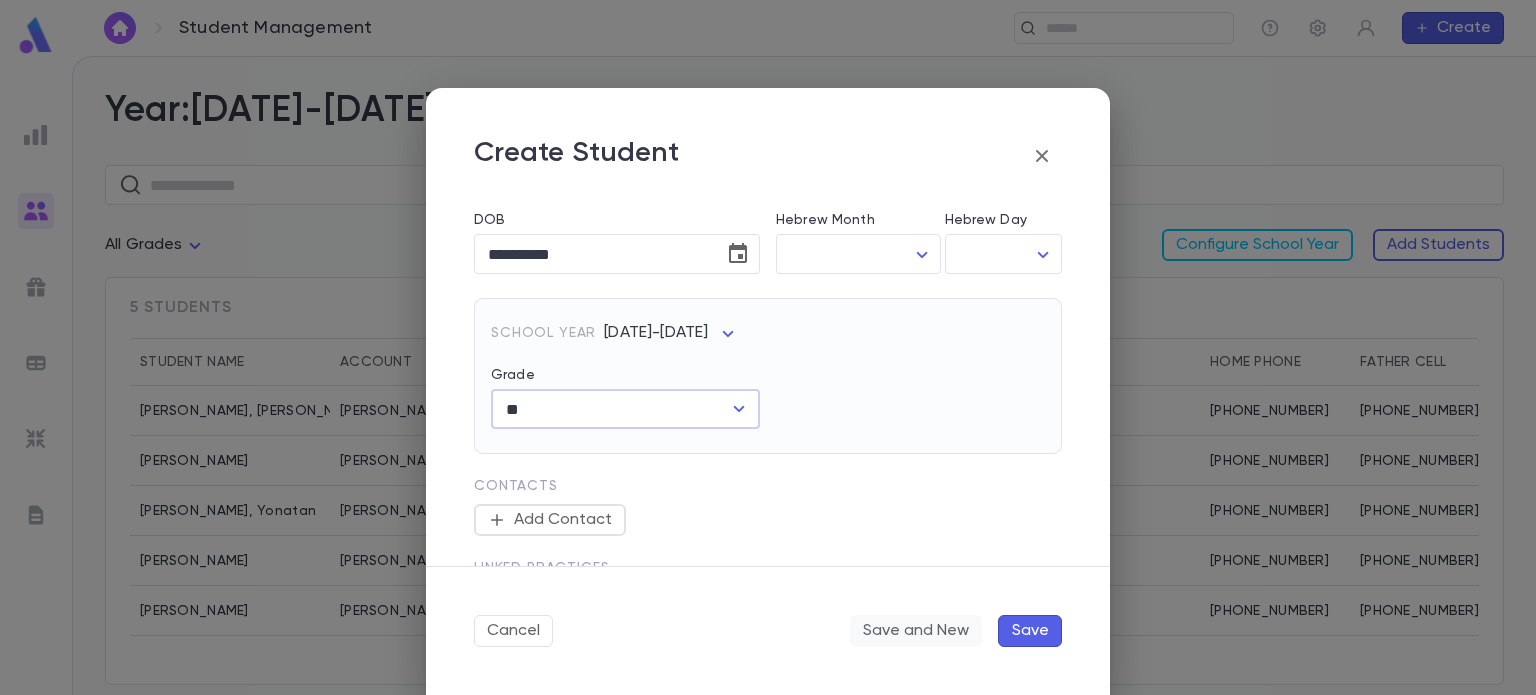 click on "Save and New" at bounding box center [916, 631] 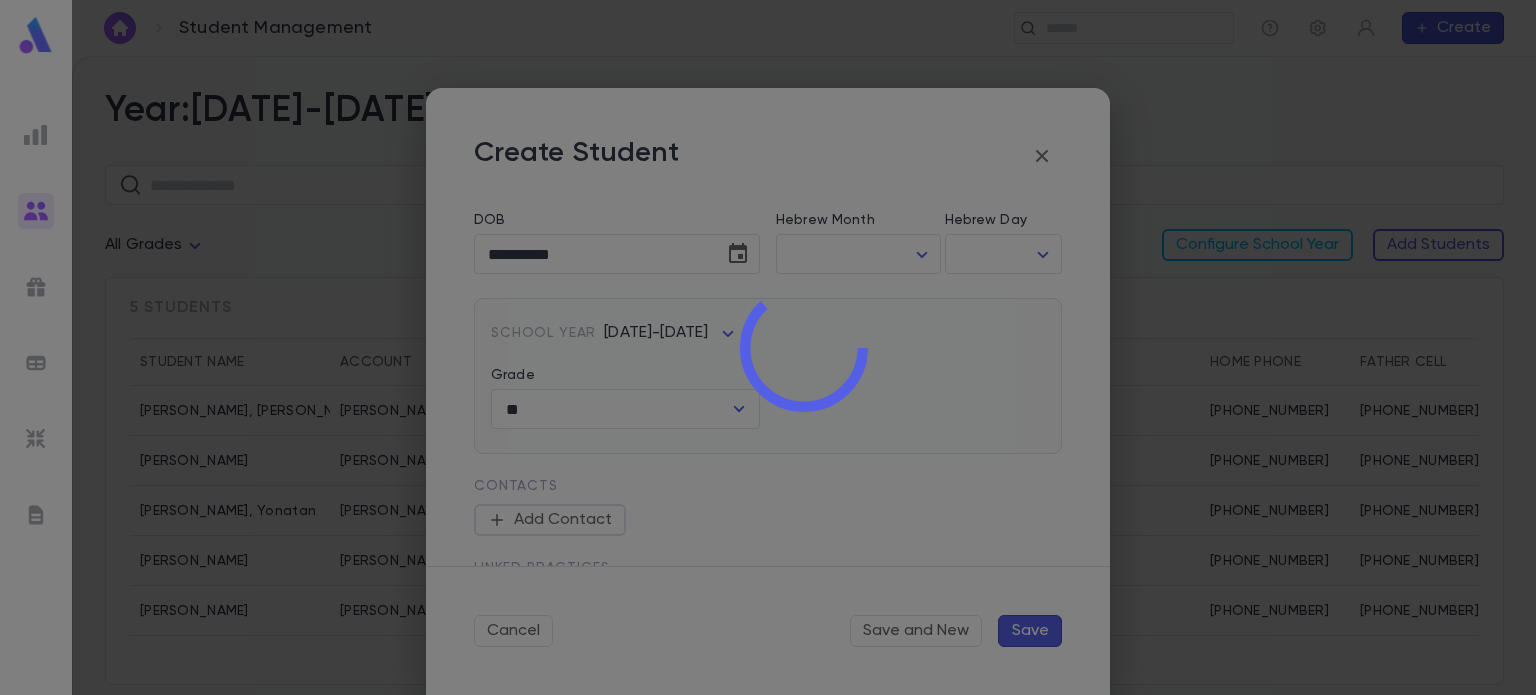 type 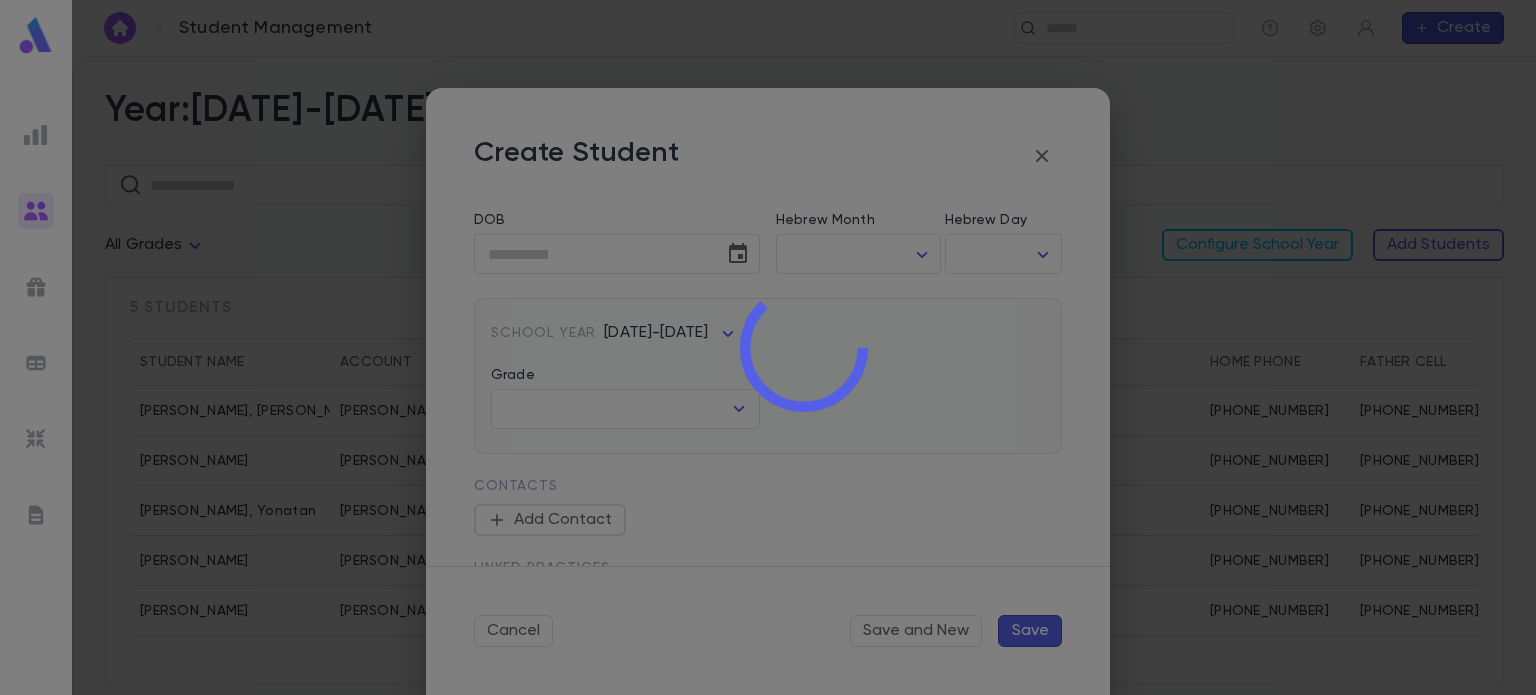 scroll, scrollTop: 0, scrollLeft: 0, axis: both 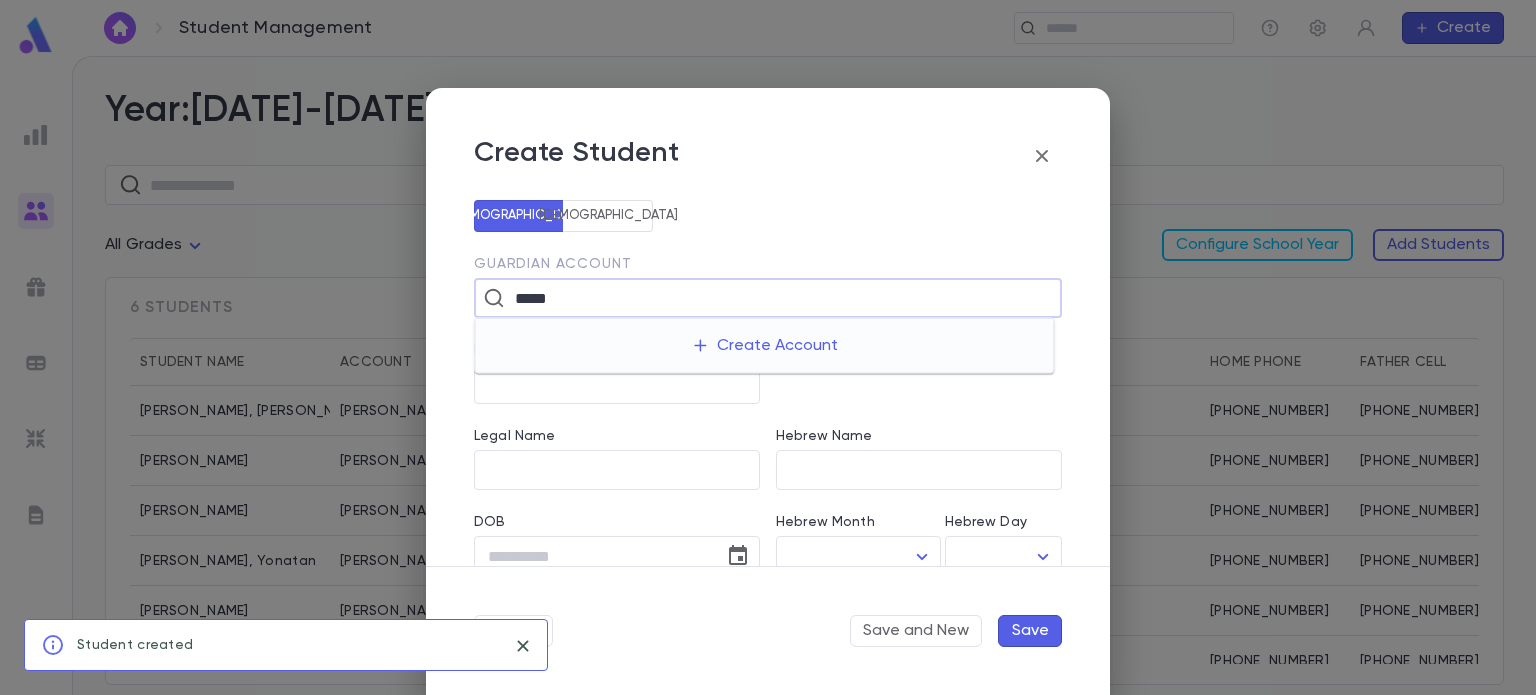 type on "*****" 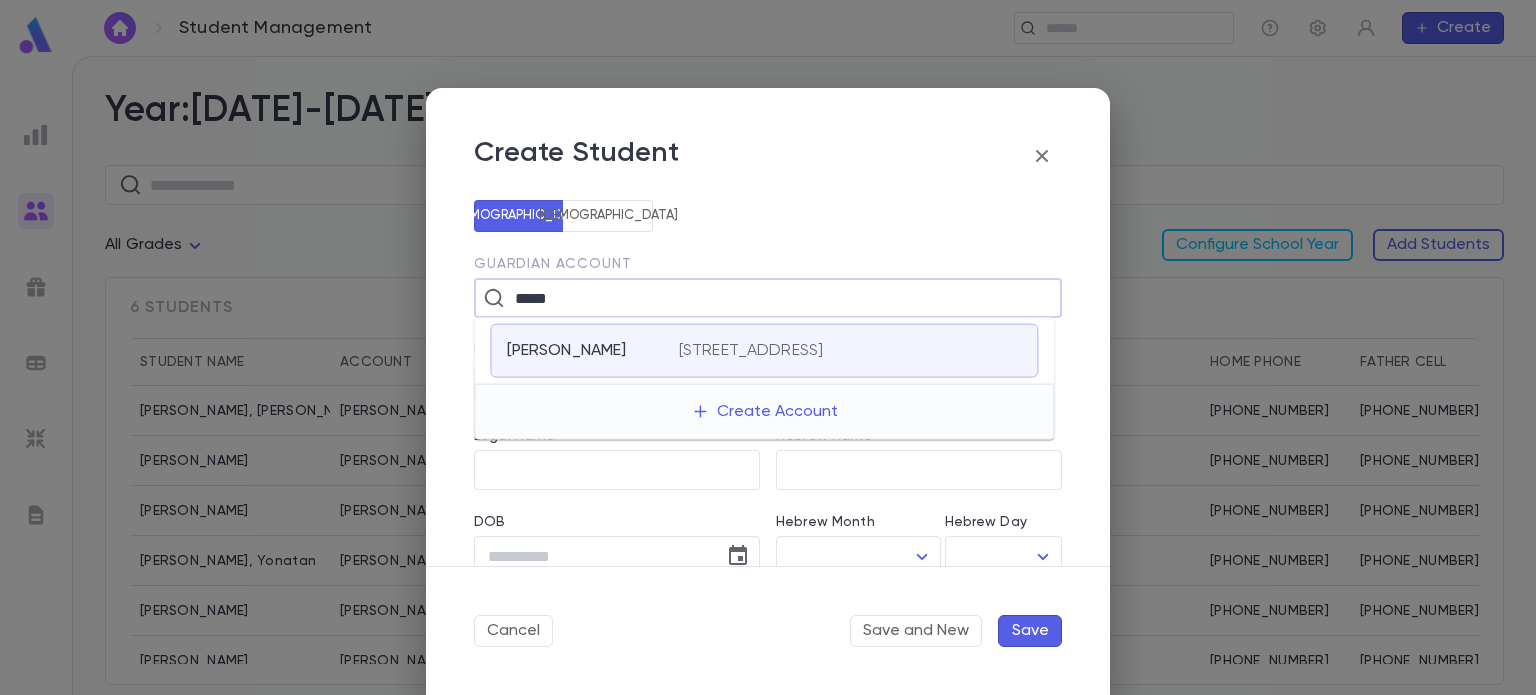 click on "Yoffe, Shimon 68-12th Street, Lakewood NJ 08701" at bounding box center (764, 351) 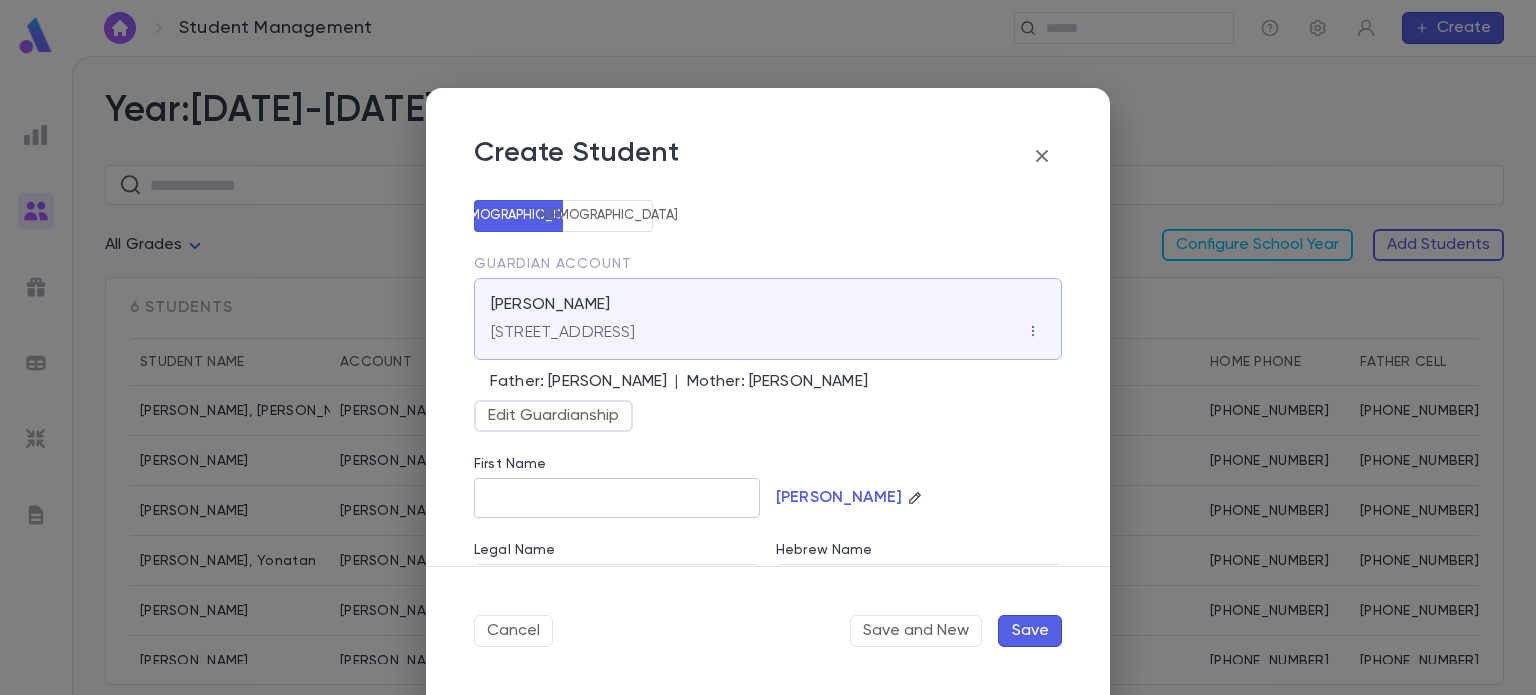 click on "First Name" at bounding box center (617, 498) 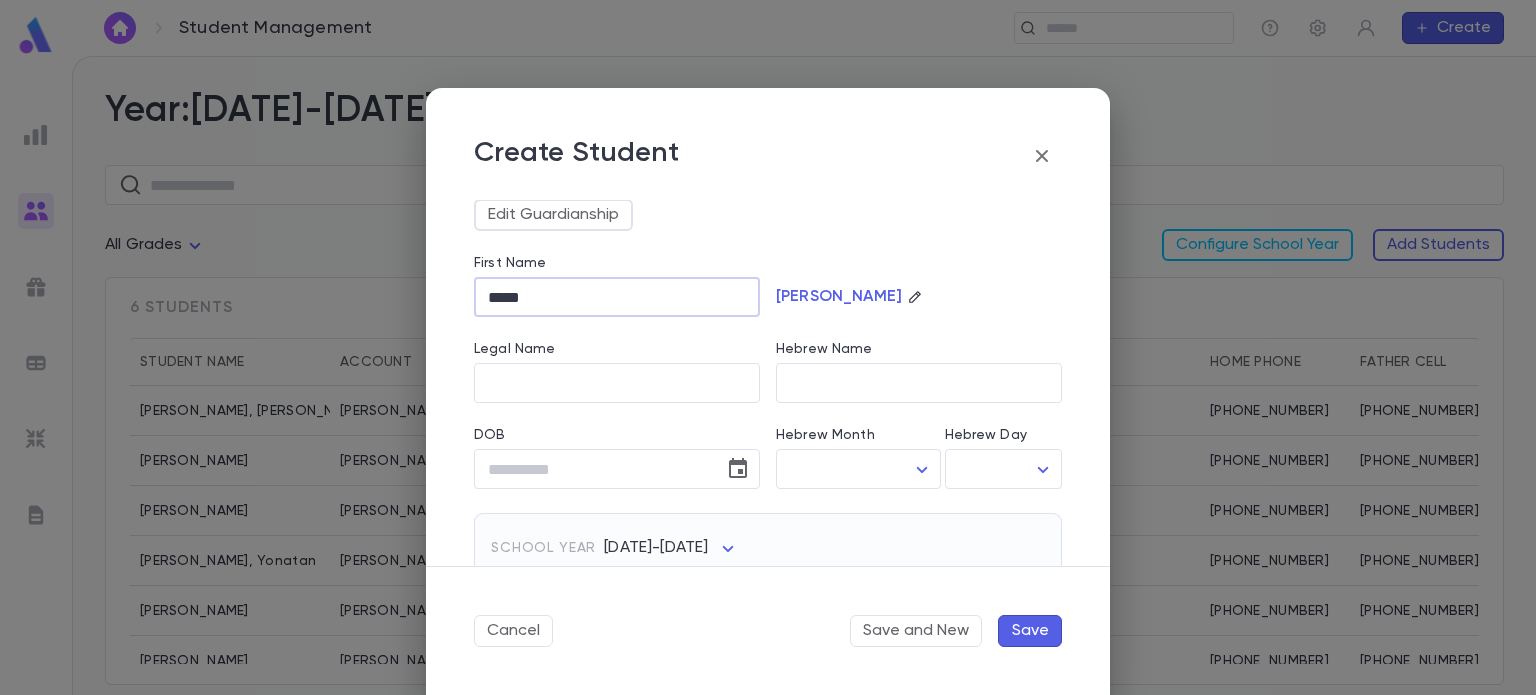 scroll, scrollTop: 205, scrollLeft: 0, axis: vertical 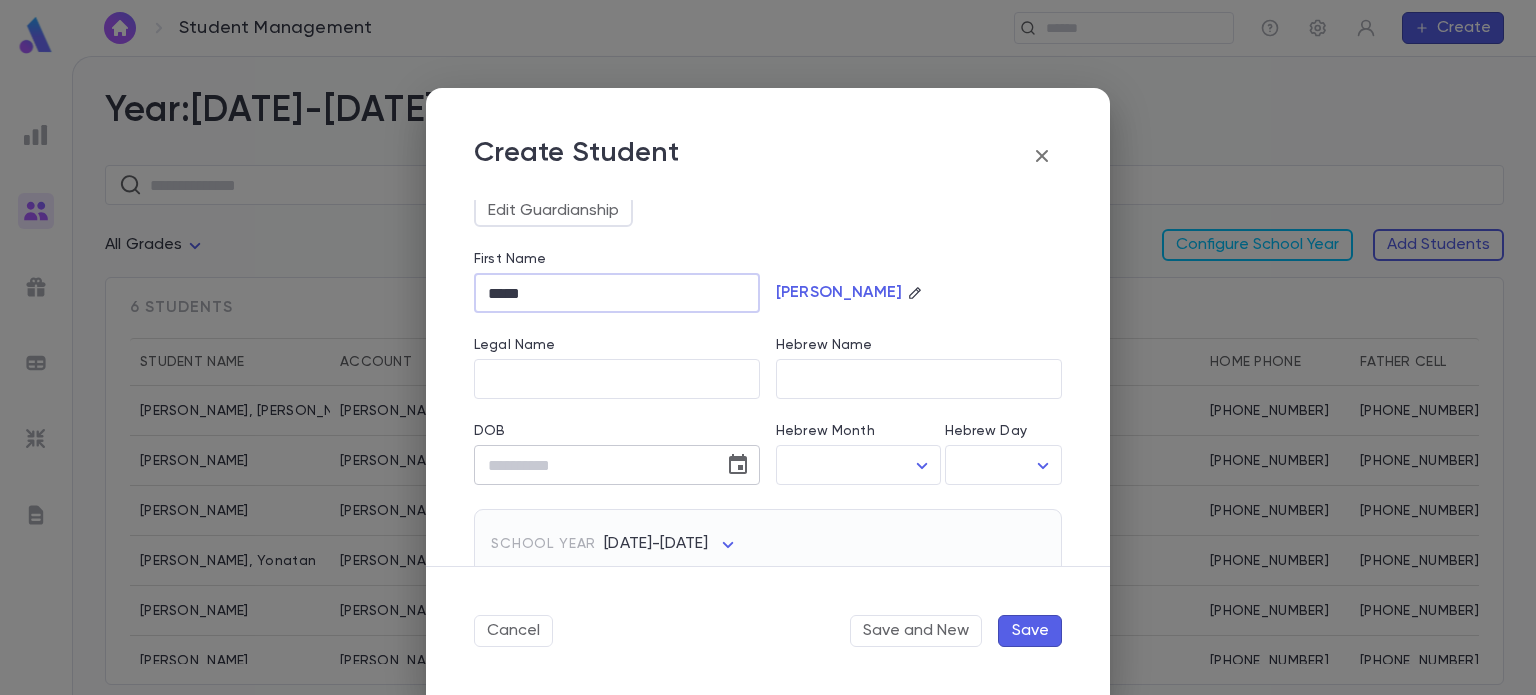 type on "*****" 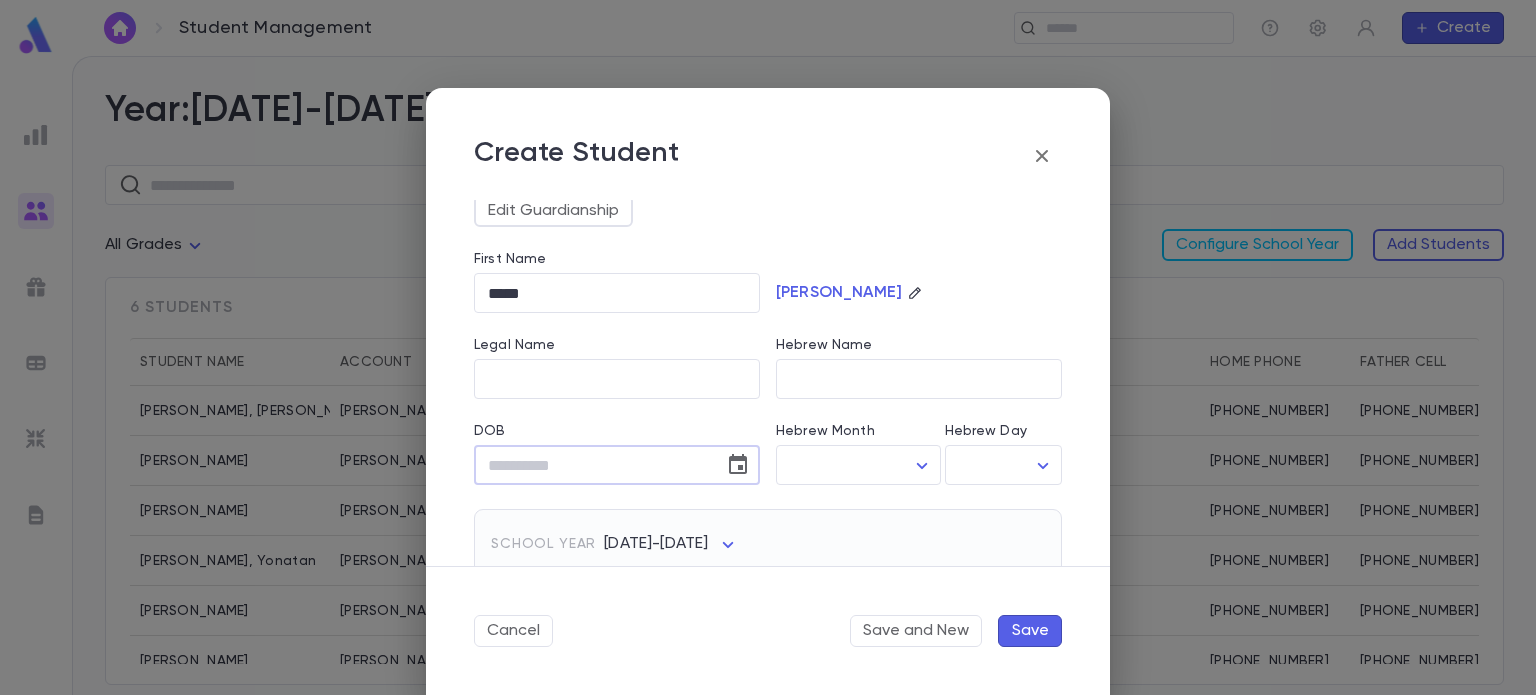 click on "DOB" at bounding box center (592, 465) 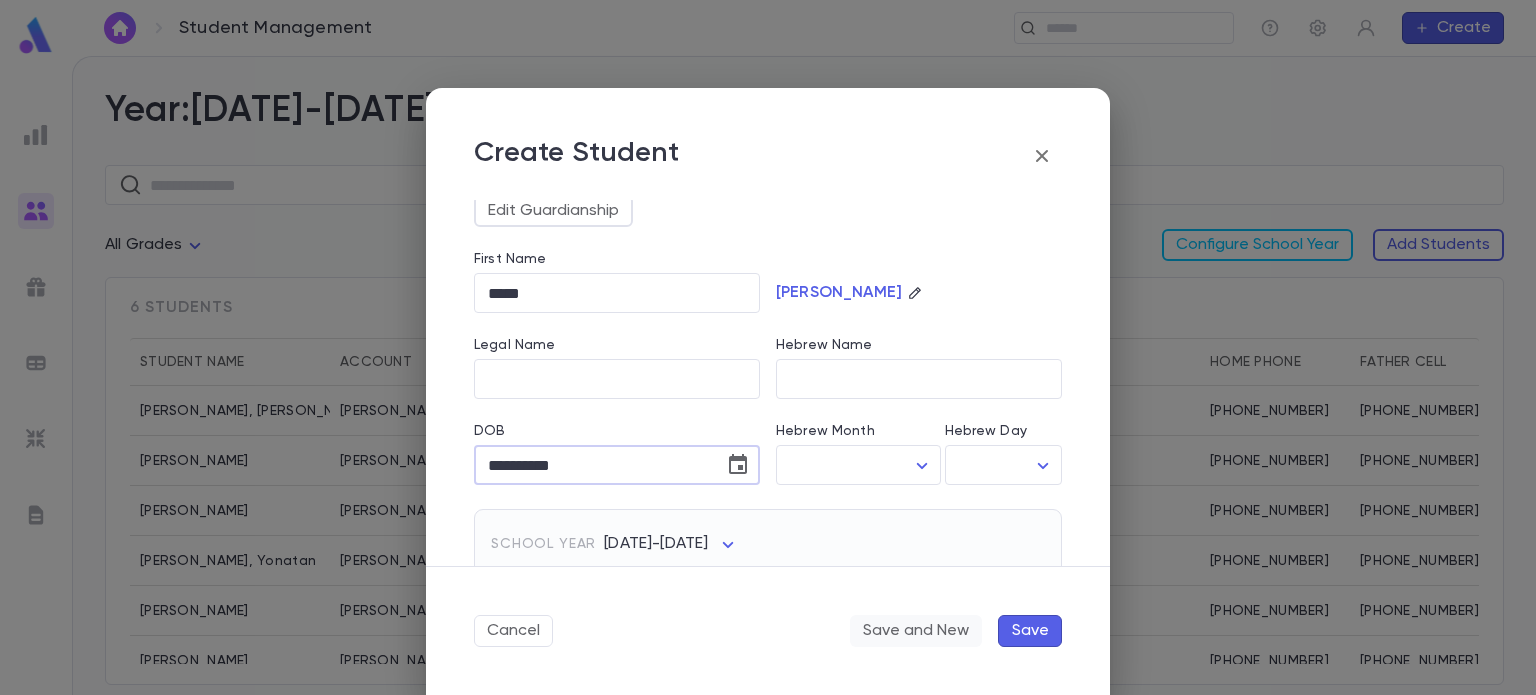 type on "**********" 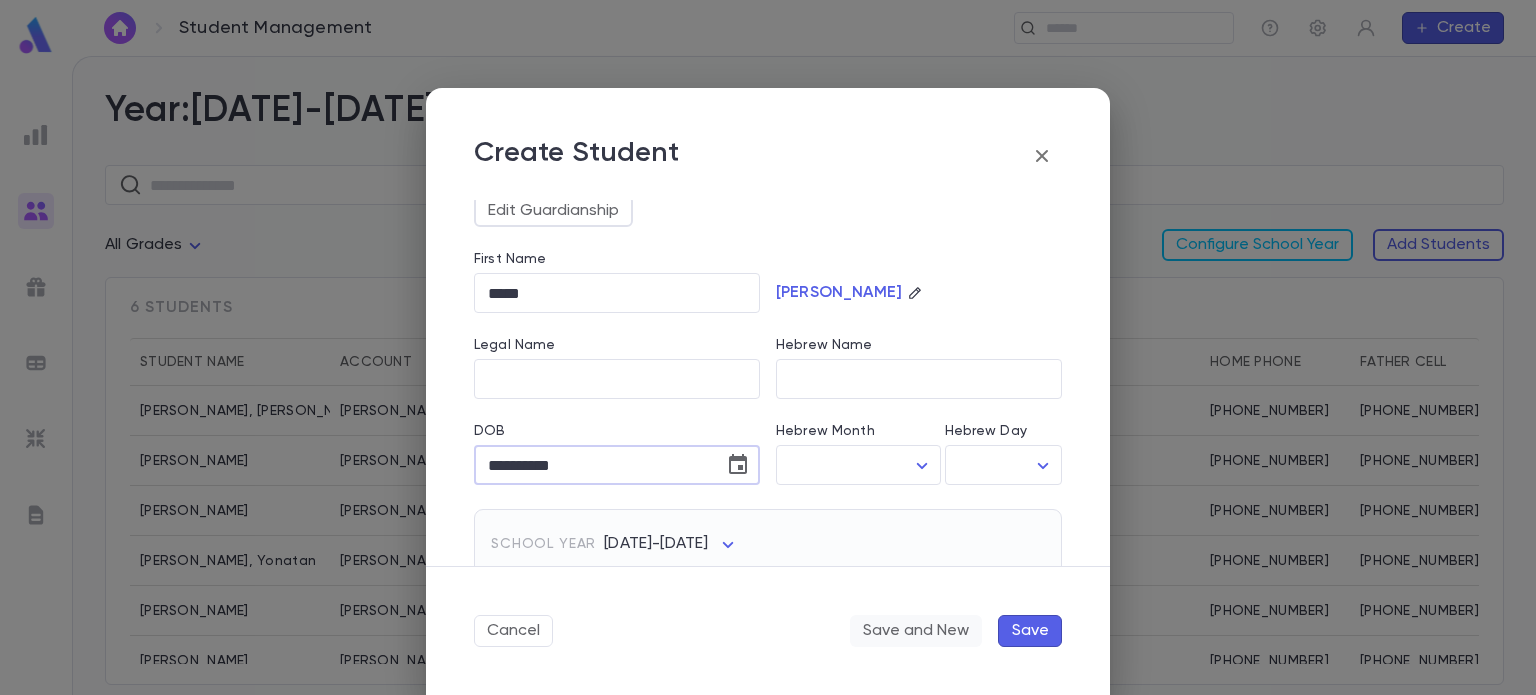 click on "Save and New" at bounding box center [916, 631] 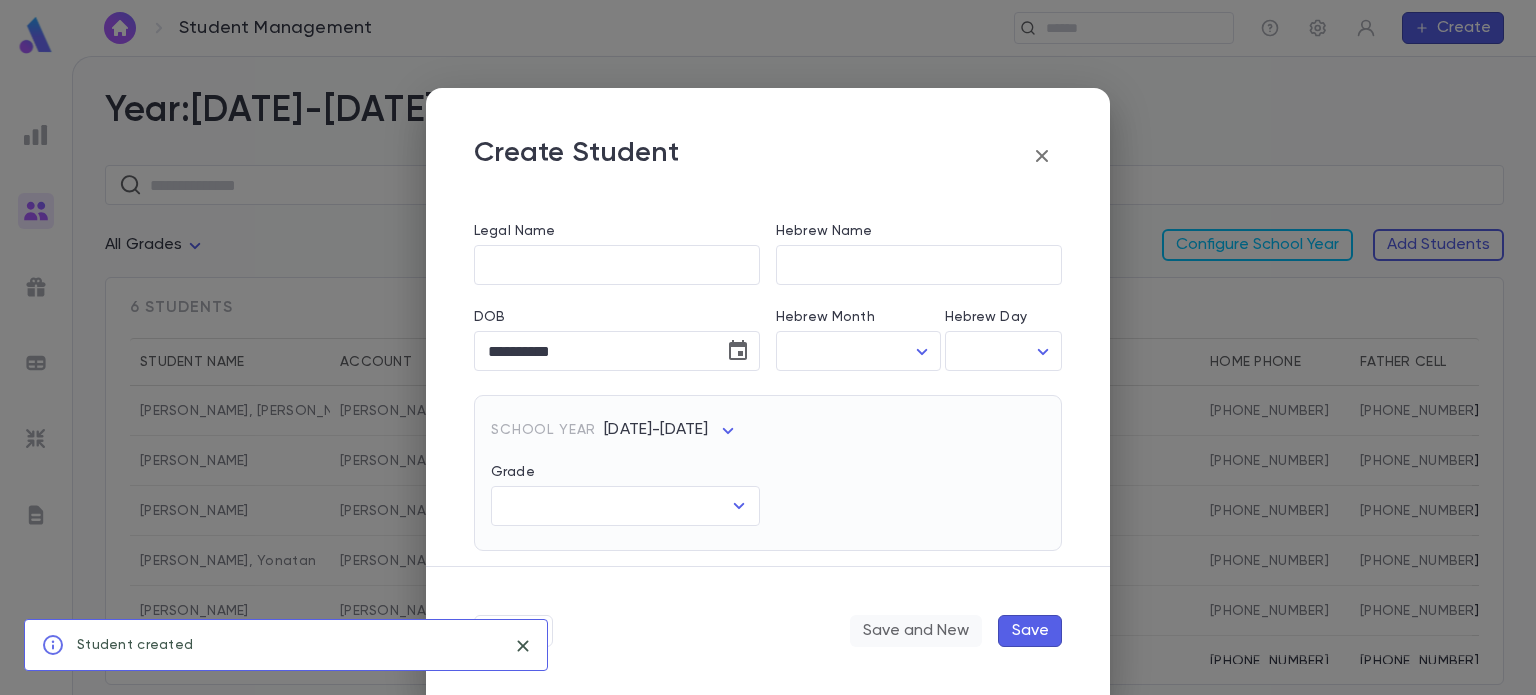 type 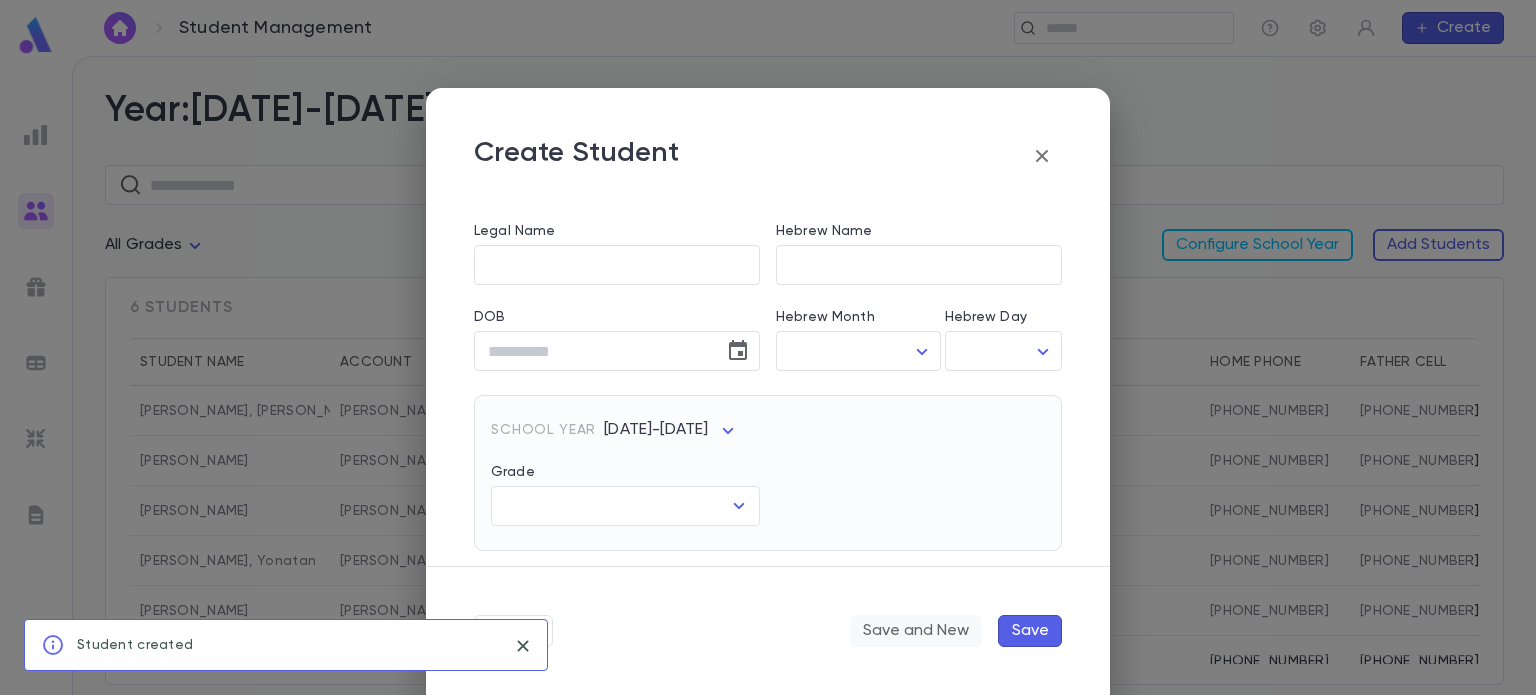 scroll, scrollTop: 0, scrollLeft: 0, axis: both 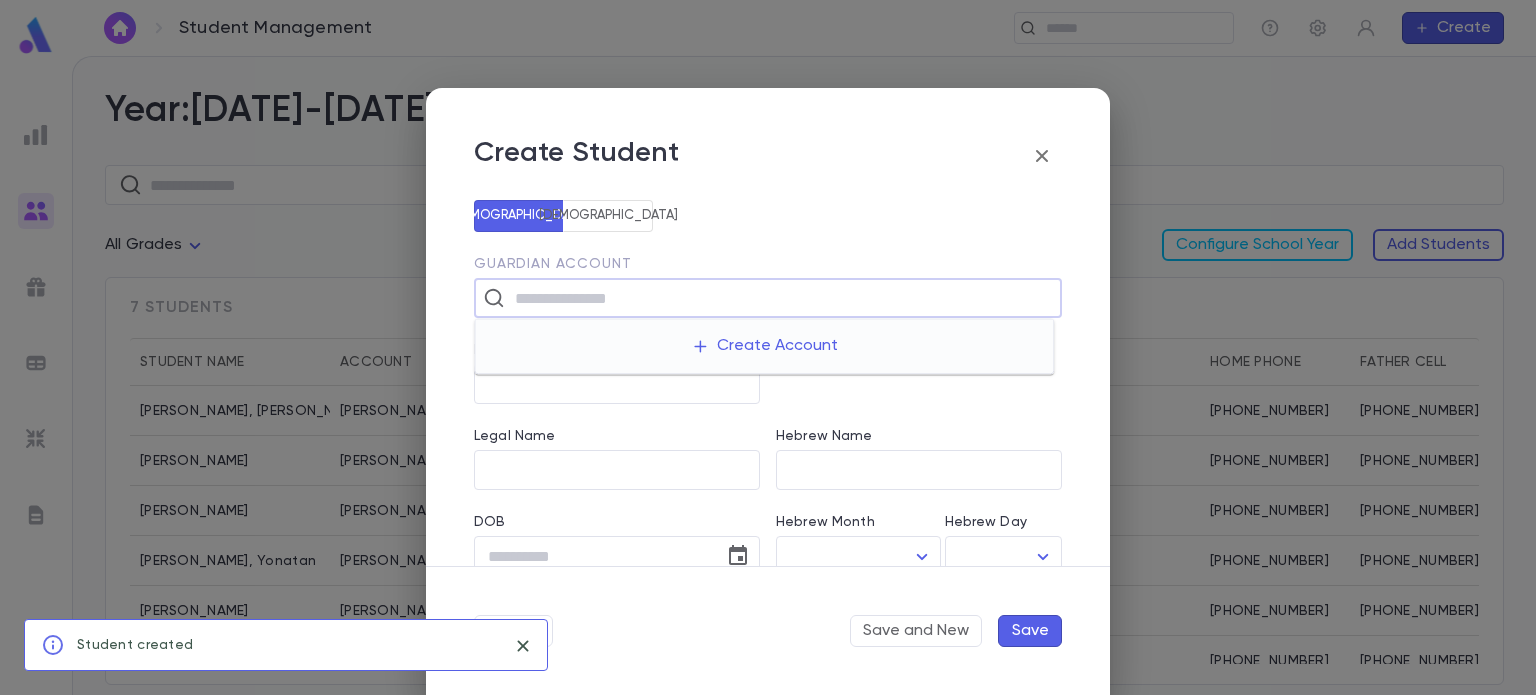 click at bounding box center [781, 298] 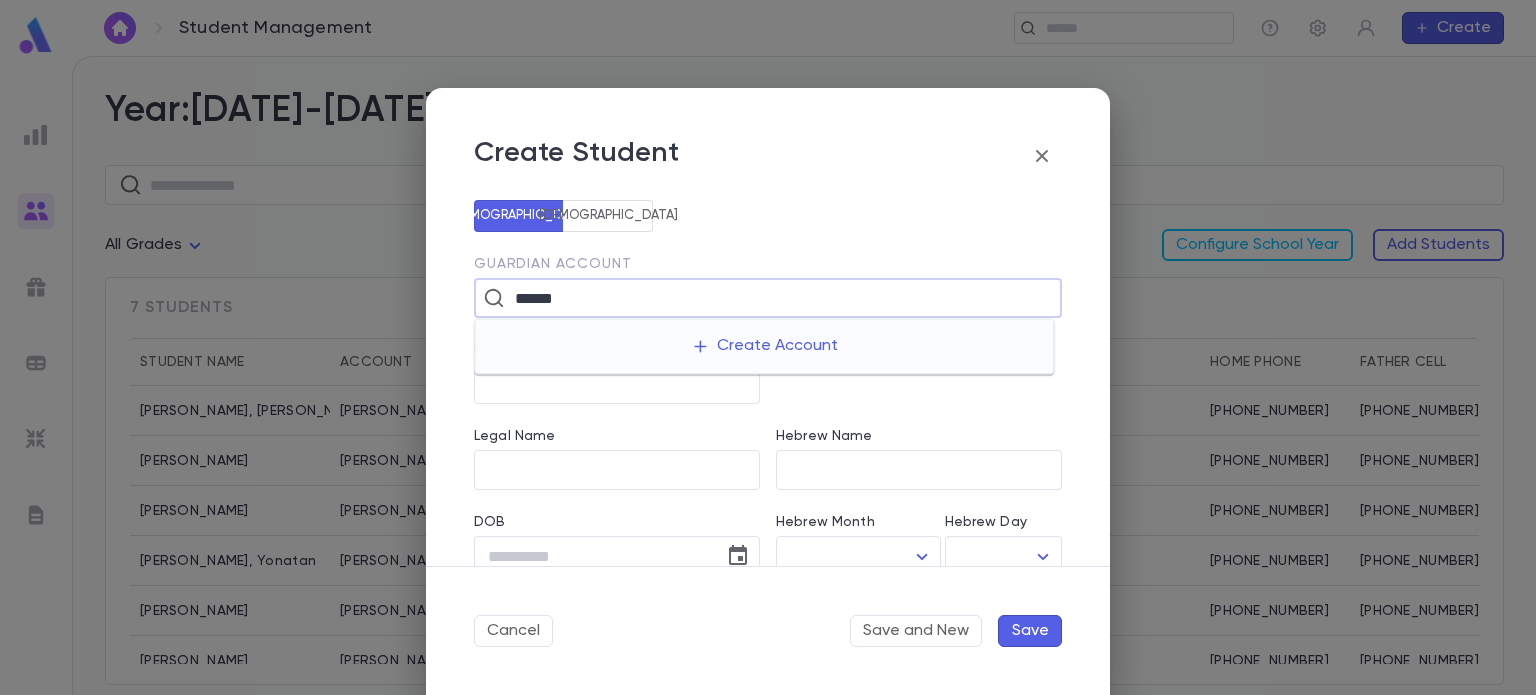 type on "******" 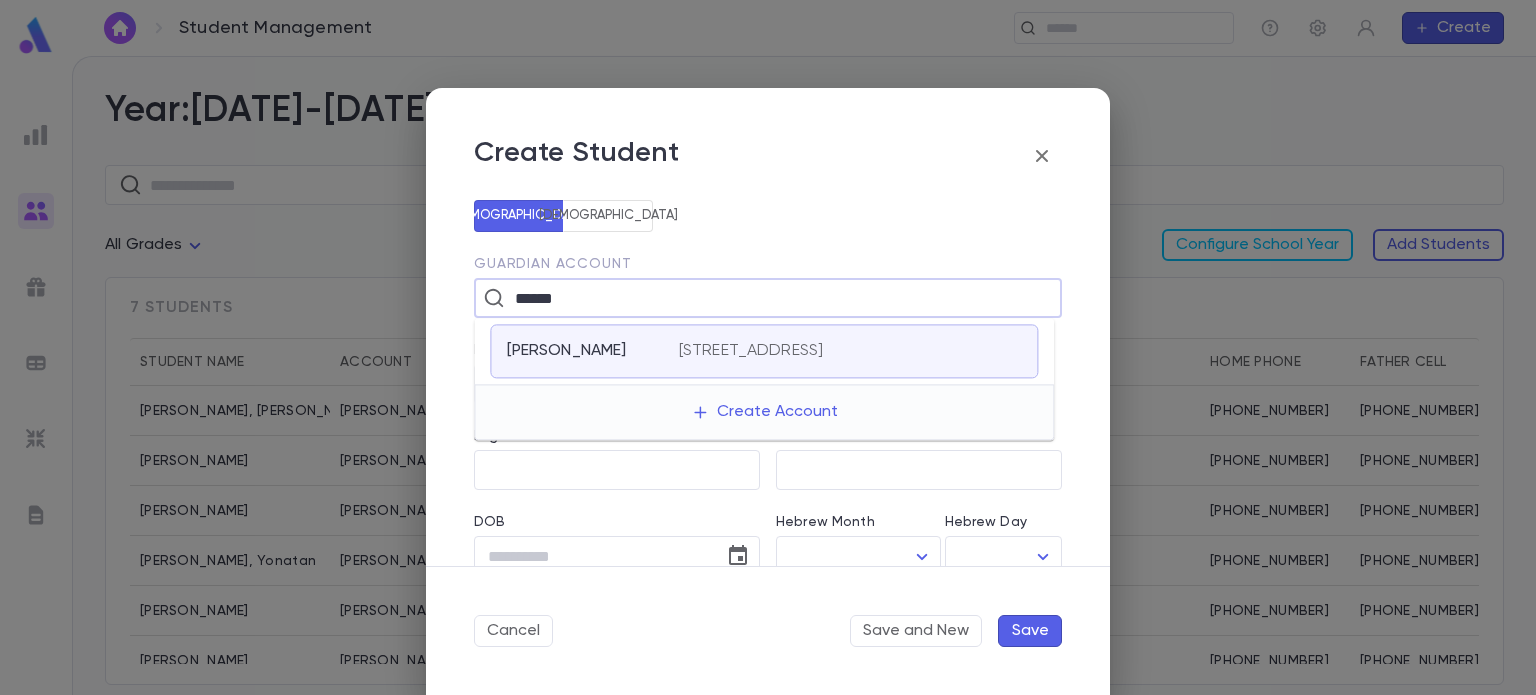 click on "Jacobs, Yisroel" at bounding box center (592, 351) 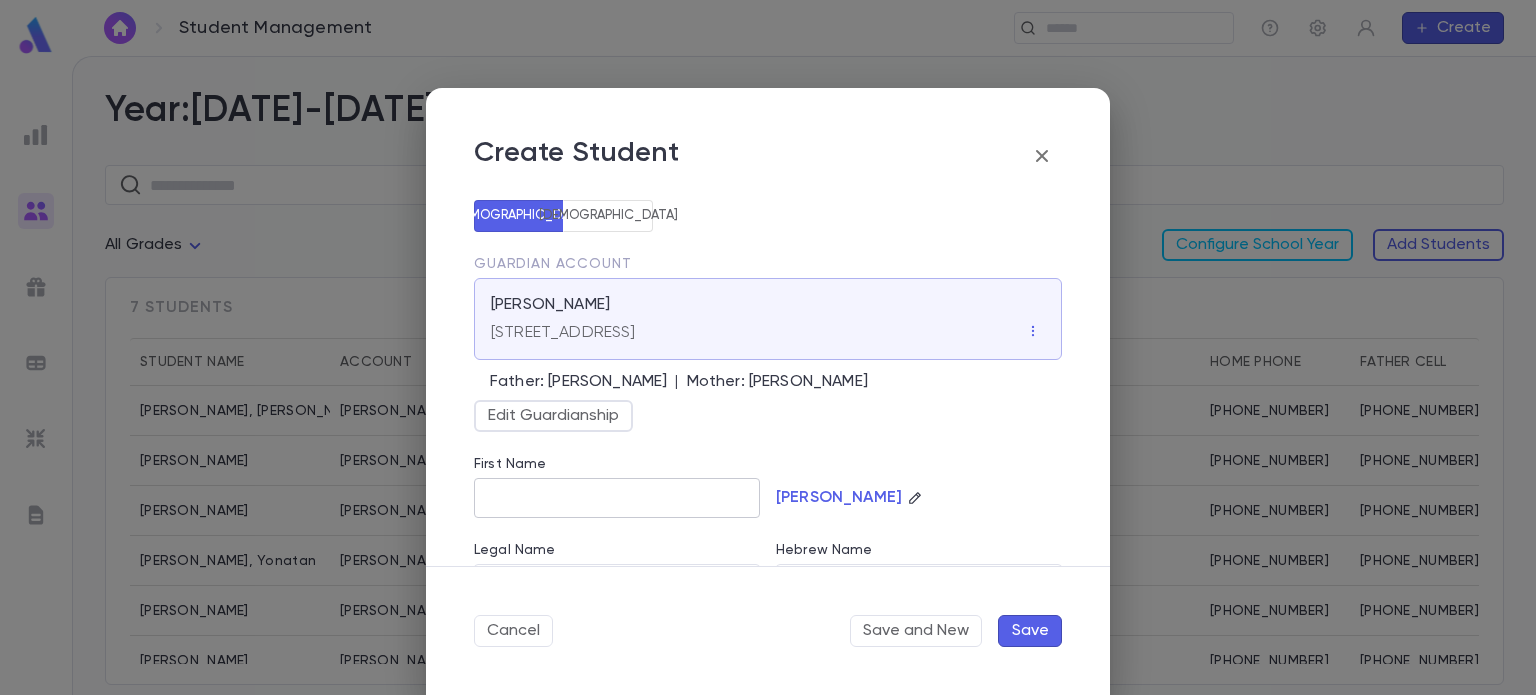 click on "First Name" at bounding box center [617, 498] 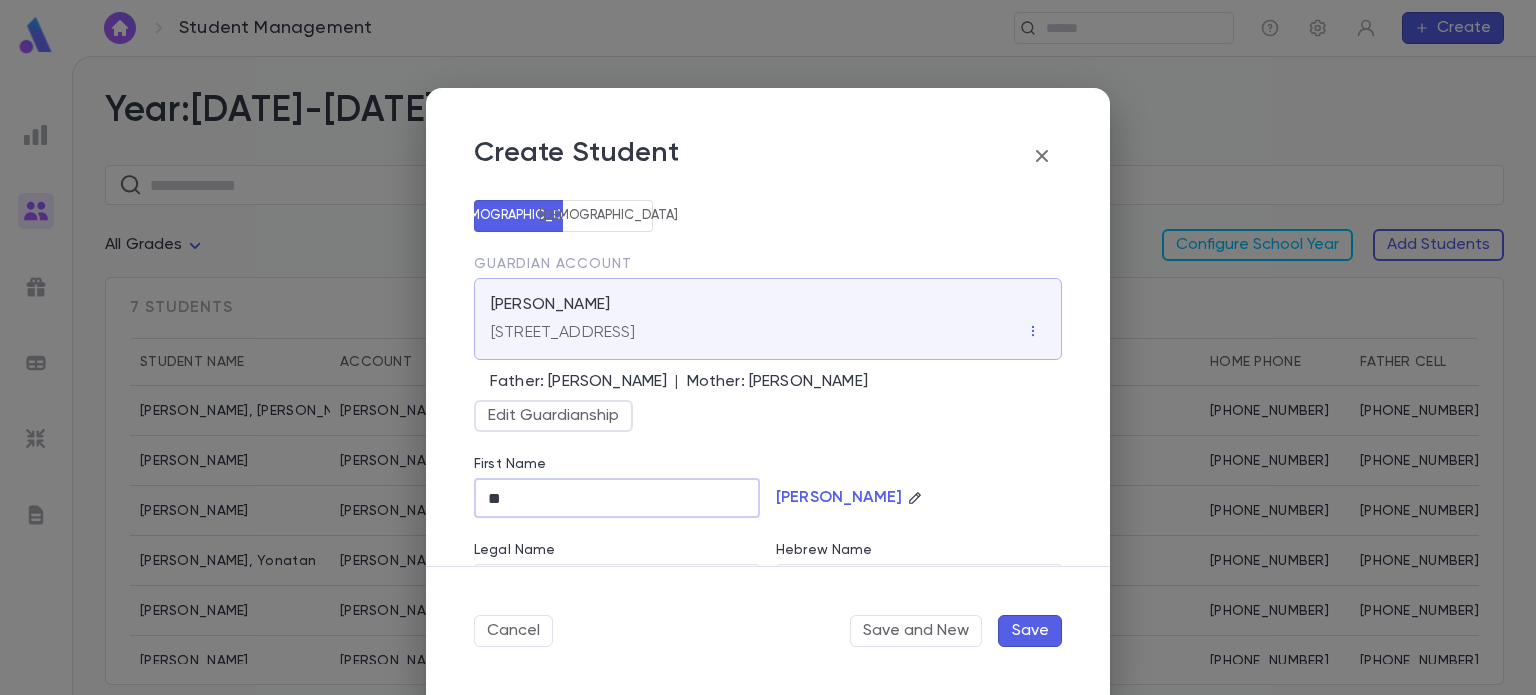 type on "*" 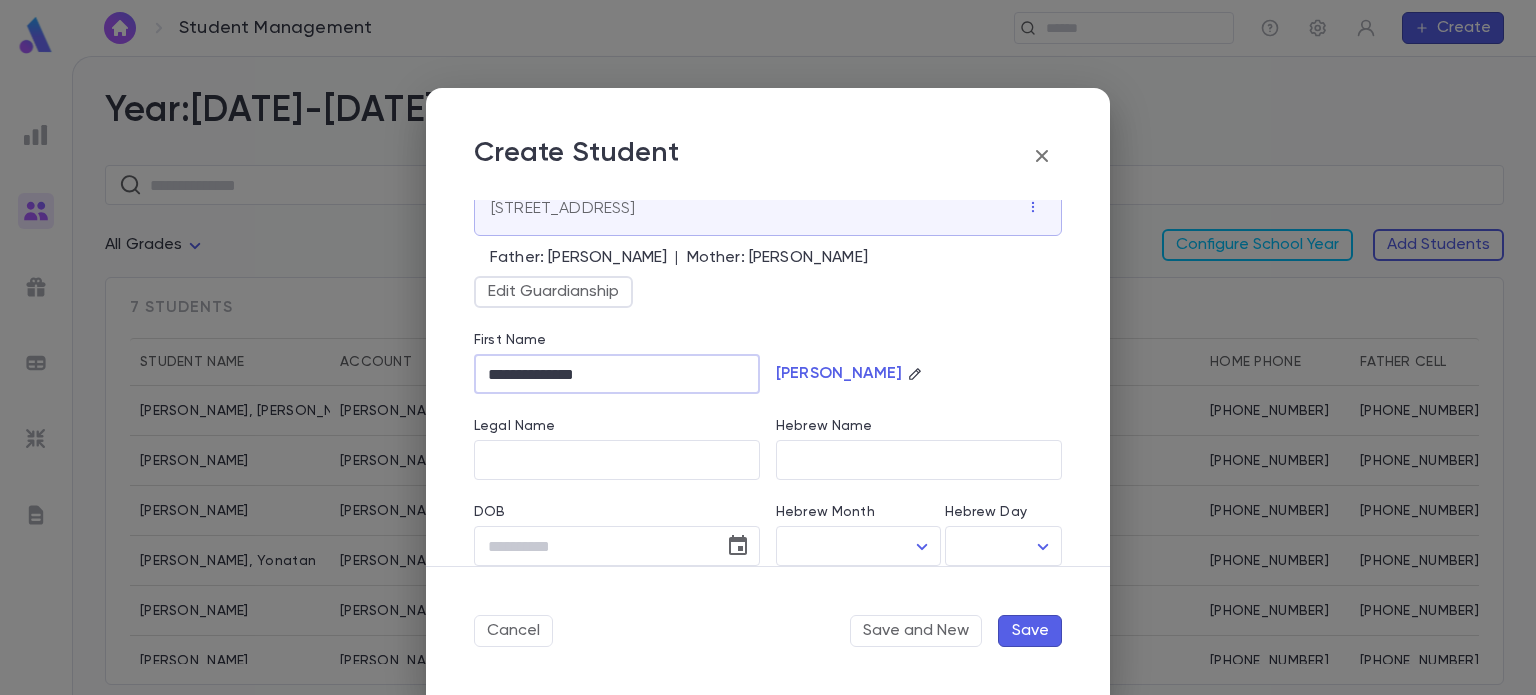 scroll, scrollTop: 176, scrollLeft: 0, axis: vertical 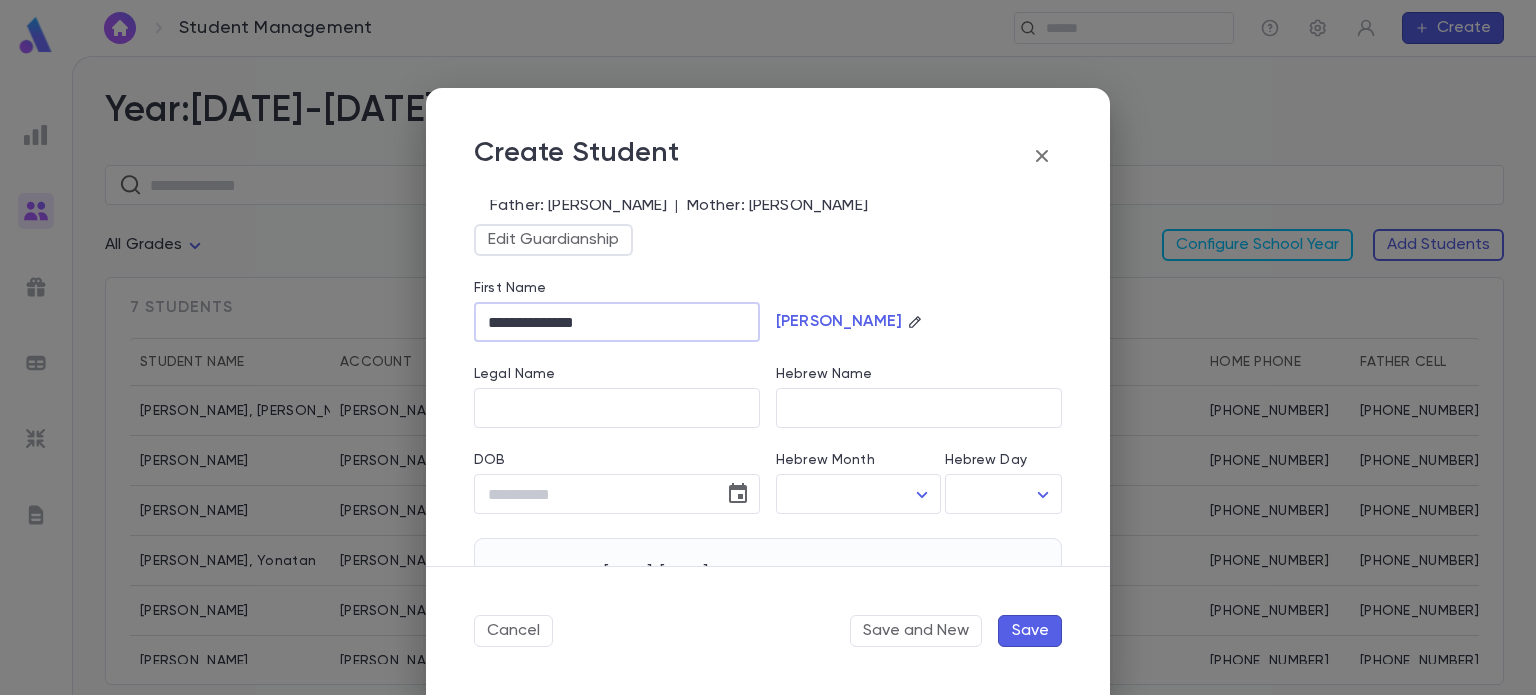 type on "**********" 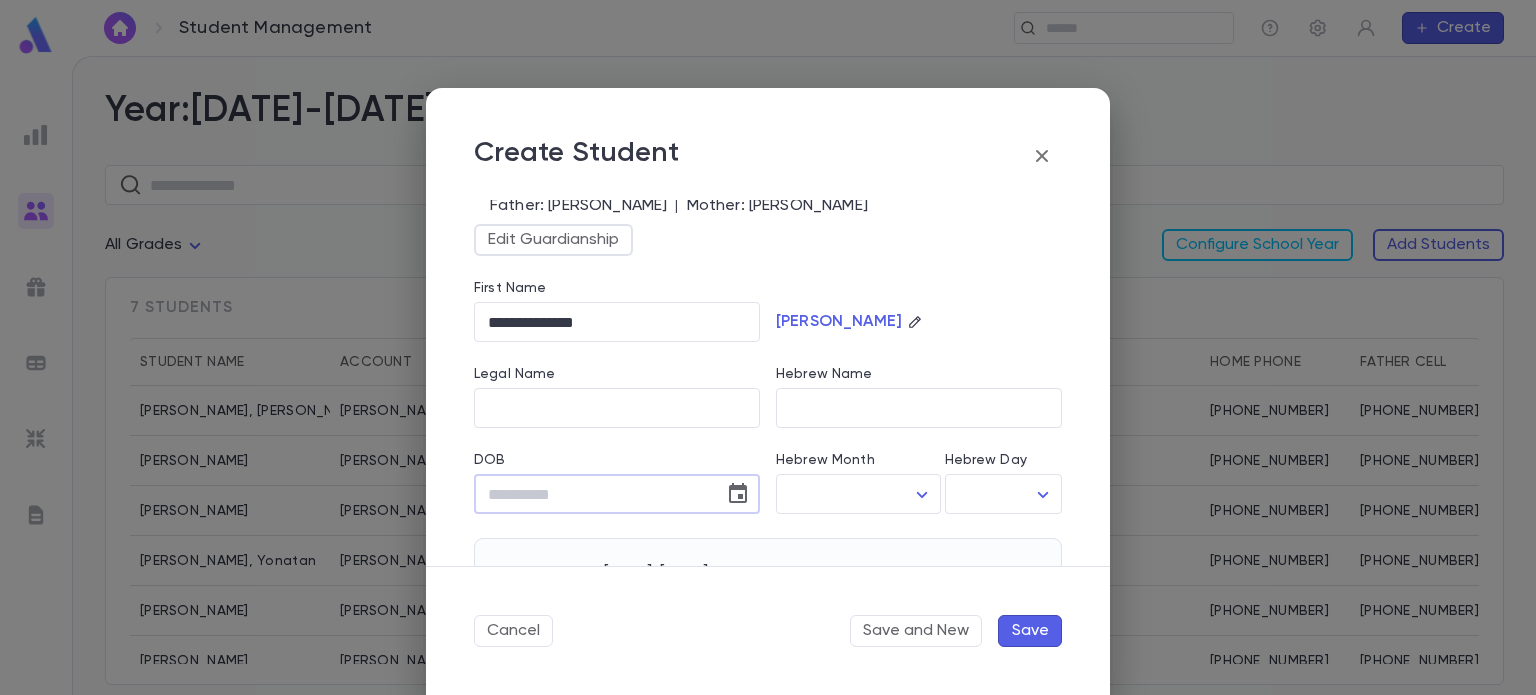 click on "DOB" at bounding box center (592, 494) 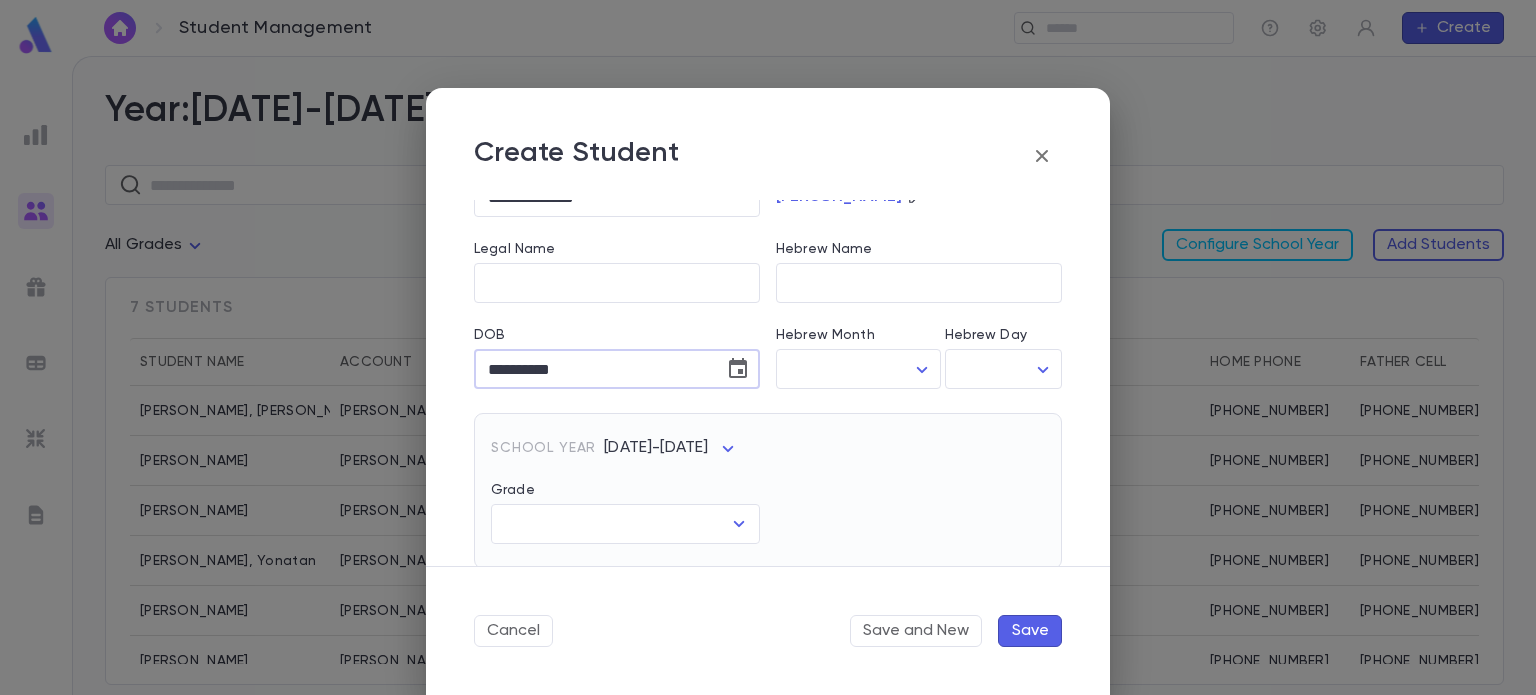 scroll, scrollTop: 303, scrollLeft: 0, axis: vertical 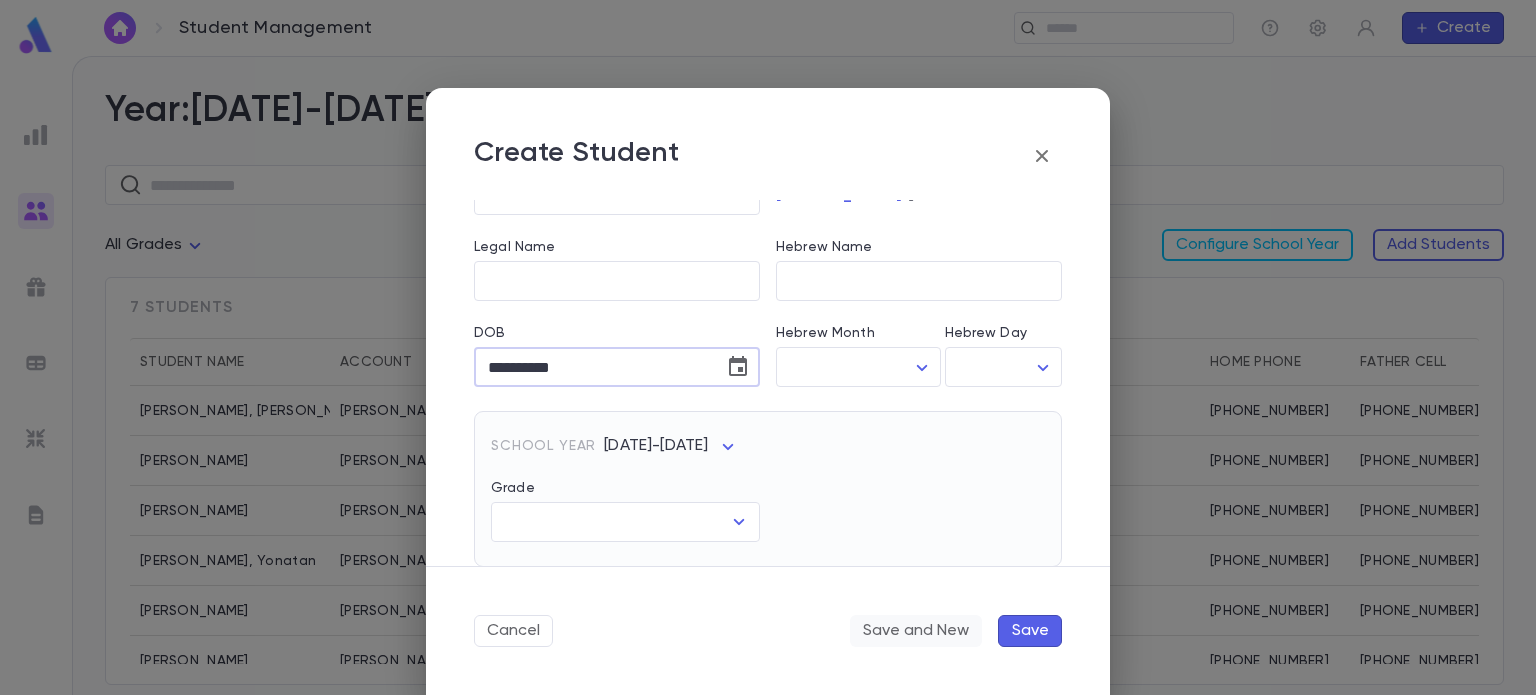 type on "**********" 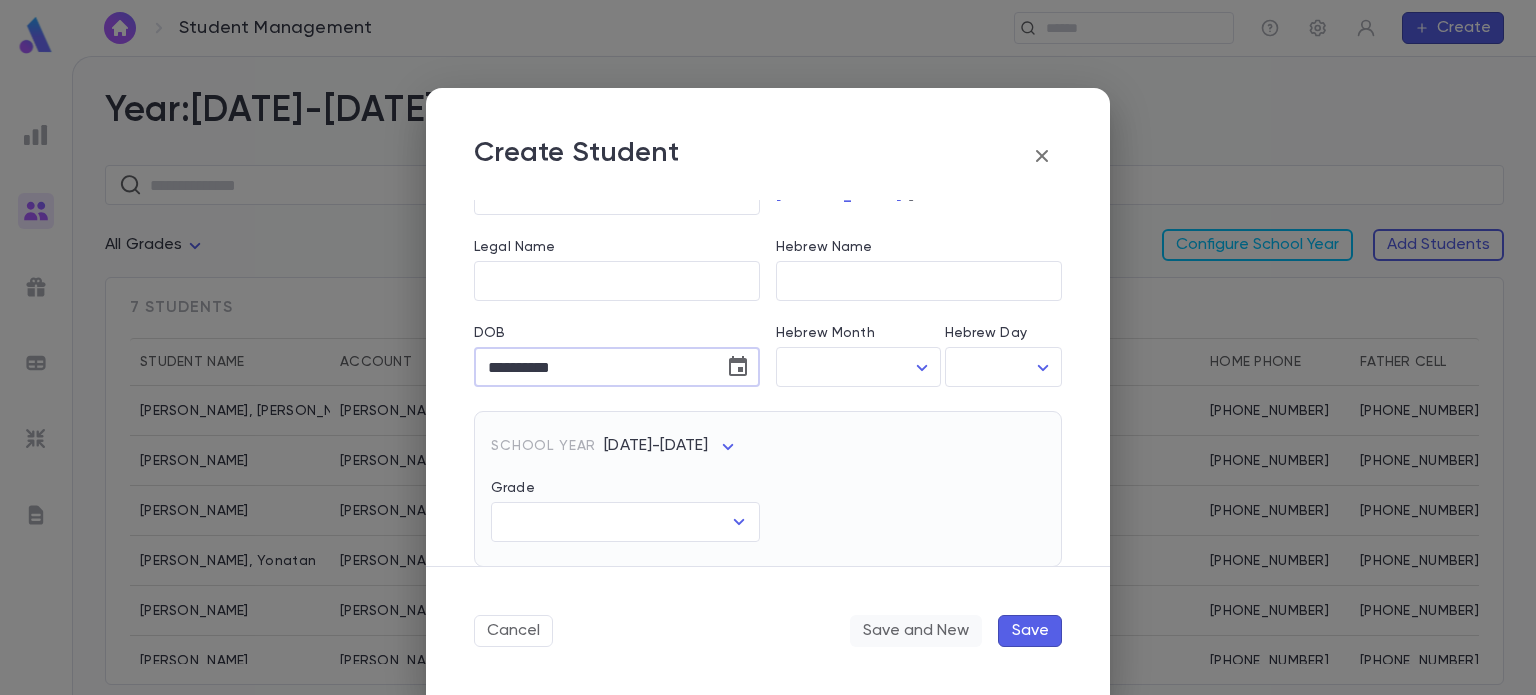 click on "Save and New" at bounding box center (916, 631) 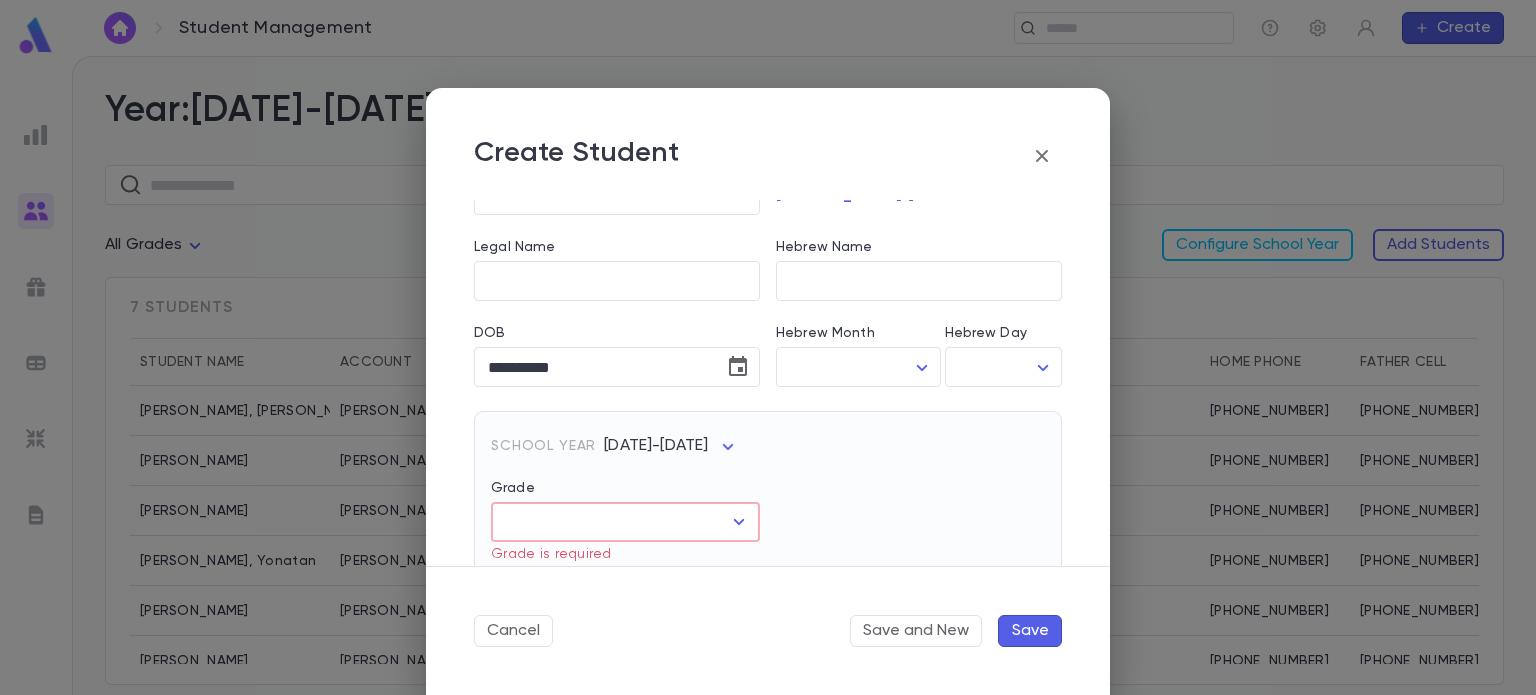 click on "​ Grade is required" at bounding box center (625, 532) 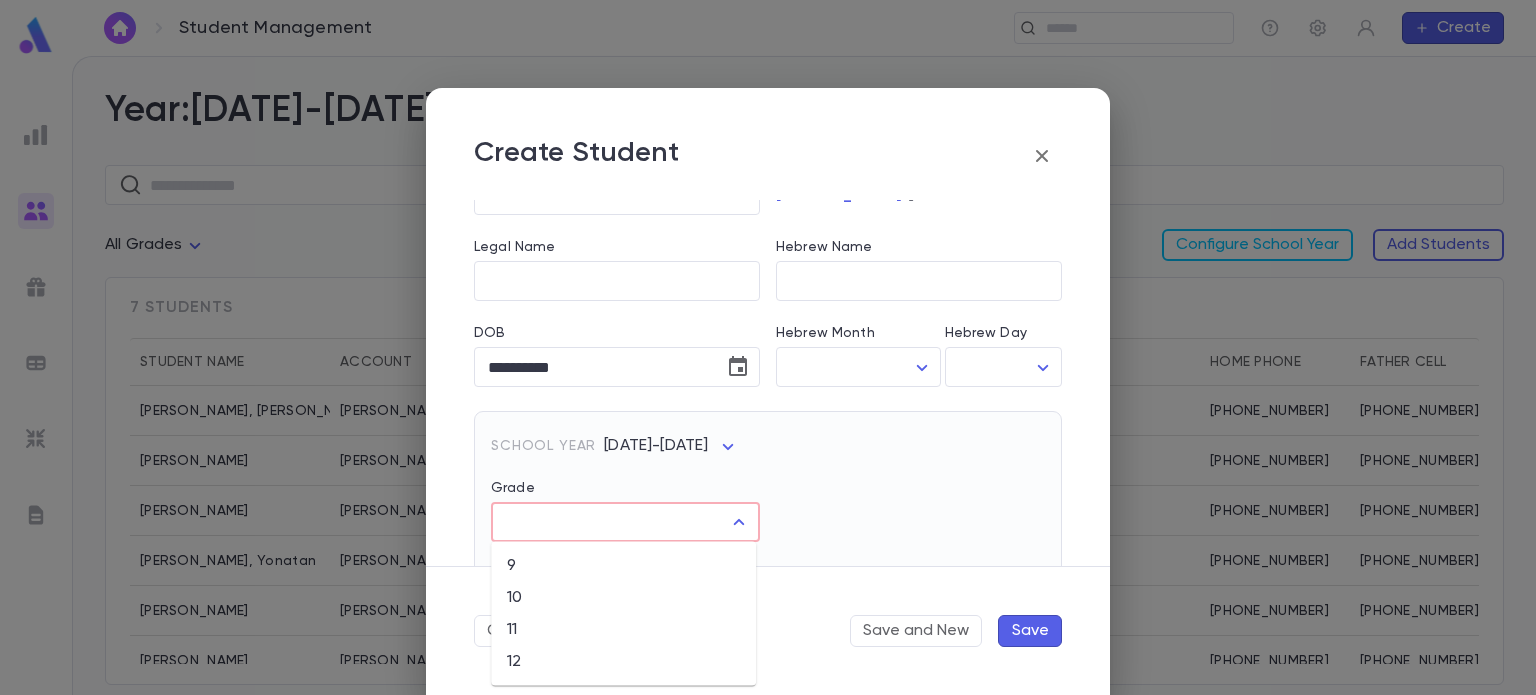 click on "Grade" at bounding box center [610, 522] 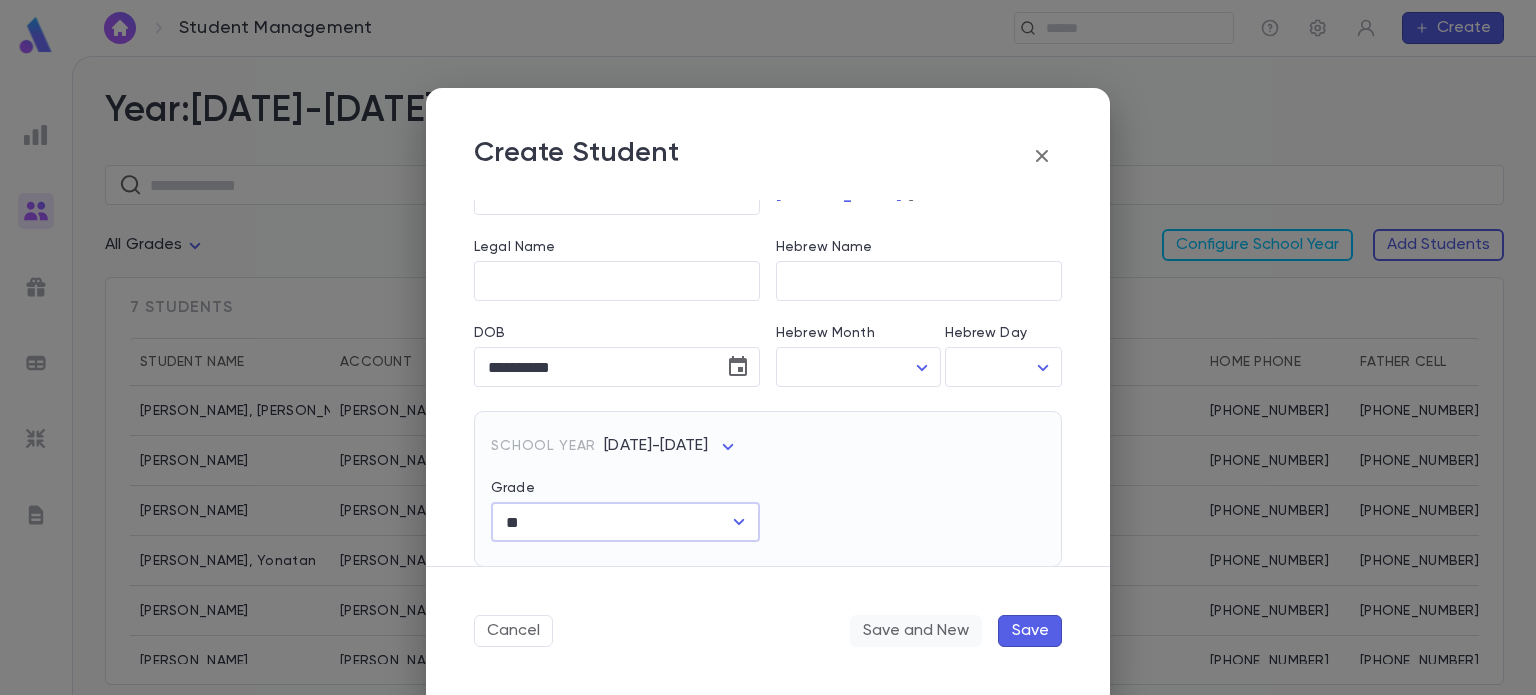 click on "Save and New" at bounding box center (916, 631) 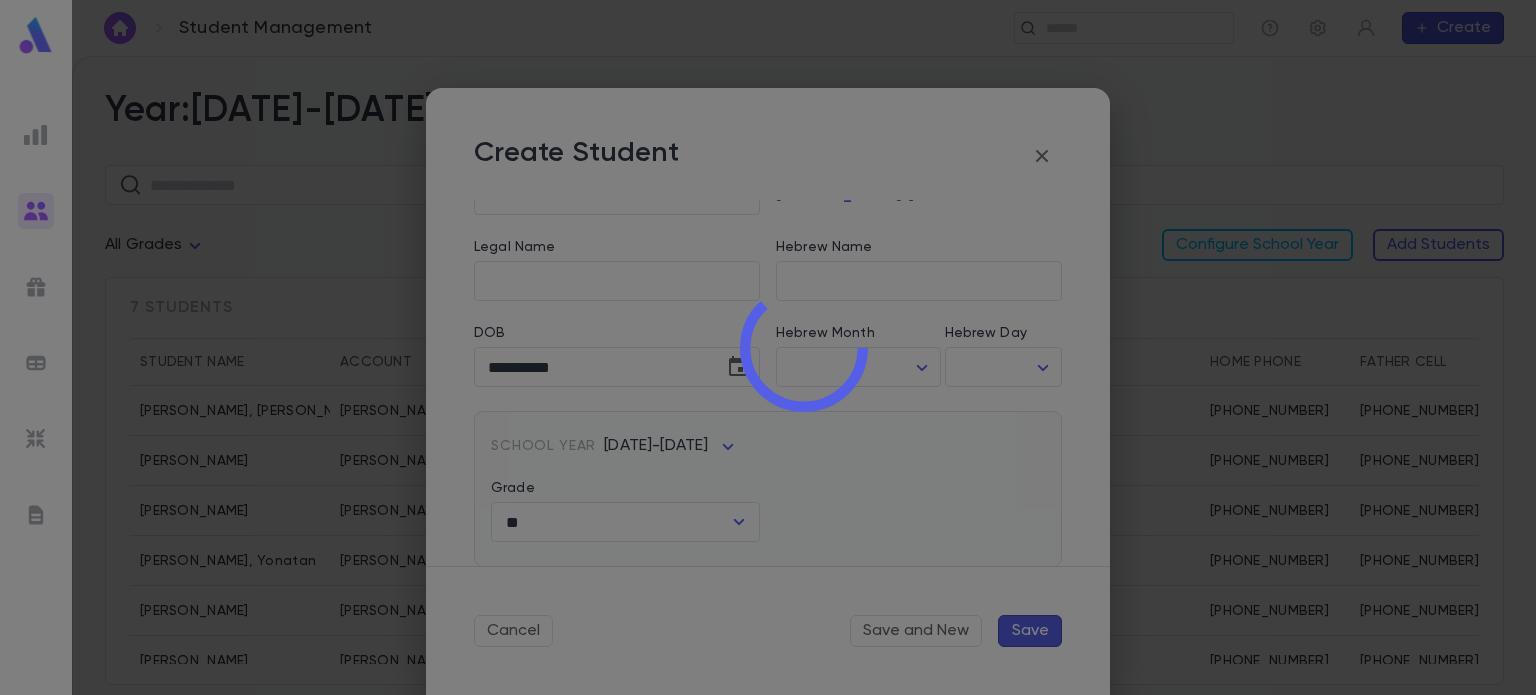 type 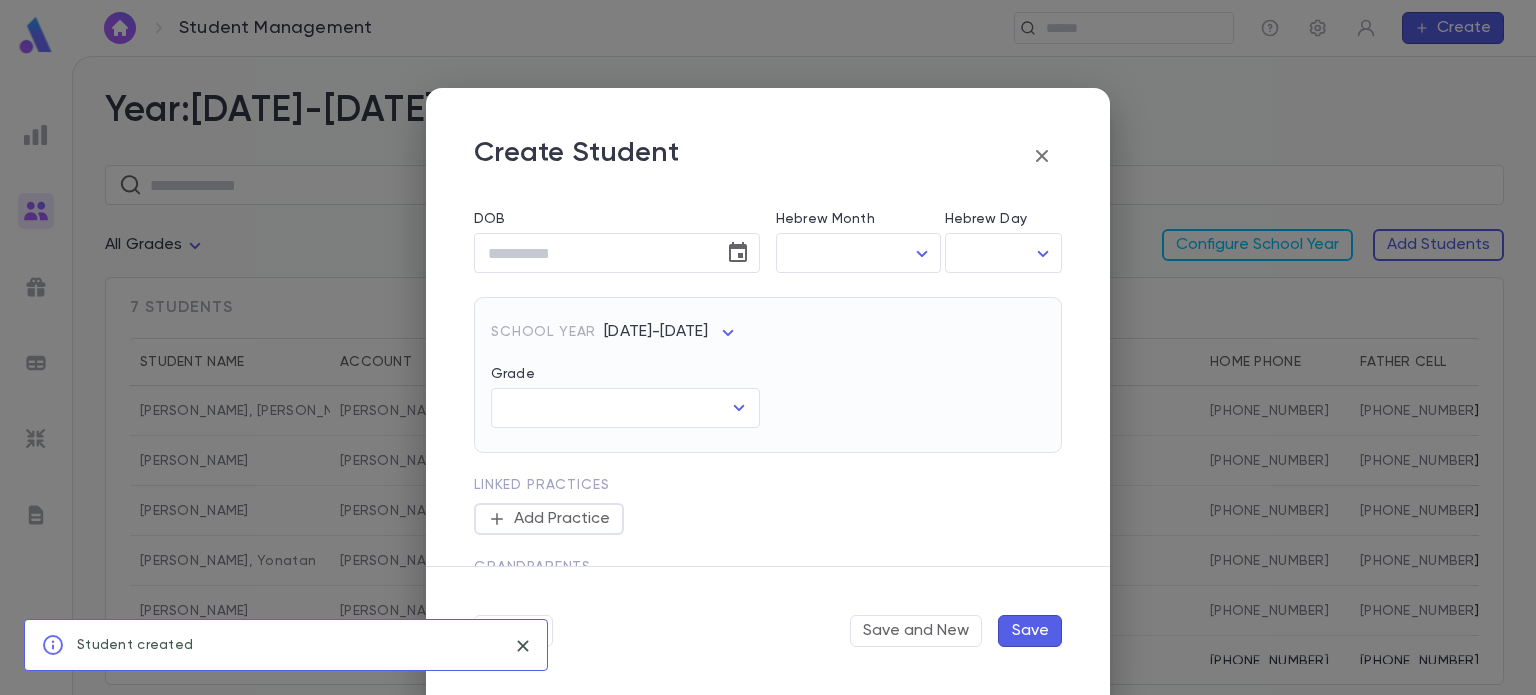 scroll, scrollTop: 0, scrollLeft: 0, axis: both 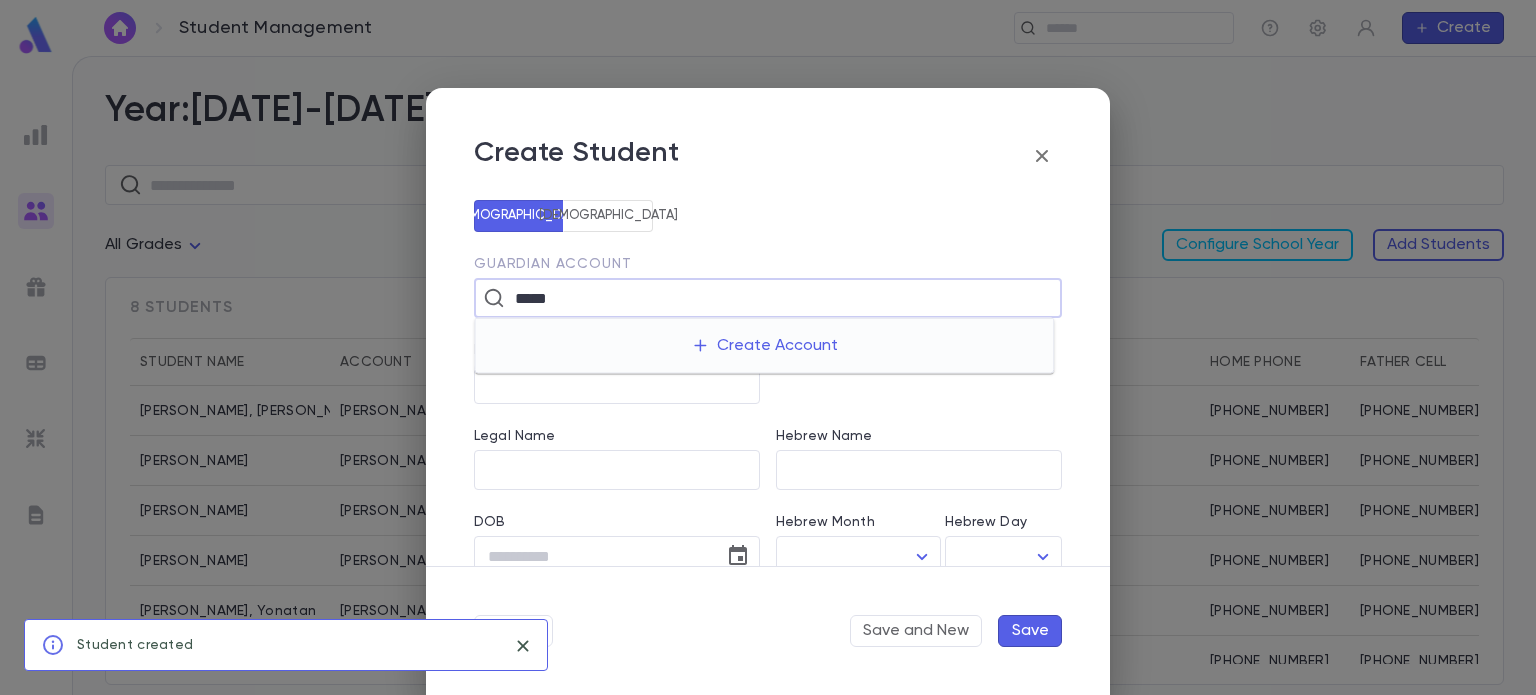 type on "*****" 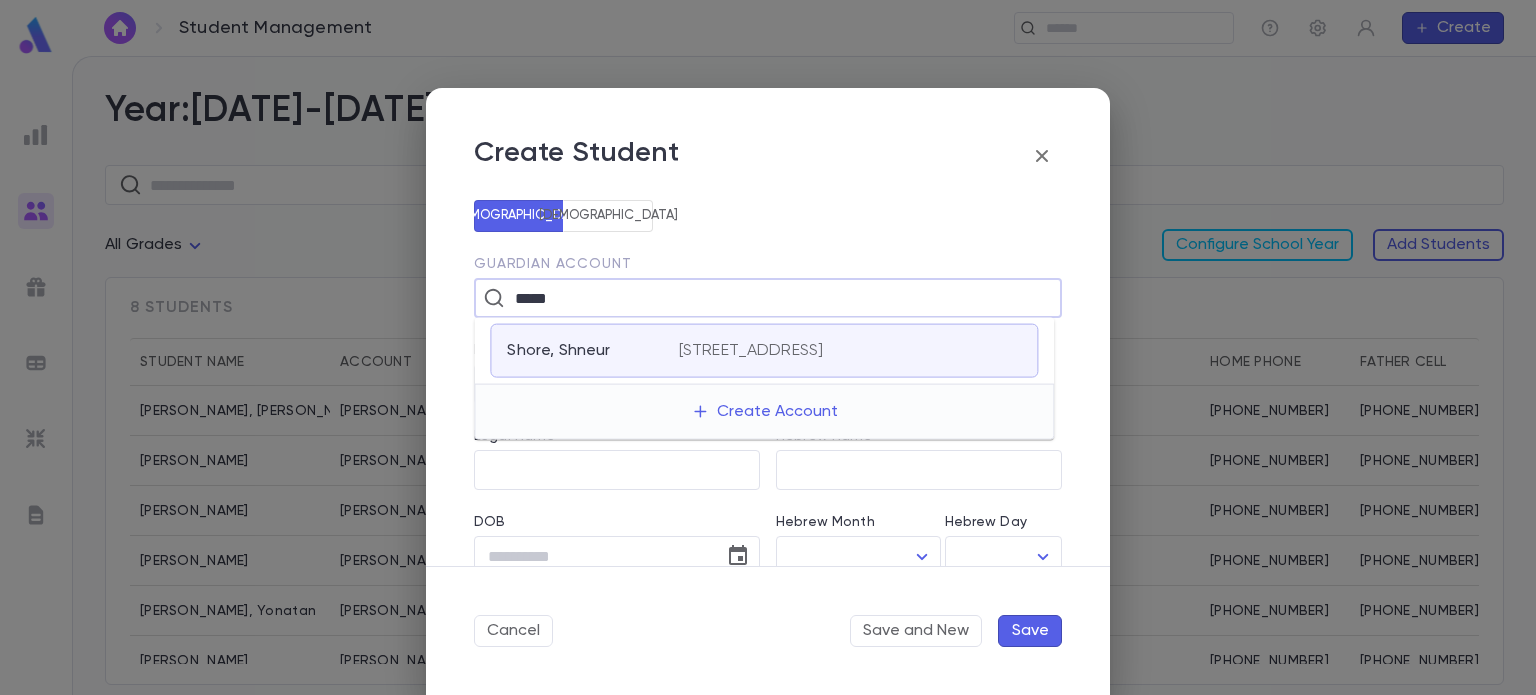 click on "Shore, Shneur" at bounding box center (592, 351) 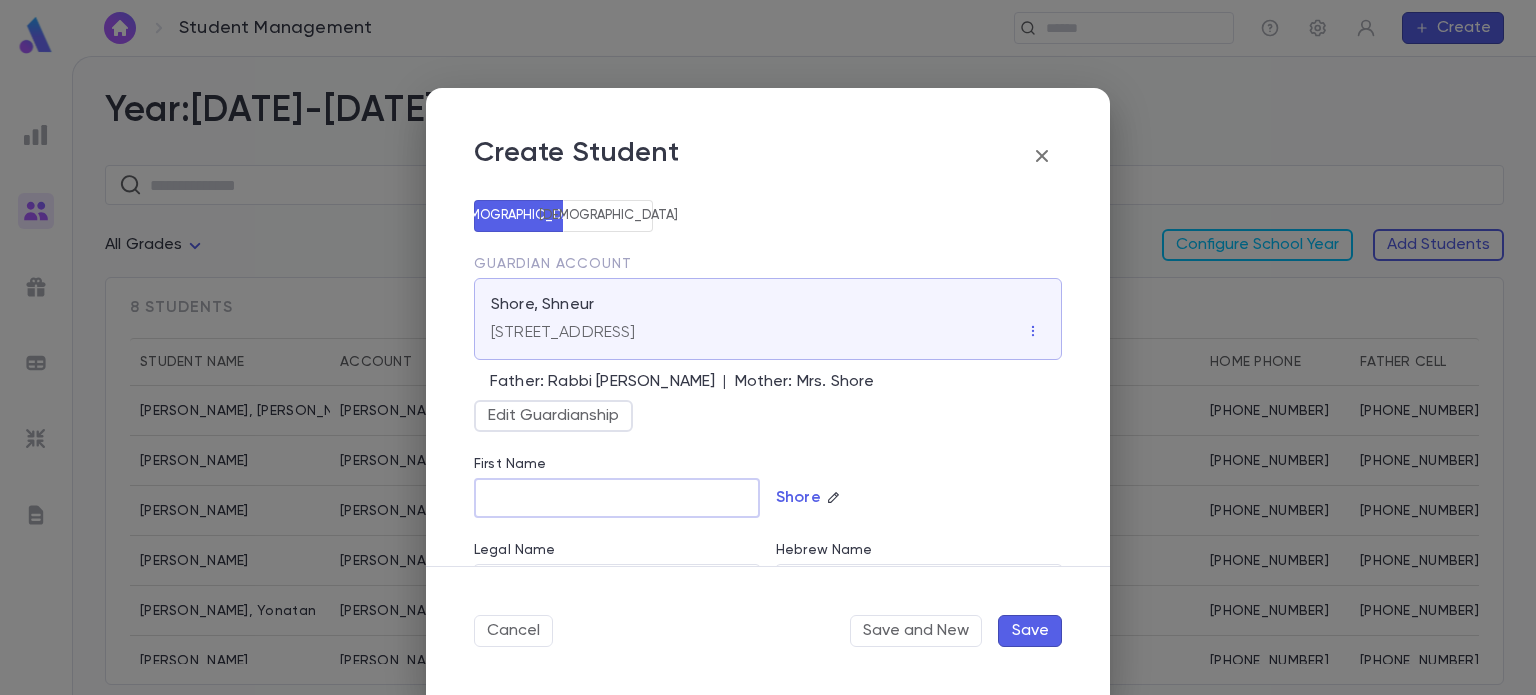 click on "First Name" at bounding box center [617, 498] 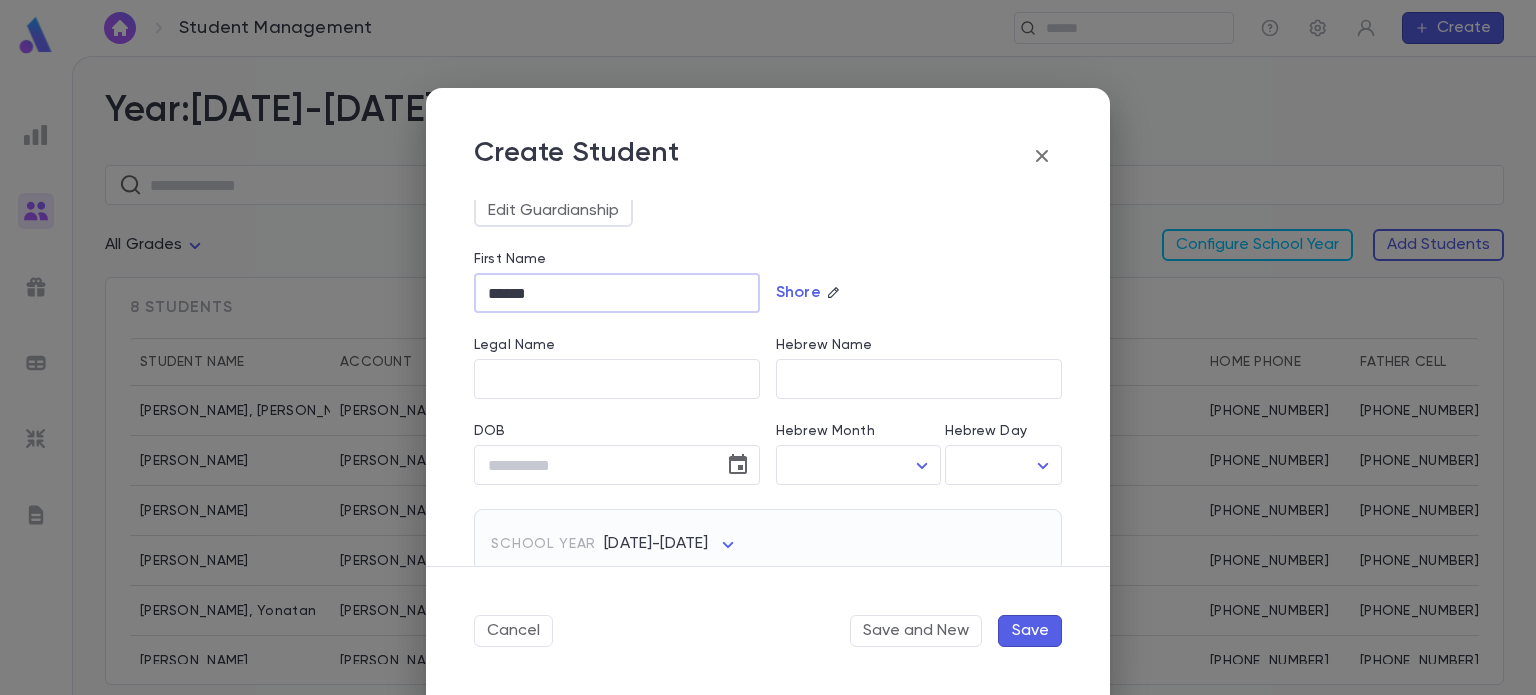 scroll, scrollTop: 206, scrollLeft: 0, axis: vertical 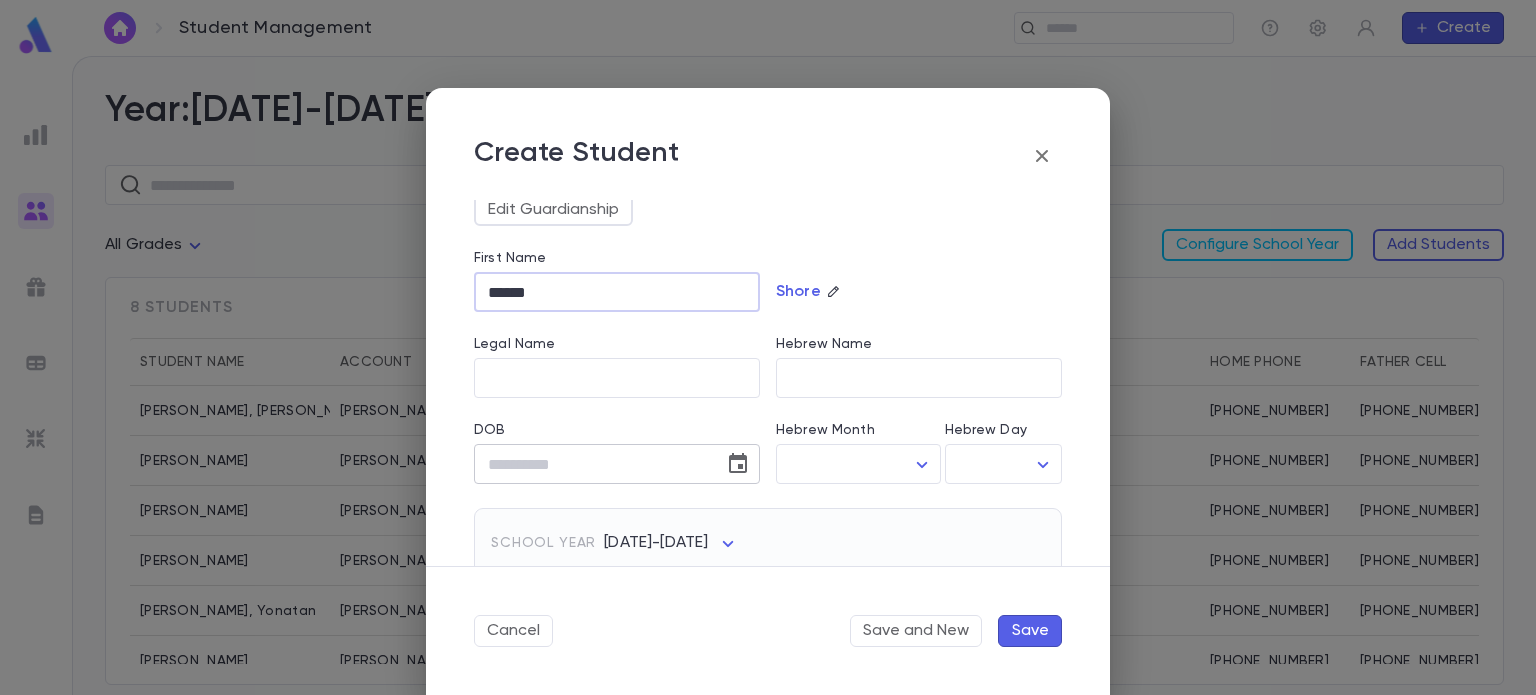 type on "******" 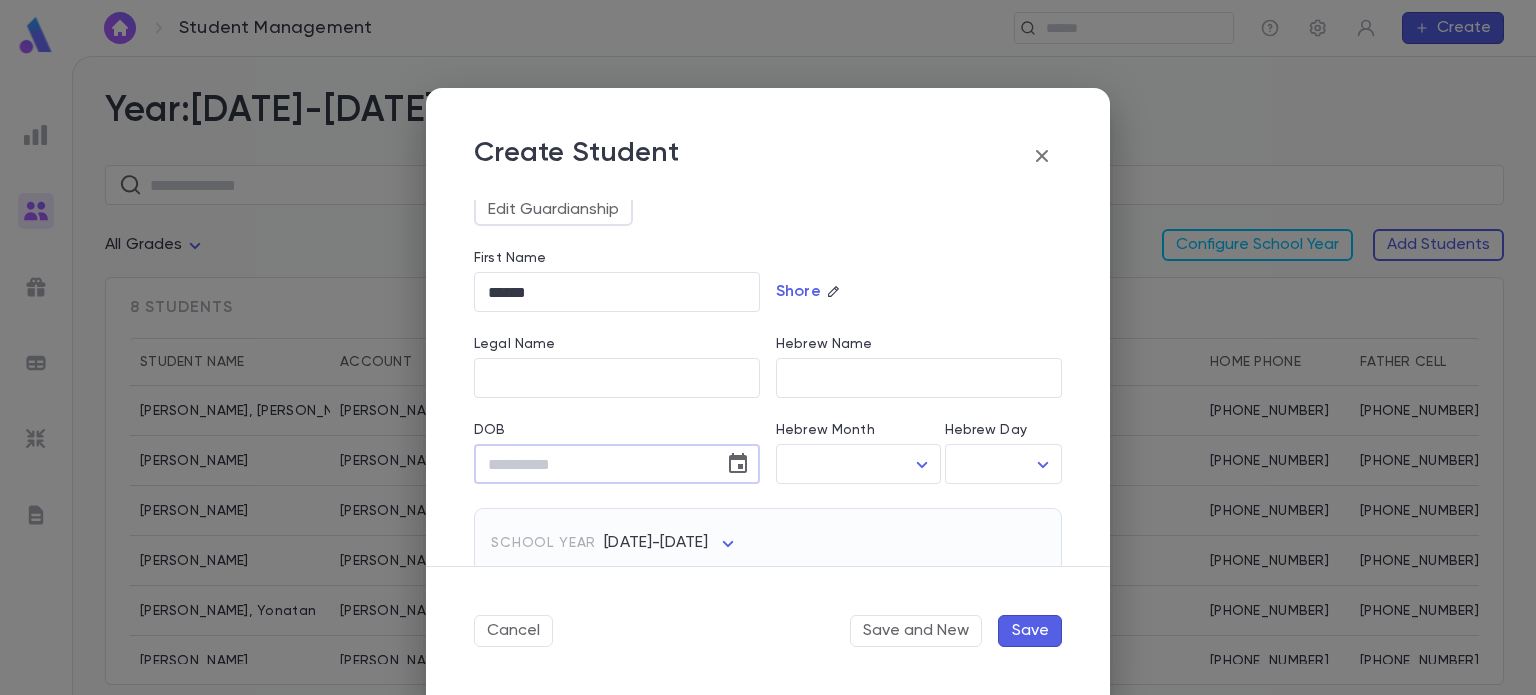 click on "DOB" at bounding box center [592, 464] 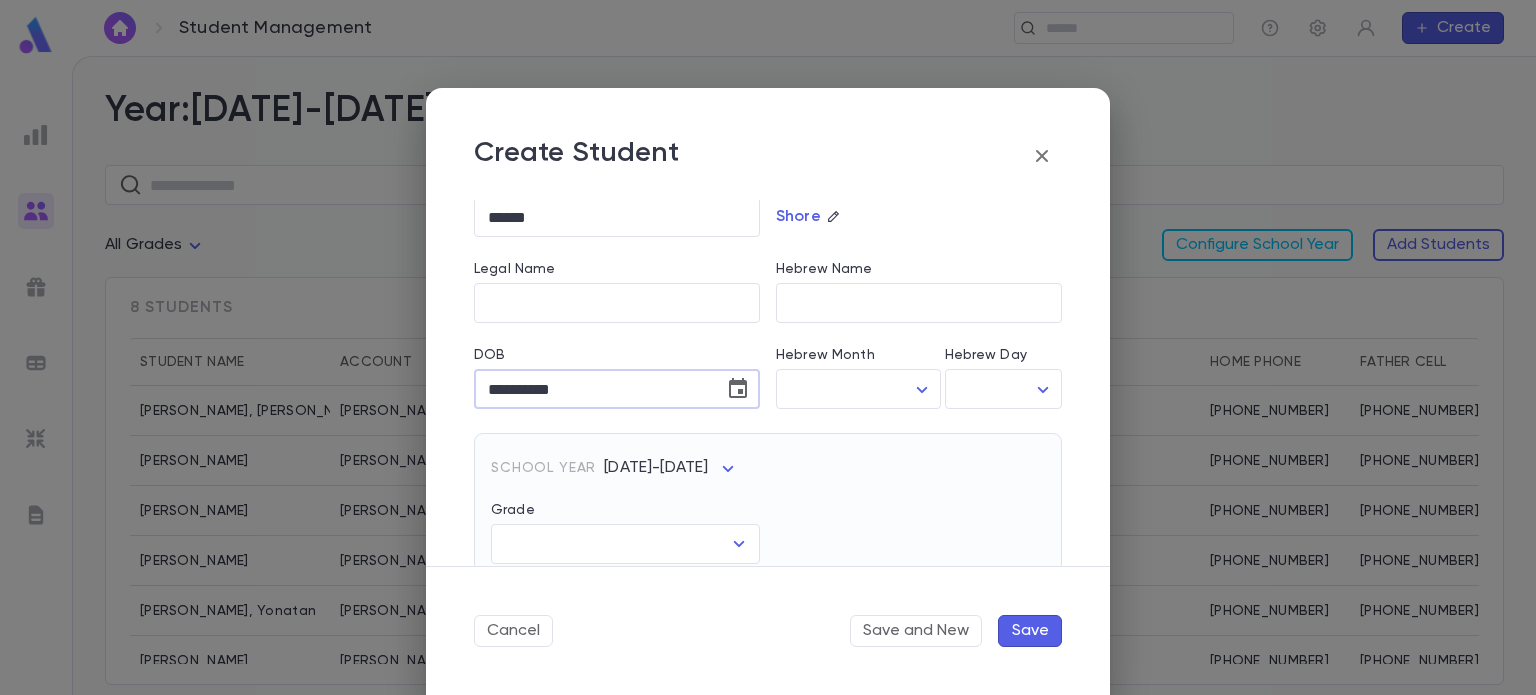 scroll, scrollTop: 305, scrollLeft: 0, axis: vertical 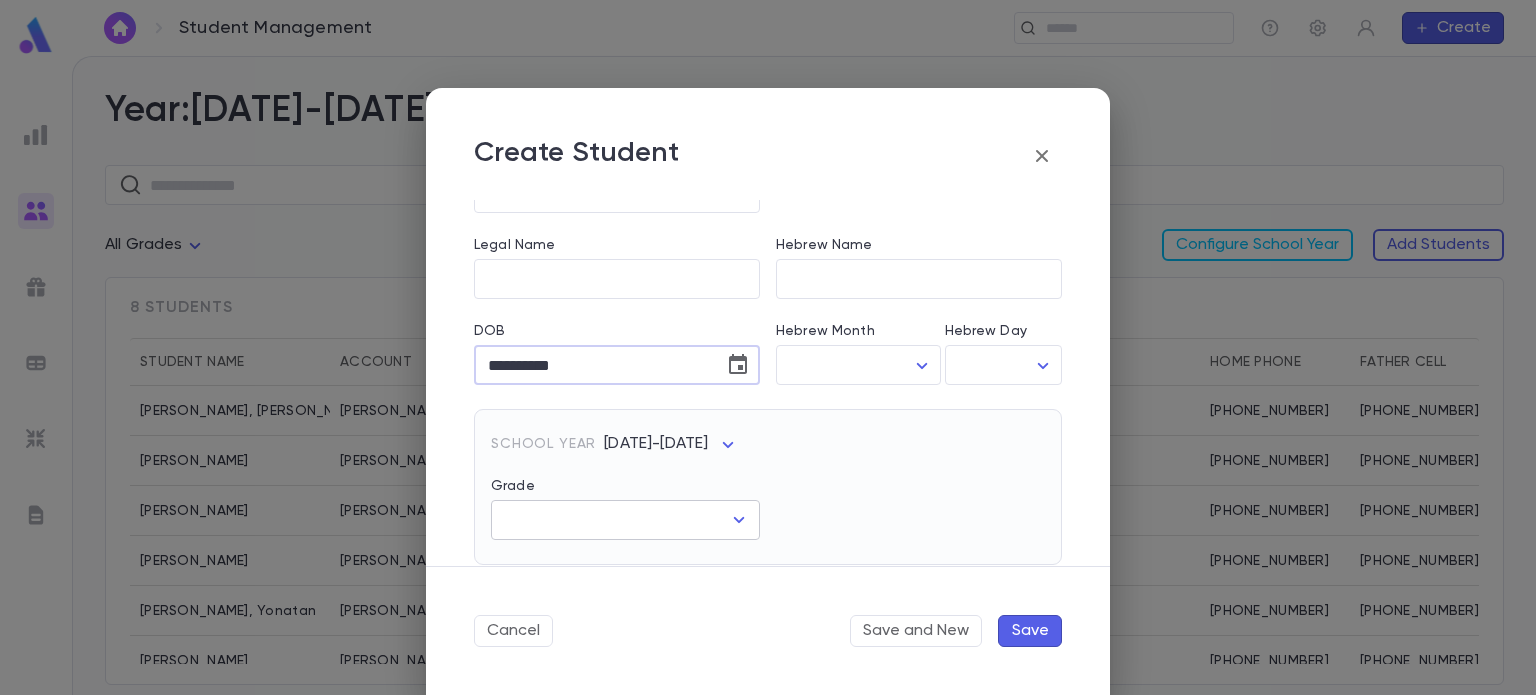 type on "**********" 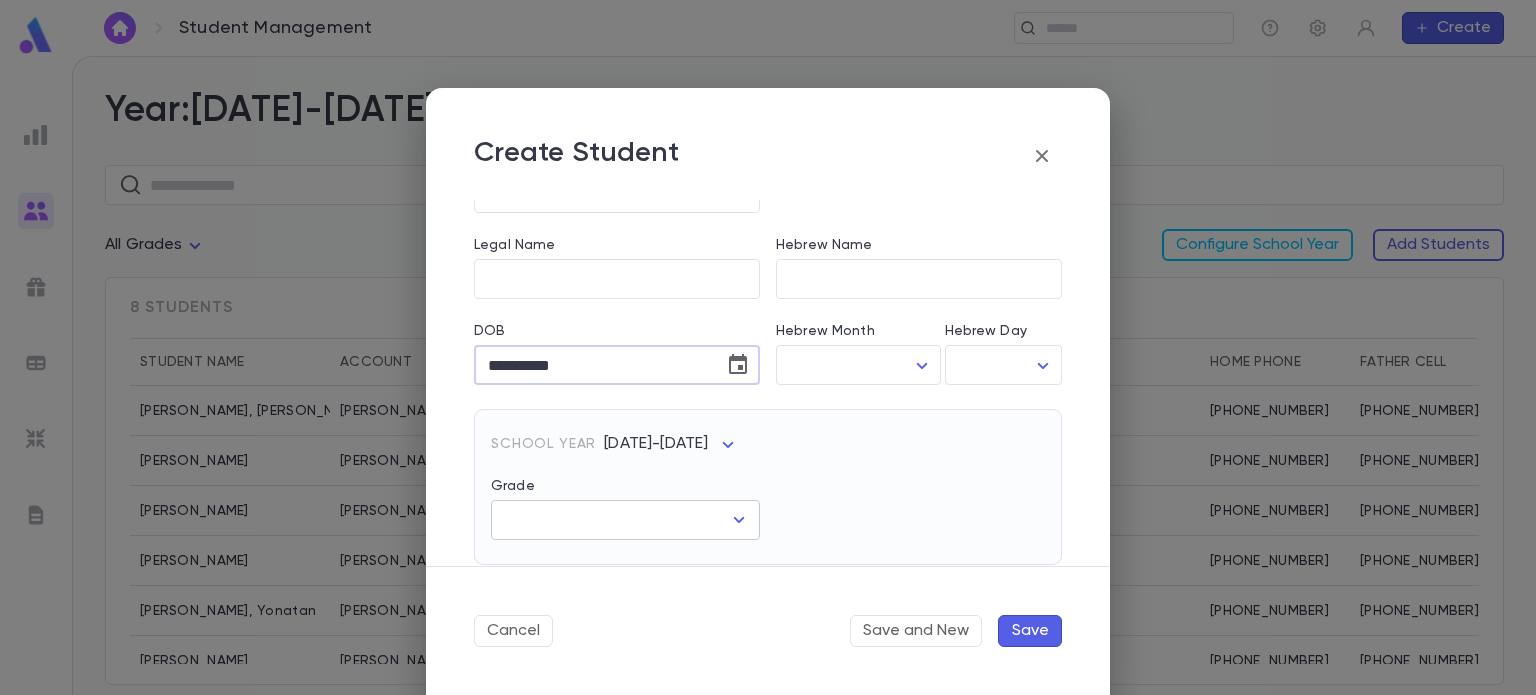 click on "Grade" at bounding box center (610, 520) 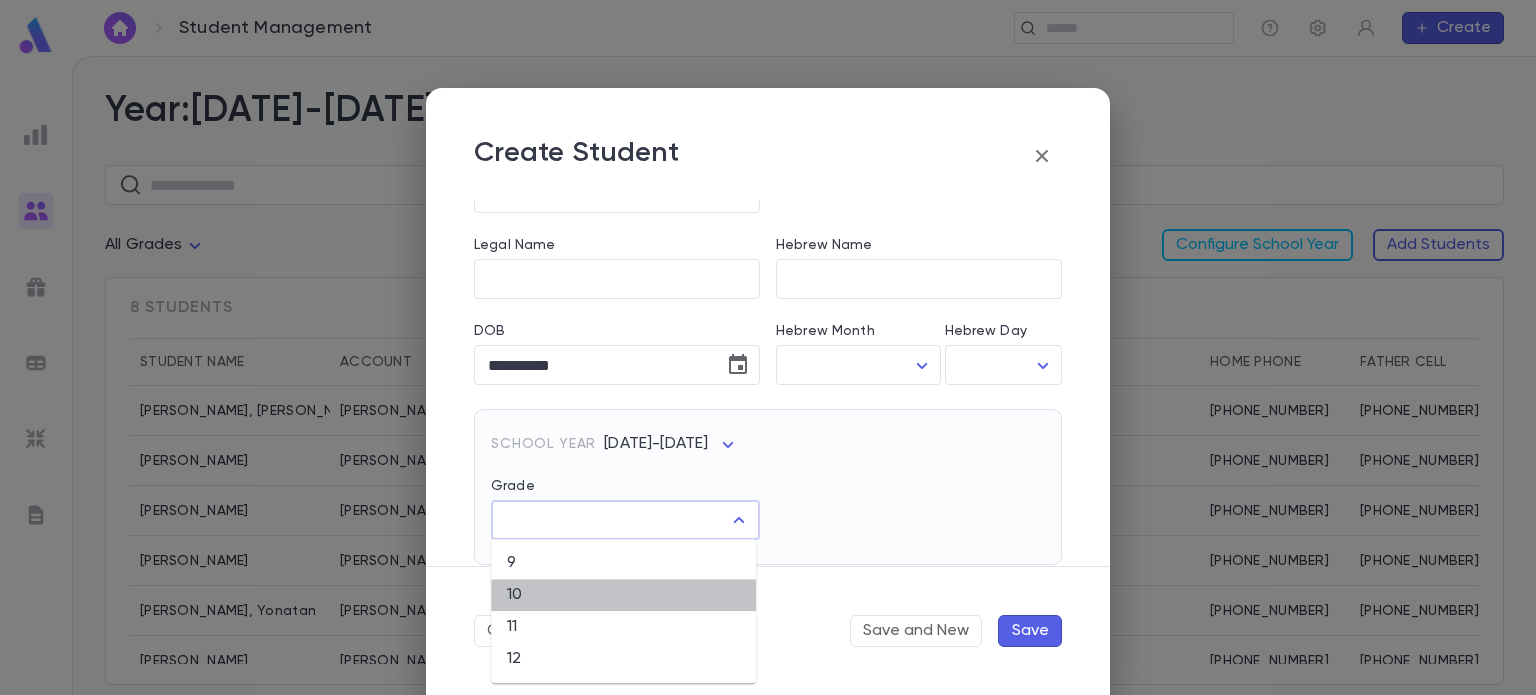click on "10" at bounding box center (623, 595) 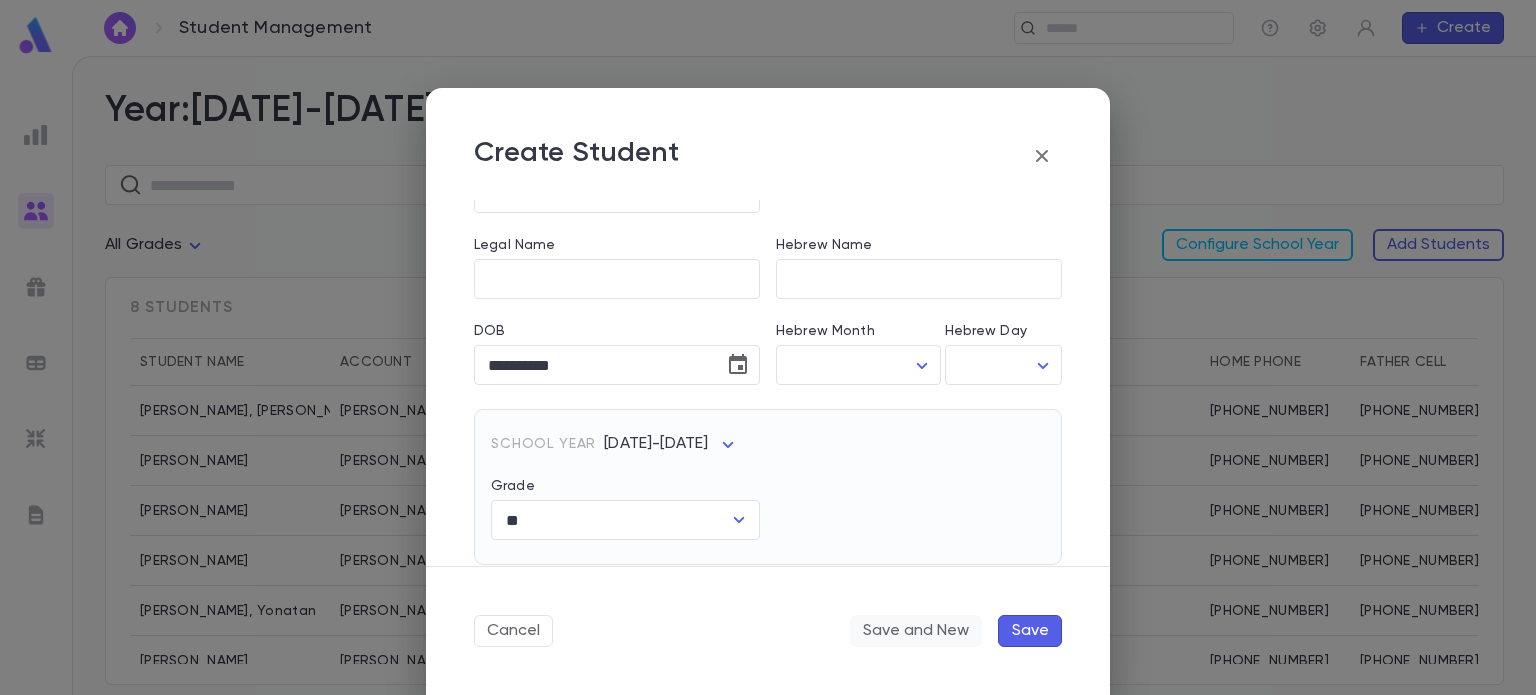 click on "Save and New" at bounding box center [916, 631] 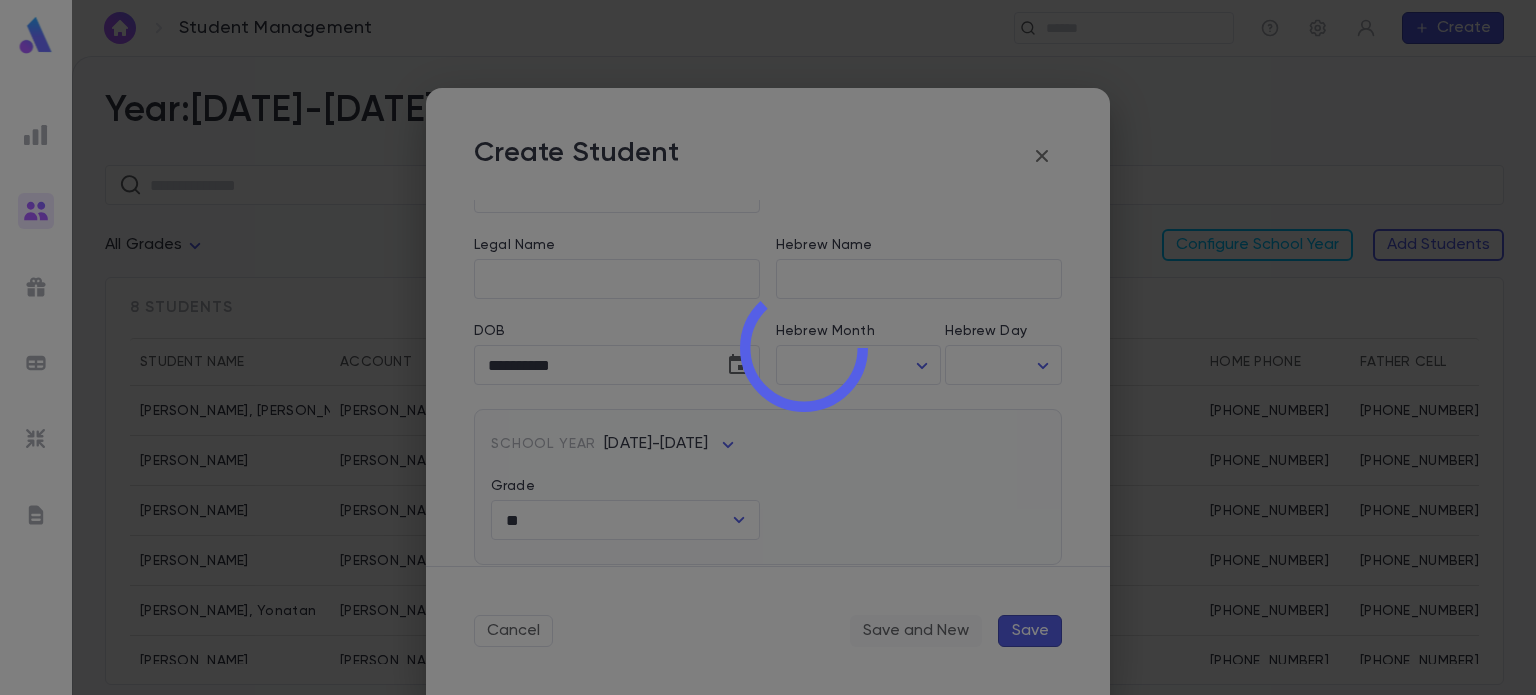 type 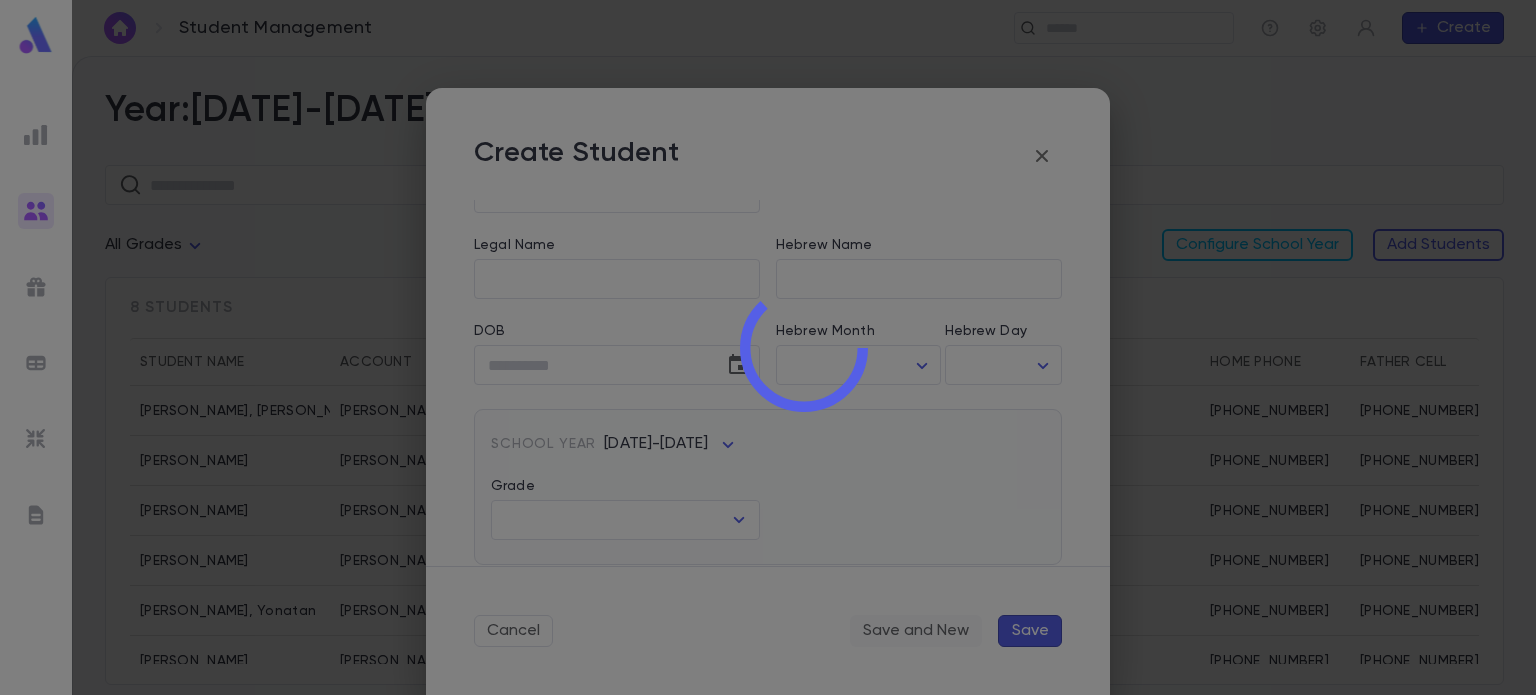 scroll, scrollTop: 0, scrollLeft: 0, axis: both 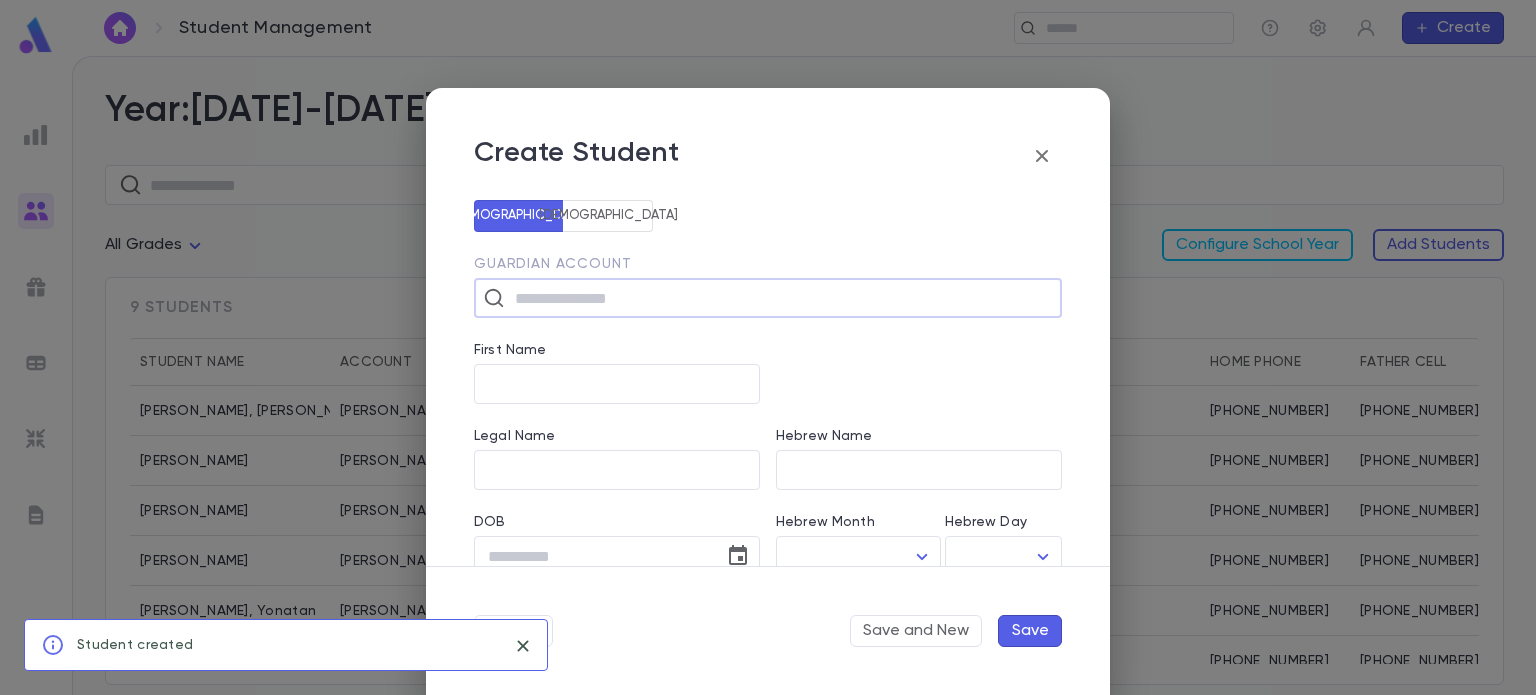 click at bounding box center (781, 298) 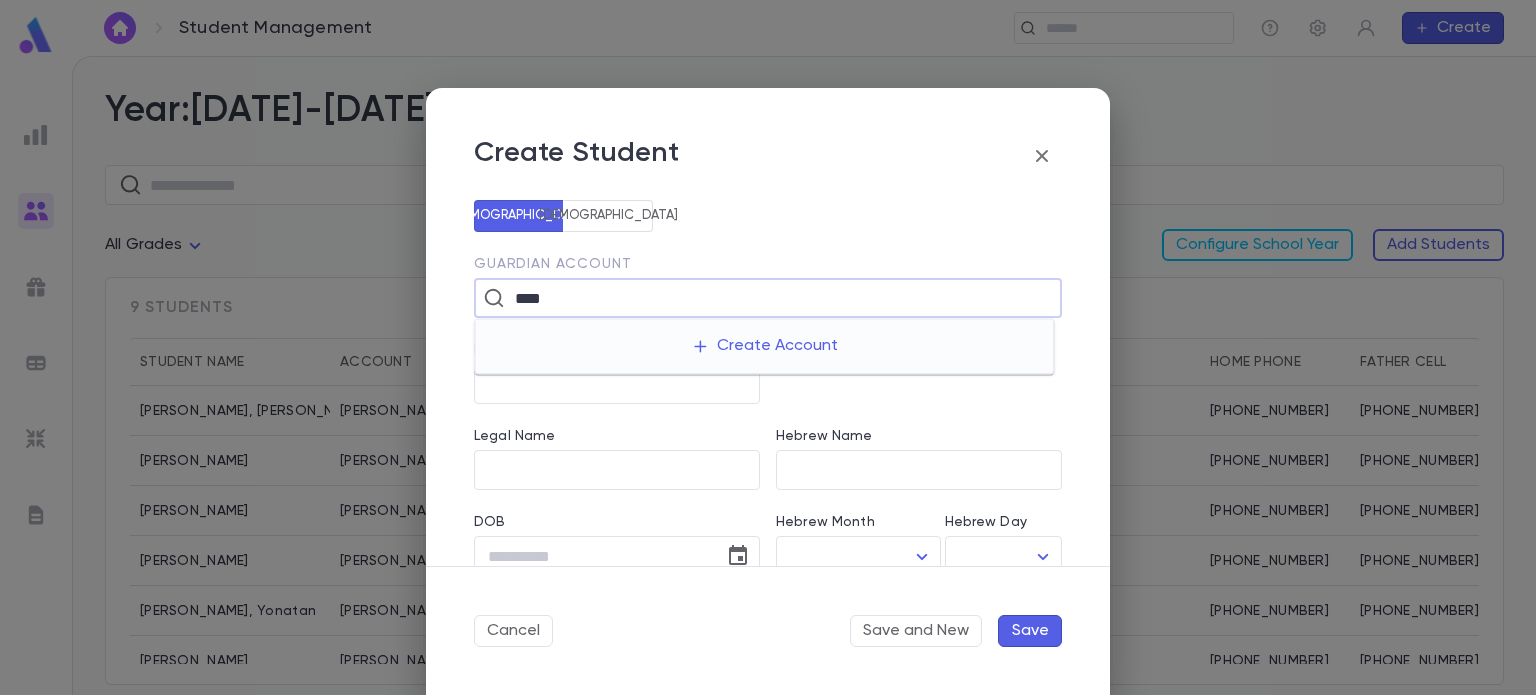 type on "****" 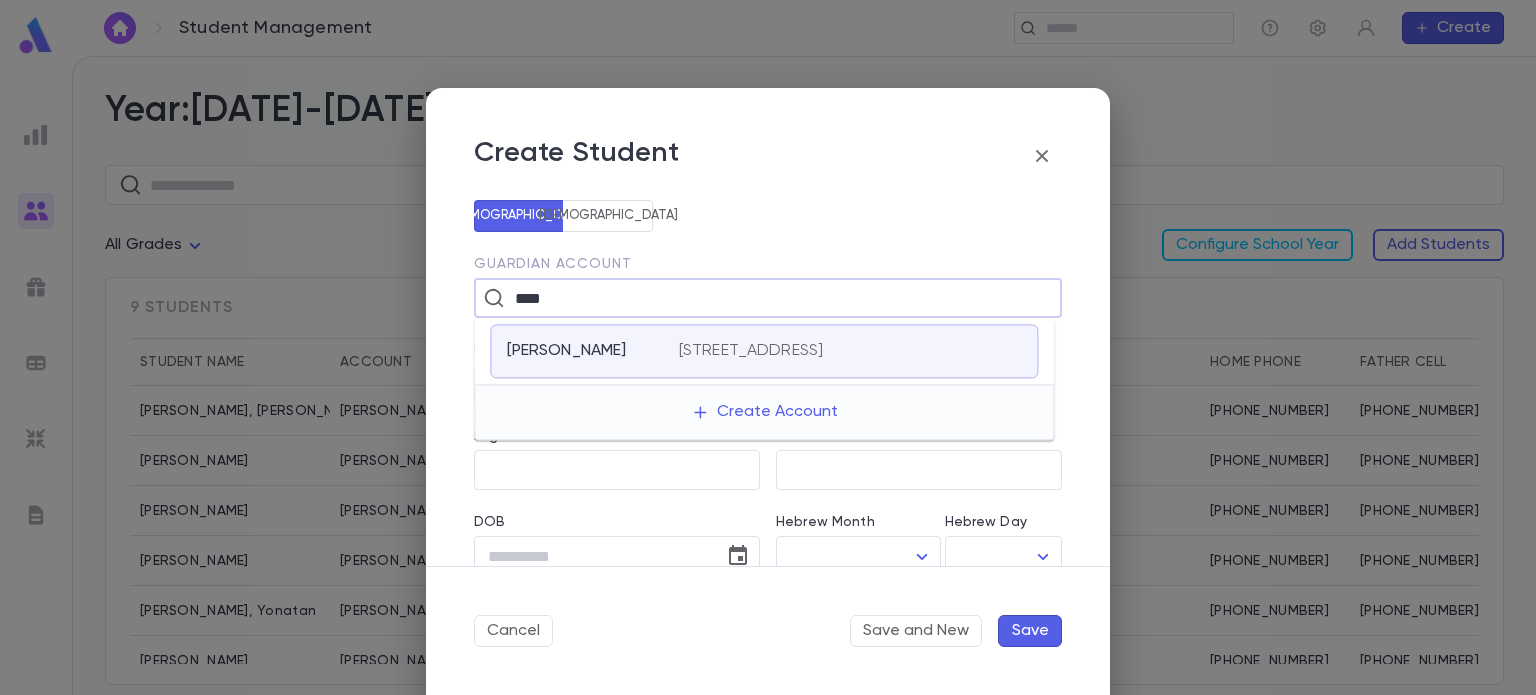 click on "17 pressburg Lane, Lakewood NJ 08701" at bounding box center (751, 351) 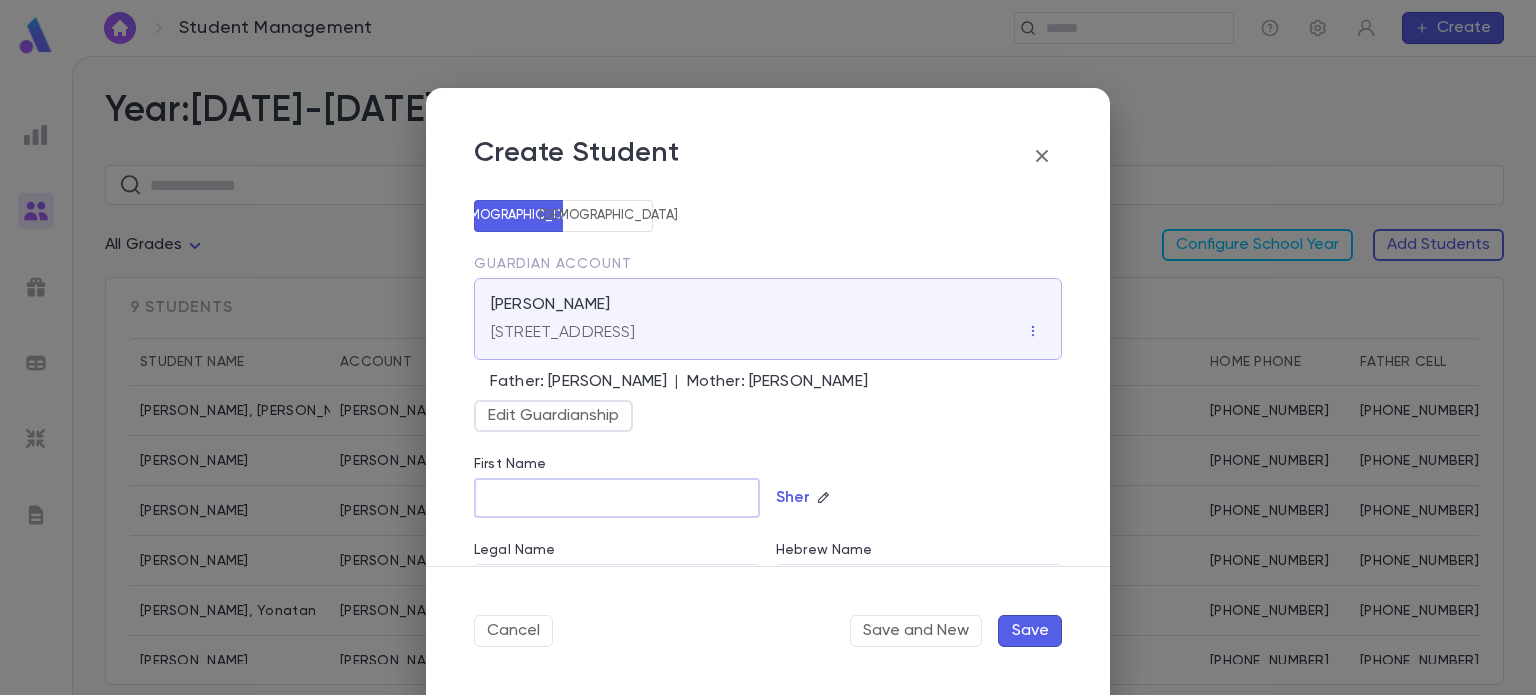 click on "First Name" at bounding box center (617, 498) 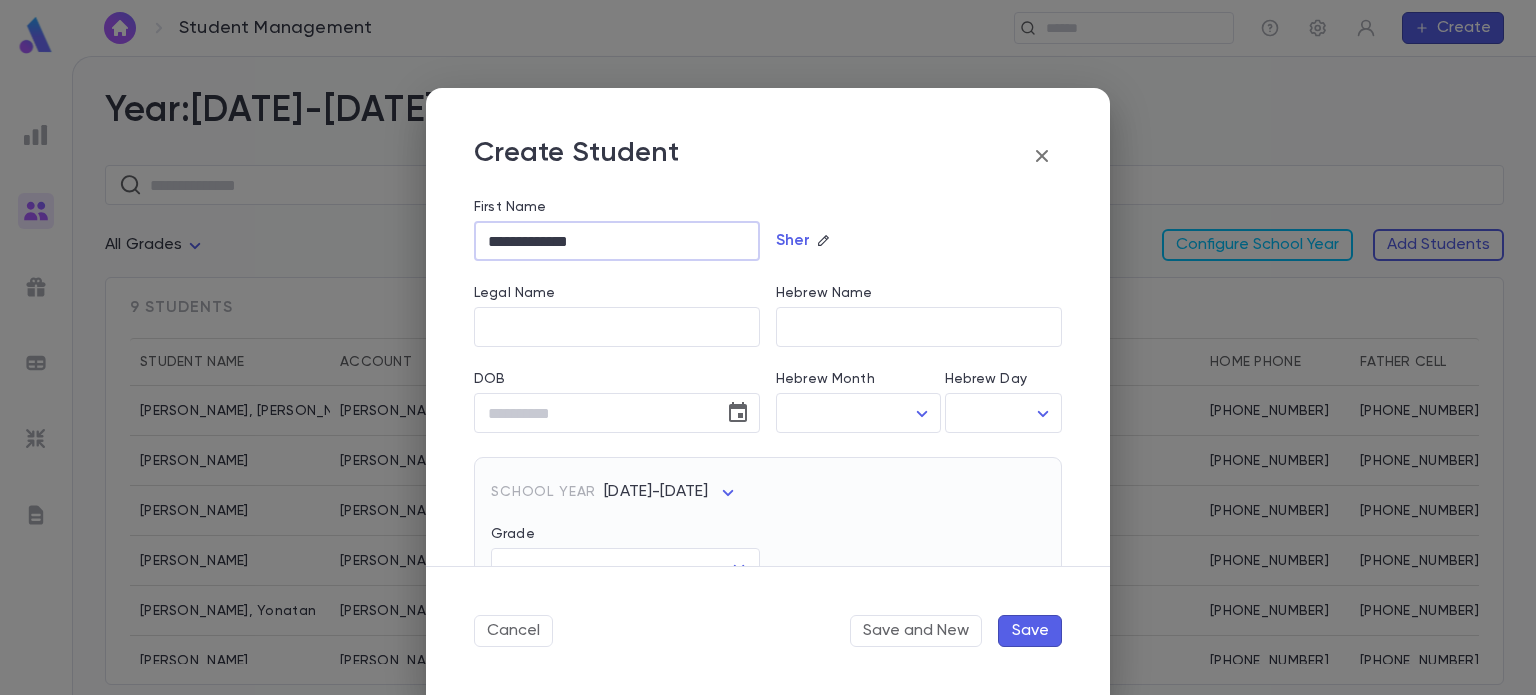 scroll, scrollTop: 260, scrollLeft: 0, axis: vertical 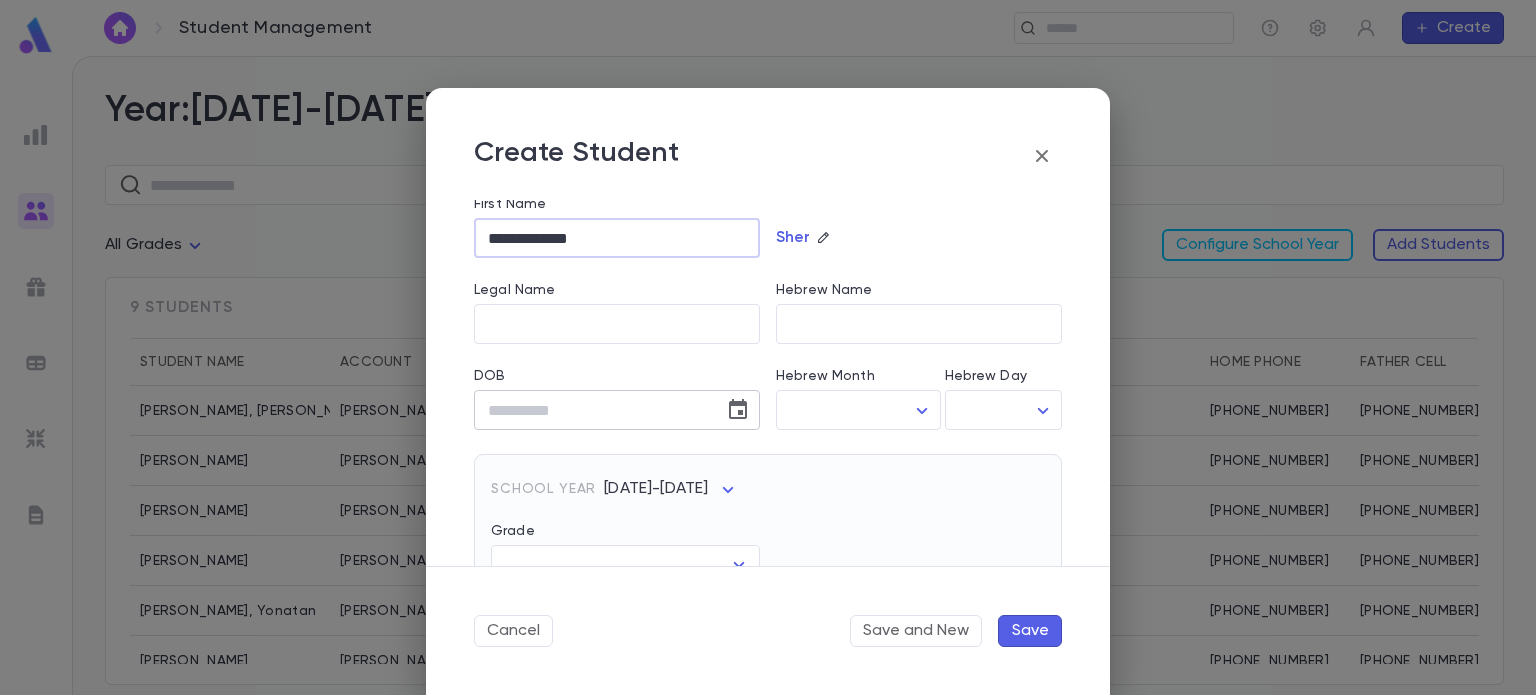 type on "**********" 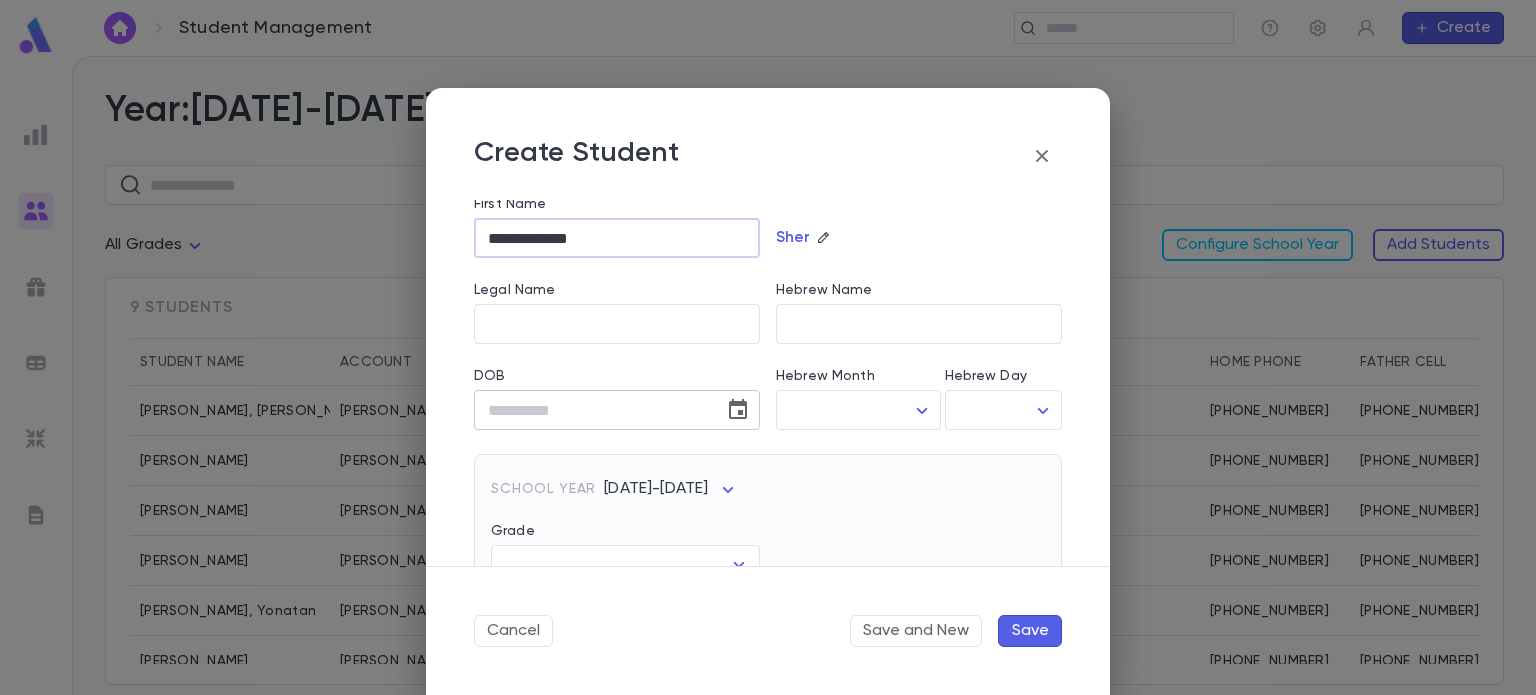 click on "DOB" at bounding box center [592, 410] 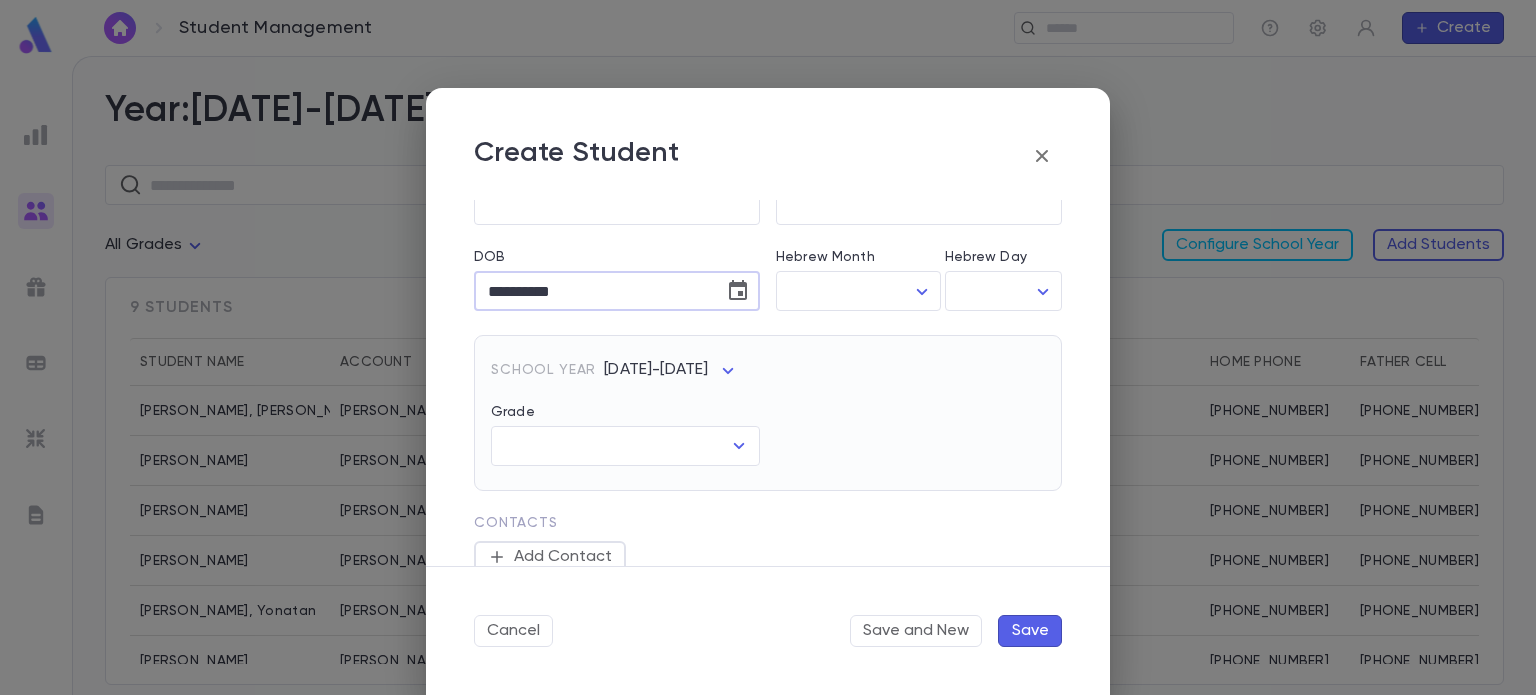 scroll, scrollTop: 384, scrollLeft: 0, axis: vertical 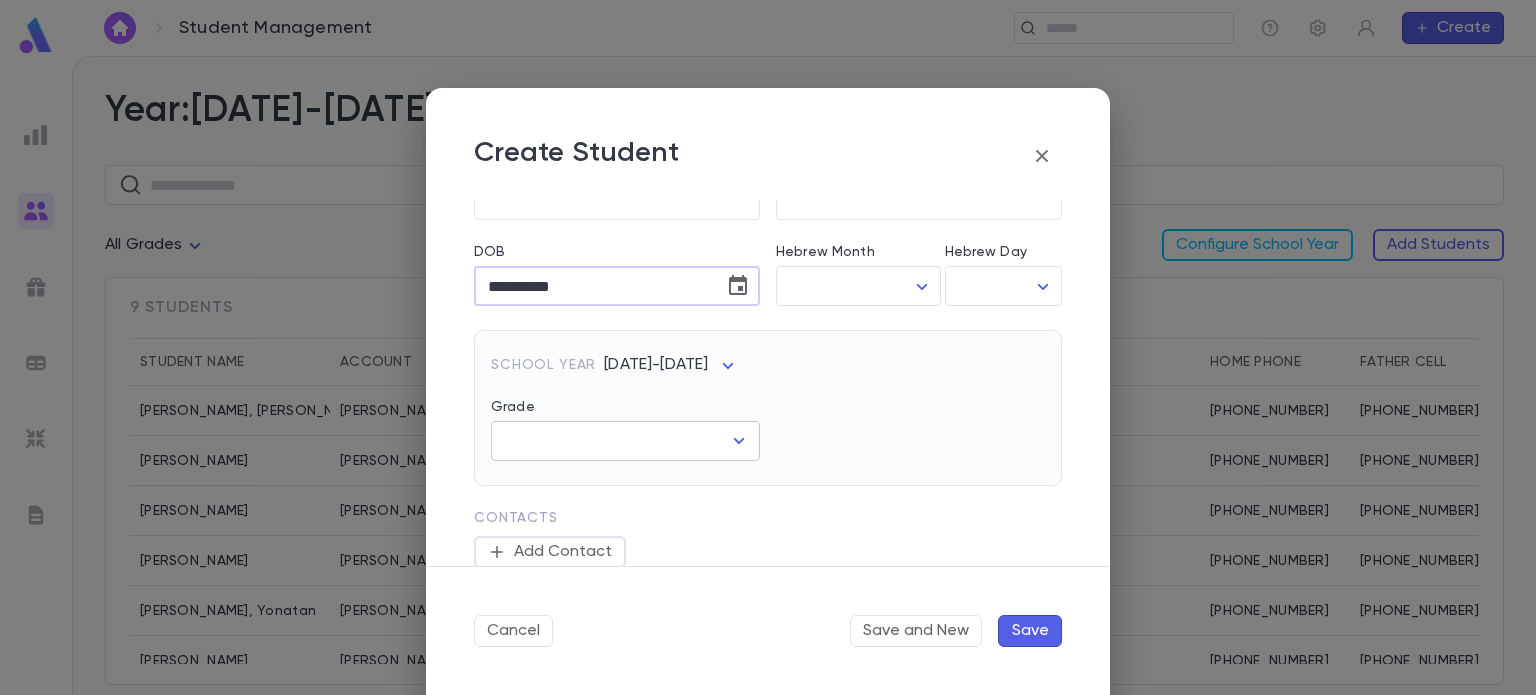 type on "**********" 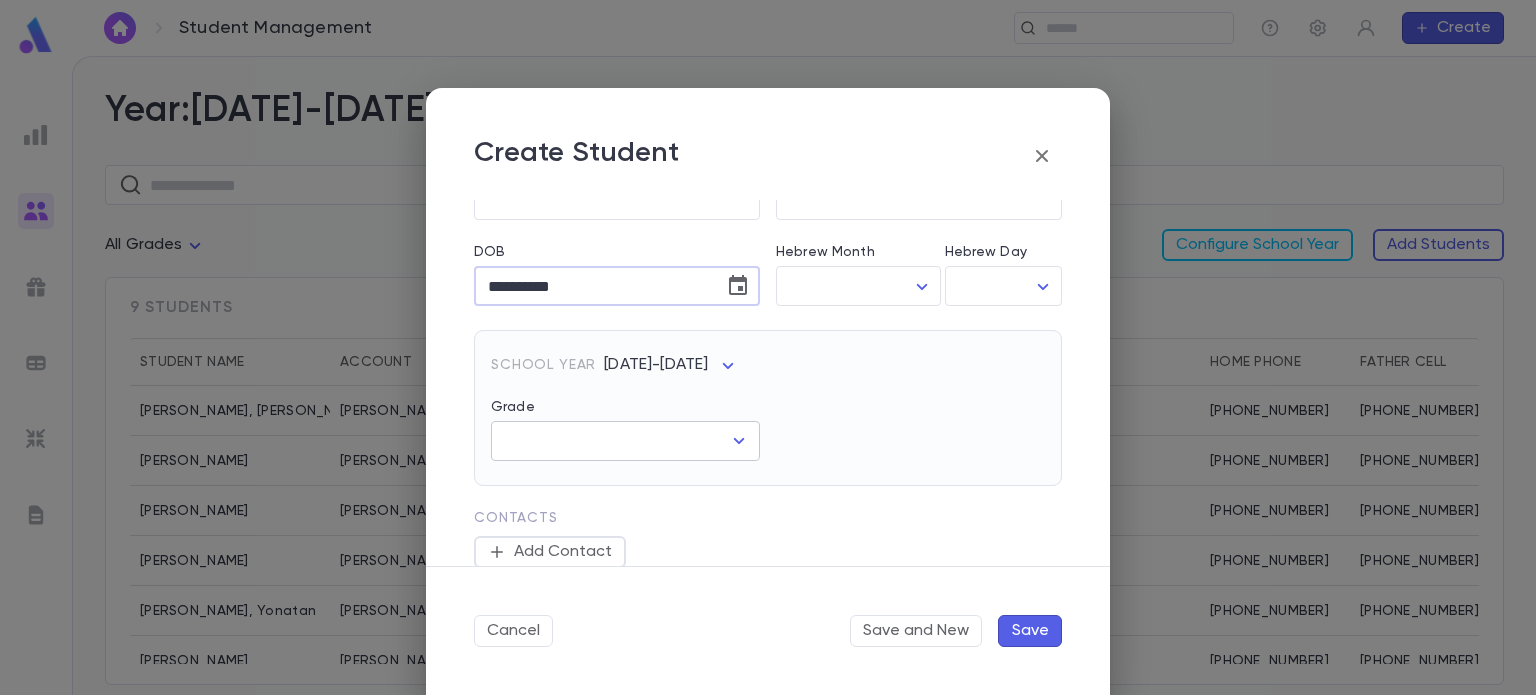 click on "Grade" at bounding box center (610, 441) 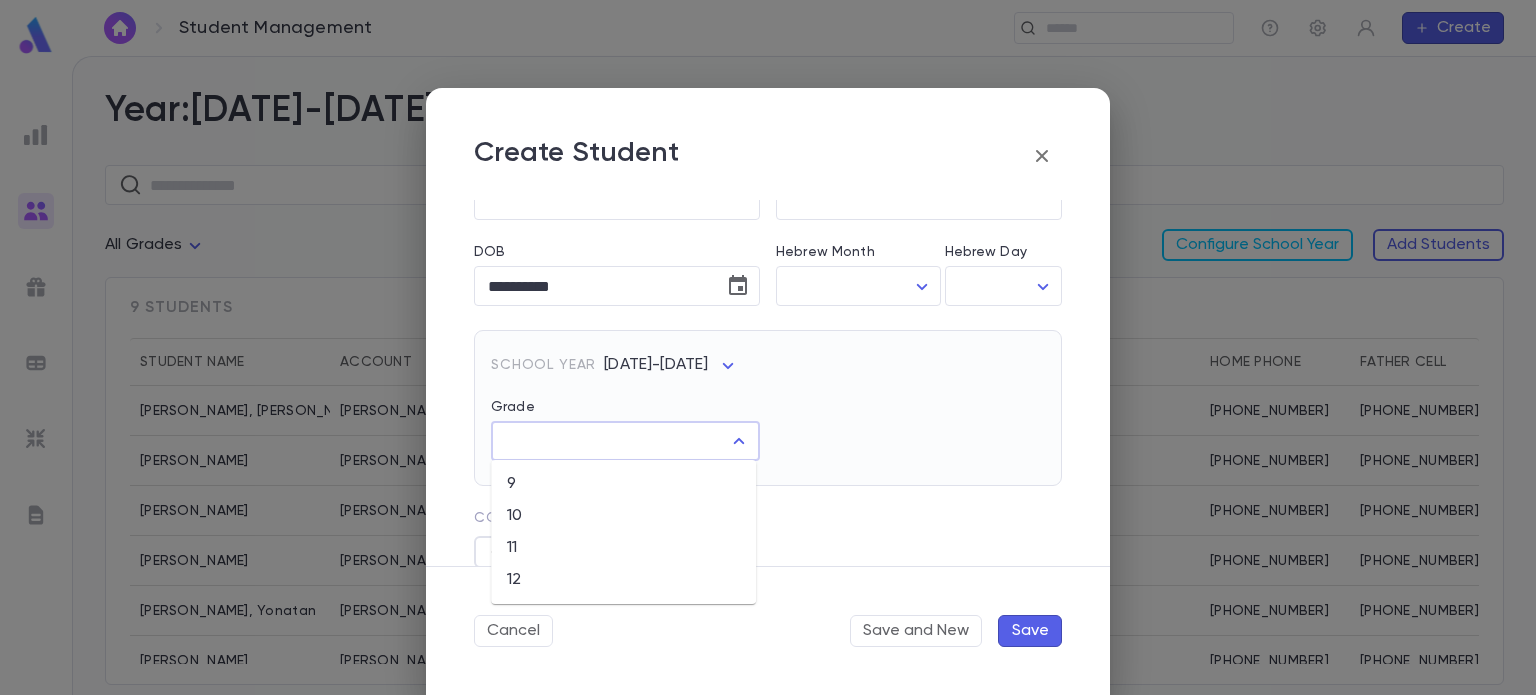click on "10" at bounding box center [623, 516] 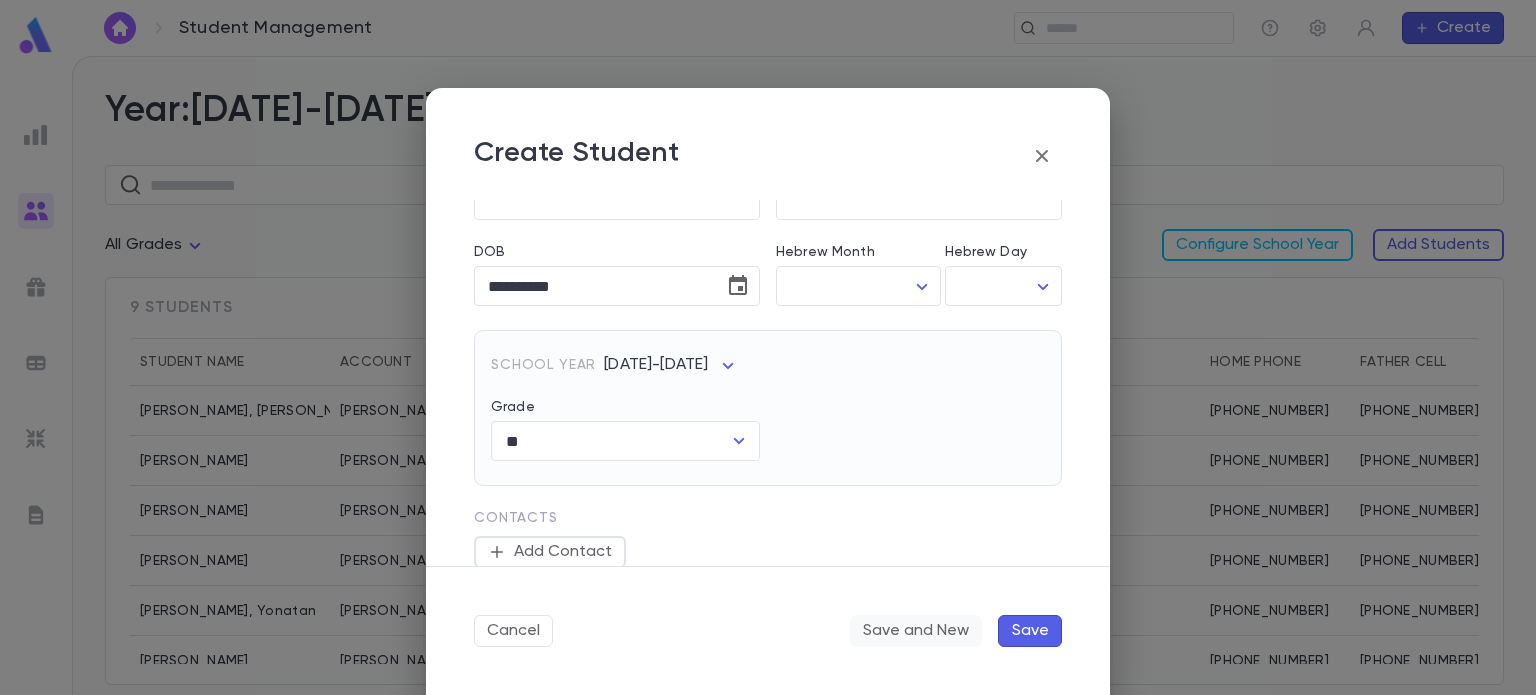 click on "Save and New" at bounding box center [916, 631] 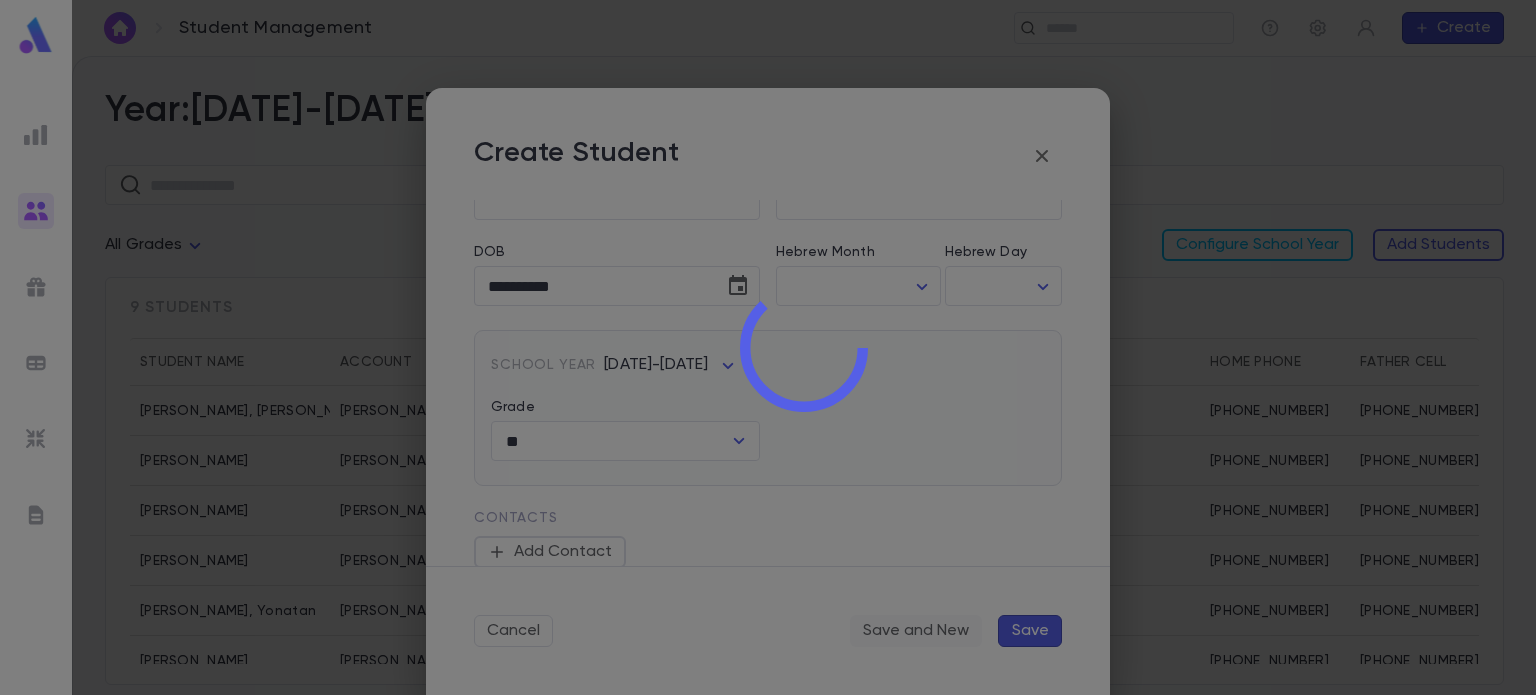 type 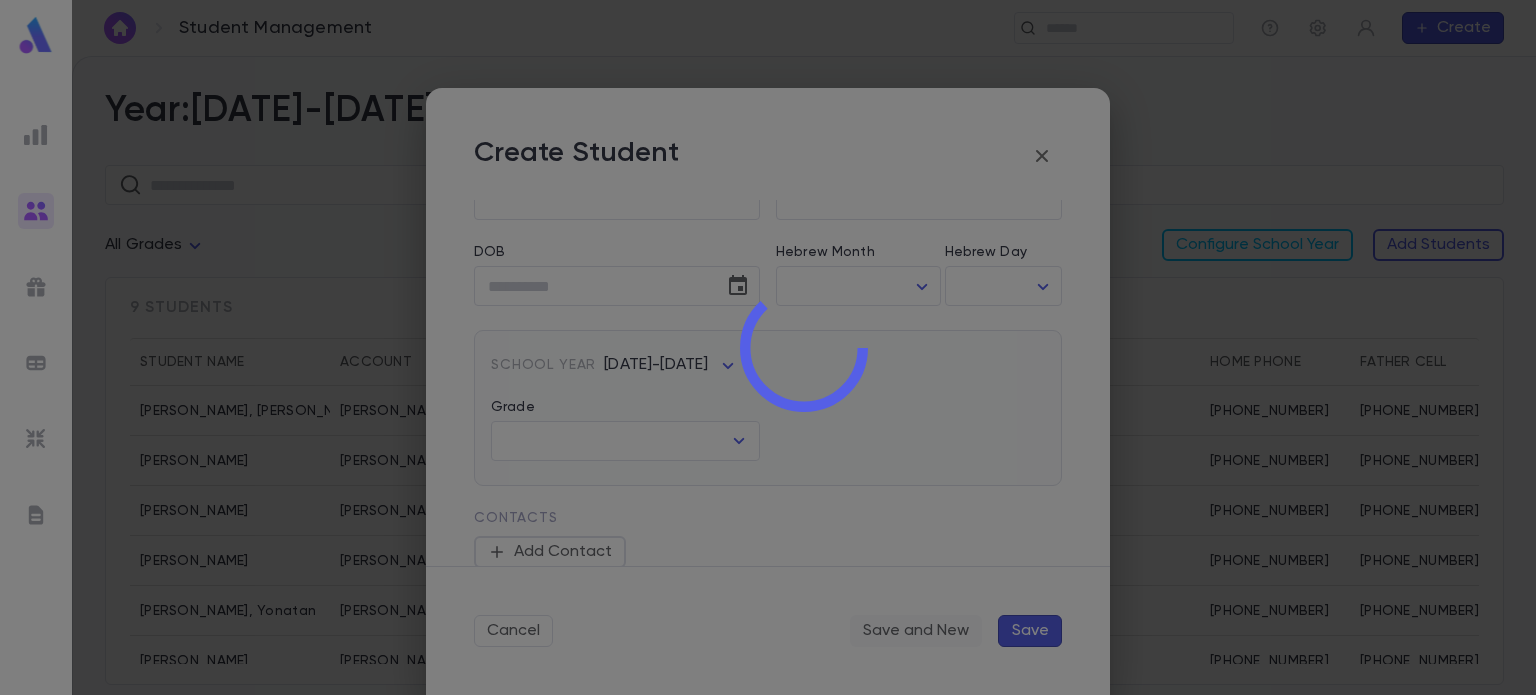 scroll, scrollTop: 0, scrollLeft: 0, axis: both 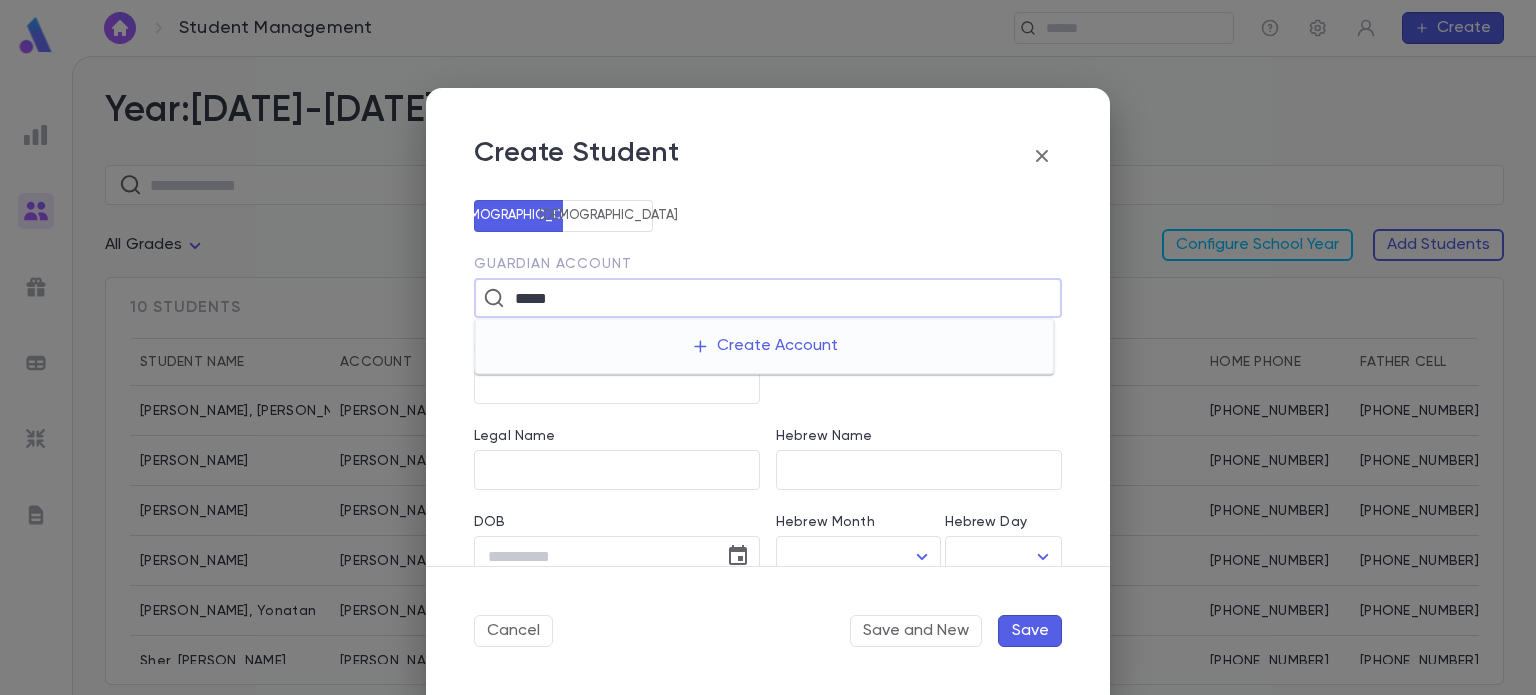 type on "*****" 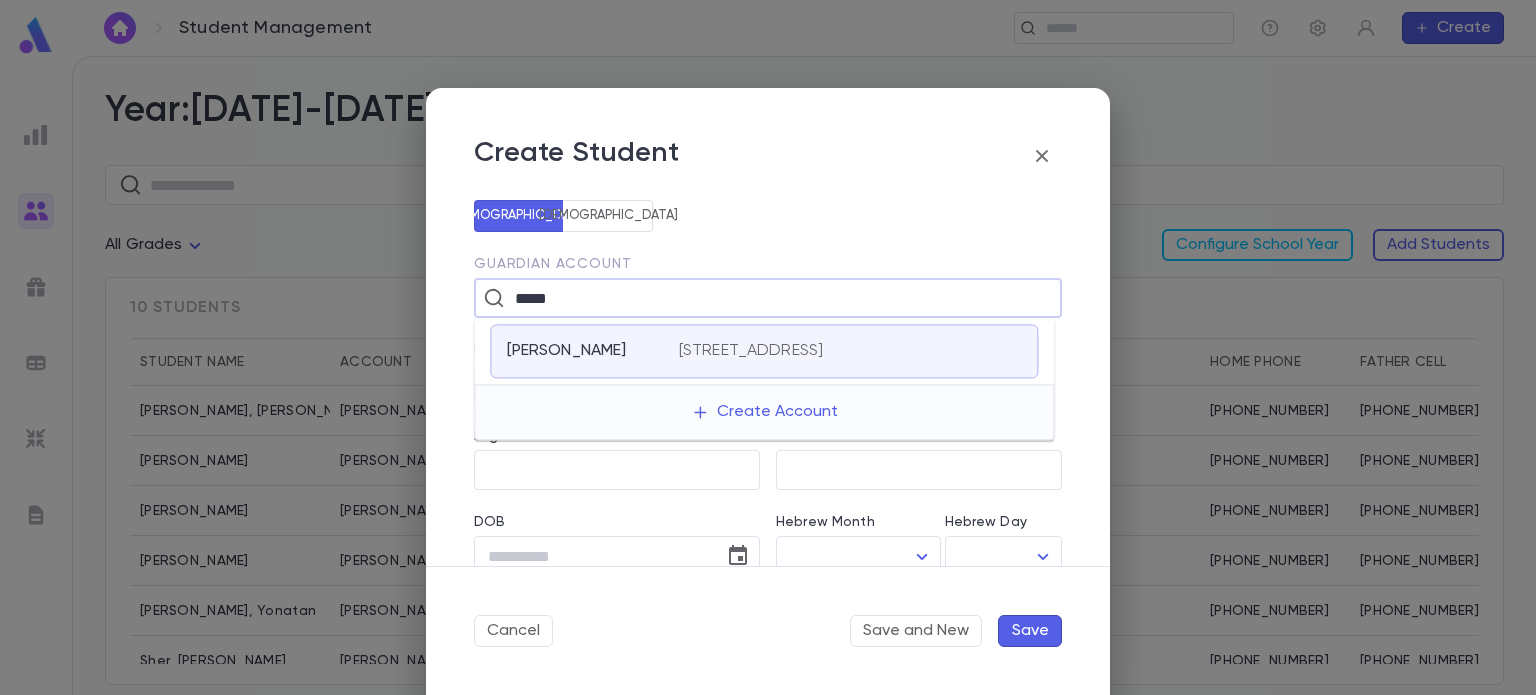 click on "Braun, Pinchus" at bounding box center [580, 351] 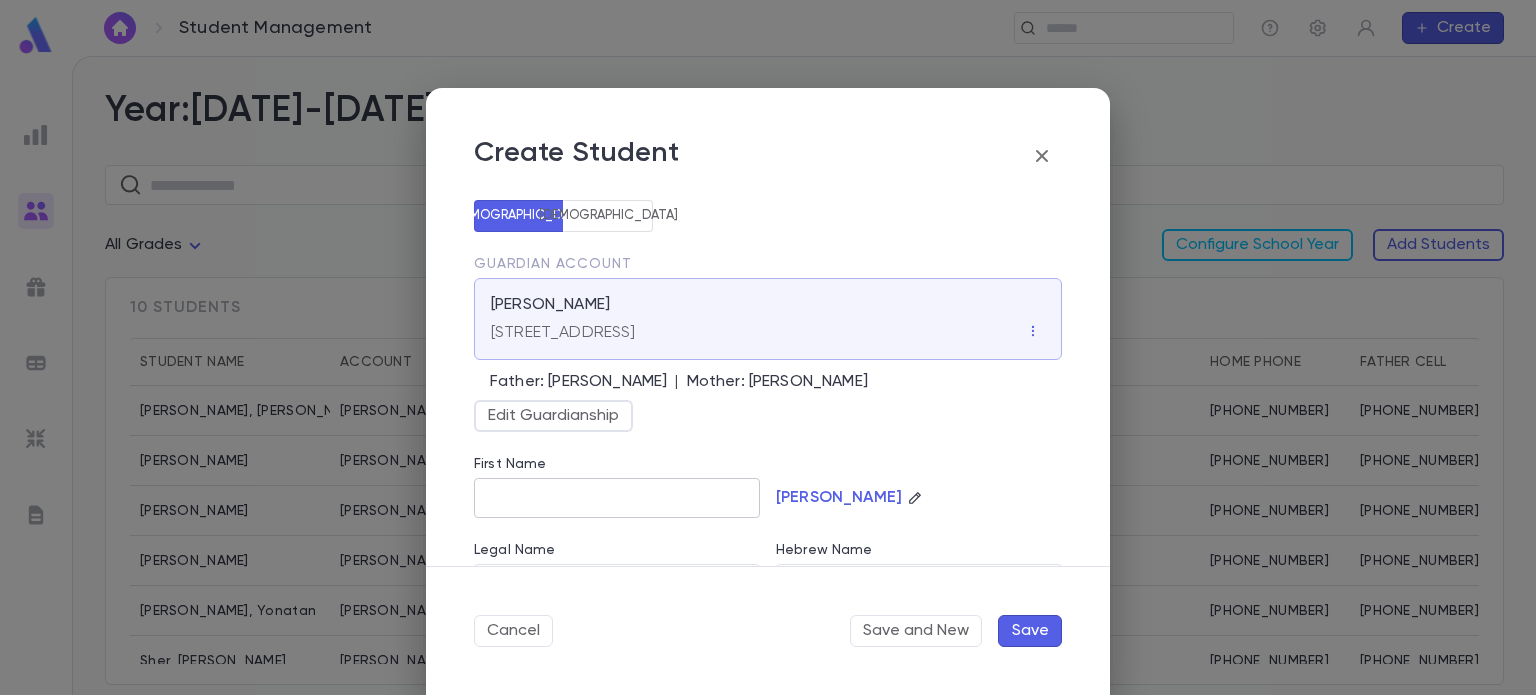 click on "First Name" at bounding box center (617, 498) 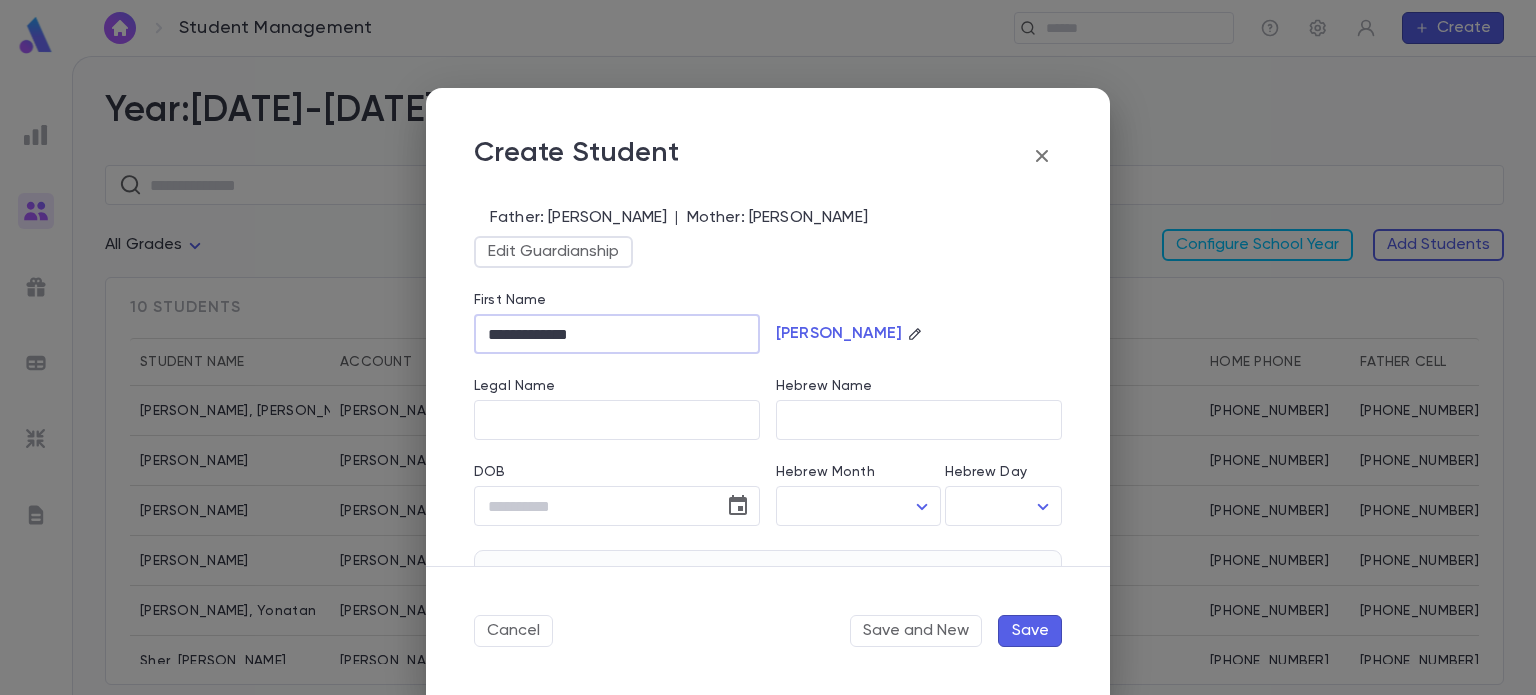 scroll, scrollTop: 169, scrollLeft: 0, axis: vertical 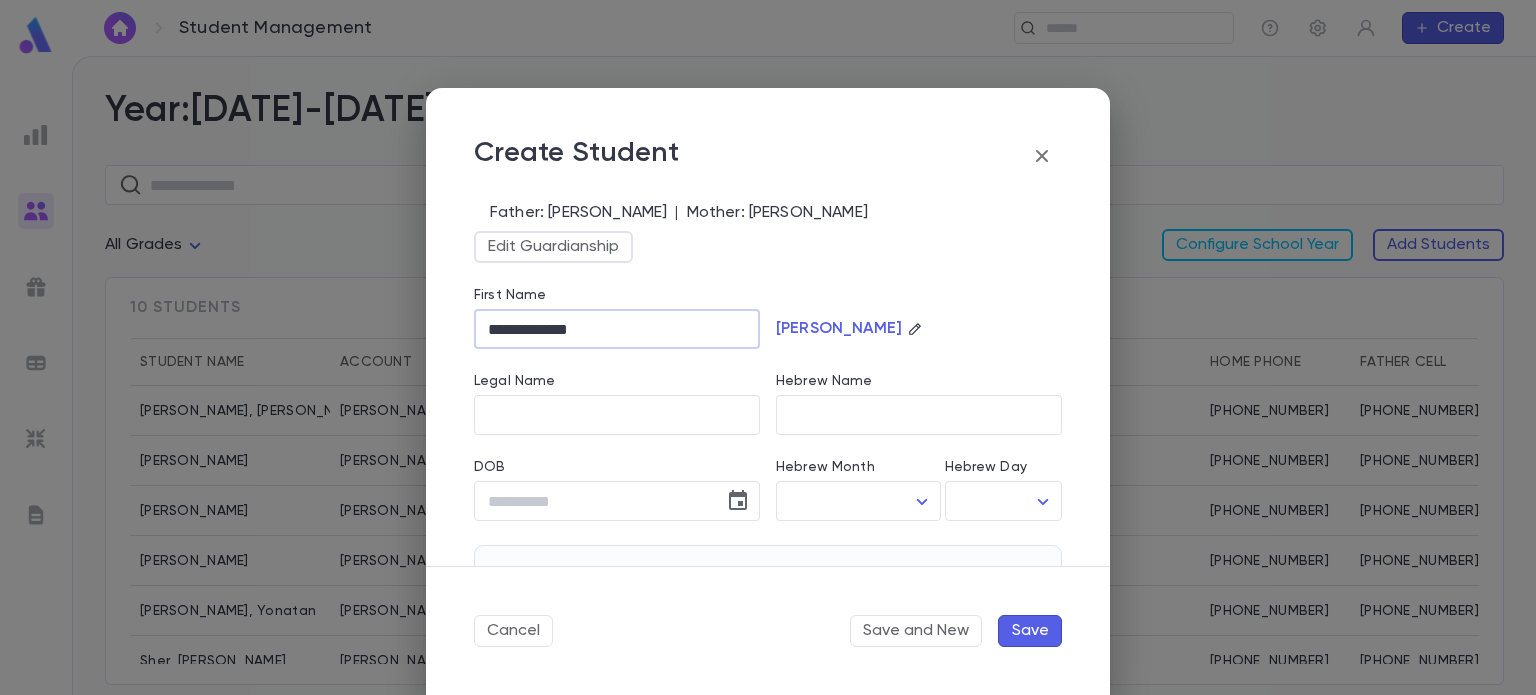 type on "**********" 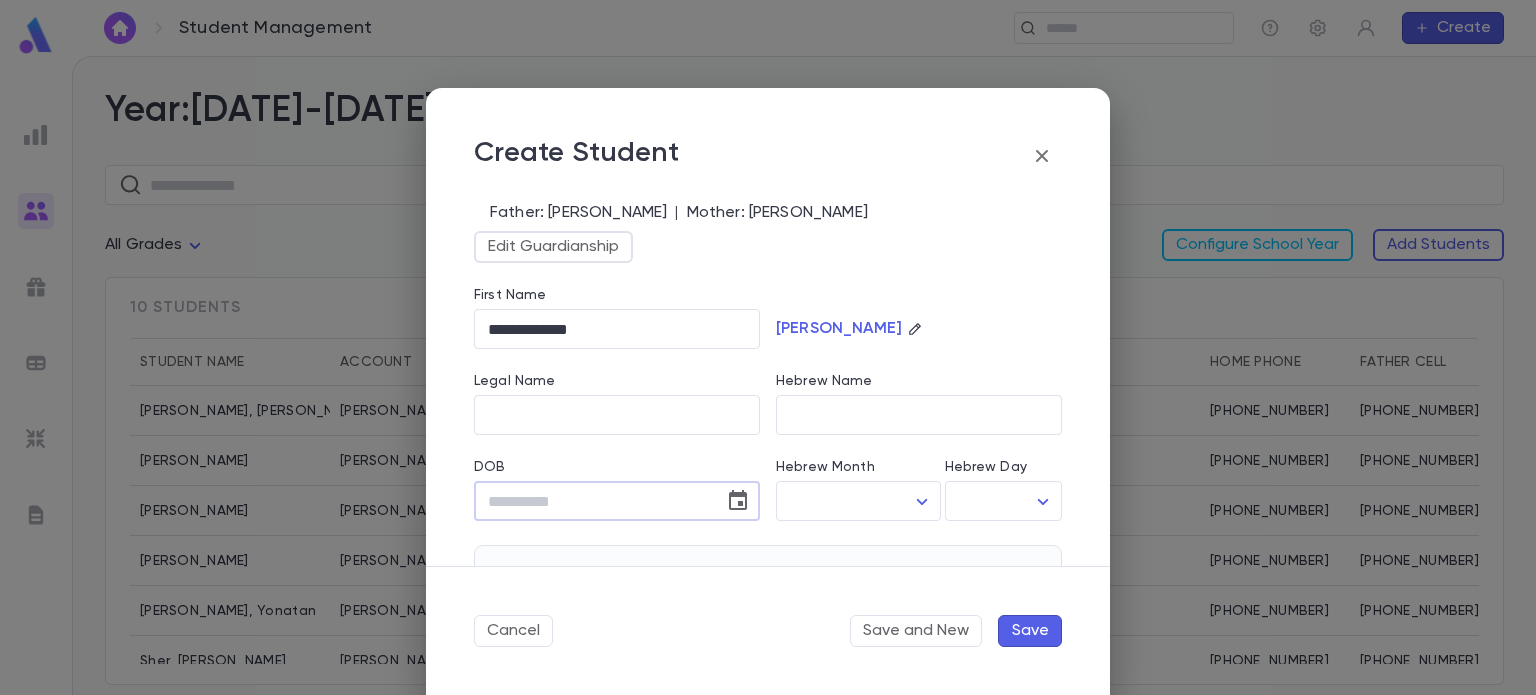 click on "DOB" at bounding box center (592, 501) 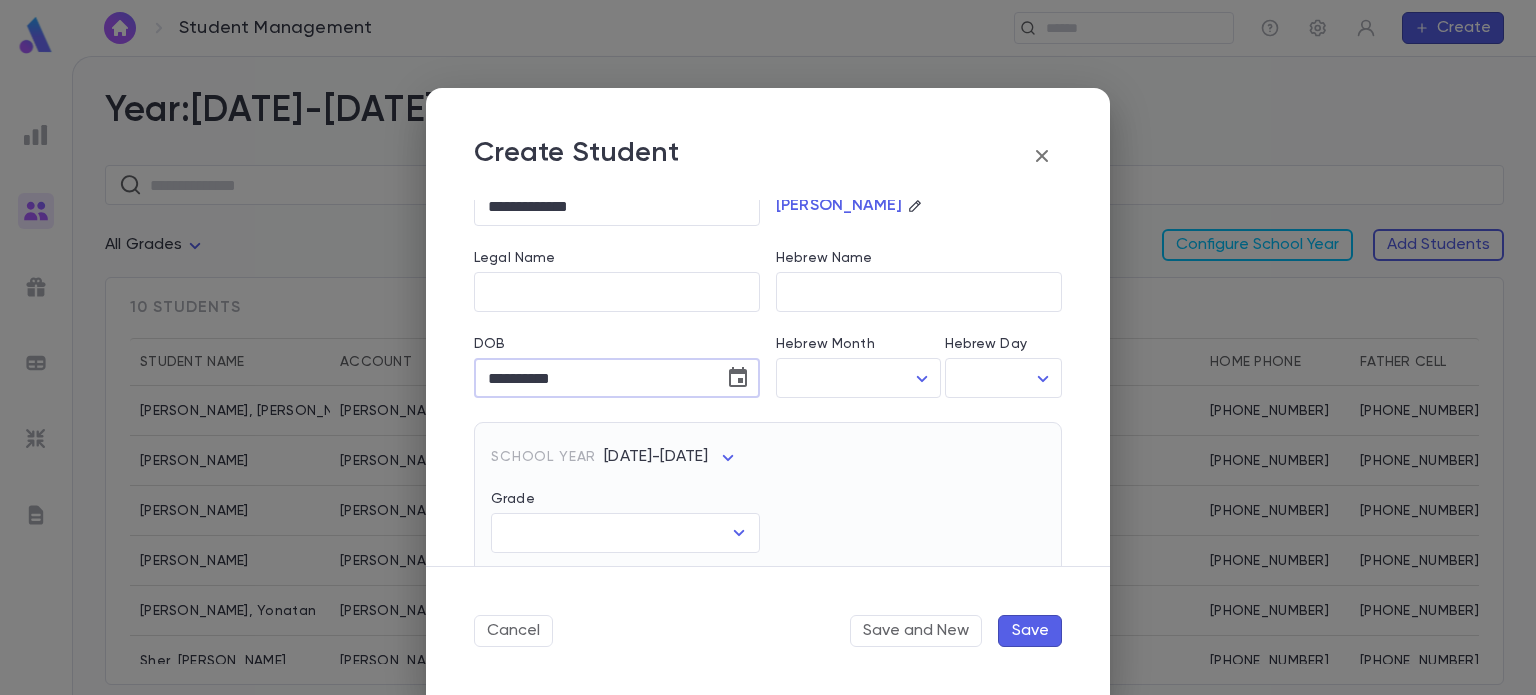 scroll, scrollTop: 305, scrollLeft: 0, axis: vertical 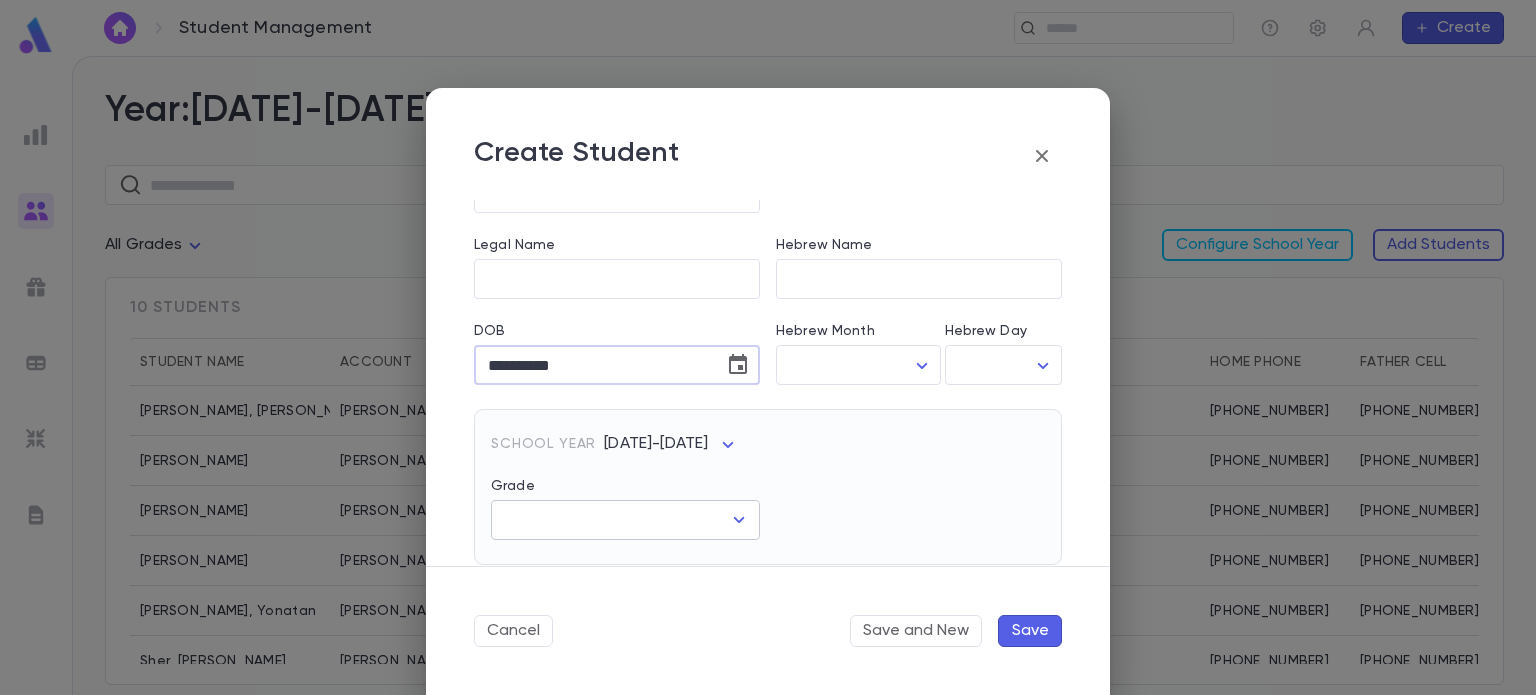 type on "**********" 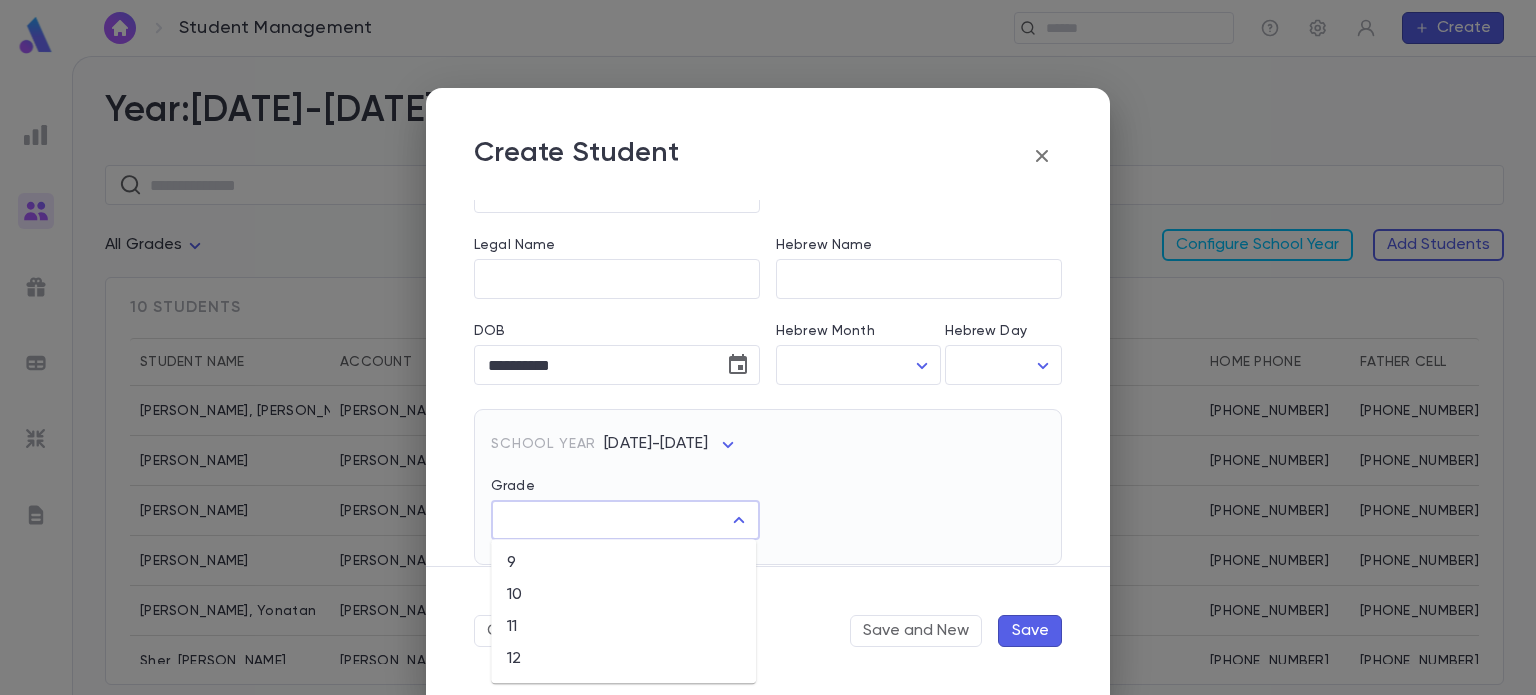 click on "Grade" at bounding box center (610, 520) 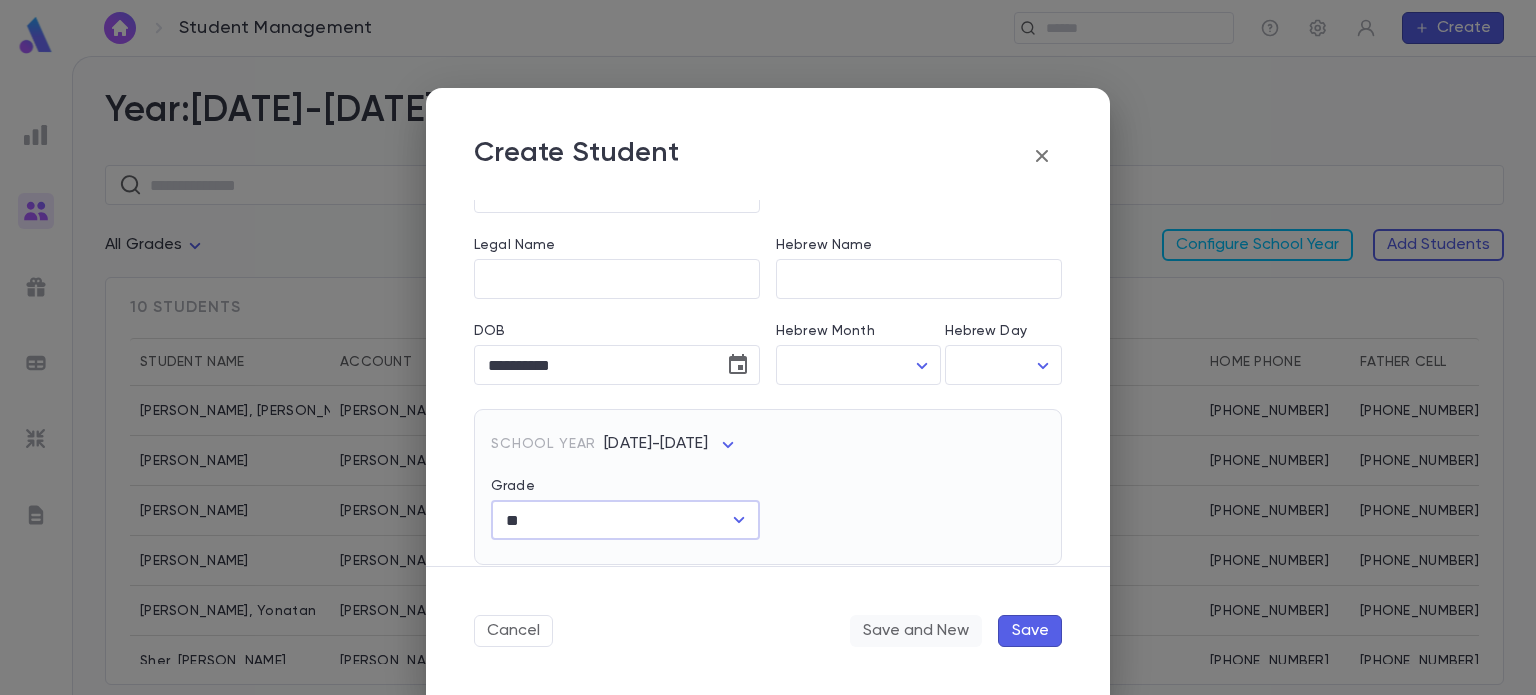 click on "Save and New" at bounding box center (916, 631) 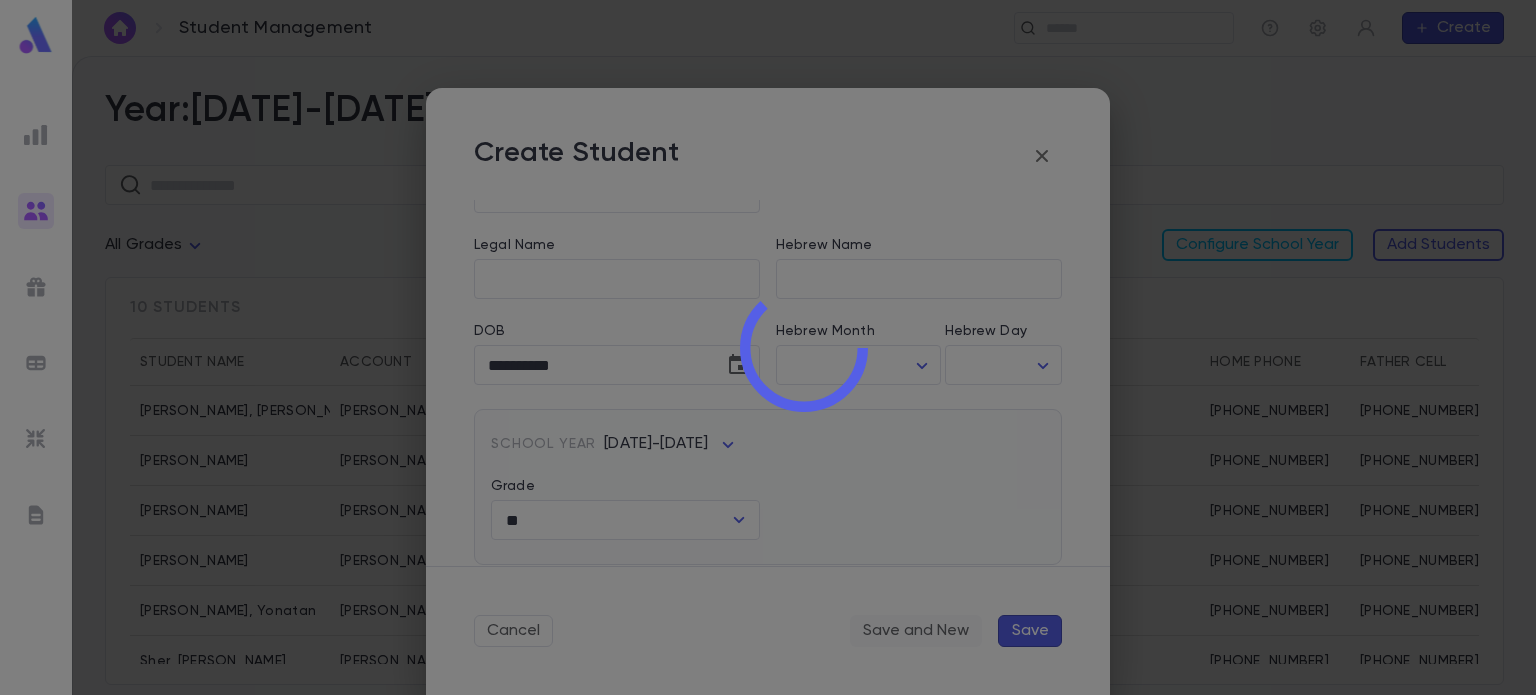 type 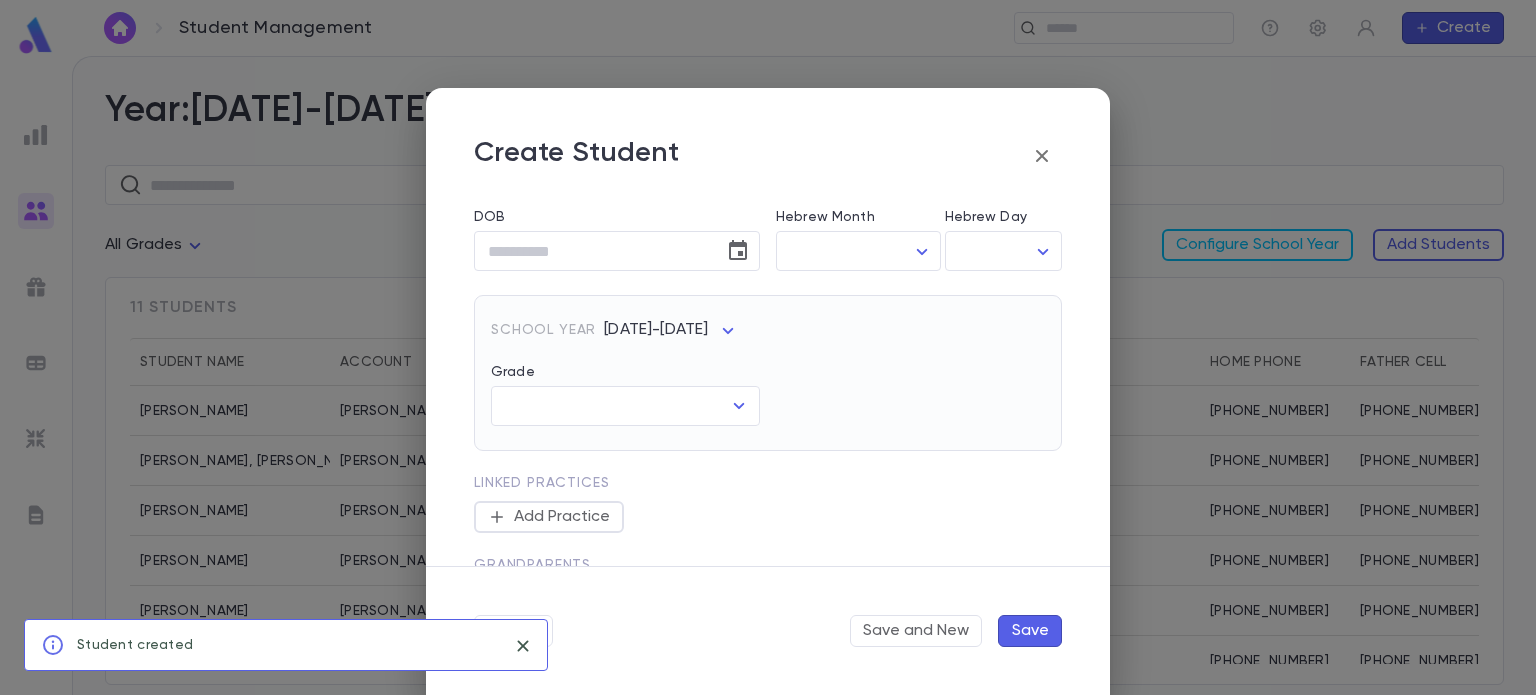 scroll, scrollTop: 0, scrollLeft: 0, axis: both 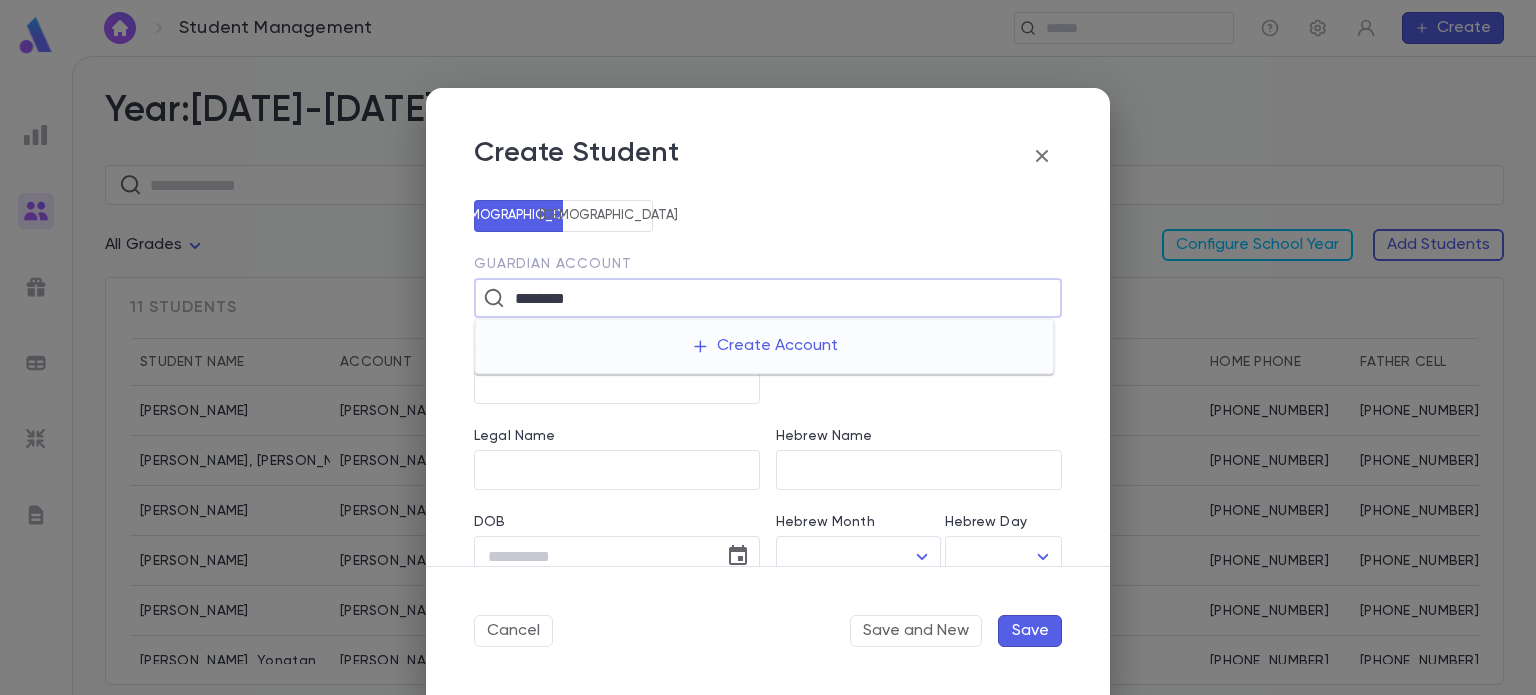 type on "********" 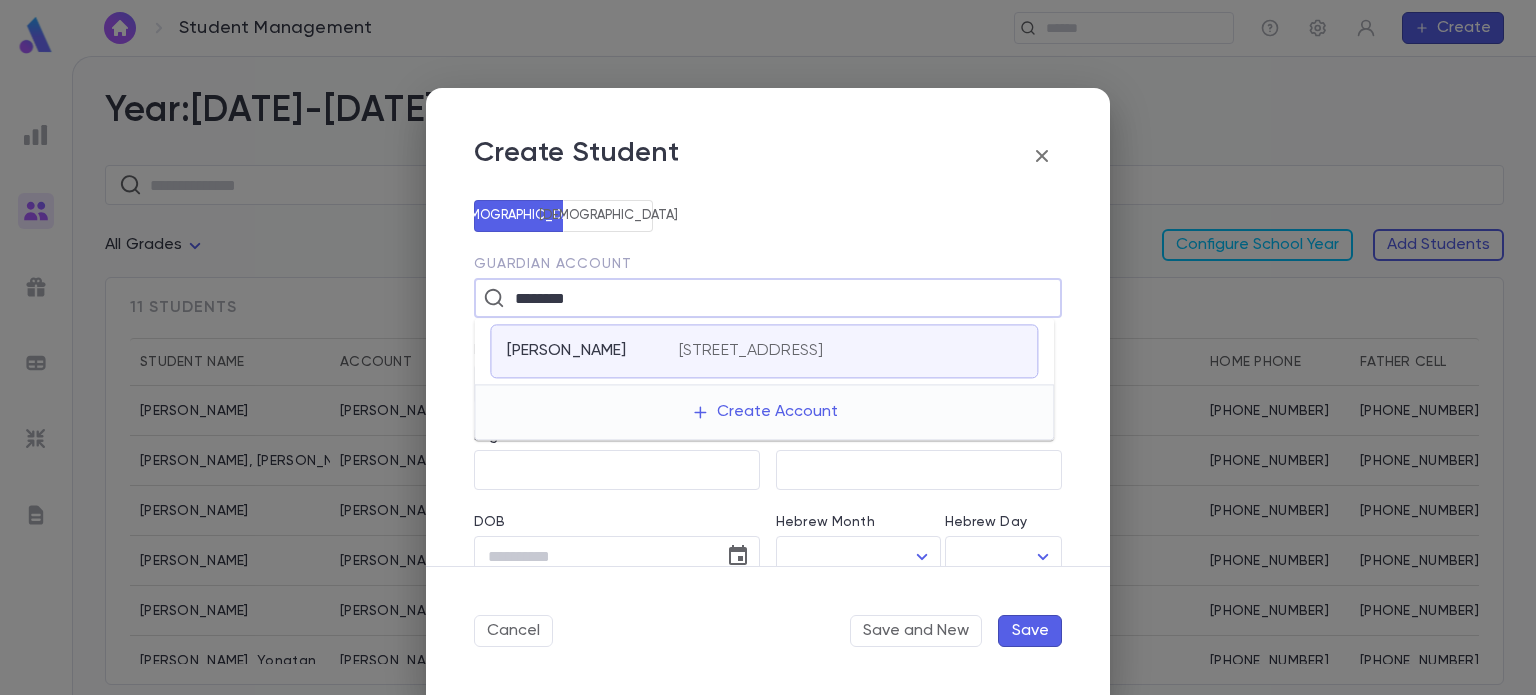 click on "Galperin, Shmaya 2 Spring Valley DR, Holmdal NJ 07733" at bounding box center (764, 351) 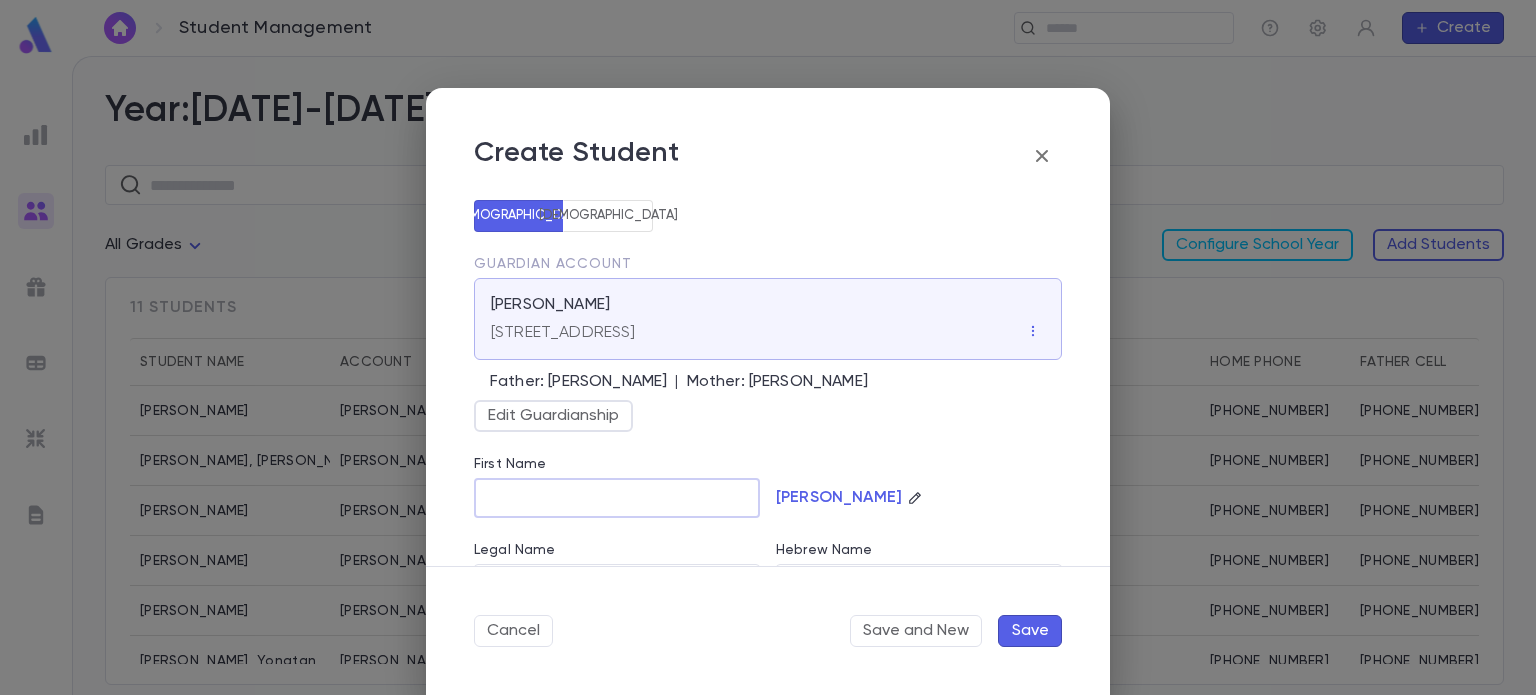 click on "First Name" at bounding box center [617, 498] 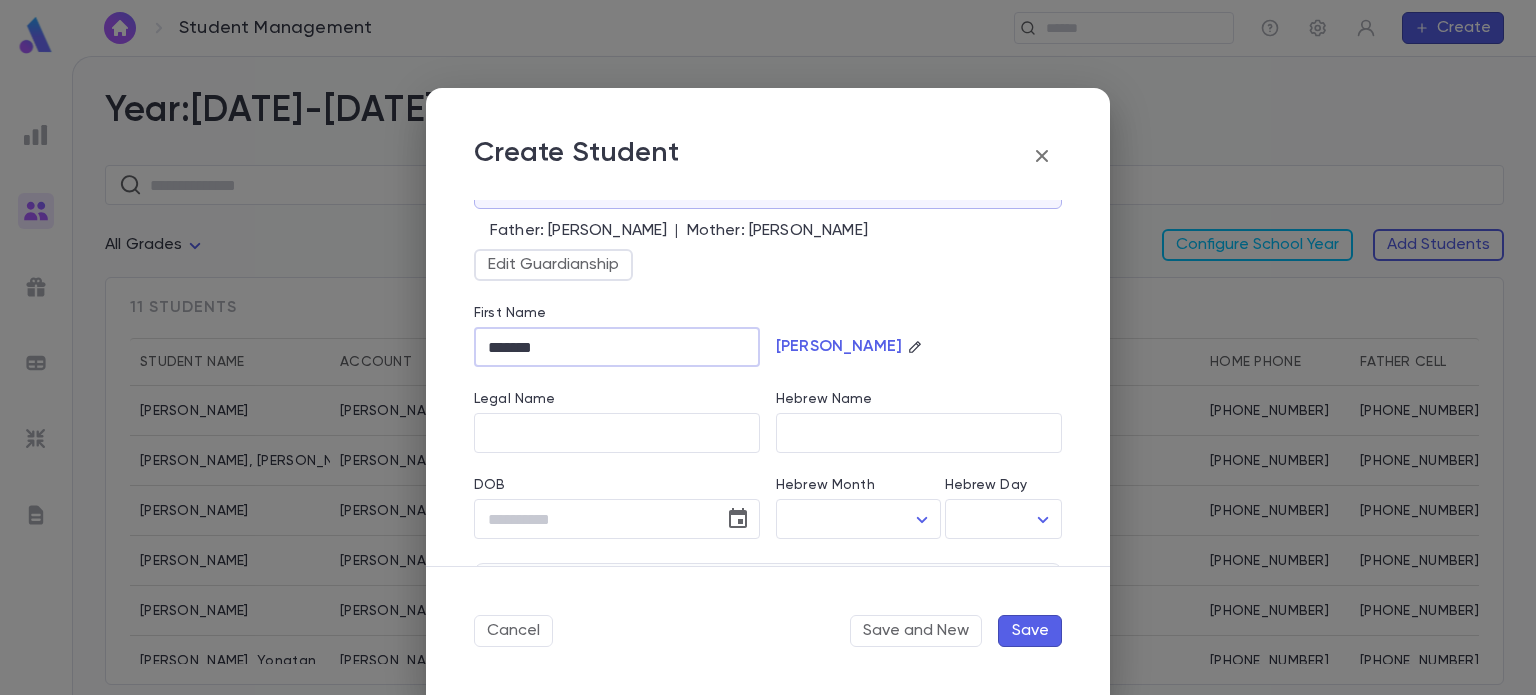 scroll, scrollTop: 214, scrollLeft: 0, axis: vertical 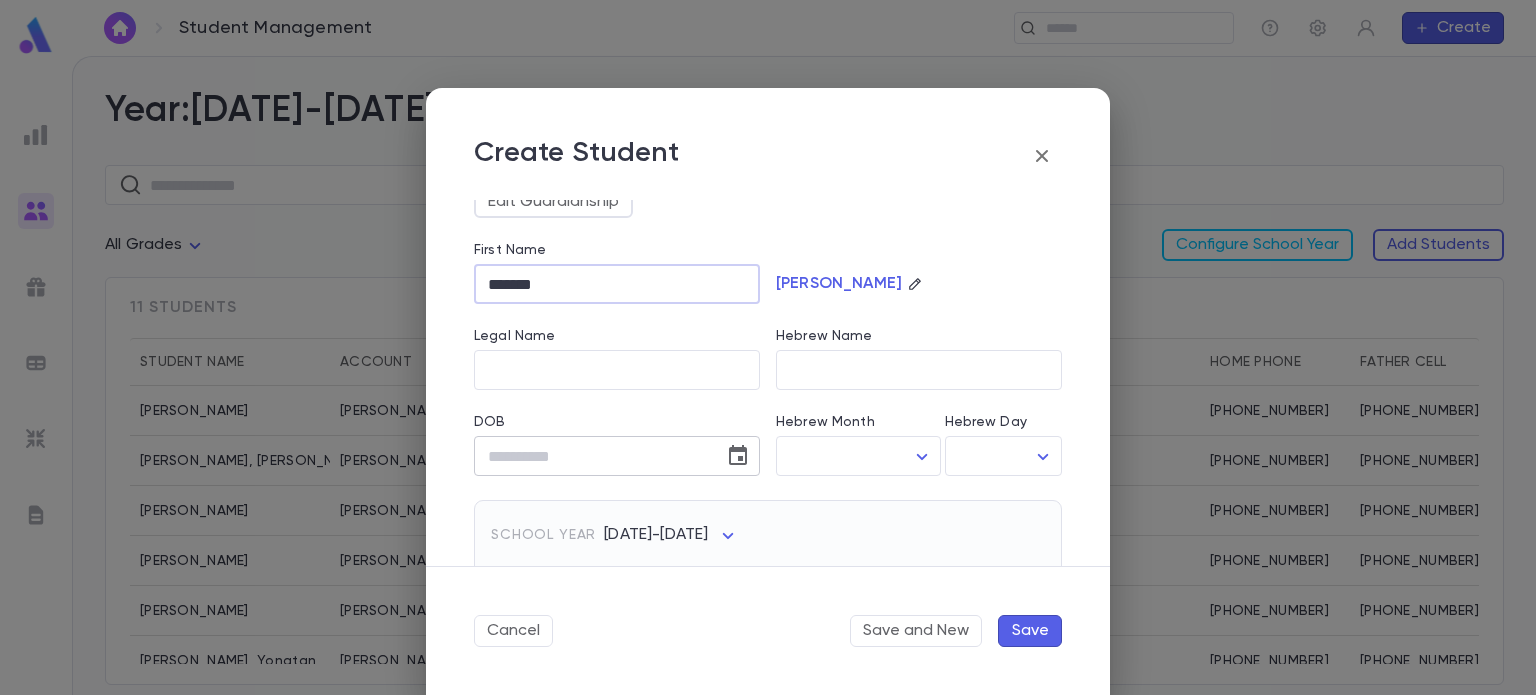 type on "*******" 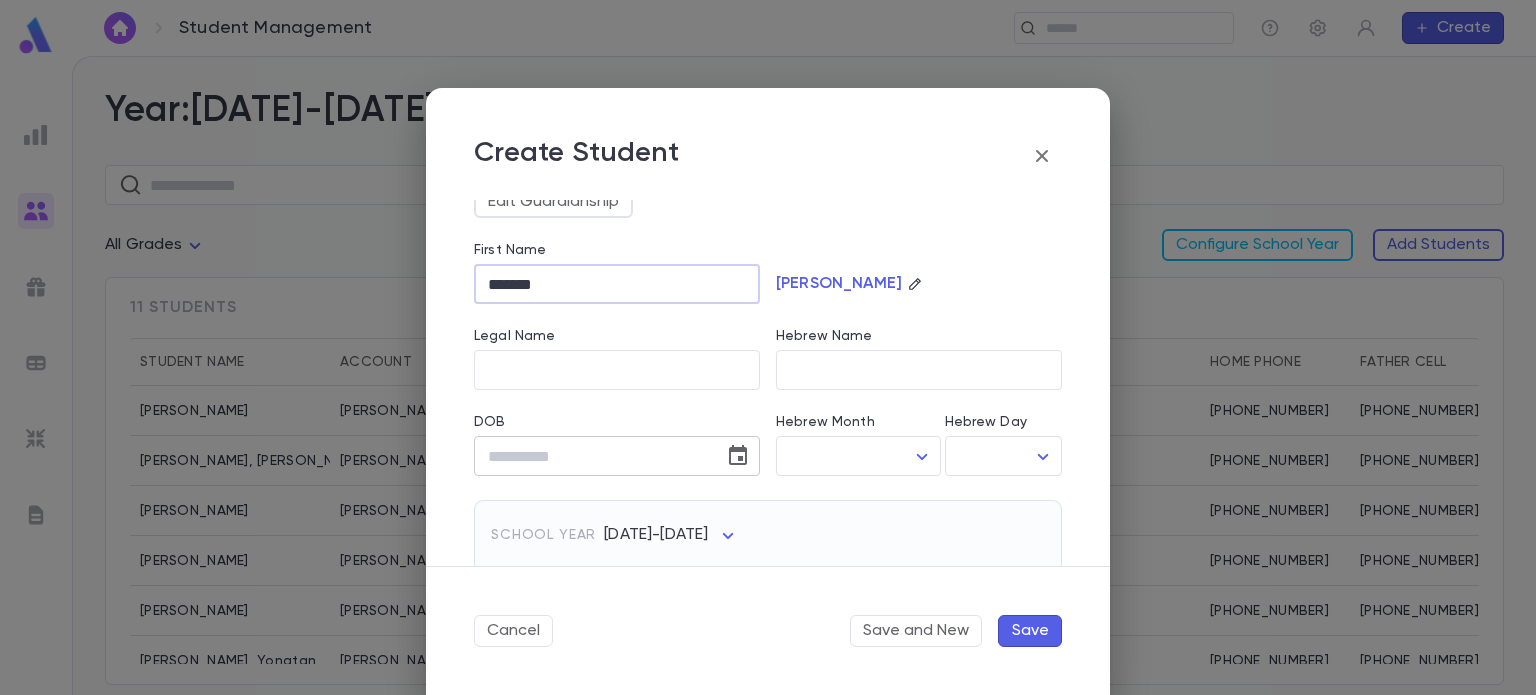 click on "DOB" at bounding box center [592, 456] 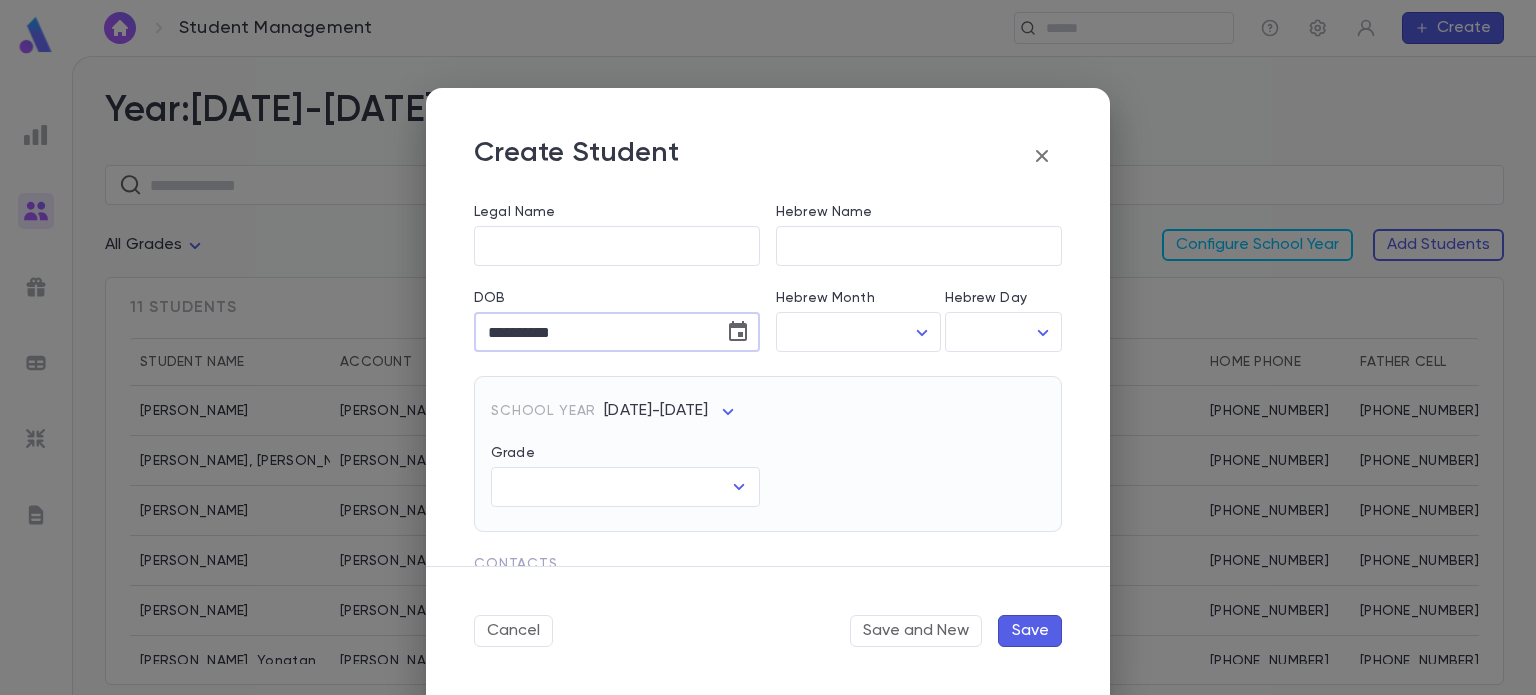 scroll, scrollTop: 341, scrollLeft: 0, axis: vertical 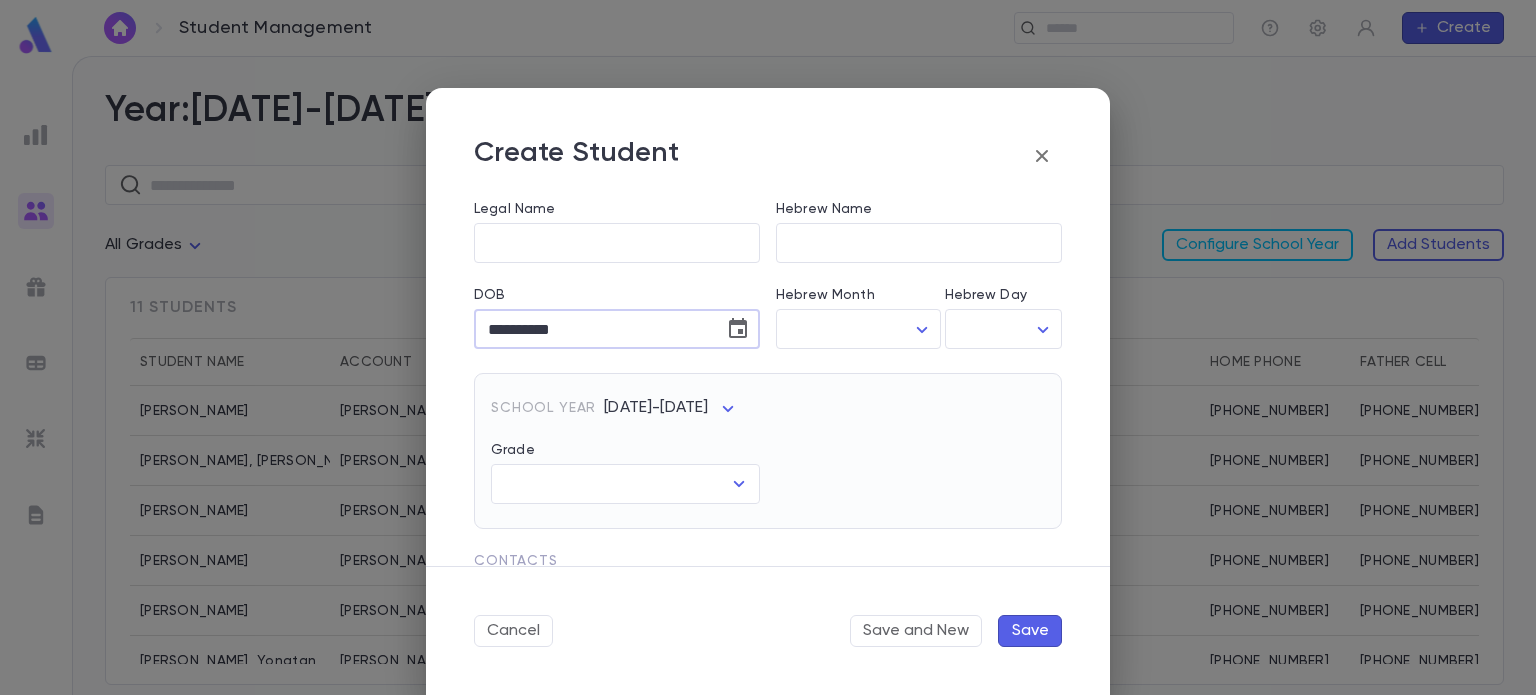 type on "**********" 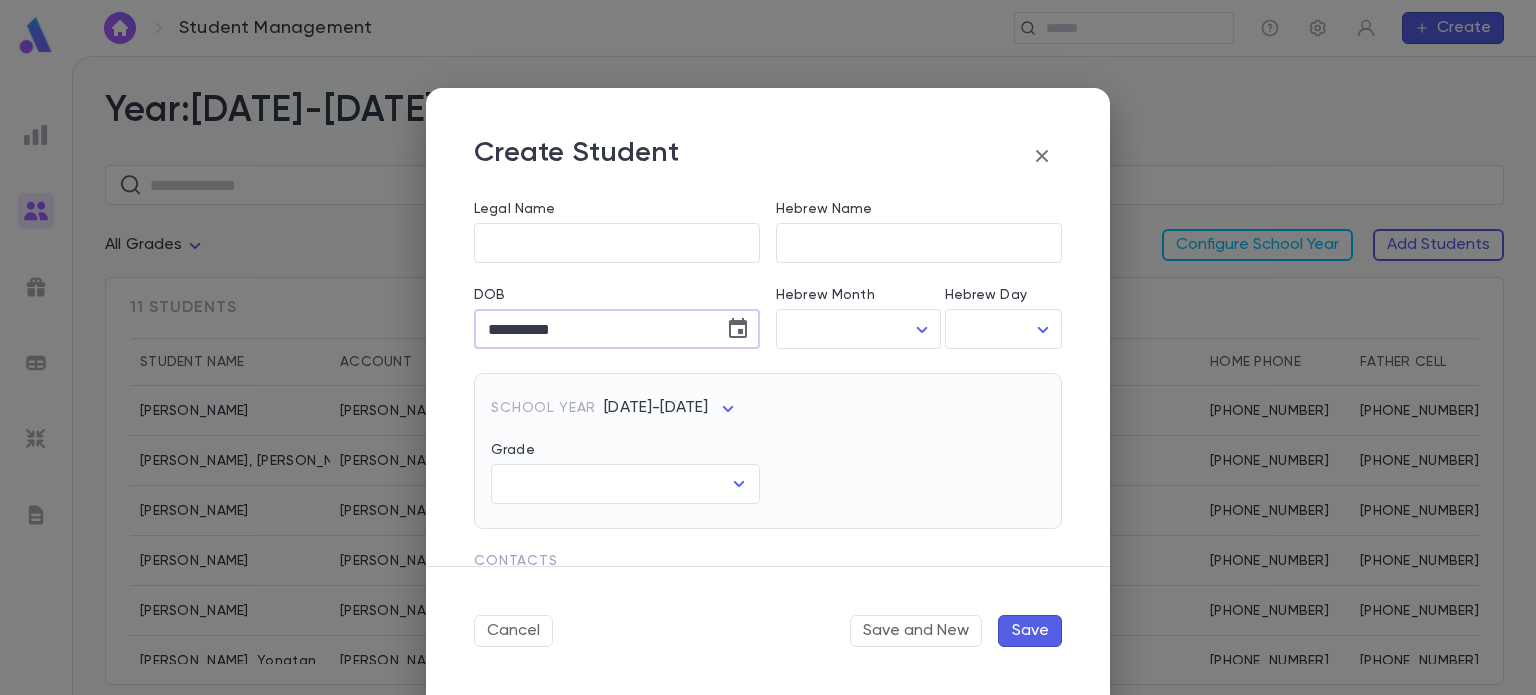 click on "Grade" at bounding box center (610, 484) 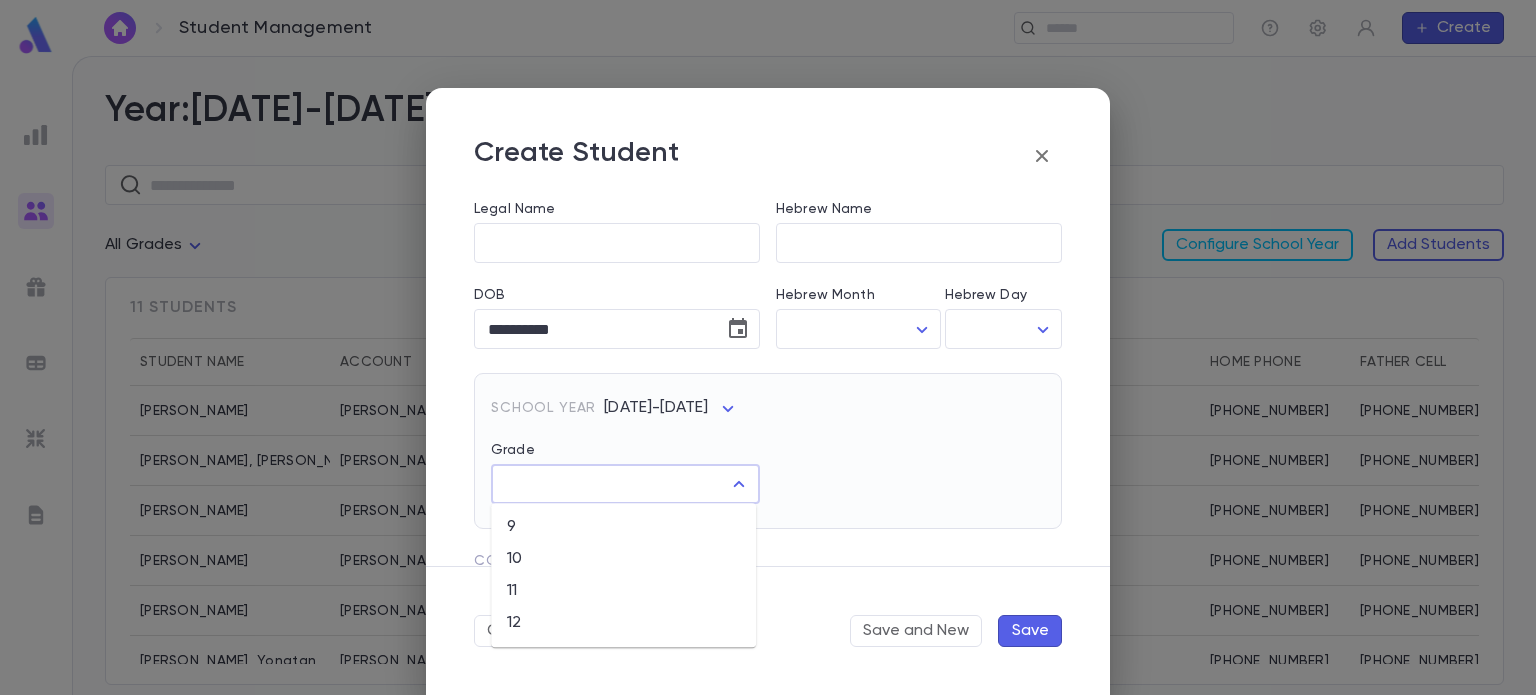 click on "10" at bounding box center [623, 559] 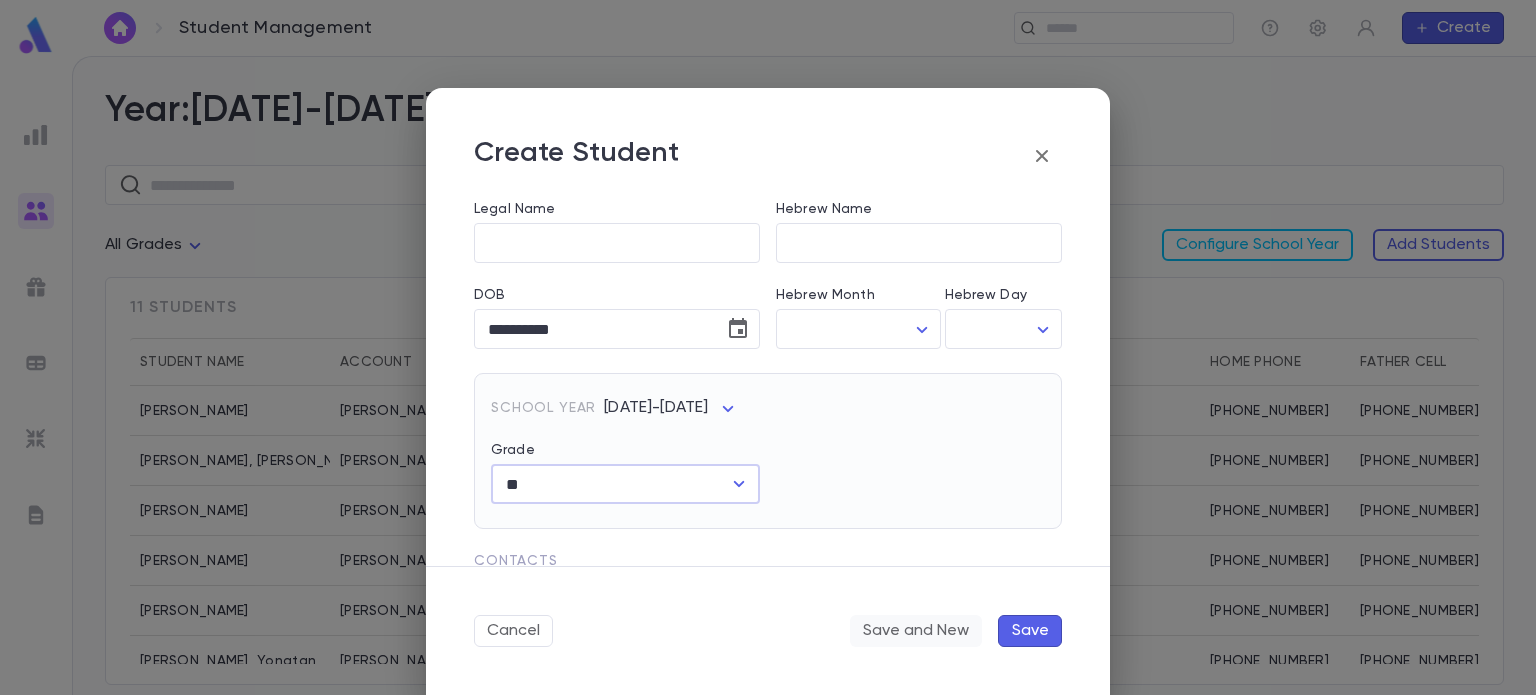 click on "Save and New" at bounding box center [916, 631] 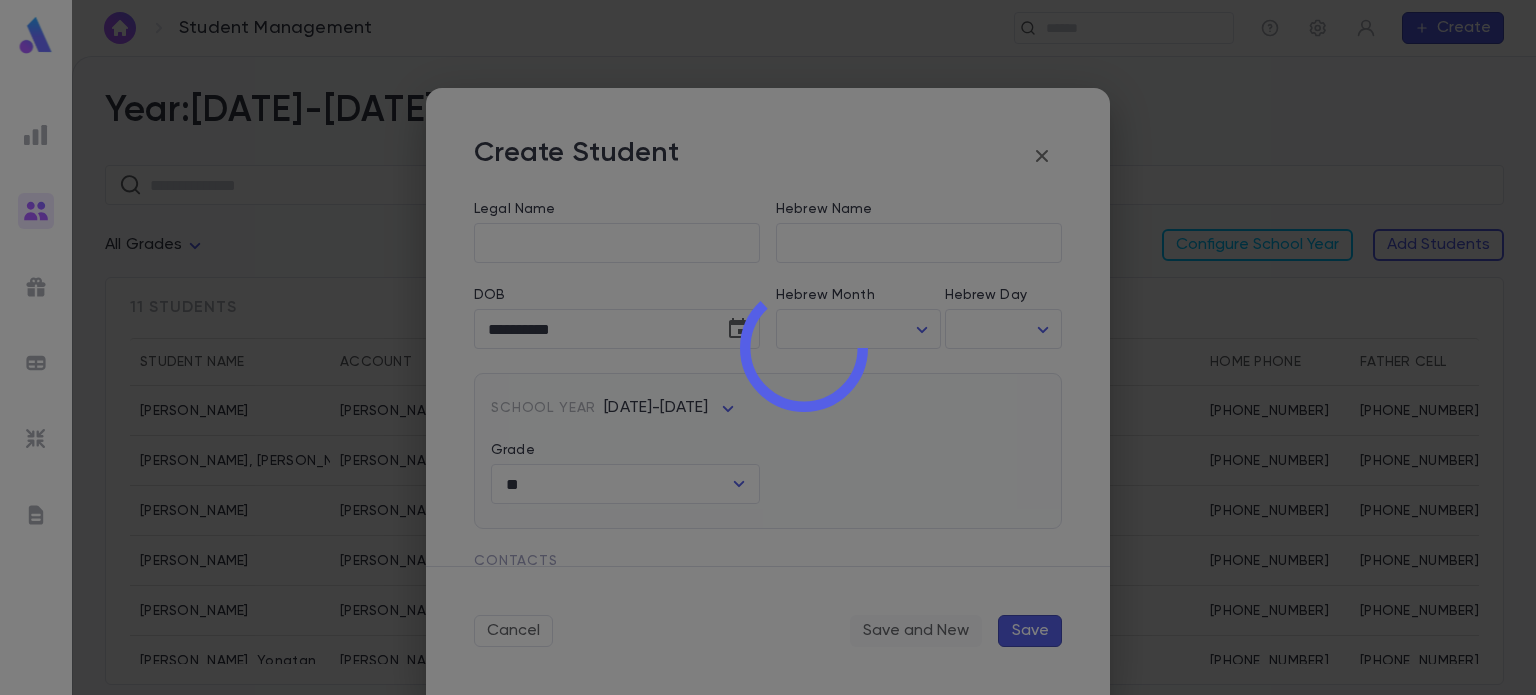 type 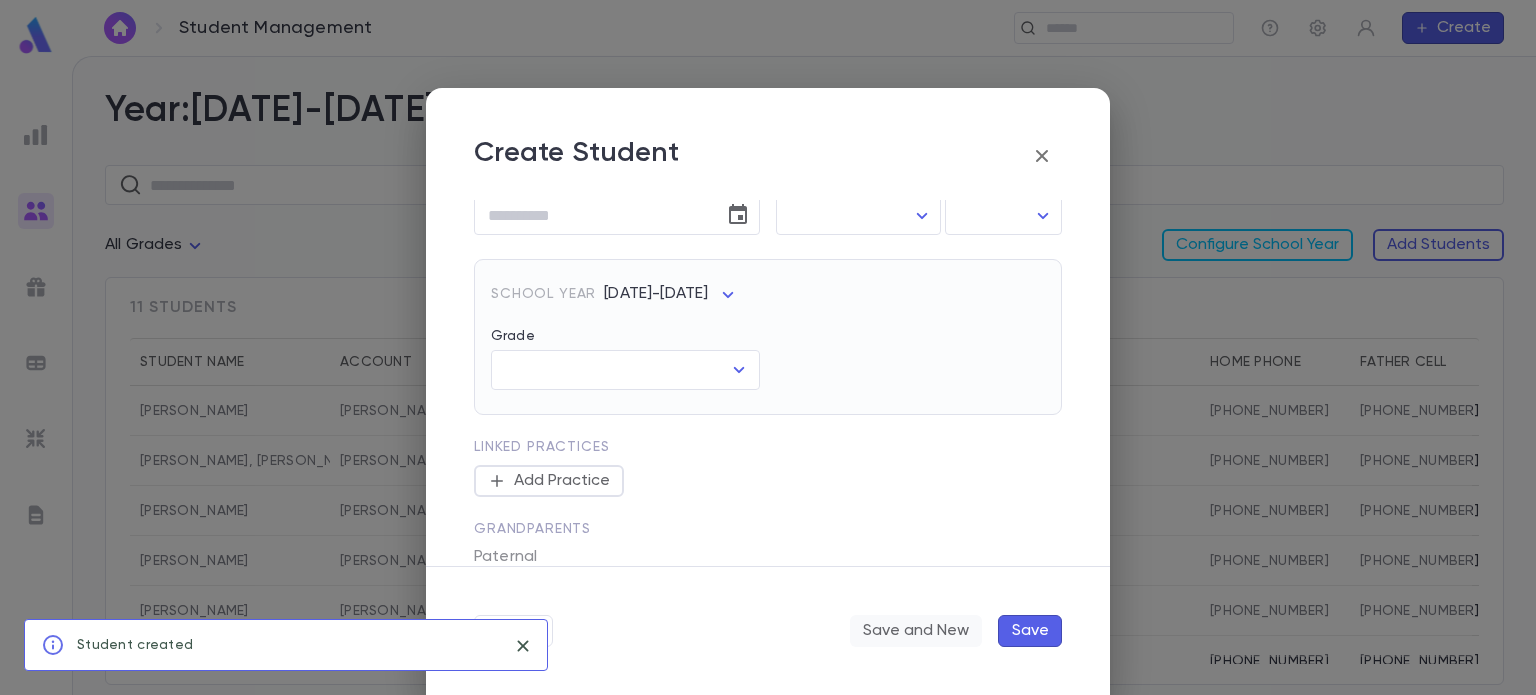 scroll, scrollTop: 0, scrollLeft: 0, axis: both 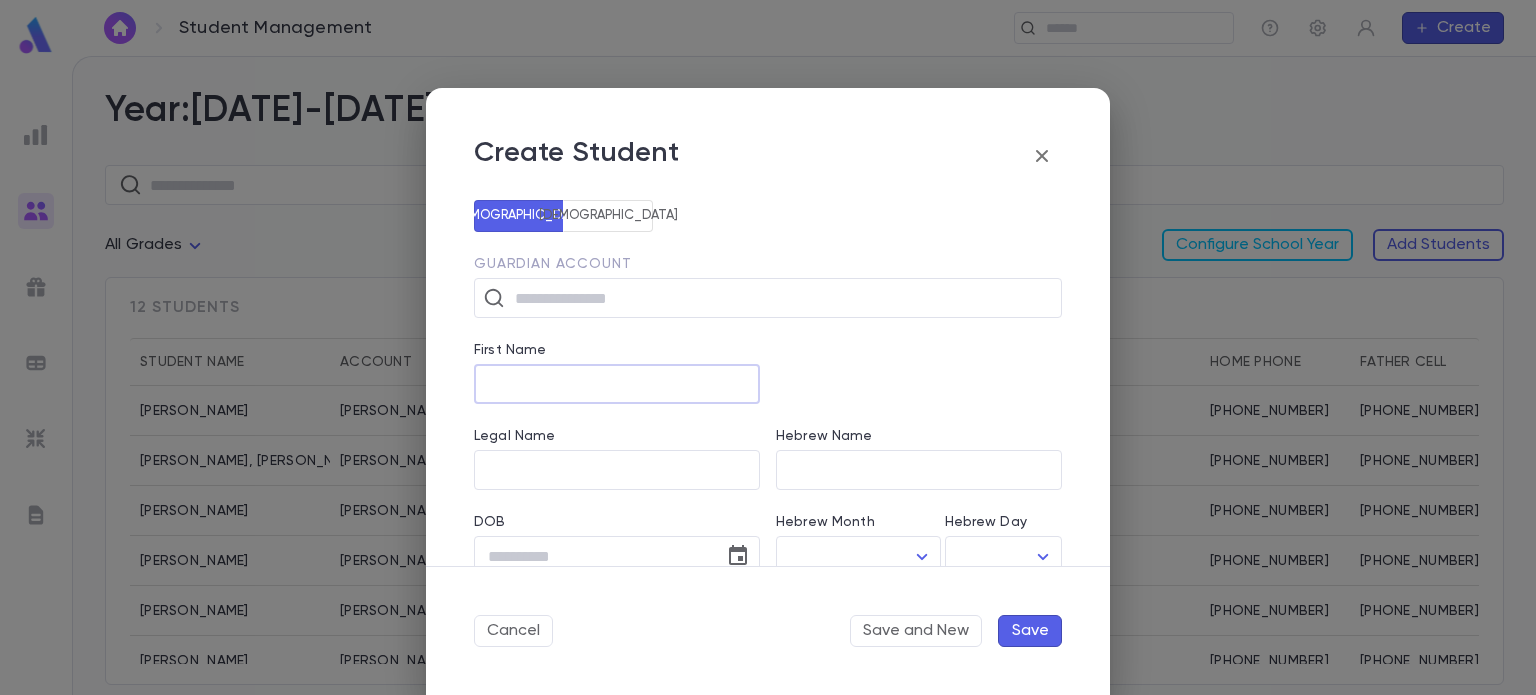 click on "First Name" at bounding box center (617, 384) 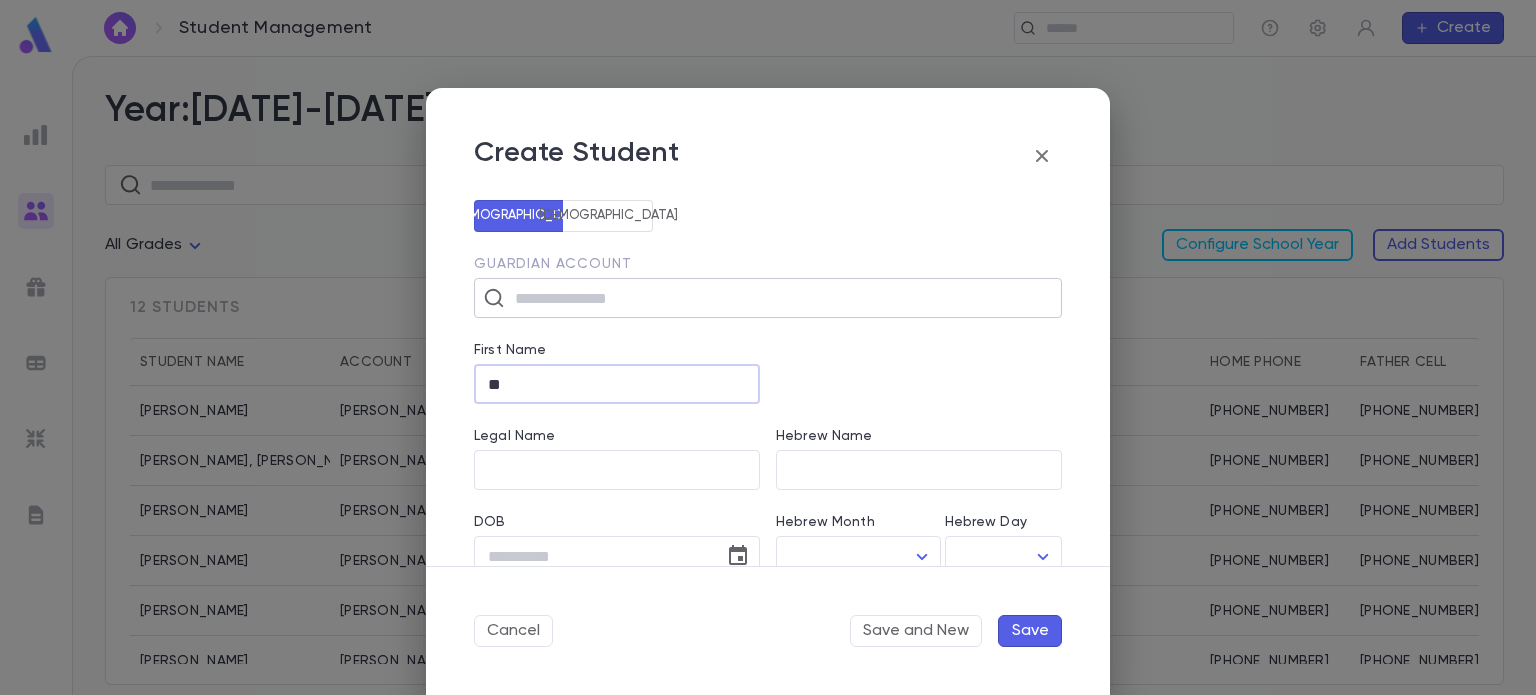 type on "*" 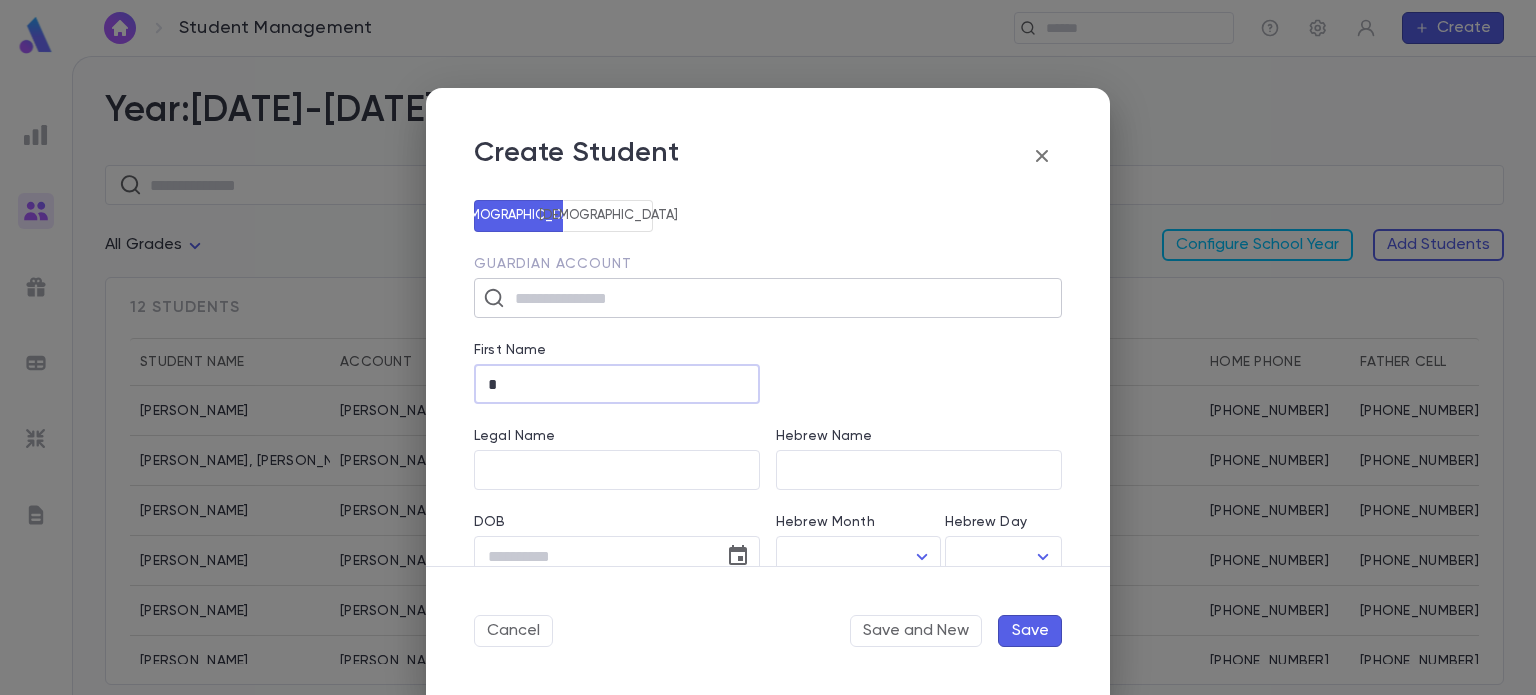 type 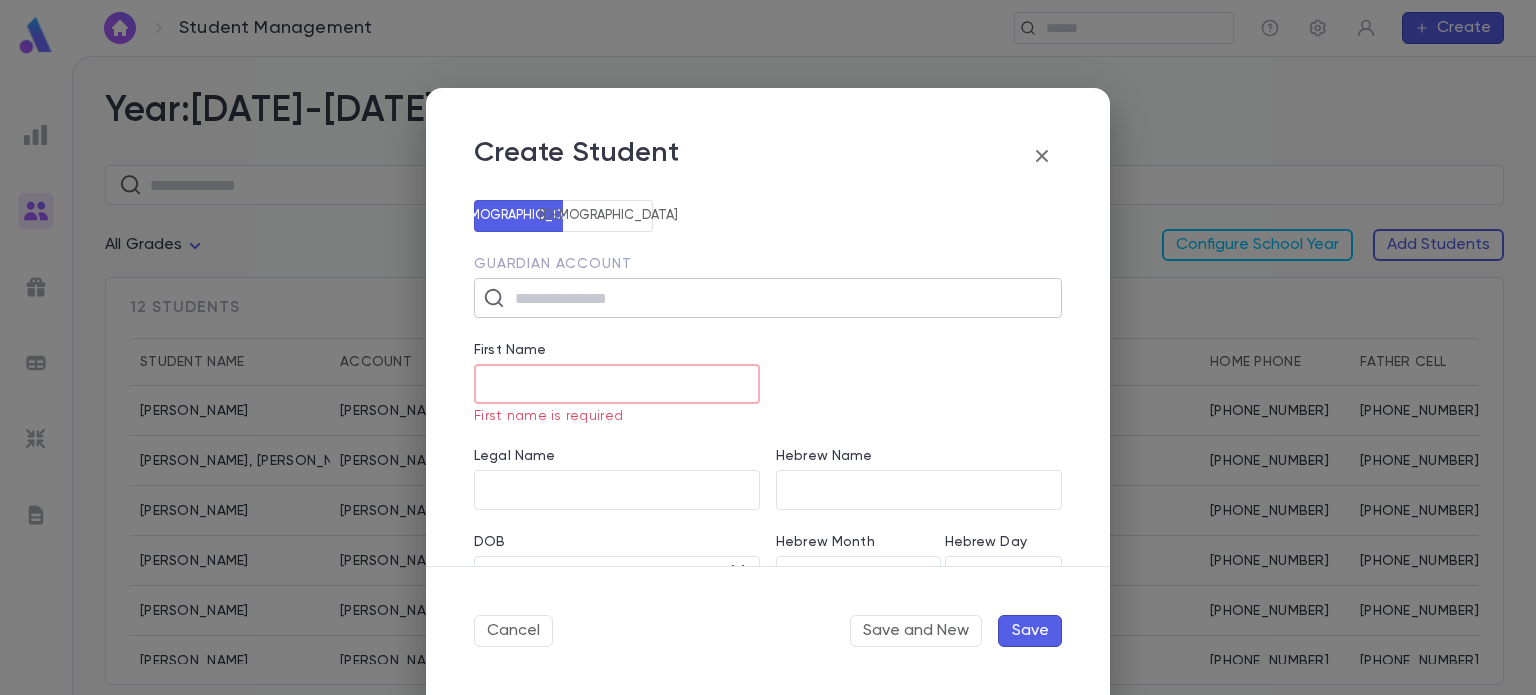 click at bounding box center (781, 298) 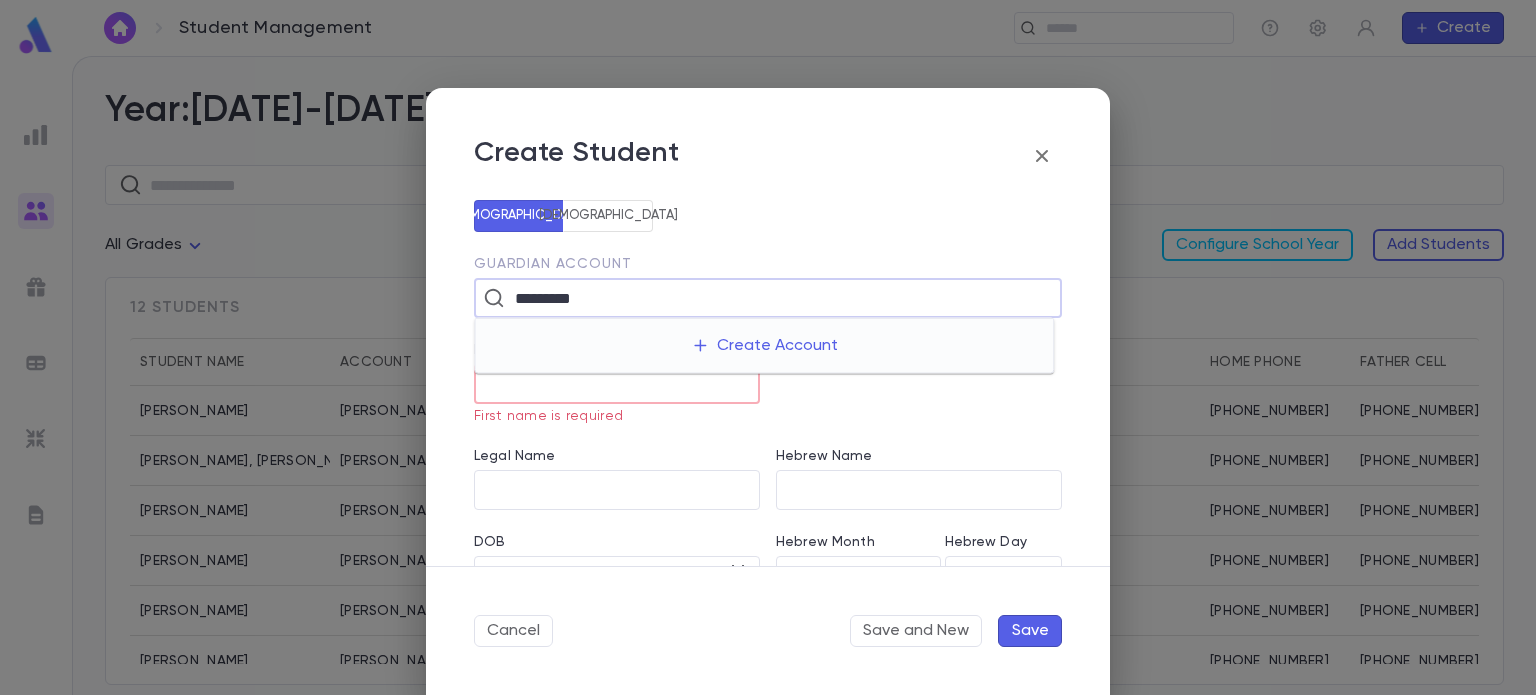 type on "*********" 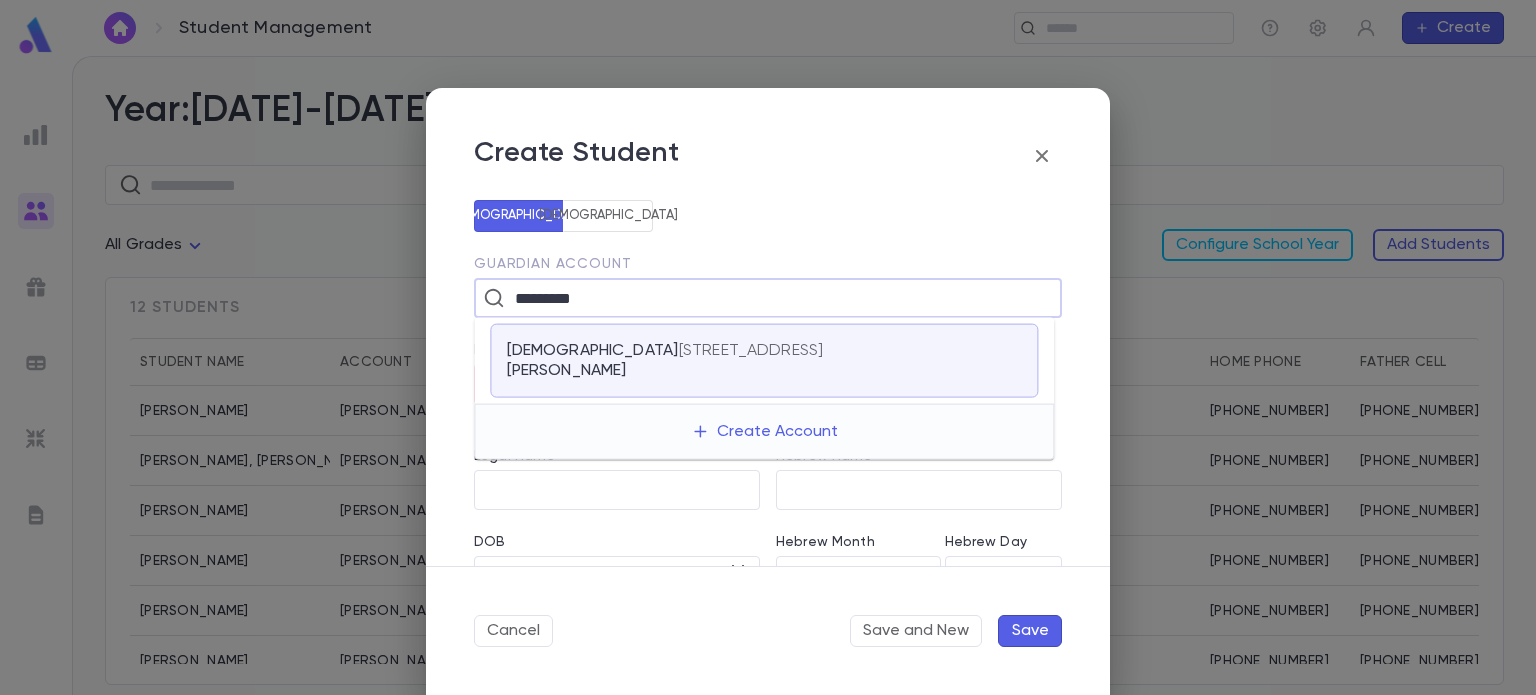 click on "Ashkenazi, Gavriel" at bounding box center (592, 361) 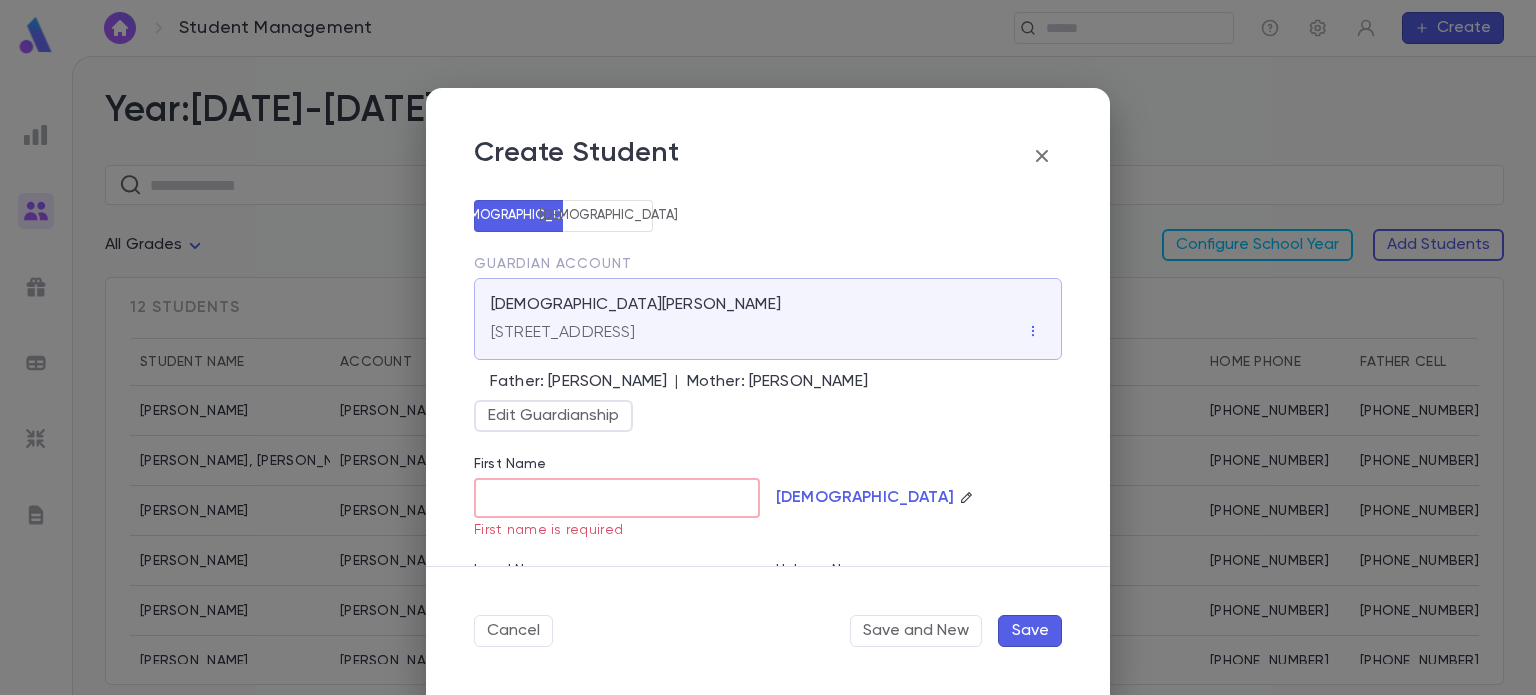 click on "First Name" at bounding box center [617, 498] 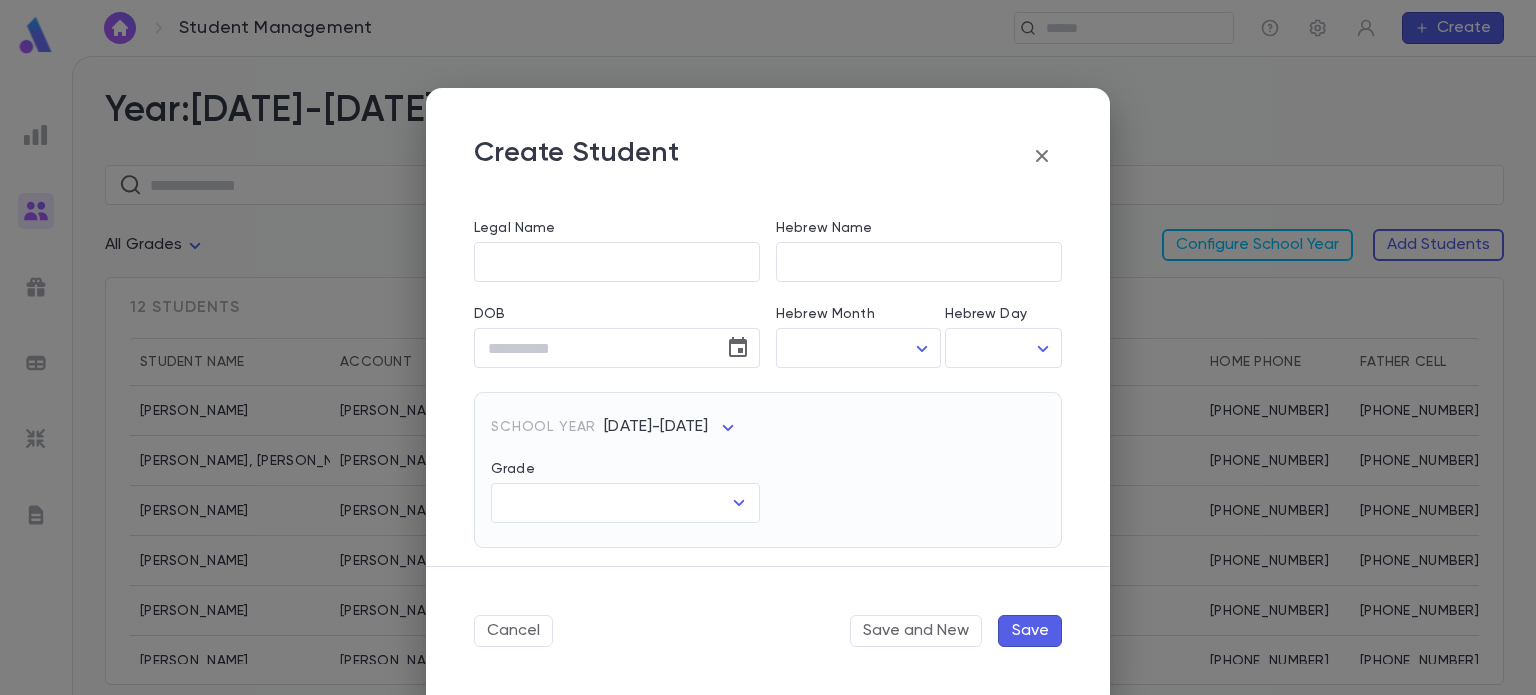 scroll, scrollTop: 334, scrollLeft: 0, axis: vertical 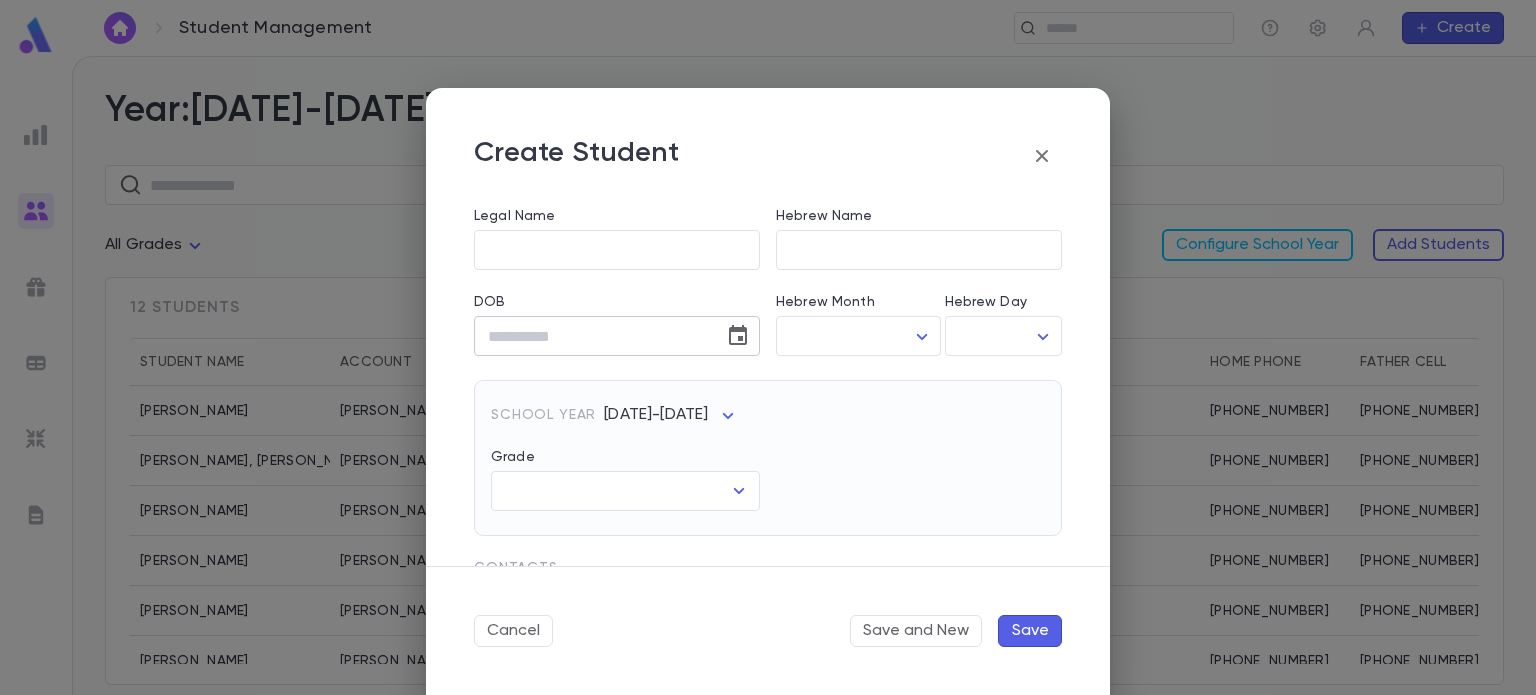 type on "****" 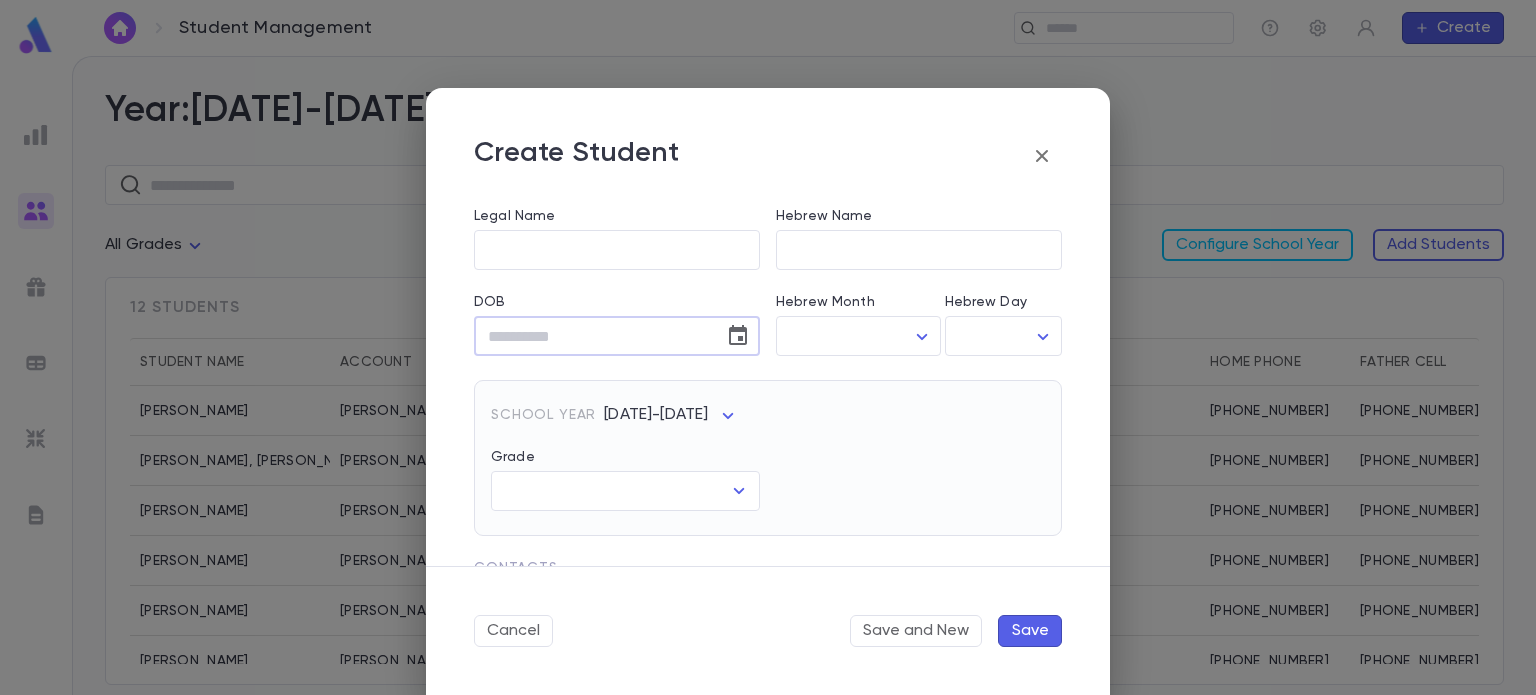 click on "DOB" at bounding box center [592, 336] 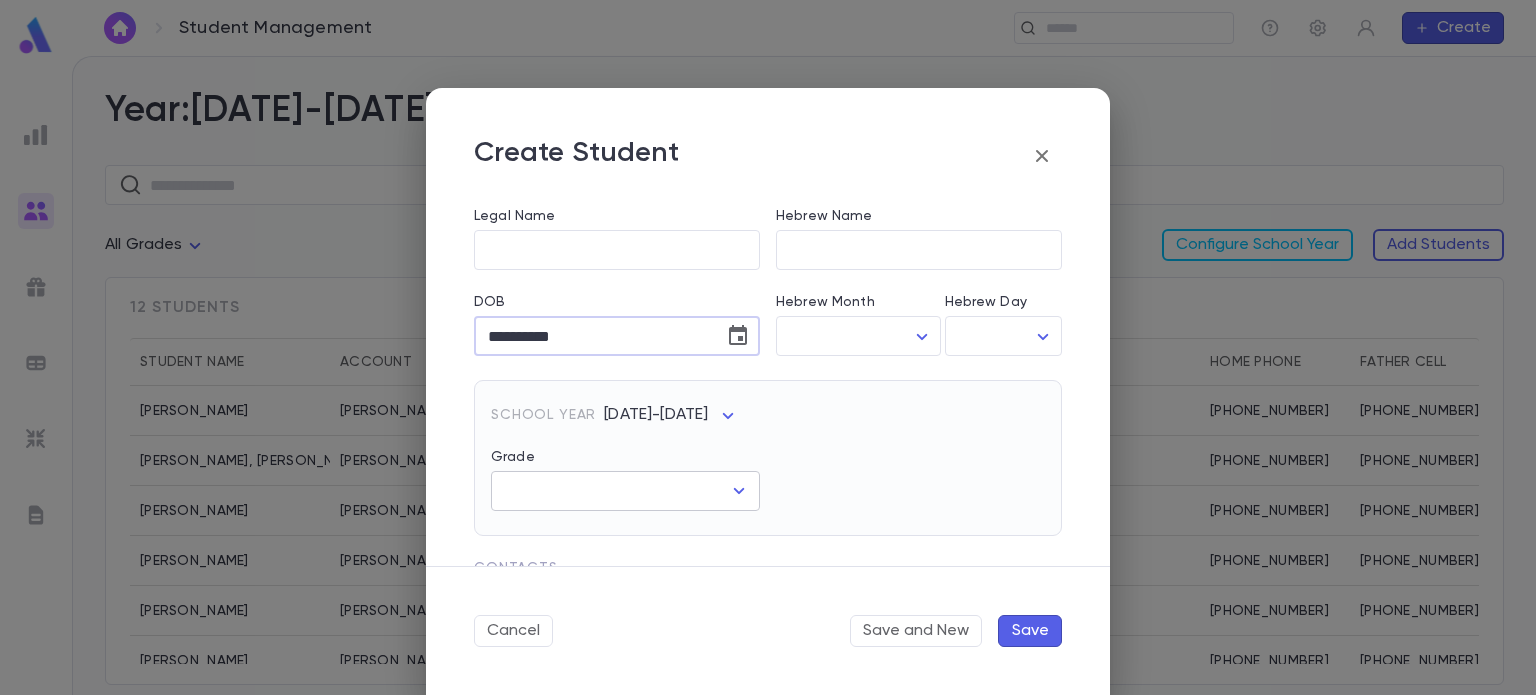 type on "**********" 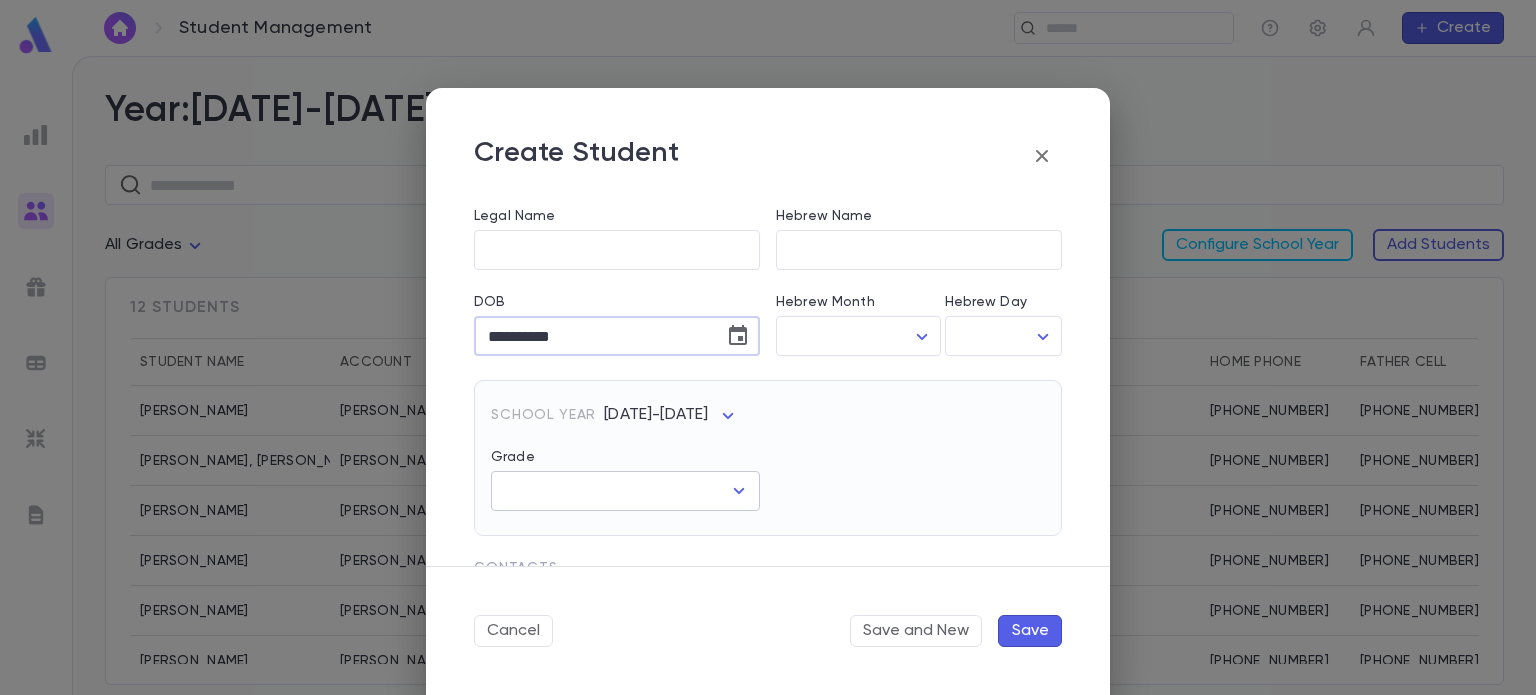 click on "Grade" at bounding box center (610, 491) 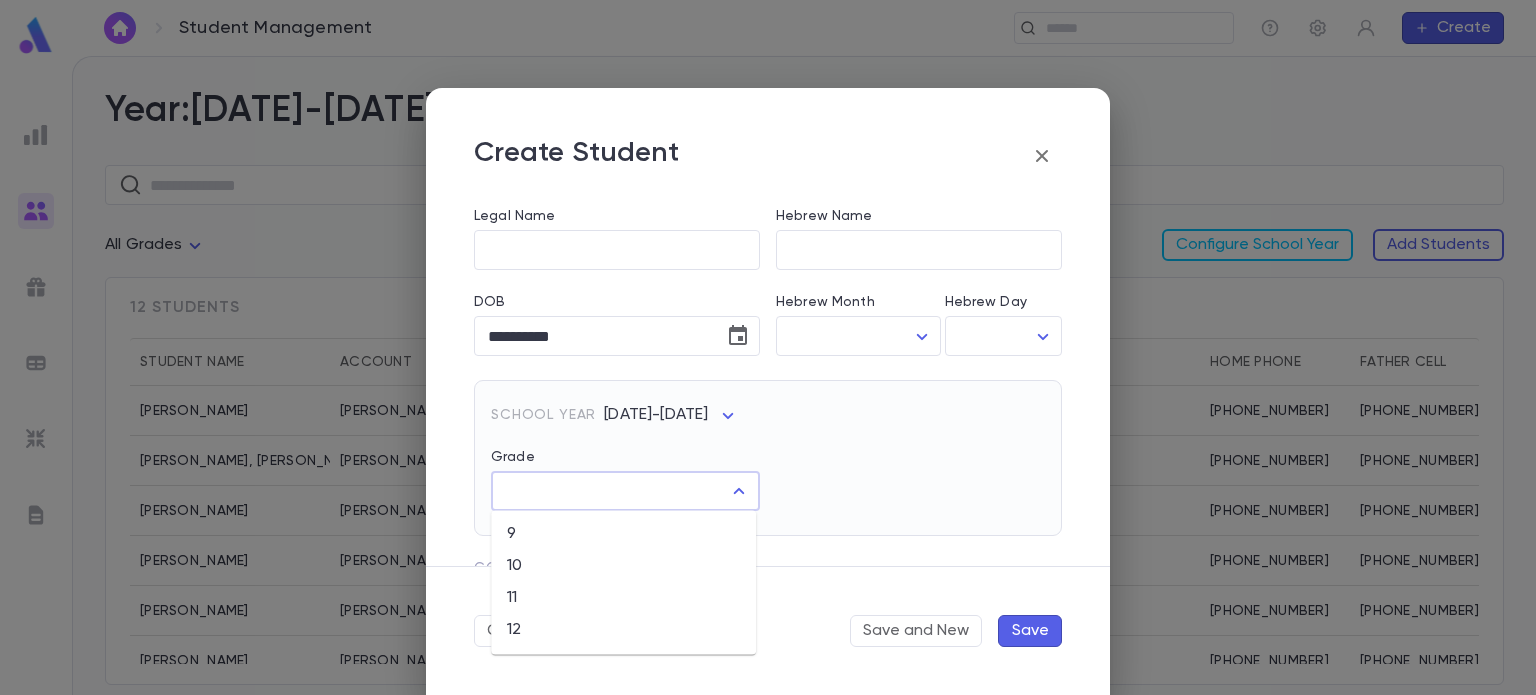 click on "10" at bounding box center (623, 566) 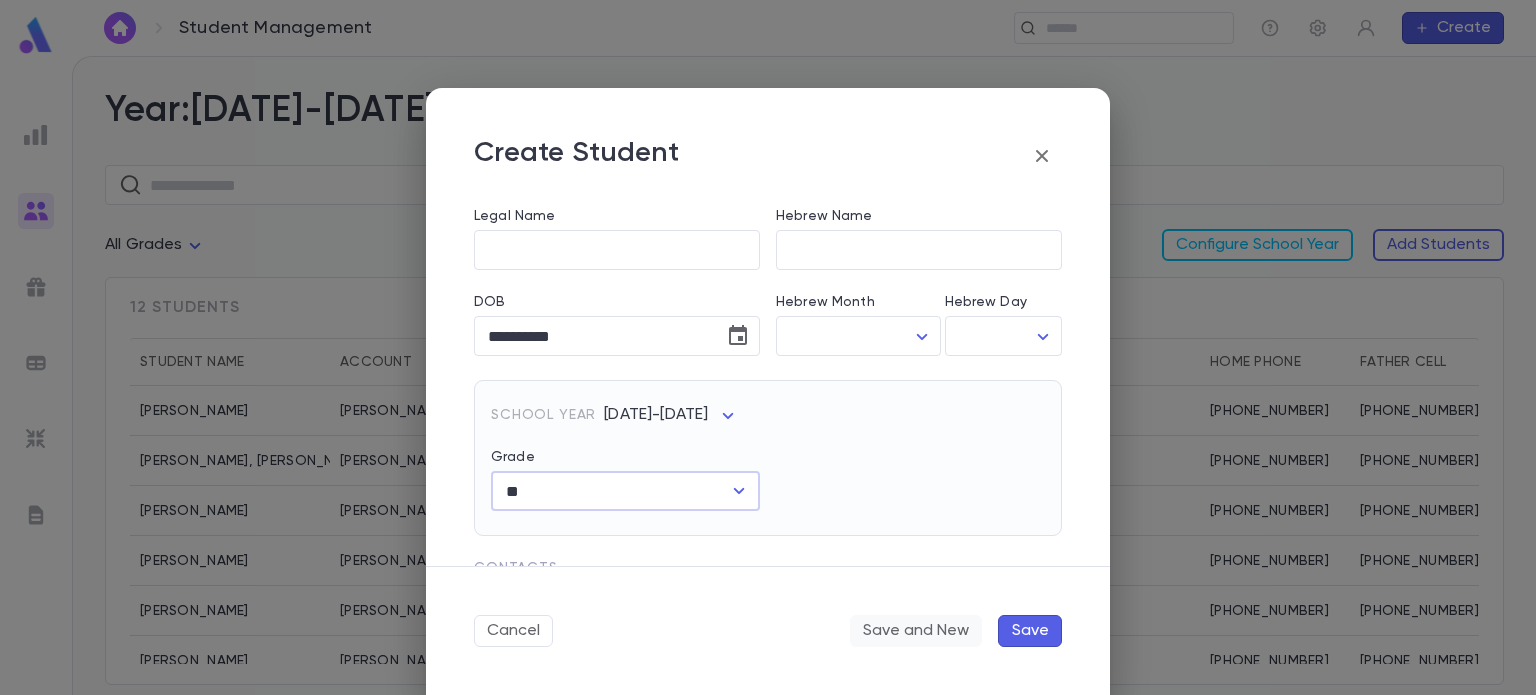 click on "Save and New" at bounding box center [916, 631] 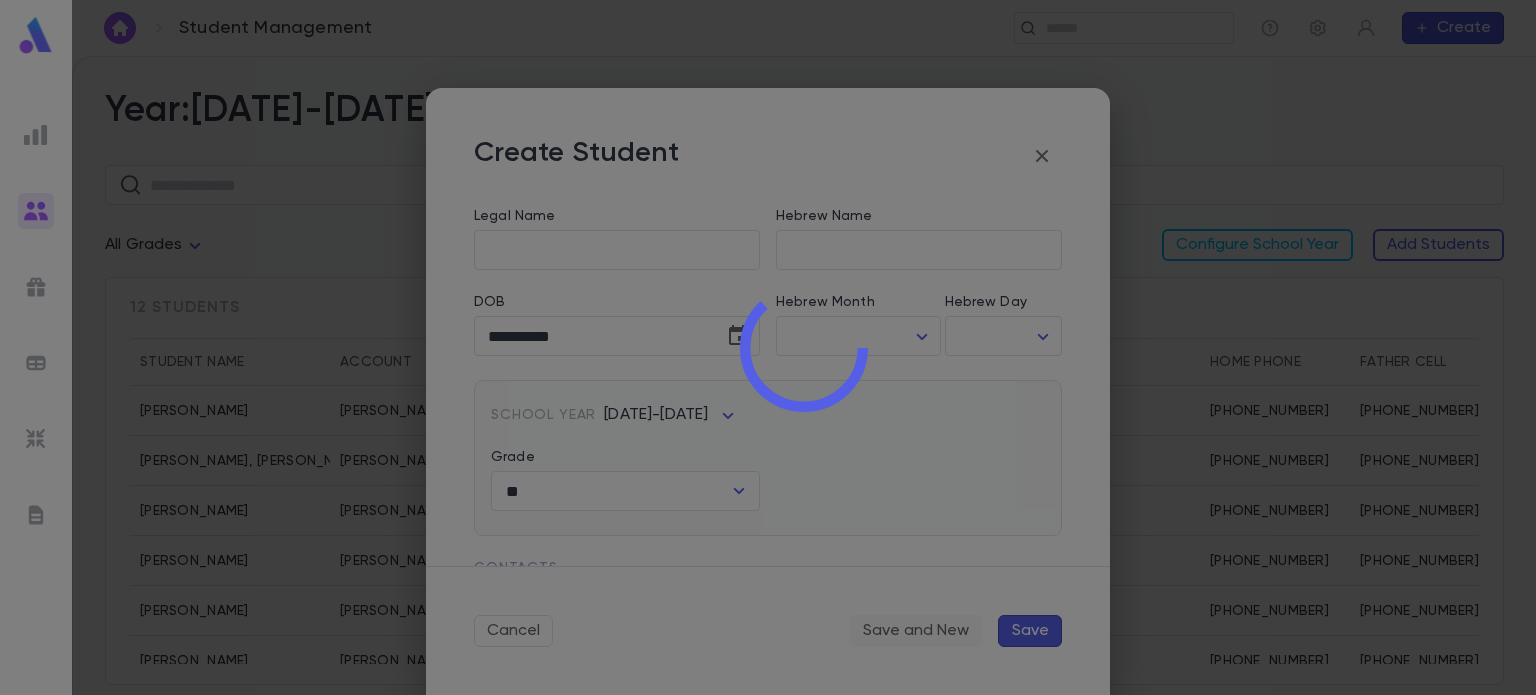 type 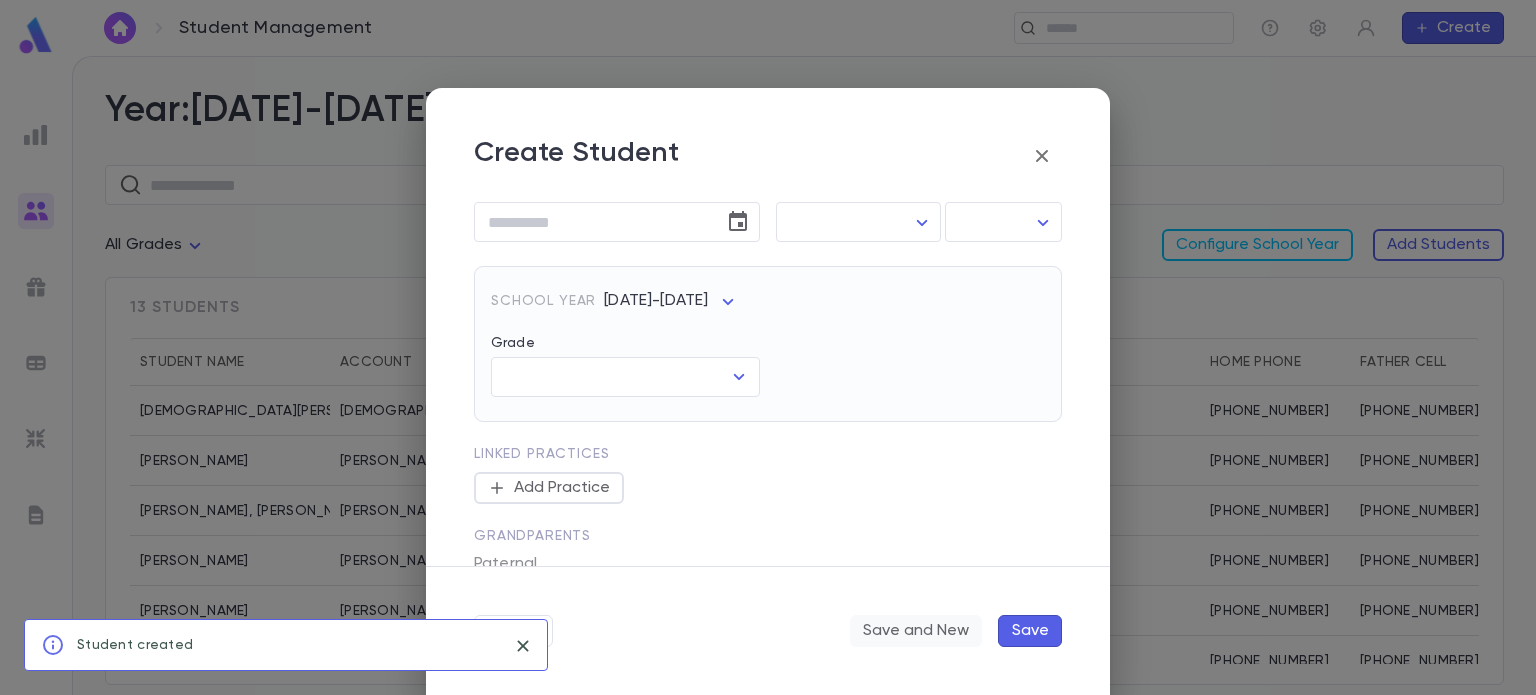 scroll, scrollTop: 0, scrollLeft: 0, axis: both 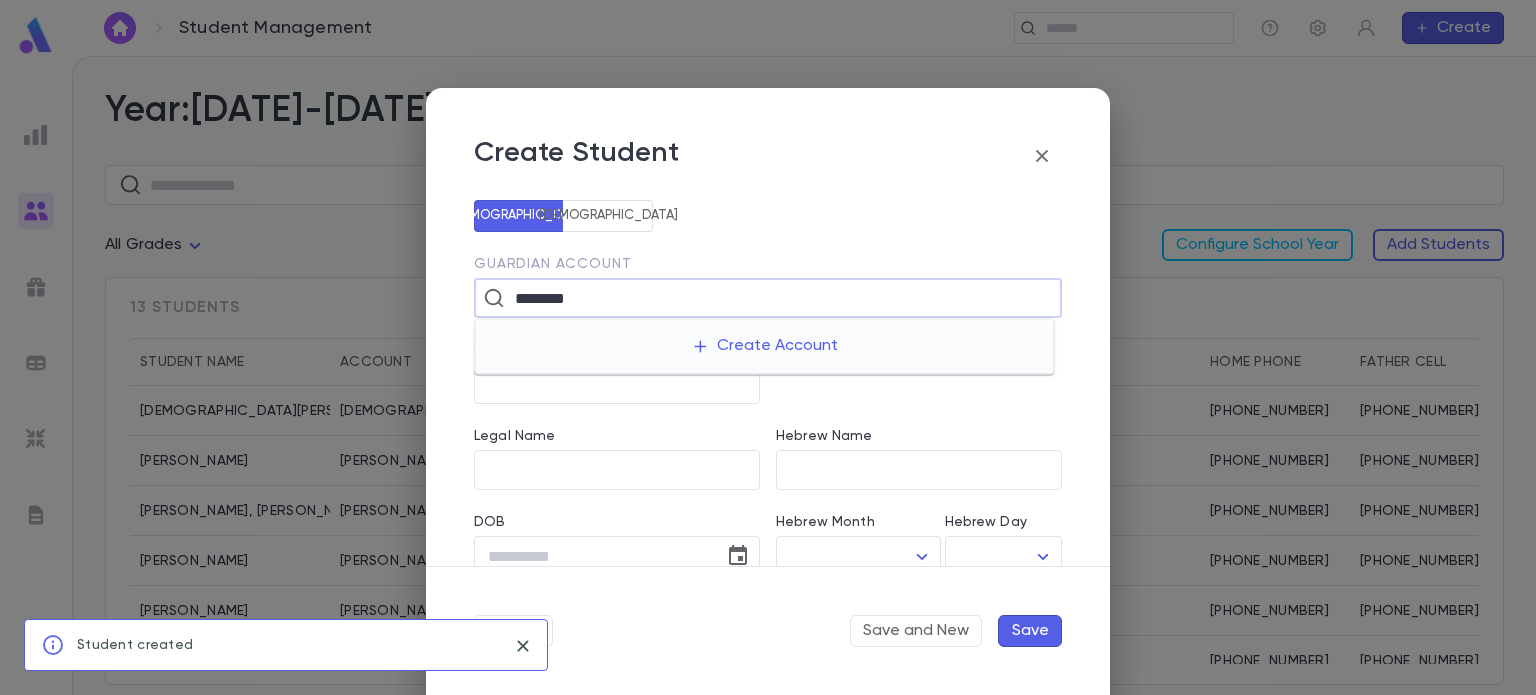 type on "********" 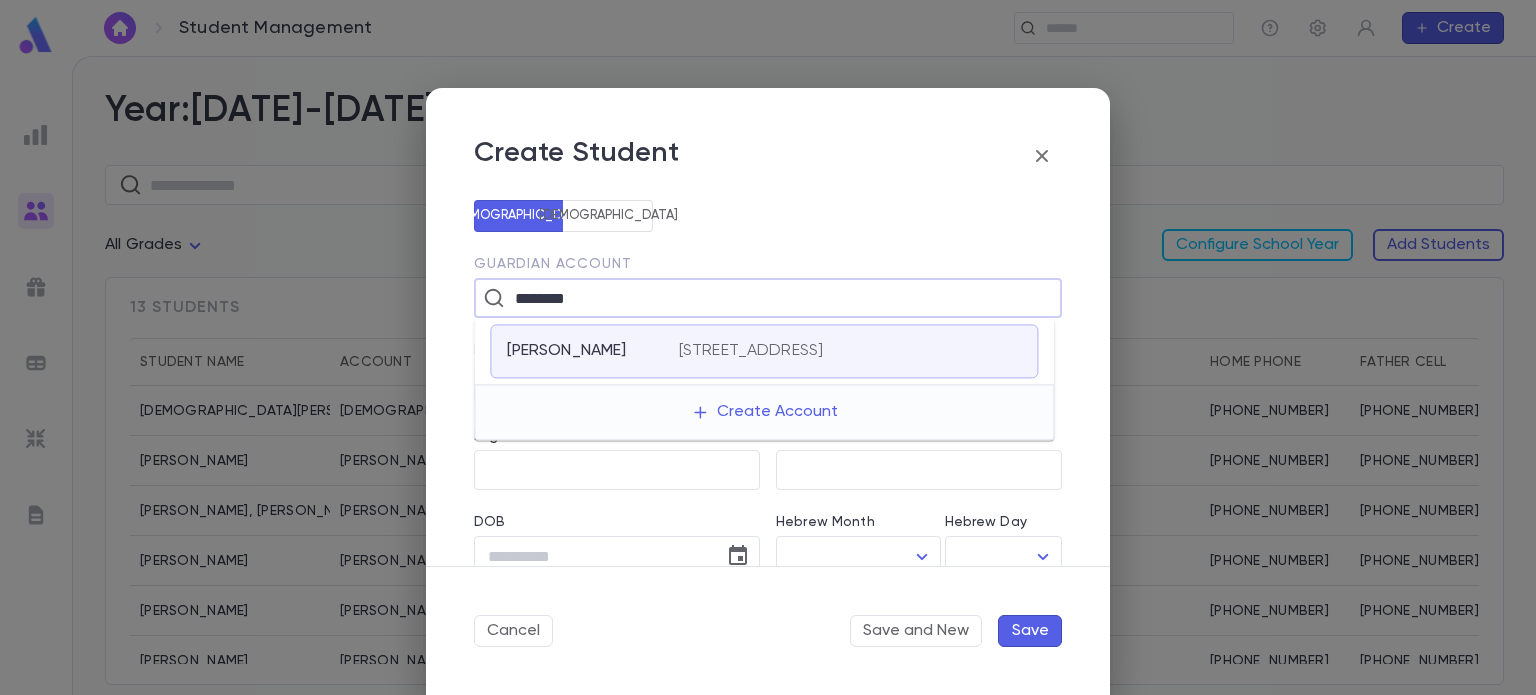 click on "108 Walnut Ave, Lakewood NJ 08701" at bounding box center [751, 351] 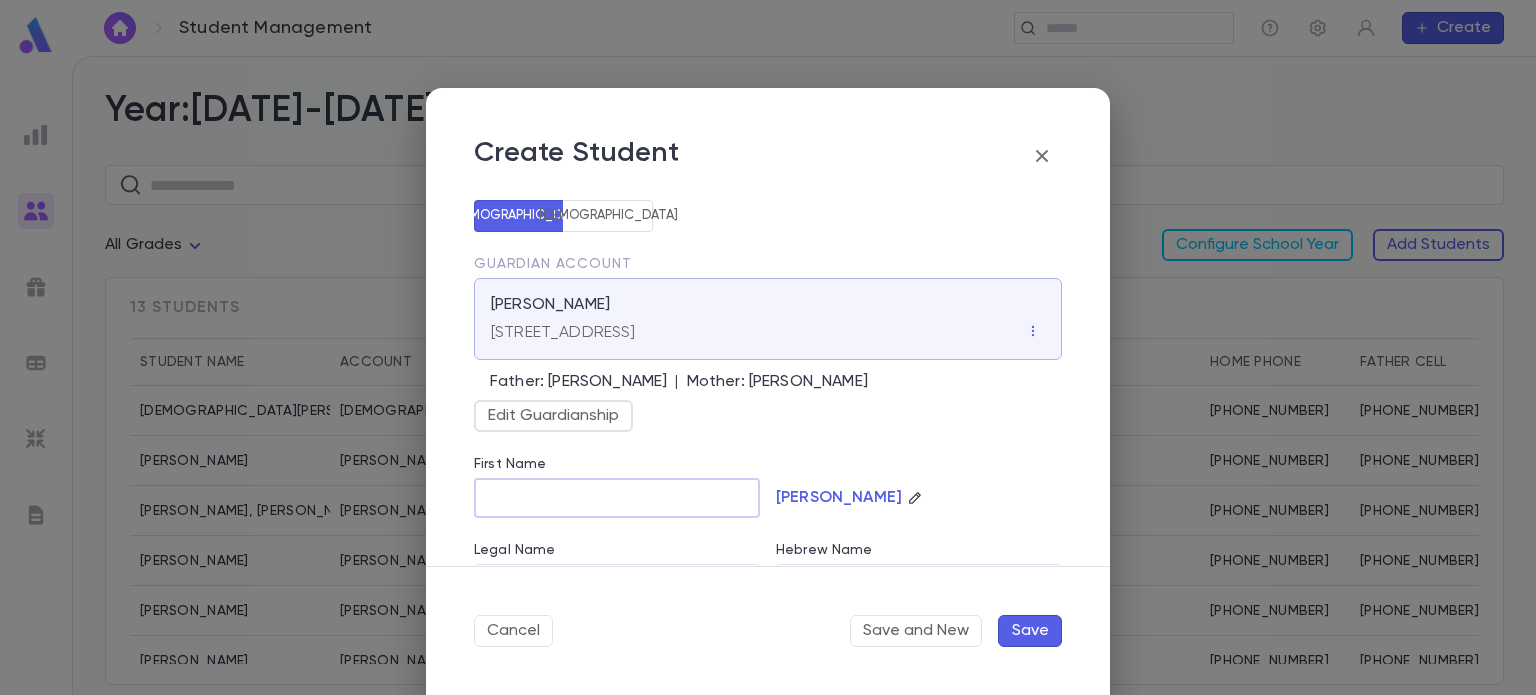 click on "First Name" at bounding box center [617, 498] 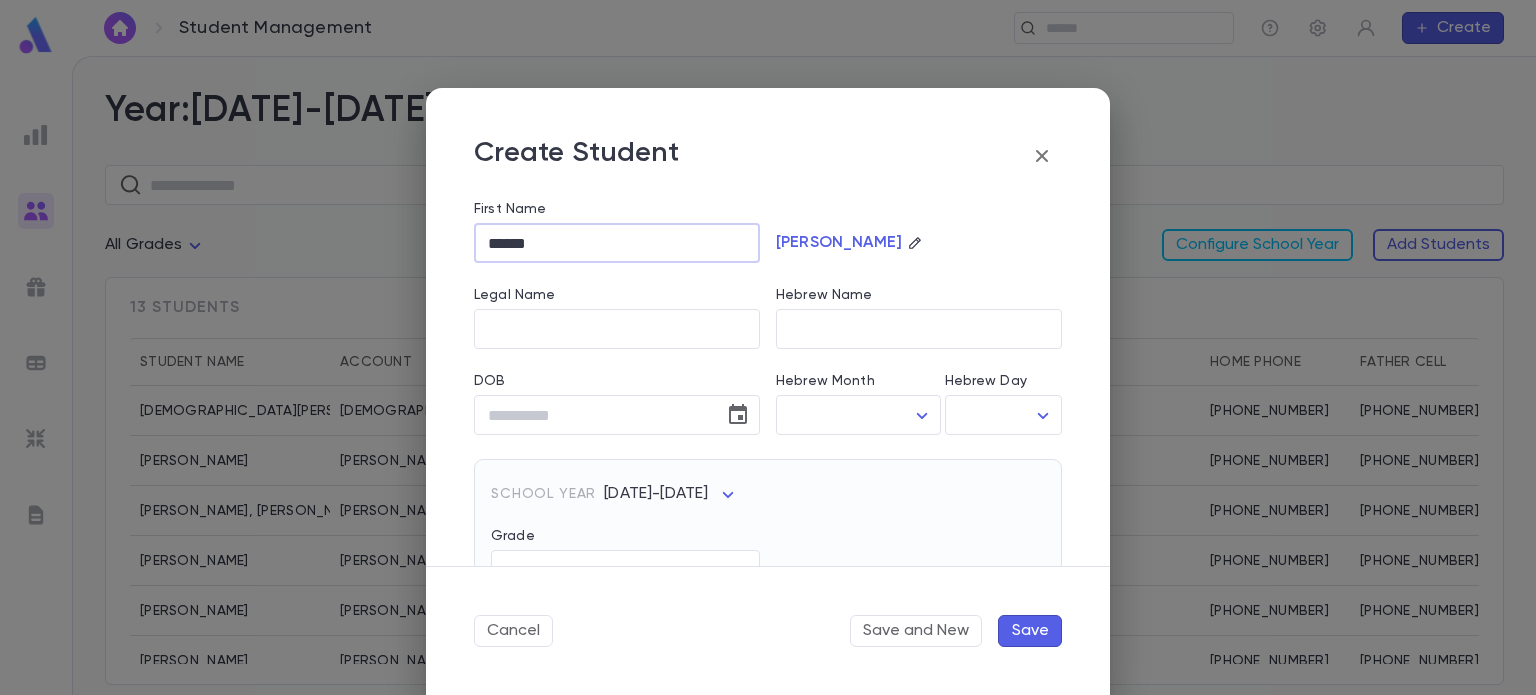 scroll, scrollTop: 256, scrollLeft: 0, axis: vertical 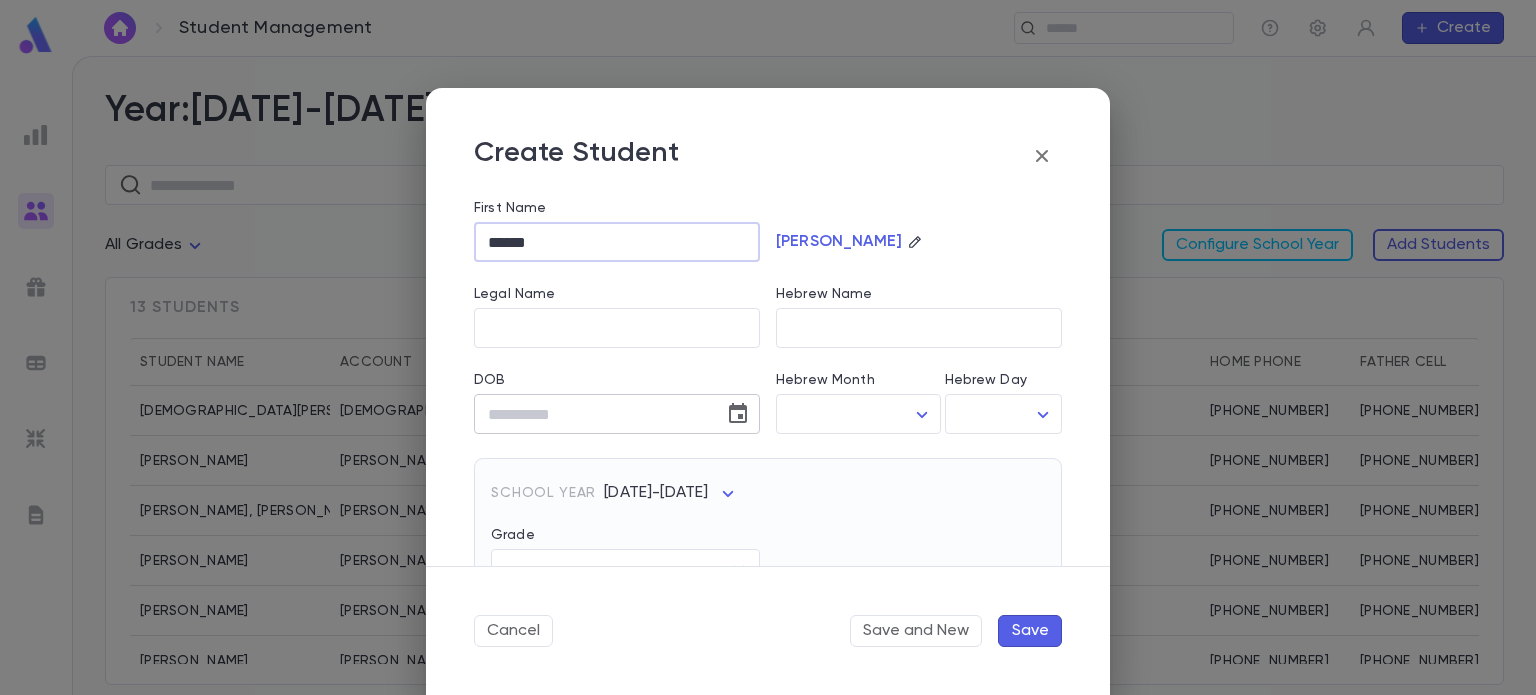 type on "******" 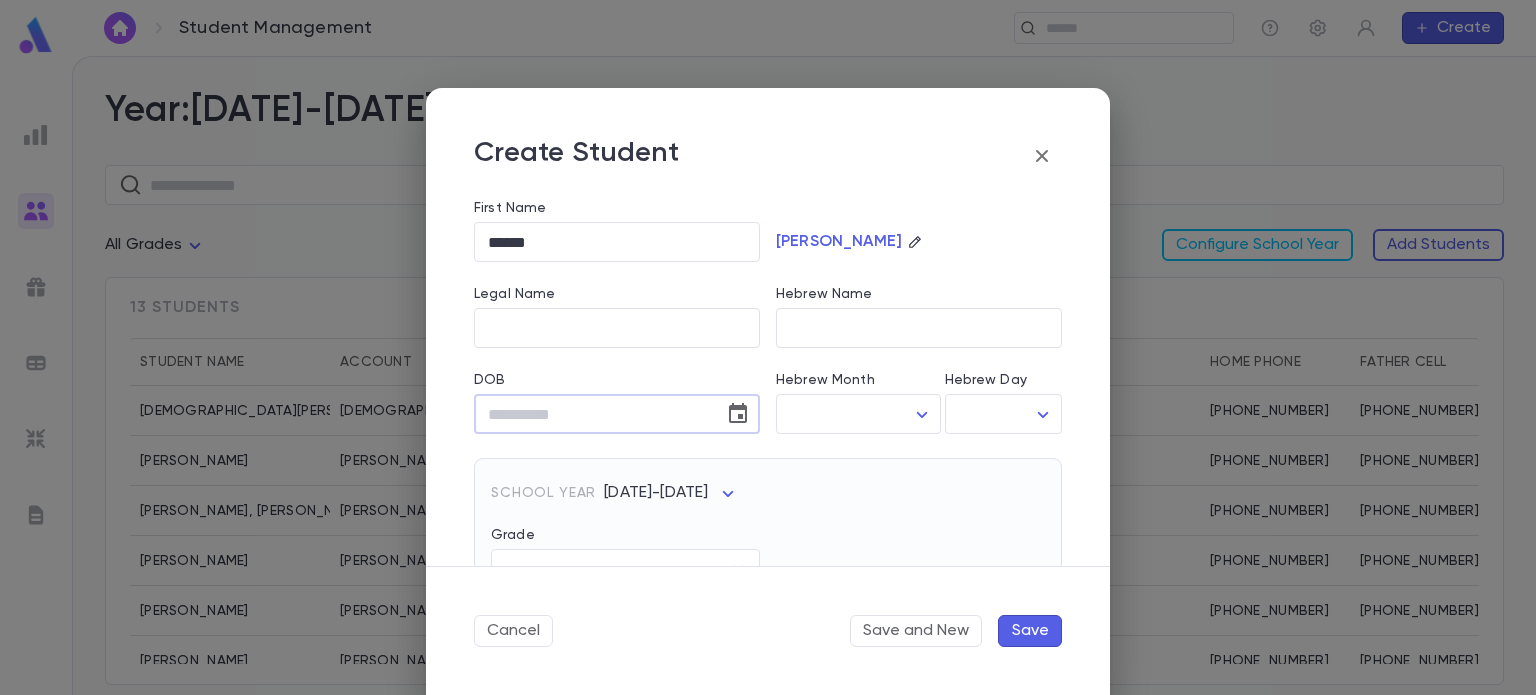 click on "DOB" at bounding box center [592, 414] 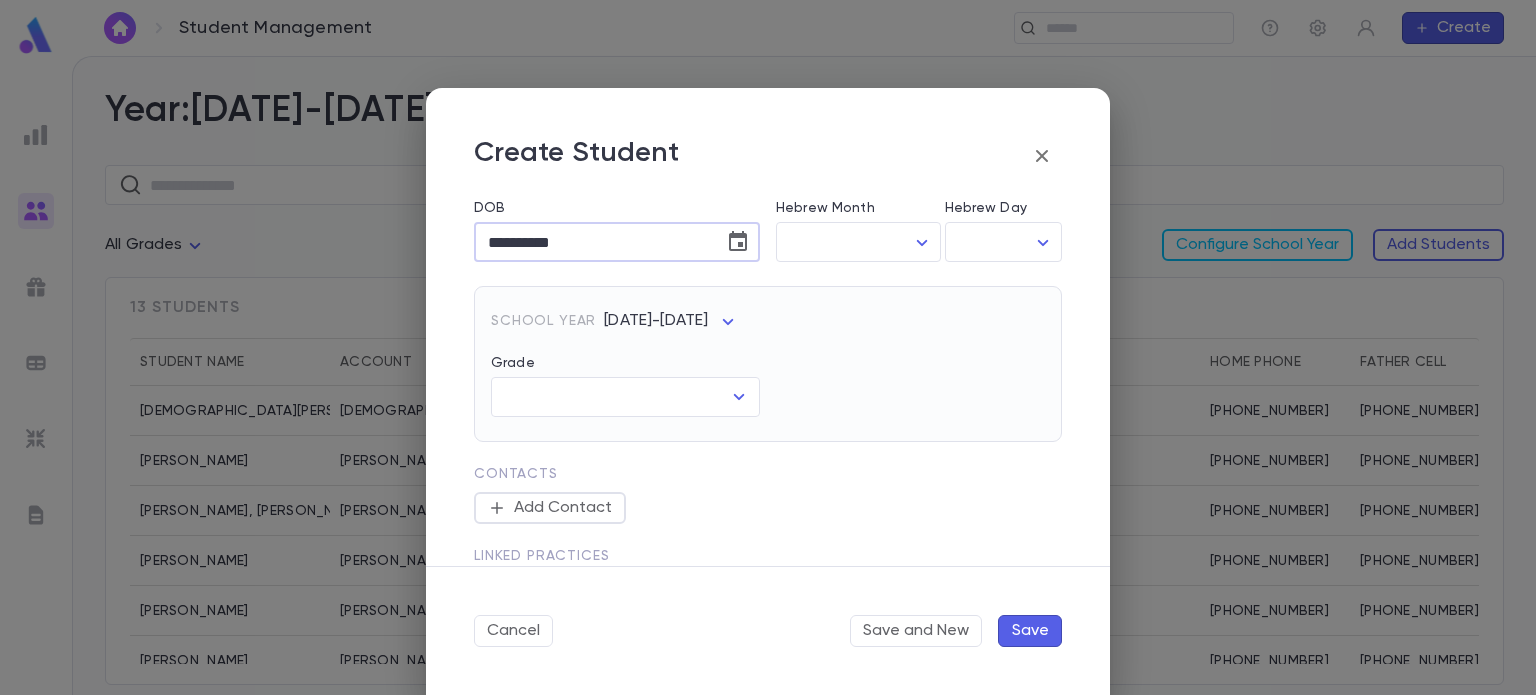 scroll, scrollTop: 436, scrollLeft: 0, axis: vertical 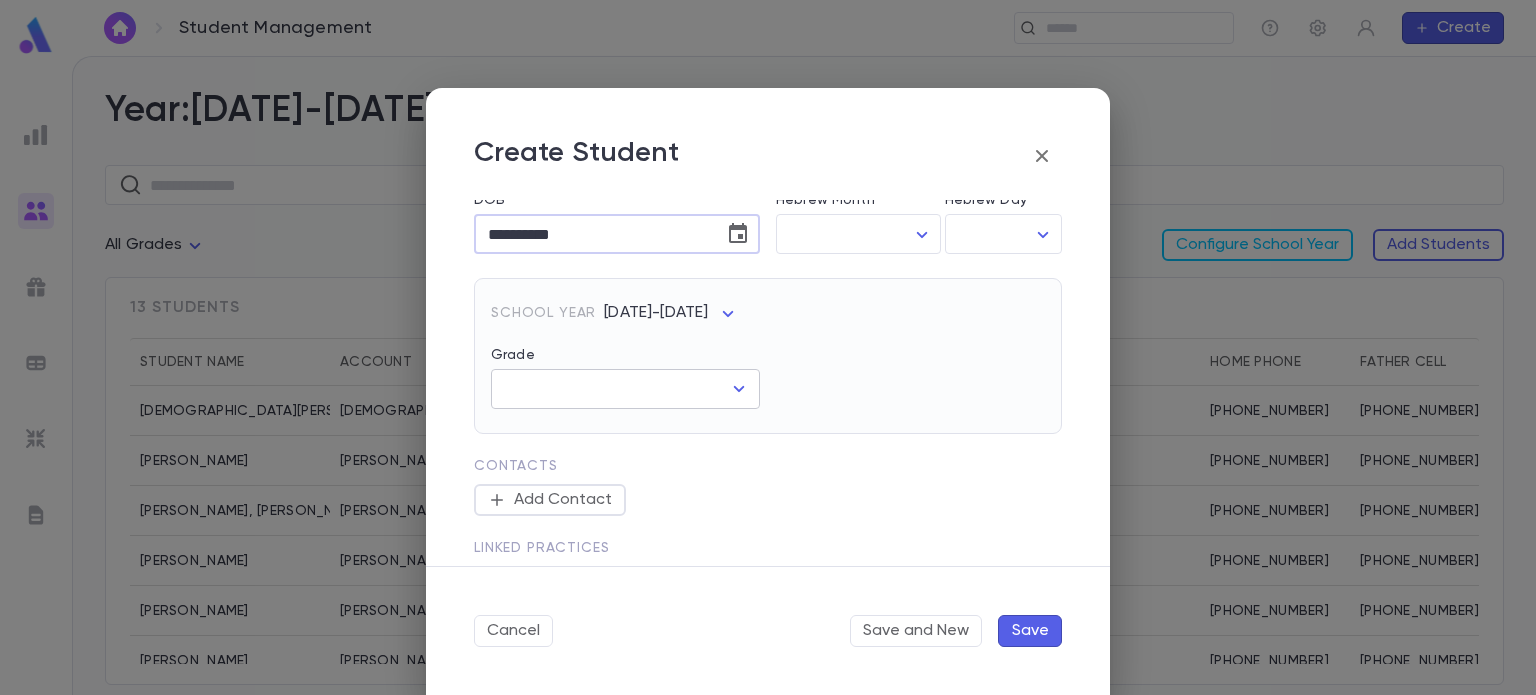 type on "**********" 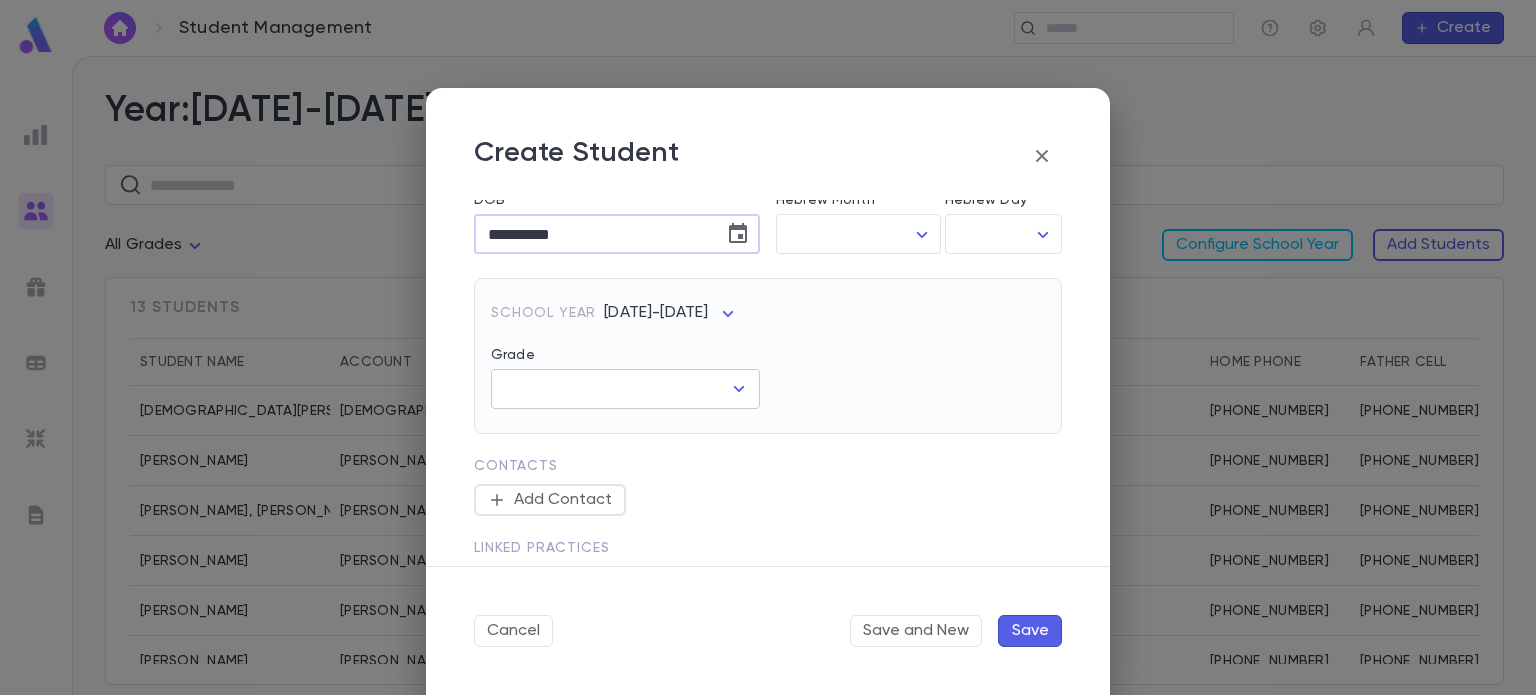 click on "Grade" at bounding box center (610, 389) 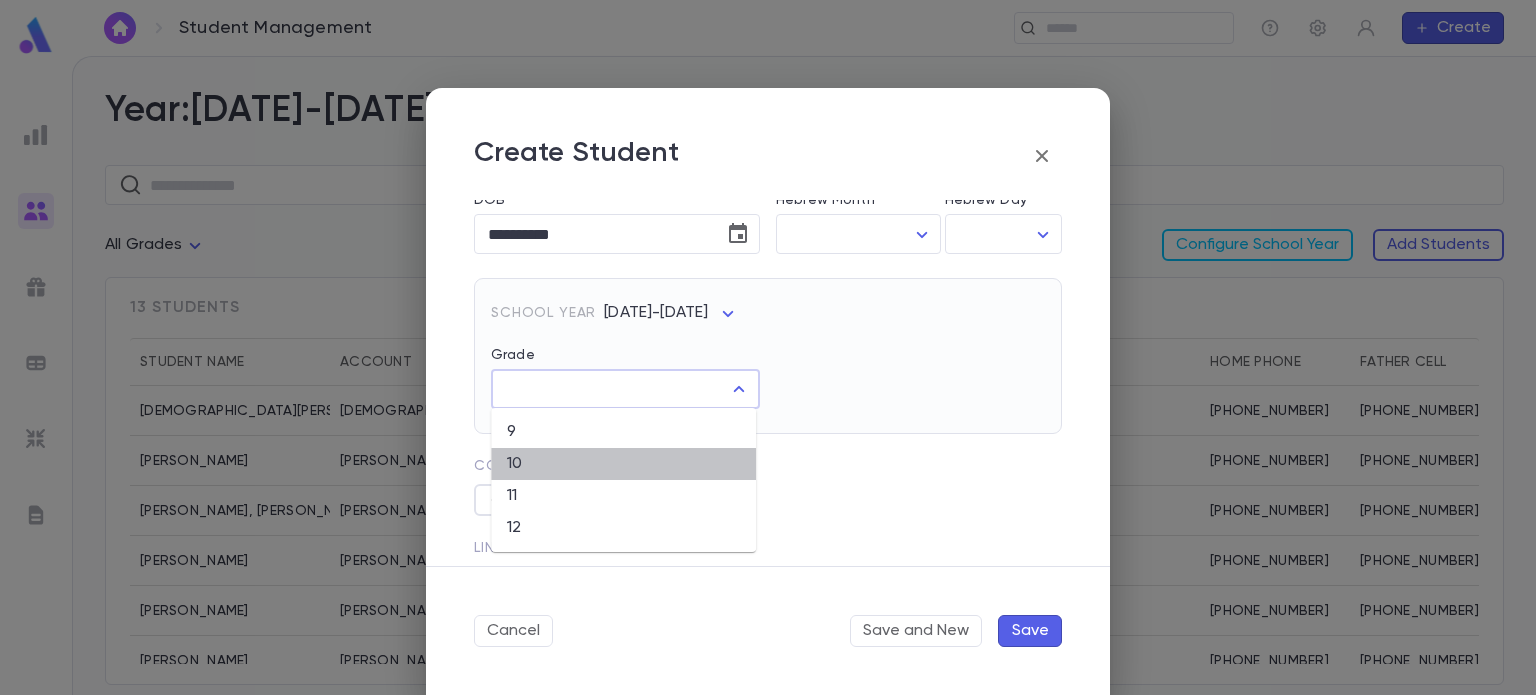 click on "10" at bounding box center (623, 464) 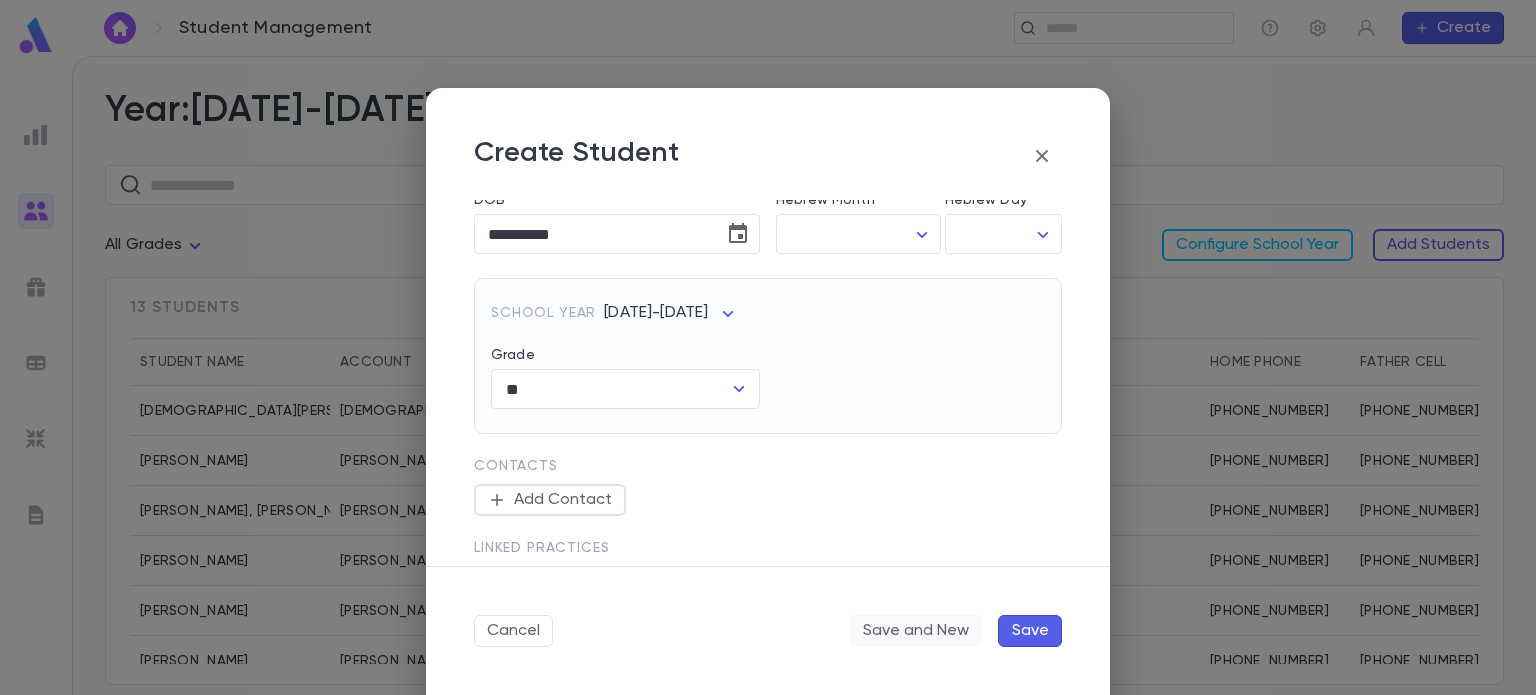 click on "Save and New" at bounding box center (916, 631) 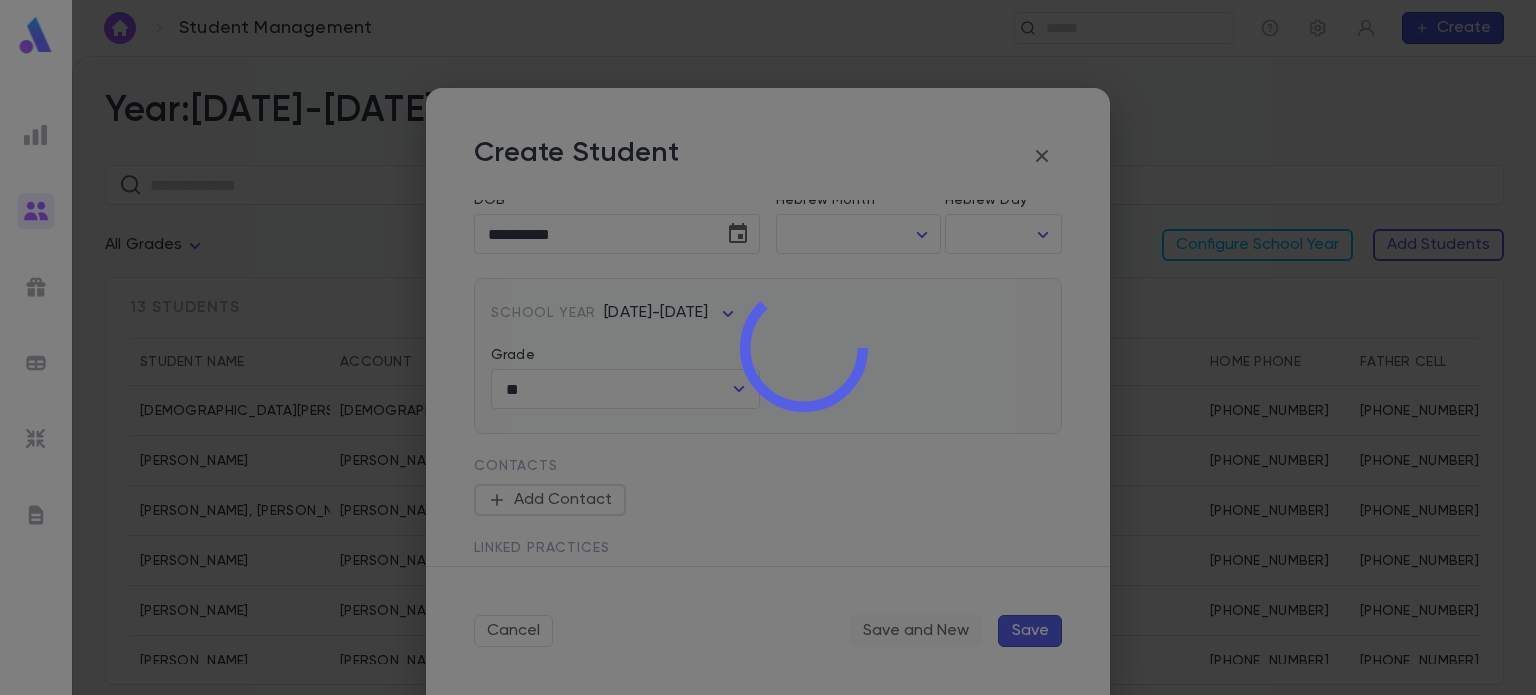 type 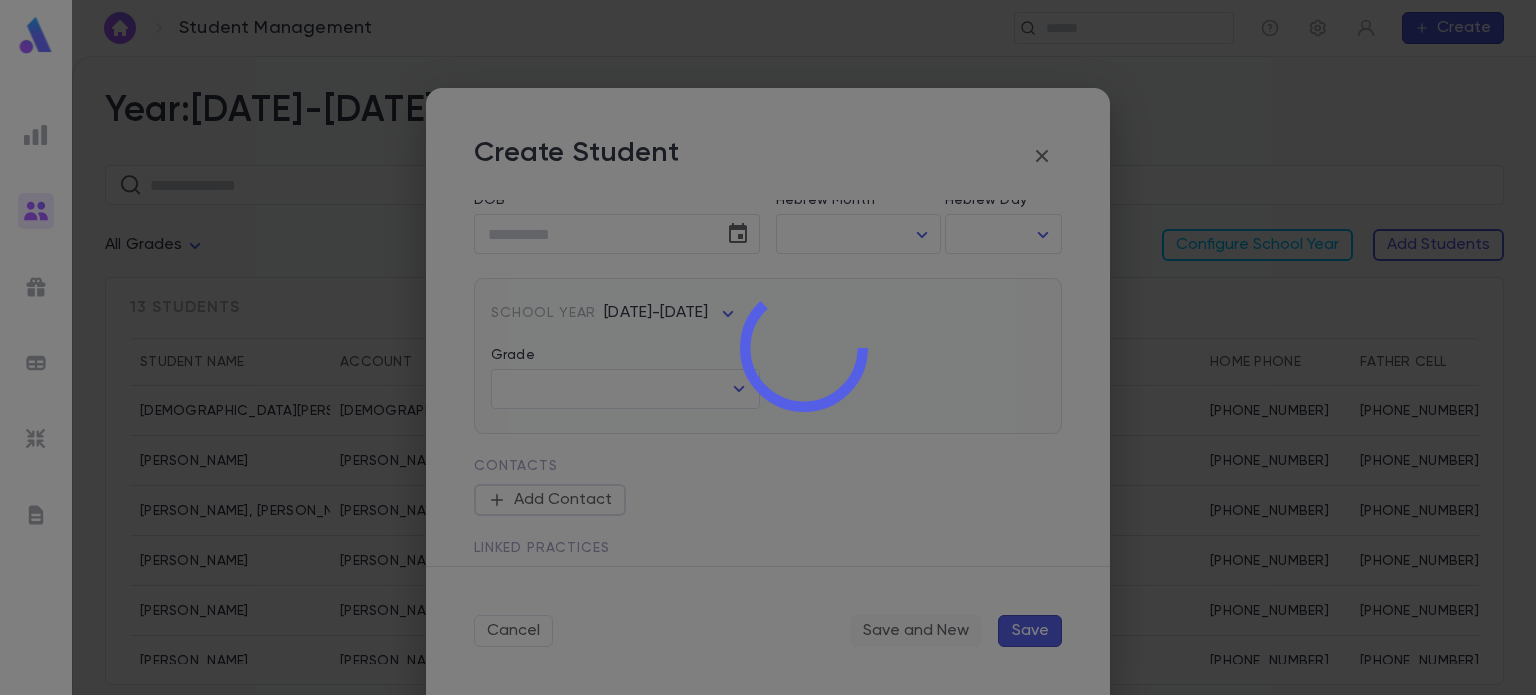 scroll, scrollTop: 0, scrollLeft: 0, axis: both 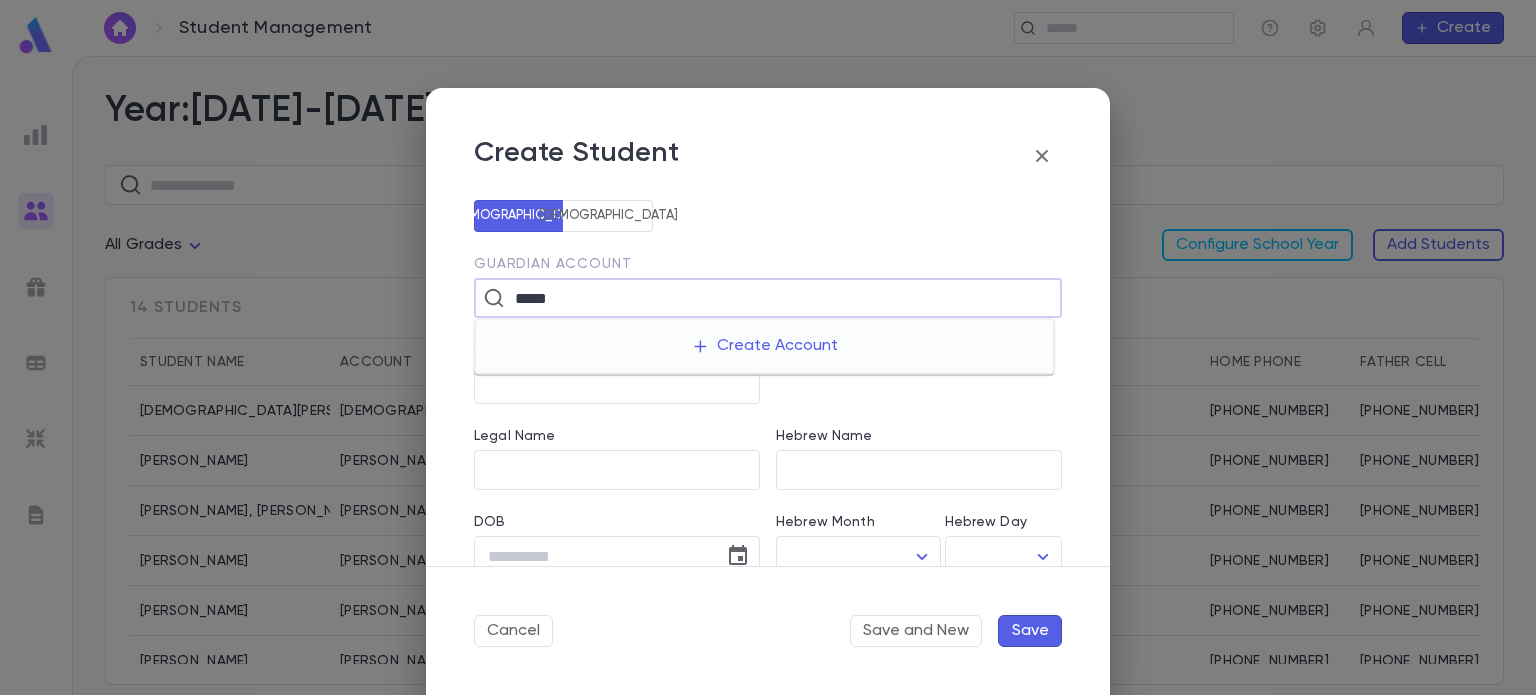 type on "*****" 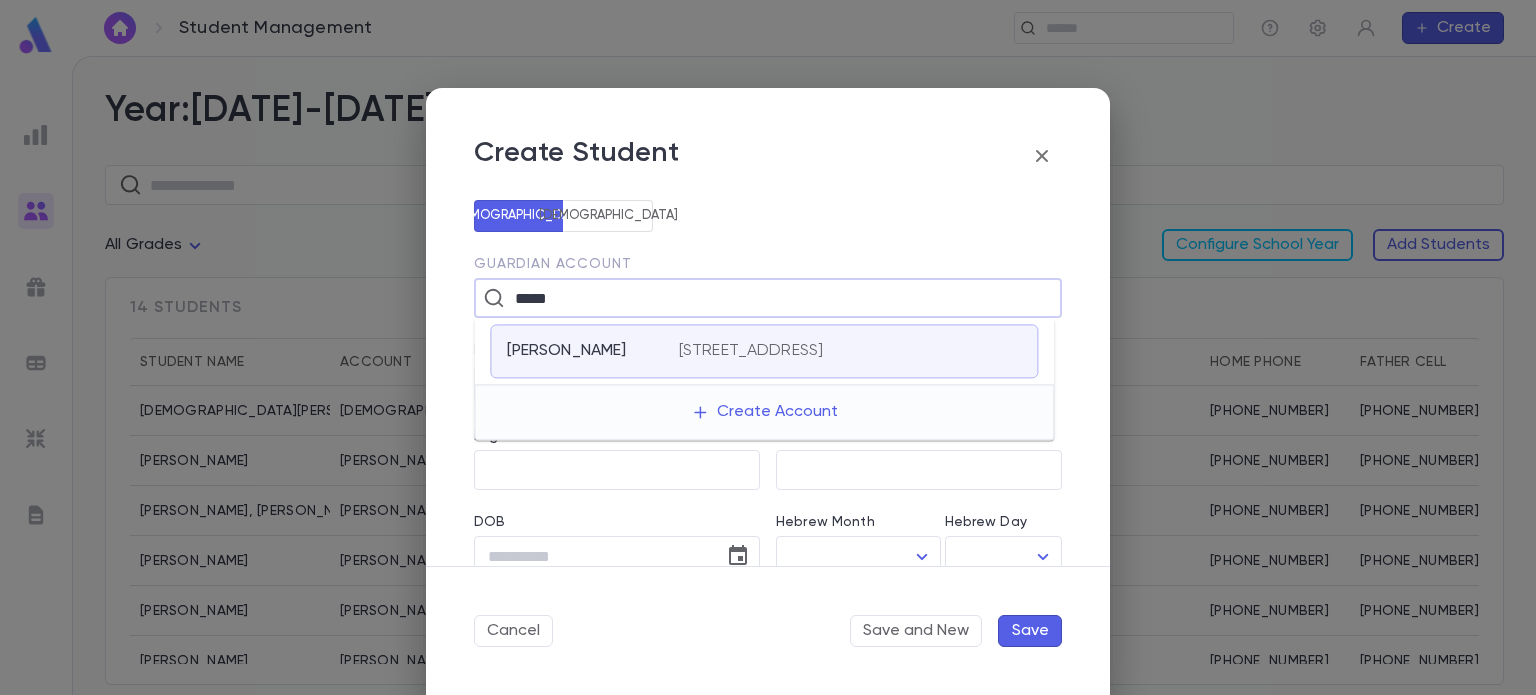 click on "Gruss, Binyomin" at bounding box center (566, 351) 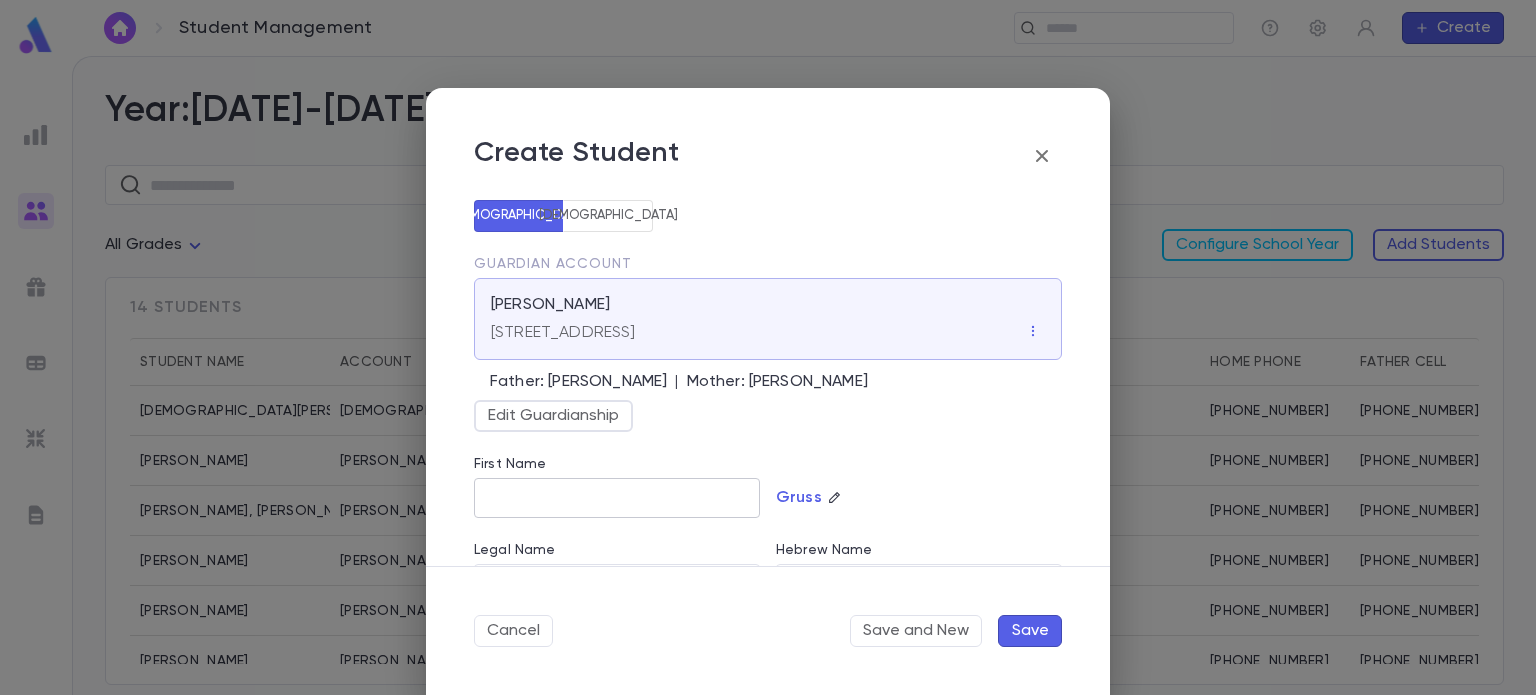 click on "First Name" at bounding box center [617, 498] 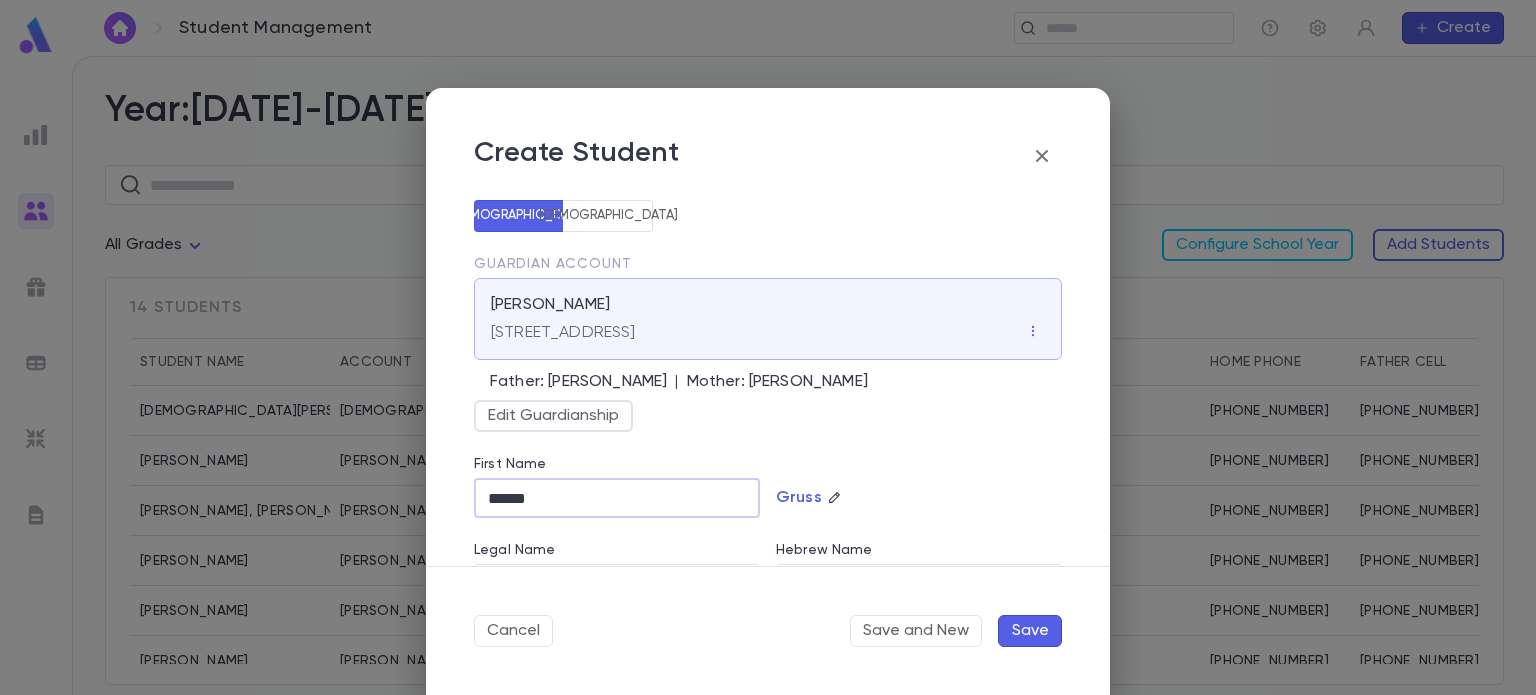 type on "******" 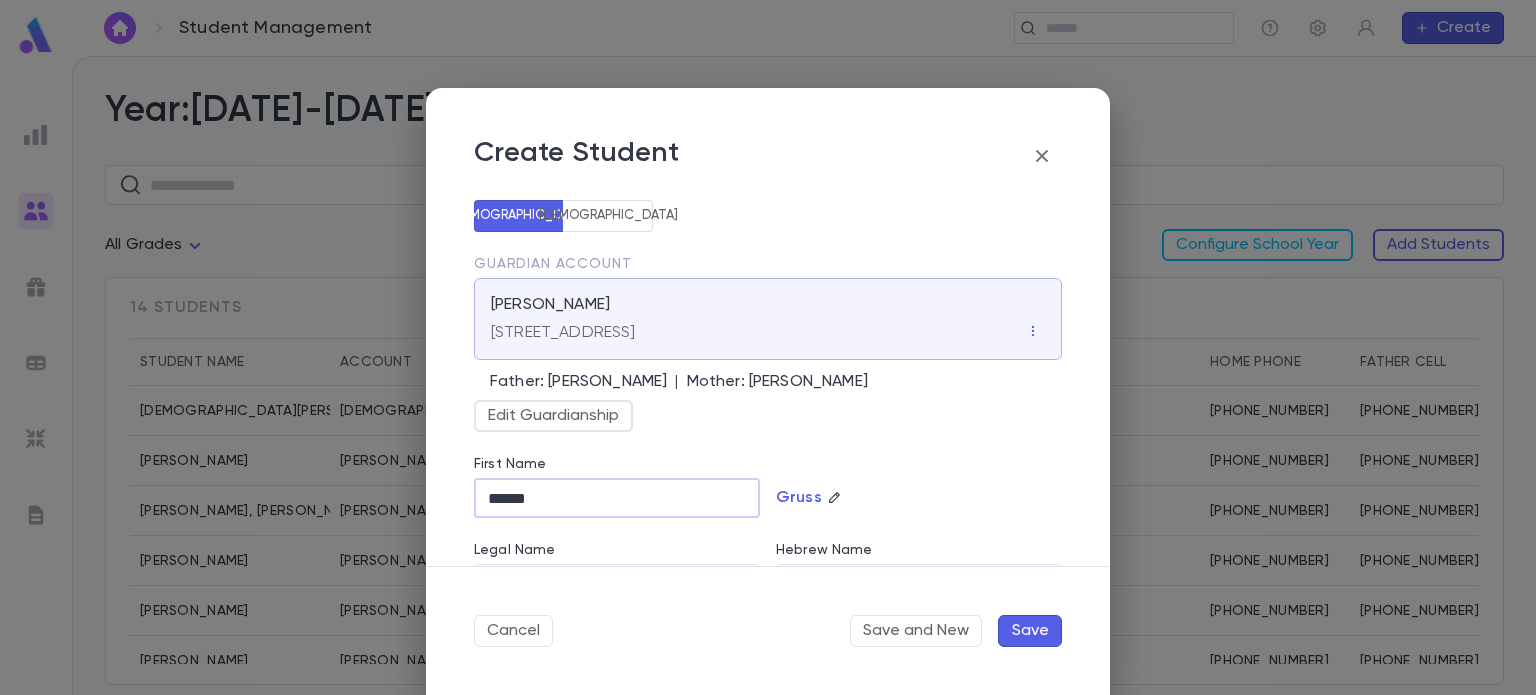 type 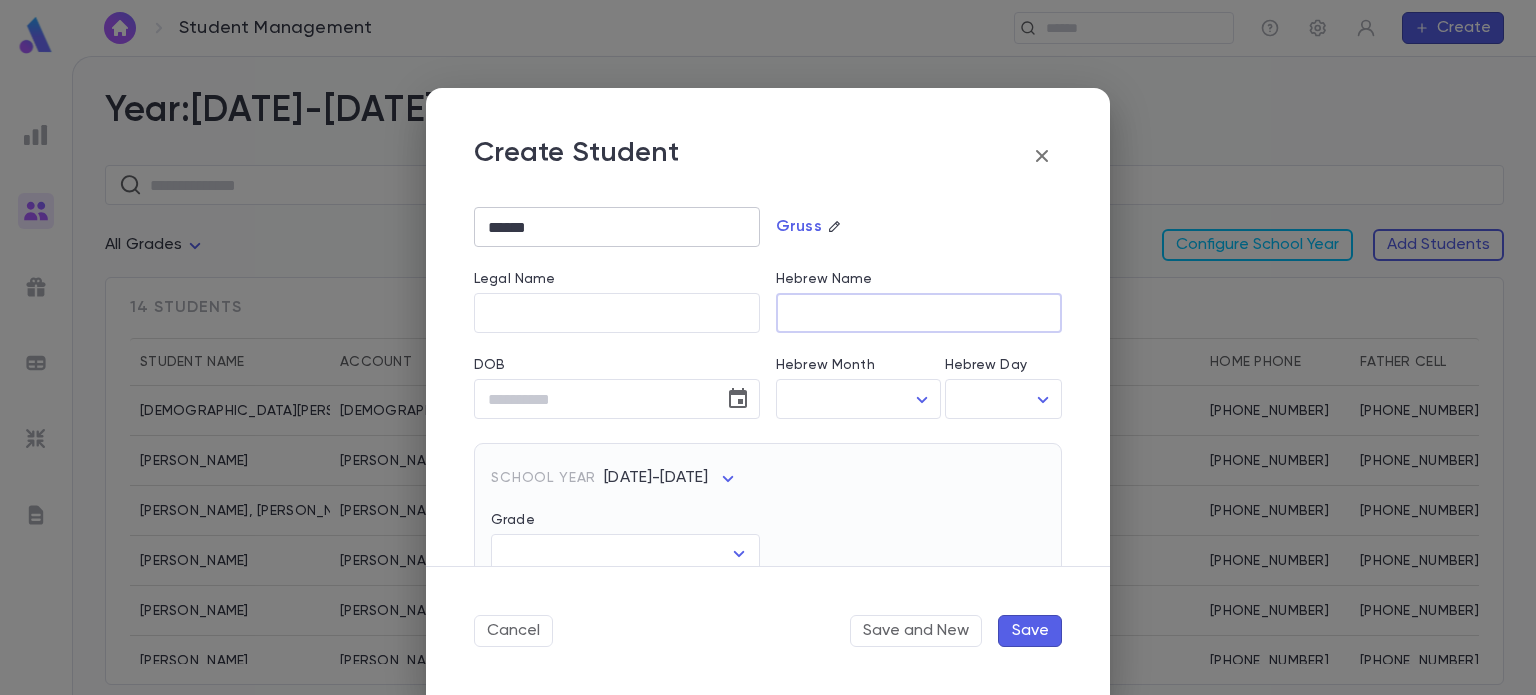 scroll, scrollTop: 287, scrollLeft: 0, axis: vertical 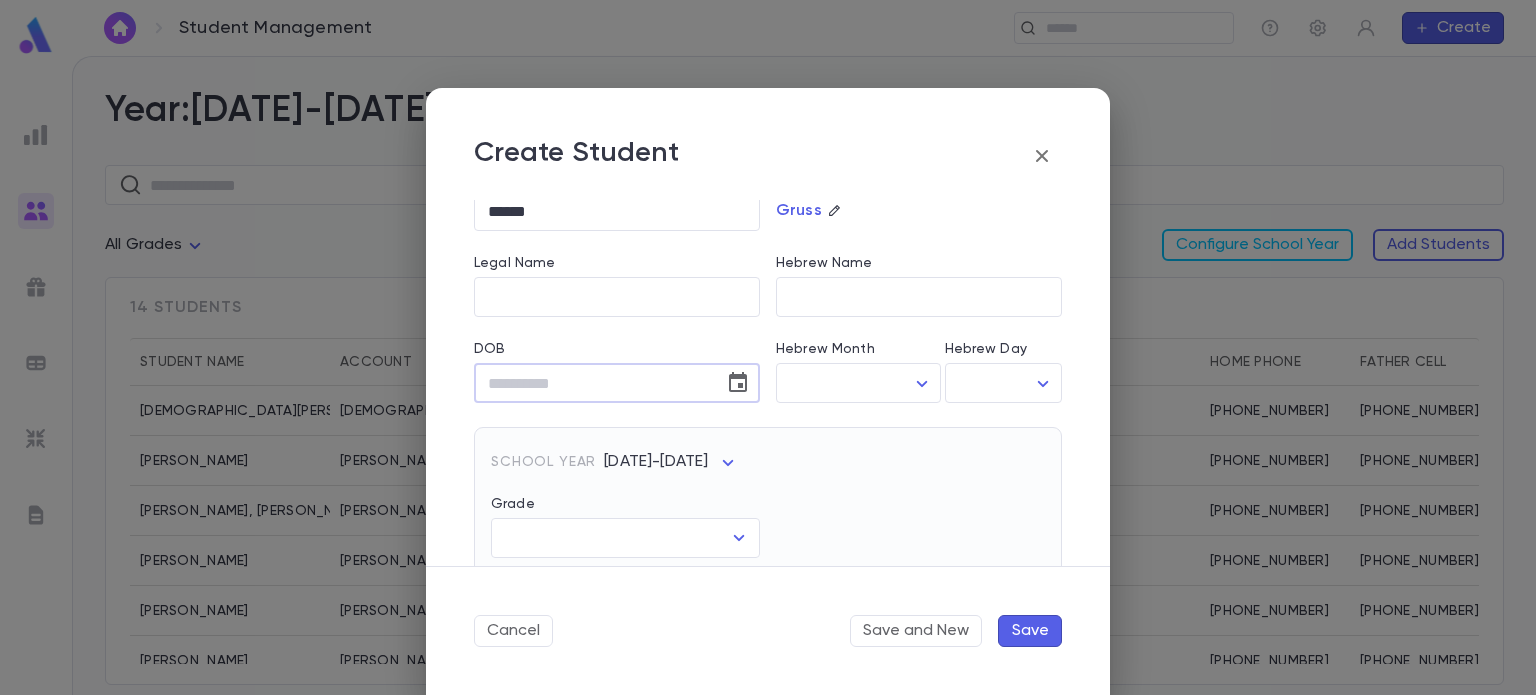 click on "DOB" at bounding box center (592, 383) 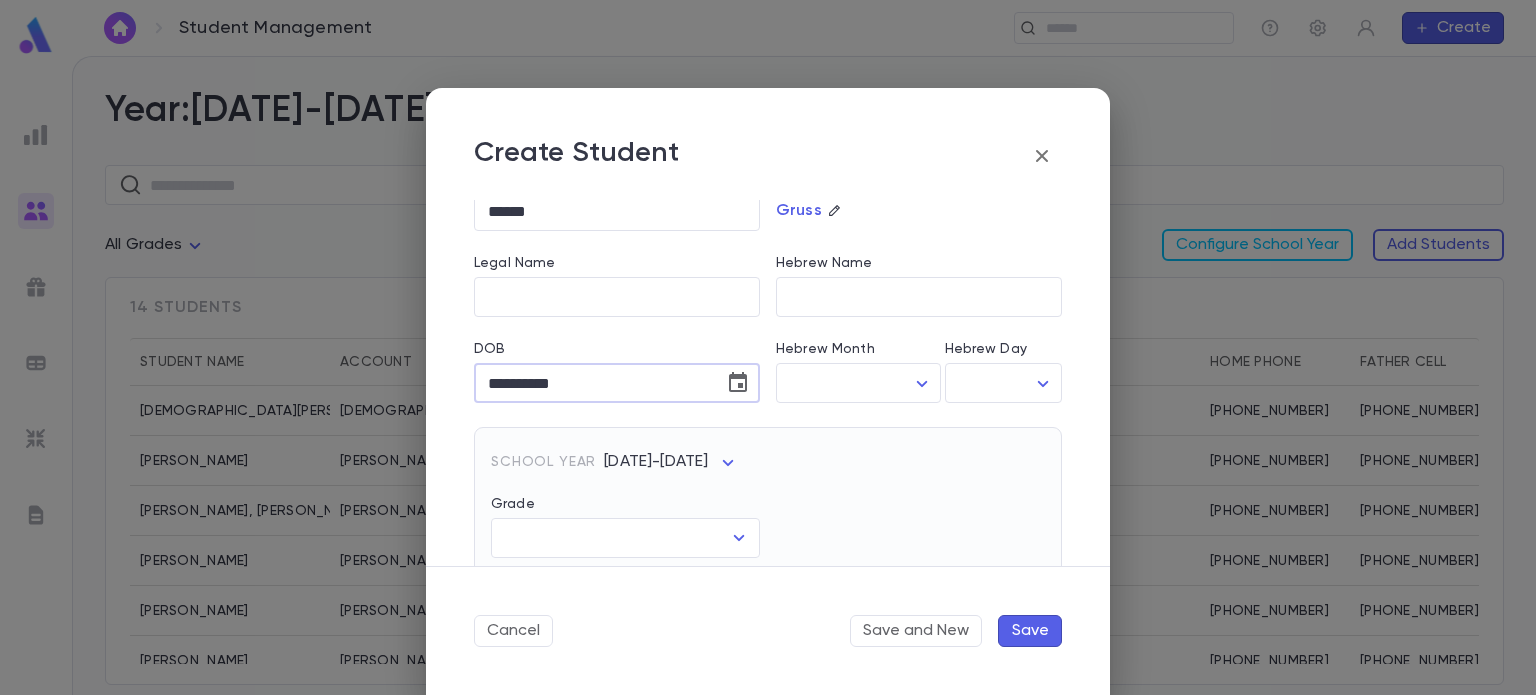 click on "​" at bounding box center (625, 538) 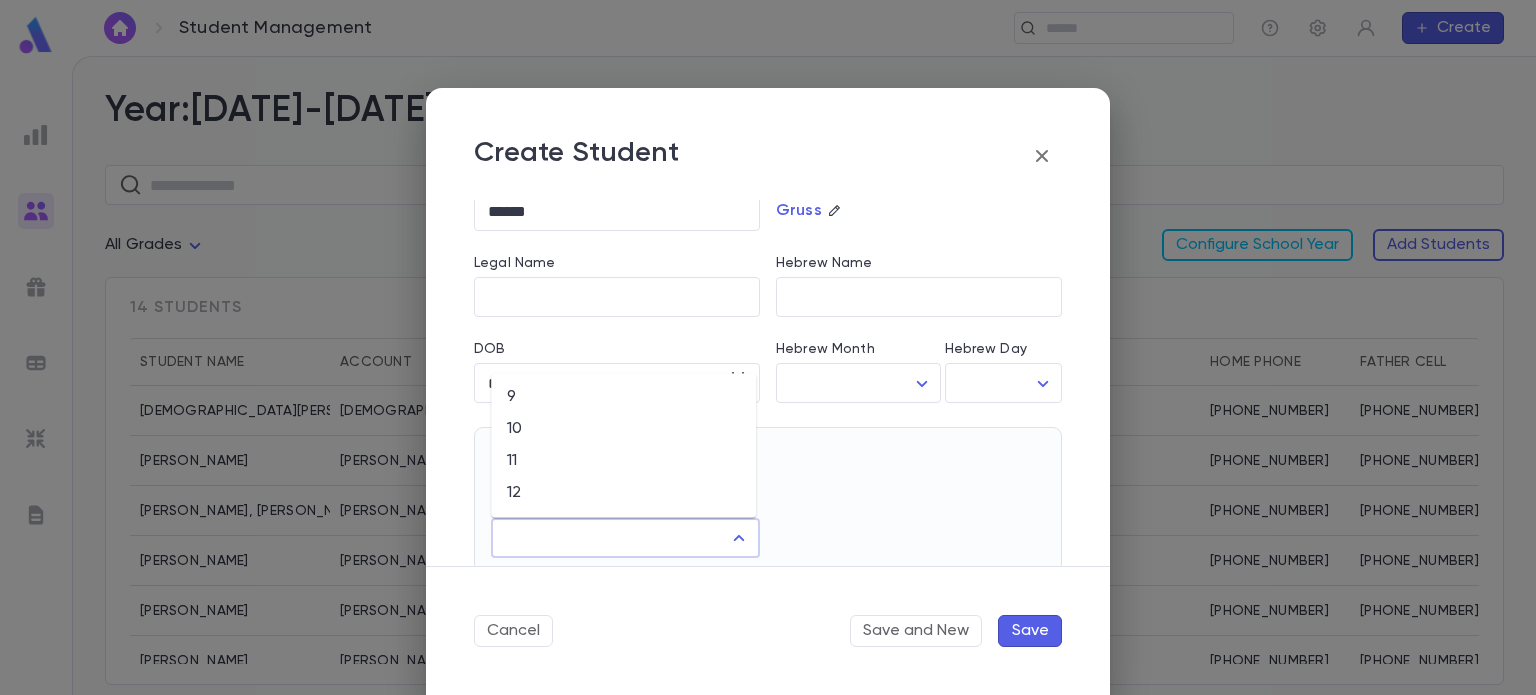 click on "Grade" at bounding box center (610, 538) 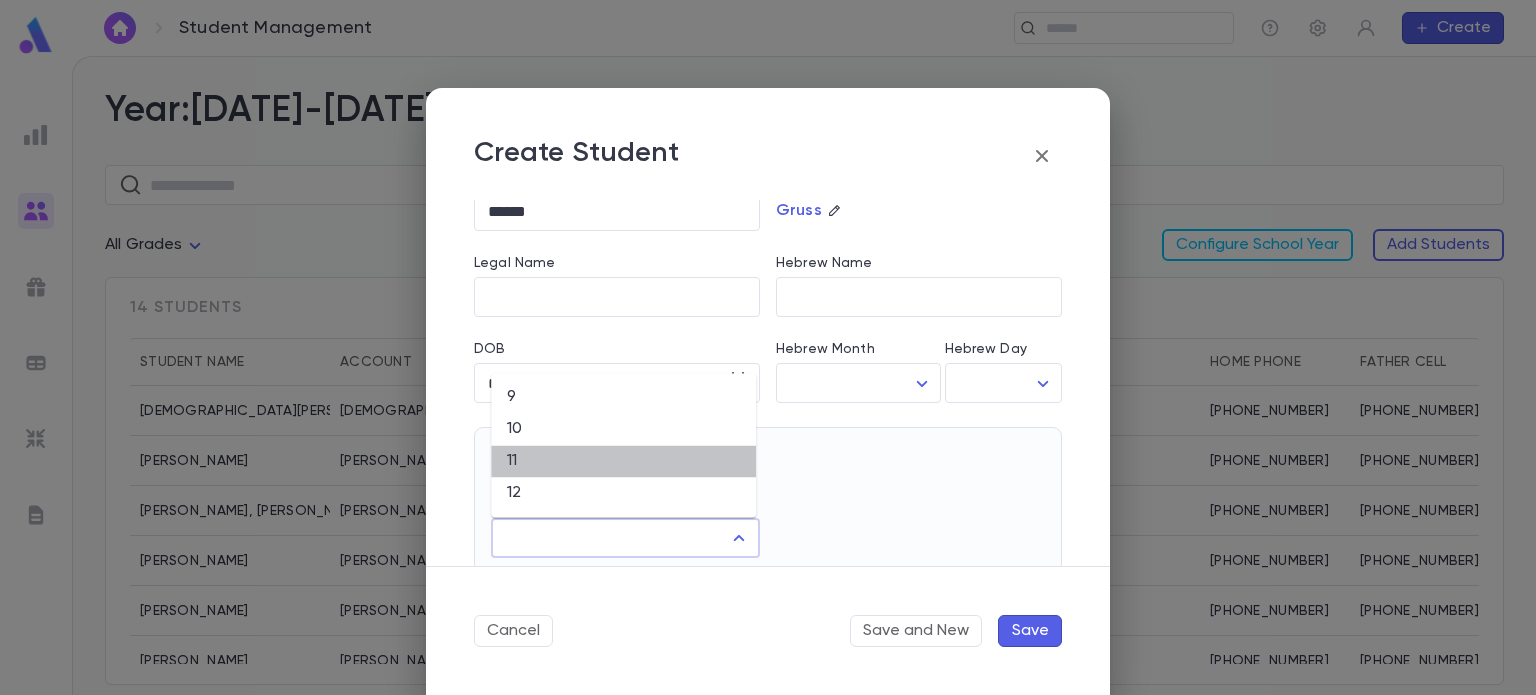 click on "11" at bounding box center (623, 461) 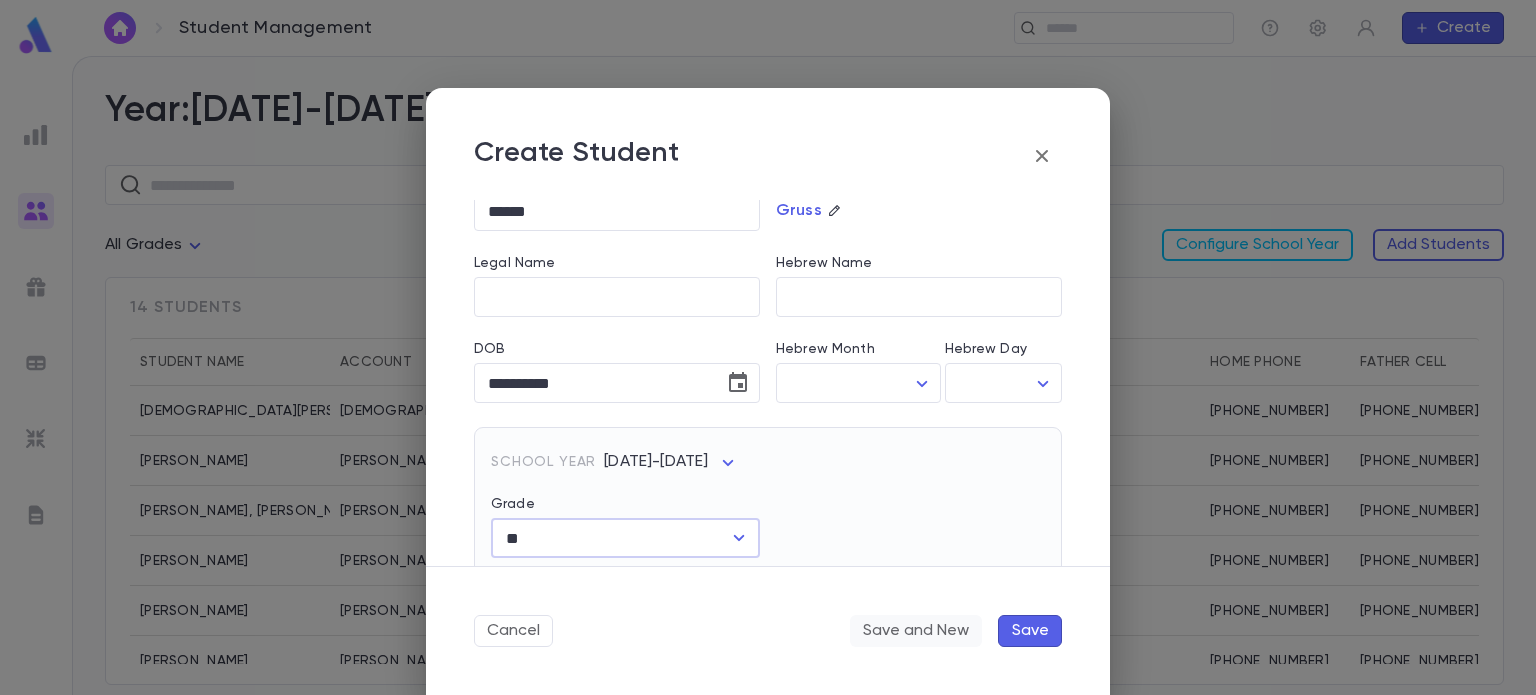 click on "Save and New" at bounding box center (916, 631) 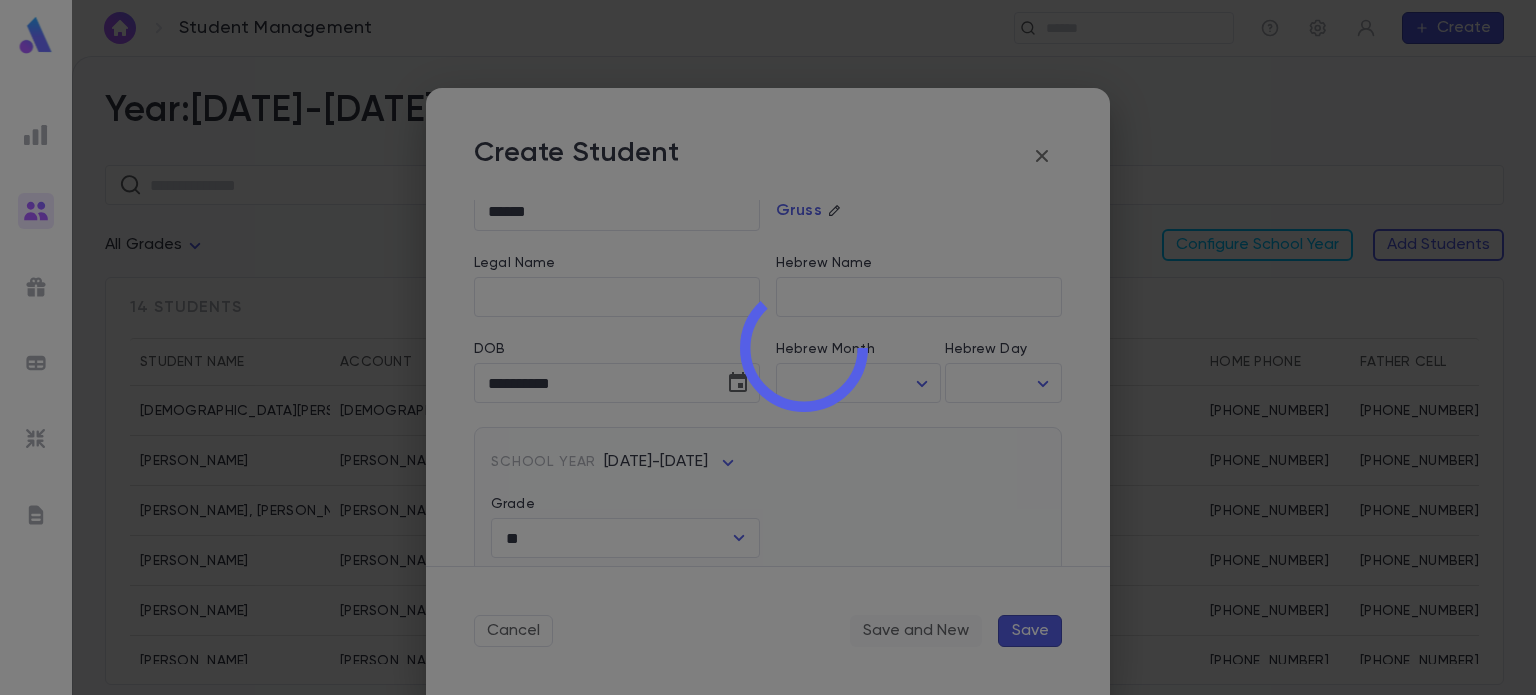 type 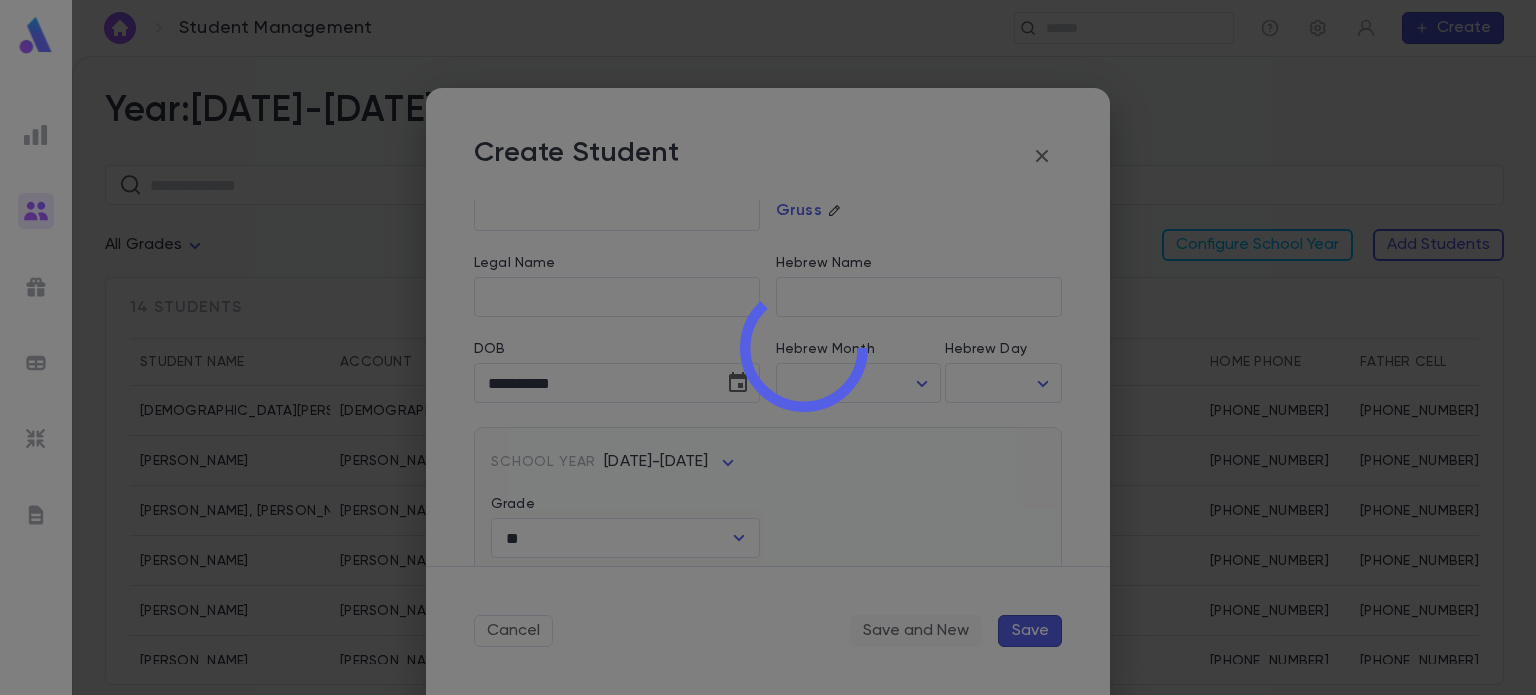 type 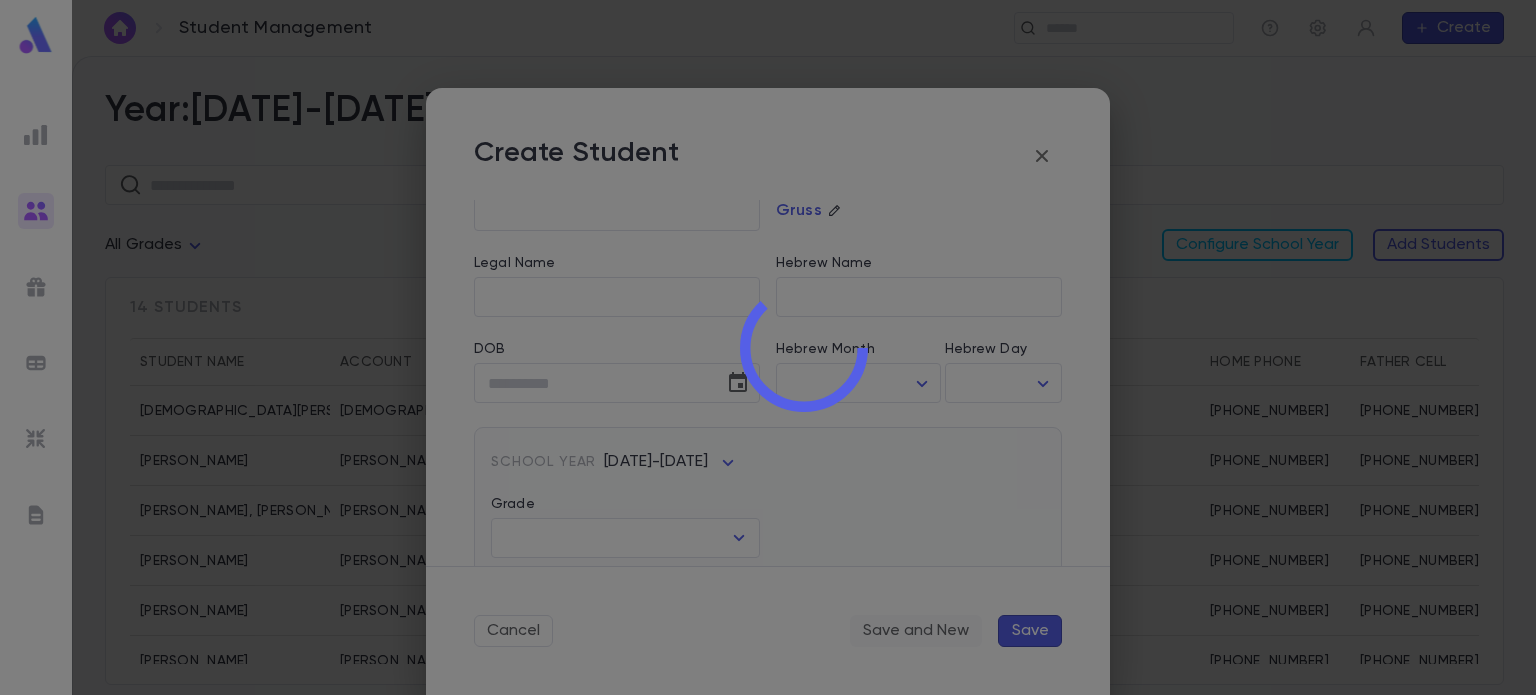 scroll, scrollTop: 0, scrollLeft: 0, axis: both 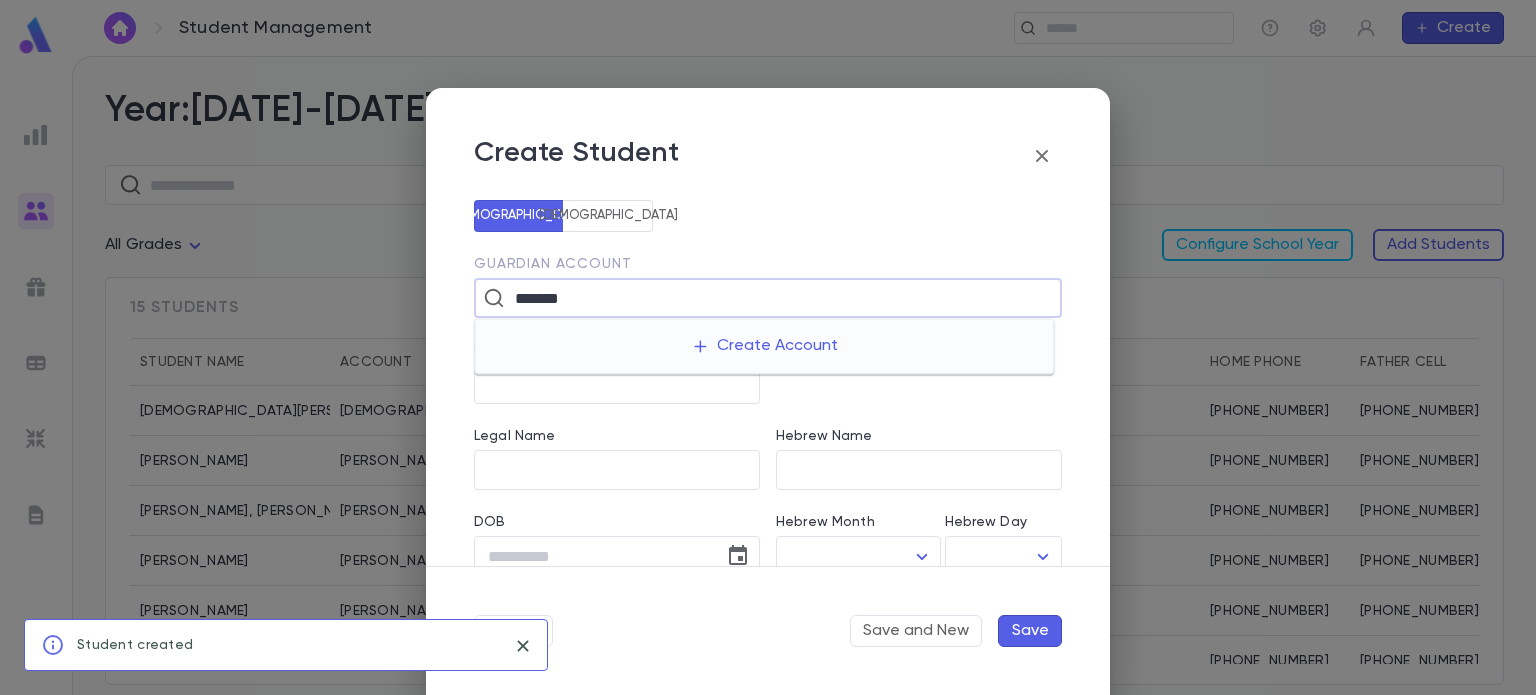 type on "*******" 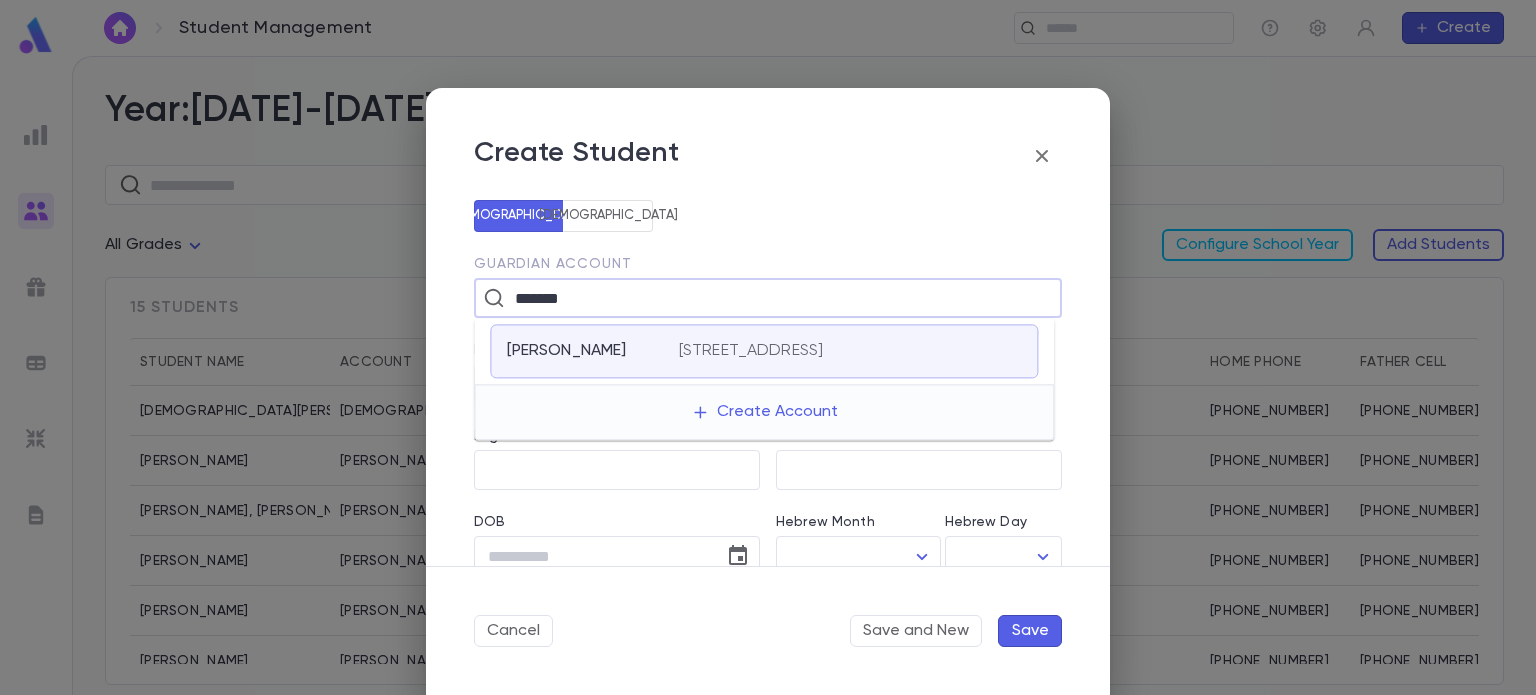 click on "Spitzer, Yoeli" at bounding box center [580, 351] 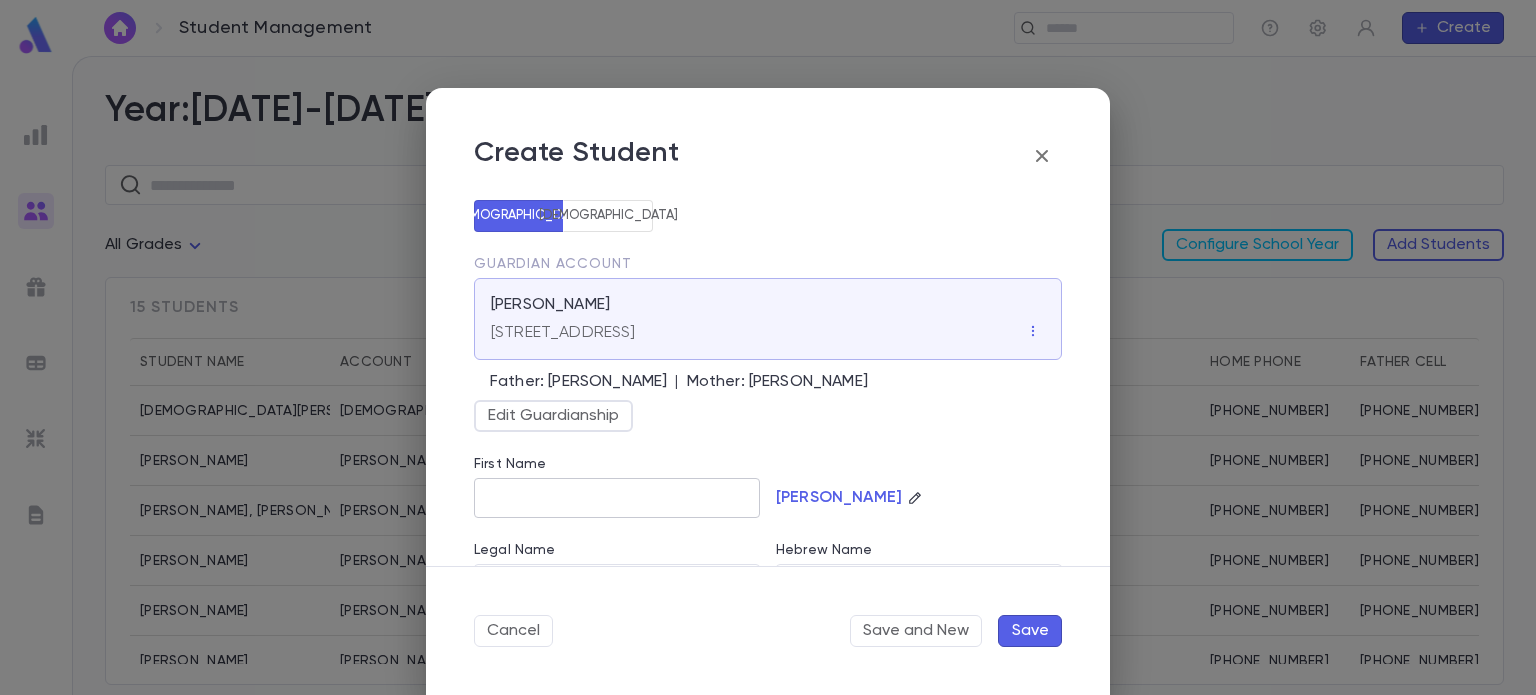 click on "First Name" at bounding box center (617, 498) 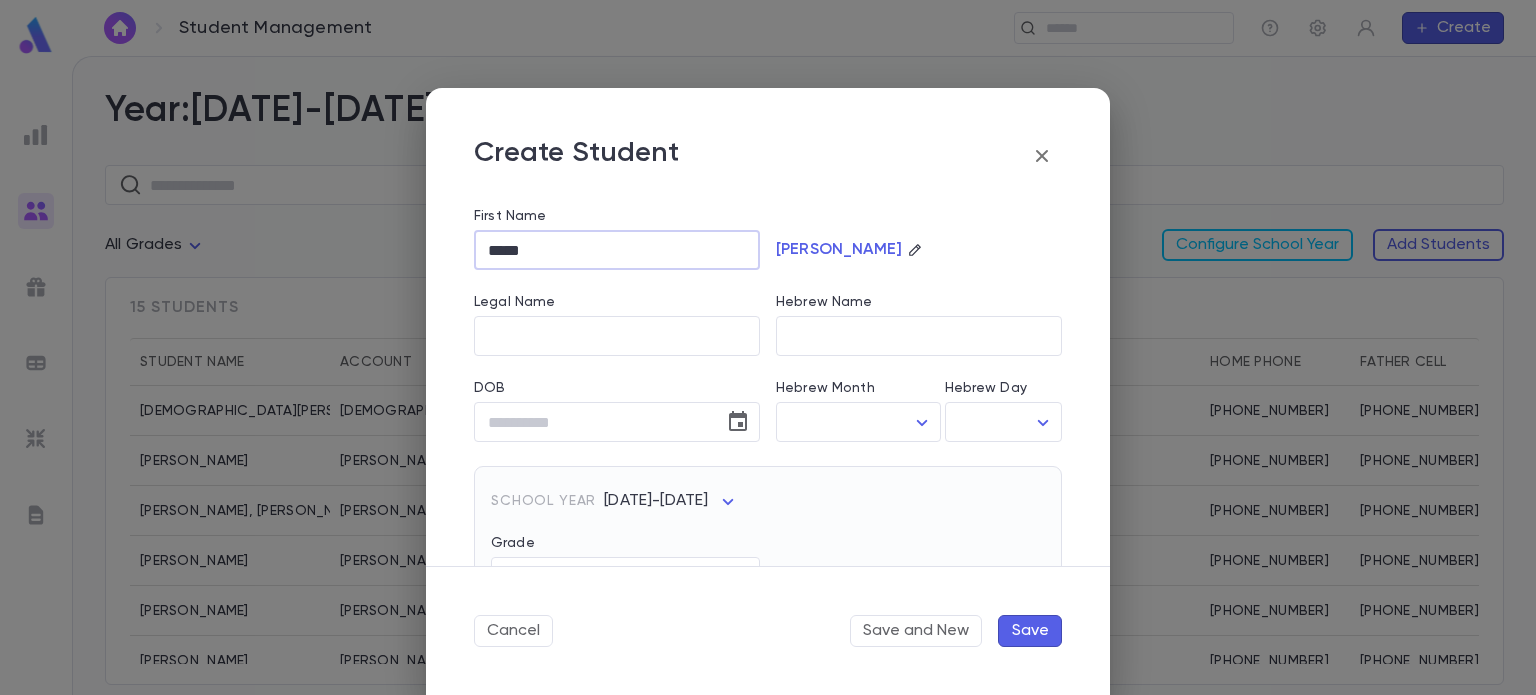 scroll, scrollTop: 248, scrollLeft: 0, axis: vertical 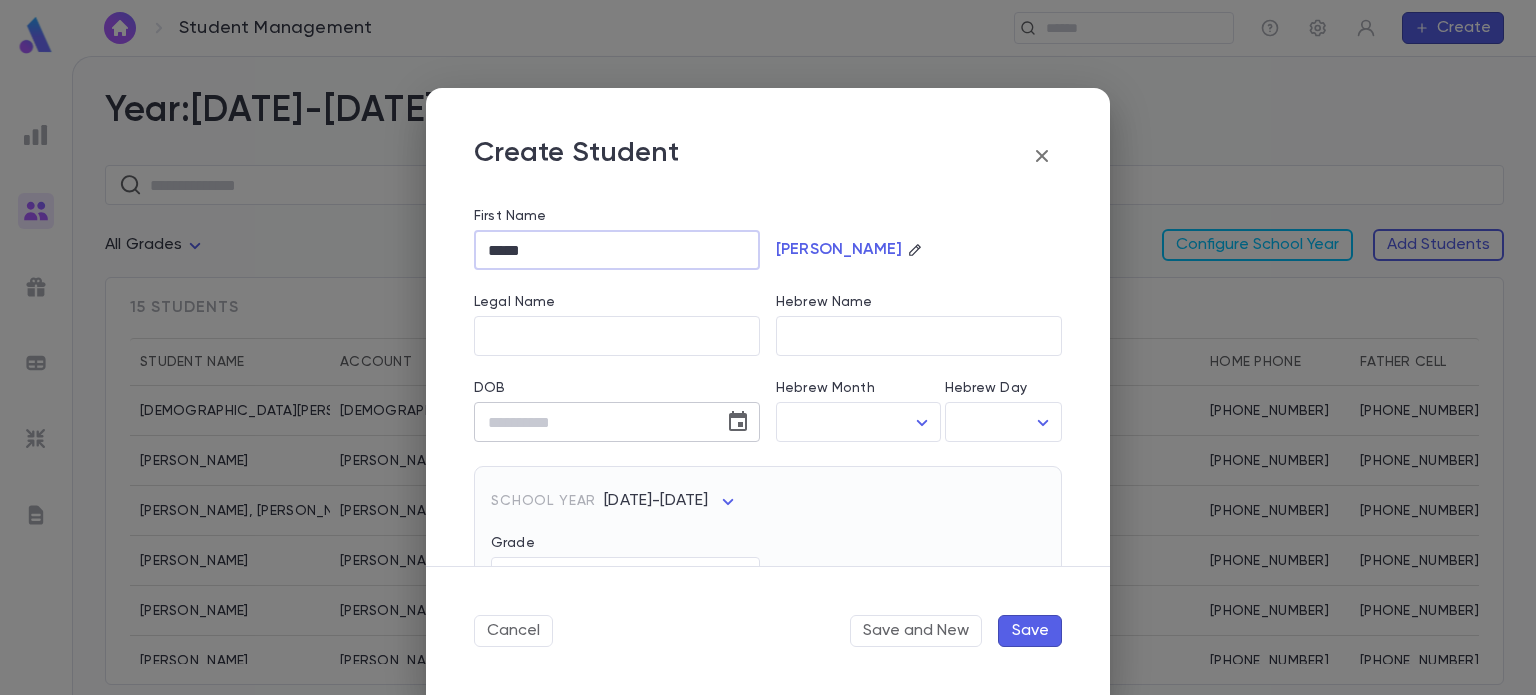type on "*****" 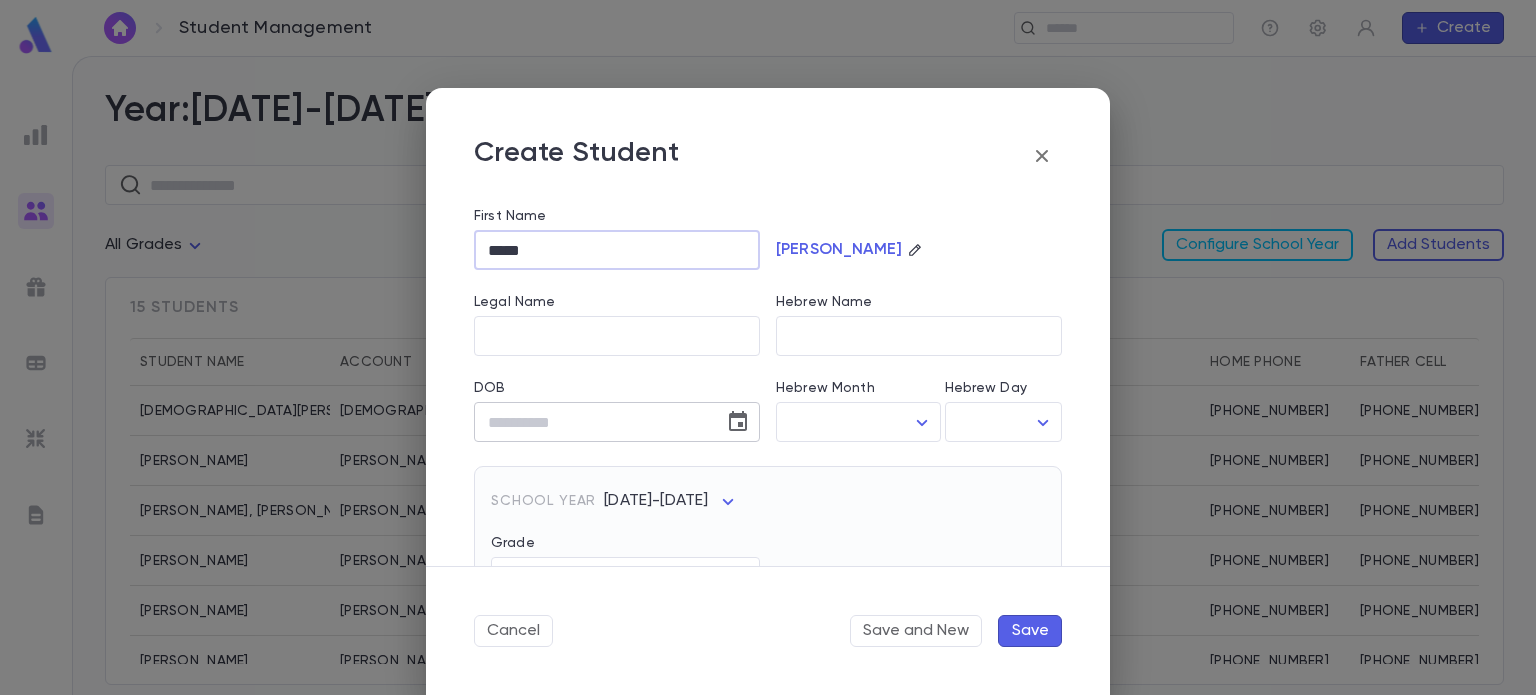 click on "DOB" at bounding box center [592, 422] 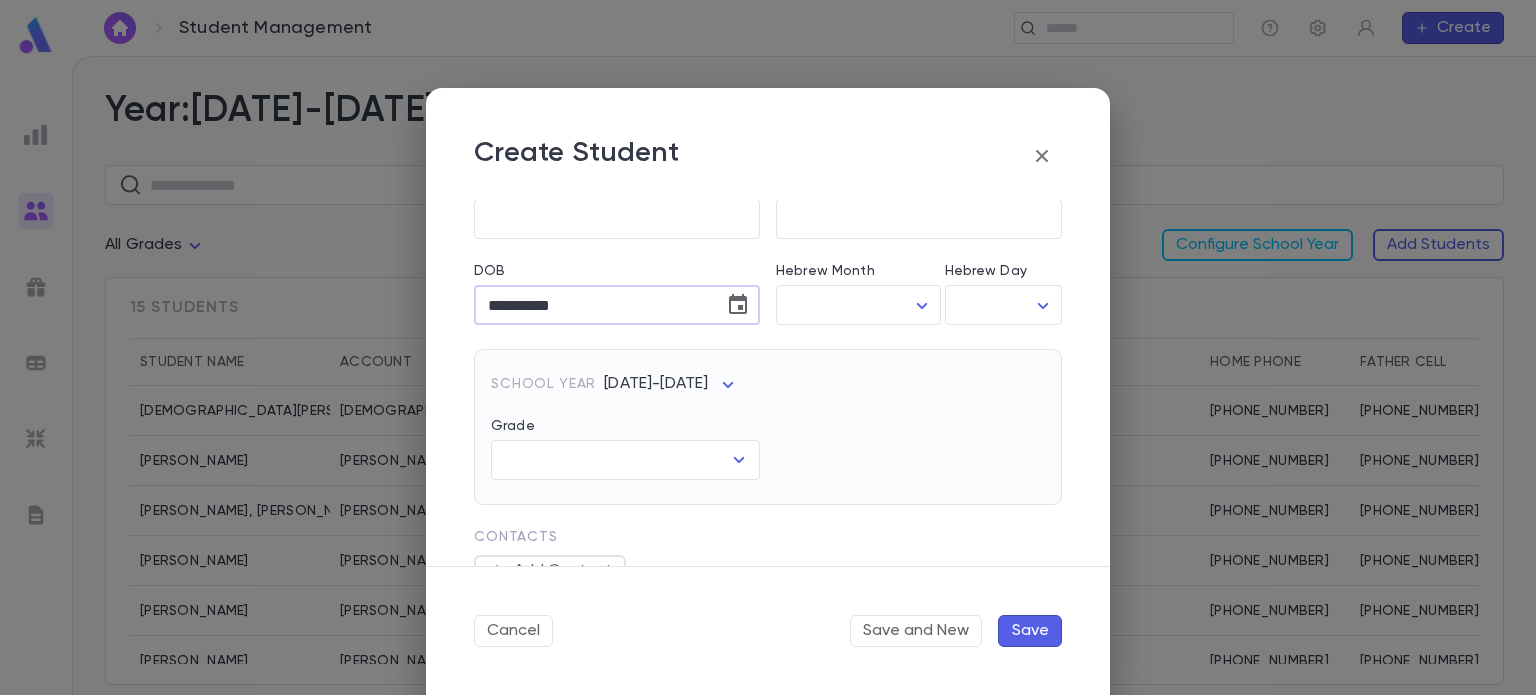 scroll, scrollTop: 373, scrollLeft: 0, axis: vertical 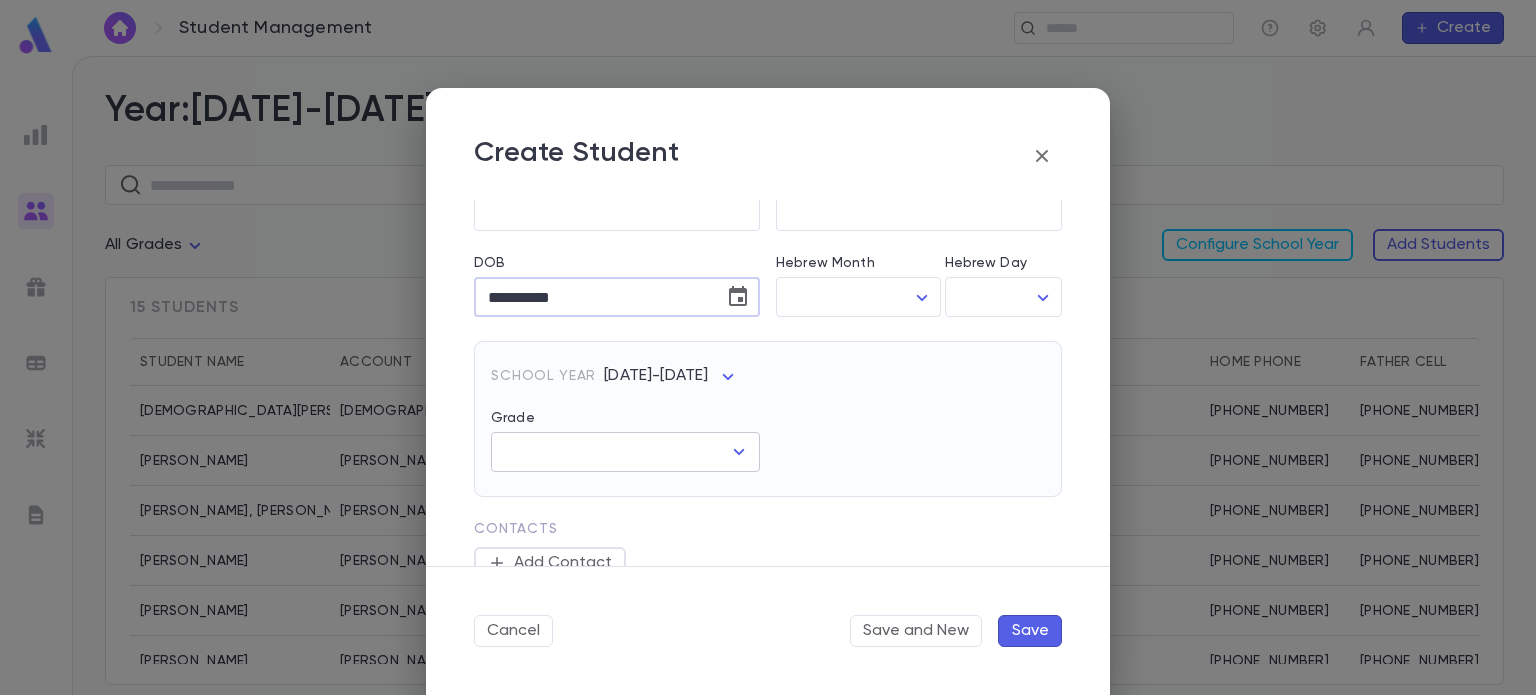 type on "**********" 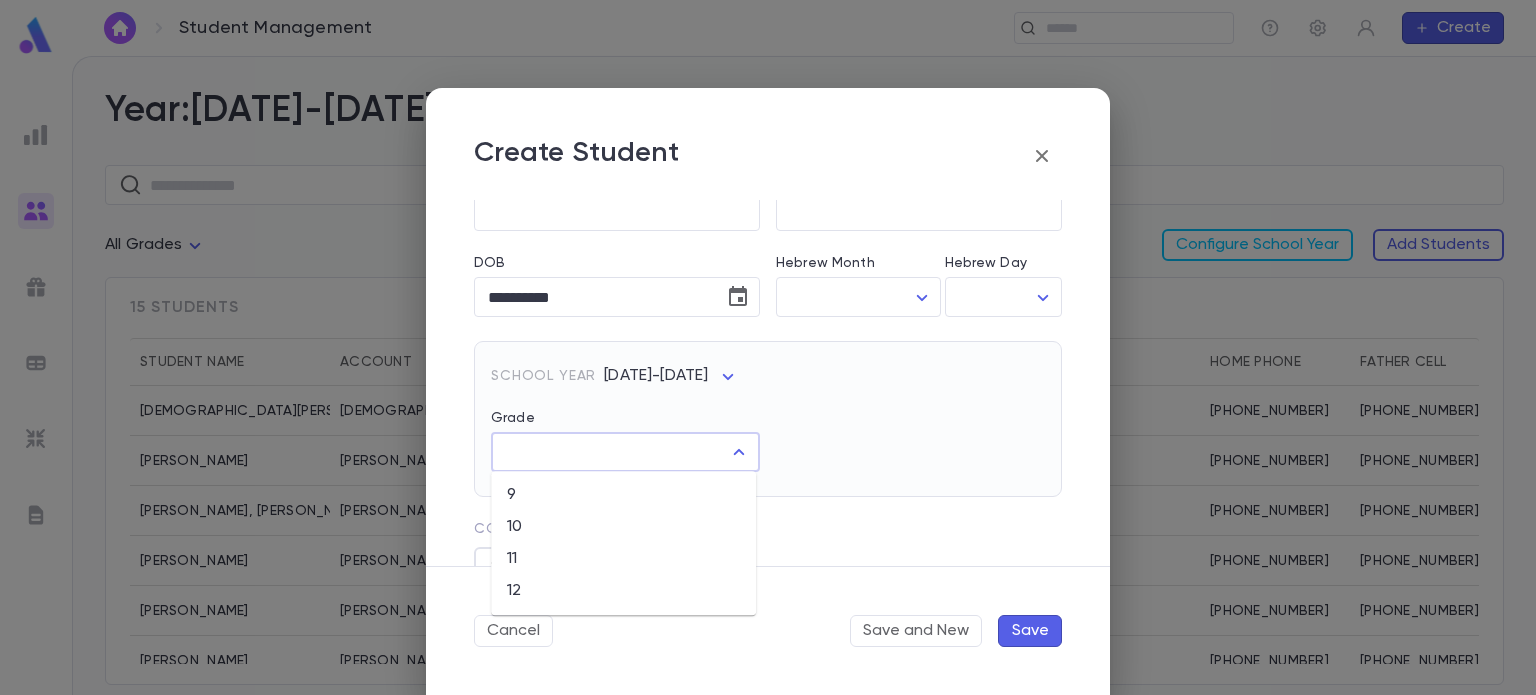 click on "Grade" at bounding box center (610, 452) 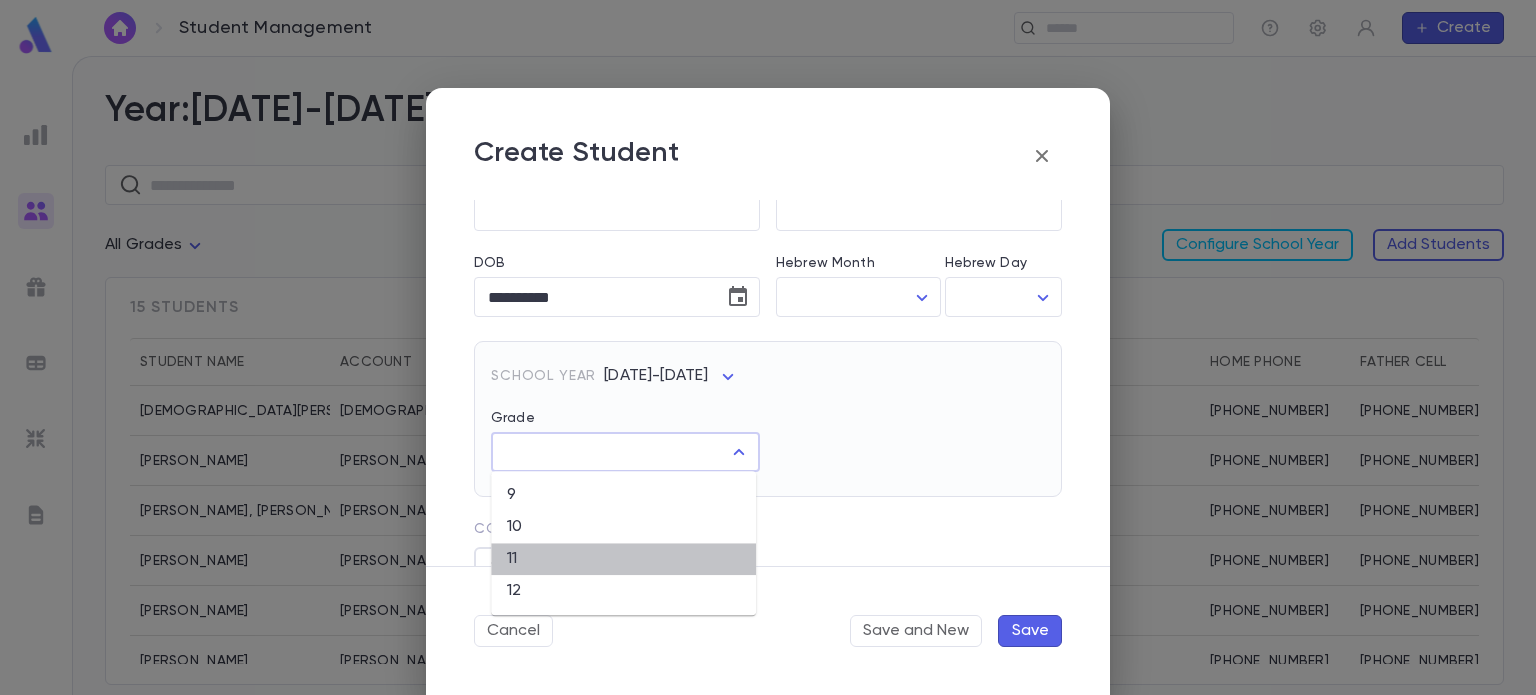 click on "11" at bounding box center [623, 559] 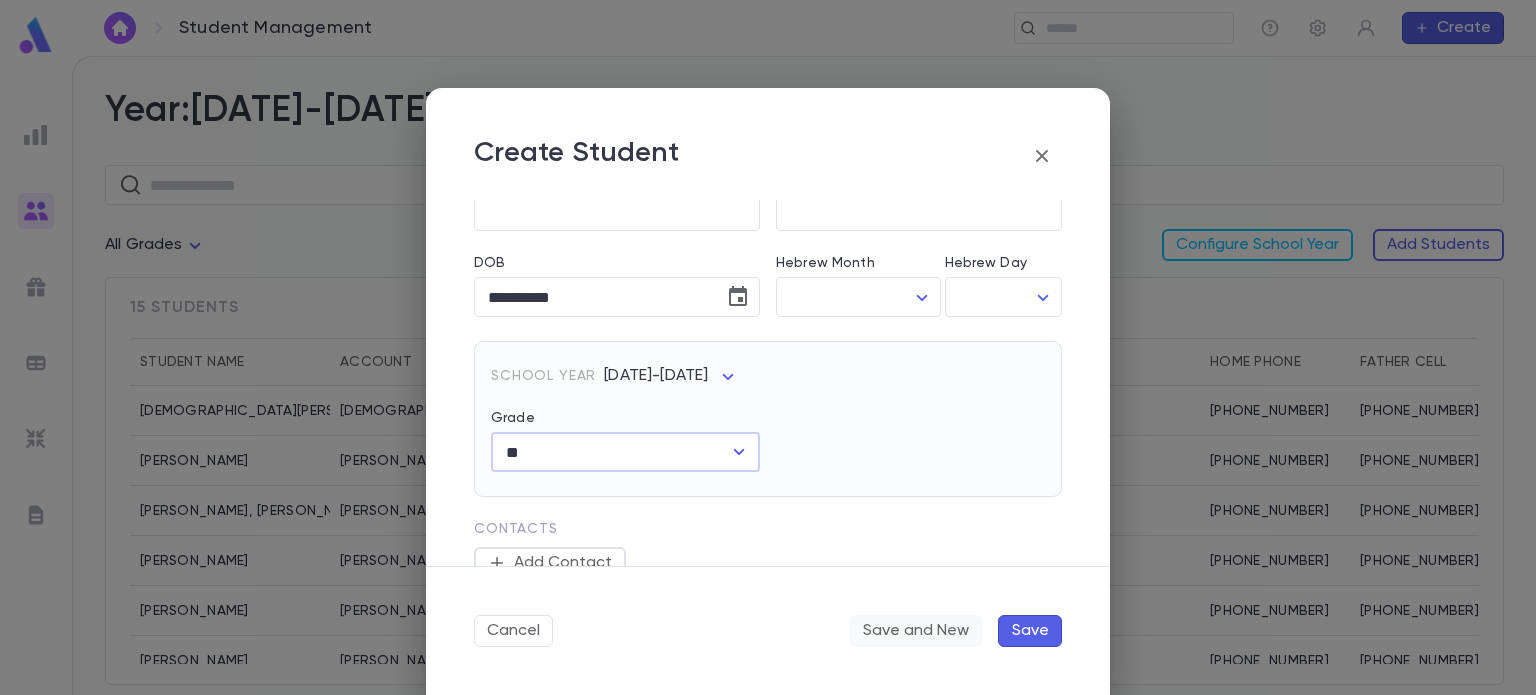 click on "Save and New" at bounding box center (916, 631) 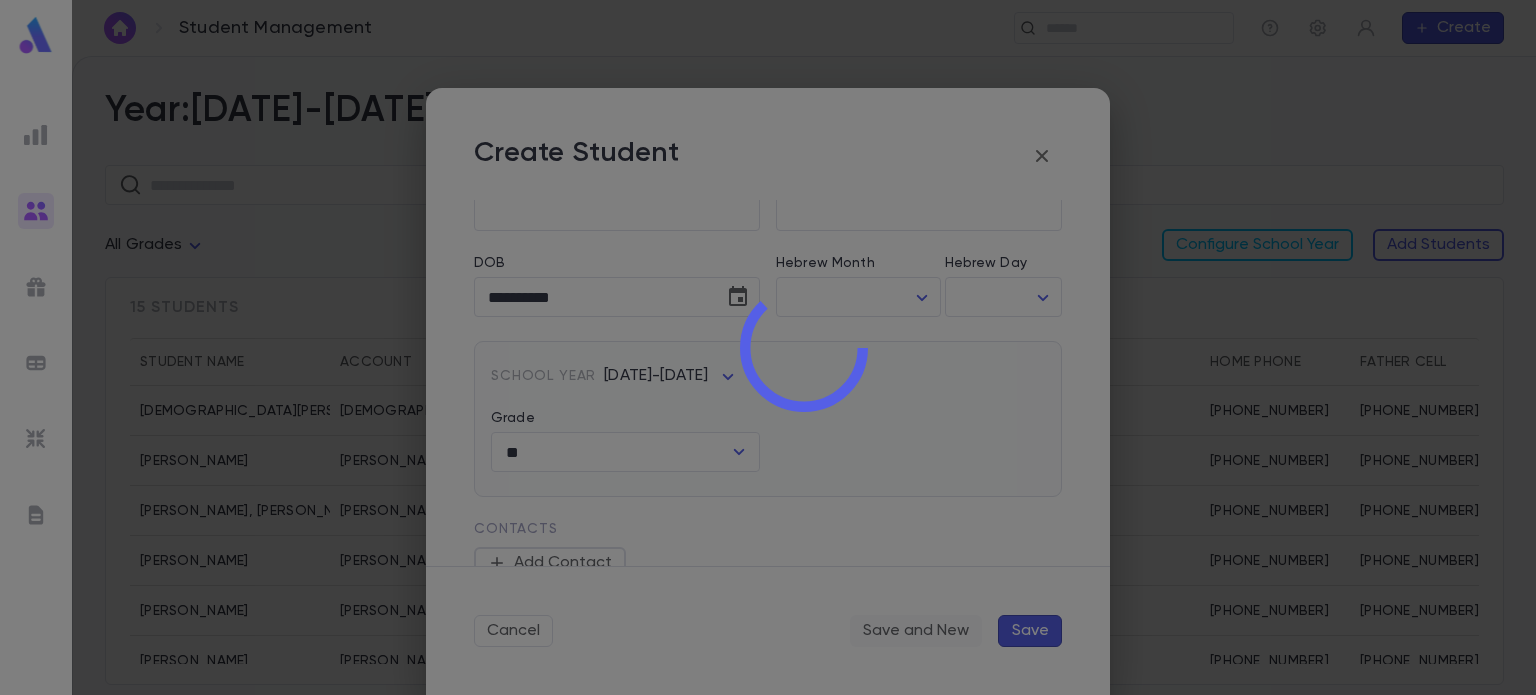 type 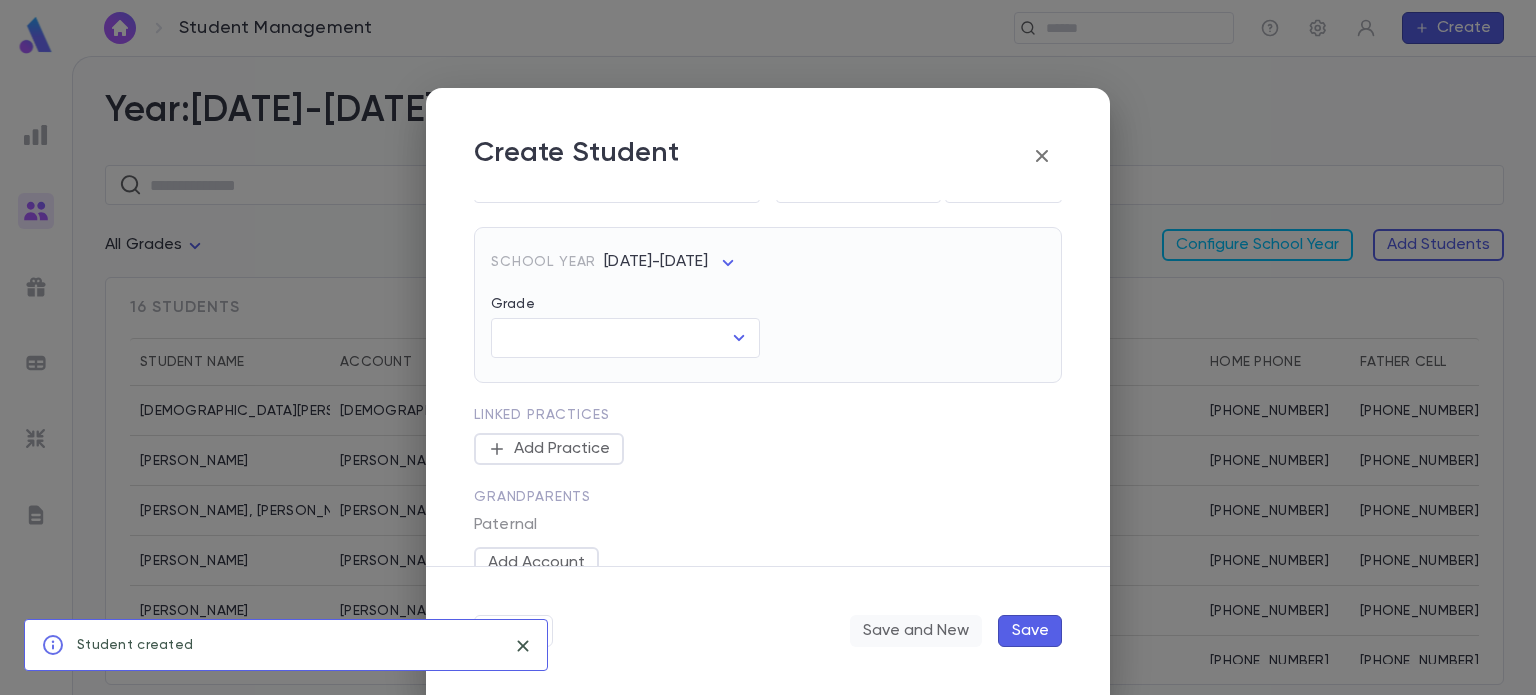 scroll, scrollTop: 0, scrollLeft: 0, axis: both 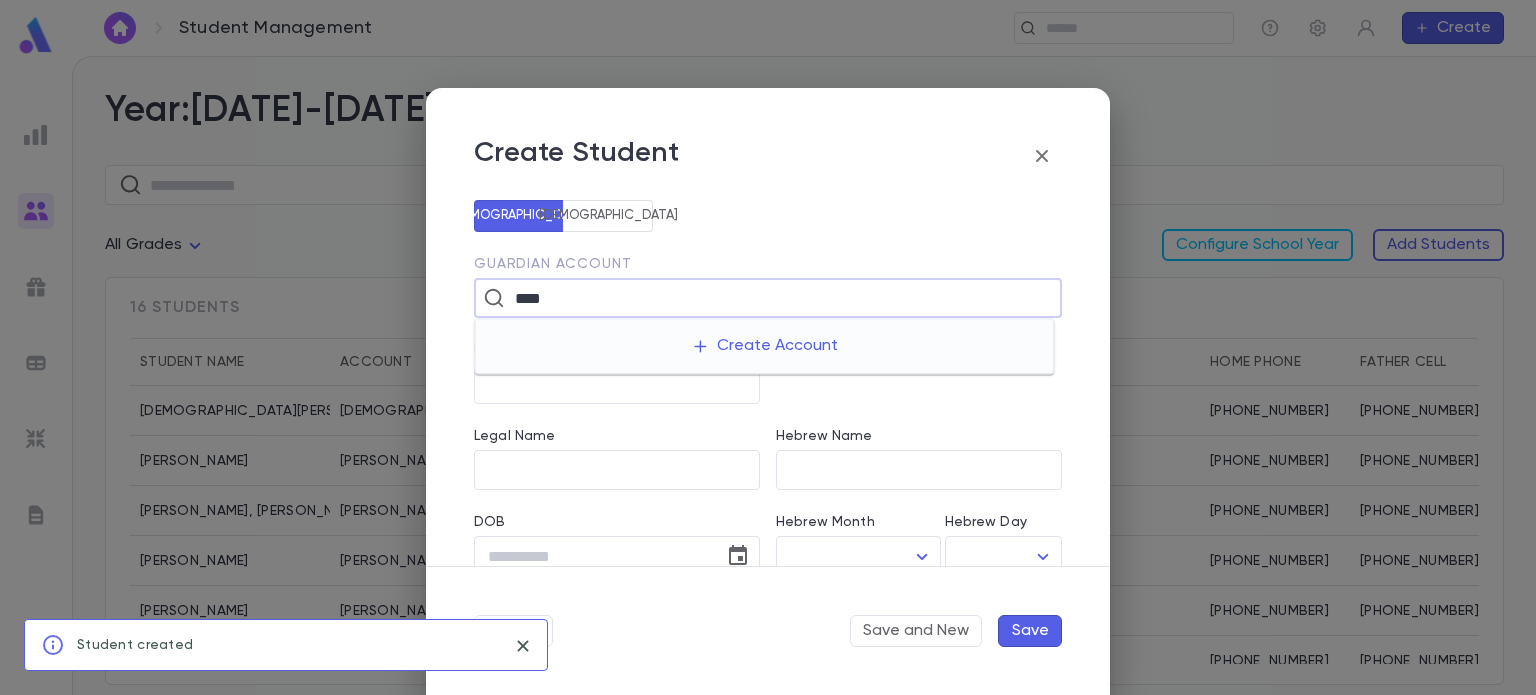 type on "****" 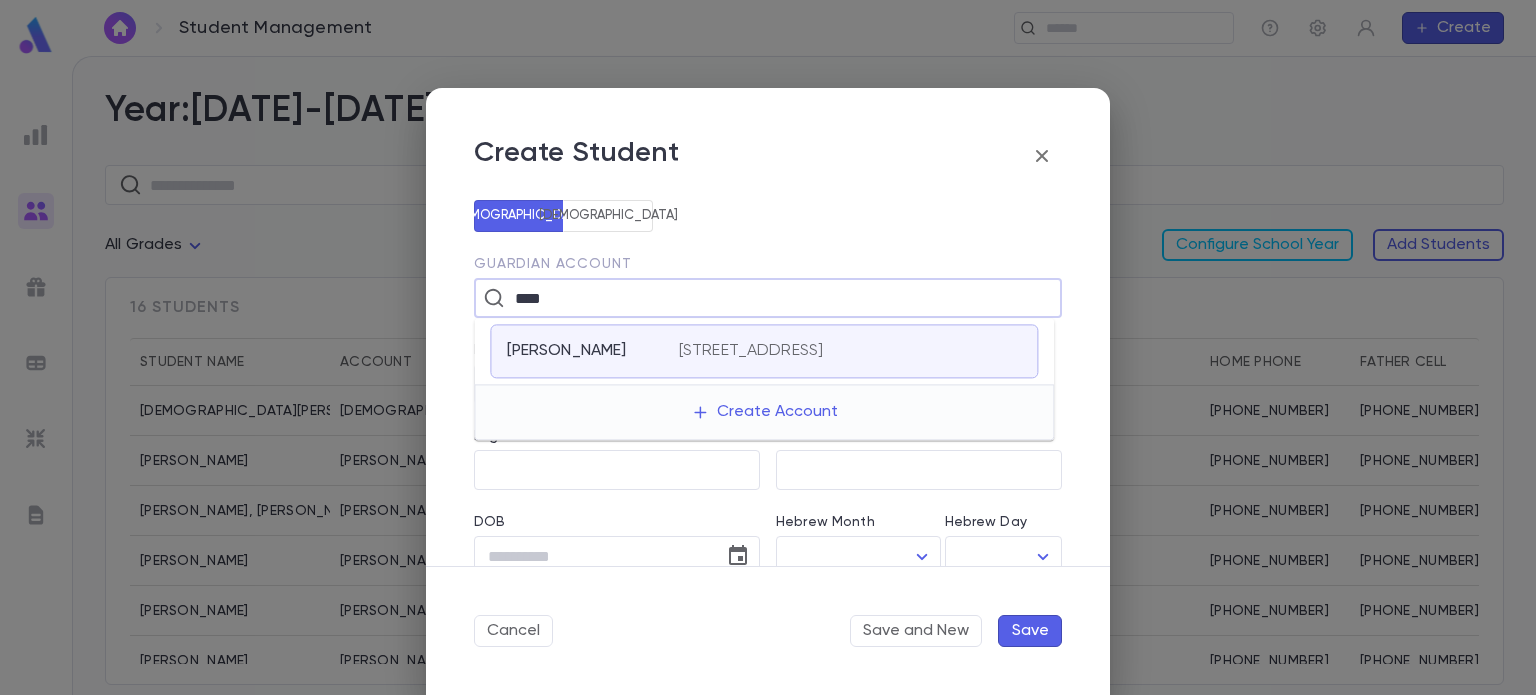click on "176 Lafayette Blvd, Lakewood NJ 08701" at bounding box center [751, 351] 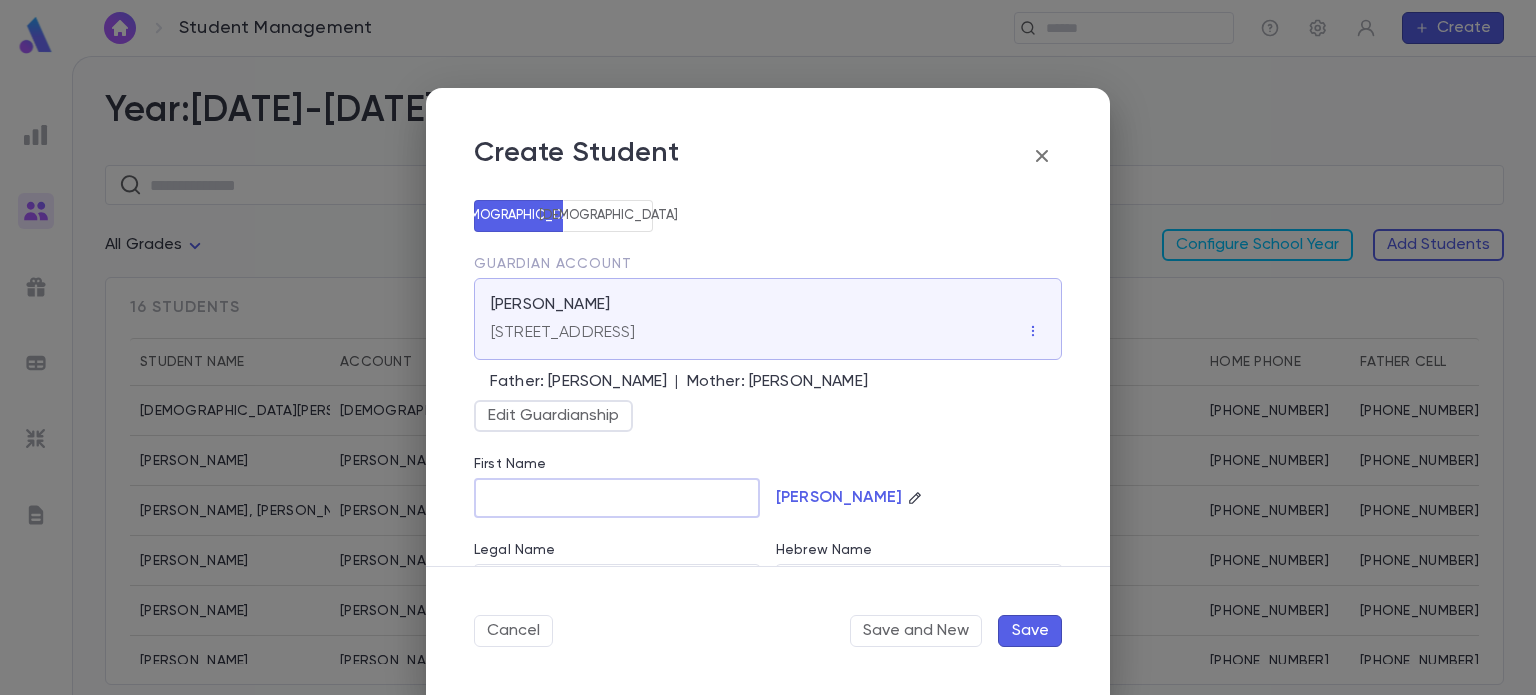 click on "First Name" at bounding box center (617, 498) 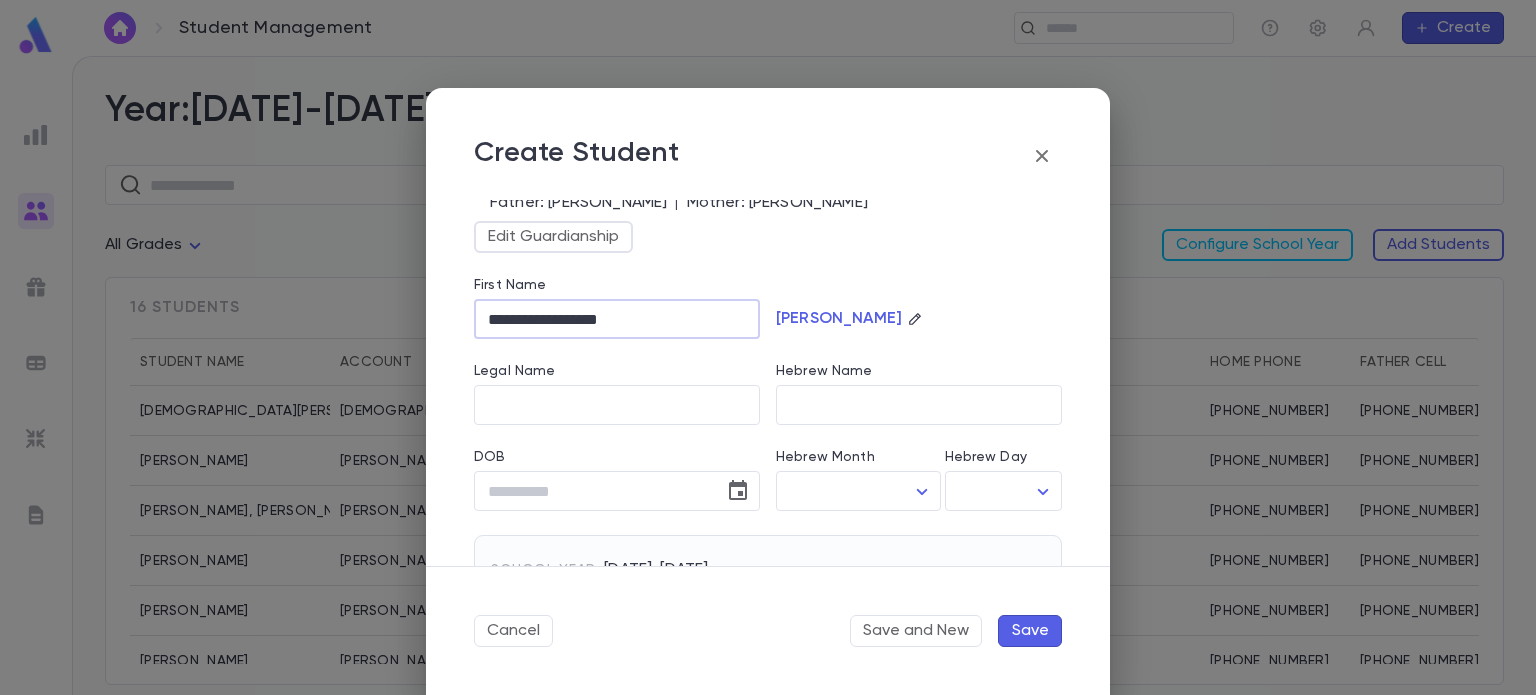 scroll, scrollTop: 211, scrollLeft: 0, axis: vertical 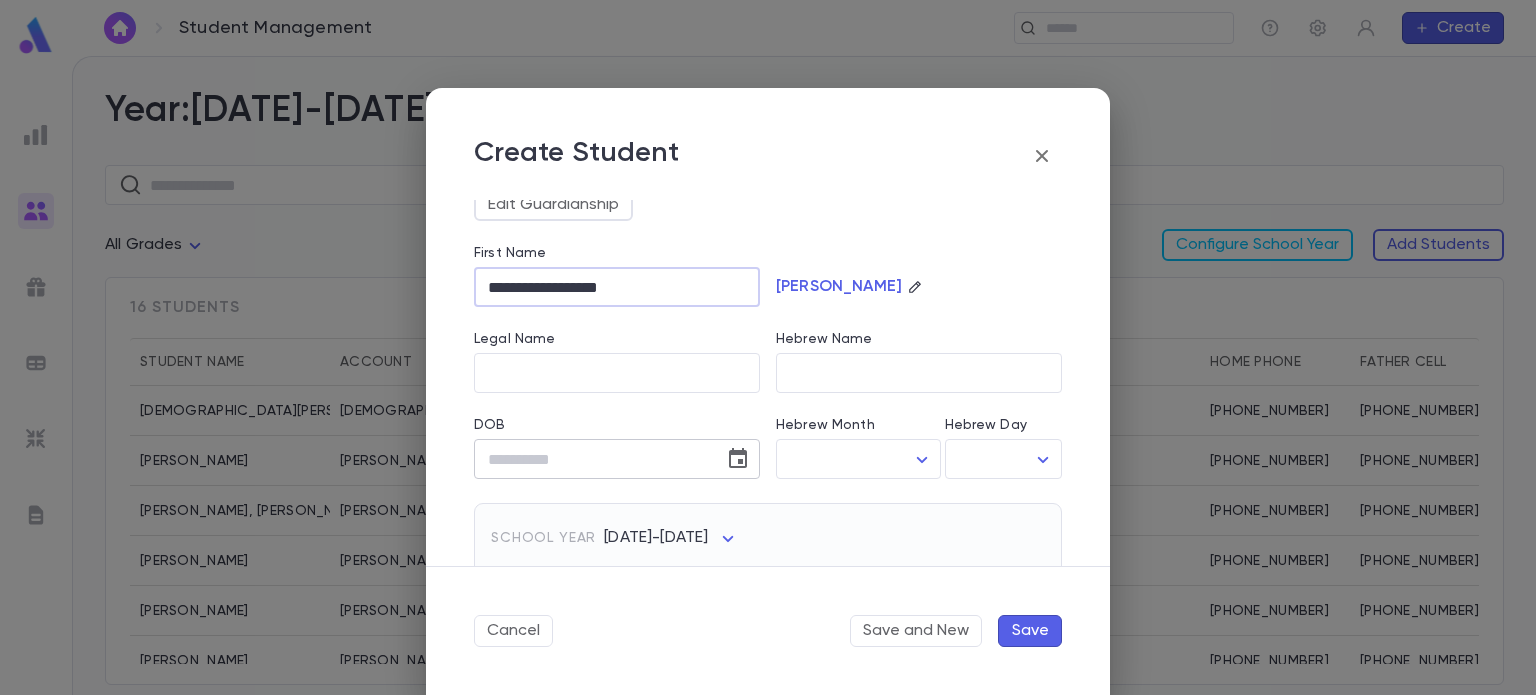 type on "**********" 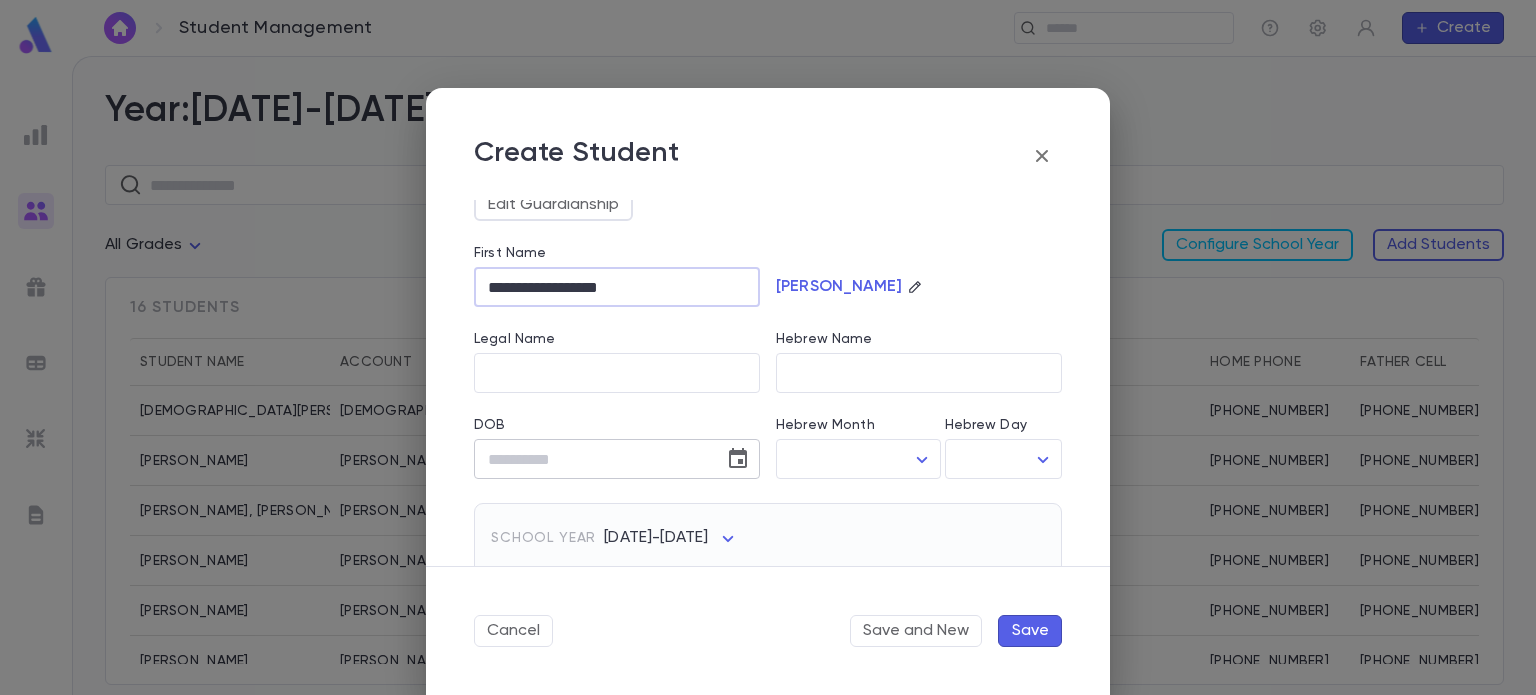 click on "DOB" at bounding box center [592, 459] 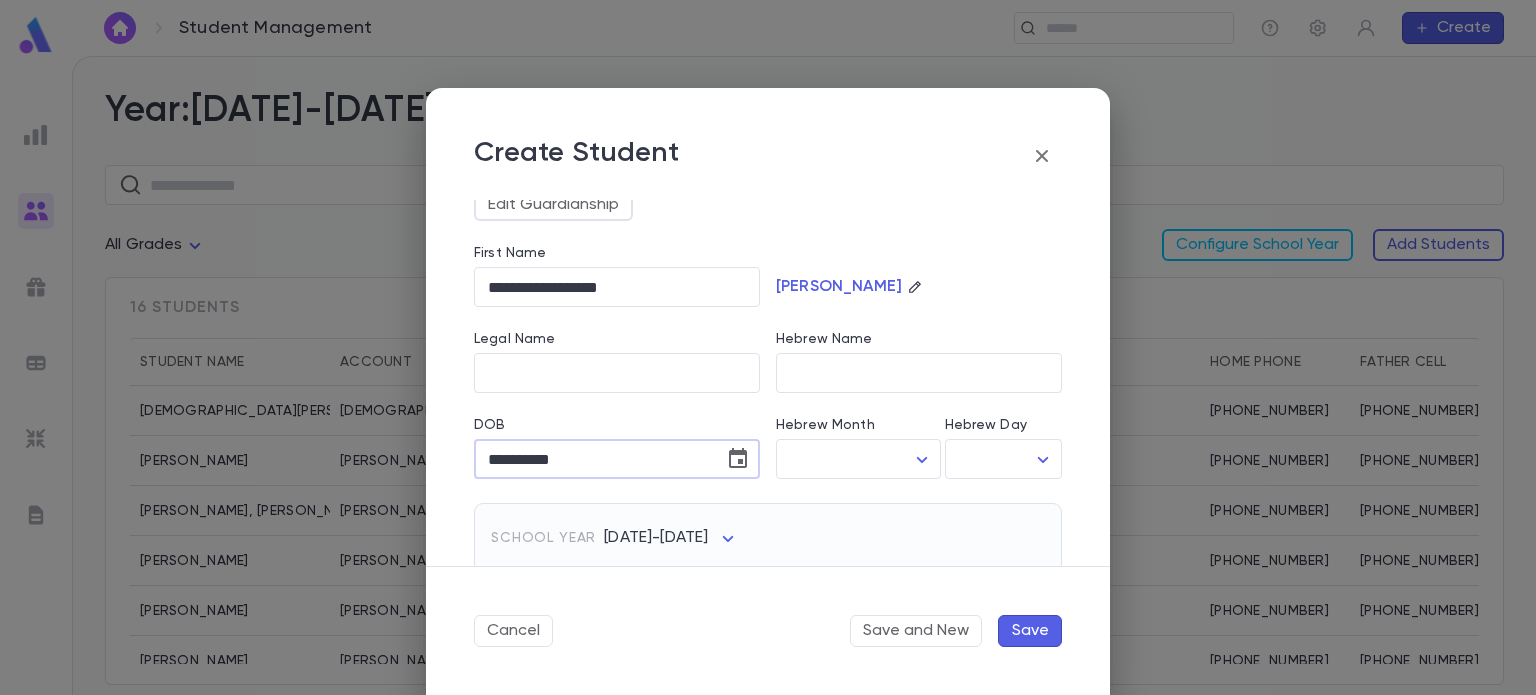 scroll, scrollTop: 368, scrollLeft: 0, axis: vertical 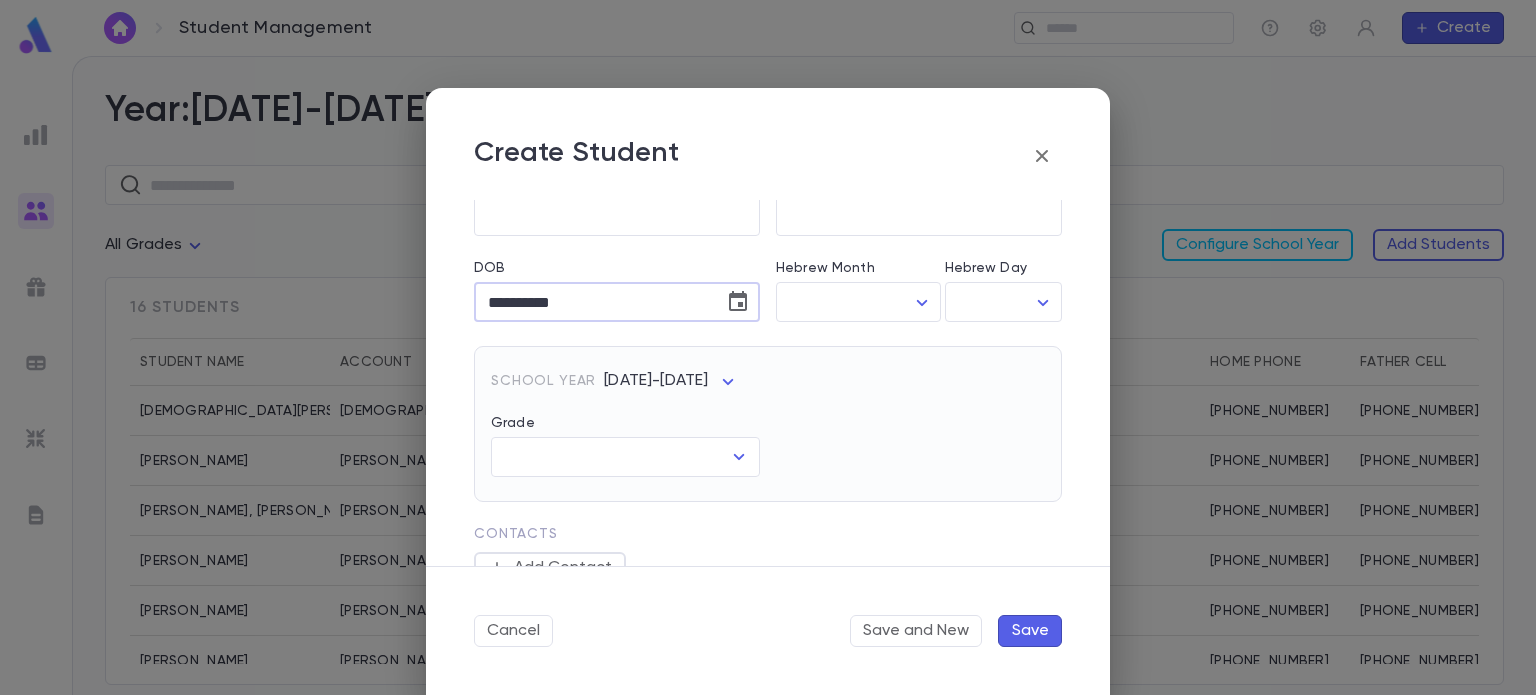 type on "**********" 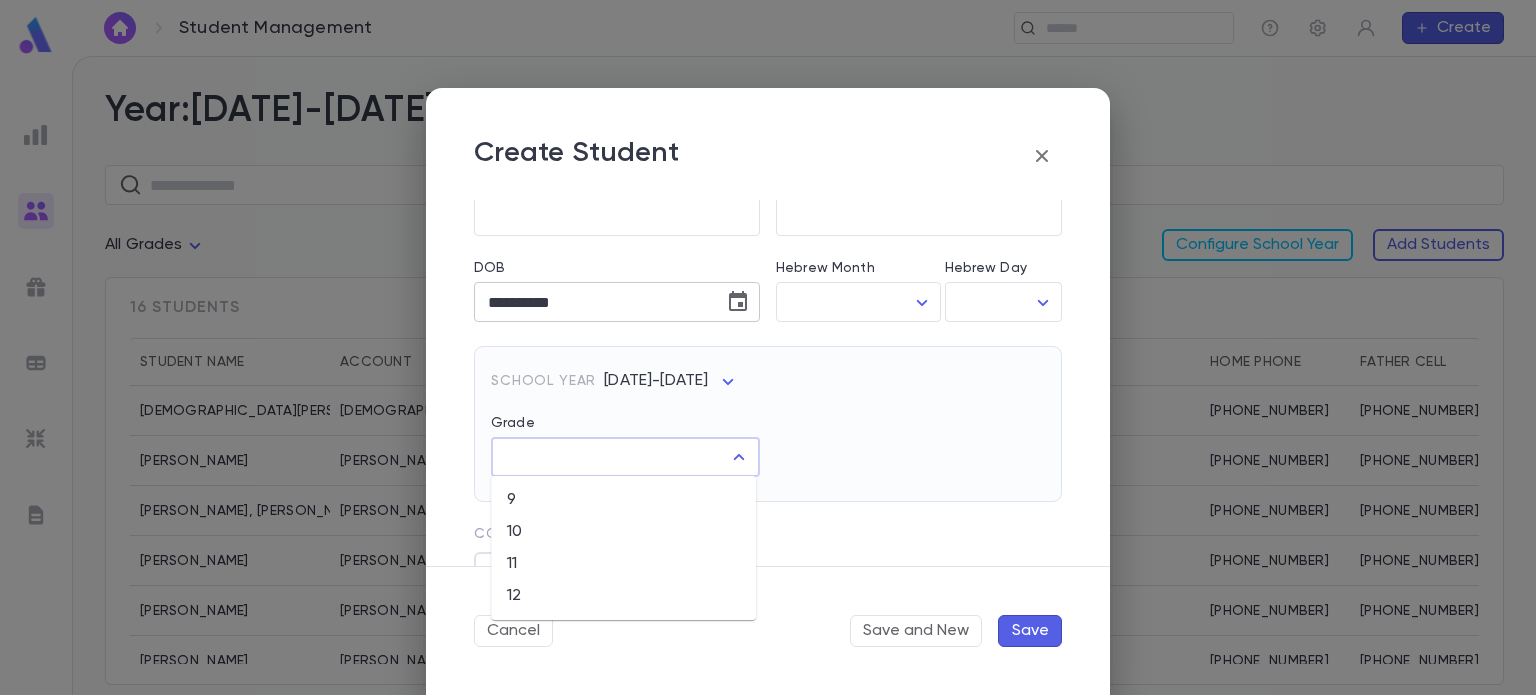 click on "Grade" at bounding box center (610, 457) 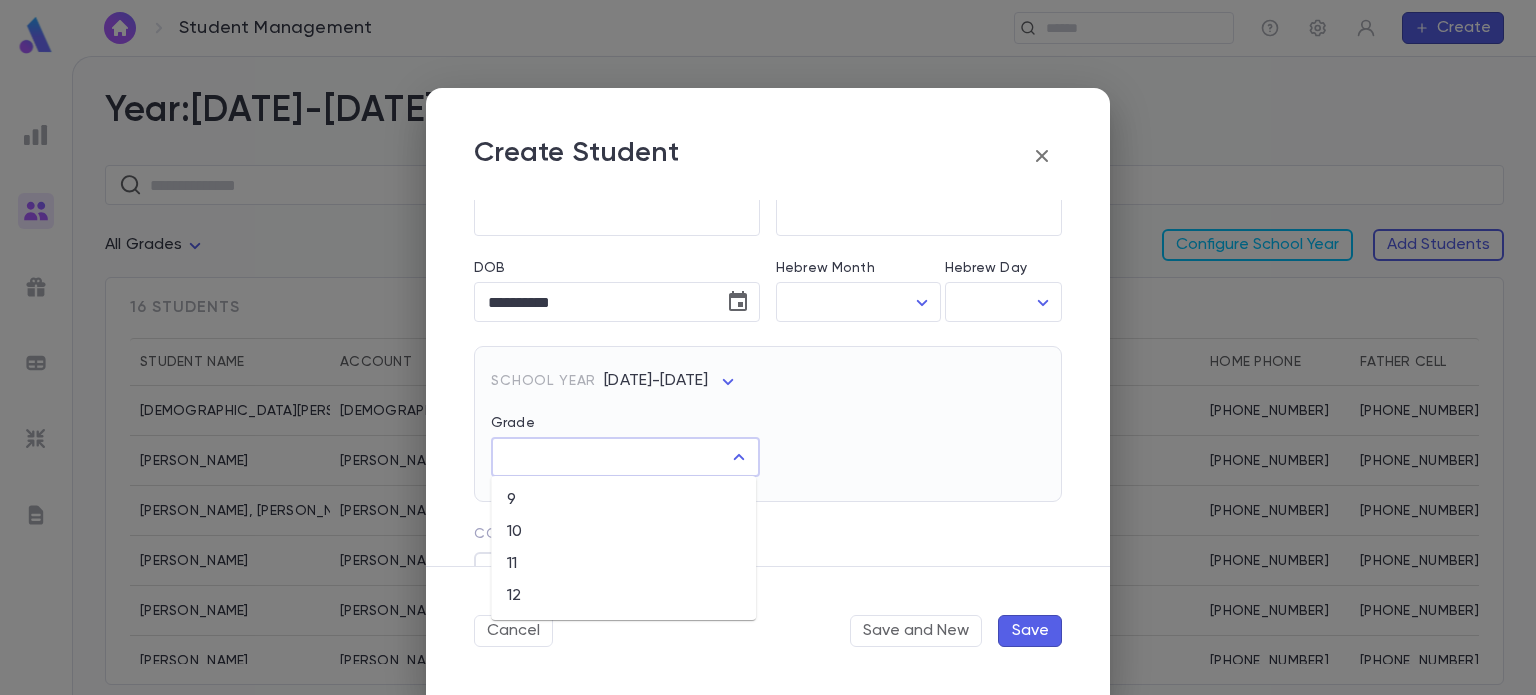 click on "11" at bounding box center [623, 564] 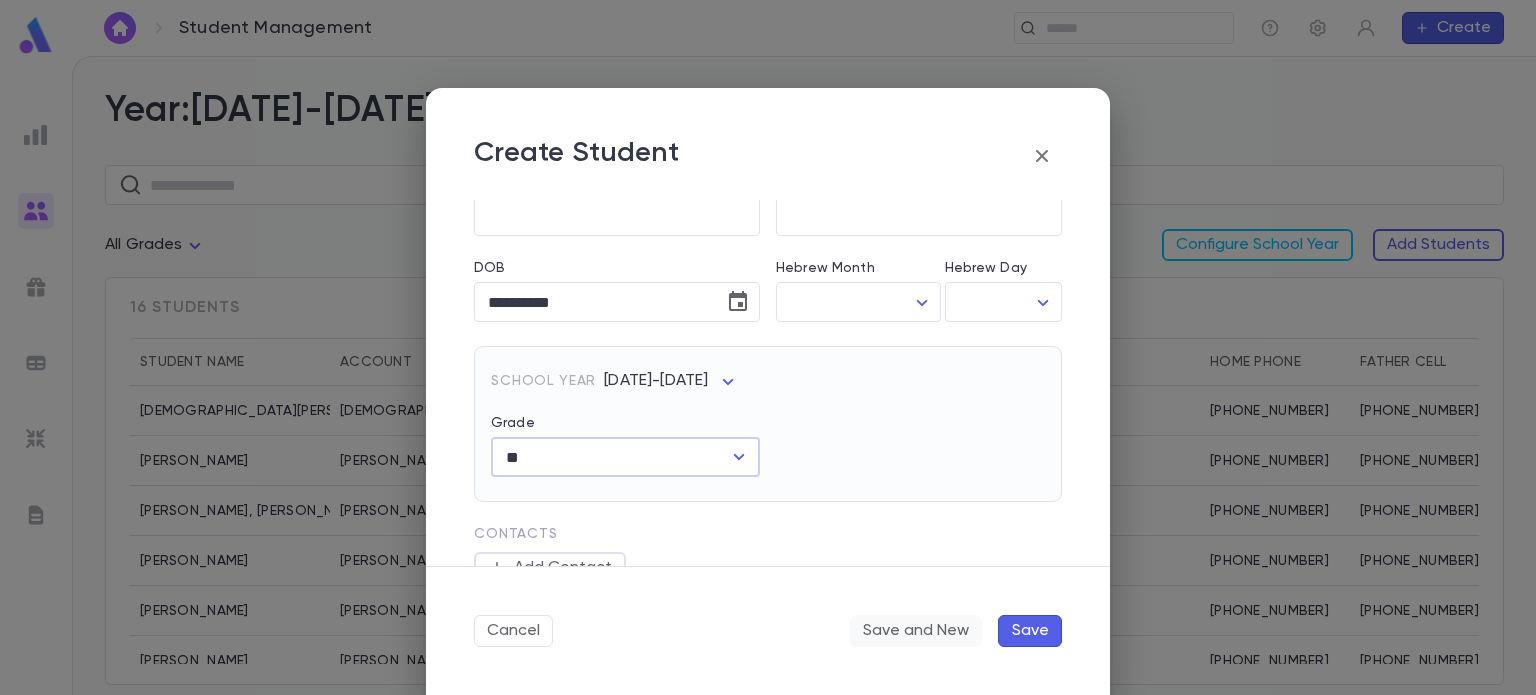 click on "Save and New" at bounding box center (916, 631) 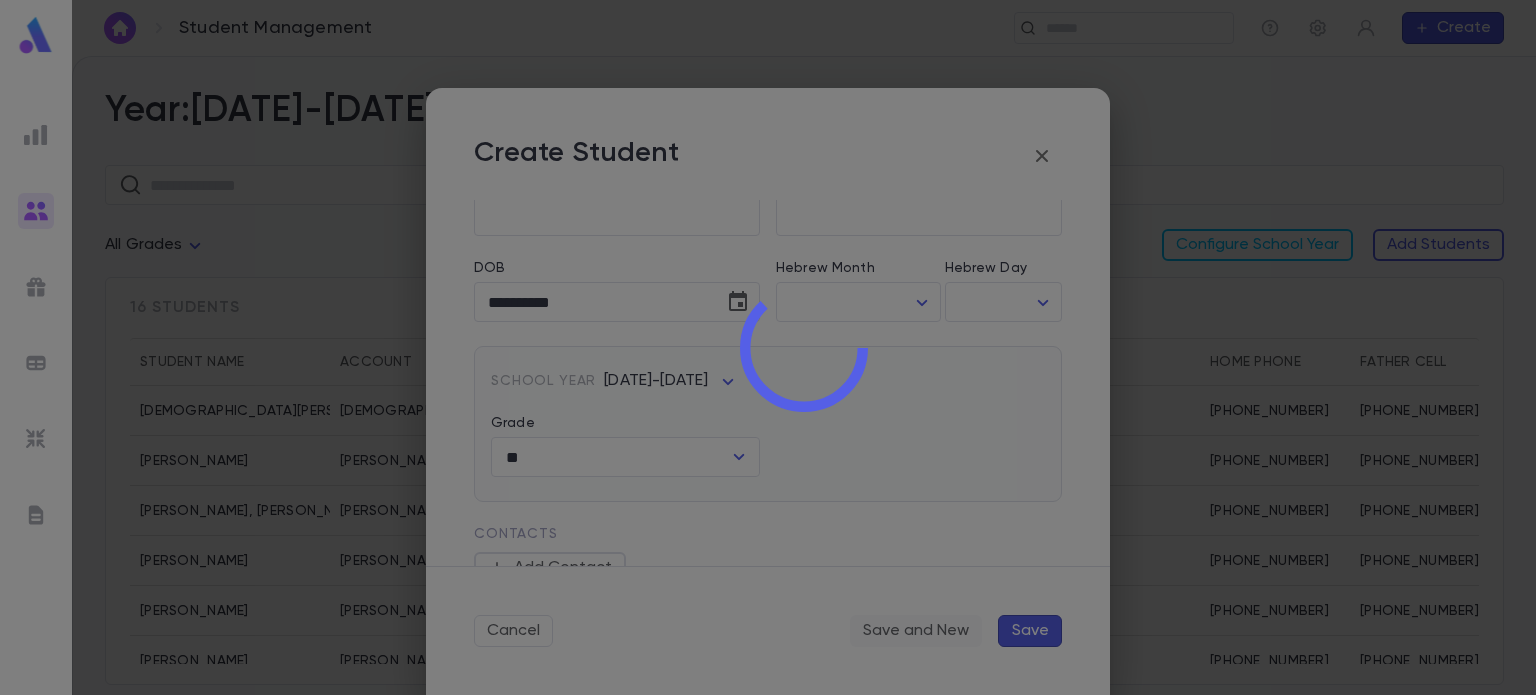 type 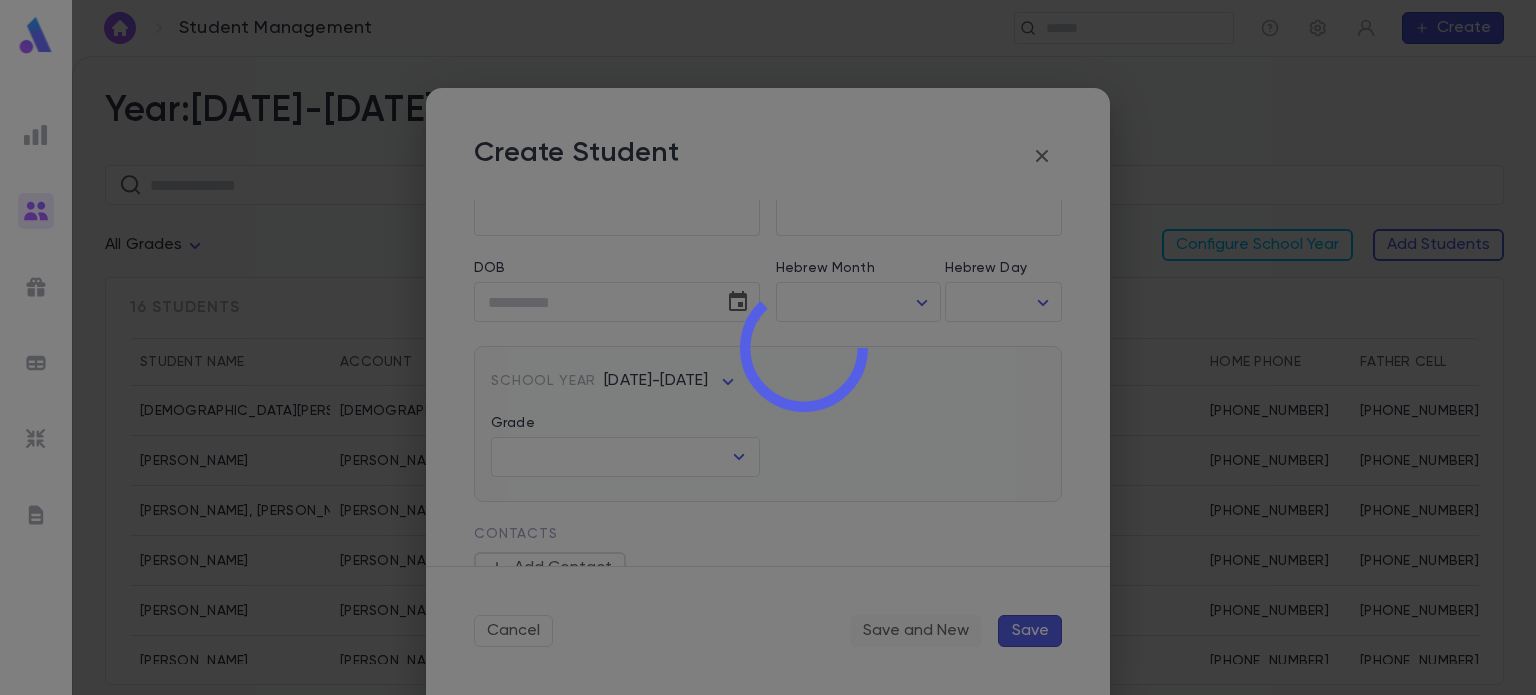 scroll, scrollTop: 0, scrollLeft: 0, axis: both 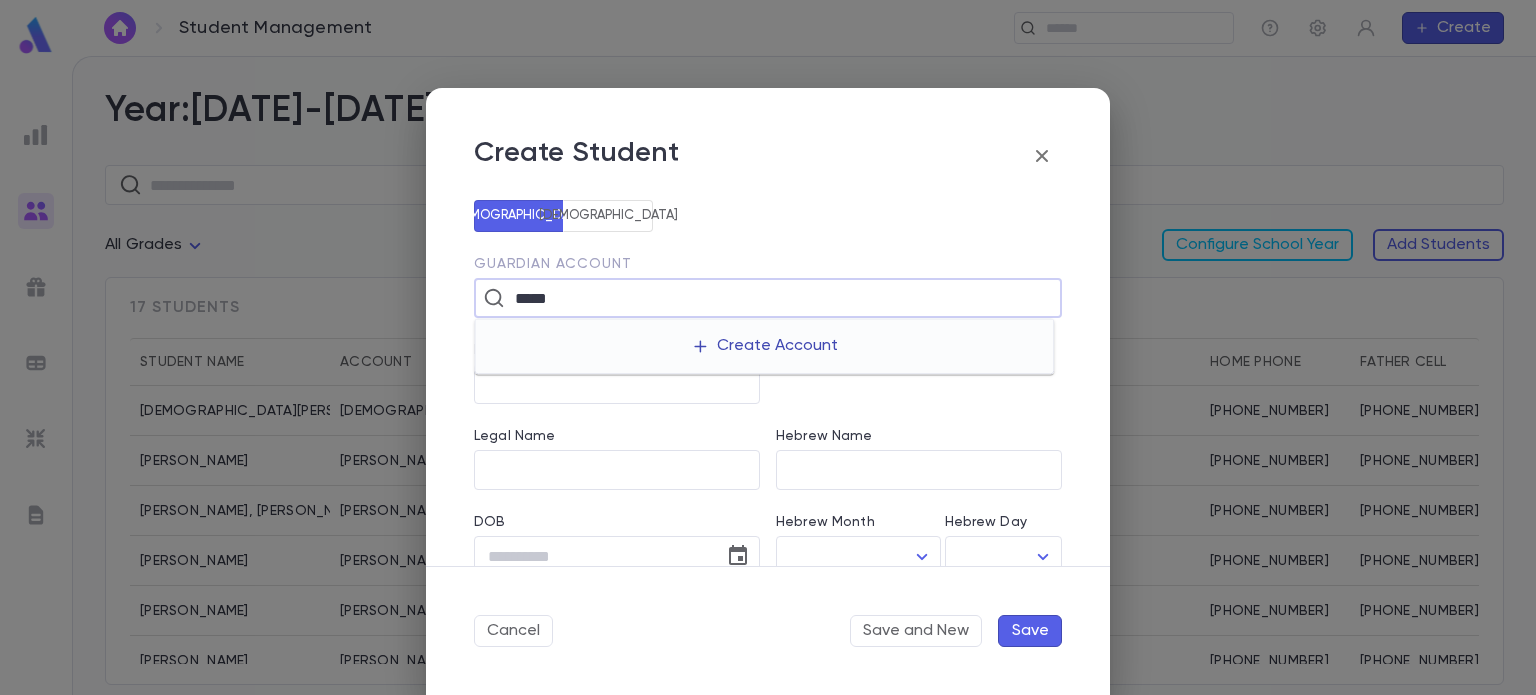 type on "*****" 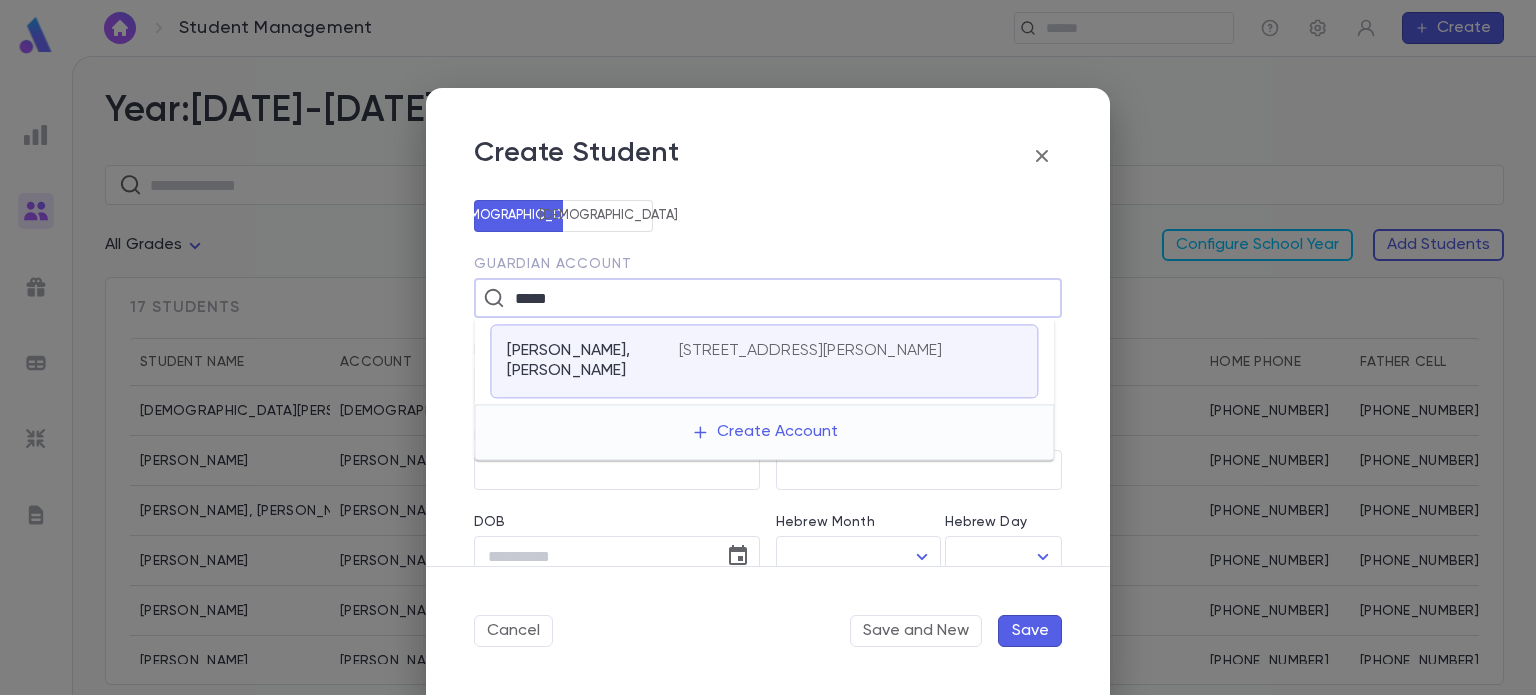 click on "281 Clearstream Rd, Jackson NJ 08527" at bounding box center [811, 351] 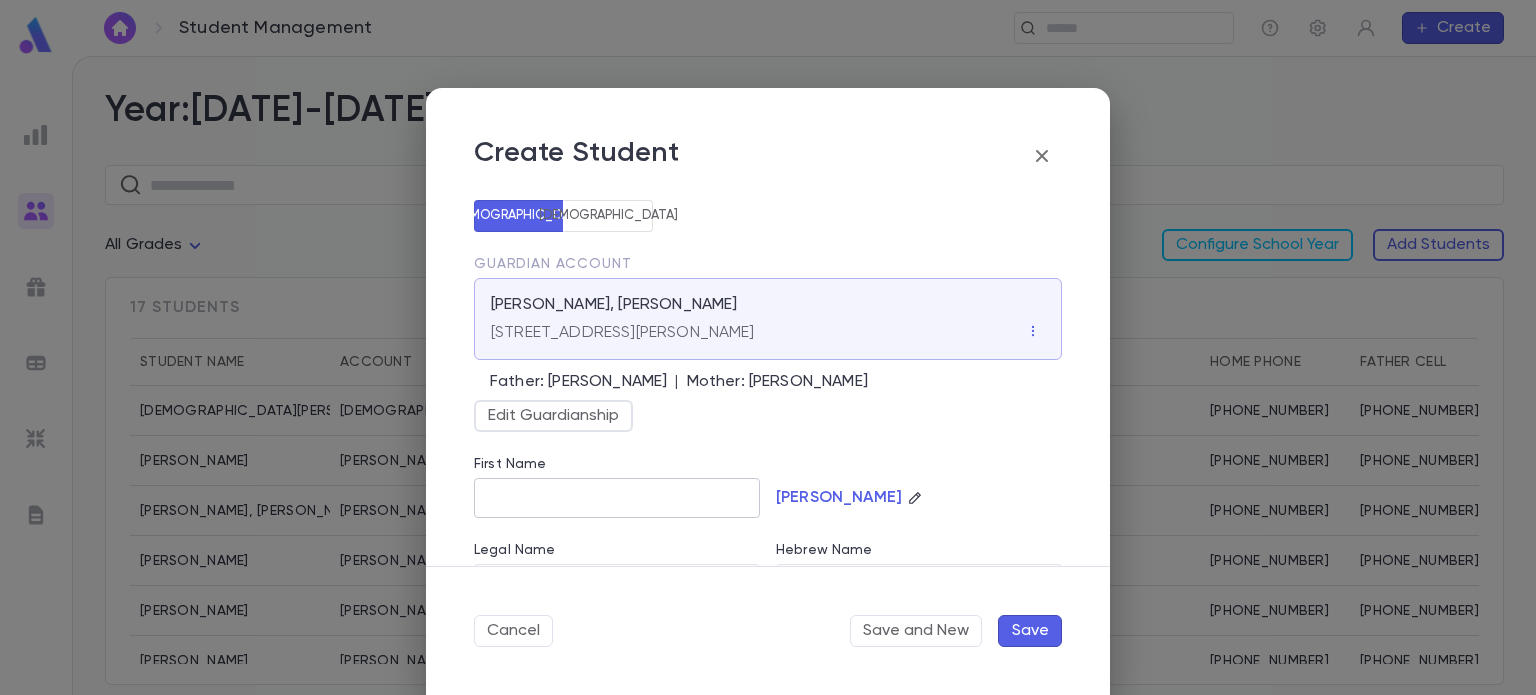 click on "First Name" at bounding box center [617, 498] 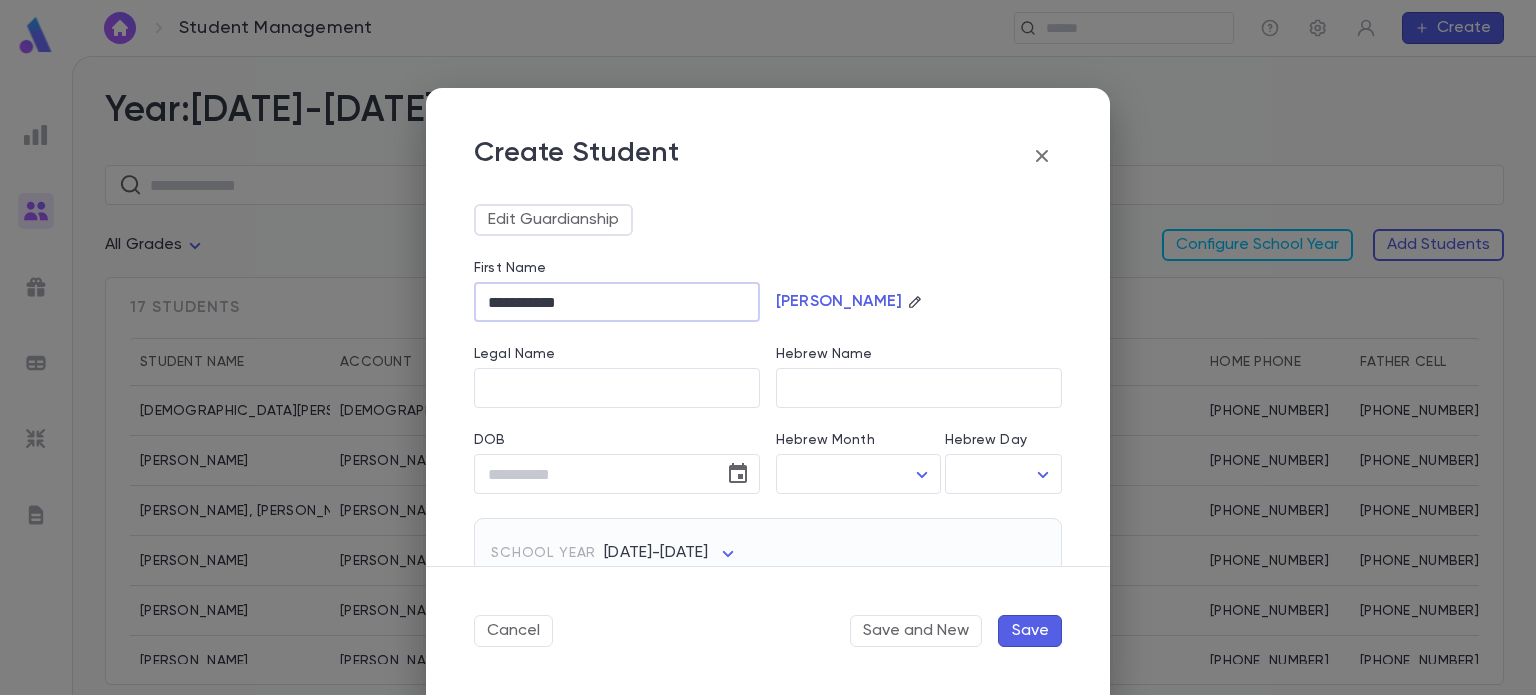 scroll, scrollTop: 198, scrollLeft: 0, axis: vertical 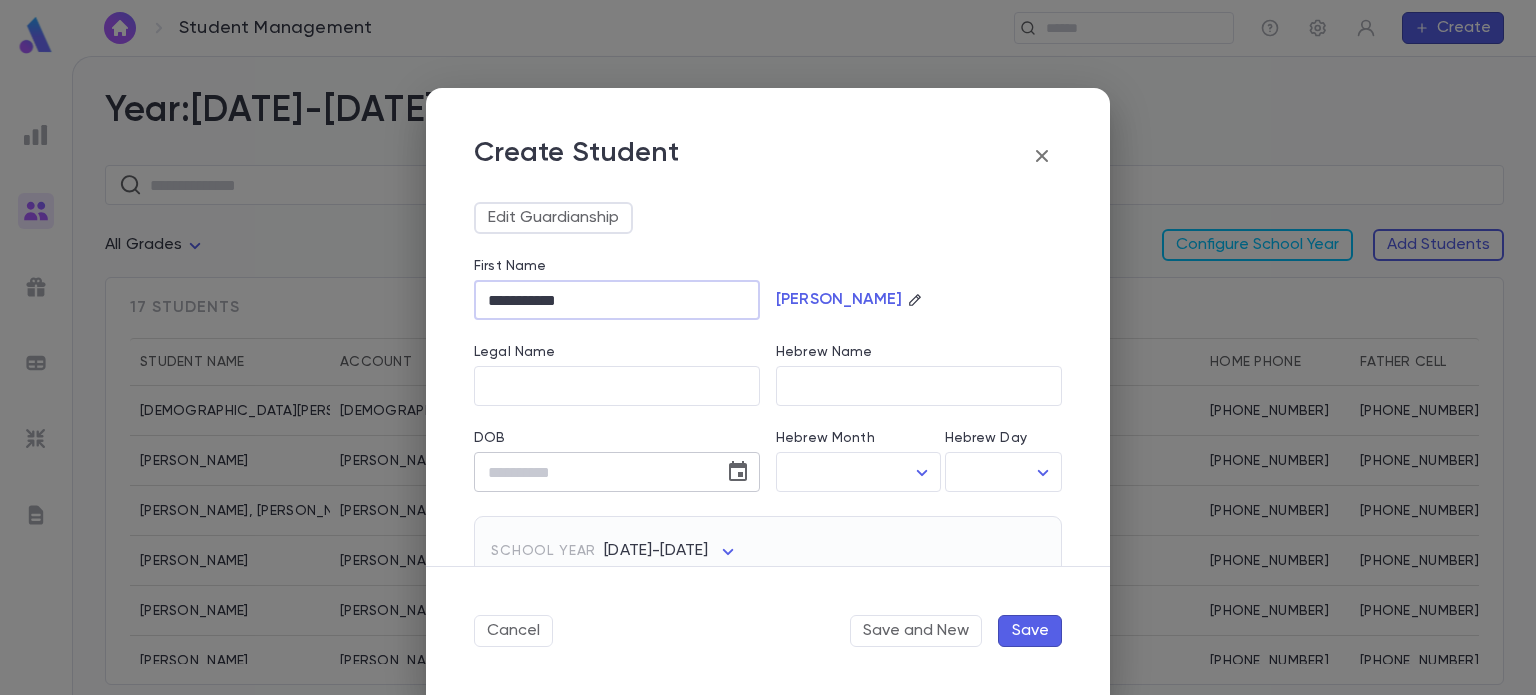 type on "**********" 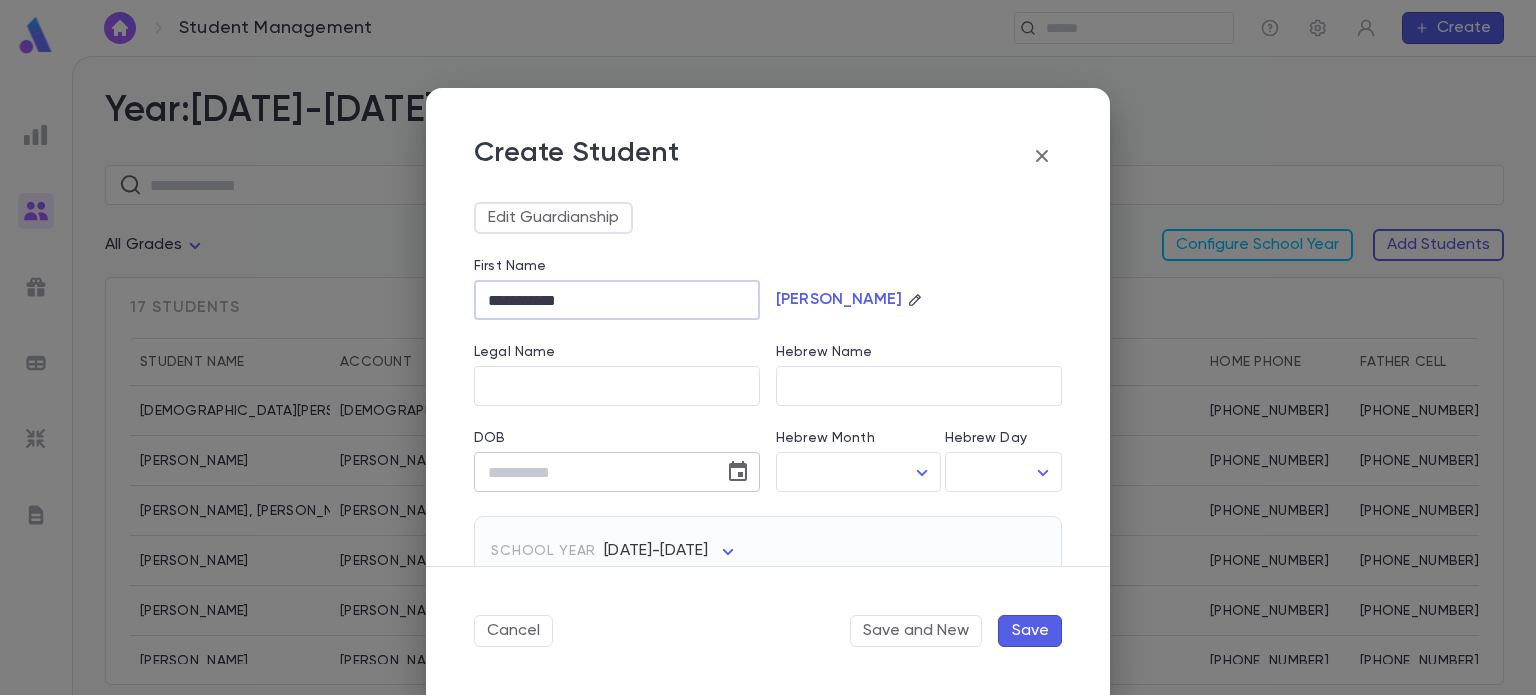 click on "DOB" at bounding box center [592, 472] 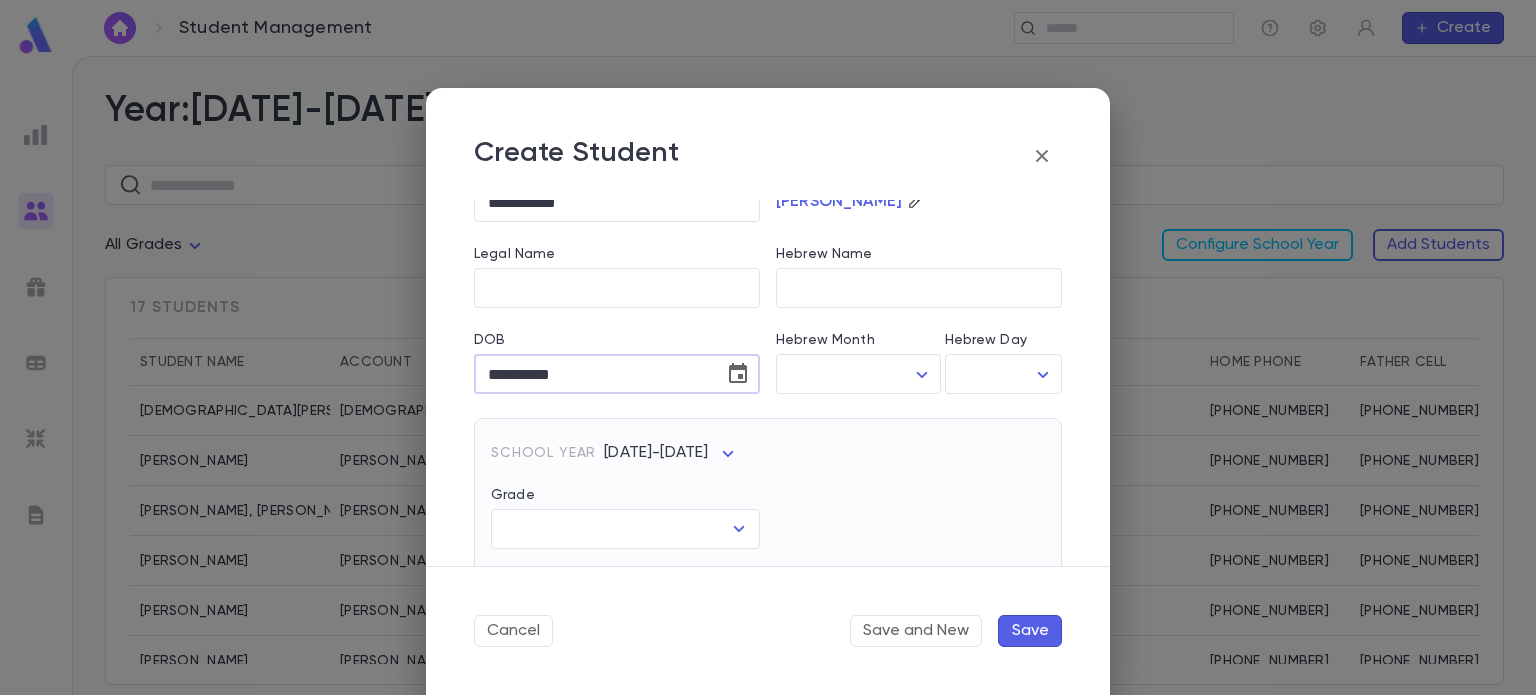 scroll, scrollTop: 302, scrollLeft: 0, axis: vertical 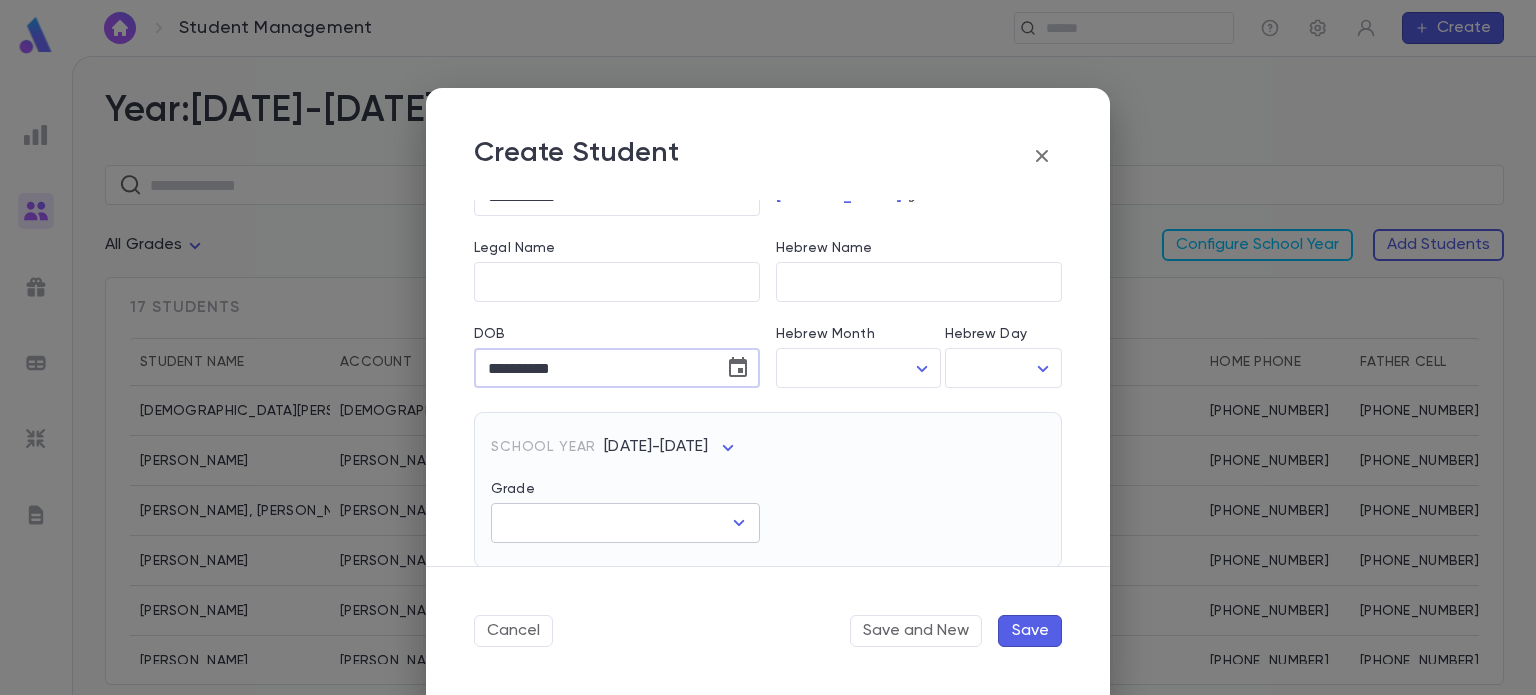 type on "**********" 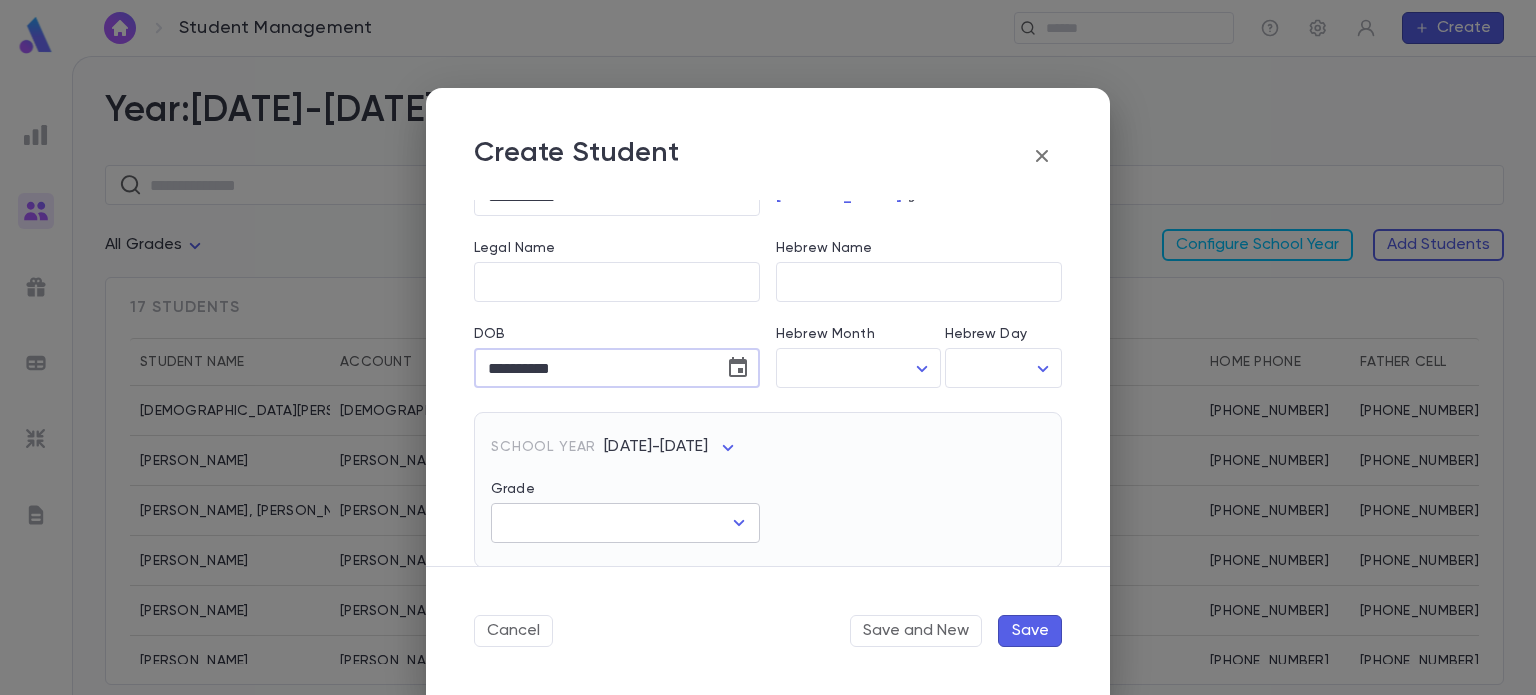 click on "Grade" at bounding box center [610, 523] 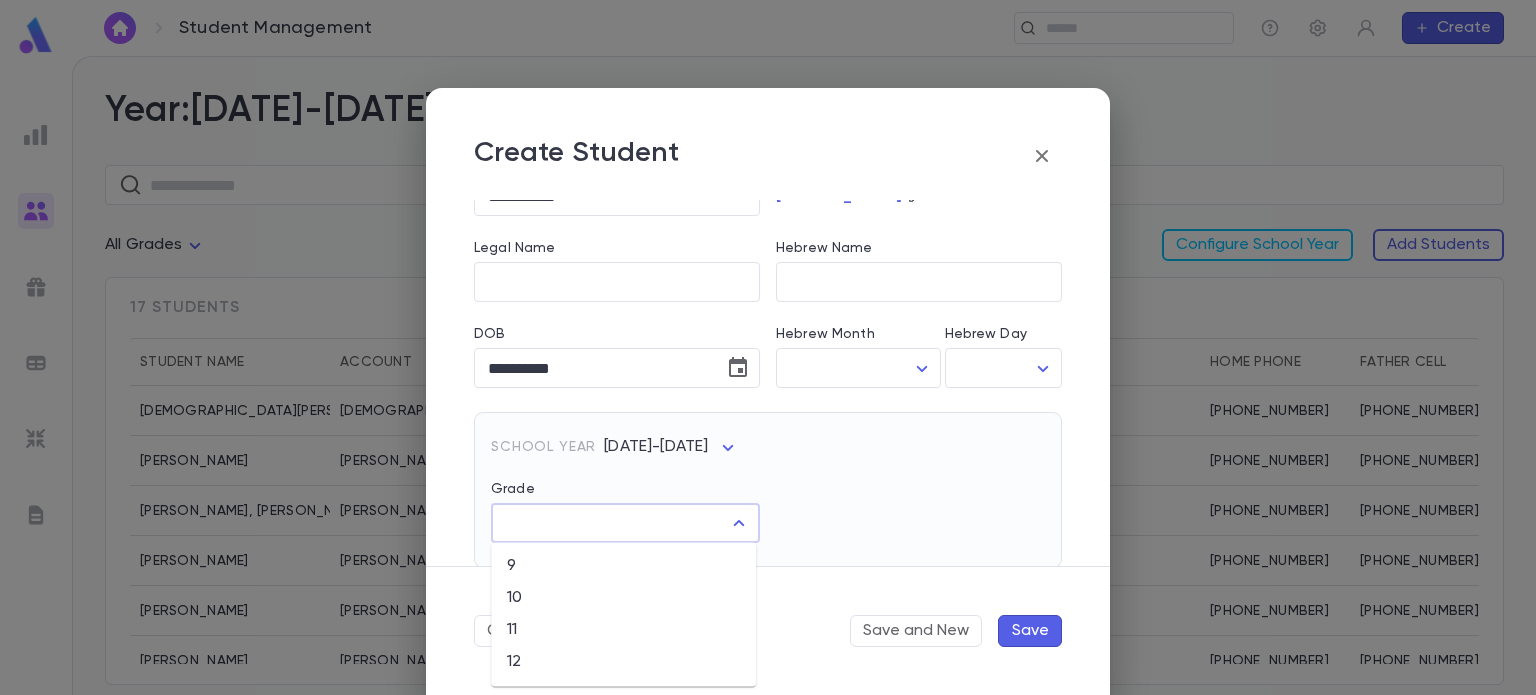 click on "11" at bounding box center [623, 630] 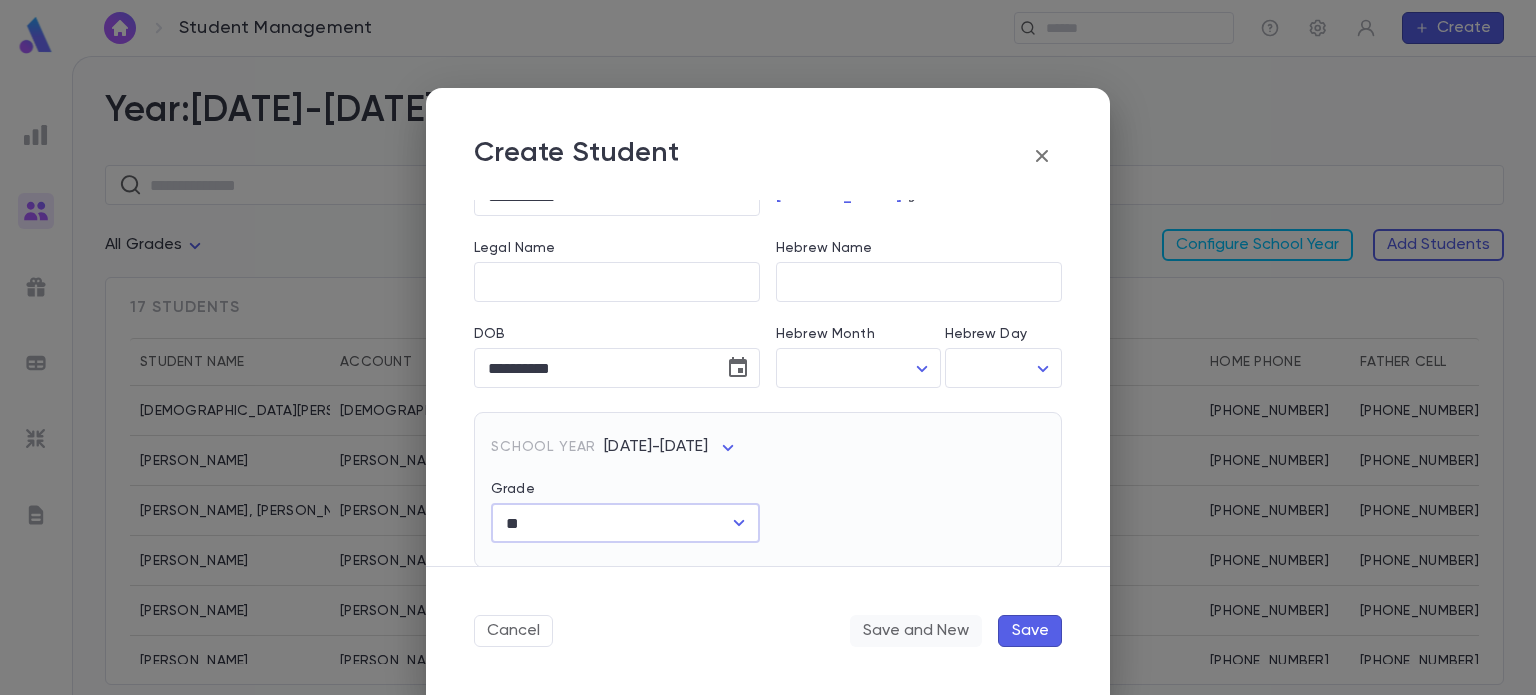 click on "Save and New" at bounding box center [916, 631] 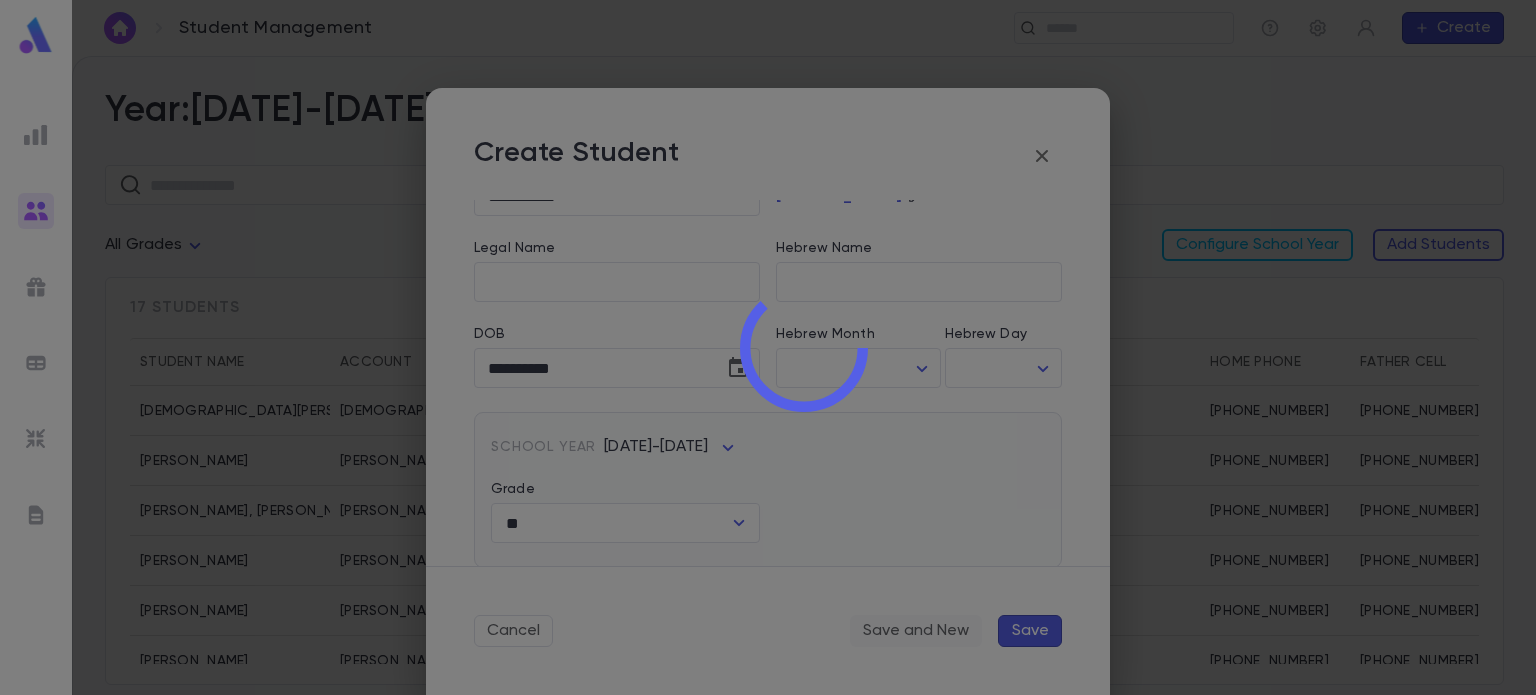 type 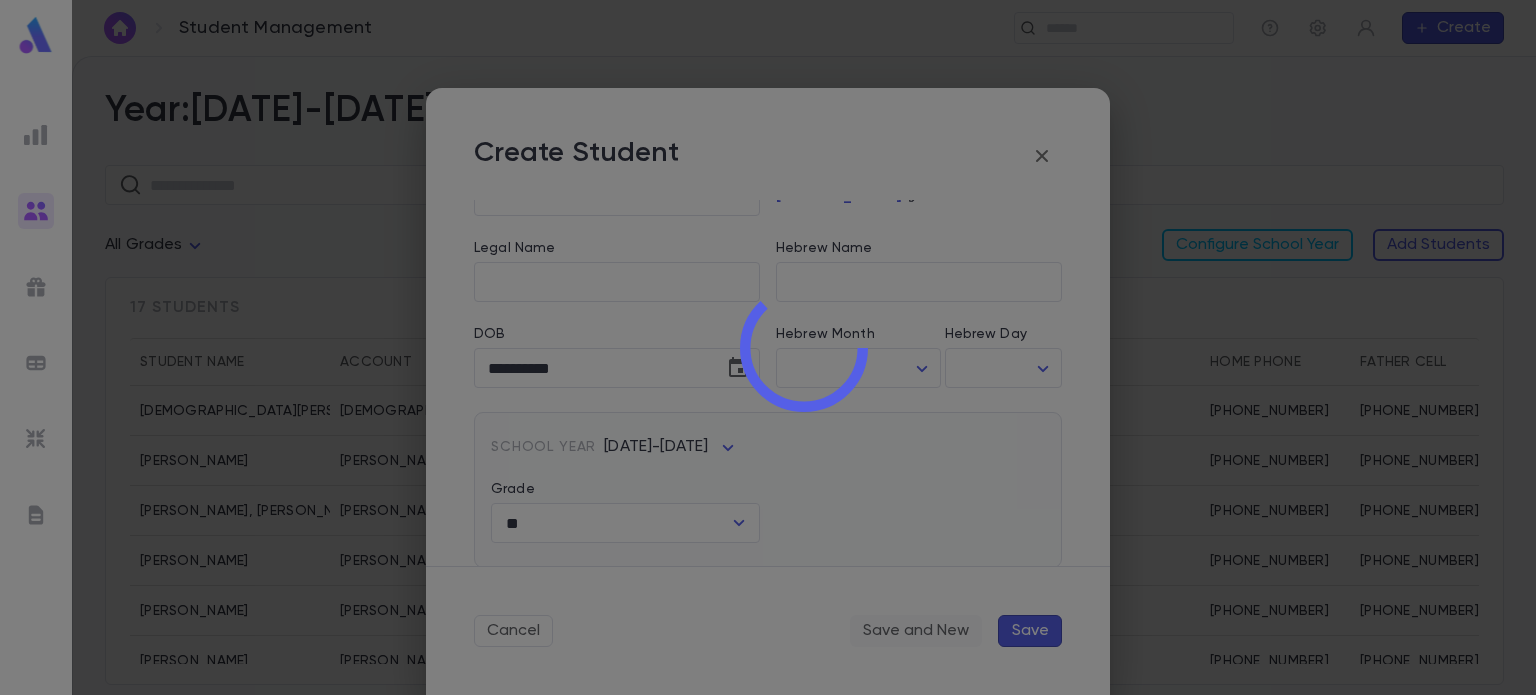 type 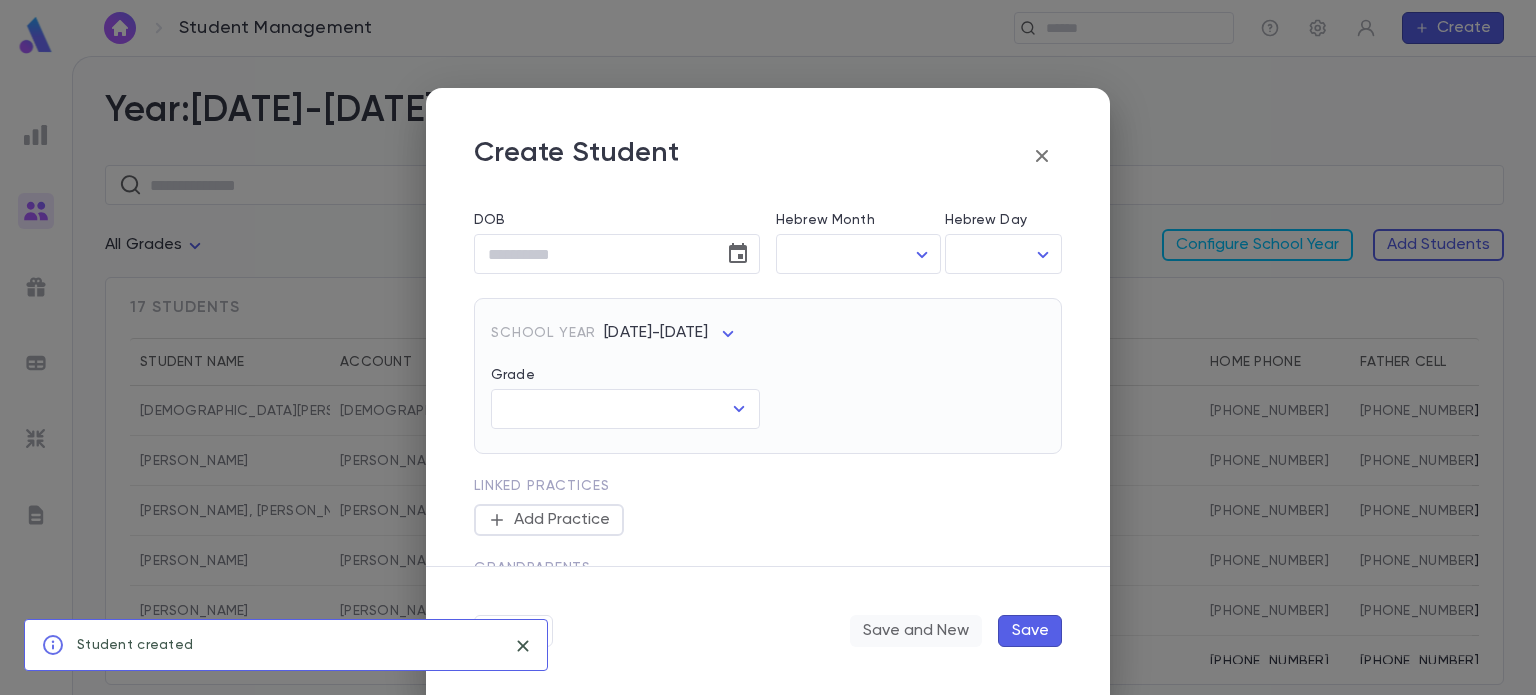 scroll, scrollTop: 0, scrollLeft: 0, axis: both 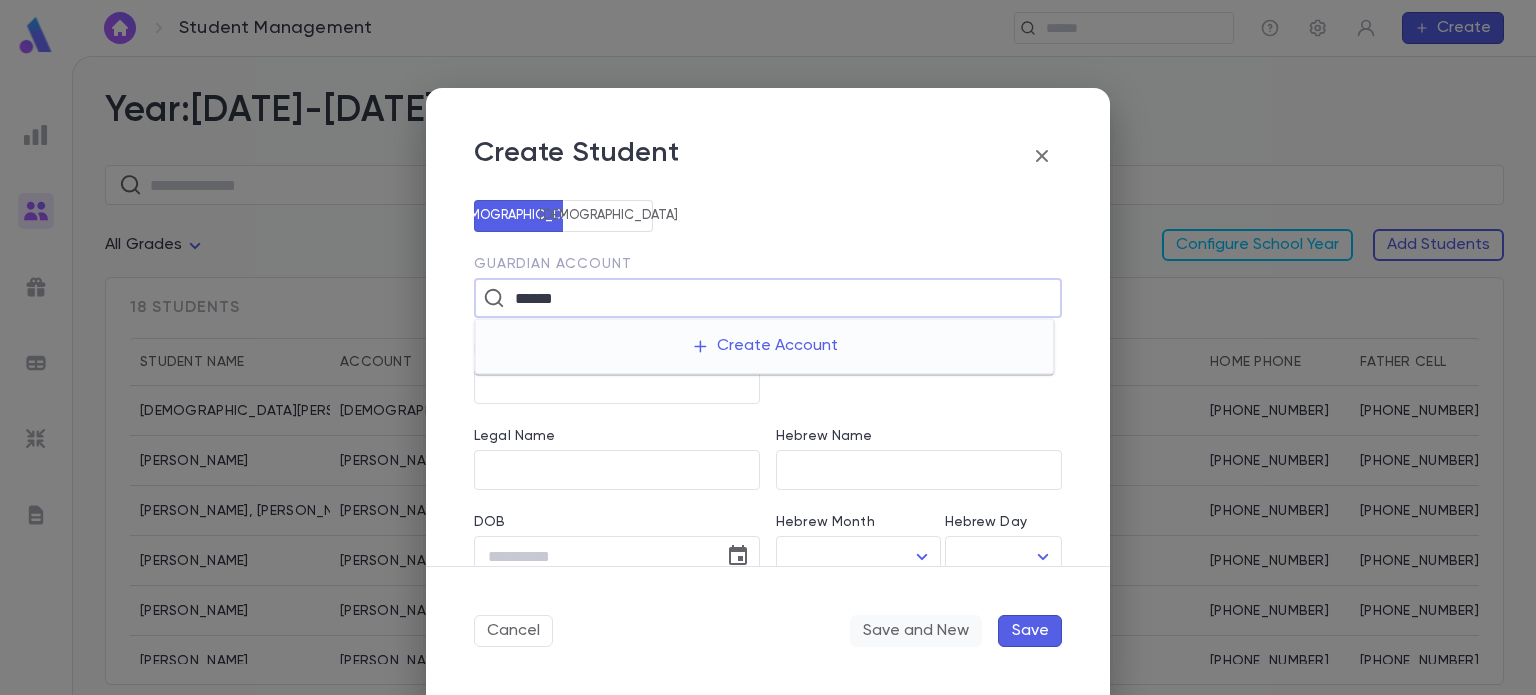 type on "******" 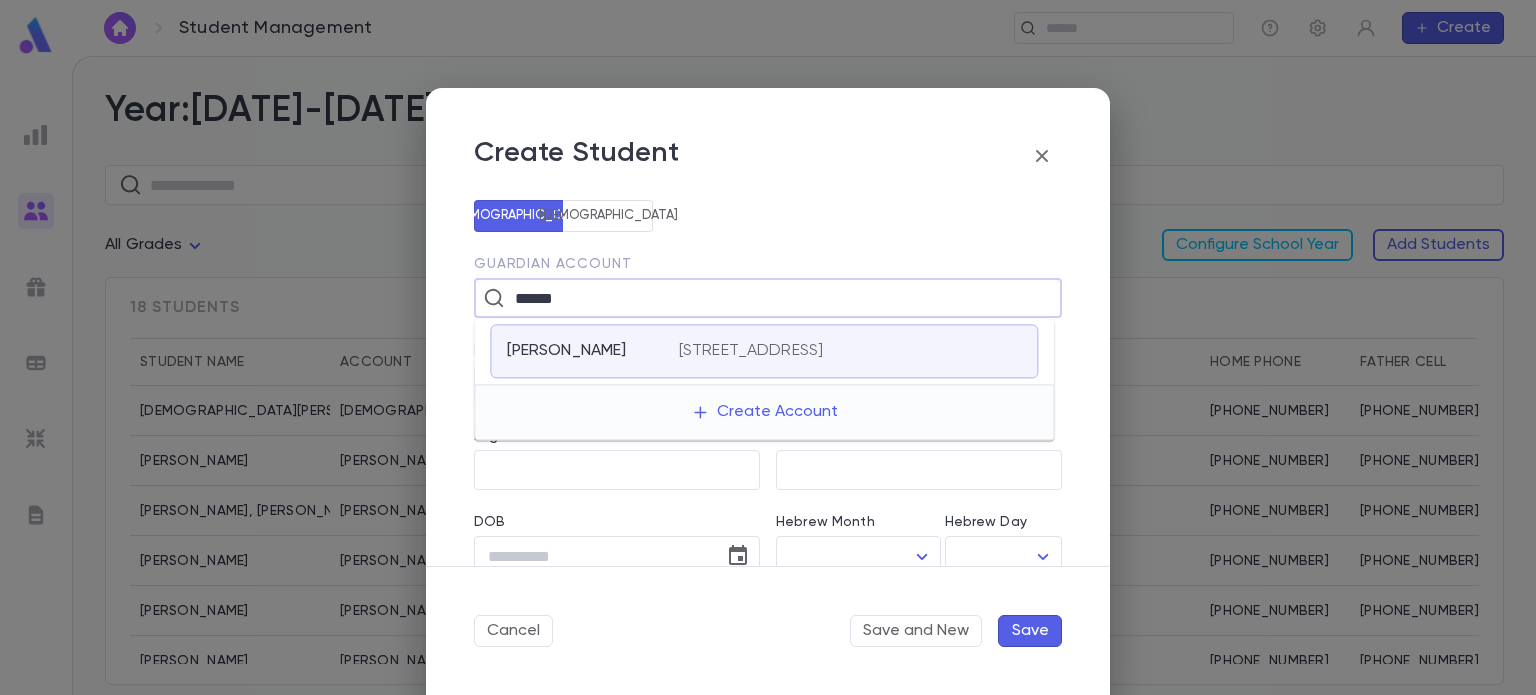 click on "Ackerman, Eli 202 Caranetta Dr, Lakewood  NJ 08701" at bounding box center (764, 351) 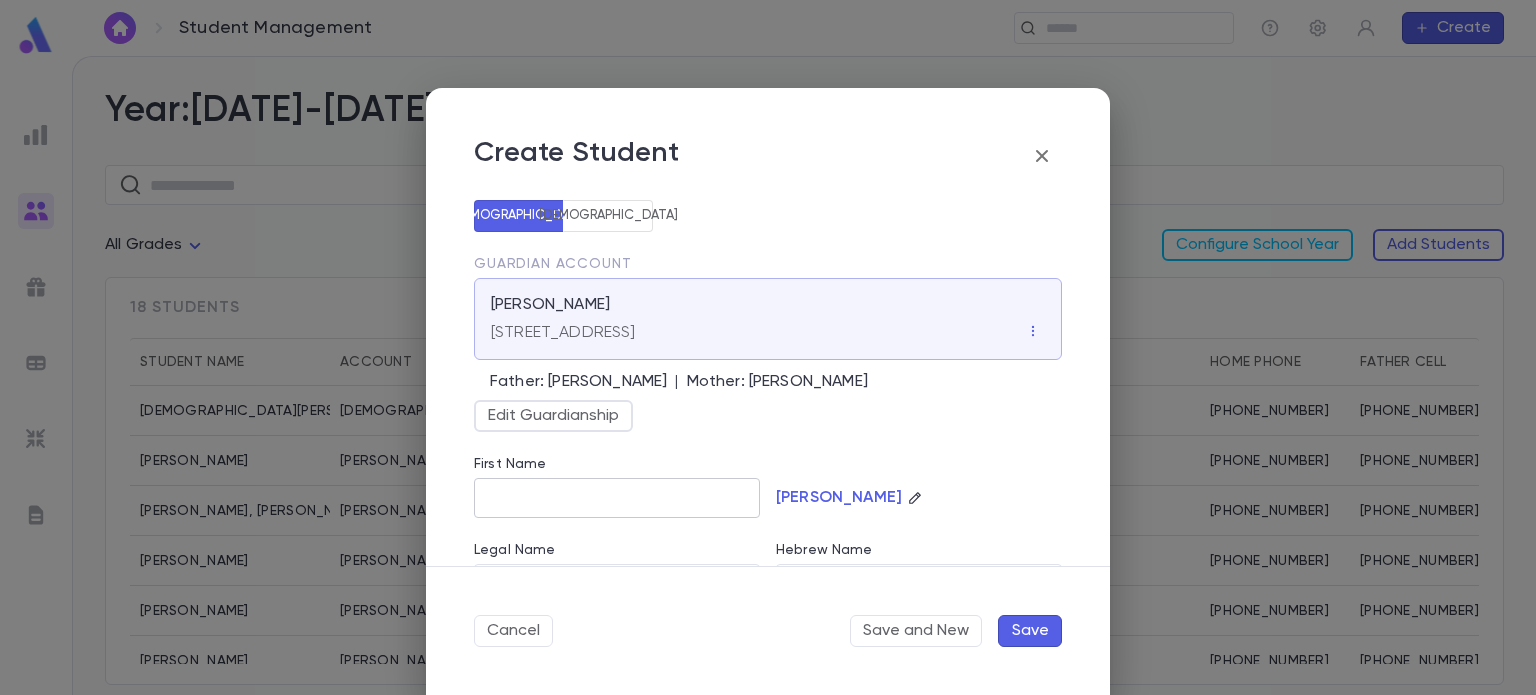 click on "First Name" at bounding box center (617, 498) 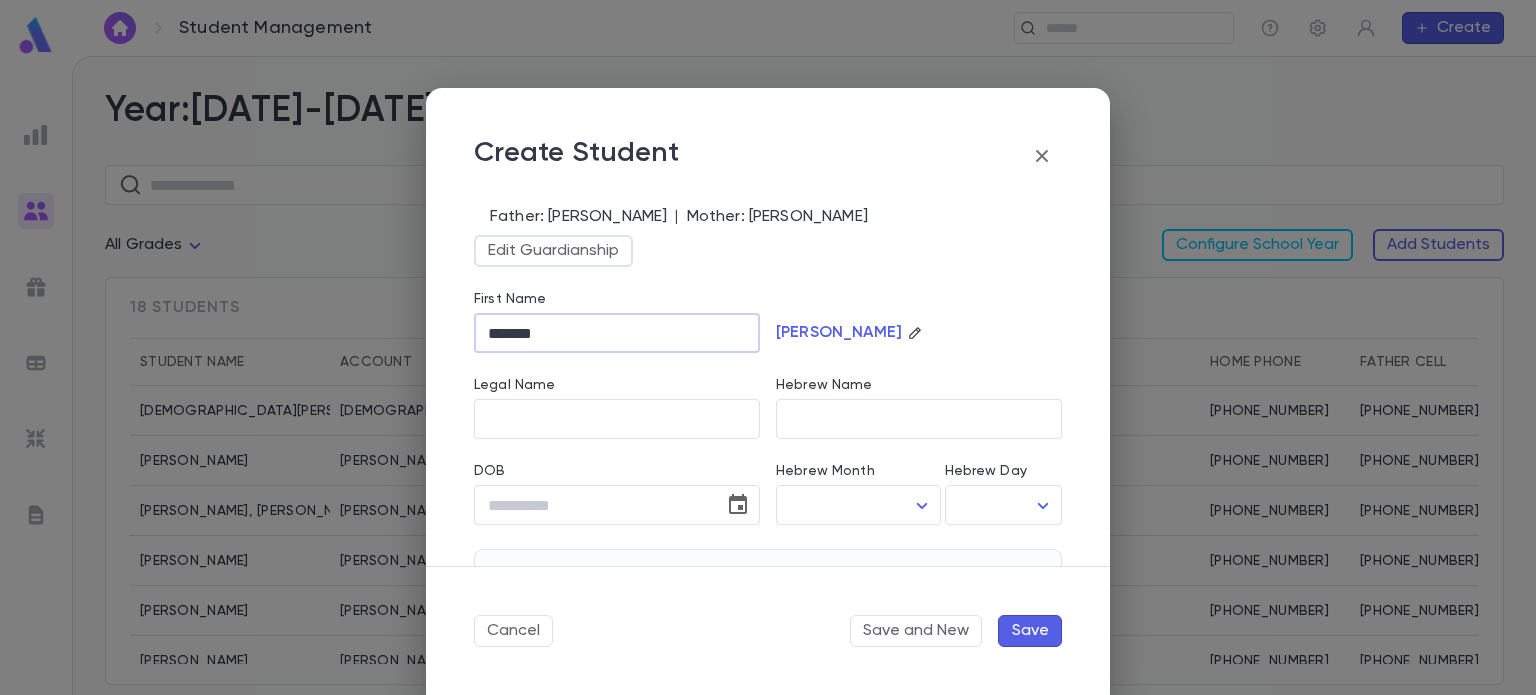 scroll, scrollTop: 185, scrollLeft: 0, axis: vertical 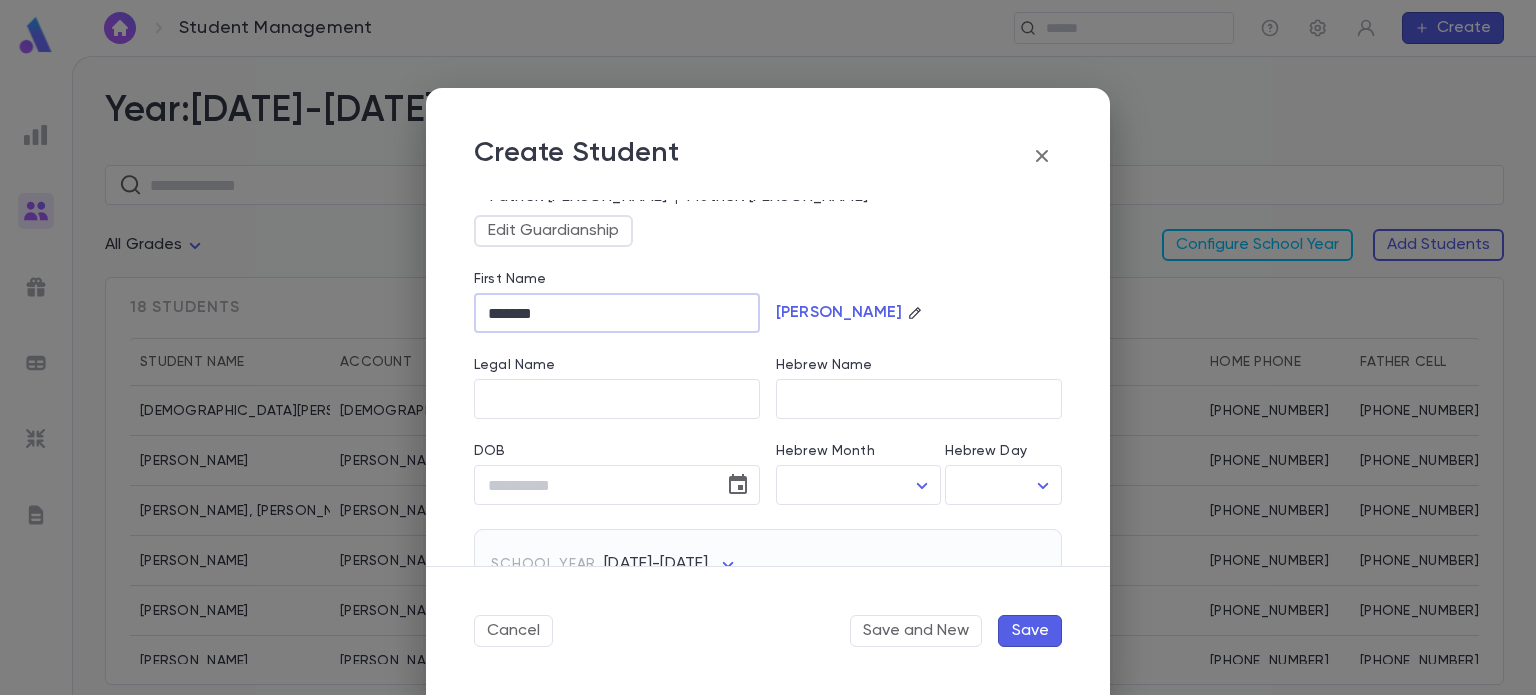 type on "*******" 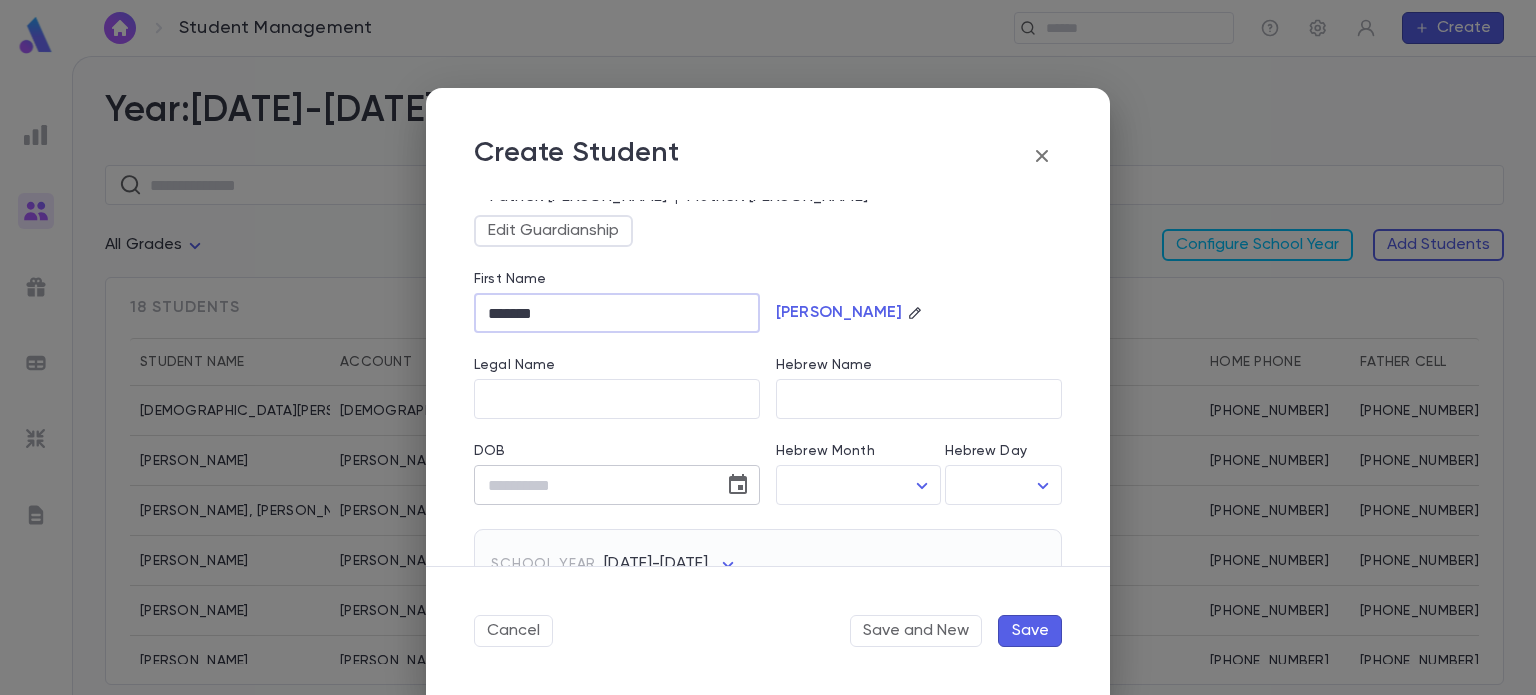 click on "DOB" at bounding box center [592, 485] 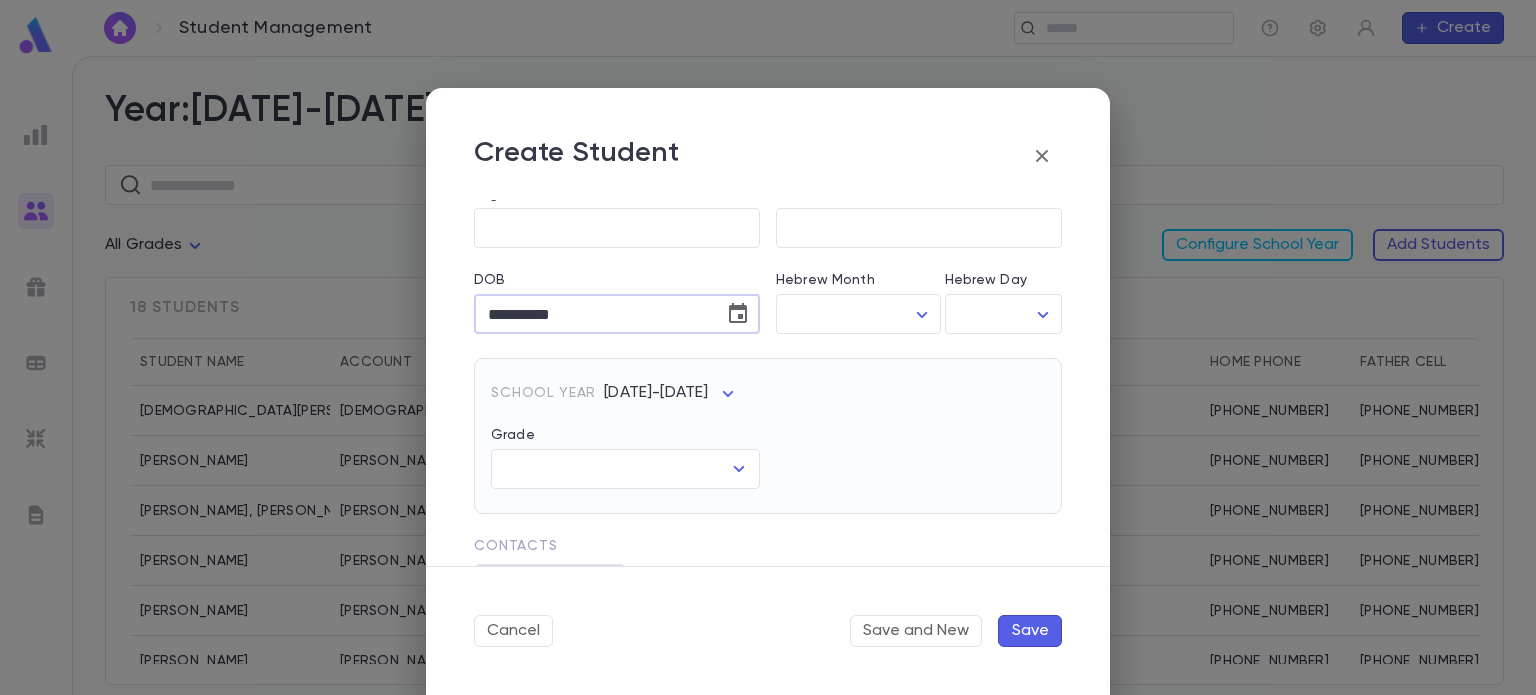 scroll, scrollTop: 357, scrollLeft: 0, axis: vertical 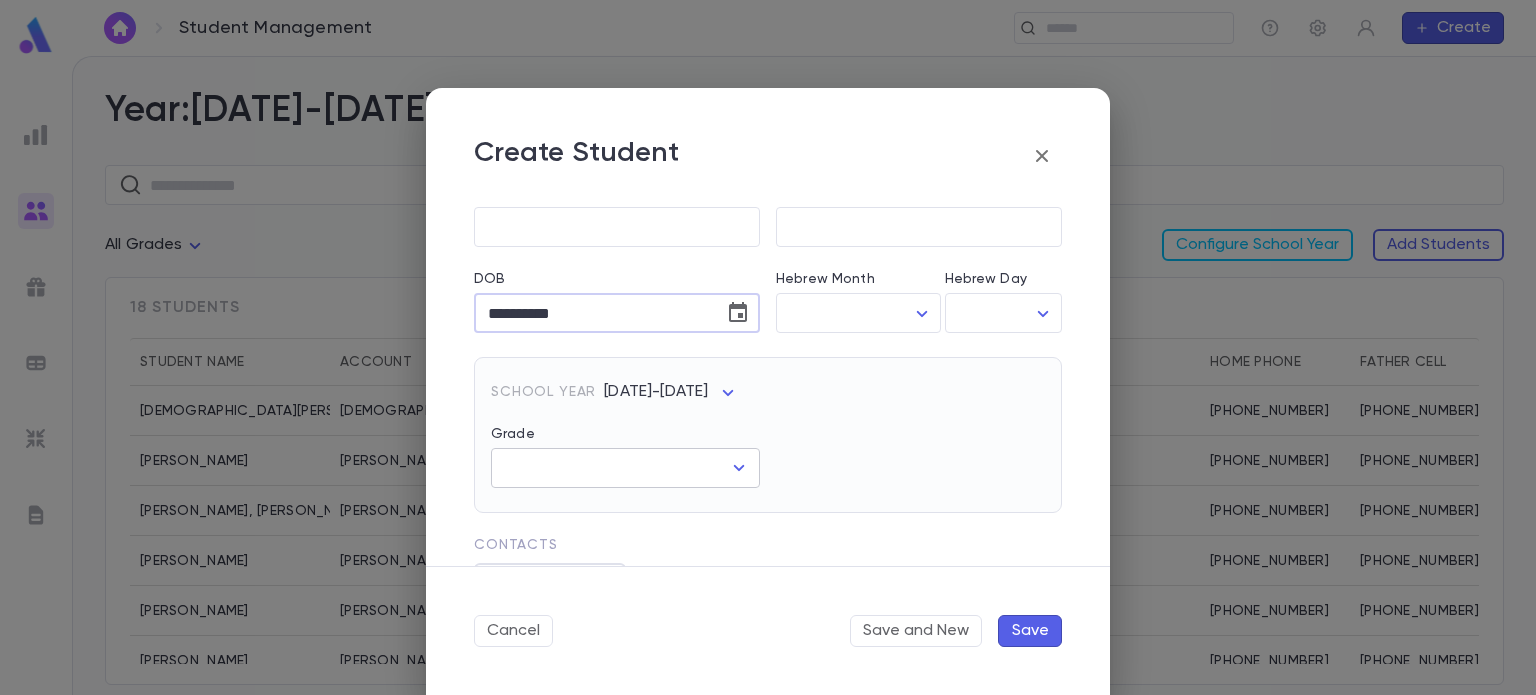 type on "**********" 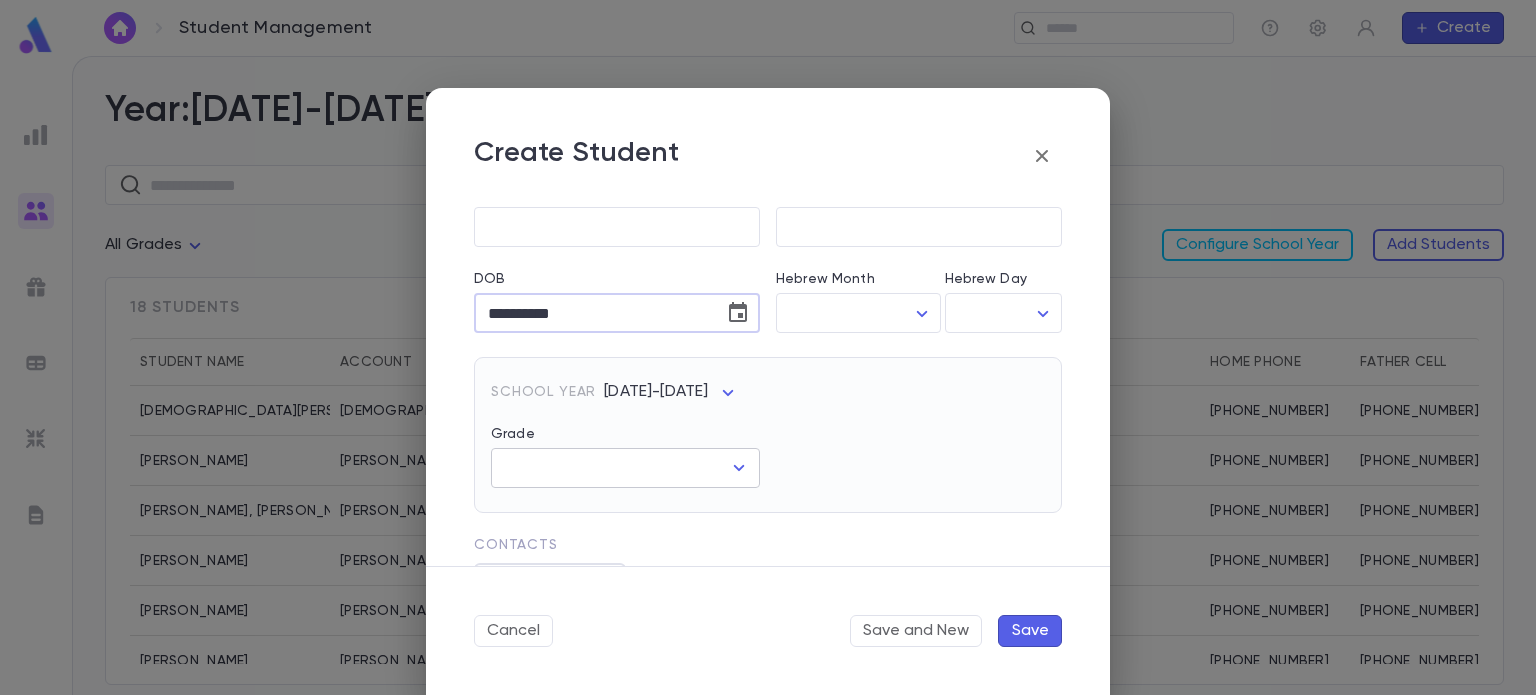 click on "Grade" at bounding box center (610, 468) 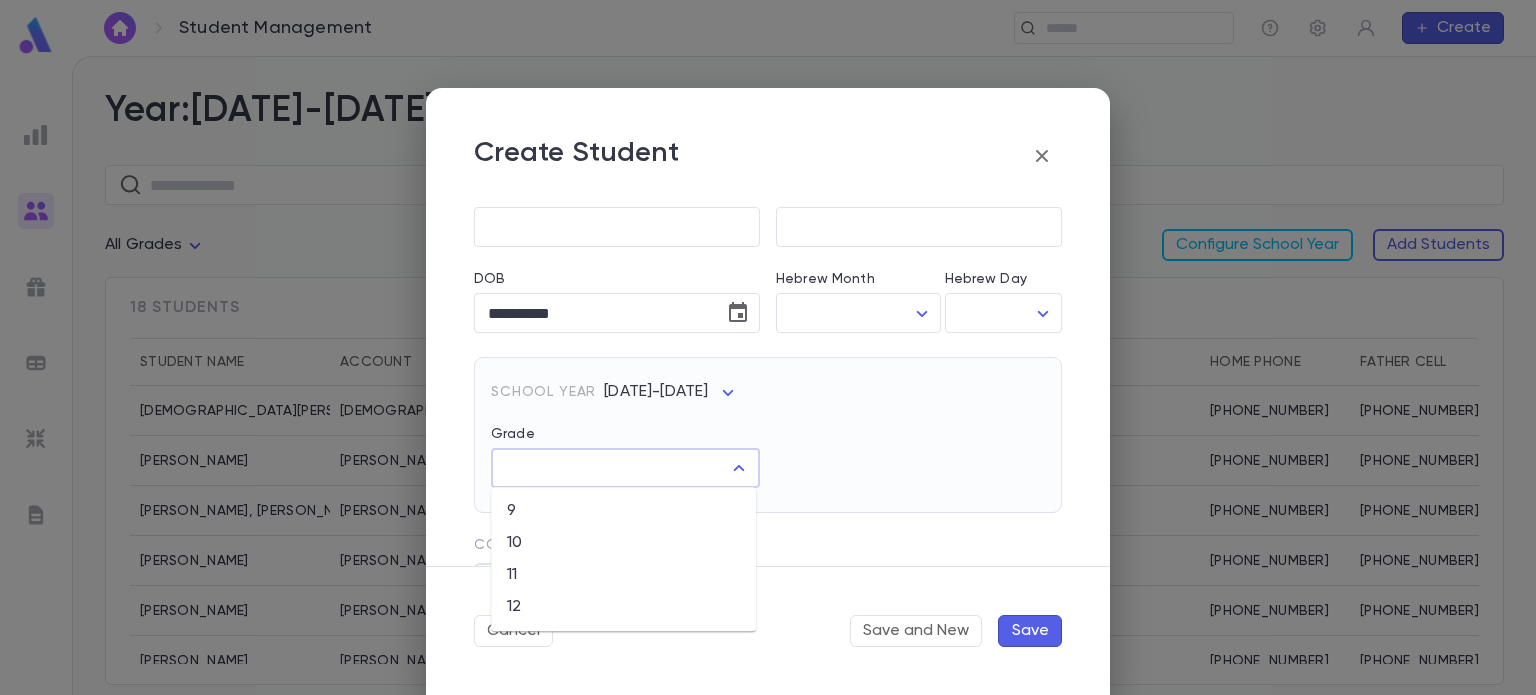 click on "11" at bounding box center [623, 575] 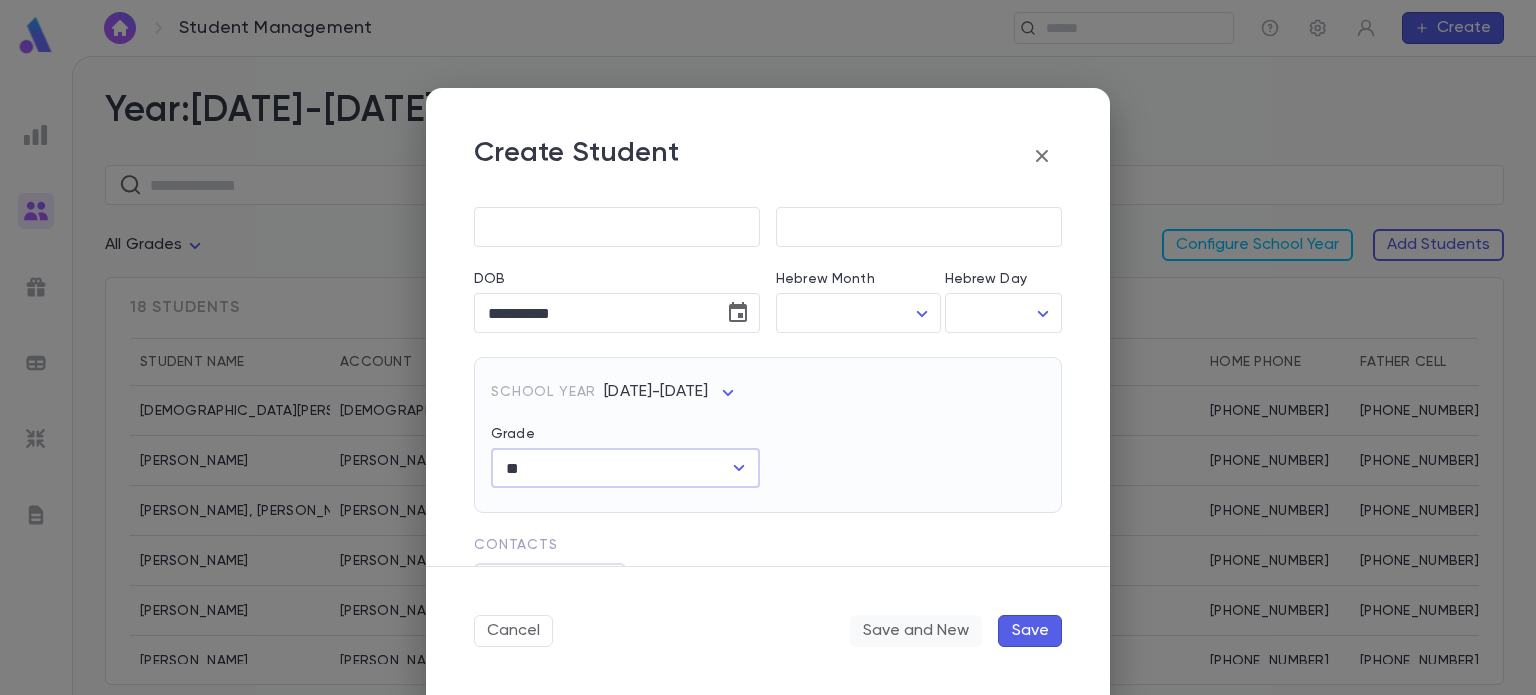 click on "Save and New" at bounding box center (916, 631) 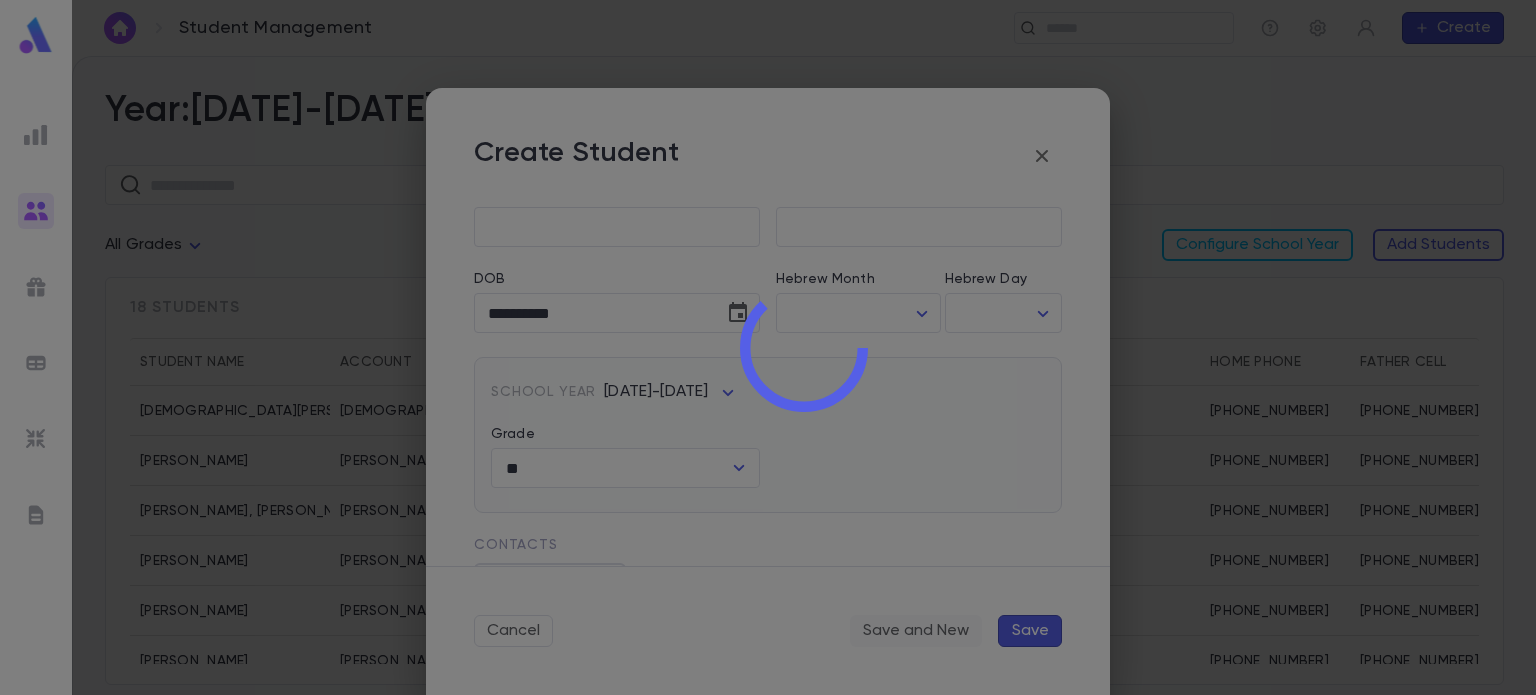 type 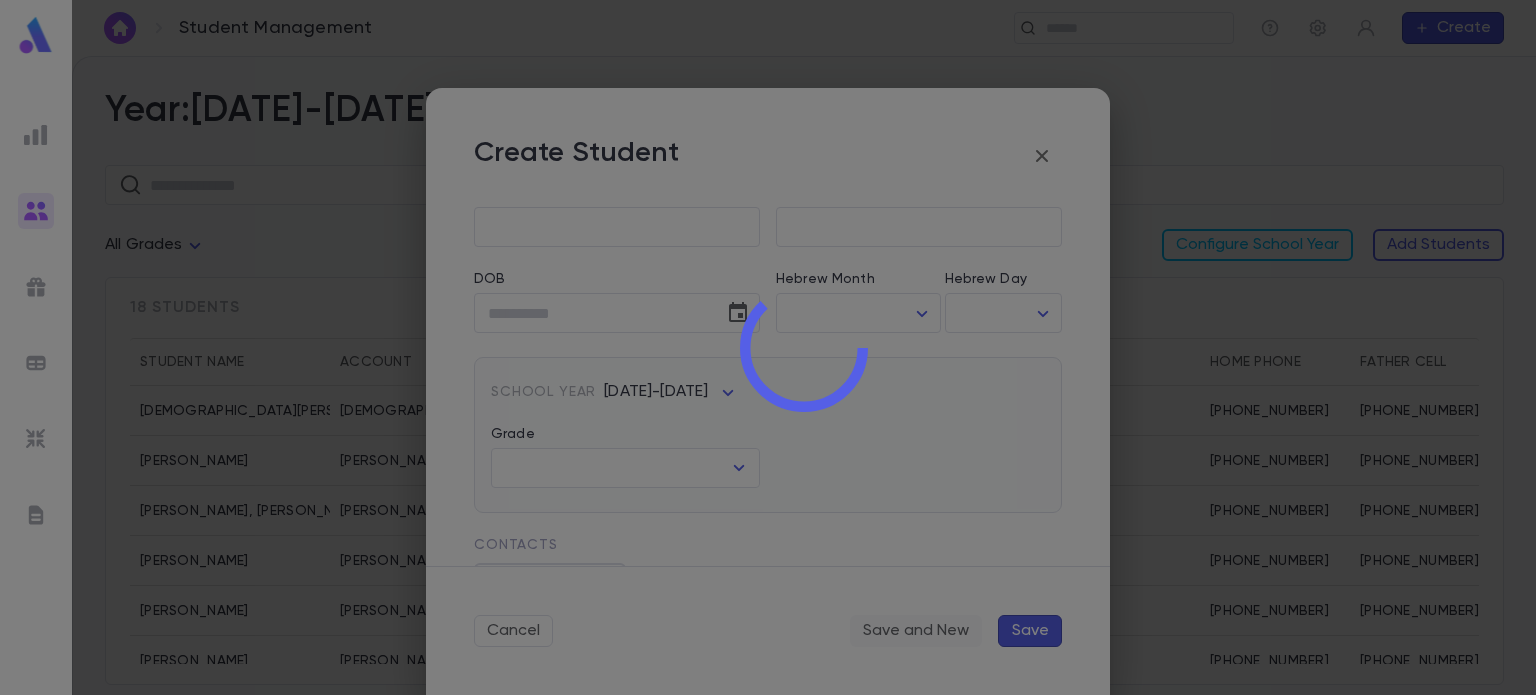 scroll, scrollTop: 0, scrollLeft: 0, axis: both 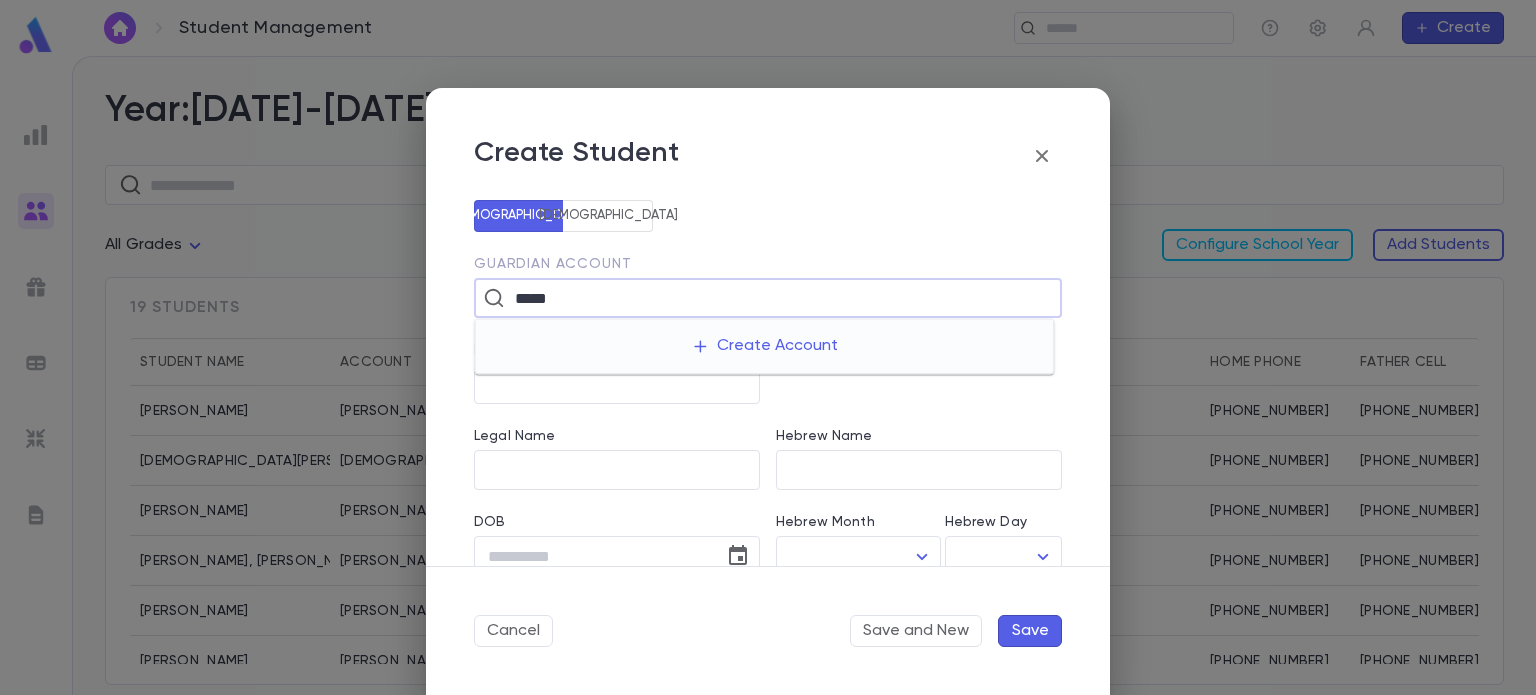 type on "*****" 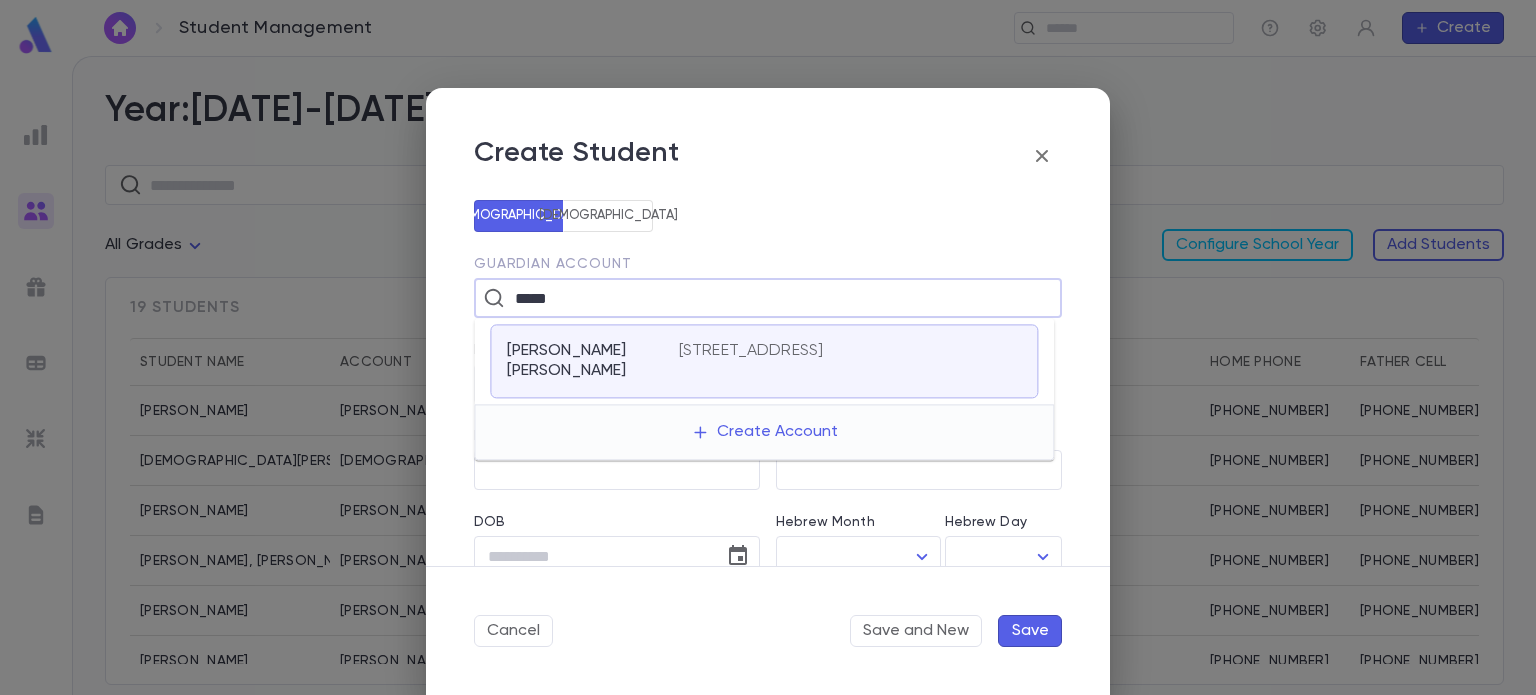 click on "Amsel, Tzvi Dov" at bounding box center (592, 361) 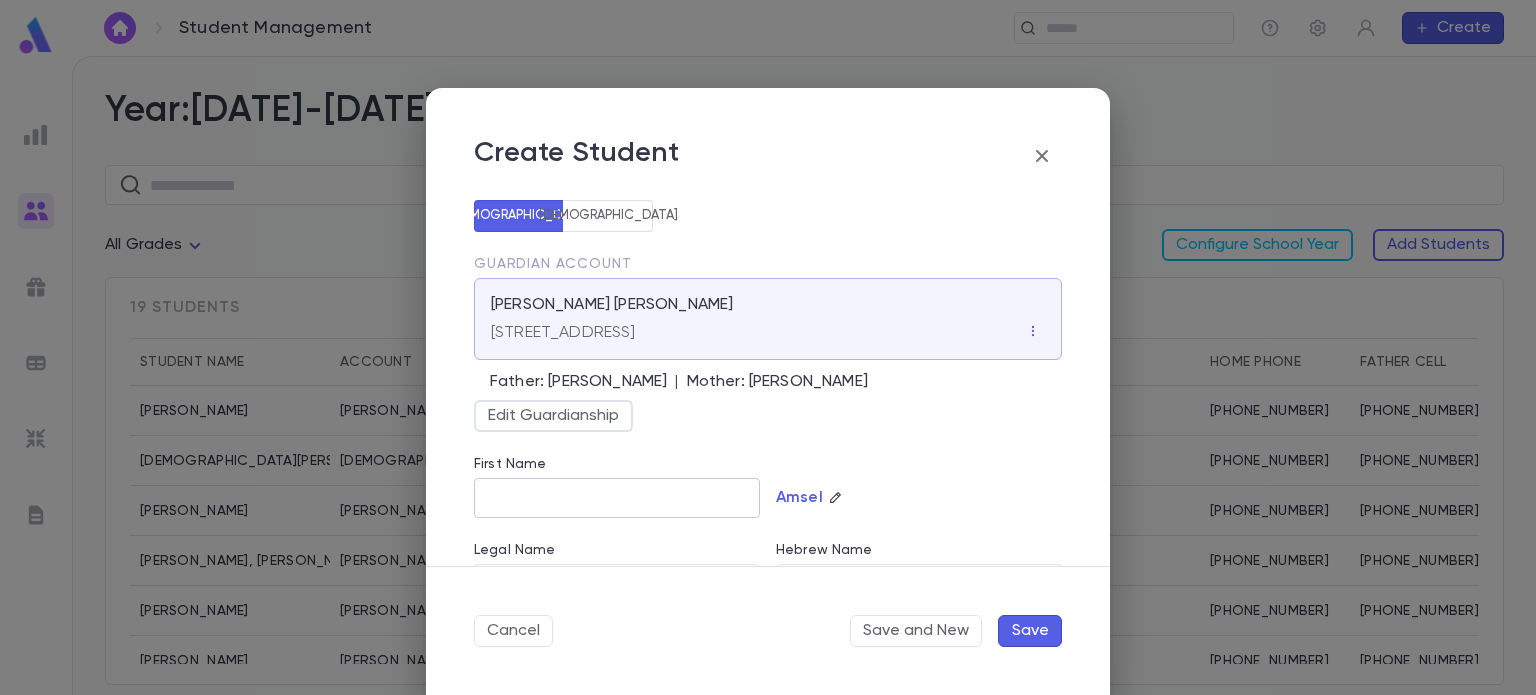 click on "First Name" at bounding box center (617, 498) 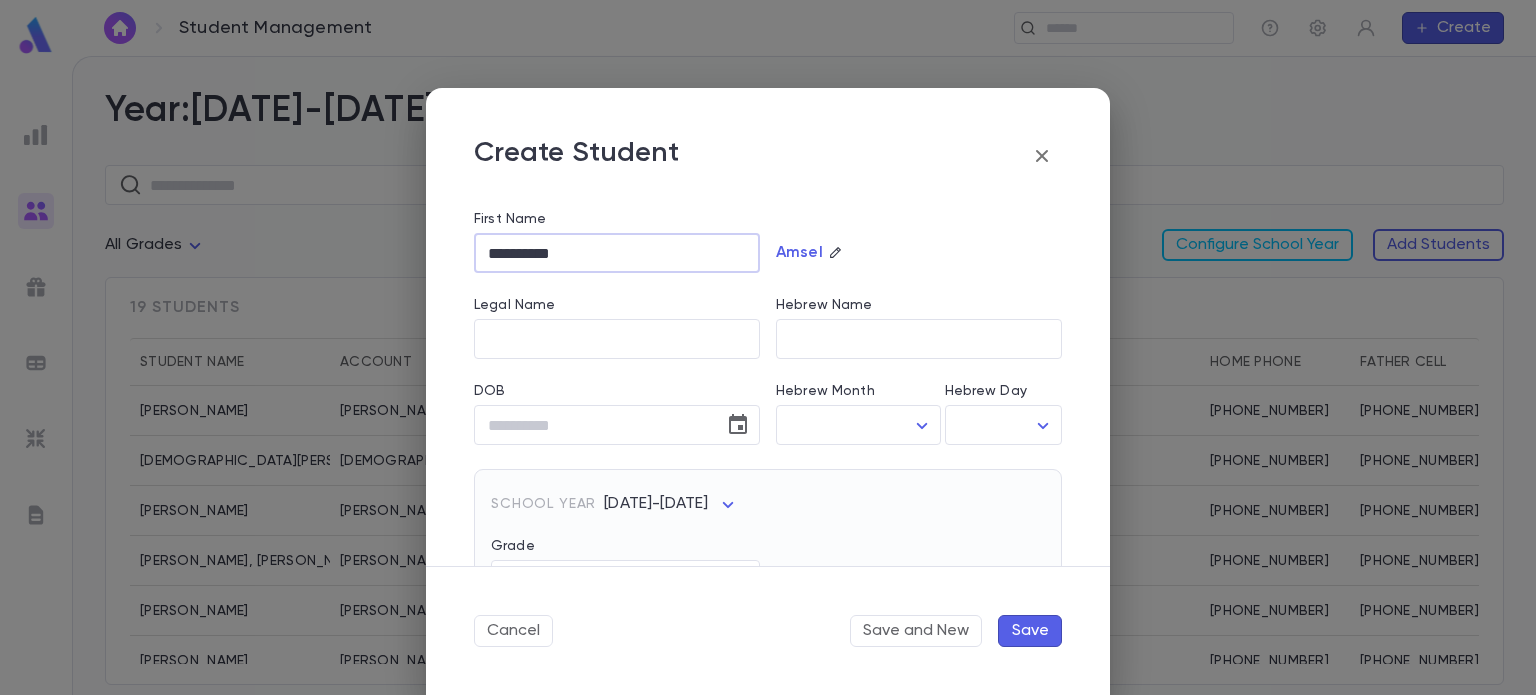scroll, scrollTop: 246, scrollLeft: 0, axis: vertical 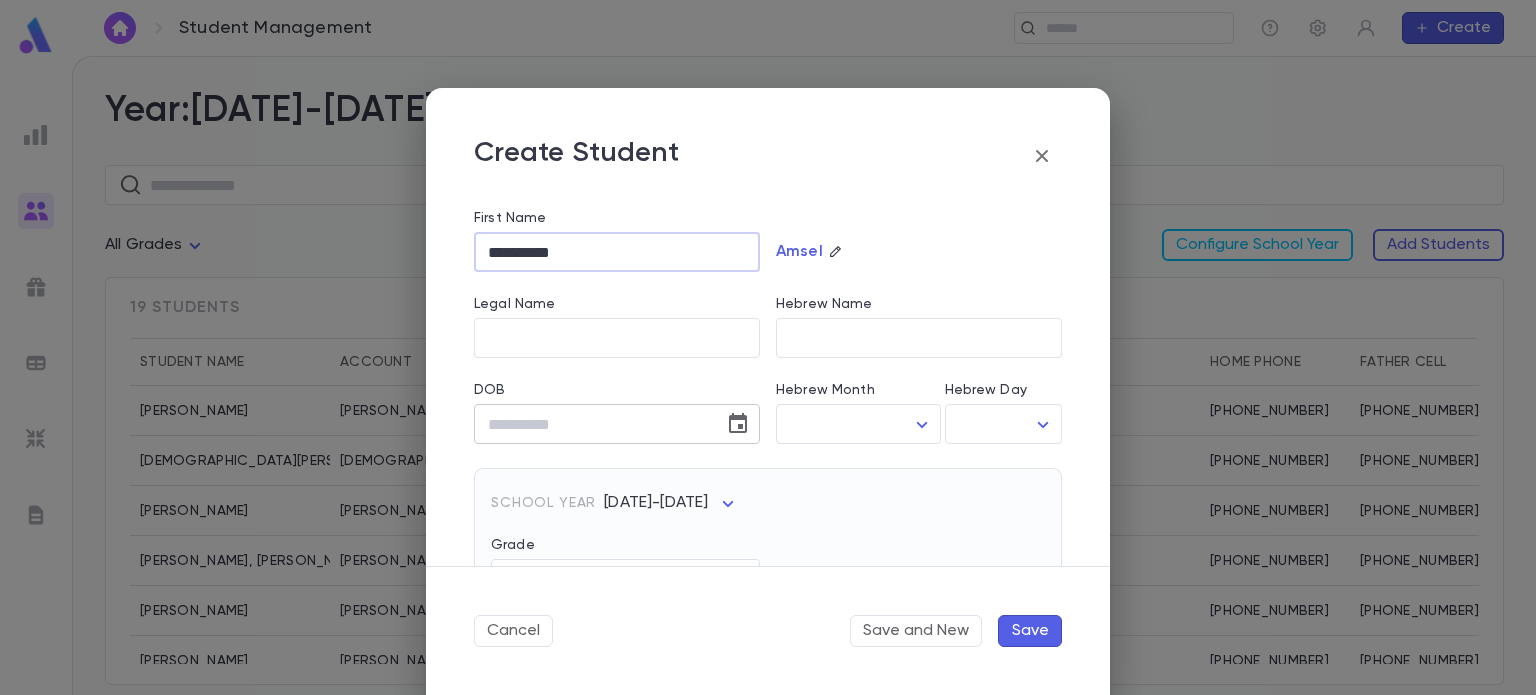 type on "**********" 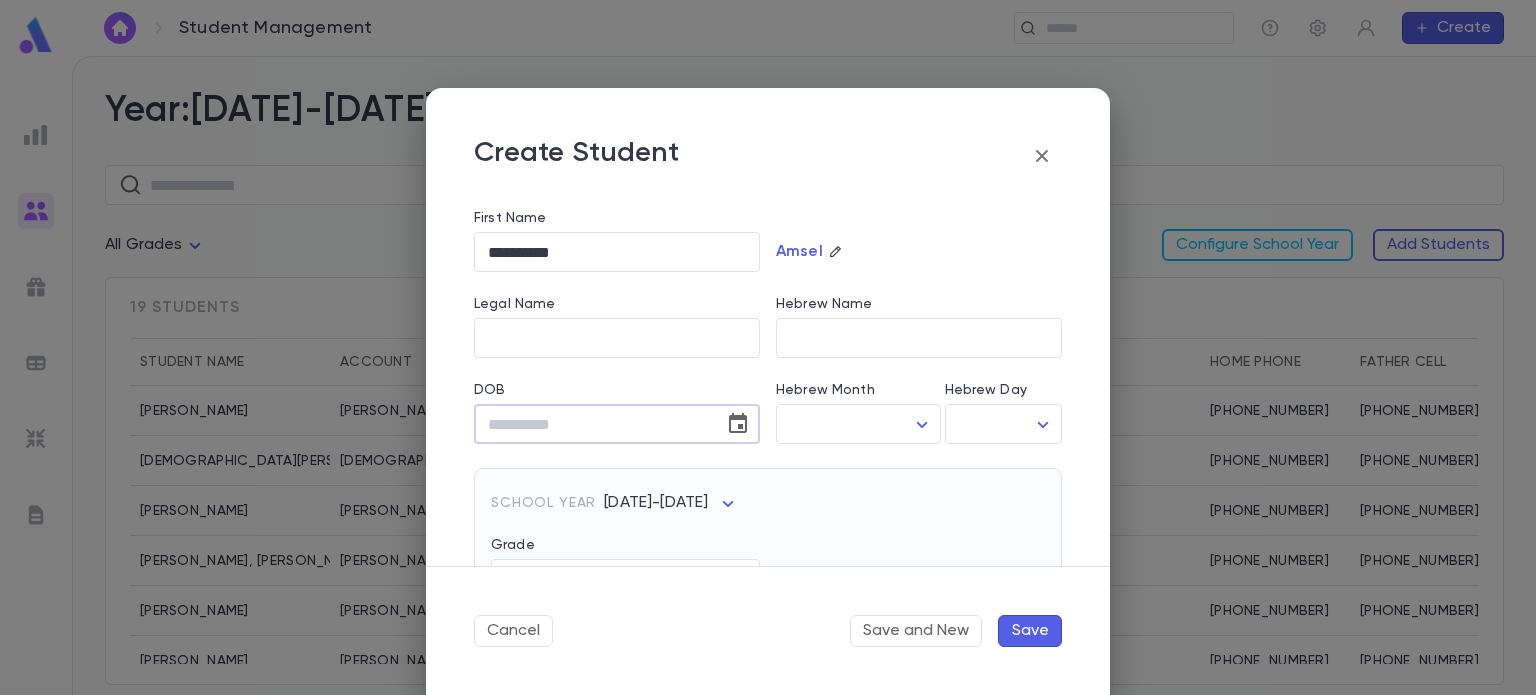 click on "DOB" at bounding box center [592, 424] 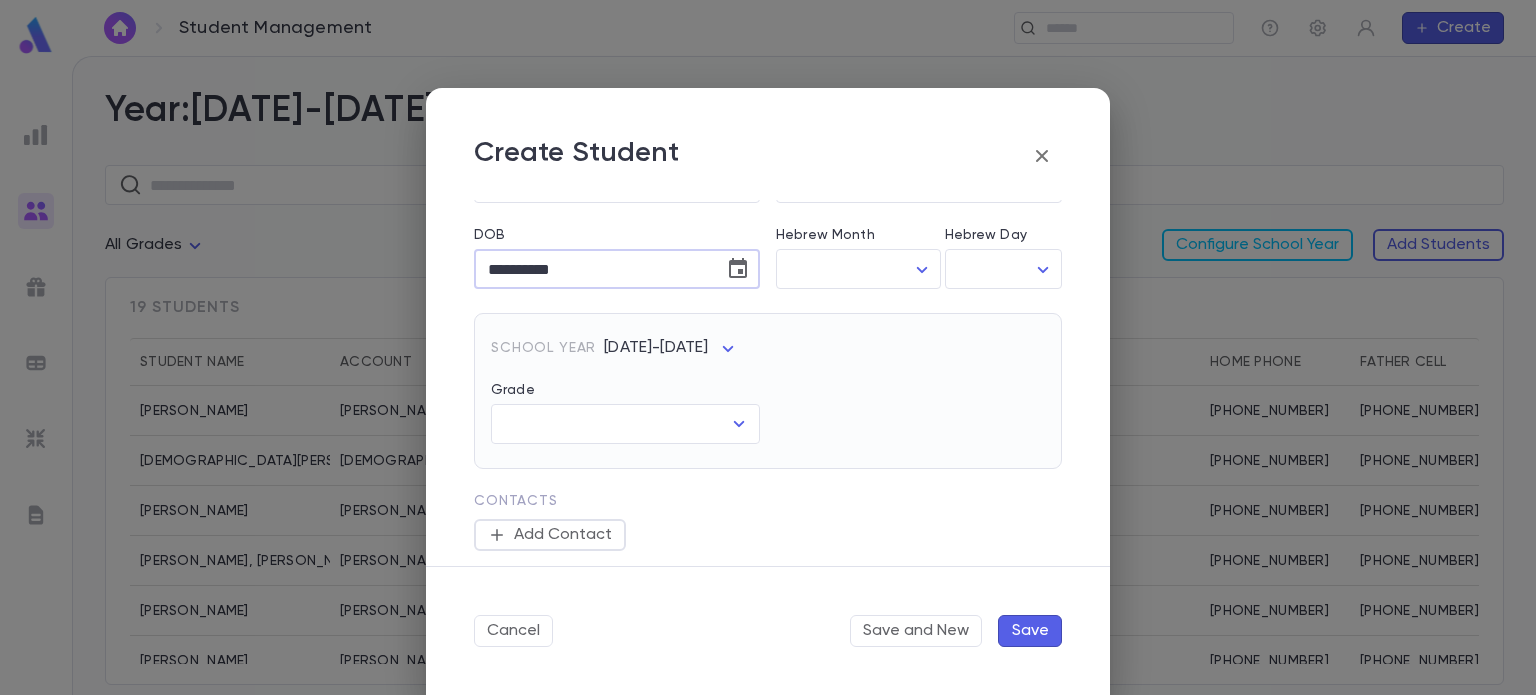 scroll, scrollTop: 419, scrollLeft: 0, axis: vertical 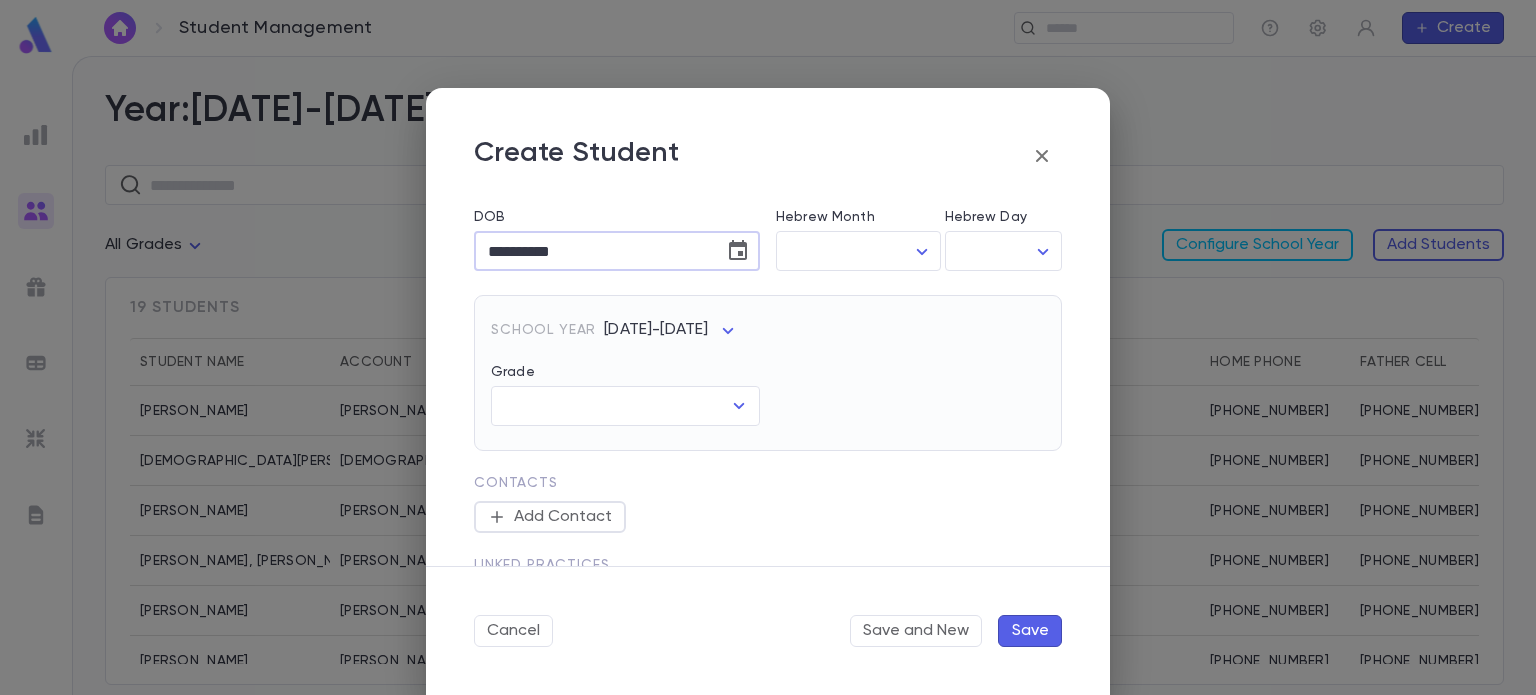 type on "**********" 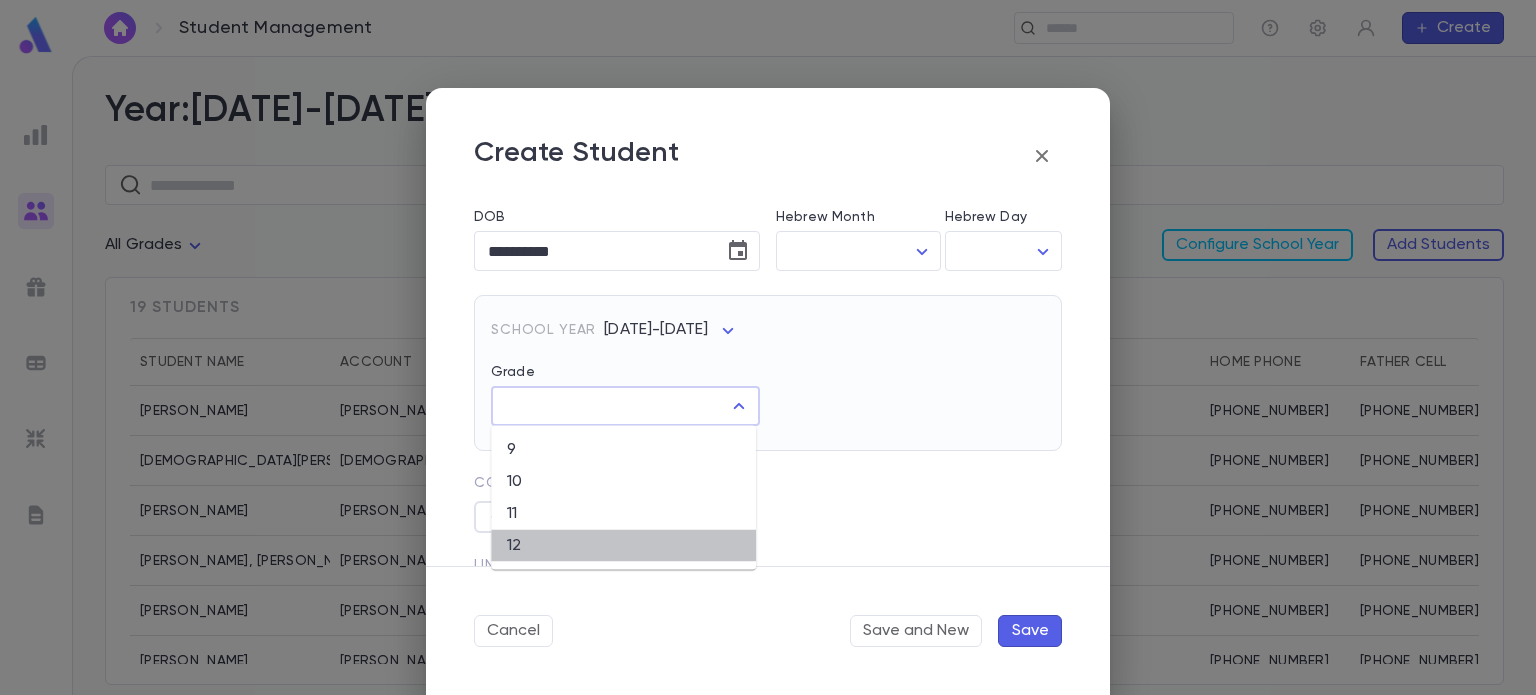 click on "12" at bounding box center [623, 546] 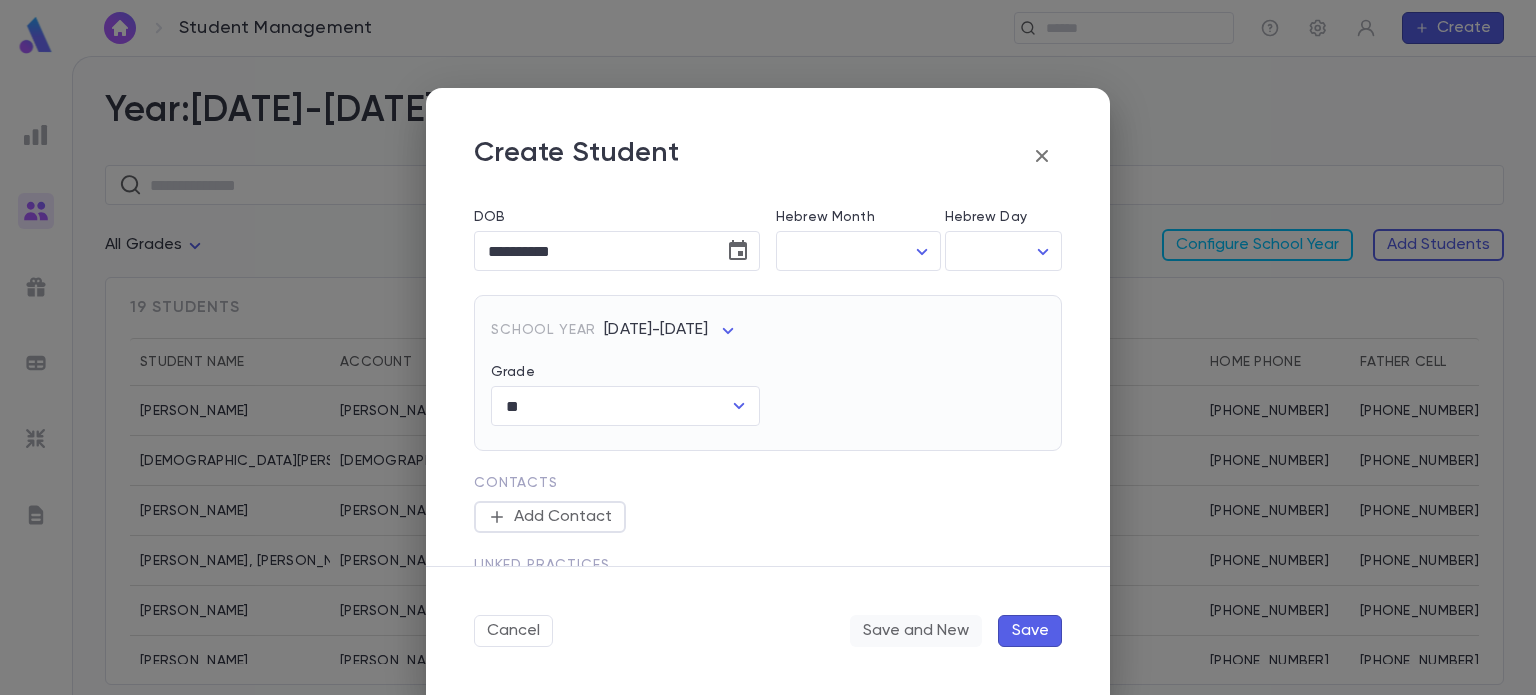 click on "Save and New" at bounding box center [916, 631] 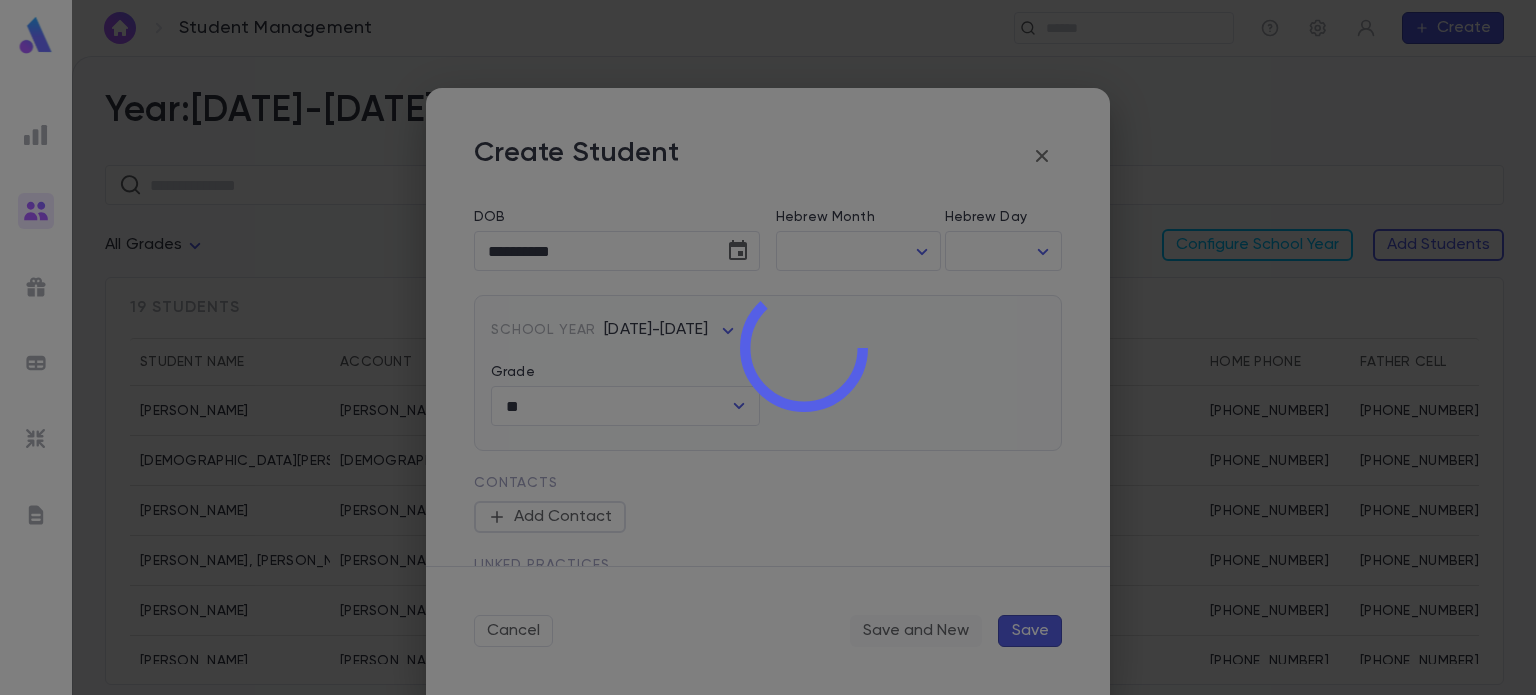 type 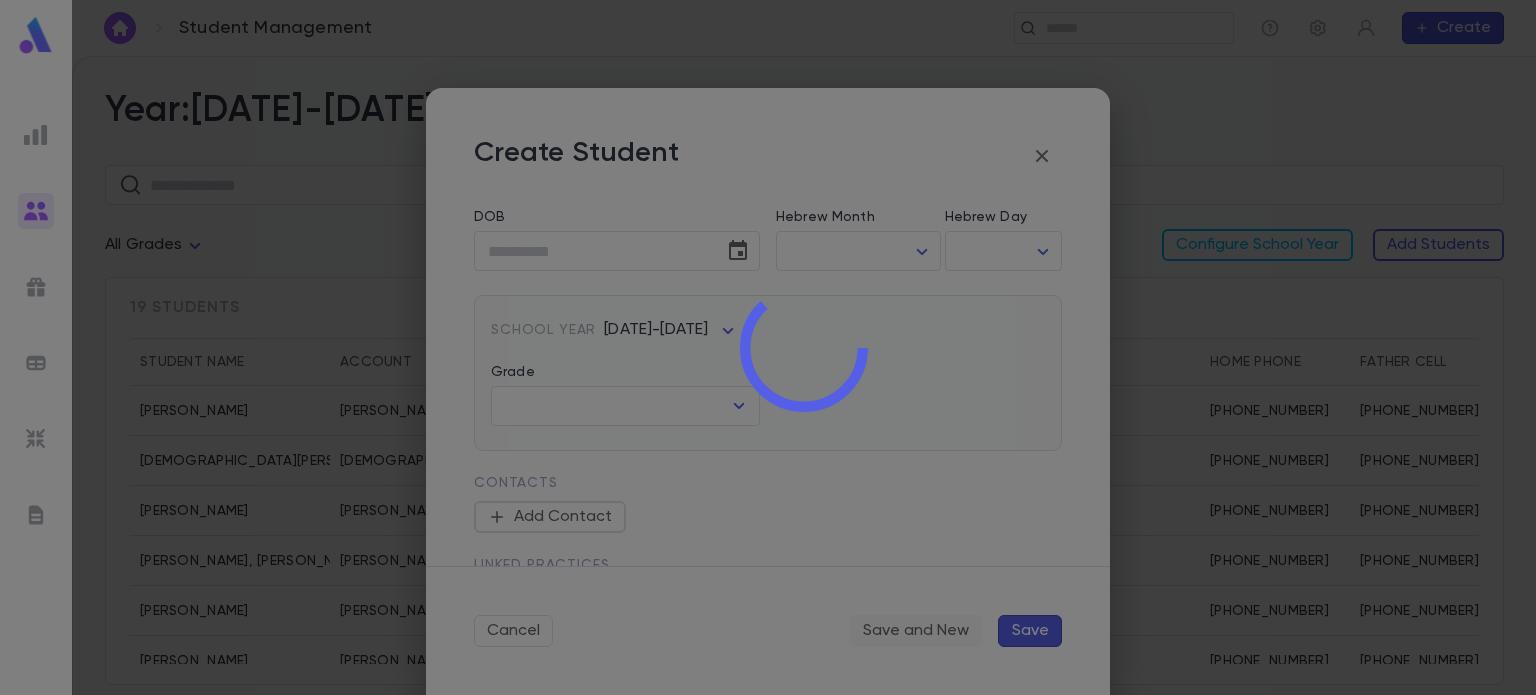 scroll, scrollTop: 0, scrollLeft: 0, axis: both 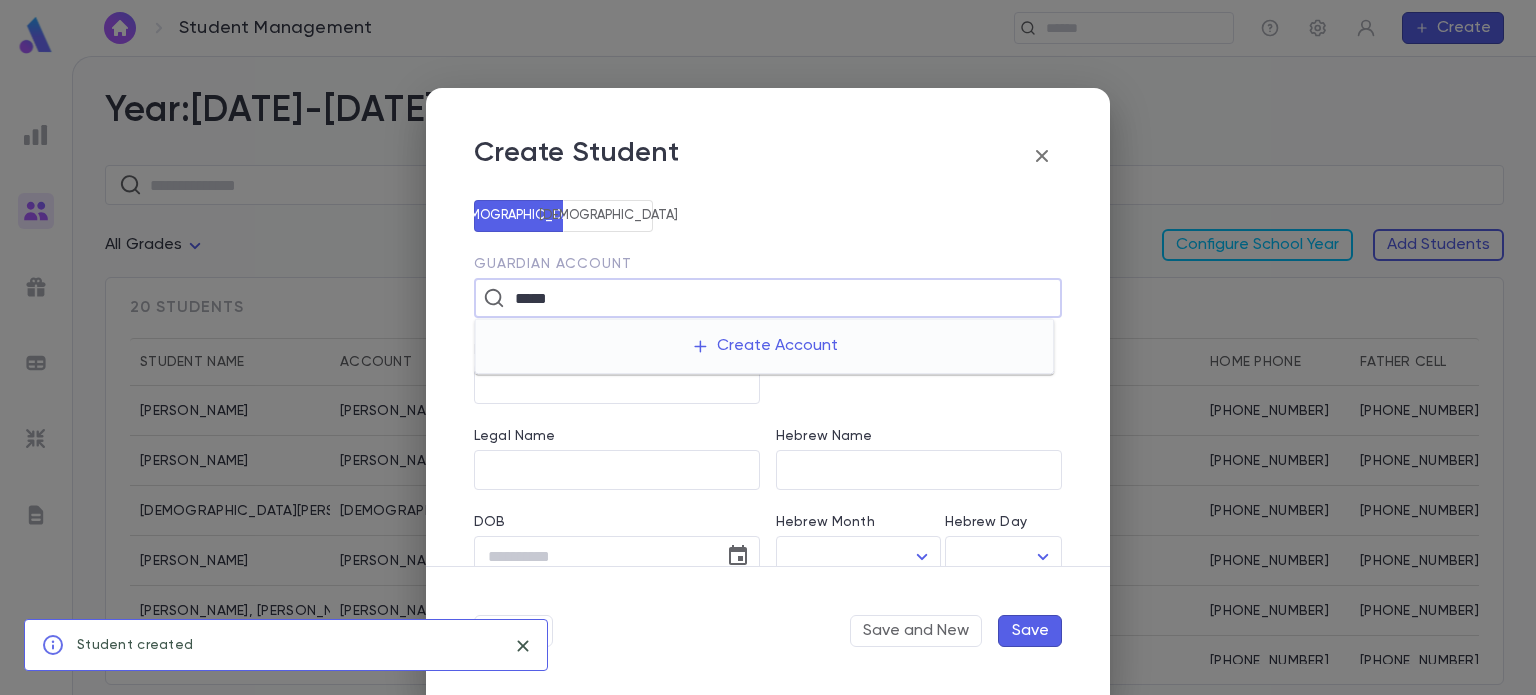 type on "*****" 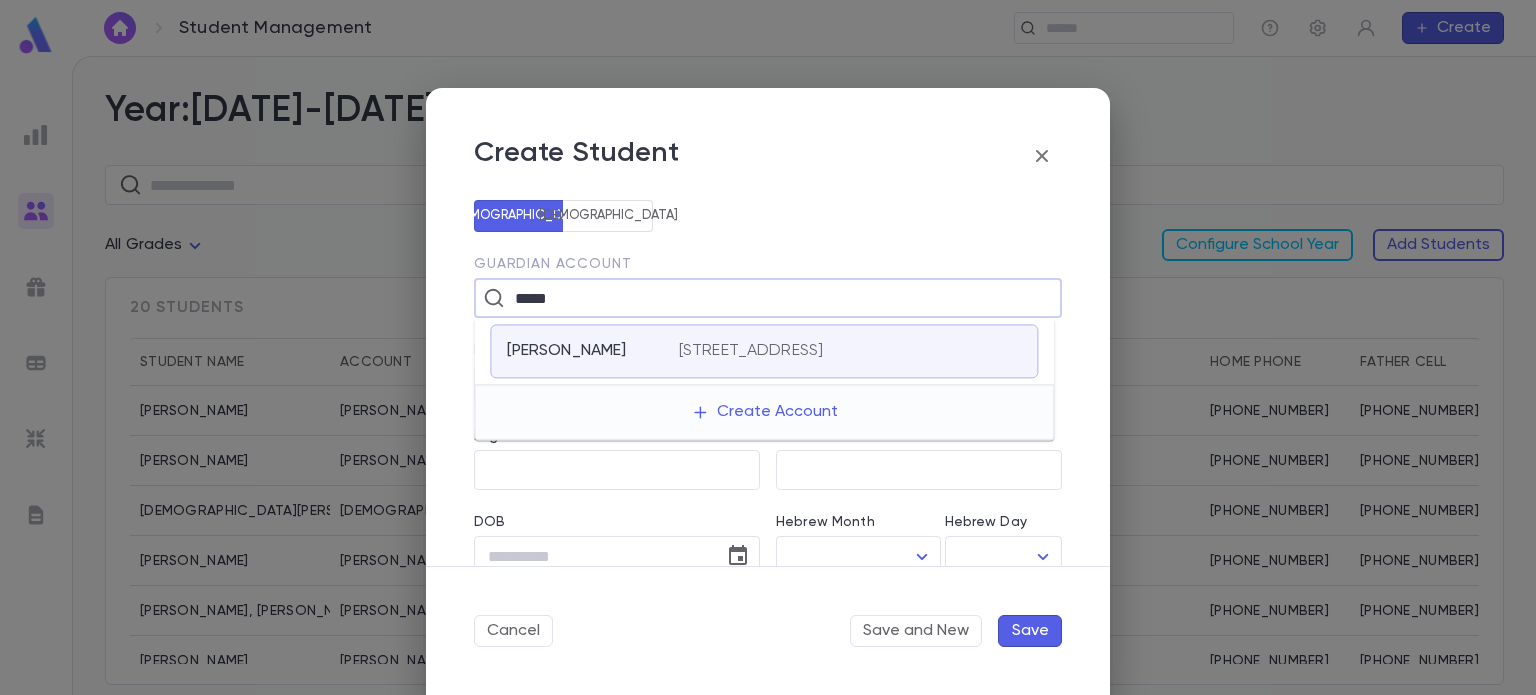click on "Gruenbaum" at bounding box center (580, 351) 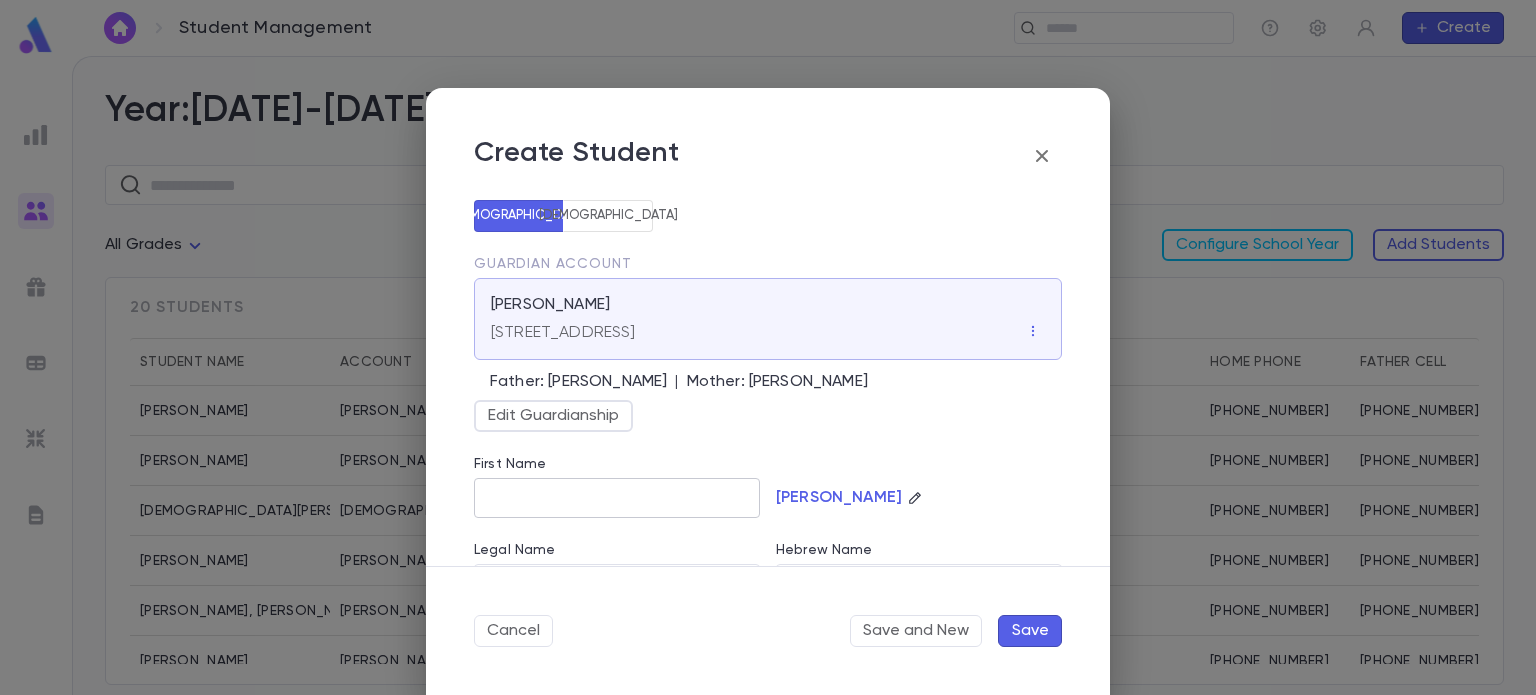 click on "First Name" at bounding box center (617, 498) 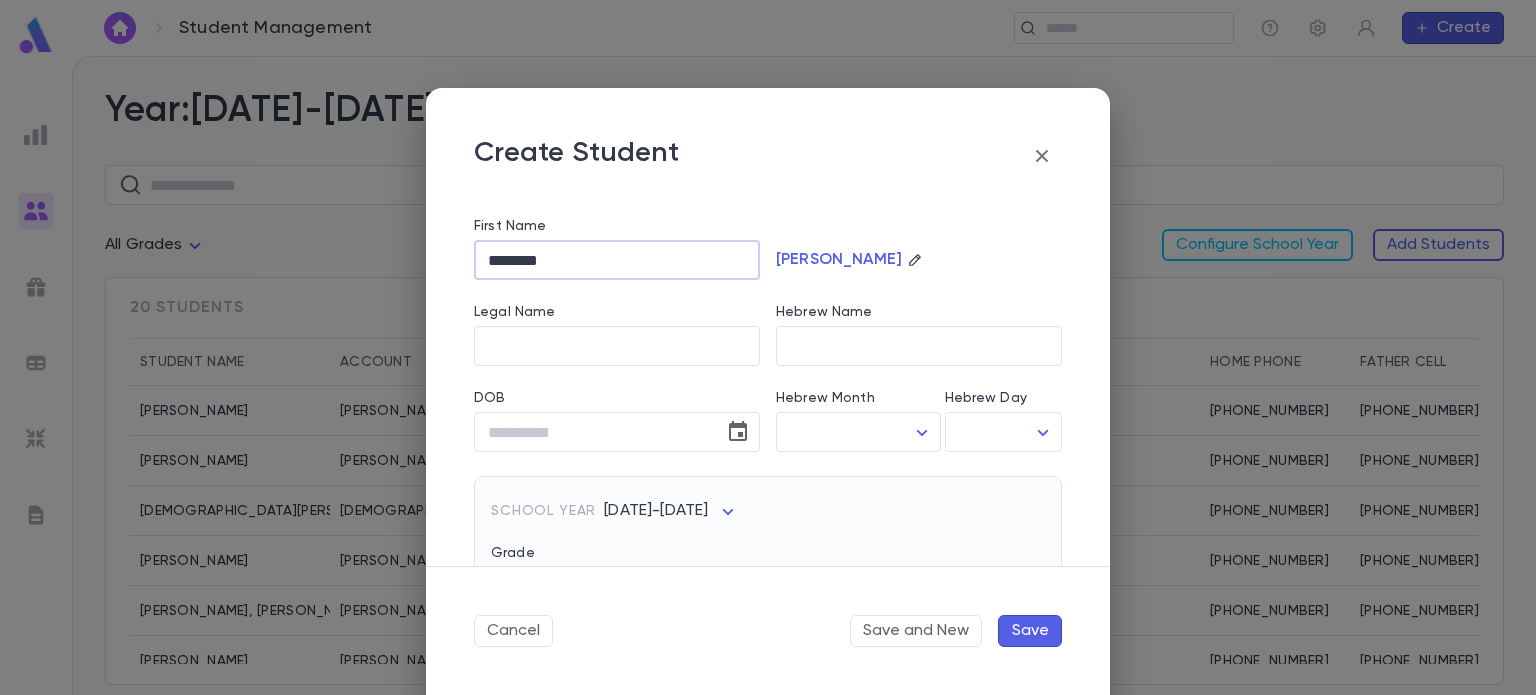 scroll, scrollTop: 239, scrollLeft: 0, axis: vertical 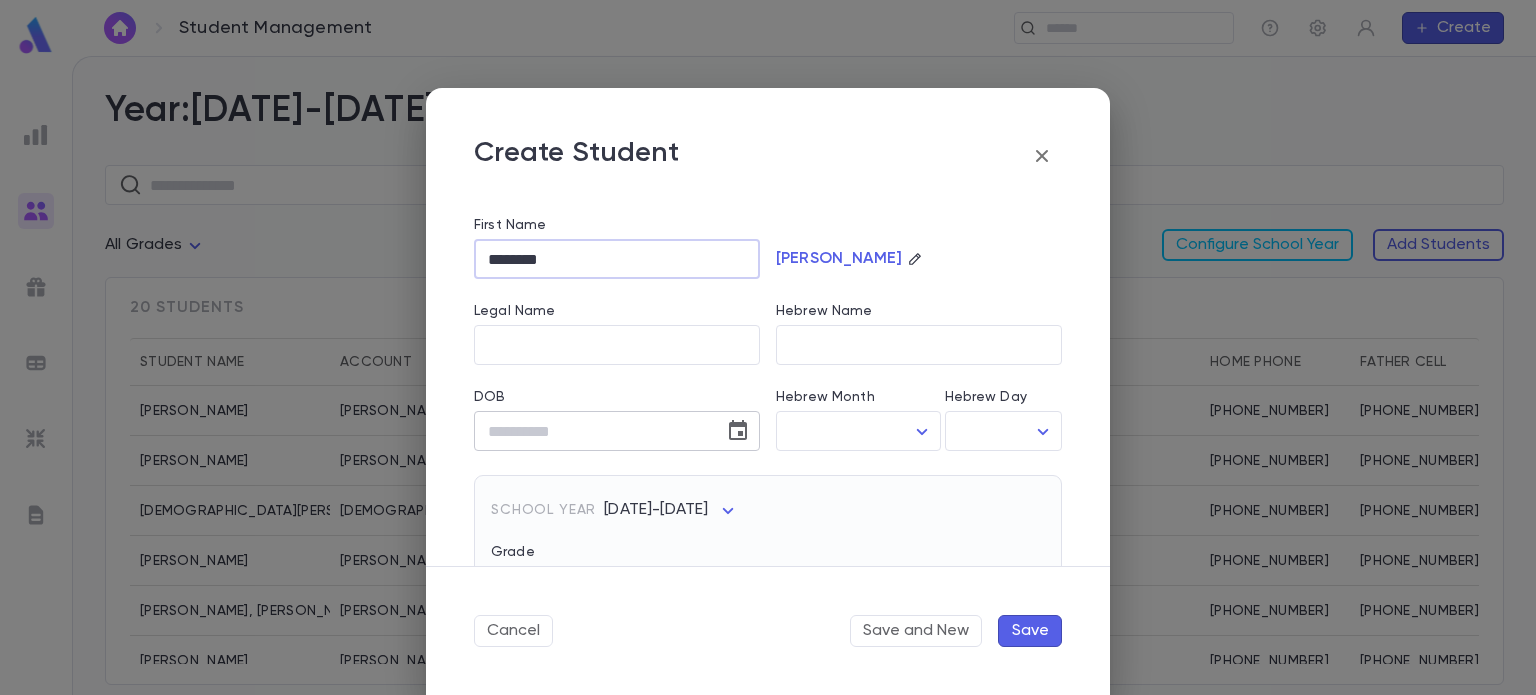 type on "********" 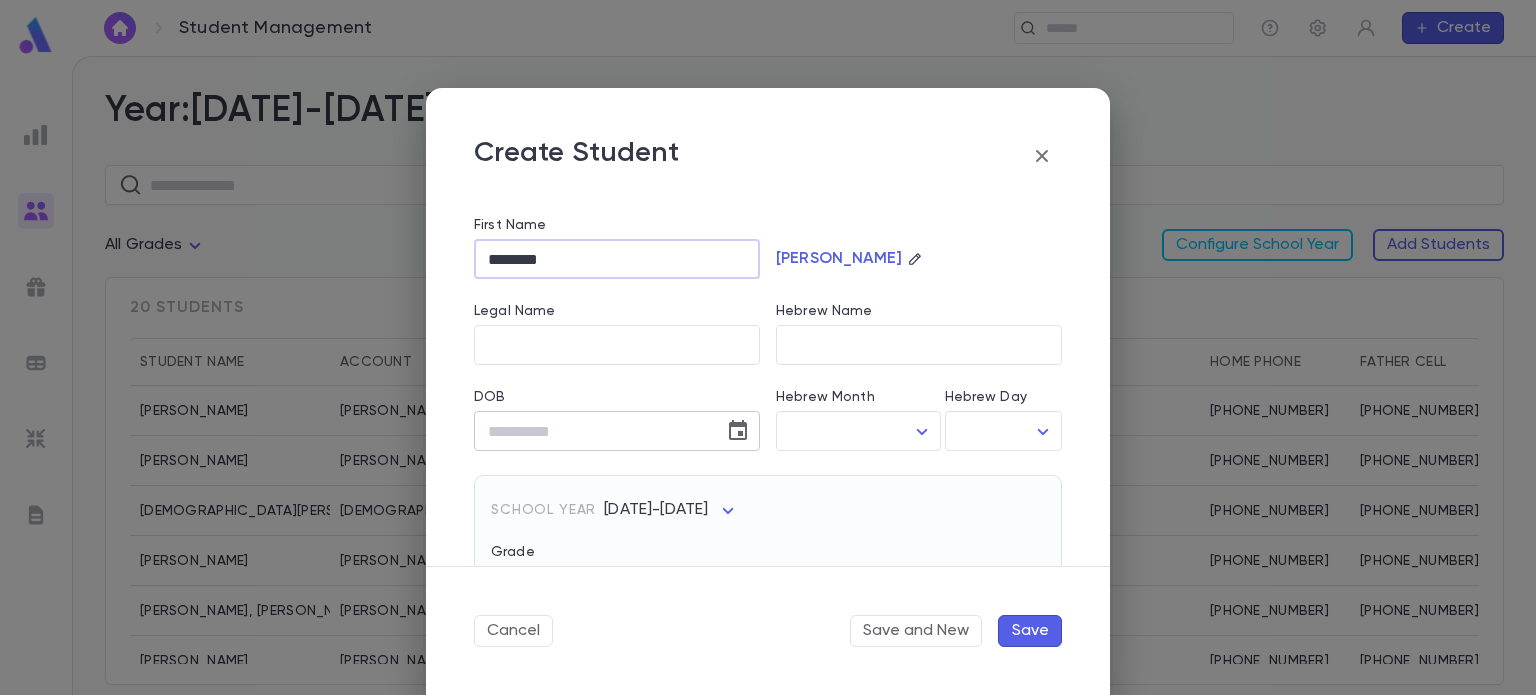 click on "DOB" at bounding box center [592, 431] 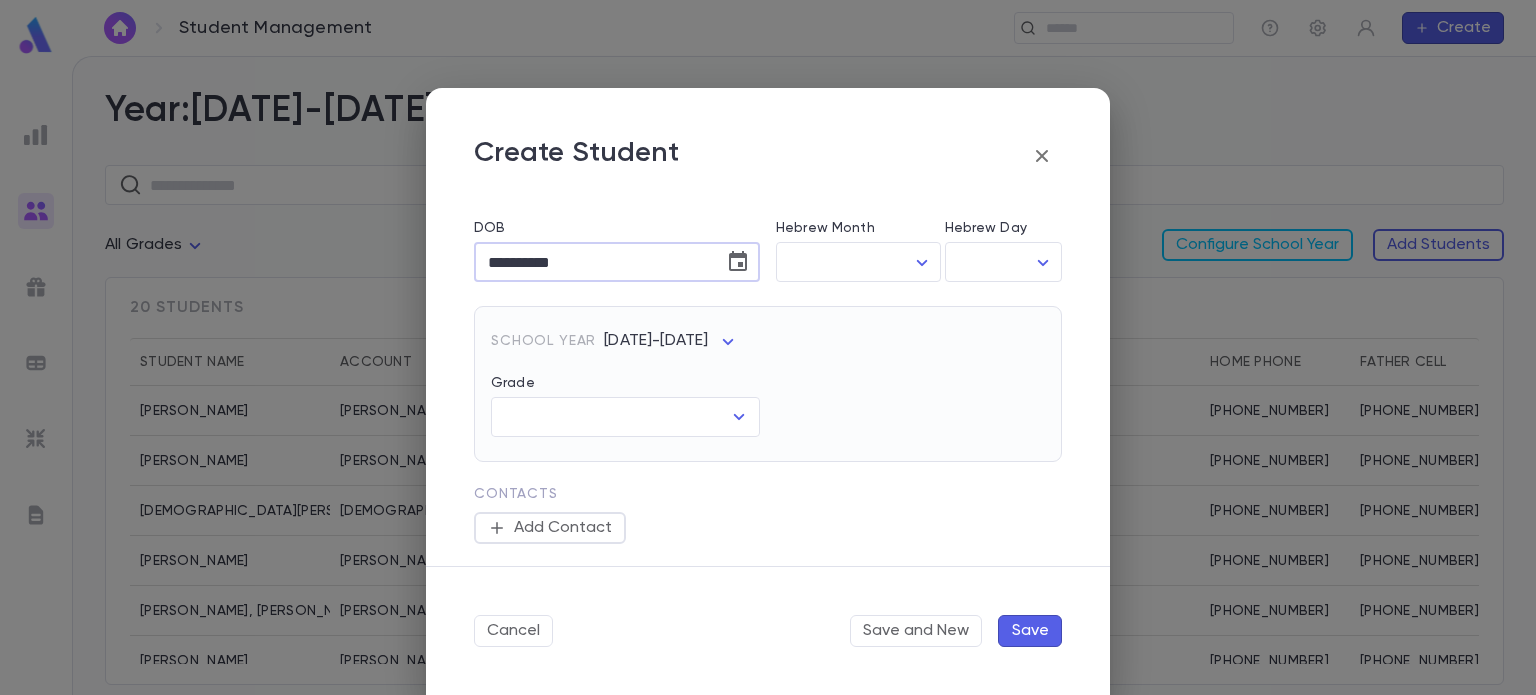 scroll, scrollTop: 412, scrollLeft: 0, axis: vertical 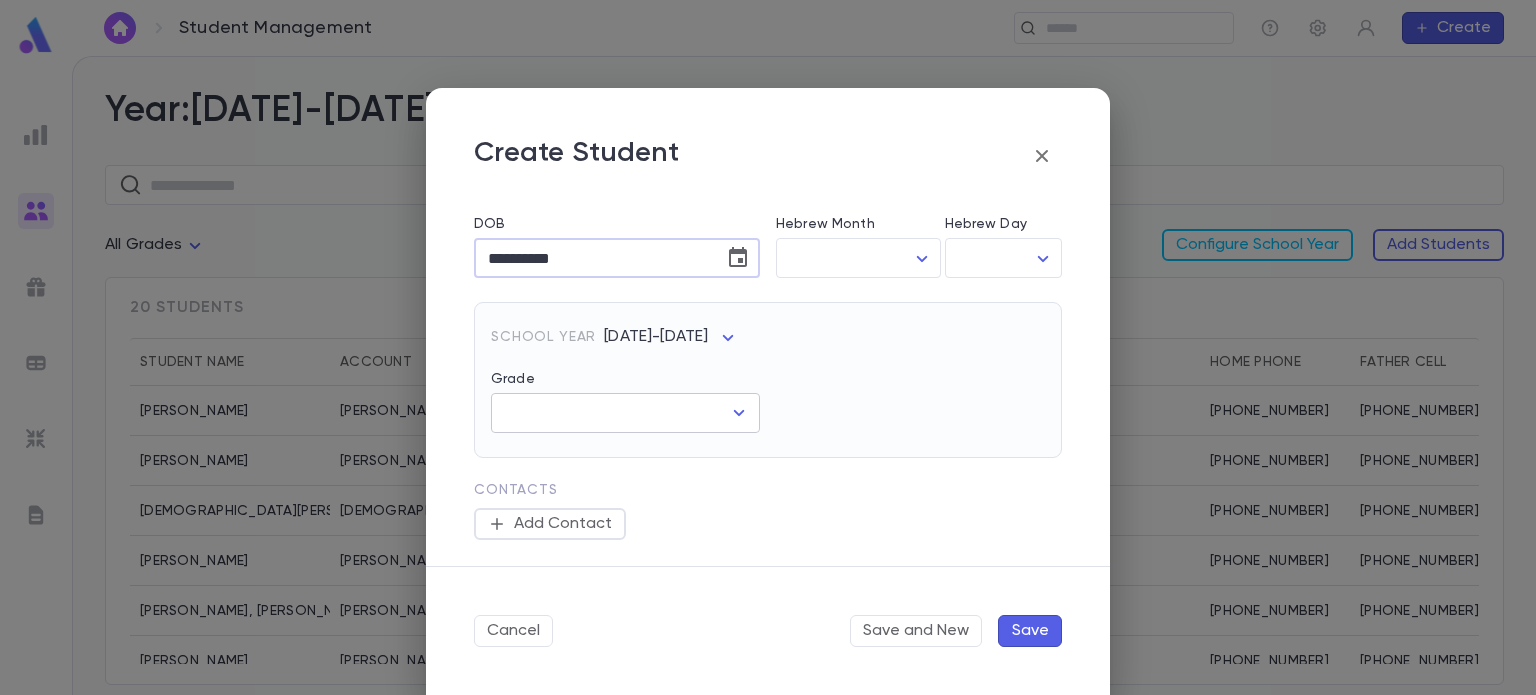 type on "**********" 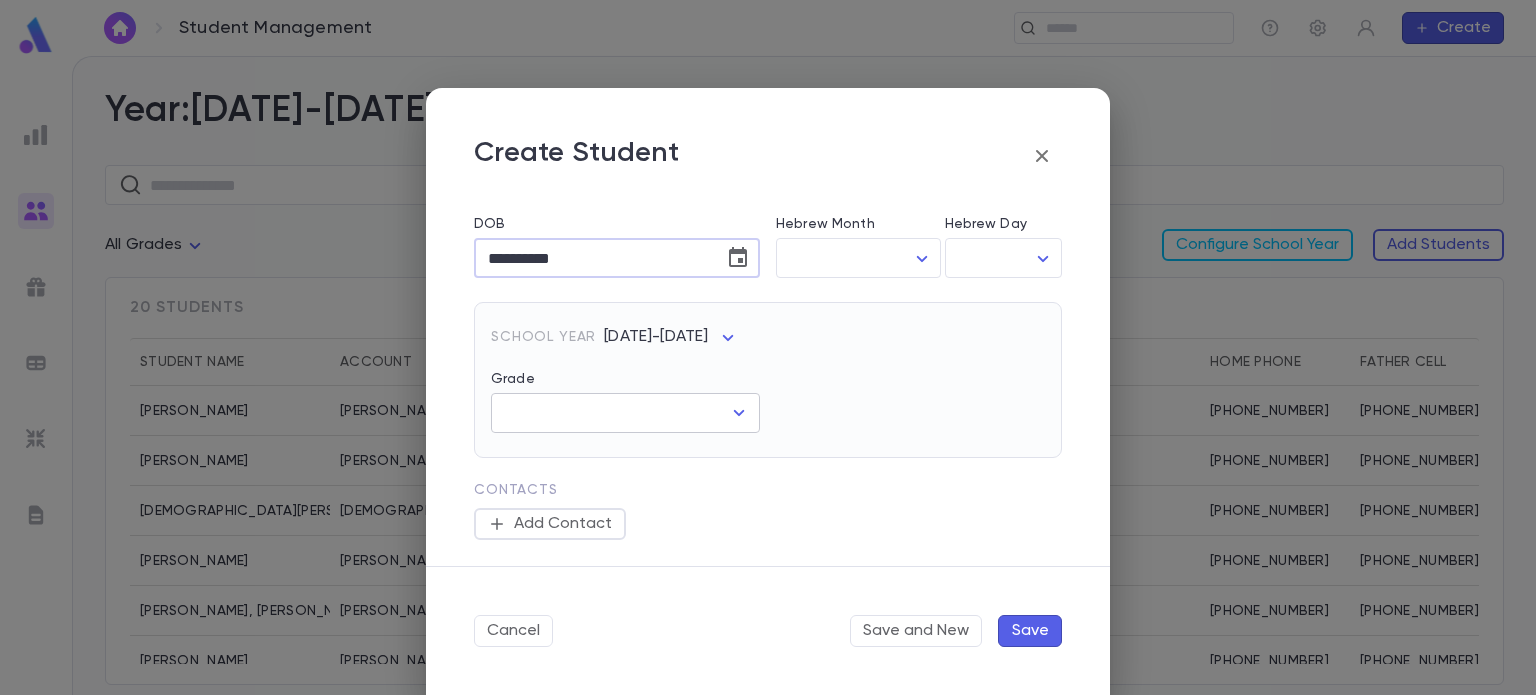 click on "Grade" at bounding box center (610, 413) 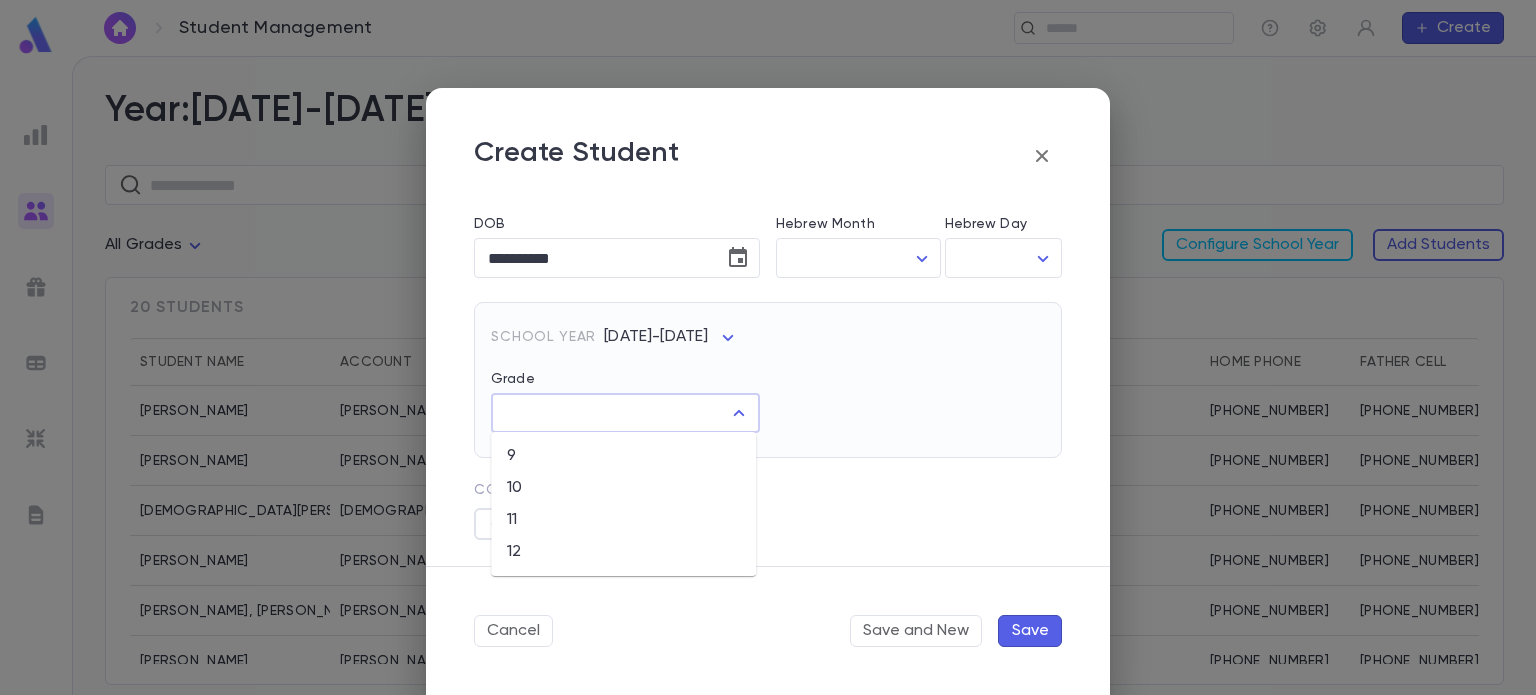 click on "12" at bounding box center [623, 552] 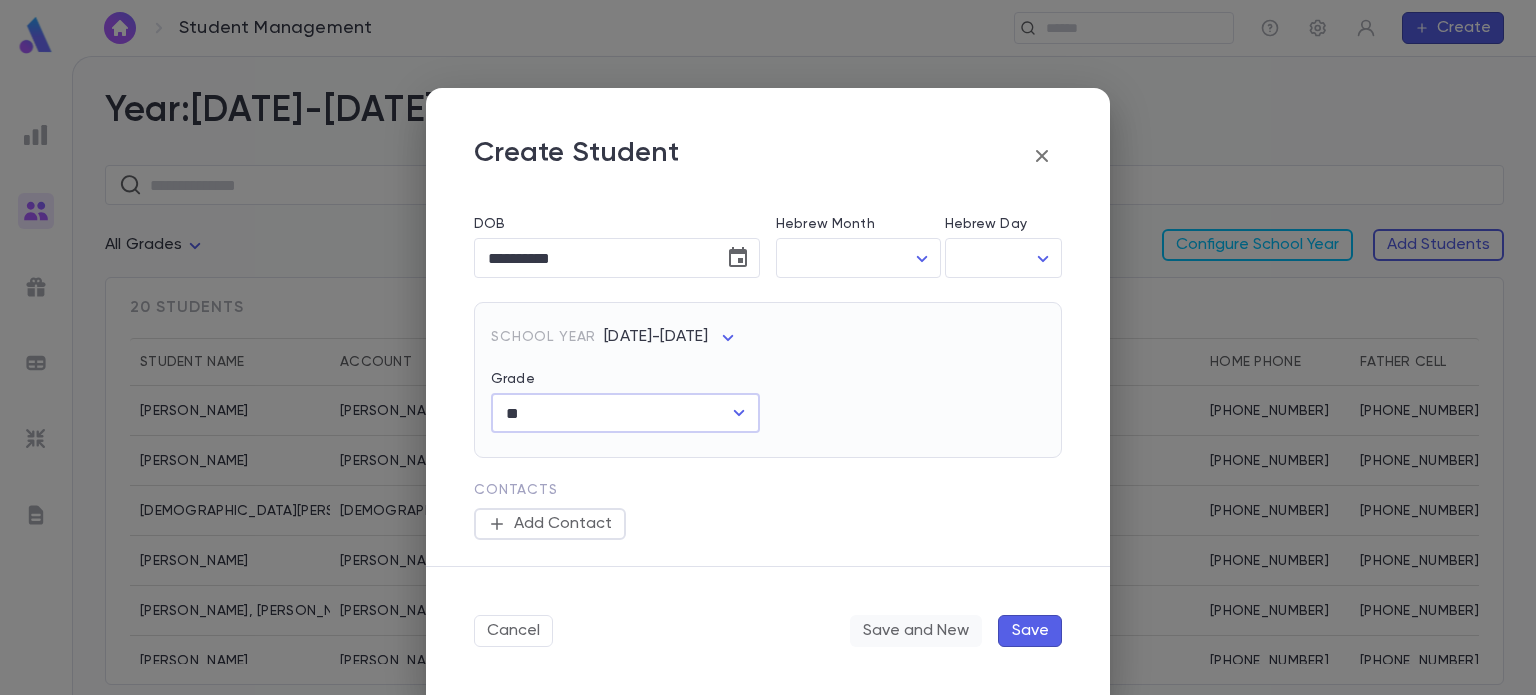click on "Save and New" at bounding box center (916, 631) 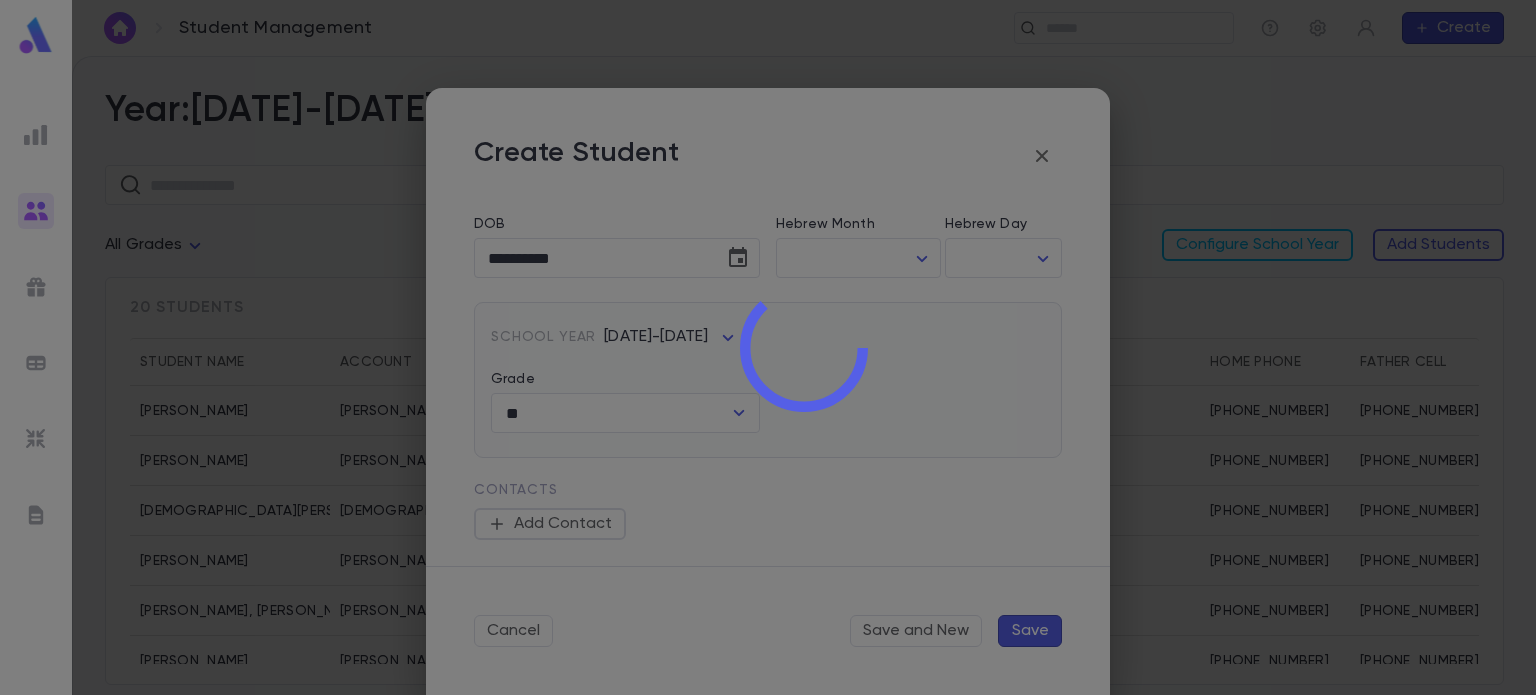 type 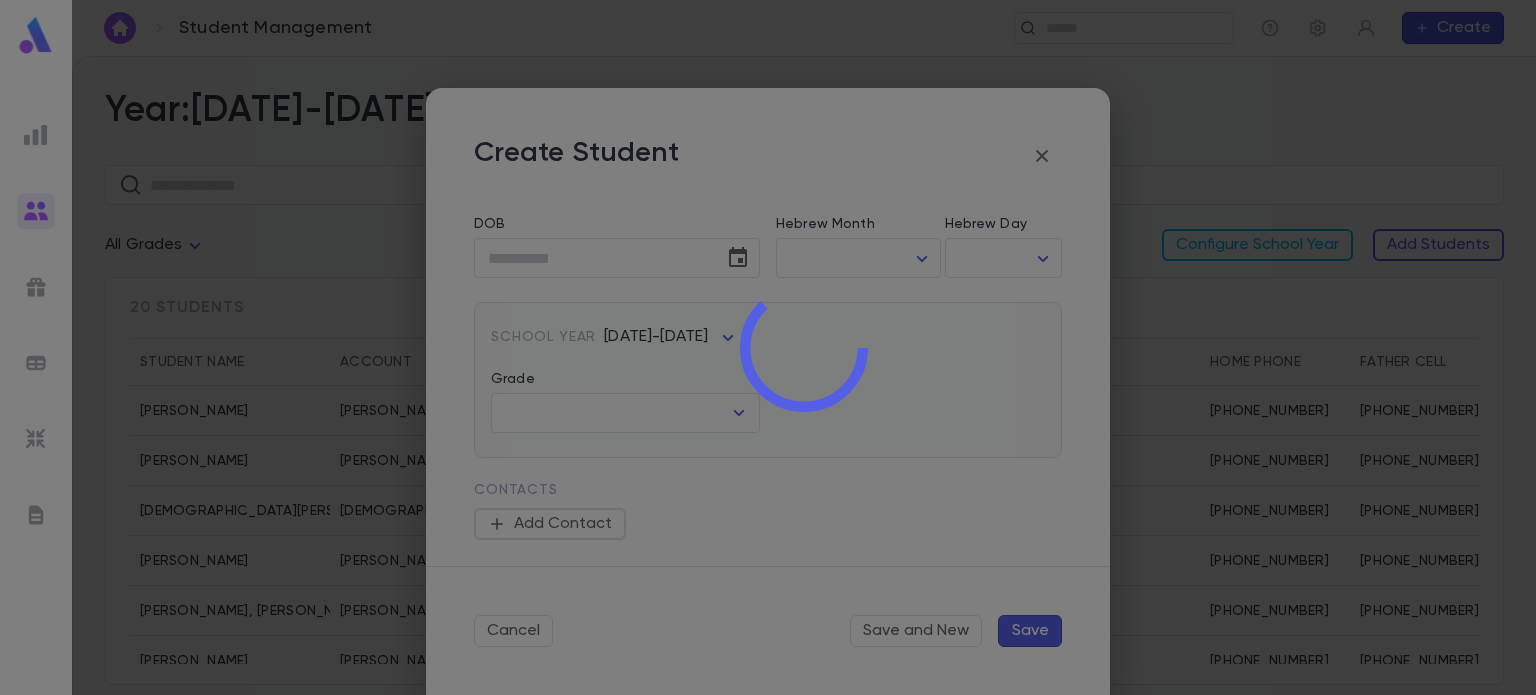 scroll, scrollTop: 0, scrollLeft: 0, axis: both 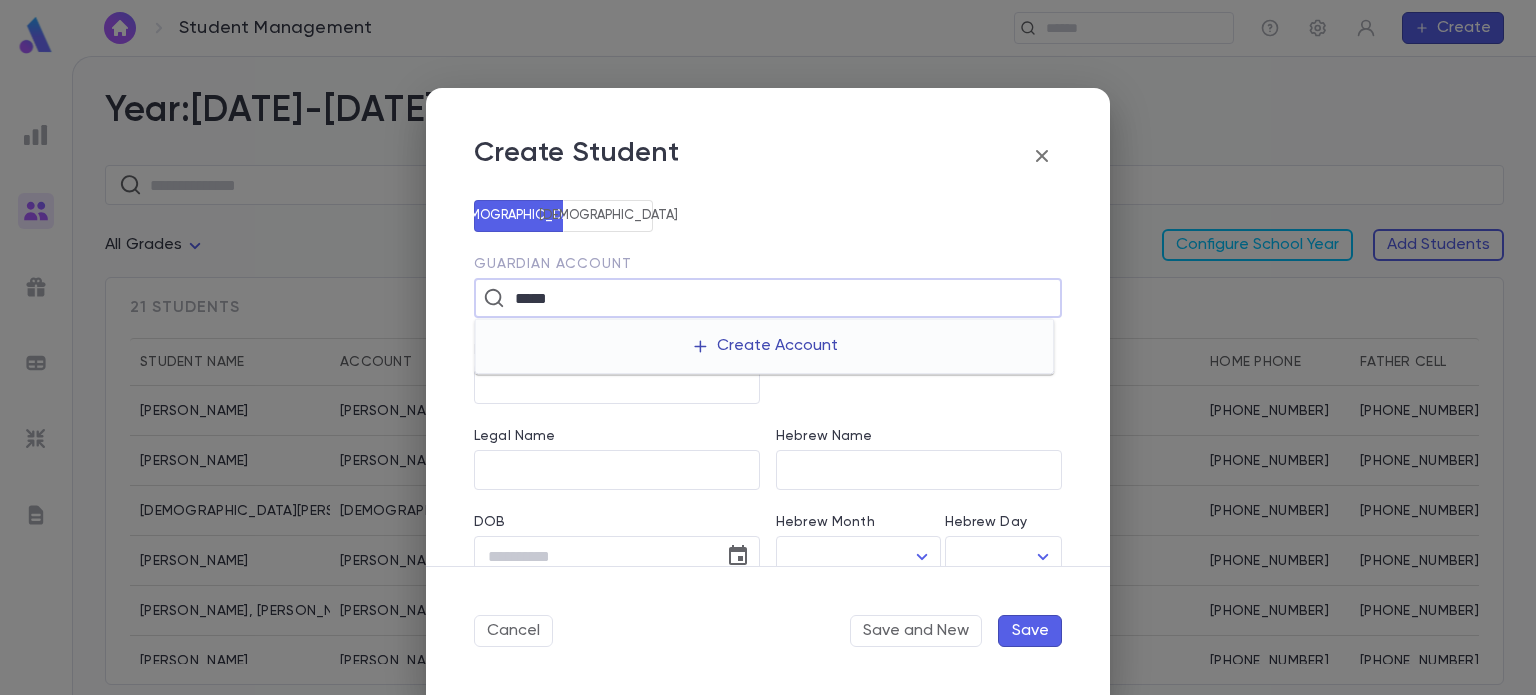 type on "*****" 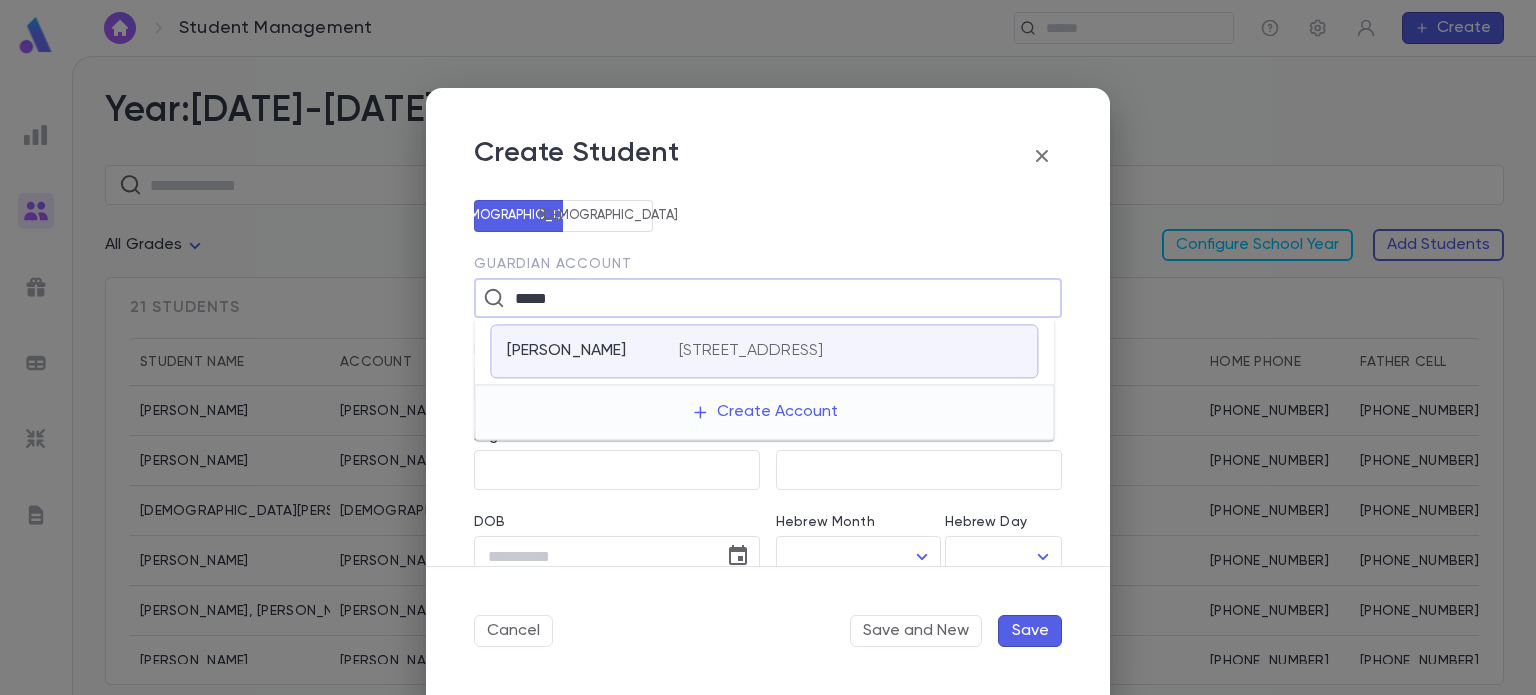 click on "13 Harmony Drive, Lakewood NJ 08701" at bounding box center (751, 351) 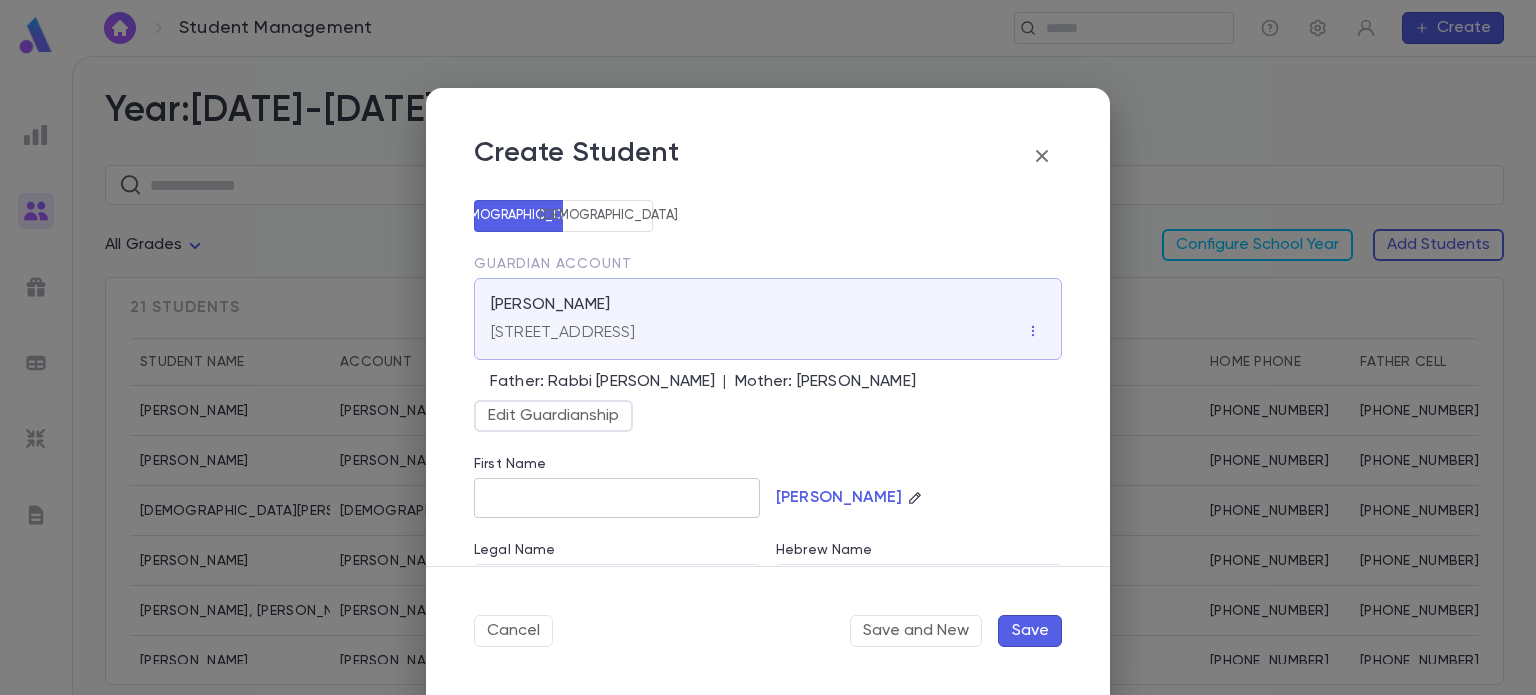 click on "First Name" at bounding box center (617, 498) 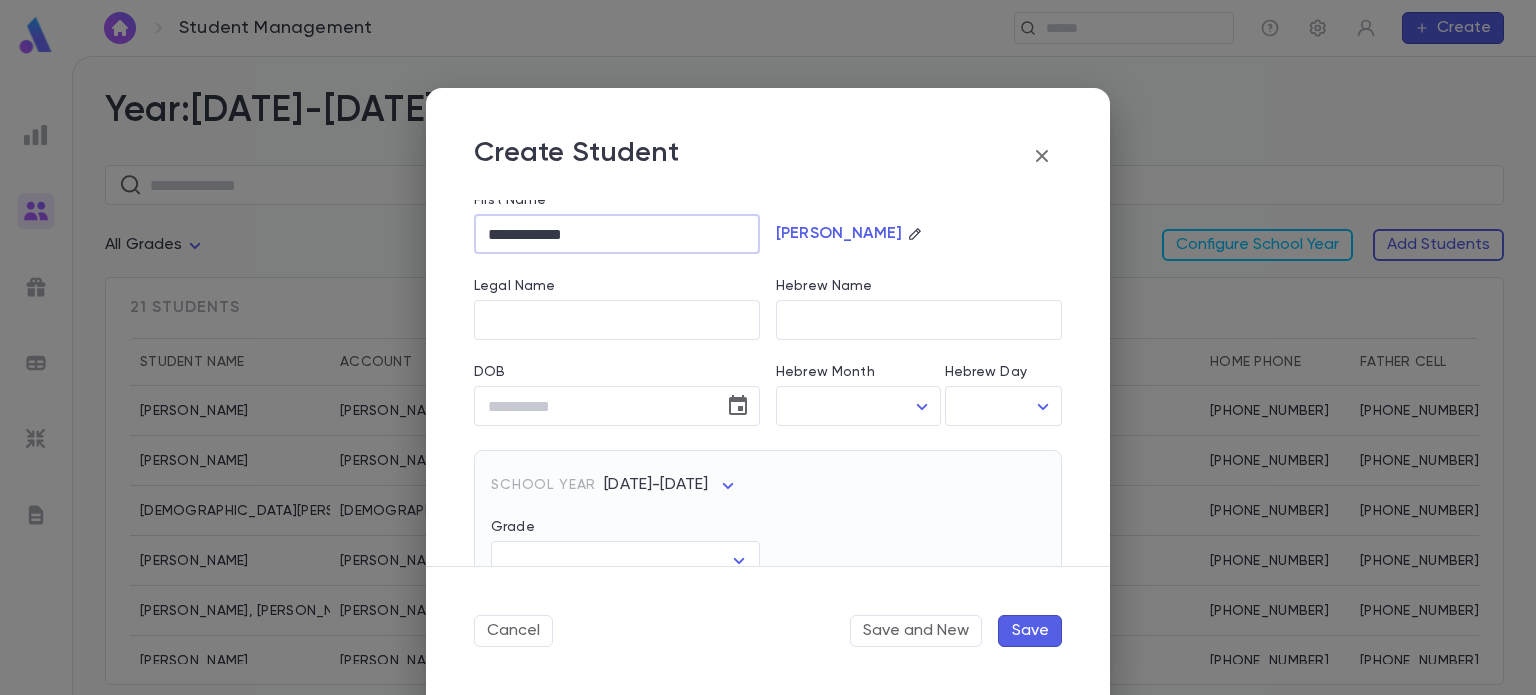 scroll, scrollTop: 274, scrollLeft: 0, axis: vertical 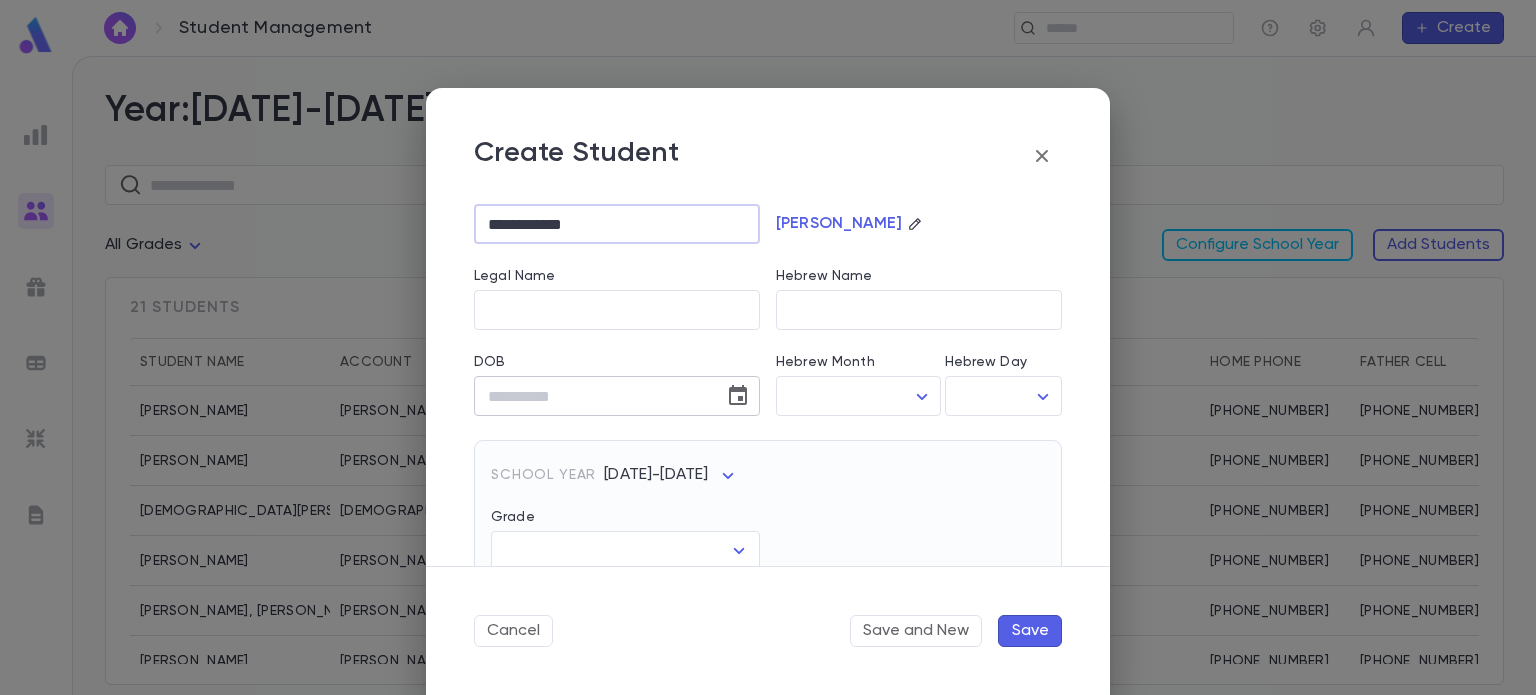 type on "**********" 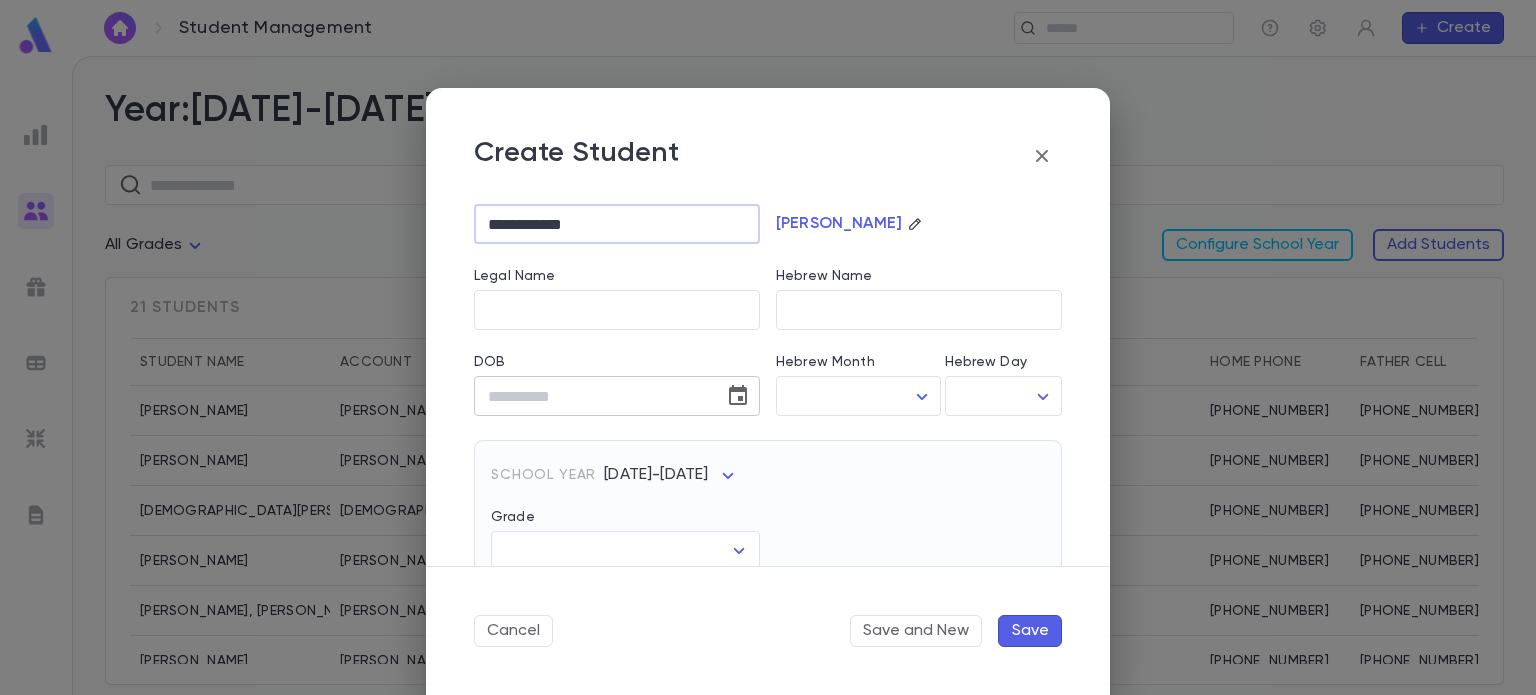 click on "DOB" at bounding box center [592, 396] 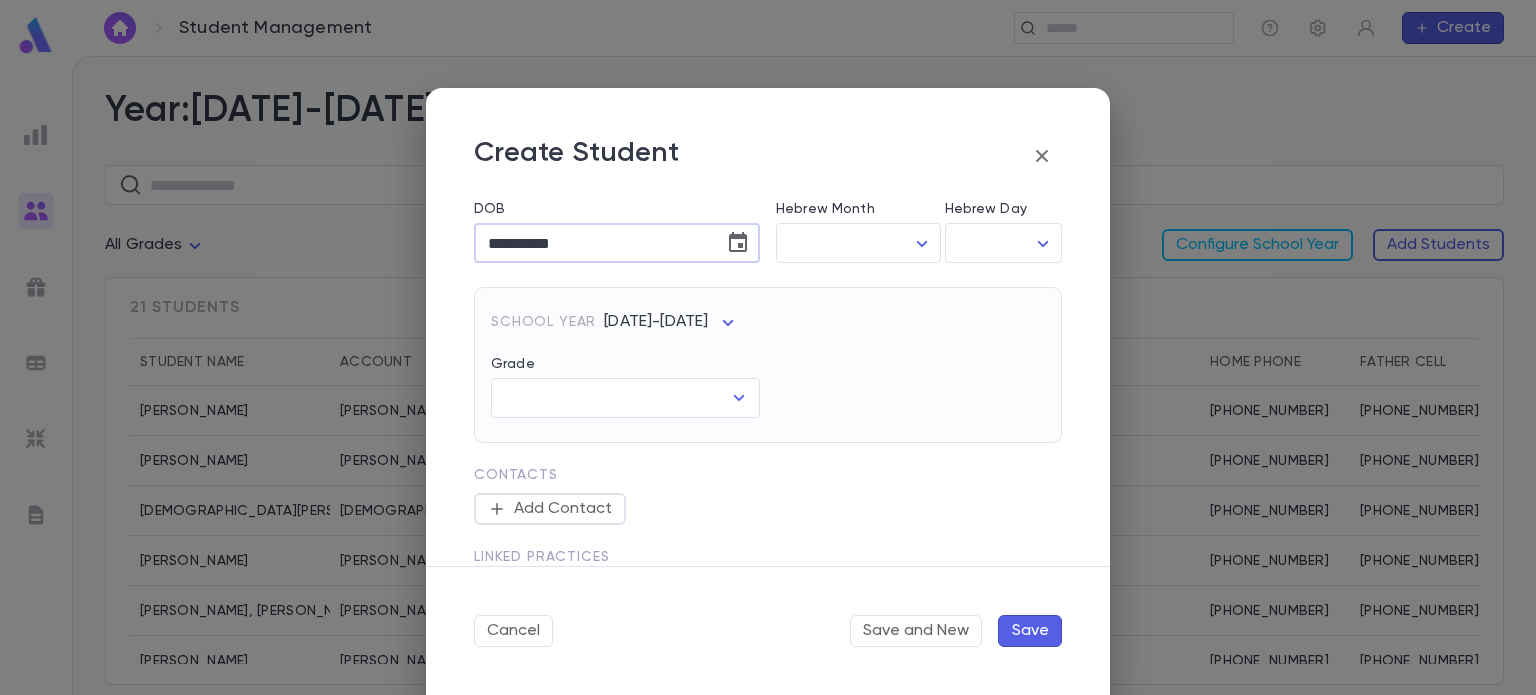 scroll, scrollTop: 430, scrollLeft: 0, axis: vertical 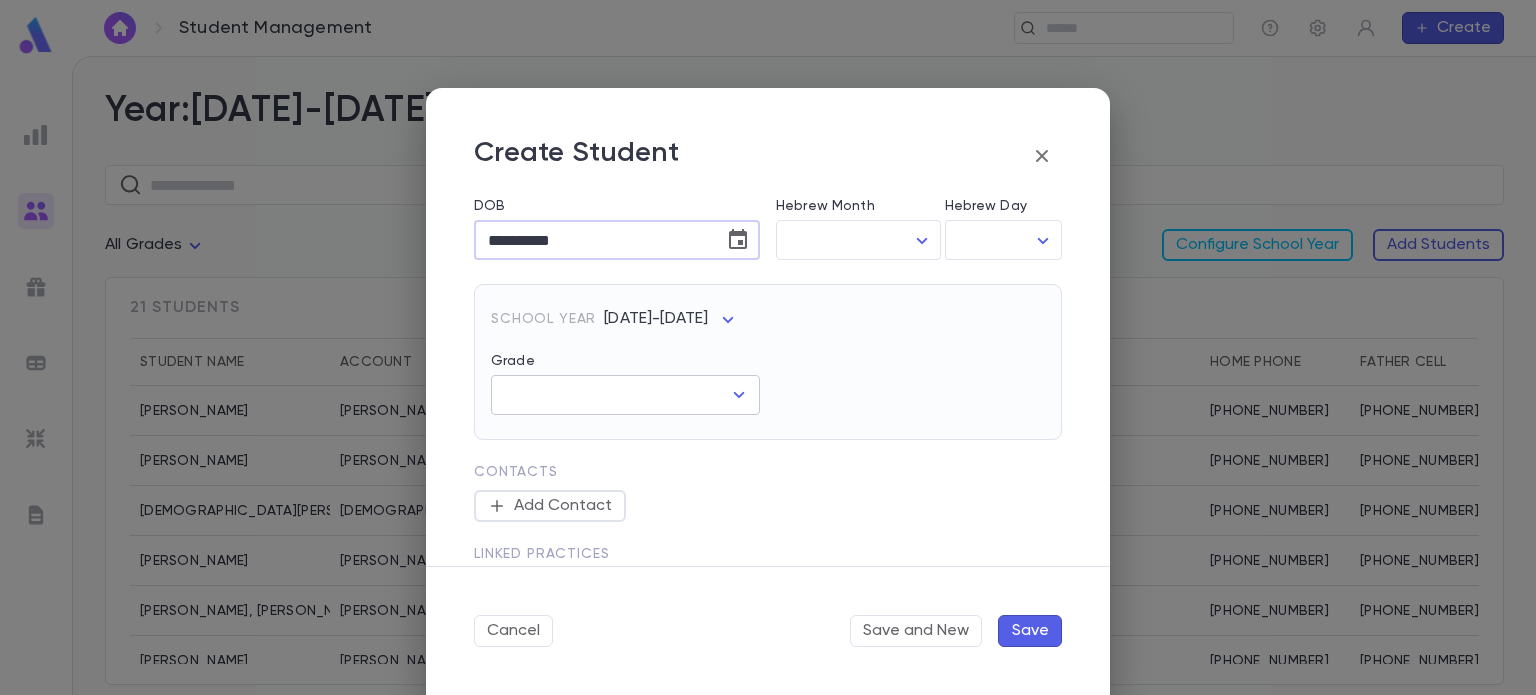 type on "**********" 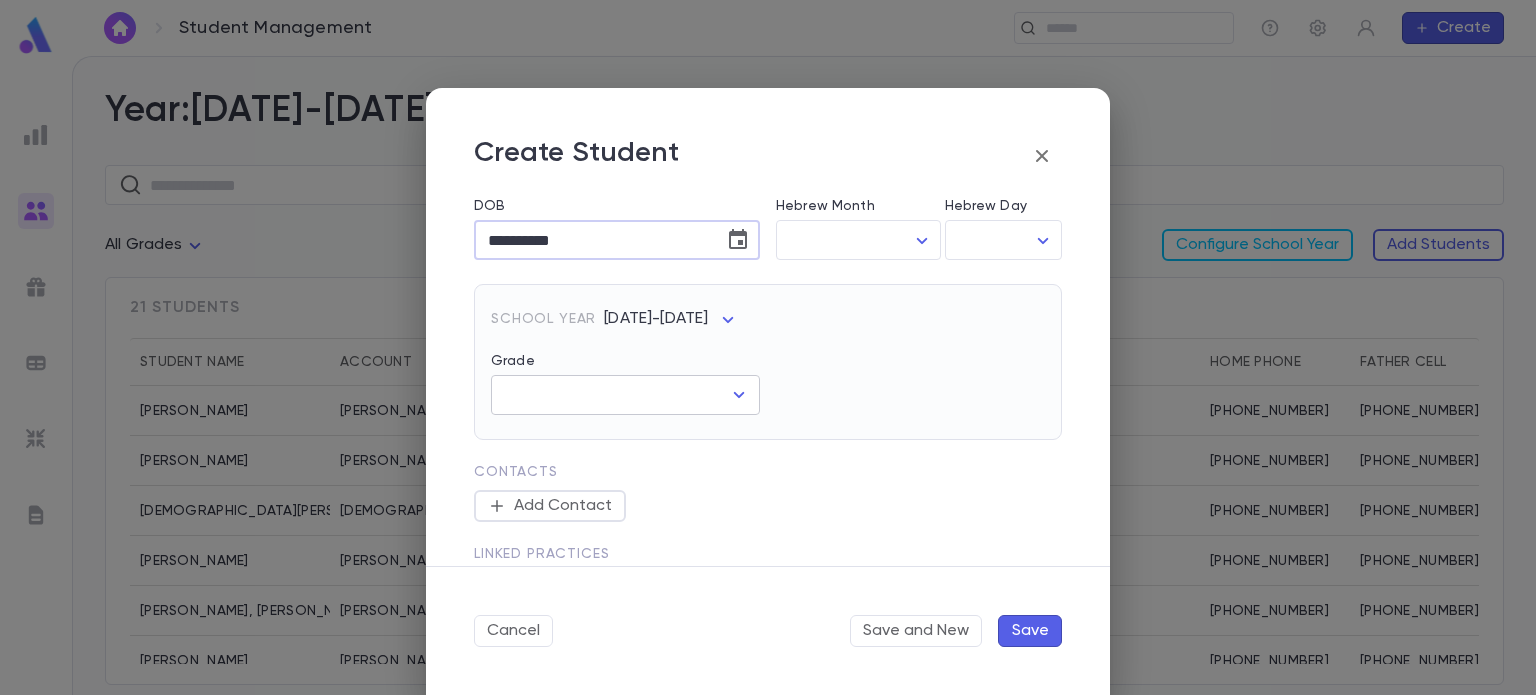 click on "Grade" at bounding box center (610, 395) 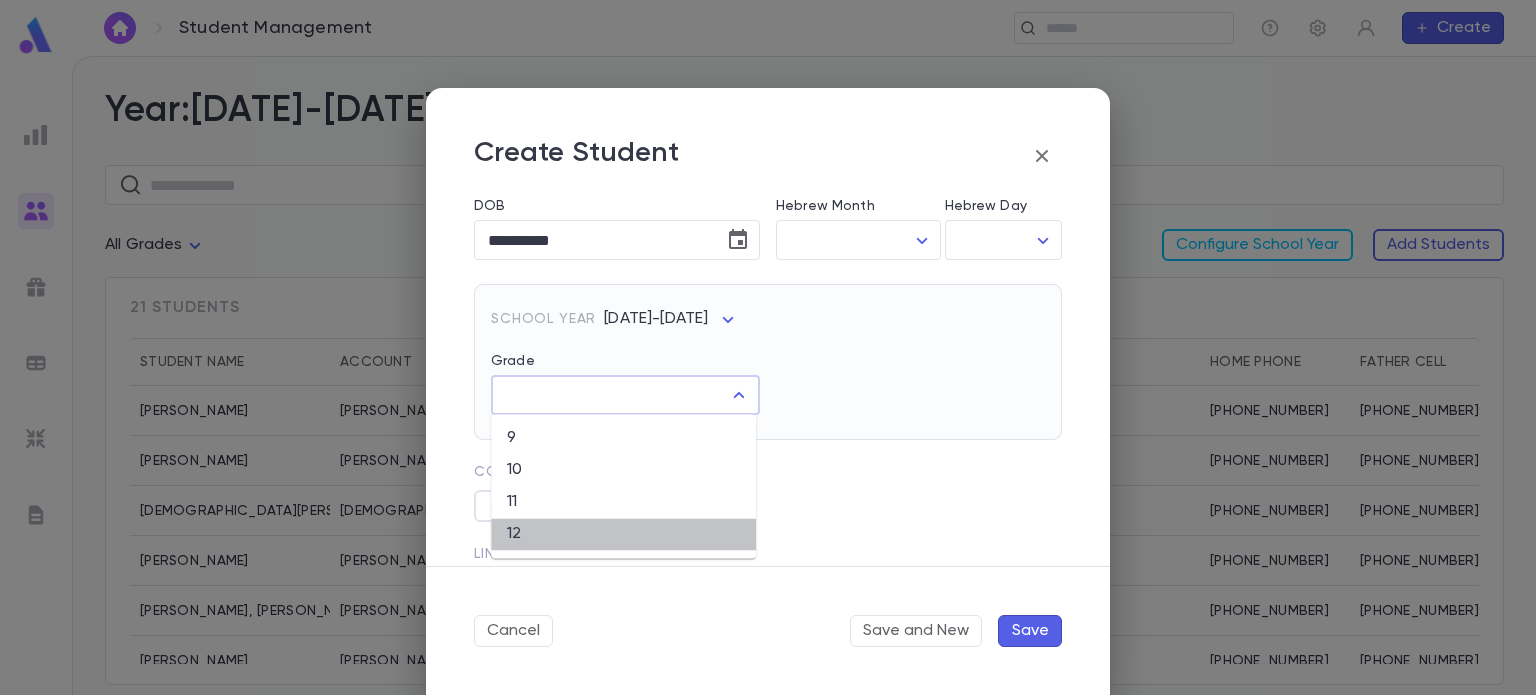 click on "12" at bounding box center [623, 534] 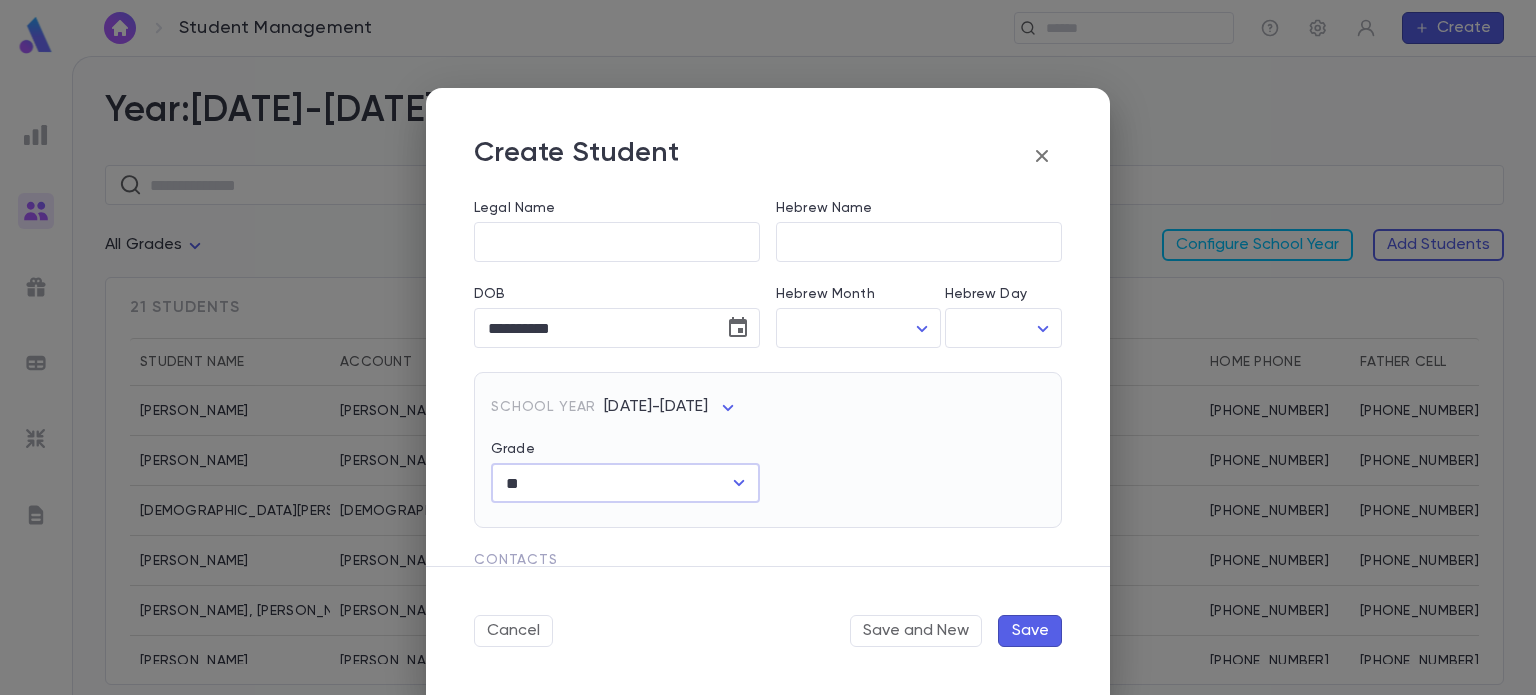 scroll, scrollTop: 340, scrollLeft: 0, axis: vertical 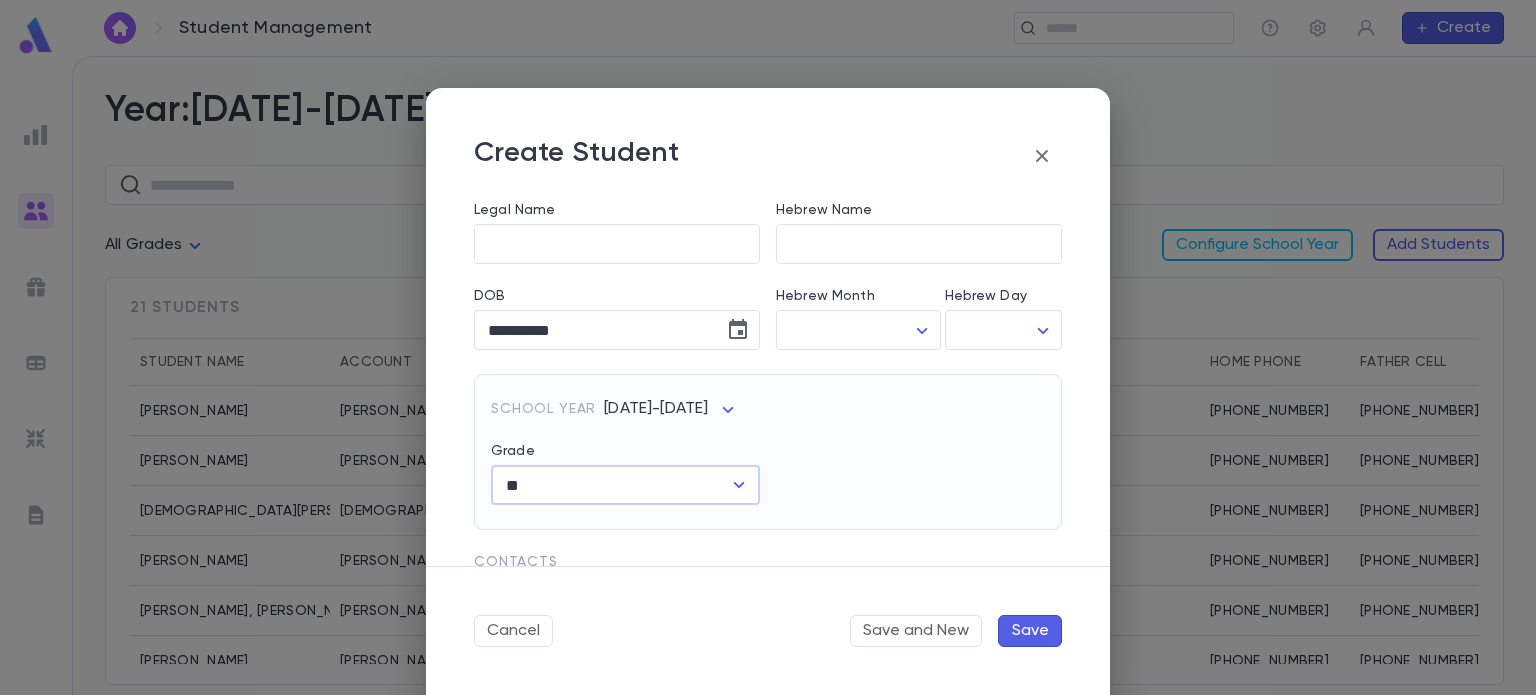 click on "Cancel Save and New Save" at bounding box center (768, 630) 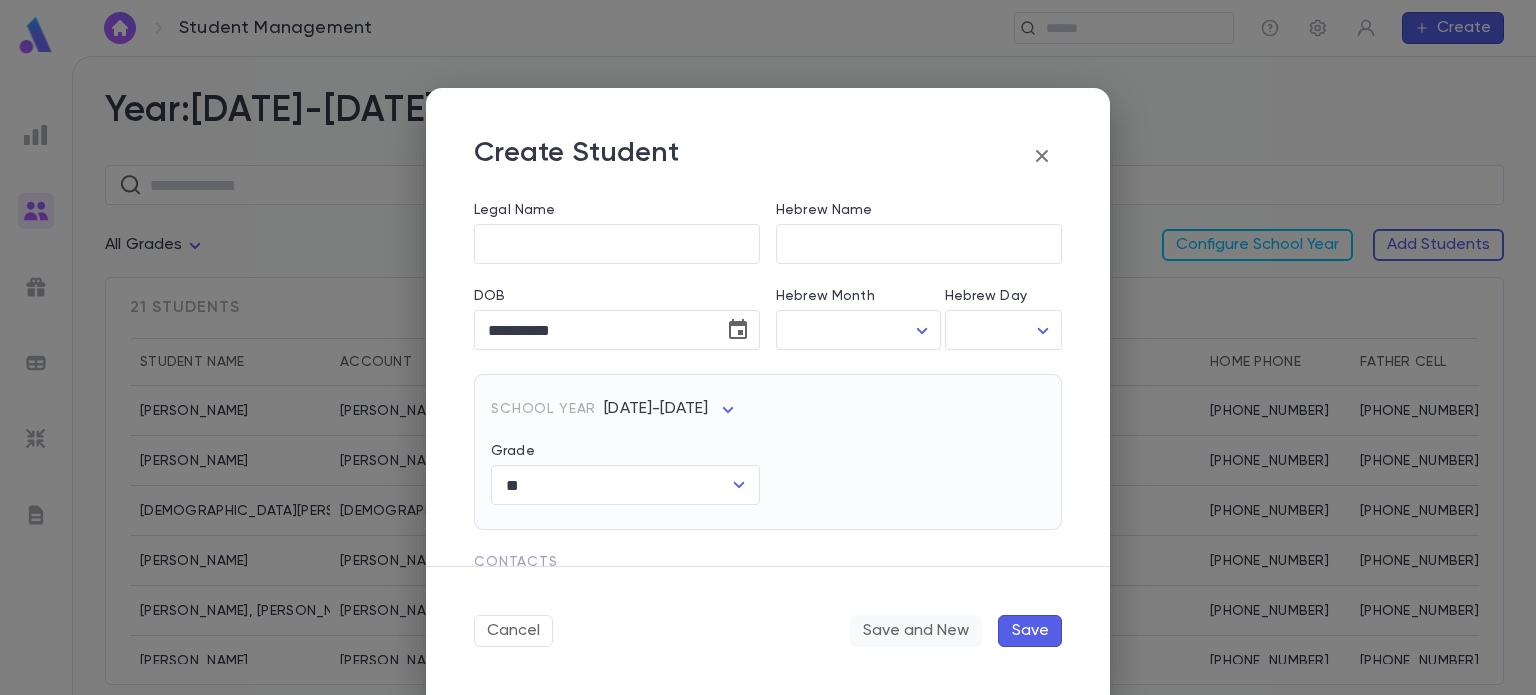click on "Save and New" at bounding box center (916, 631) 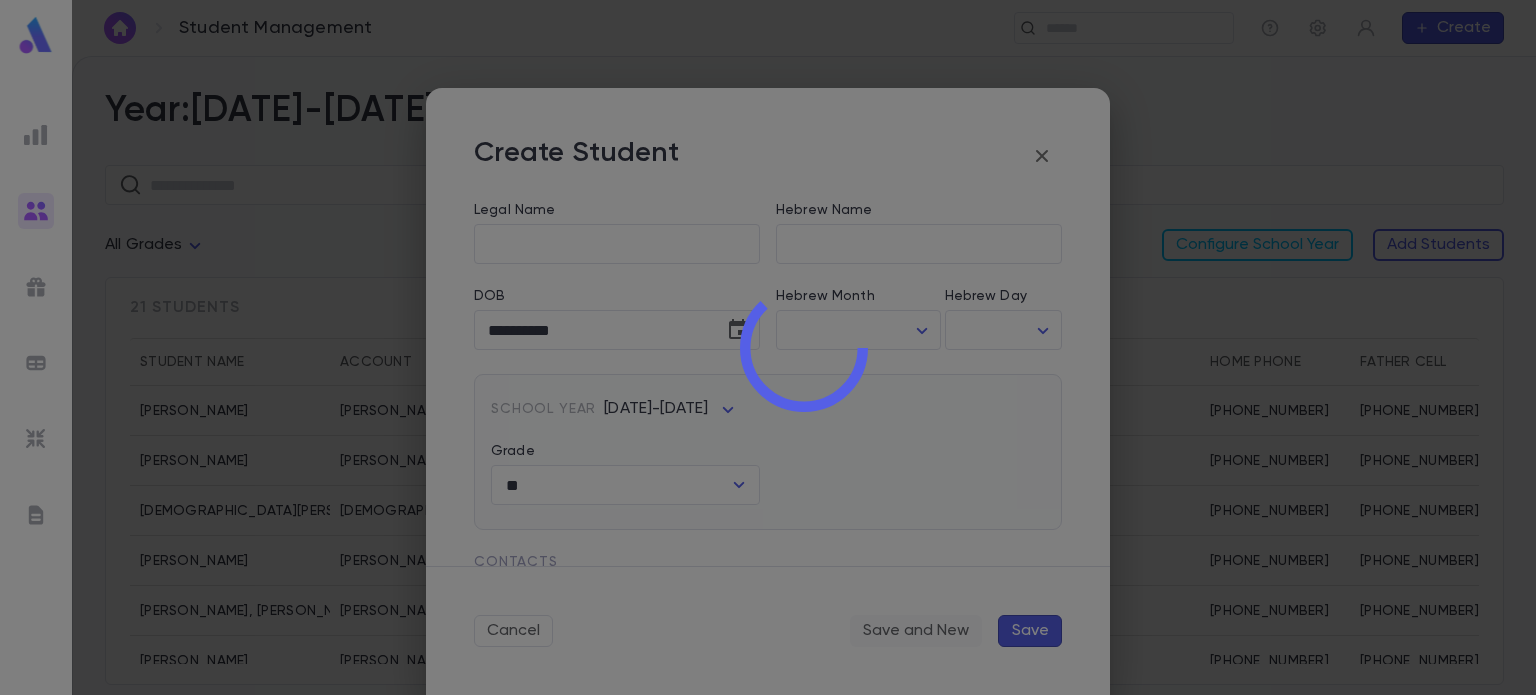 type 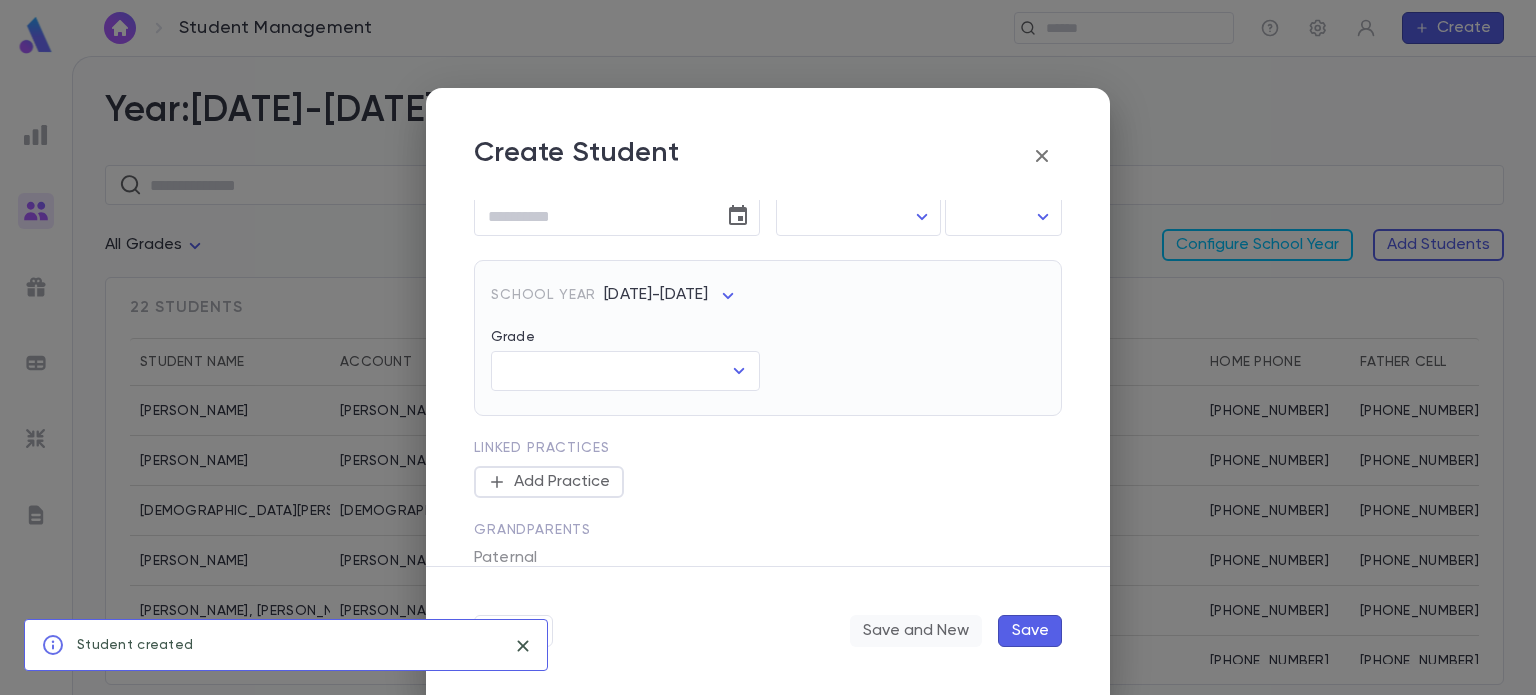 scroll, scrollTop: 0, scrollLeft: 0, axis: both 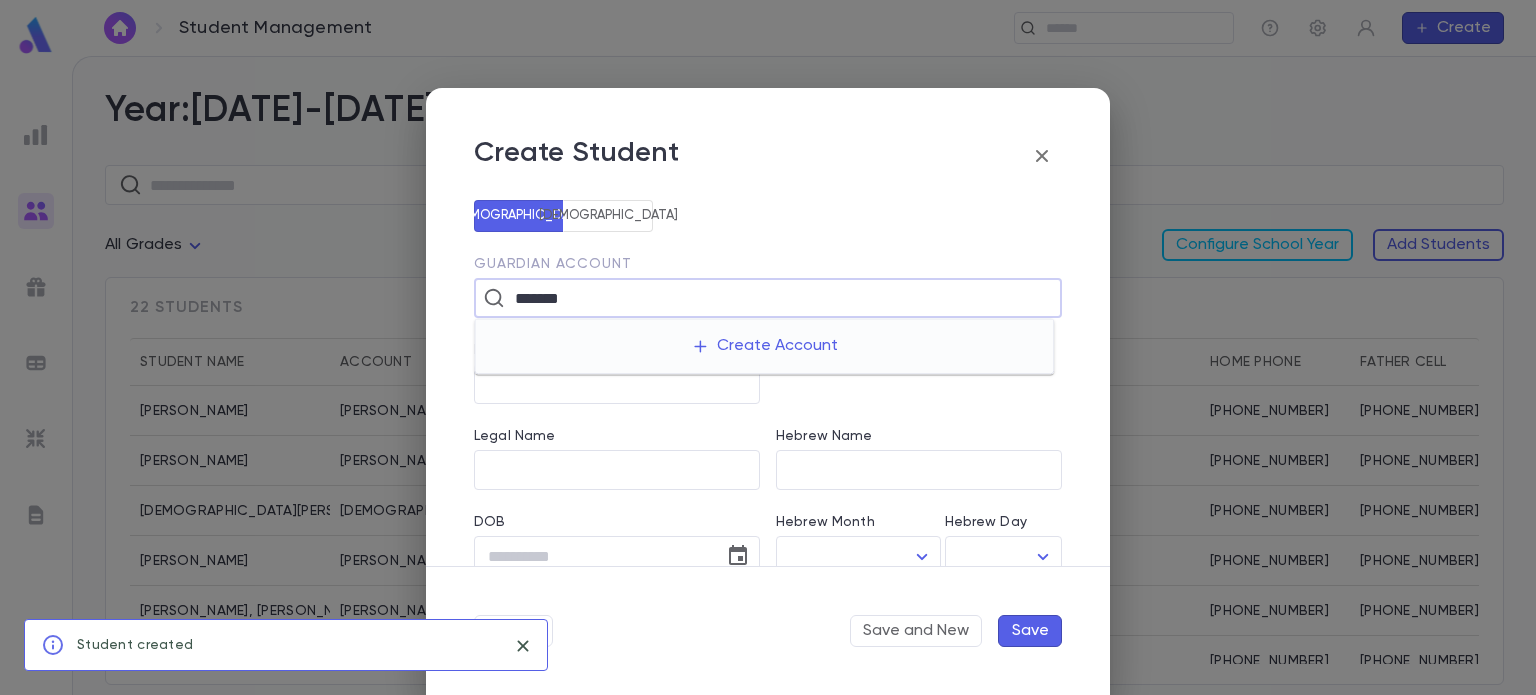 type on "*******" 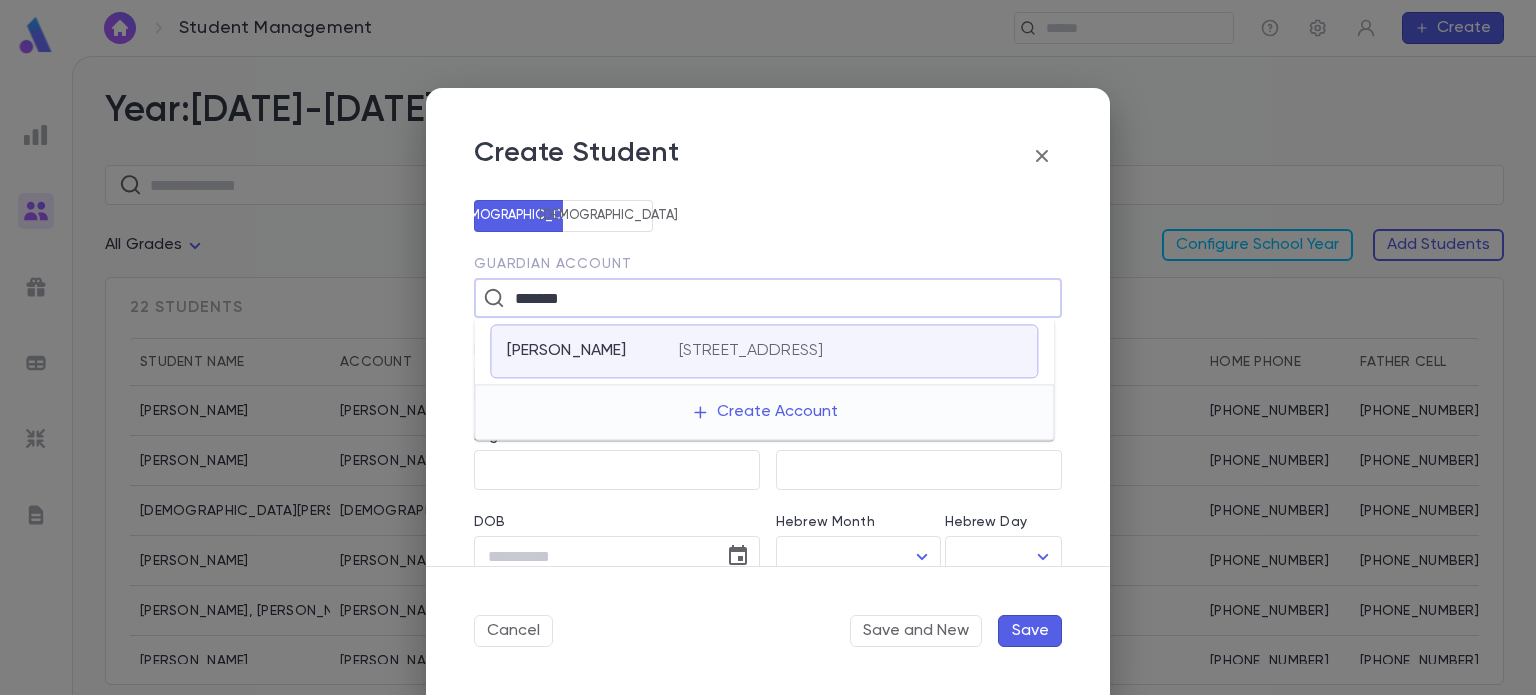click on "Schubert, Moshe Eliezer" at bounding box center (566, 351) 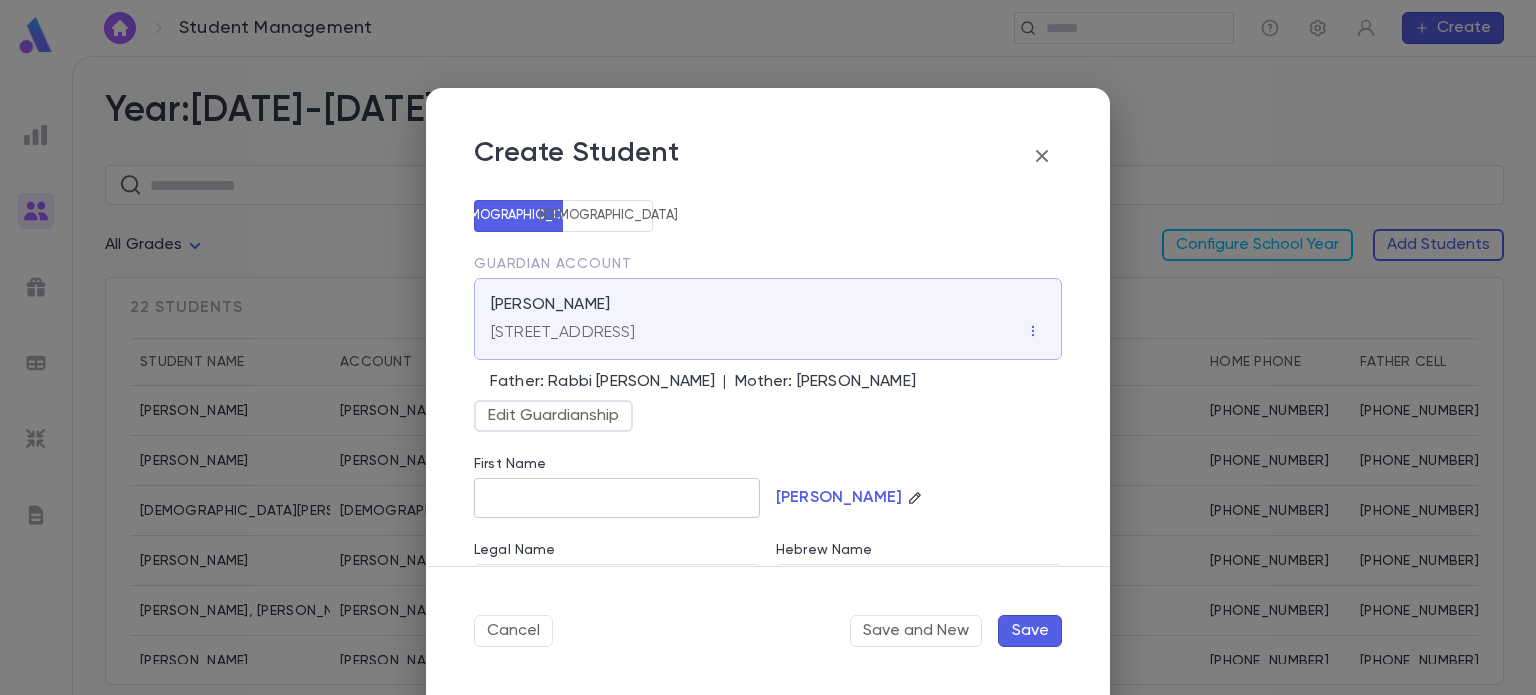 click on "First Name" at bounding box center [617, 498] 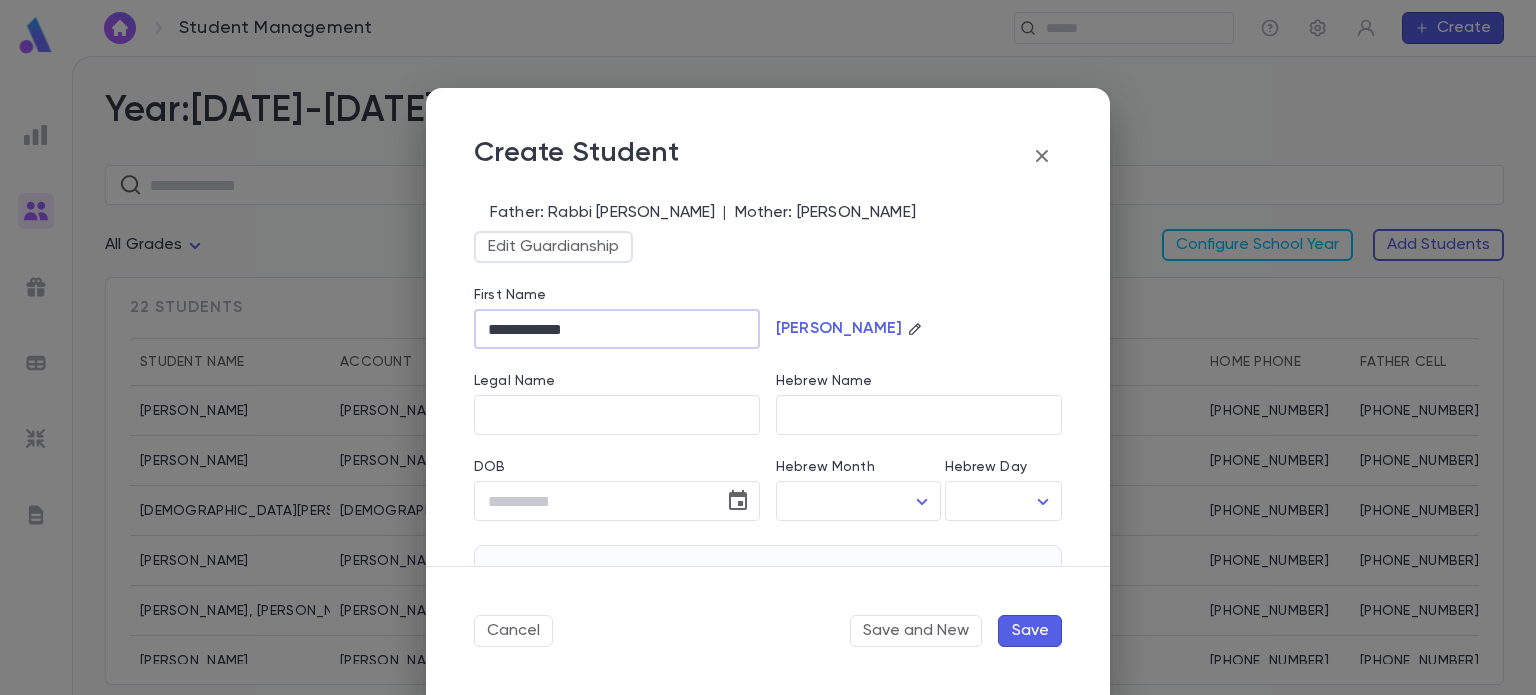 scroll, scrollTop: 174, scrollLeft: 0, axis: vertical 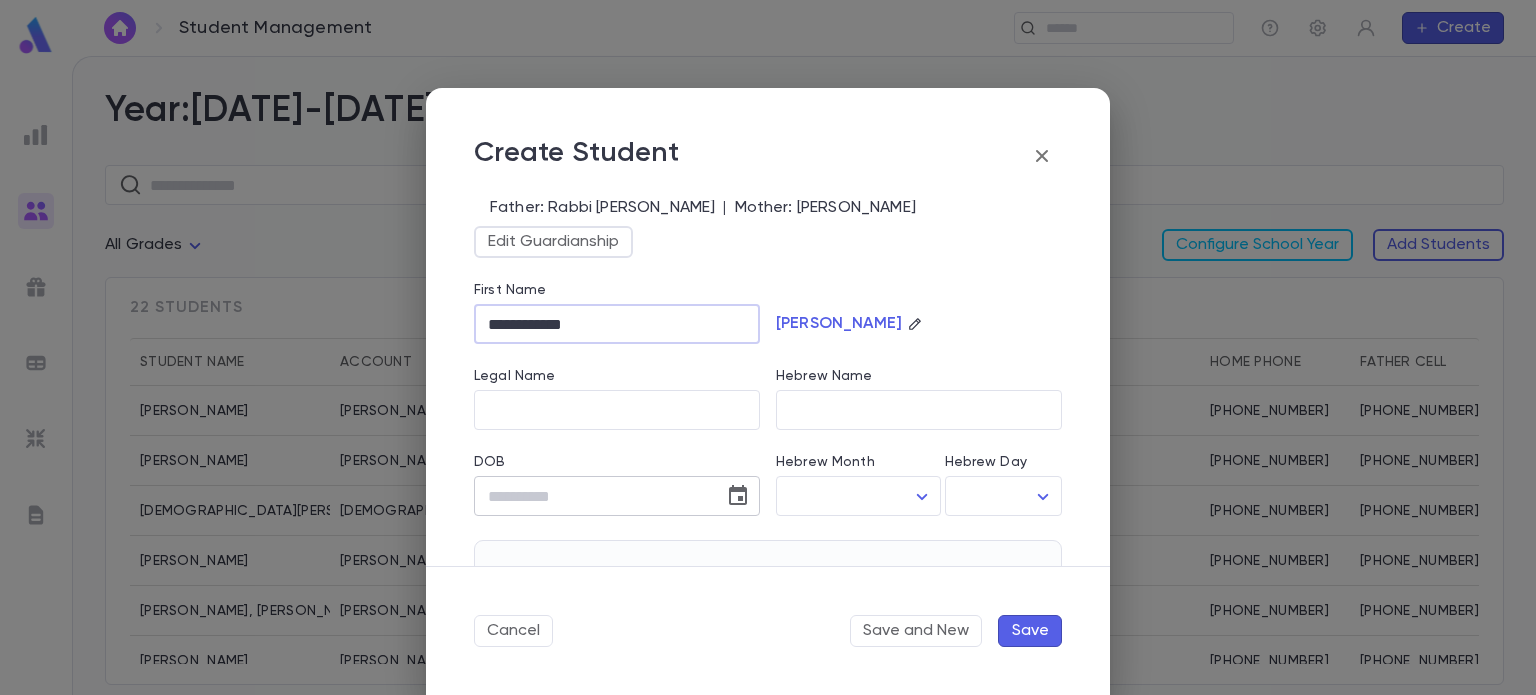 type on "**********" 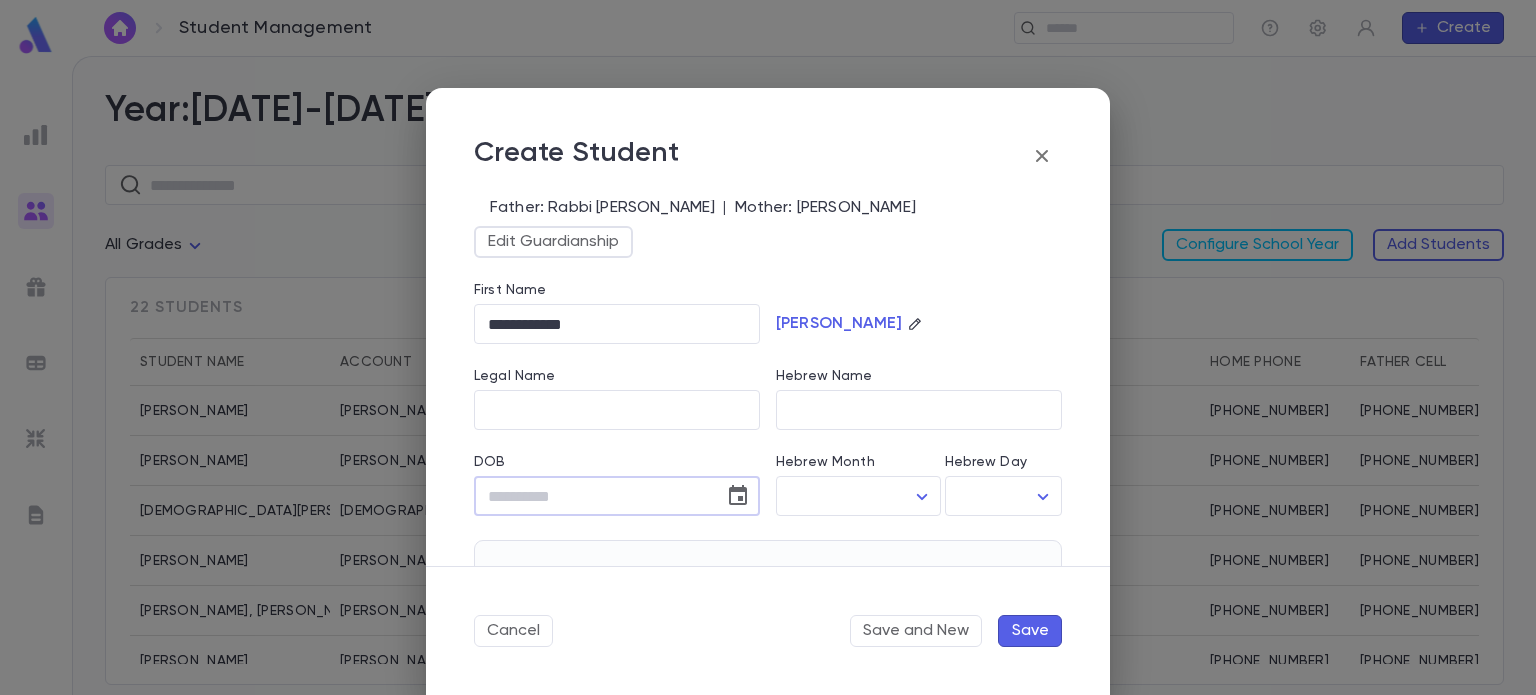 click on "DOB" at bounding box center (592, 496) 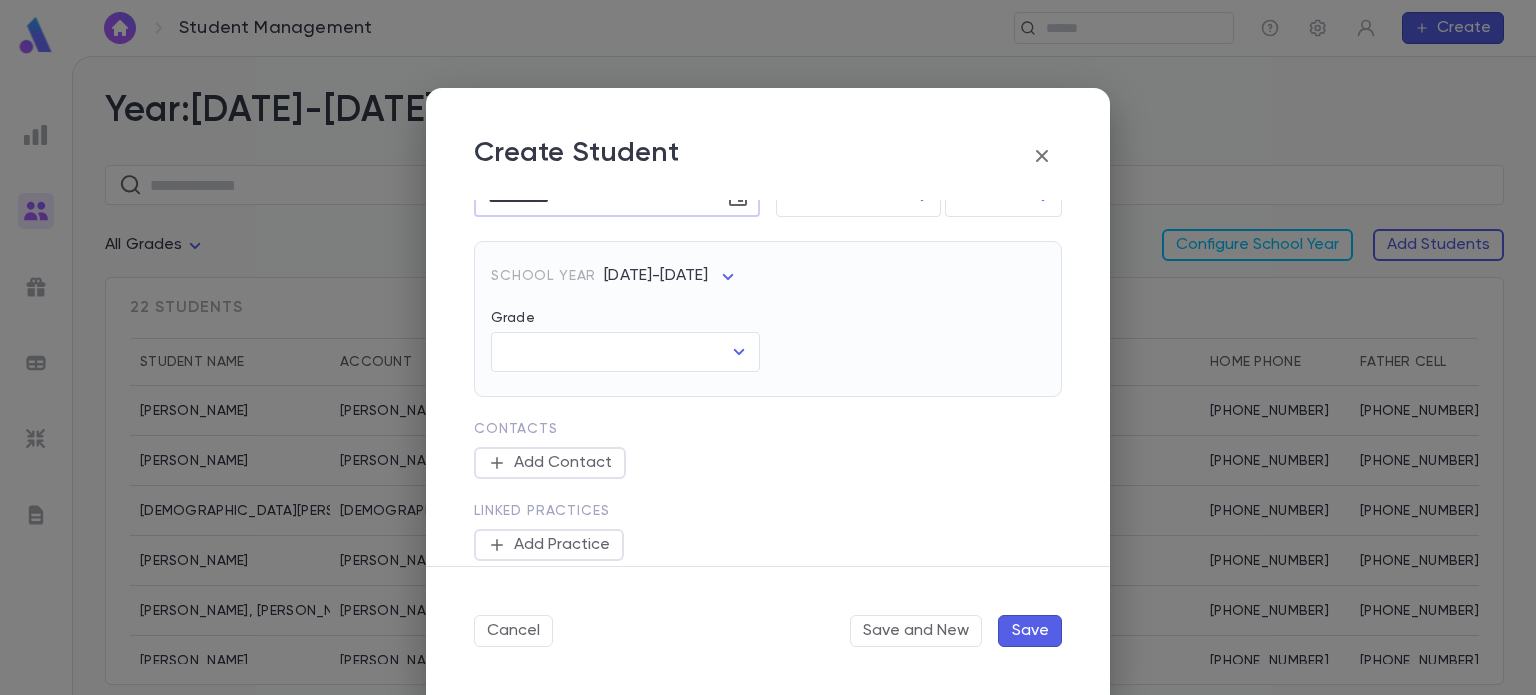 scroll, scrollTop: 502, scrollLeft: 0, axis: vertical 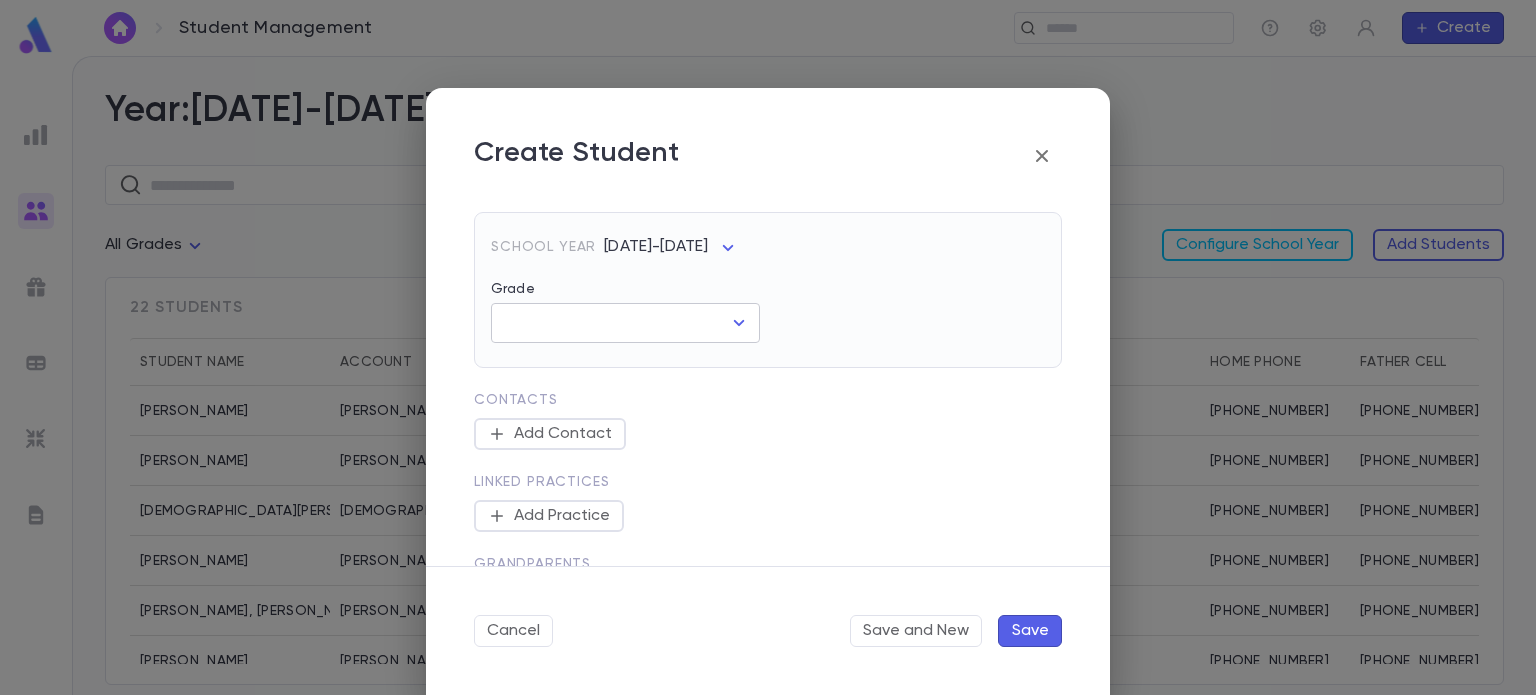type on "**********" 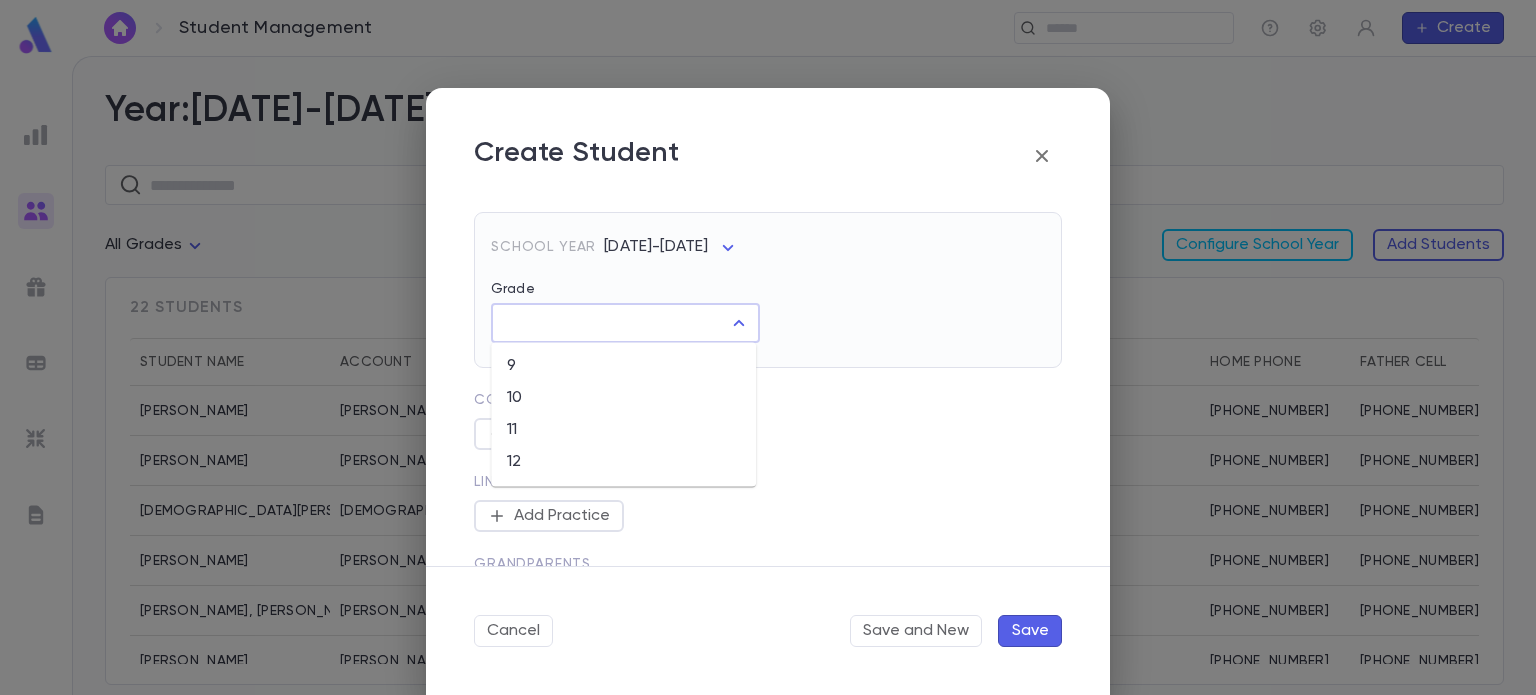 click on "Grade" at bounding box center (610, 323) 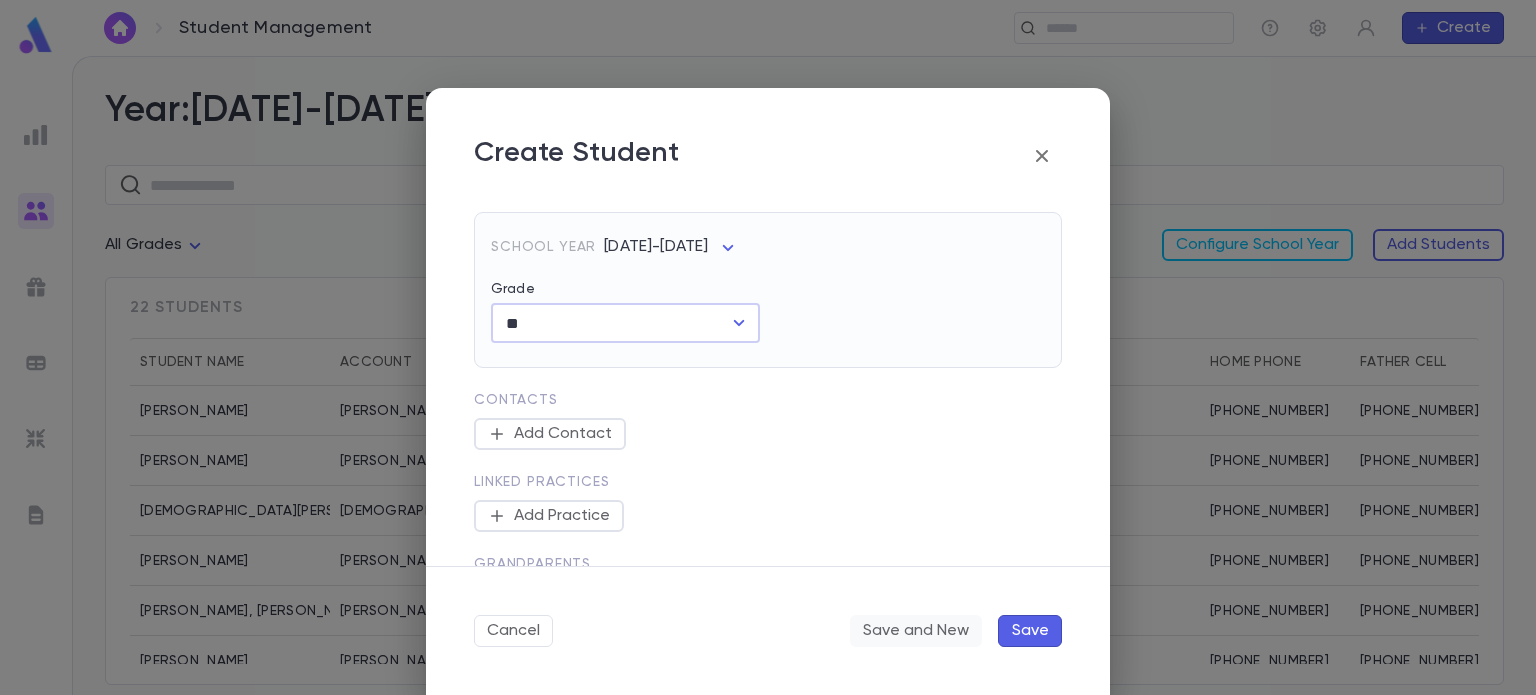 click on "Save and New" at bounding box center (916, 631) 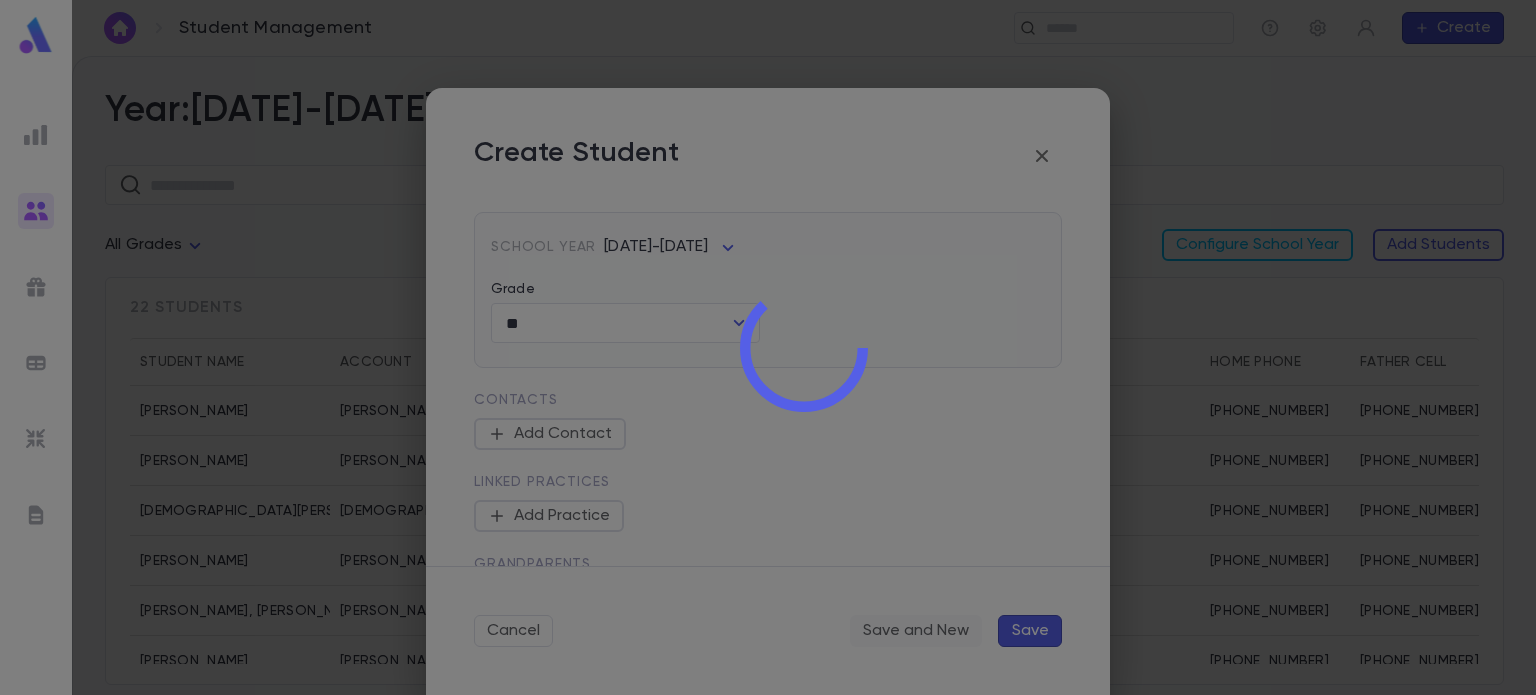 type 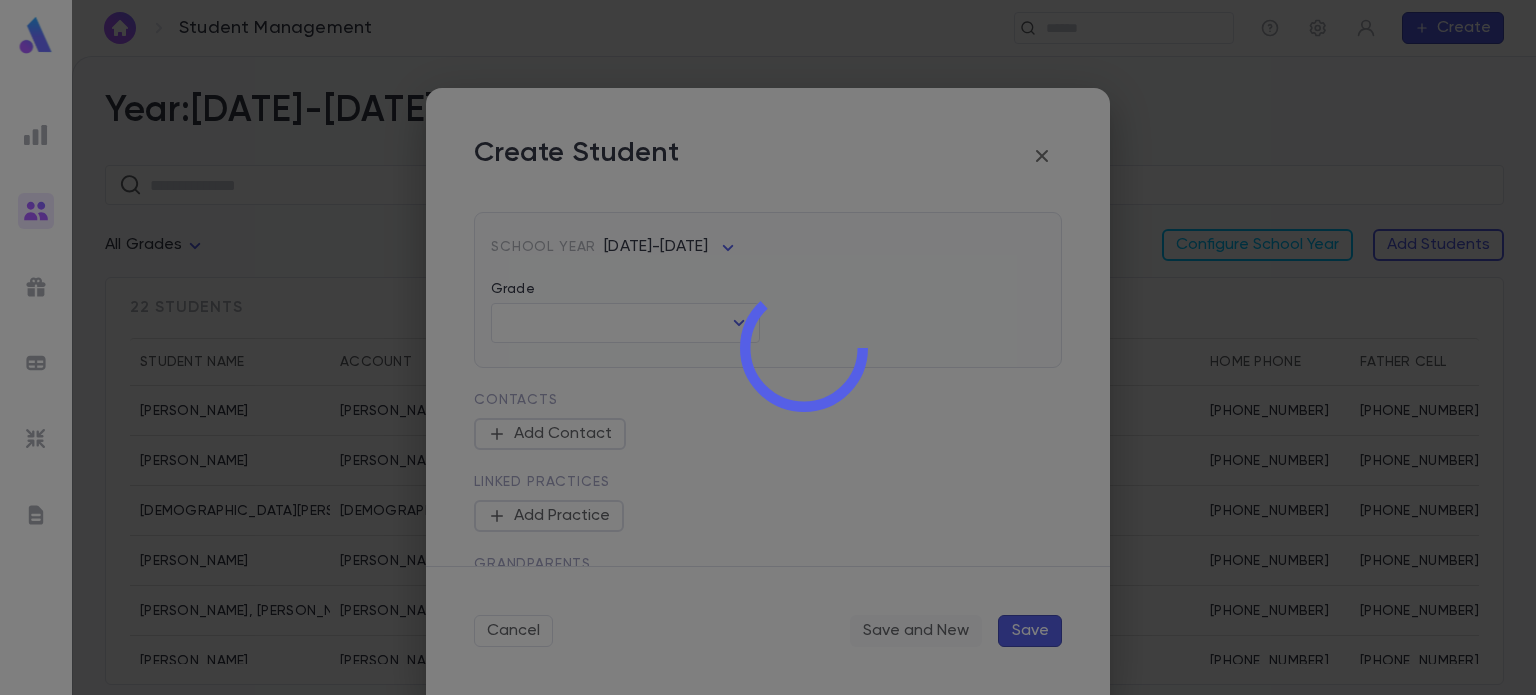 scroll, scrollTop: 0, scrollLeft: 0, axis: both 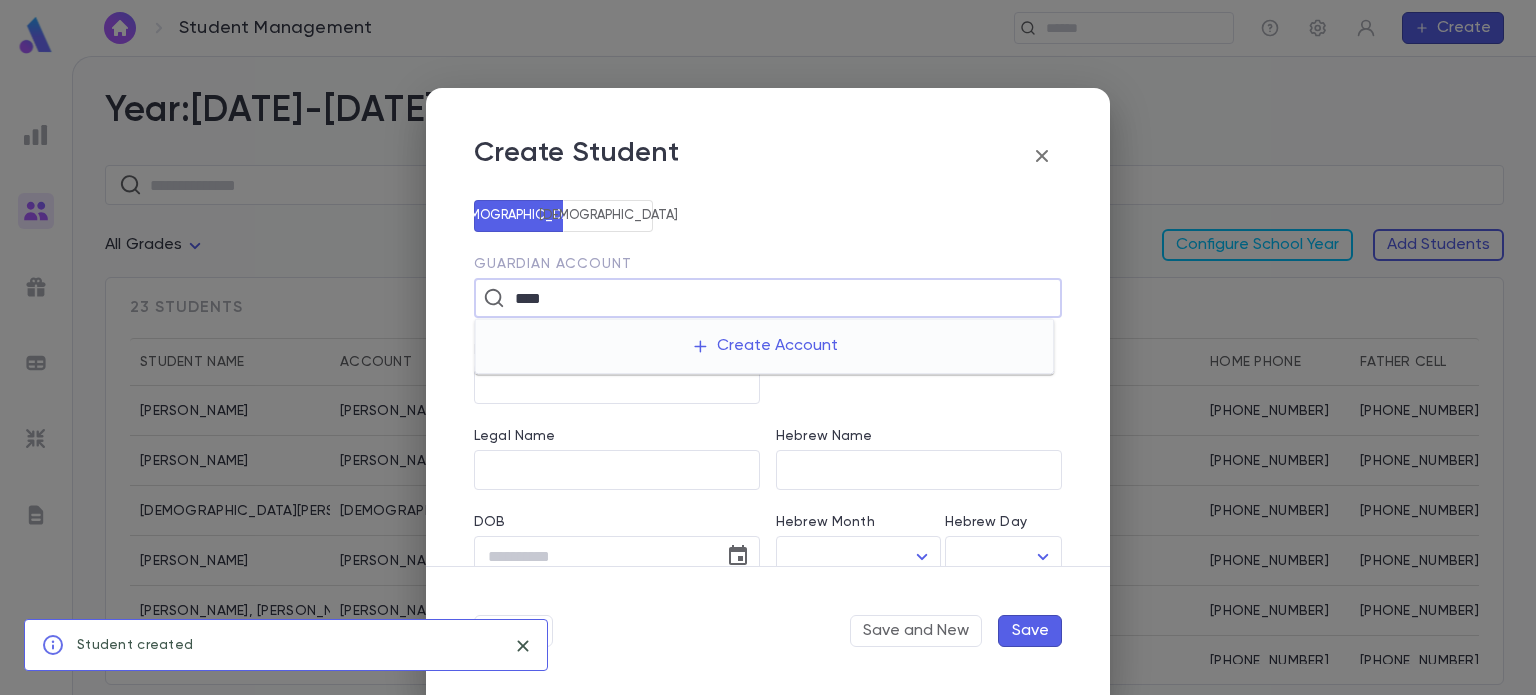 type on "****" 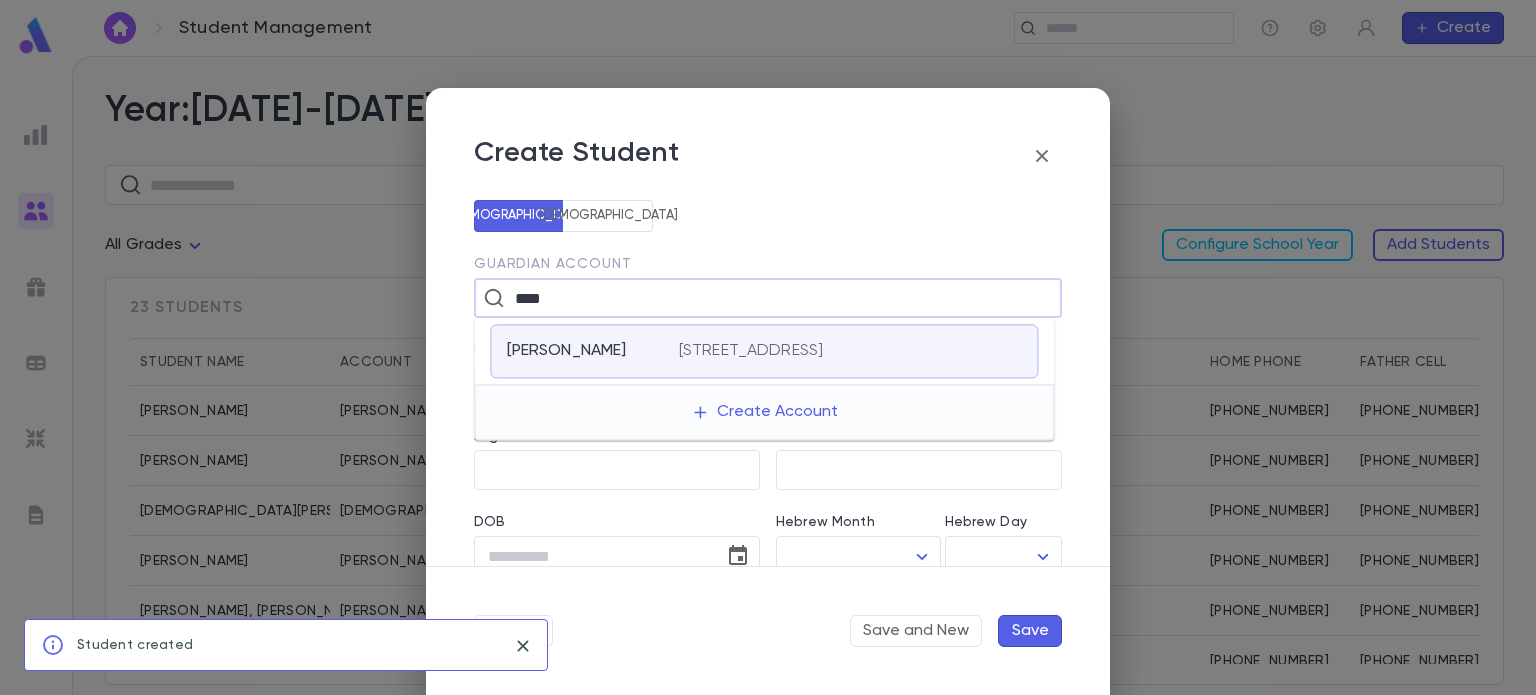 click on "[STREET_ADDRESS]" at bounding box center [751, 351] 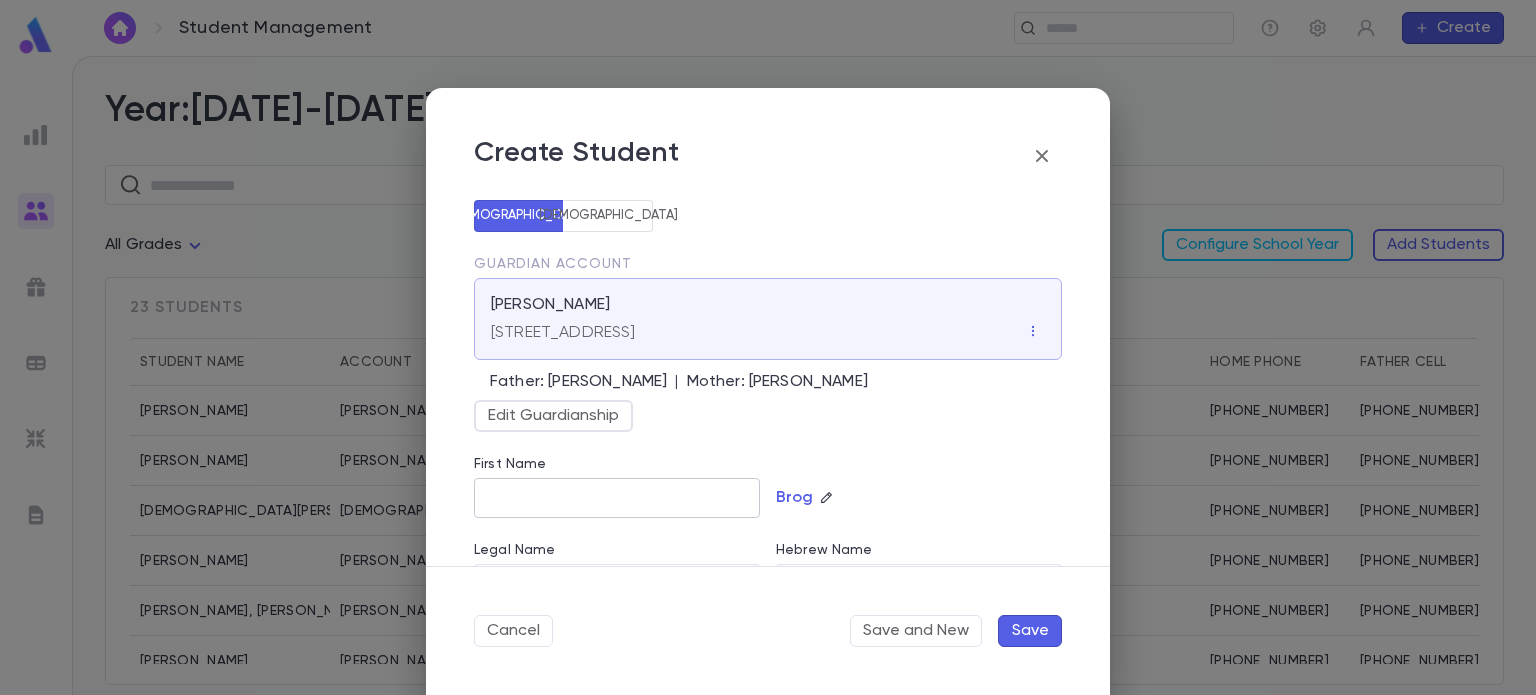 click on "First Name" at bounding box center [617, 498] 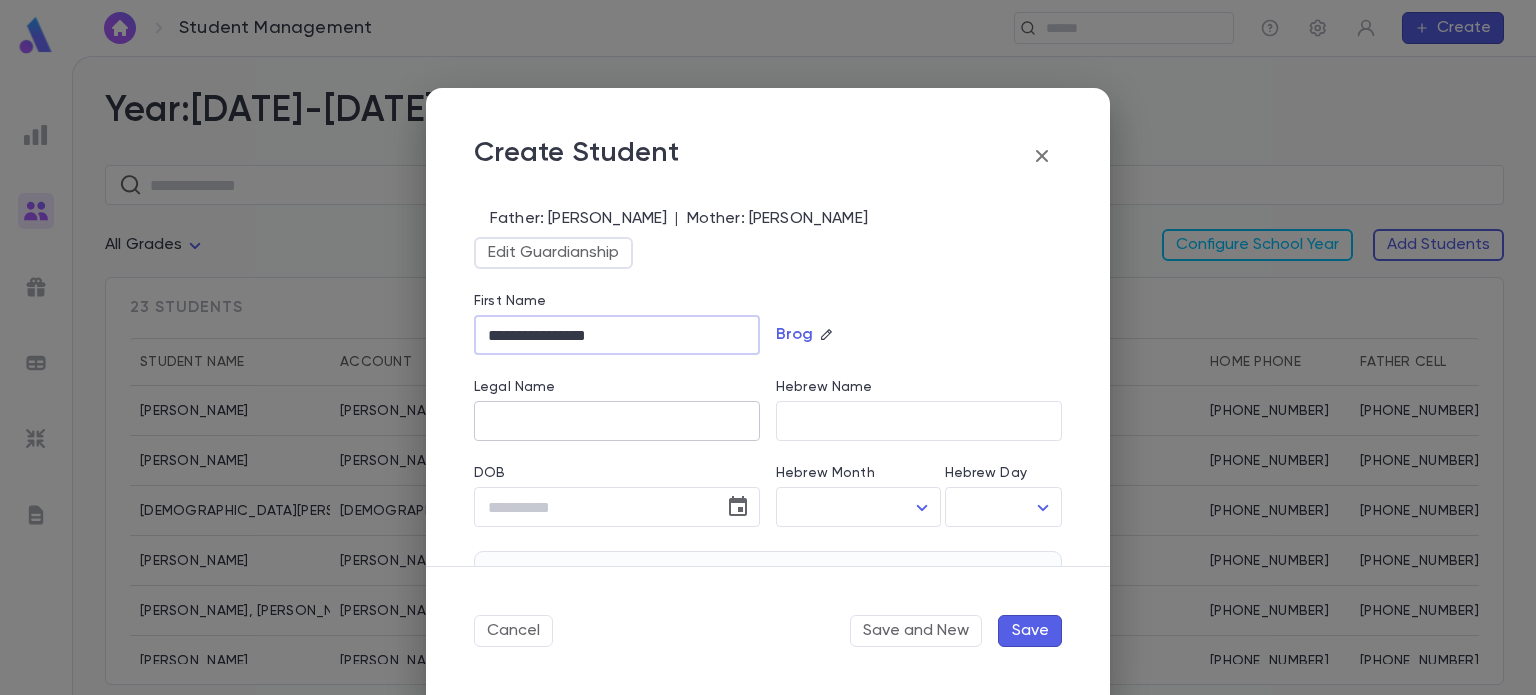 scroll, scrollTop: 164, scrollLeft: 0, axis: vertical 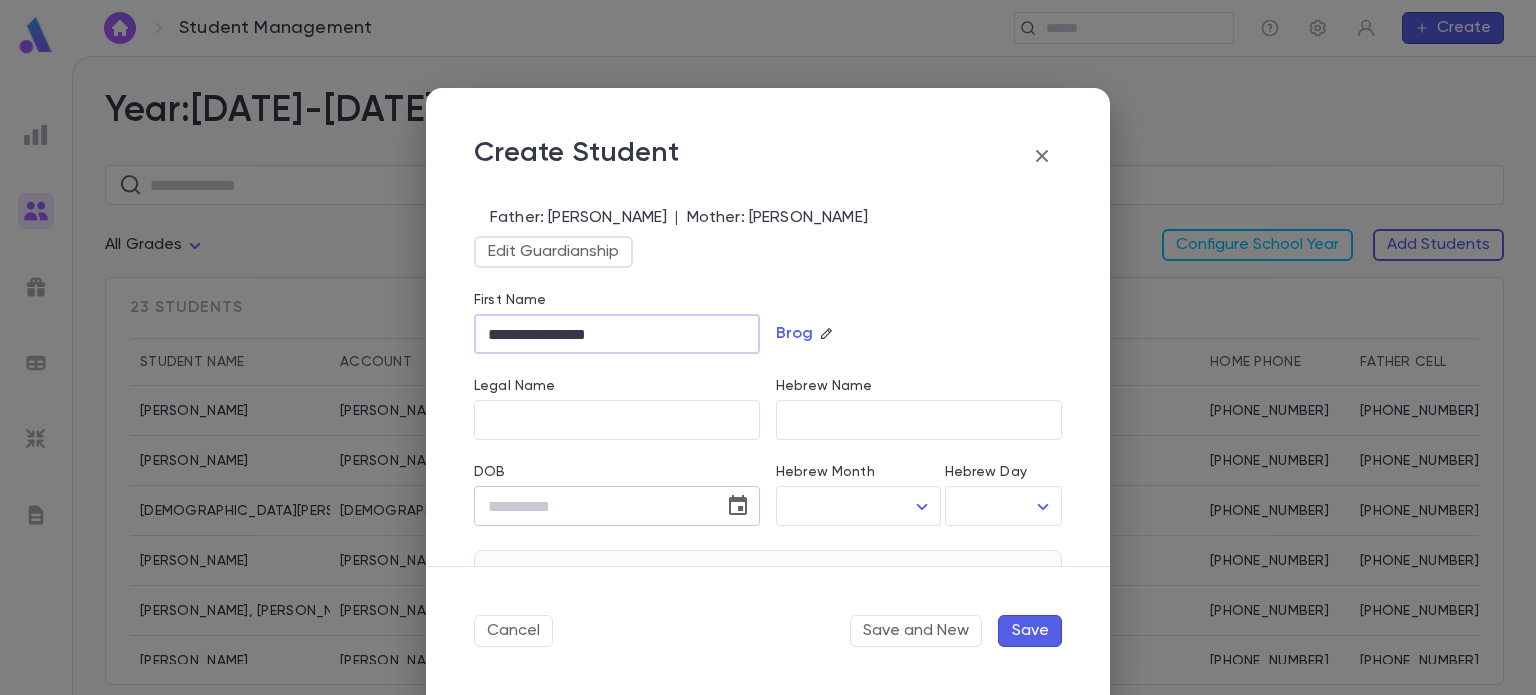 type on "**********" 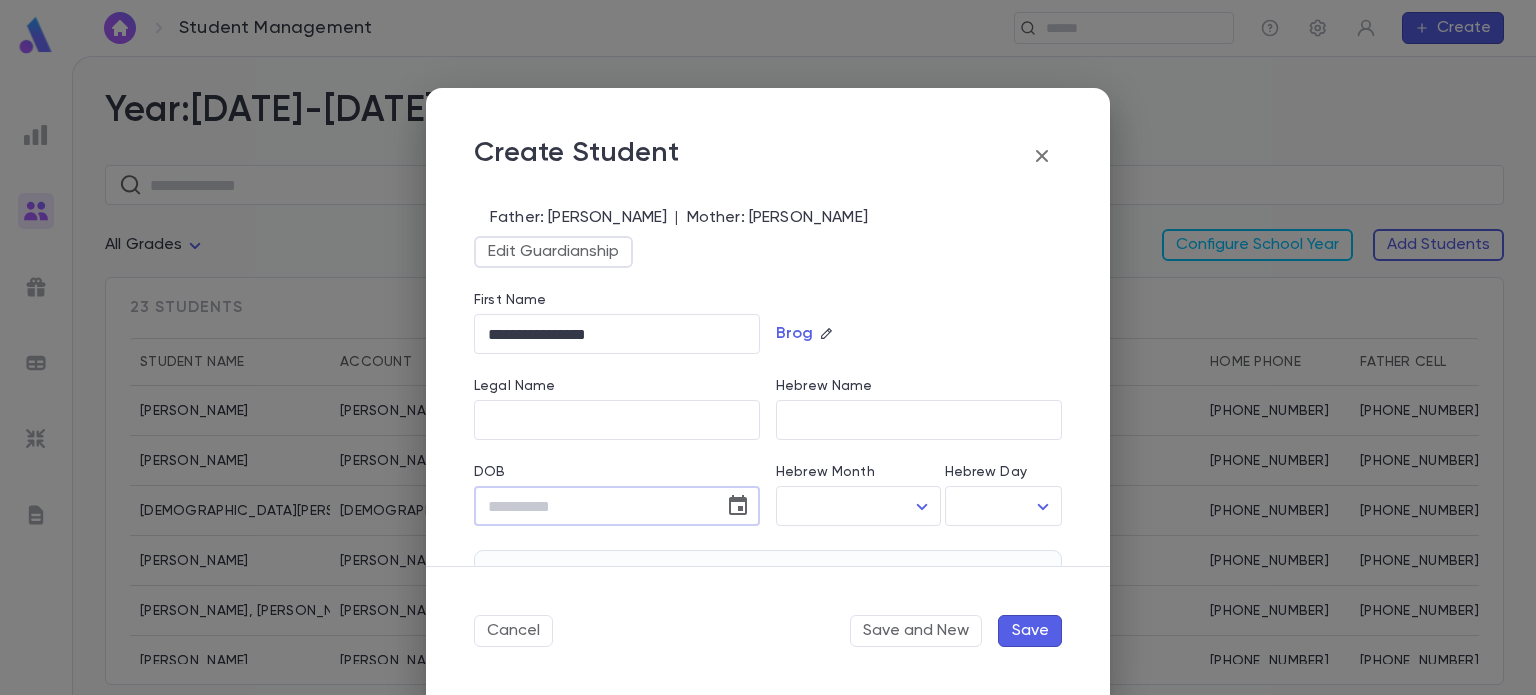 click on "DOB" at bounding box center (592, 506) 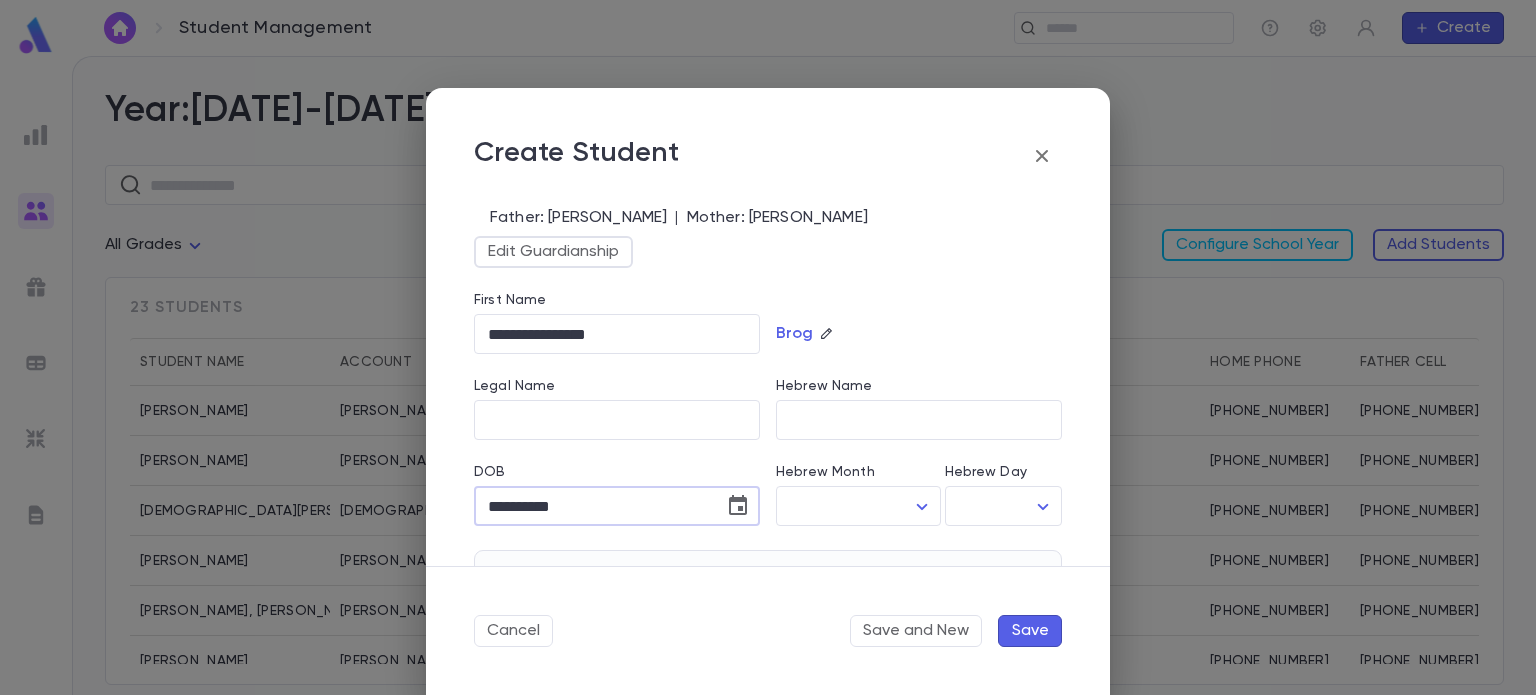scroll, scrollTop: 328, scrollLeft: 0, axis: vertical 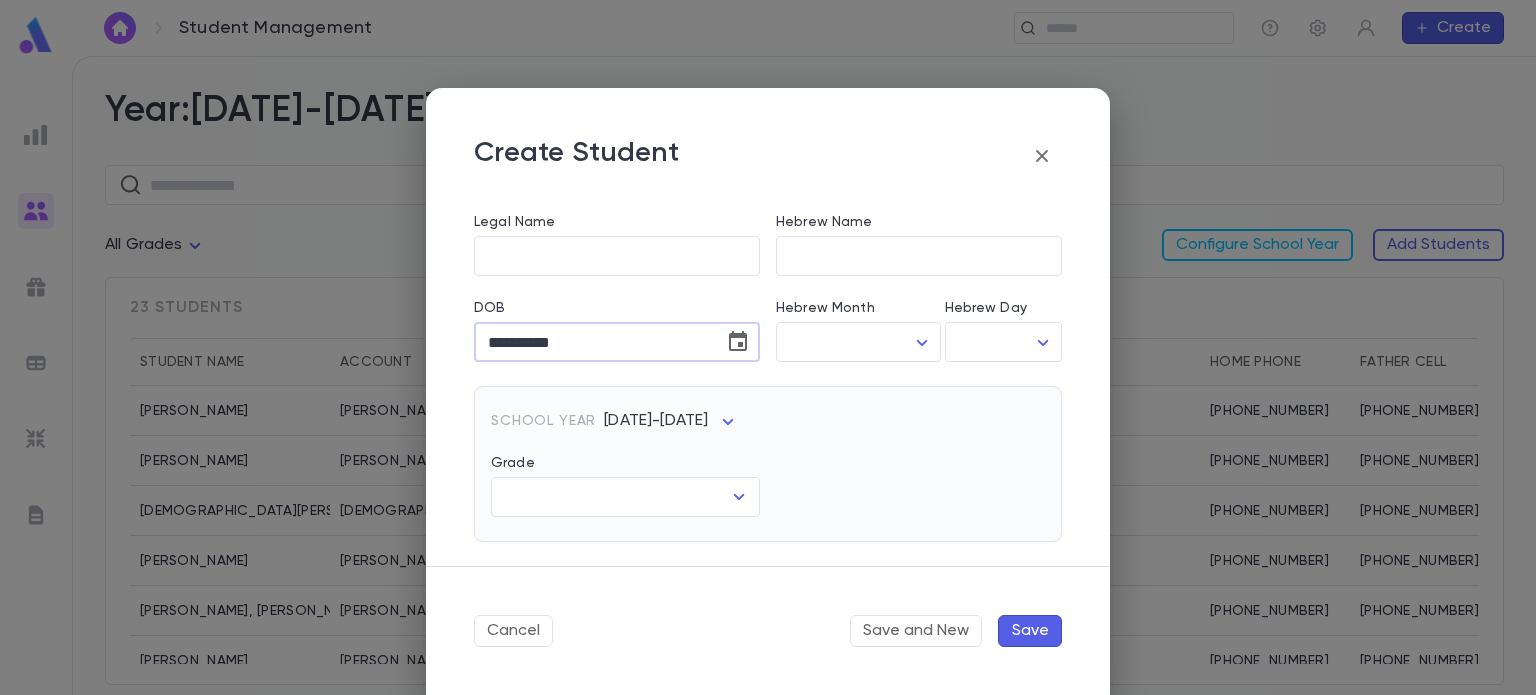 type on "**********" 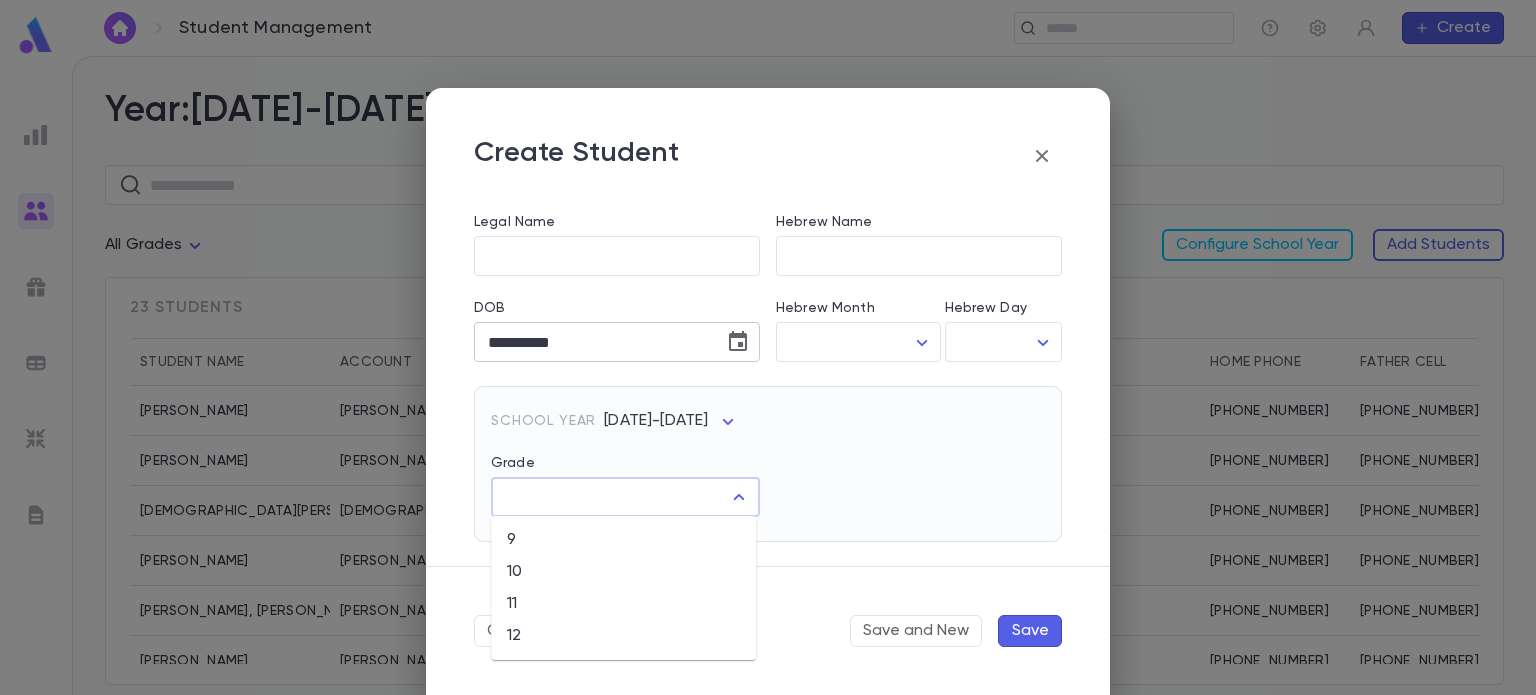 click on "Grade" at bounding box center (610, 497) 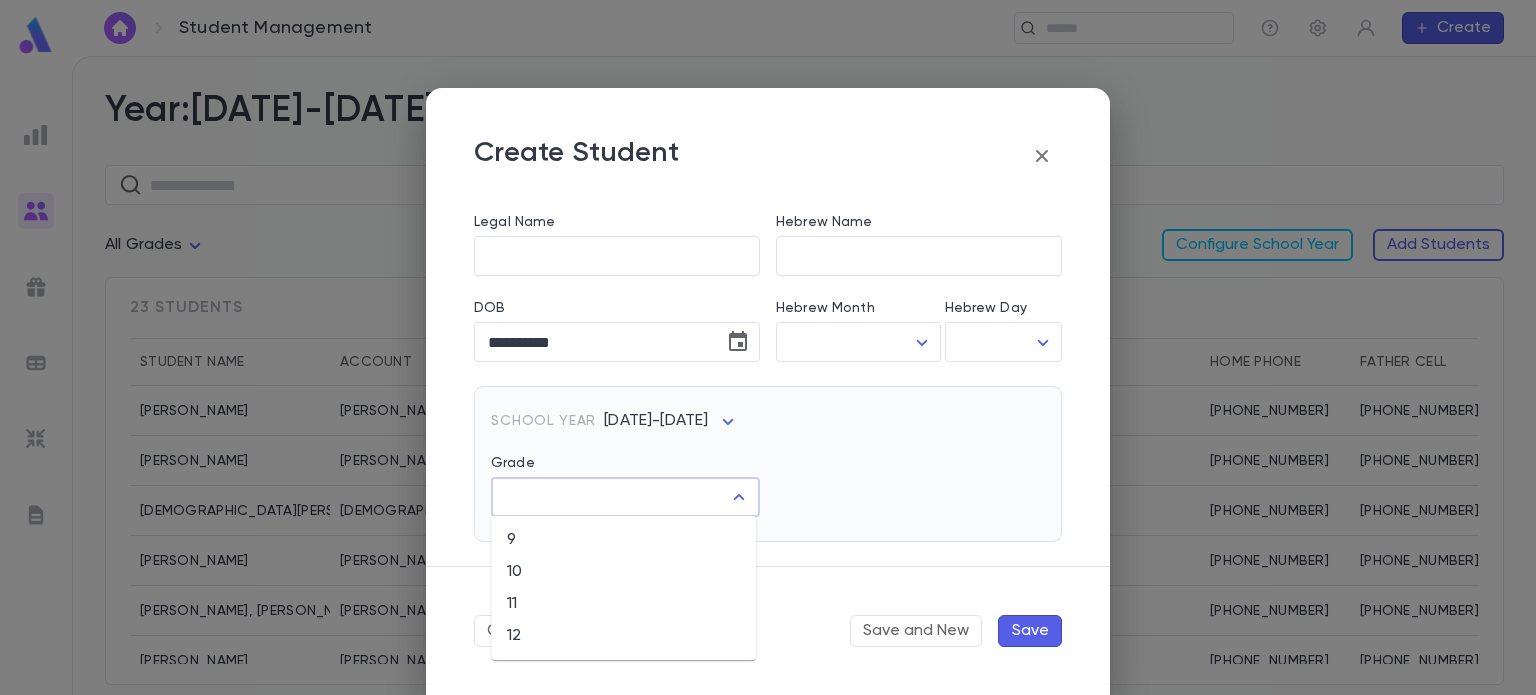 click on "12" at bounding box center (623, 636) 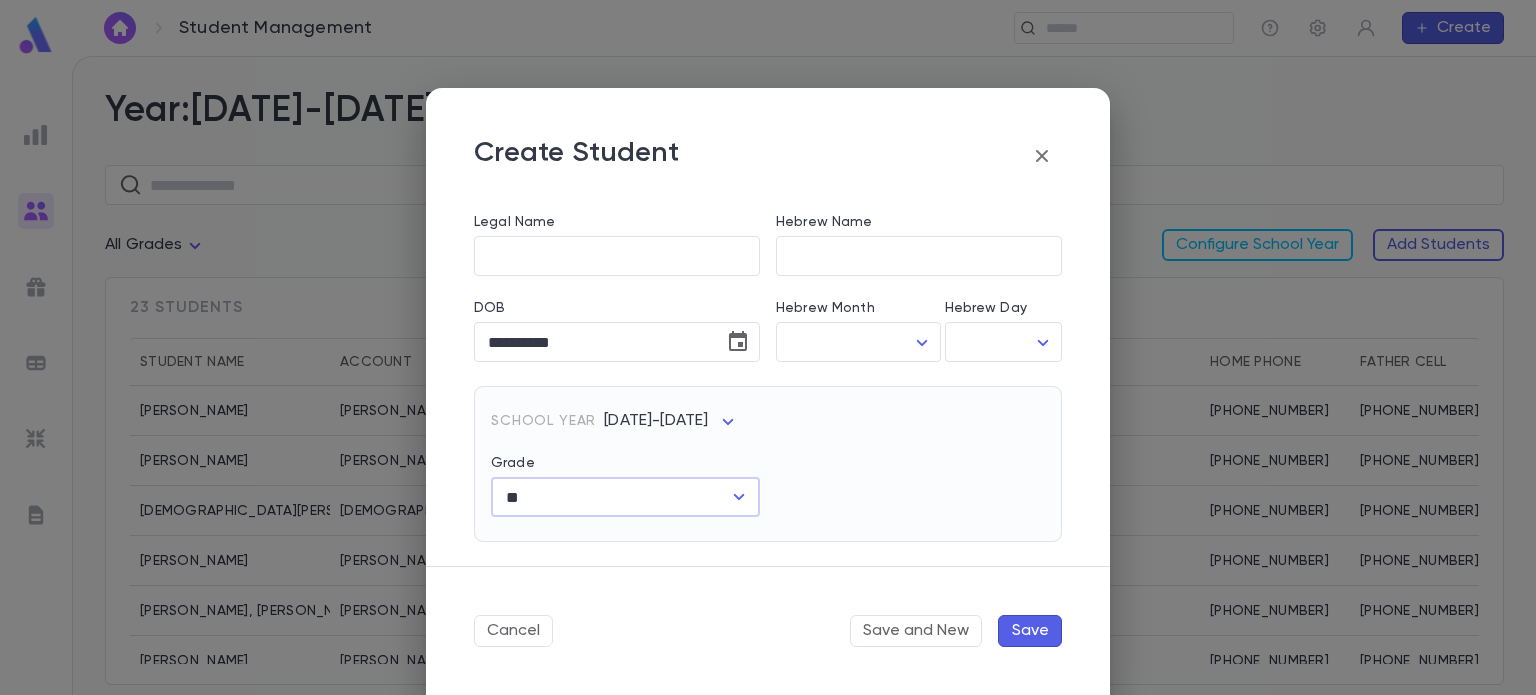 click on "Save" at bounding box center [1030, 631] 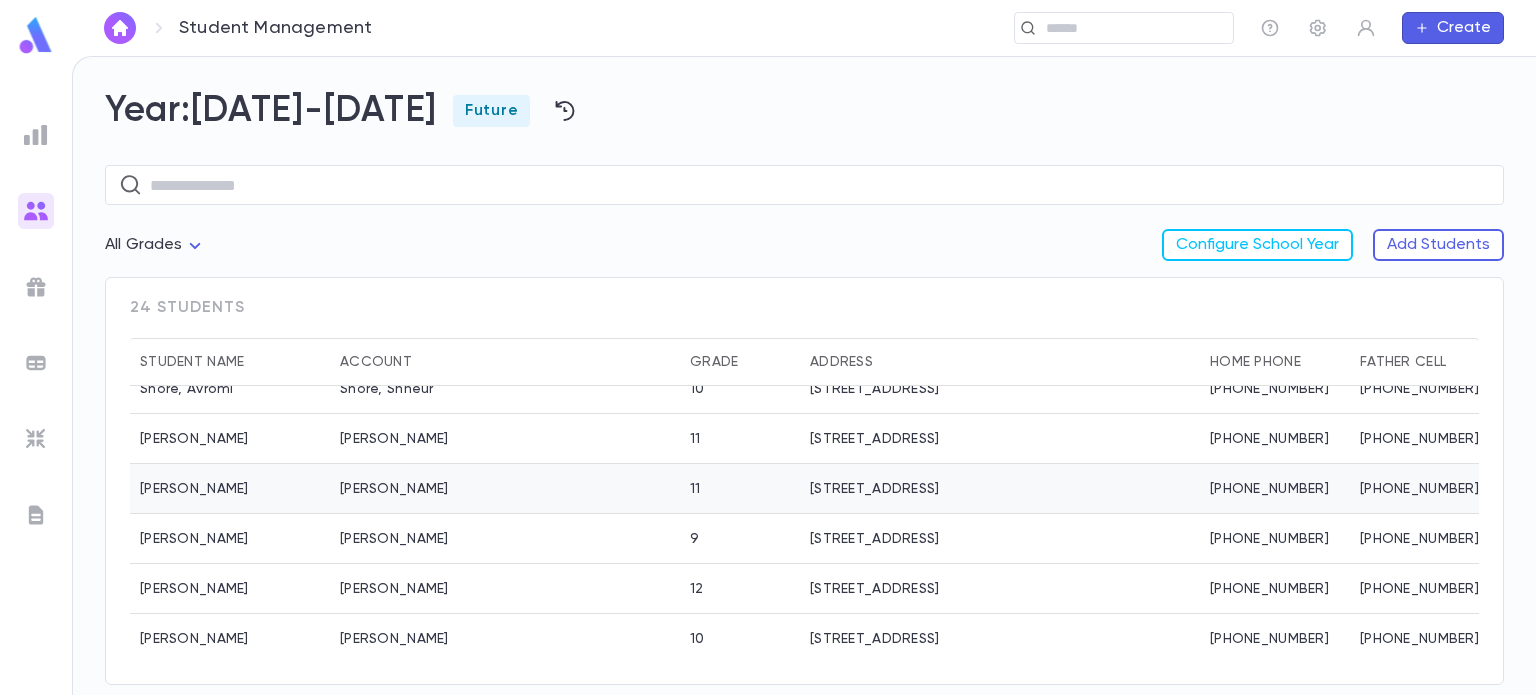 scroll, scrollTop: 0, scrollLeft: 0, axis: both 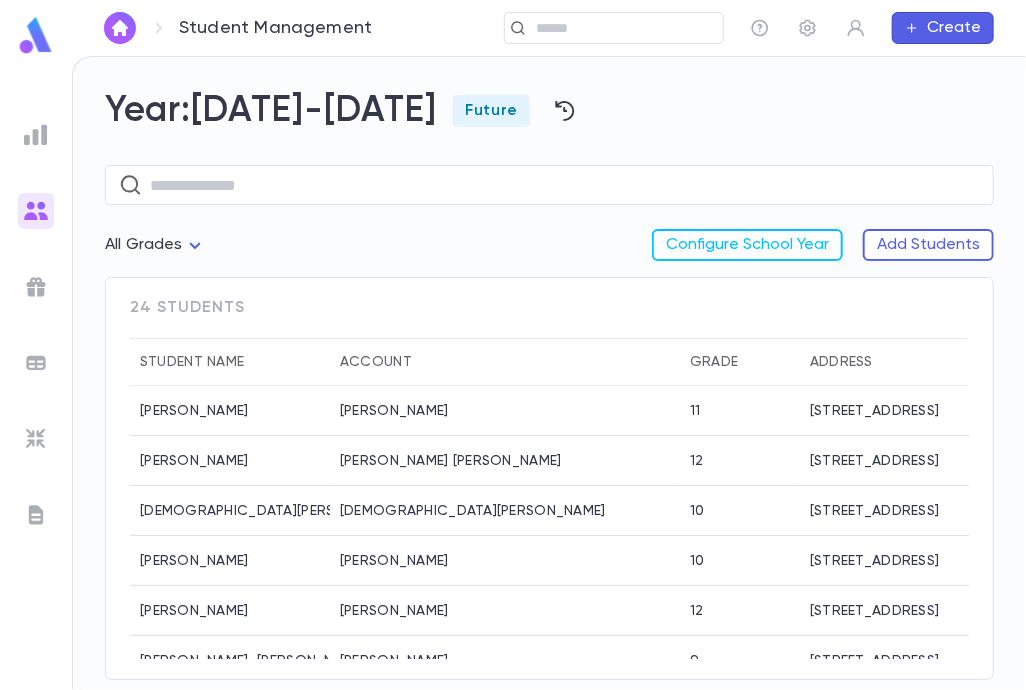 click on "Year:  2025-2026 Future" at bounding box center (549, 111) 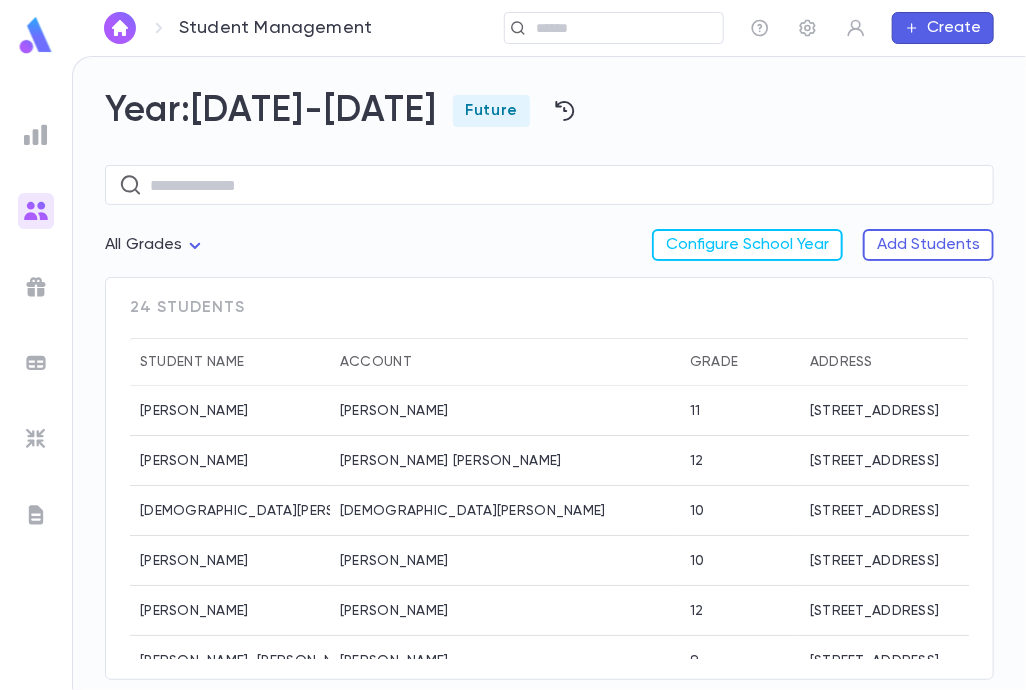 click on "Year:  2025-2026 Future ​ All Grades Configure School Year Add Students 24   students Student Name Account Grade Address Home Phone Father Cell Mother Cell Ackerman, Shloimy Ackerman, Eli 11 202 Caranetta Dr, Lakewood  NJ 08701 (732) 905-1953 (732) 267-7827 (908) 910-0015 Amsel, Mattisyahu Amsel, Tzvi Dov 12 242 Hearth CT, Lakewood NJ 08701 (732) 730-8984 (347) 446-7919 (347) 446-7925 Ashkenazi, Ezra Ashkenazi, Gavriel 10 100 Albion Street, Lakewood NJ 08701 (732) 551-4256 (732) 996-9271 (732) 551-4256 Braun, Yisroel Chaim Braun, Pinchus 10 1509 2nd Ave`, Toms river NJ 08757 (732) 232-5005 (845) 659-8823 (845) 659-6856 Brog, Eliezer Yehoshua Brog, Meir 12 123 Ridge Ave, Unit 4, Lakewood NJ 08701 (732) 370-4091 (908) 636-8185 Feinzeig, Menachem Mendel Feinzeig, Yitzy 9 156 Coles Way, Lakewood NJ 08701 (732) 534-2946 (732) 886-8155 (732) 228-0561 Galperin, Shloima Galperin, Shmaya 10 2 Spring Valley DR, Holmdal NJ 07733 (723) 772-1998 (732) 693-4293 (732) 208-6602 Grossman, Yaakov Grossman, Chaim 10 Gruenbaum" at bounding box center [549, 373] 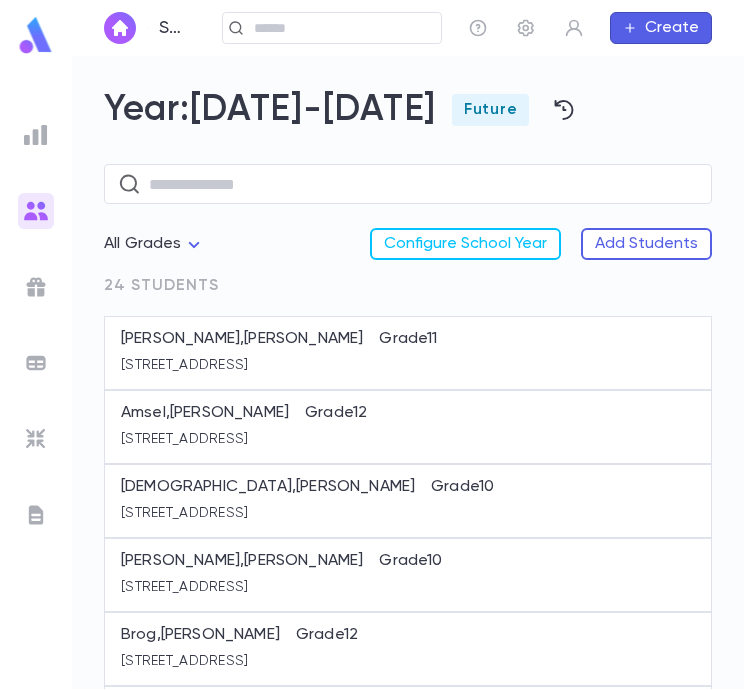click on "Create" at bounding box center (661, 28) 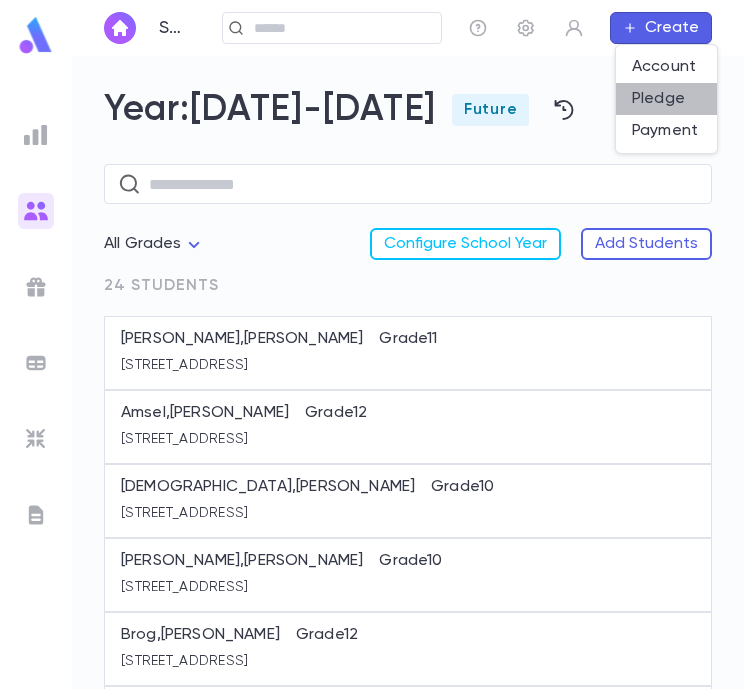 click on "Pledge" at bounding box center (666, 99) 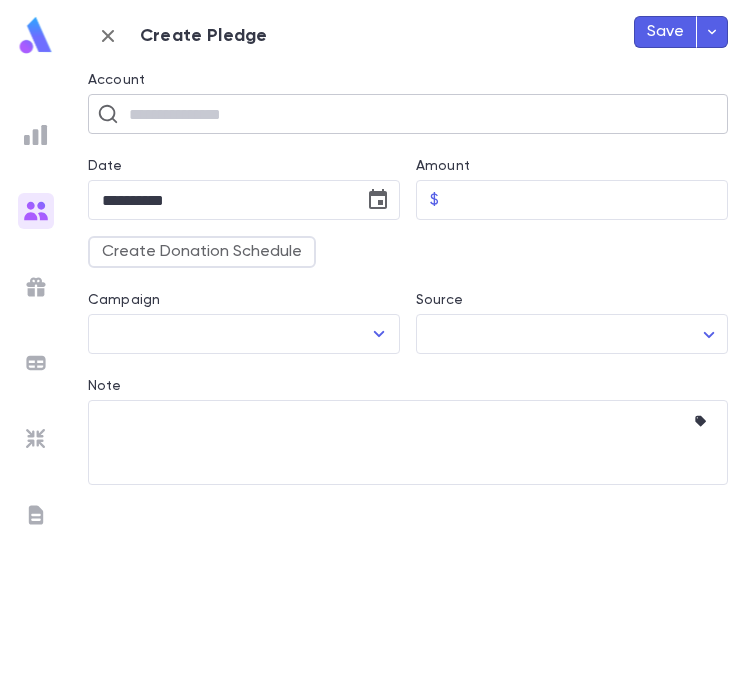 click at bounding box center (421, 114) 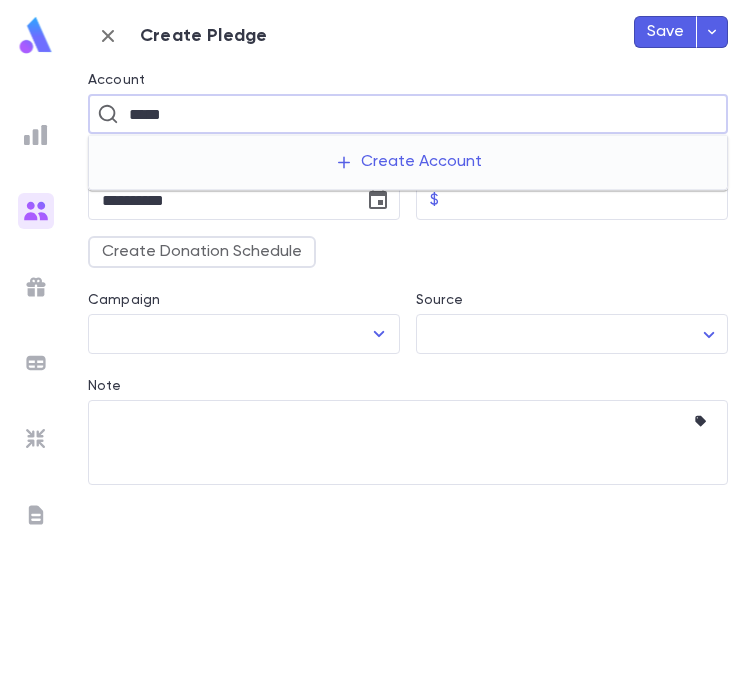 type 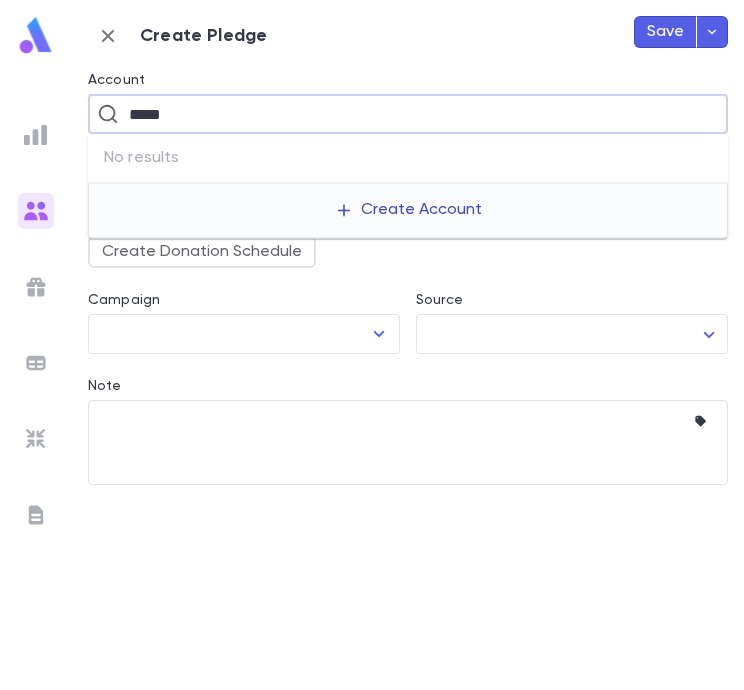 click on "Create Account" at bounding box center (408, 210) 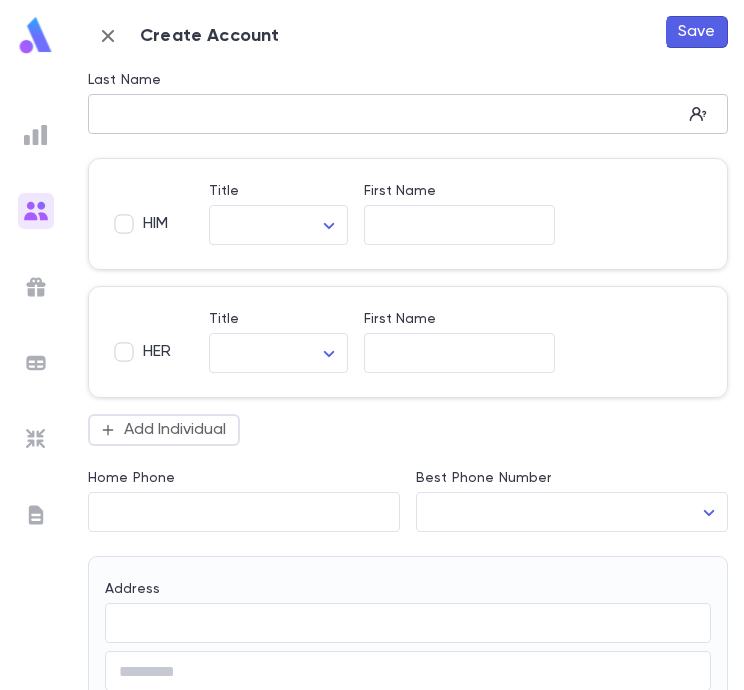 click on "Last Name" at bounding box center (385, 114) 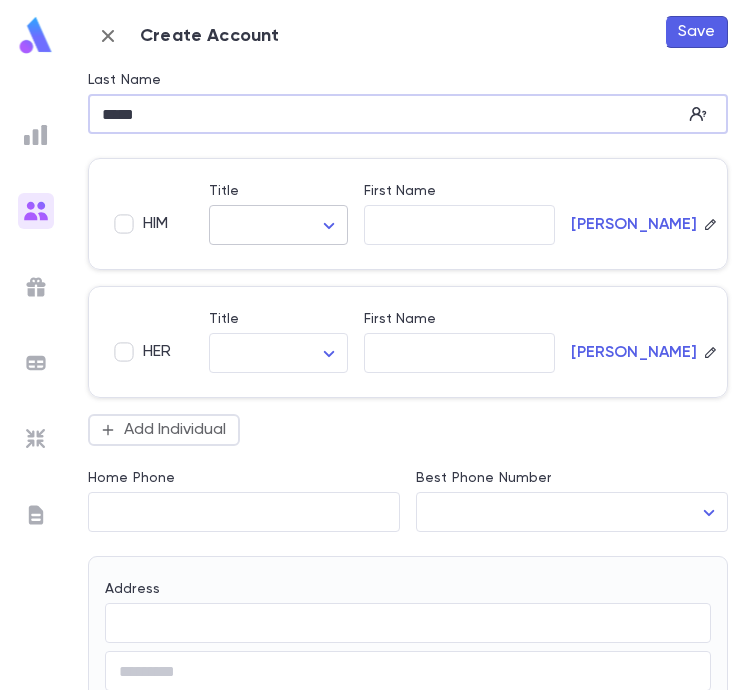 click on "Student Management ​  Create Year:  2025-2026 Future ​ All Grades Configure School Year Add Students 24   students Ackerman ,  Shloimy Grade  11 202 Caranetta Dr, Lakewood  NJ 08701 Amsel ,  Mattisyahu Grade  12 242 Hearth CT, Lakewood NJ 08701 Ashkenazi ,  Ezra Grade  10 100 Albion Street, Lakewood NJ 08701 Braun ,  Yisroel Chaim Grade  10 1509 2nd Ave`, Toms river NJ 08757 Brog ,  Eliezer Yehoshua Grade  12 123 Ridge Ave, Unit 4, Lakewood NJ 08701 Feinzeig ,  Menachem Mendel Grade  9 156 Coles Way, Lakewood NJ 08701 Galperin ,  Shloima Grade  10 2 Spring Valley DR, Holmdal NJ 07733 Grossman ,  Yaakov Grade  10 108 Walnut Ave, Lakewood NJ 08701 Gruenbaum ,  Menachem Grade  12 29 Forest Park Circle, Lakewood NJ 08701 Gruss ,  Yaakov Grade  11 260 Pine street, Lakewood NJ 08701 Helberg ,  Avrohom Avigdor Grade  10 121 N. Crest Place, Lakewood NJ 08701 Jacobs ,  Yaakov Michael Grade  10 36 Cedar Ct, Lakewood NJ 08701 Jungreis ,  Amitai Grade  9 42 Stamford Hill RD, Lakewood NJ 08701 Marmorstein ,  Grade  11" at bounding box center (372, 372) 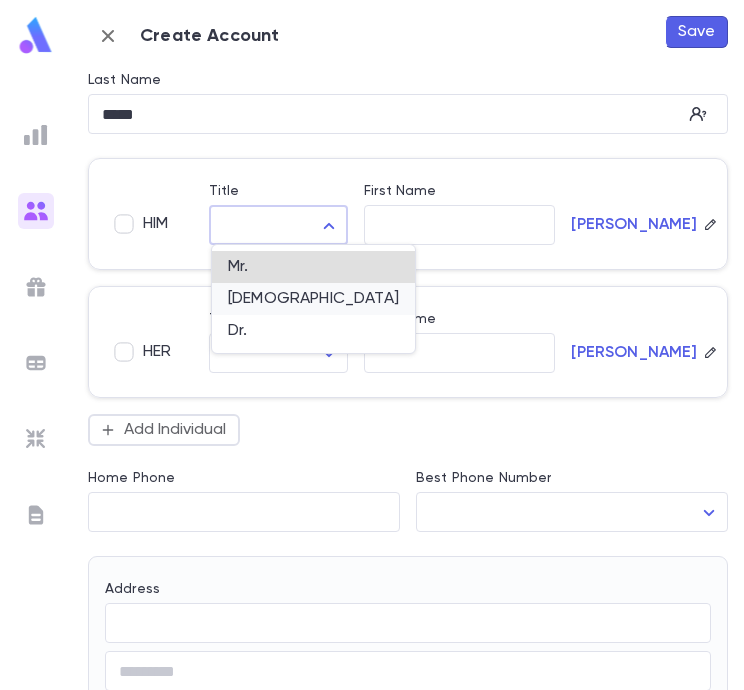 click on "Rabbi" at bounding box center [313, 299] 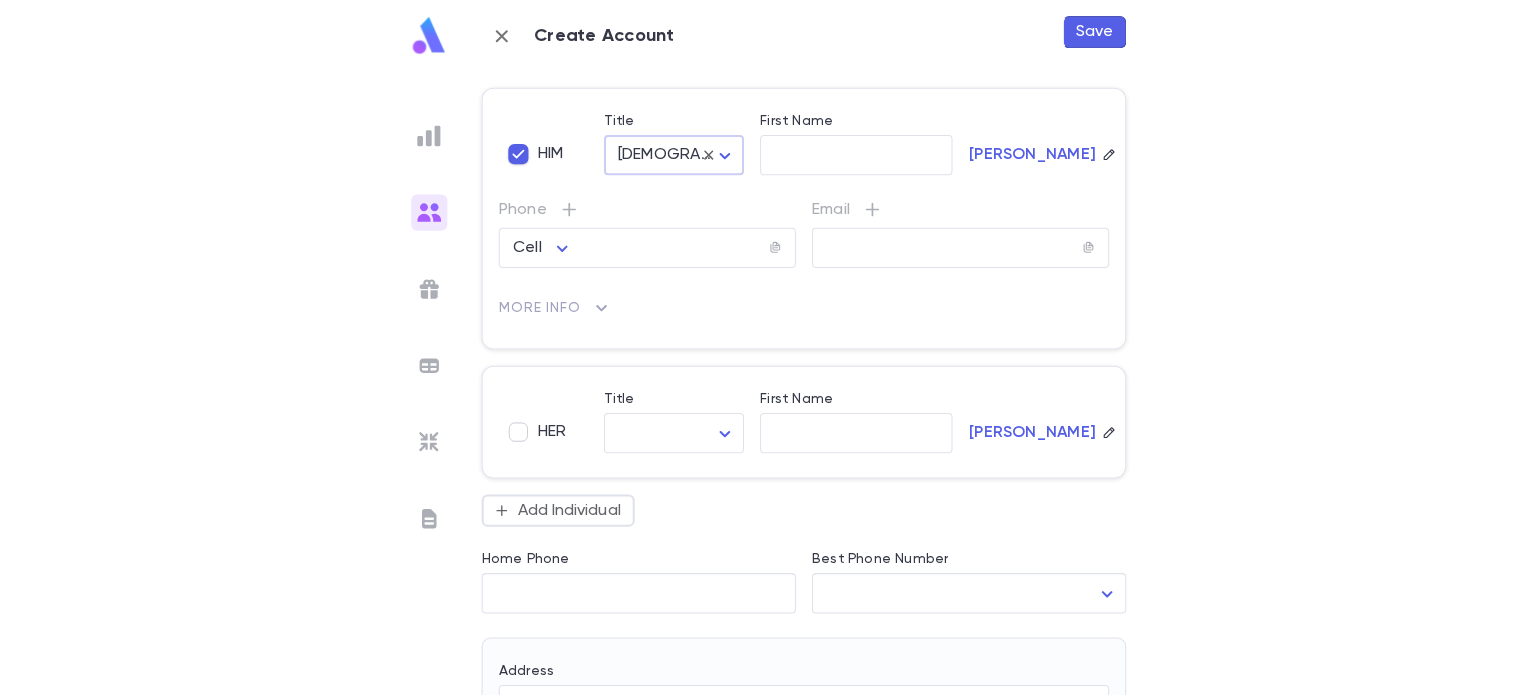 scroll, scrollTop: 72, scrollLeft: 0, axis: vertical 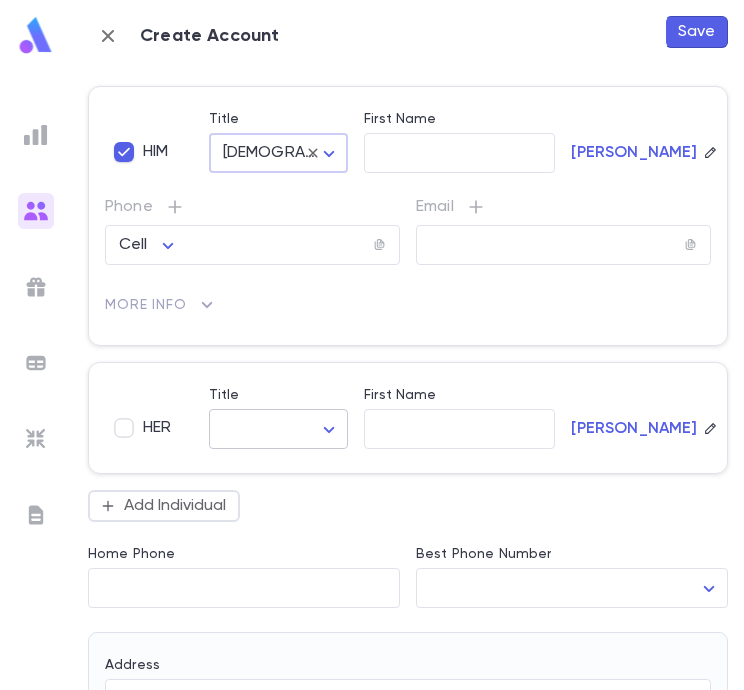 click on "Student Management ​  Create Year:  2025-2026 Future ​ All Grades Configure School Year Add Students 24   students Ackerman ,  Shloimy Grade  11 202 Caranetta Dr, Lakewood  NJ 08701 Amsel ,  Mattisyahu Grade  12 242 Hearth CT, Lakewood NJ 08701 Ashkenazi ,  Ezra Grade  10 100 Albion Street, Lakewood NJ 08701 Braun ,  Yisroel Chaim Grade  10 1509 2nd Ave`, Toms river NJ 08757 Brog ,  Eliezer Yehoshua Grade  12 123 Ridge Ave, Unit 4, Lakewood NJ 08701 Feinzeig ,  Menachem Mendel Grade  9 156 Coles Way, Lakewood NJ 08701 Galperin ,  Shloima Grade  10 2 Spring Valley DR, Holmdal NJ 07733 Grossman ,  Yaakov Grade  10 108 Walnut Ave, Lakewood NJ 08701 Gruenbaum ,  Menachem Grade  12 29 Forest Park Circle, Lakewood NJ 08701 Gruss ,  Yaakov Grade  11 260 Pine street, Lakewood NJ 08701 Helberg ,  Avrohom Avigdor Grade  10 121 N. Crest Place, Lakewood NJ 08701 Jacobs ,  Yaakov Michael Grade  10 36 Cedar Ct, Lakewood NJ 08701 Jungreis ,  Amitai Grade  9 42 Stamford Hill RD, Lakewood NJ 08701 Marmorstein ,  Grade  11" at bounding box center [372, 372] 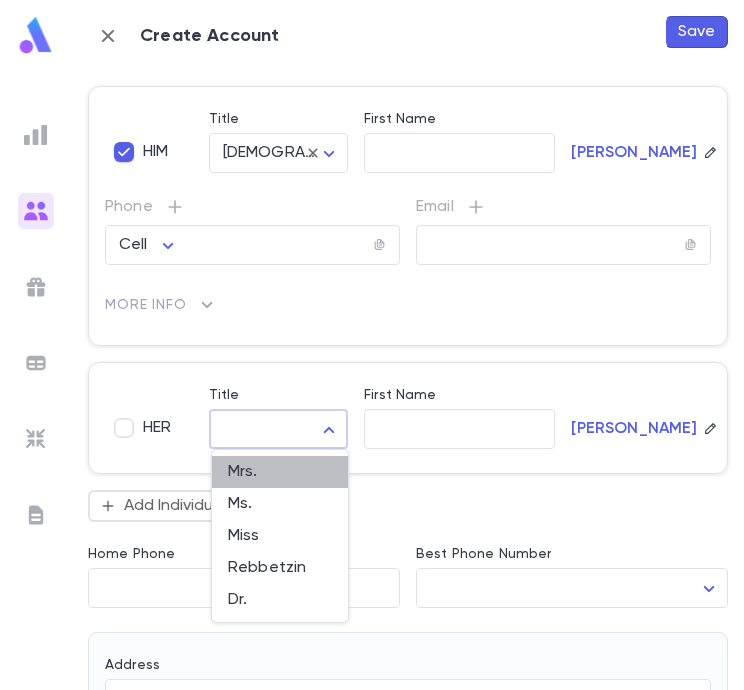 click on "Mrs." at bounding box center (280, 472) 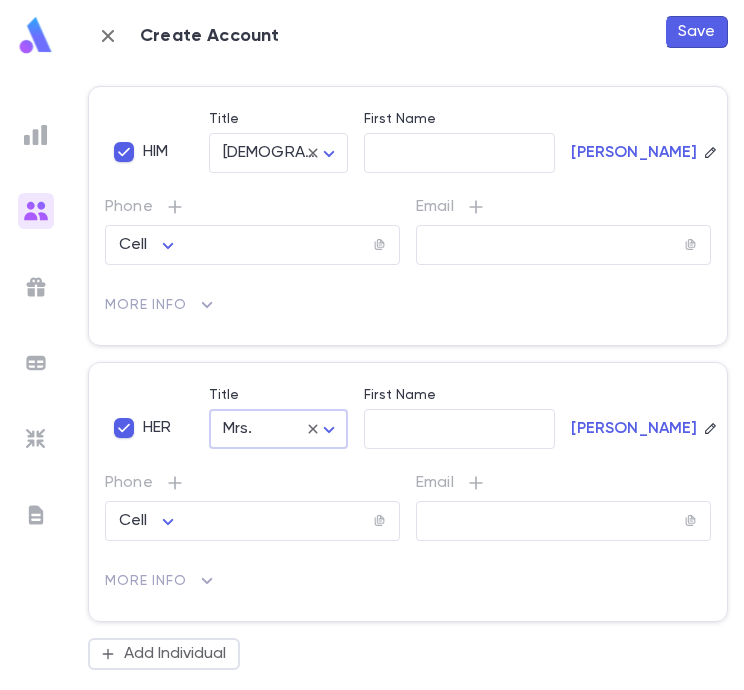 click 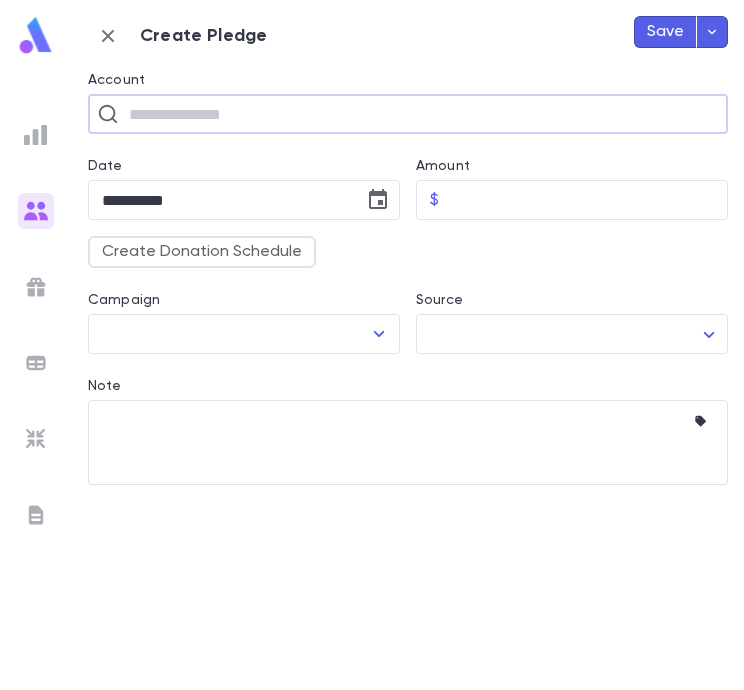 click 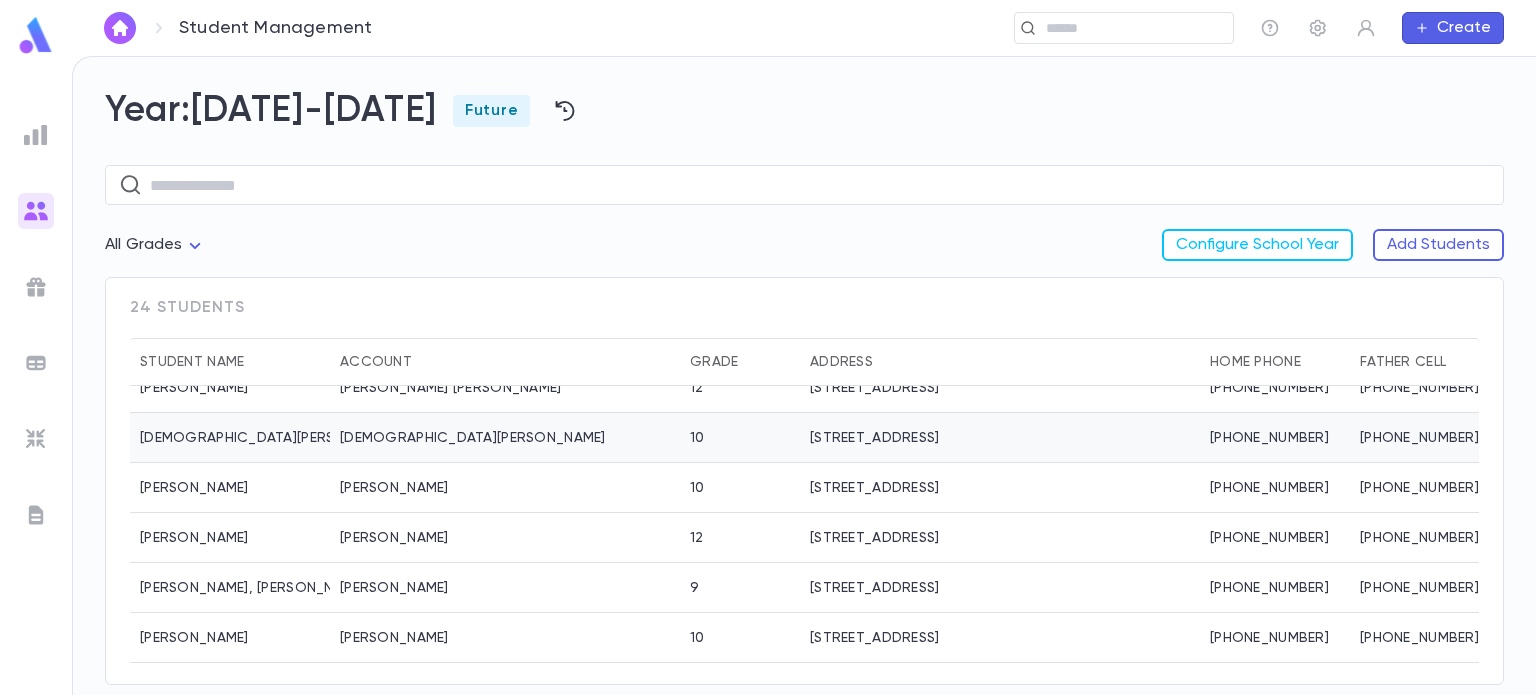 scroll, scrollTop: 0, scrollLeft: 0, axis: both 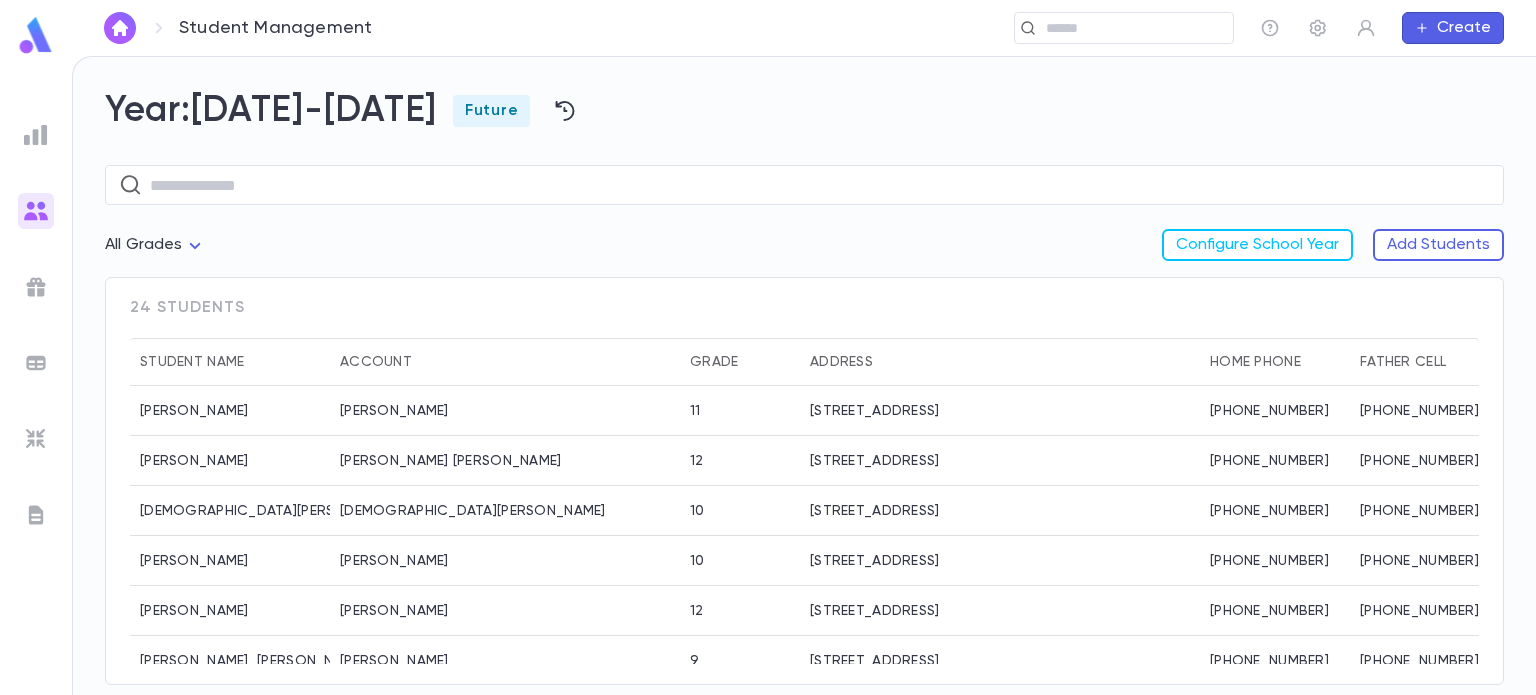 click at bounding box center [36, 439] 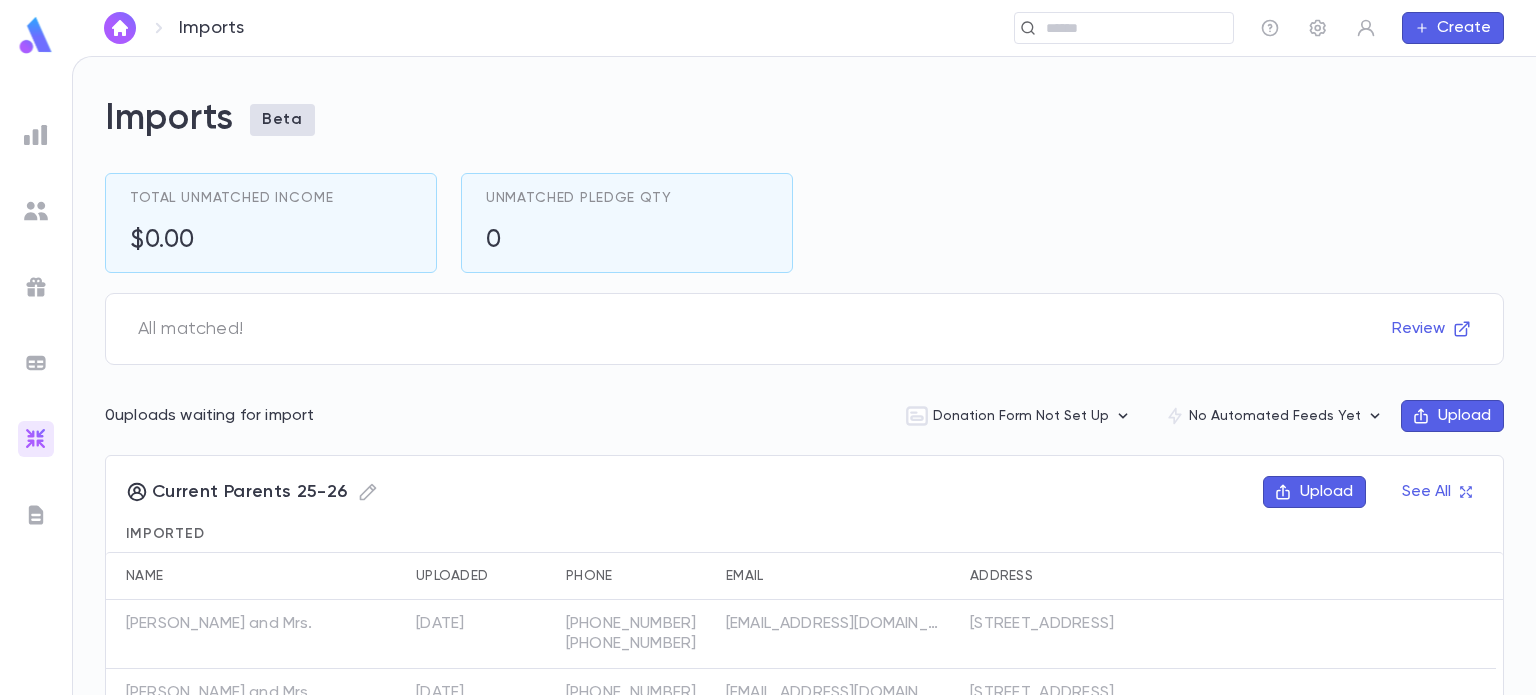 scroll, scrollTop: 123, scrollLeft: 0, axis: vertical 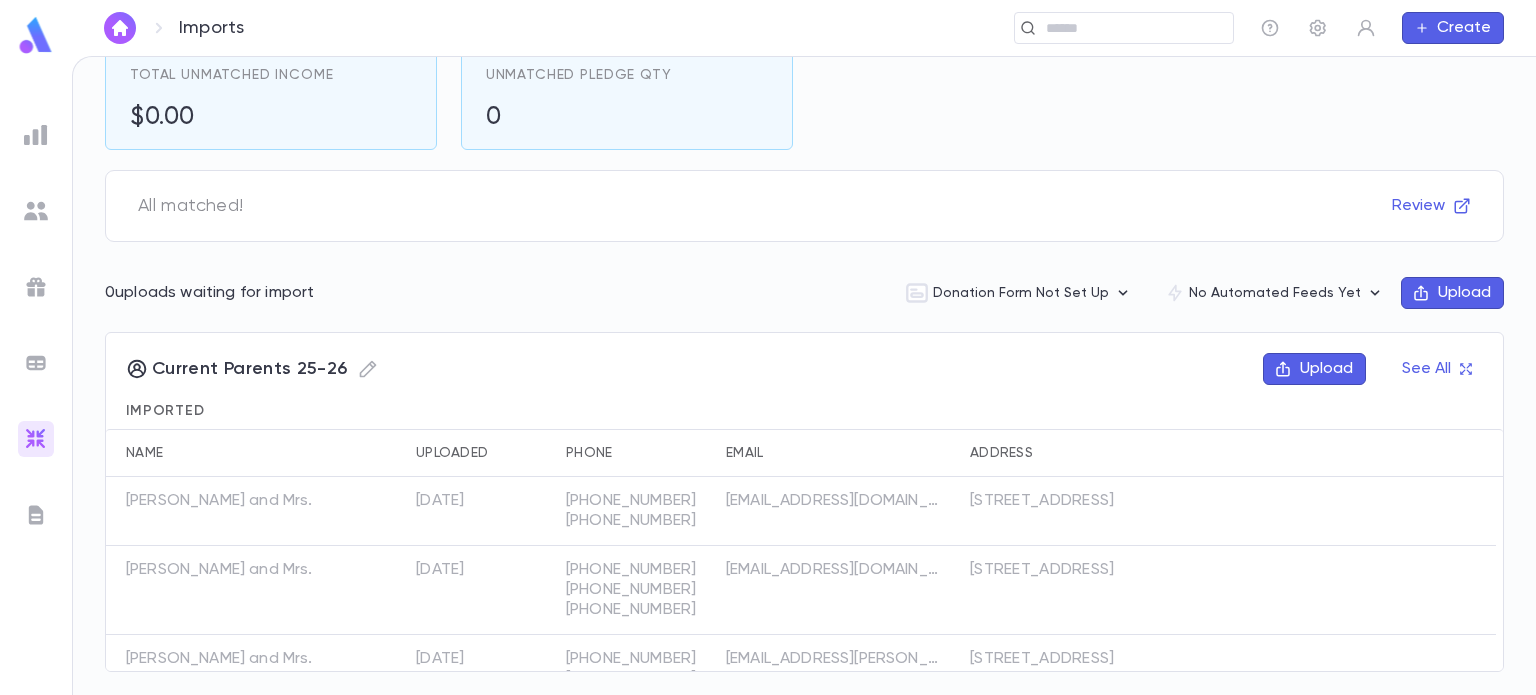 click 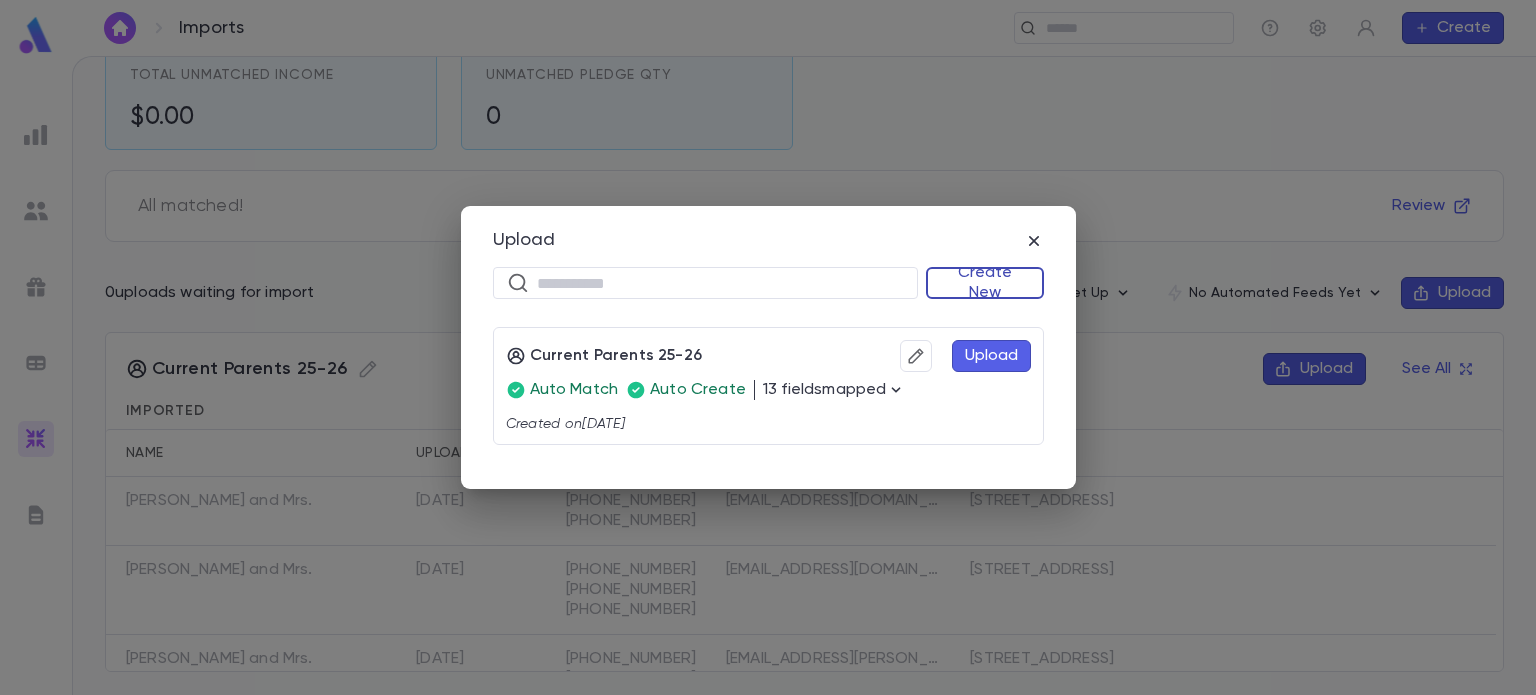 click on "Create New" at bounding box center (985, 283) 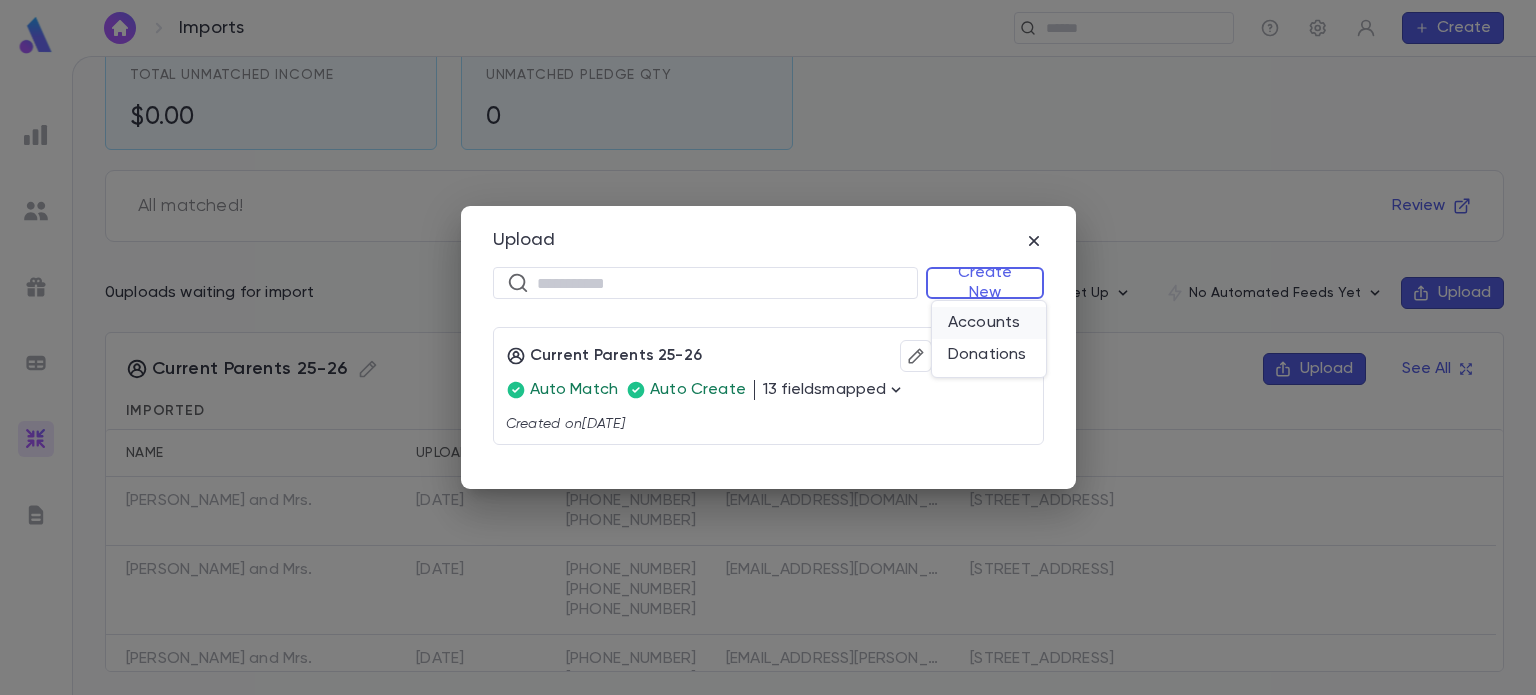 click on "Accounts" at bounding box center (989, 323) 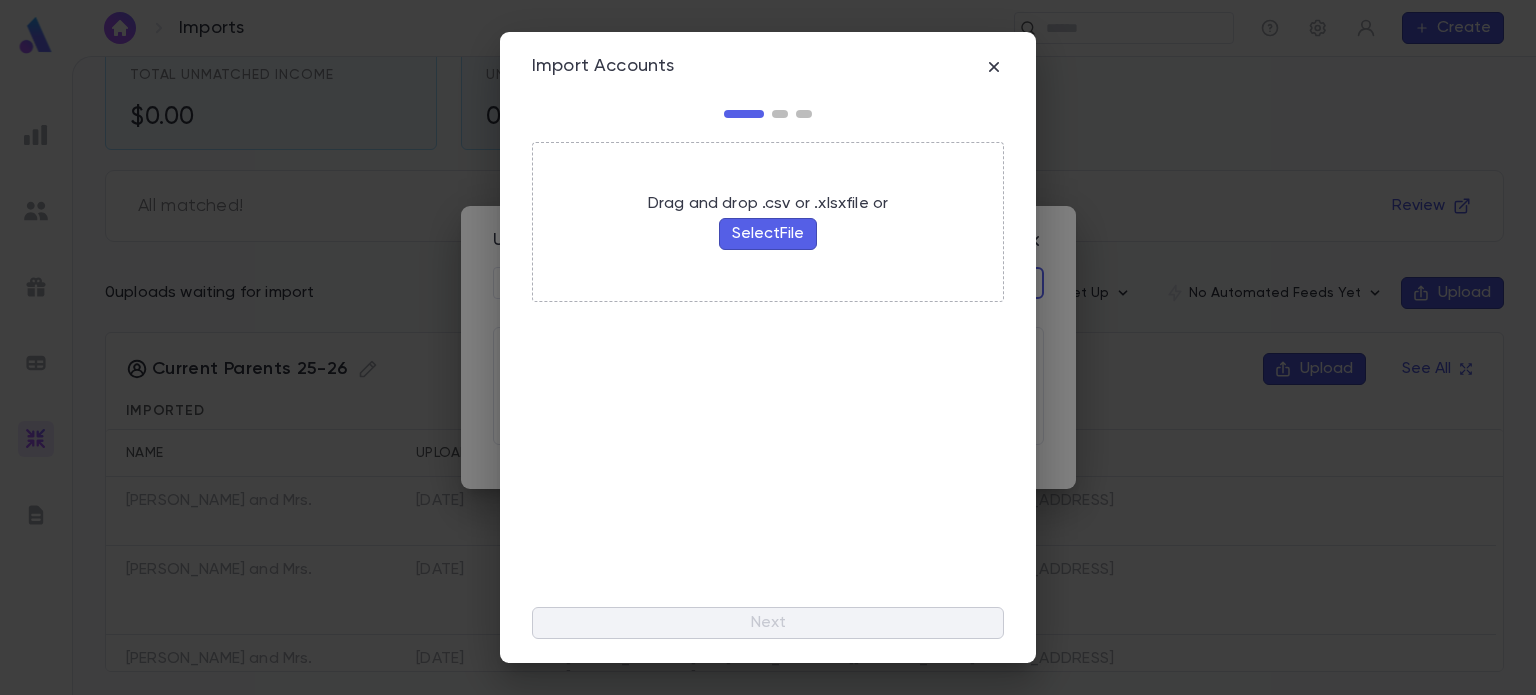 click on "Select  File" at bounding box center [768, 234] 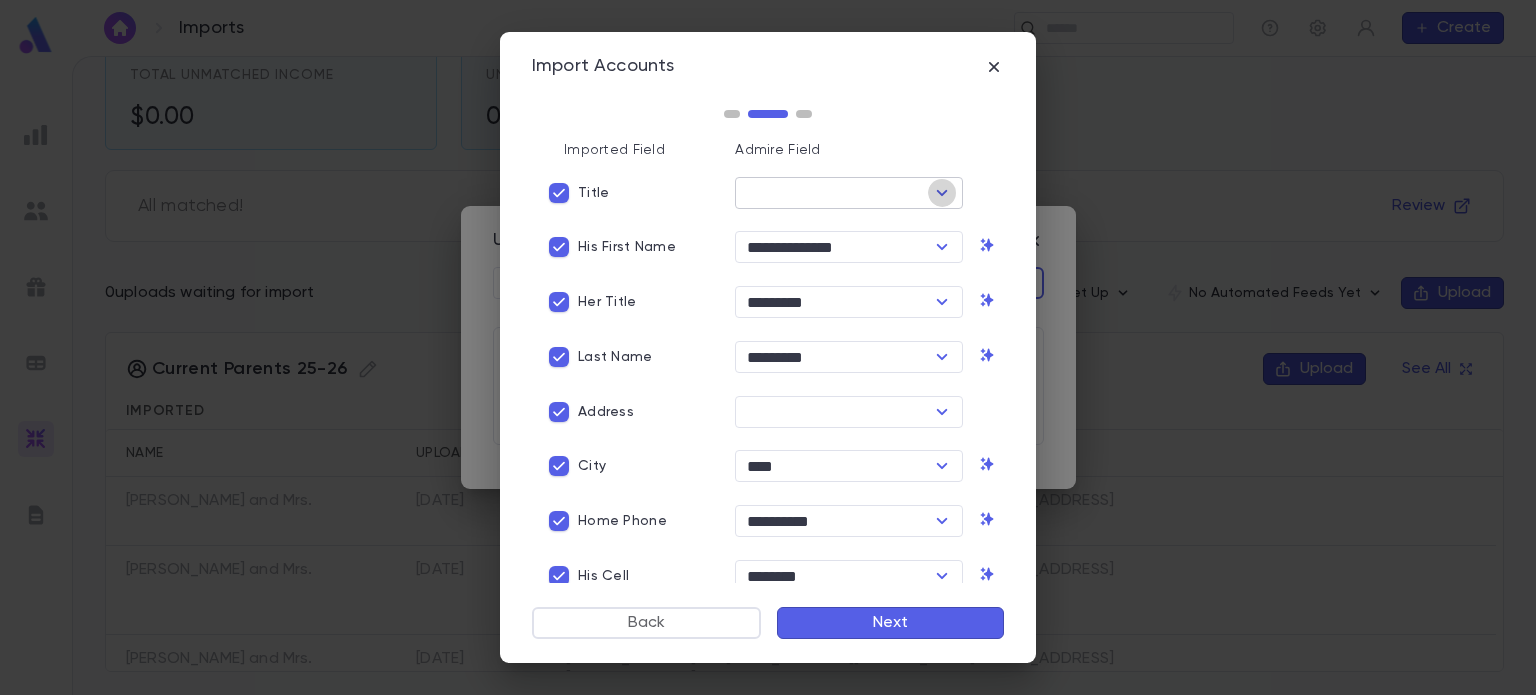 click 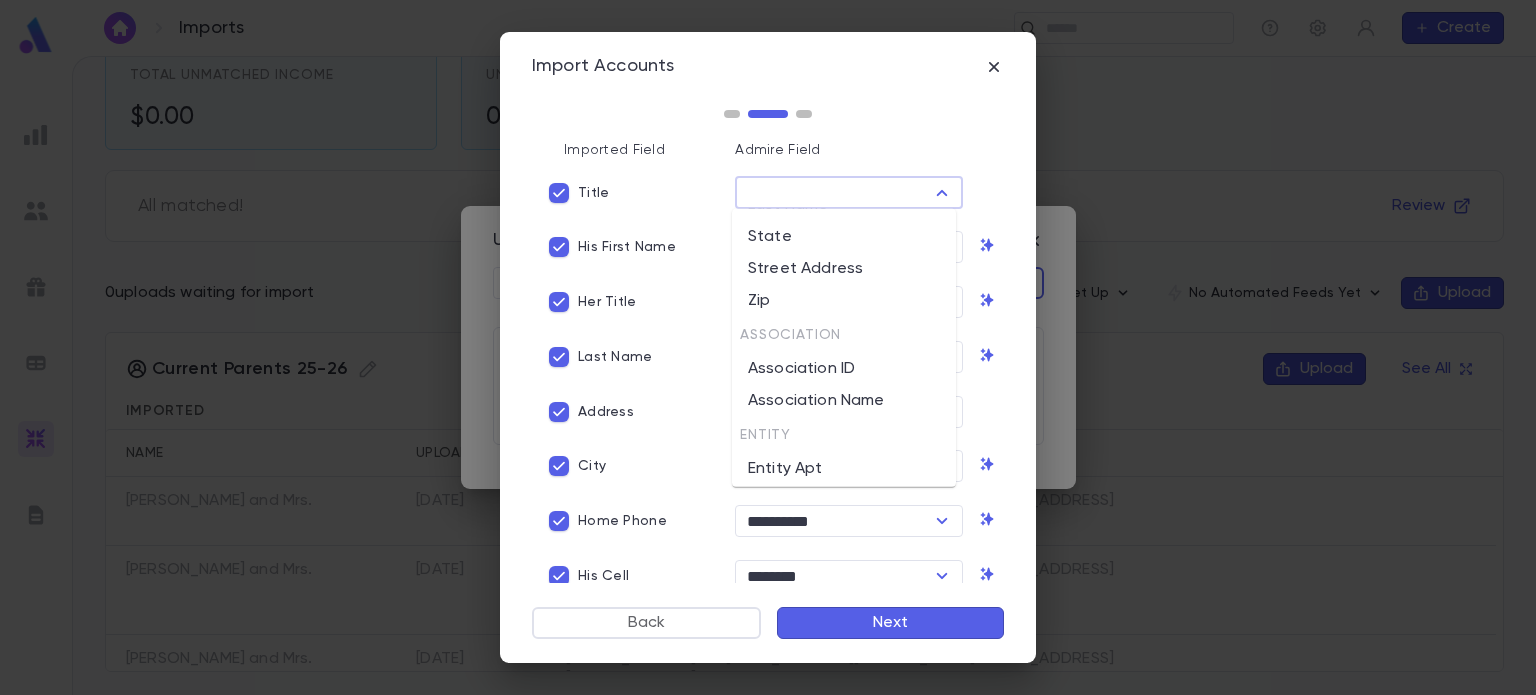 scroll, scrollTop: 236, scrollLeft: 0, axis: vertical 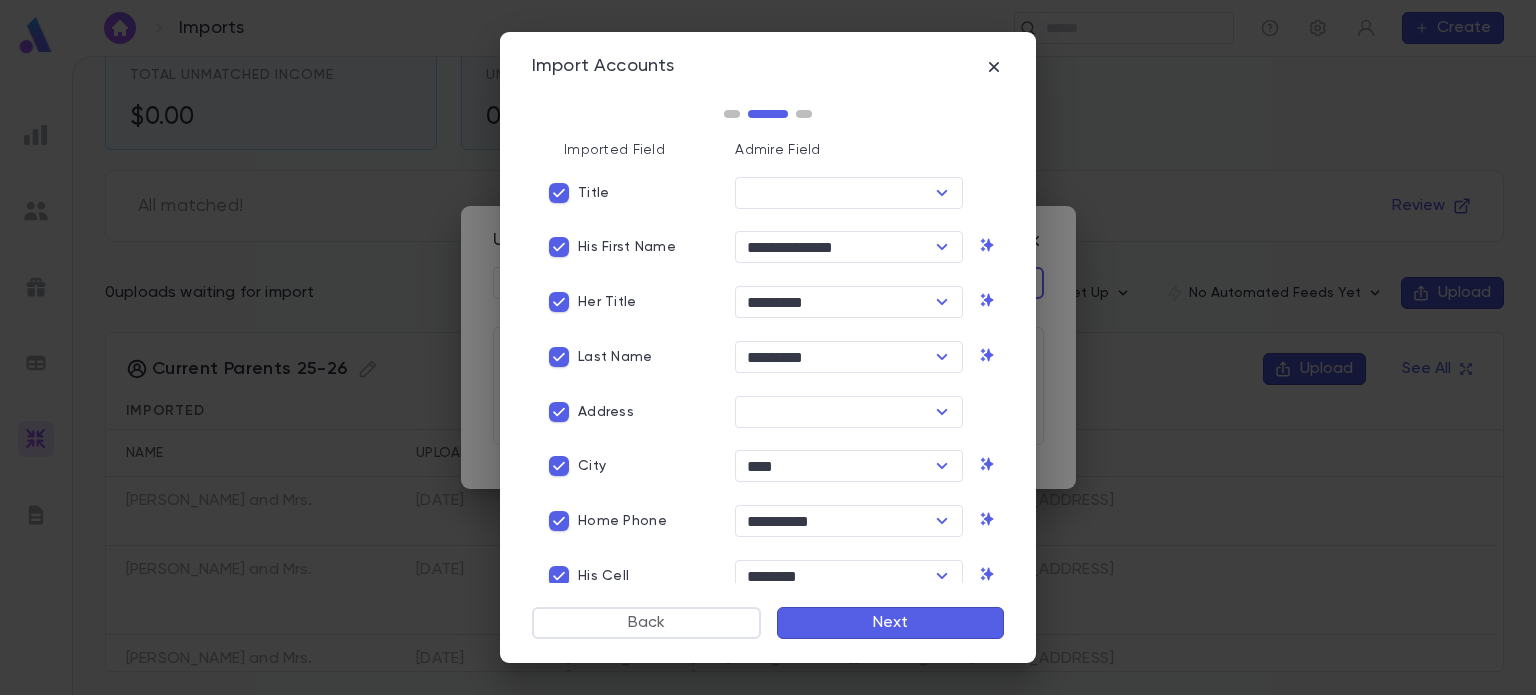 click on "Import Accounts" at bounding box center [768, 99] 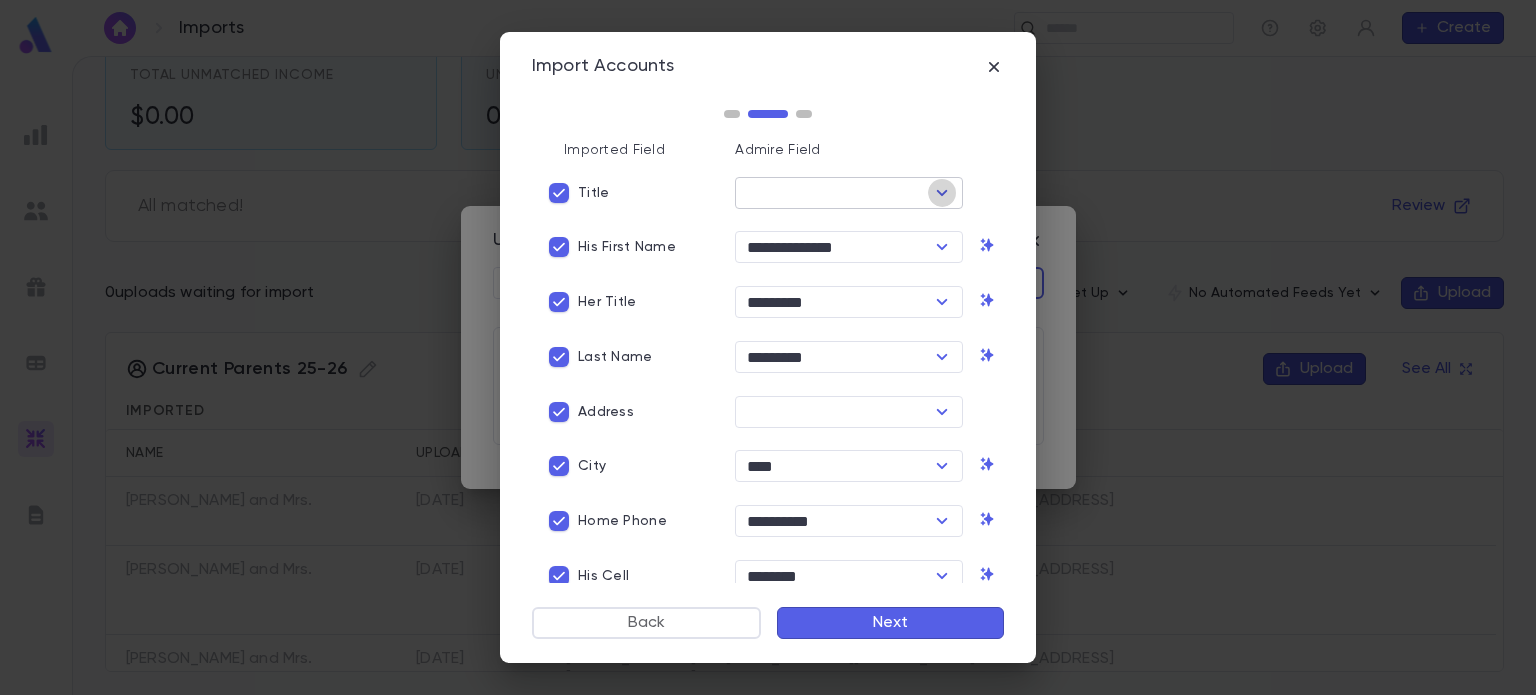 click 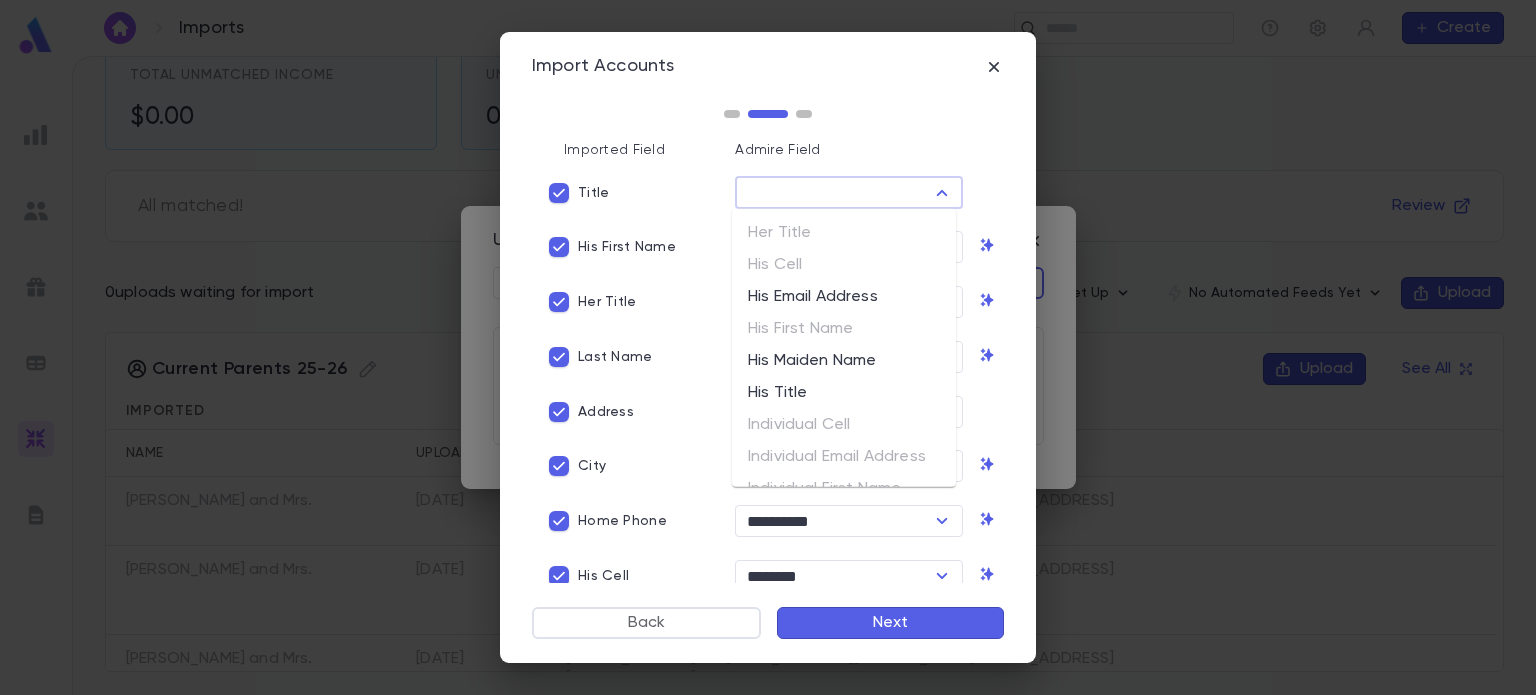scroll, scrollTop: 915, scrollLeft: 0, axis: vertical 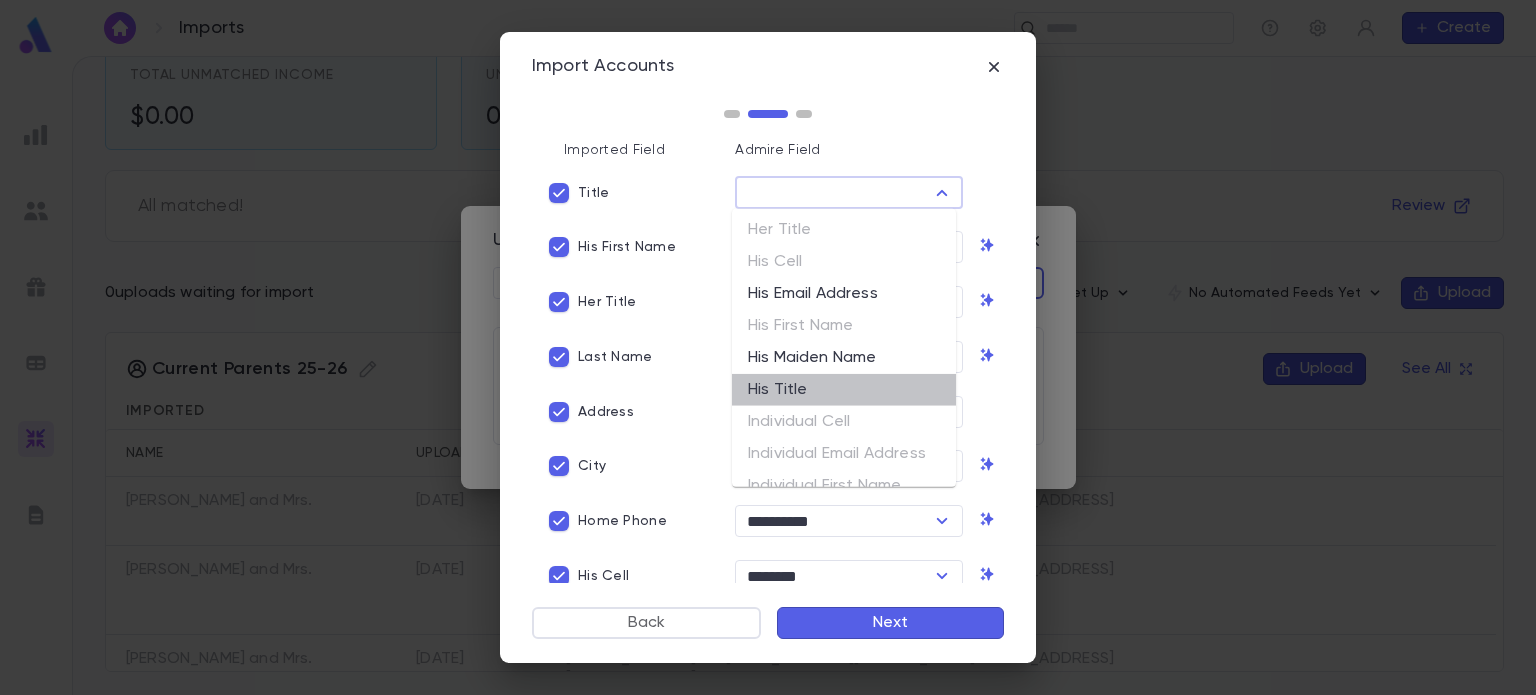 click on "His Title" at bounding box center [844, 390] 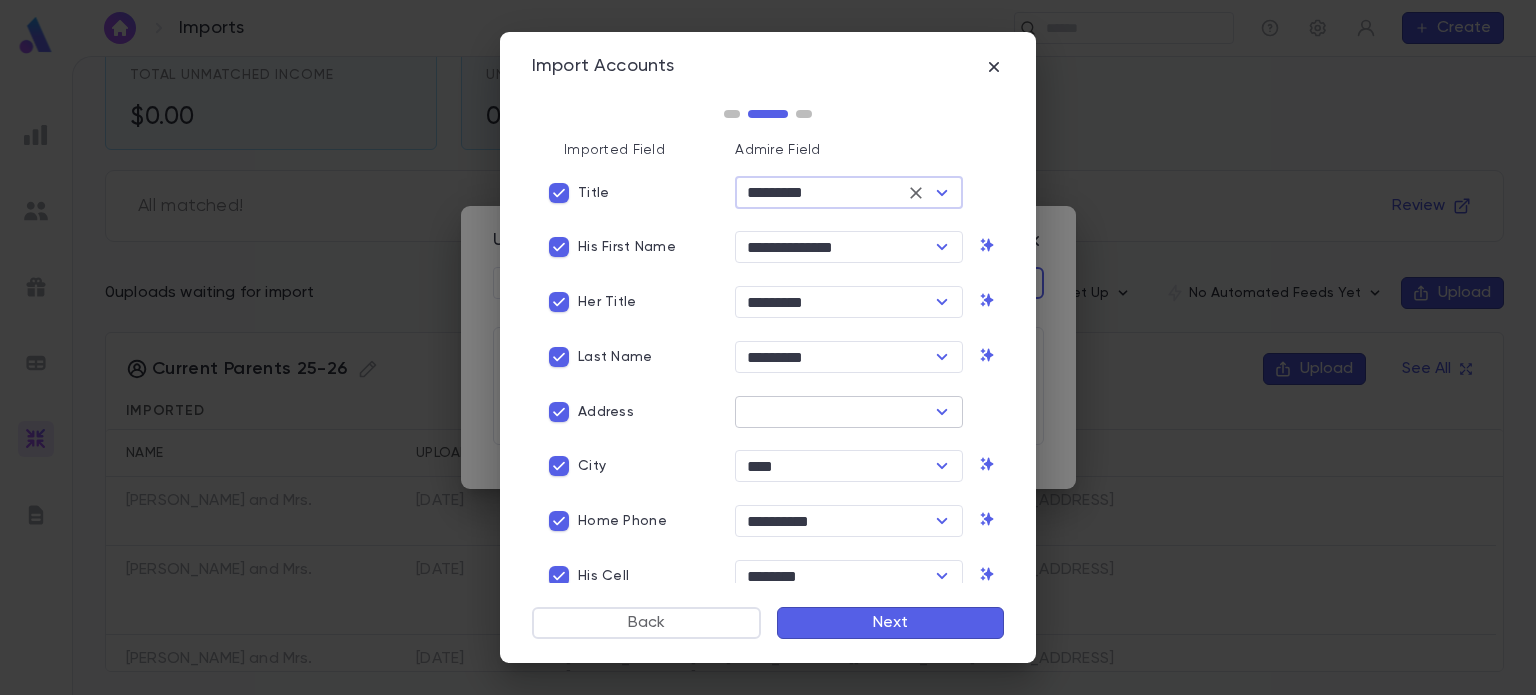 click 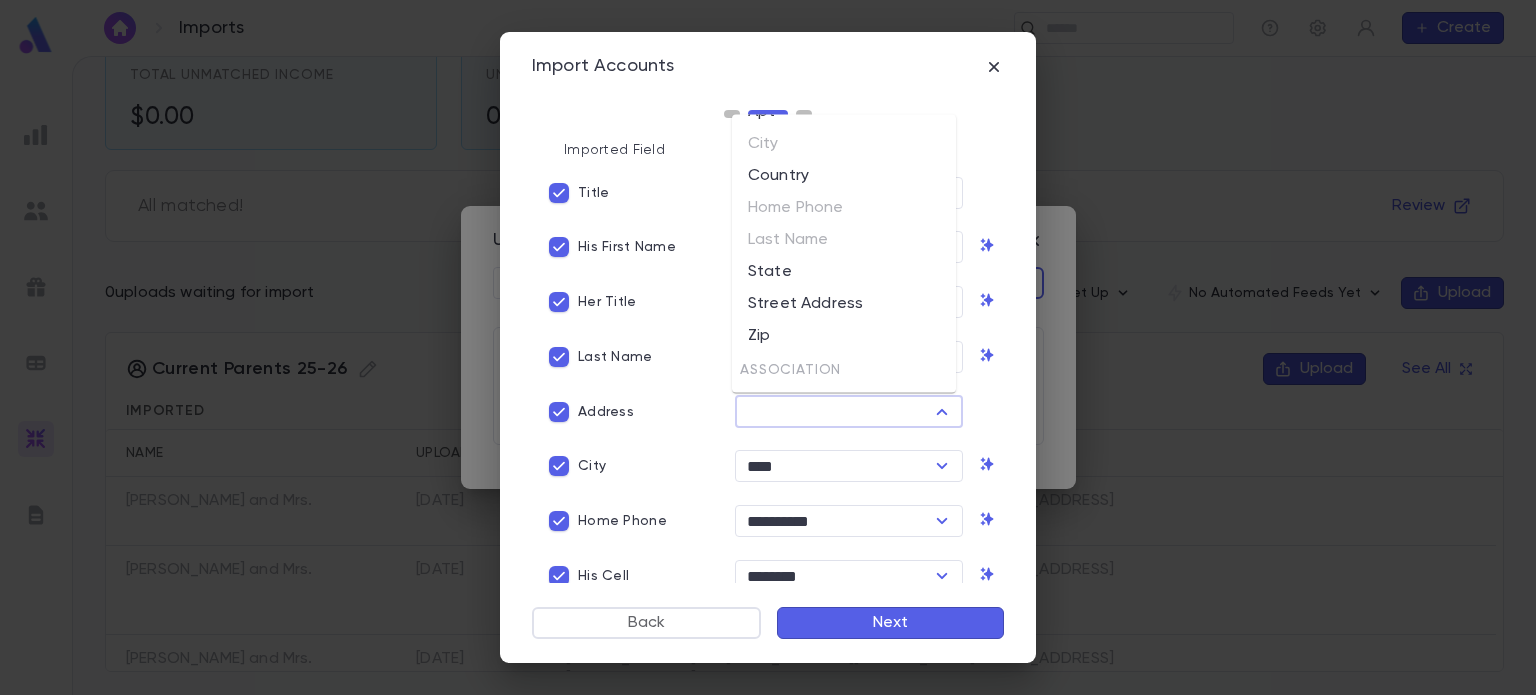 scroll, scrollTop: 102, scrollLeft: 0, axis: vertical 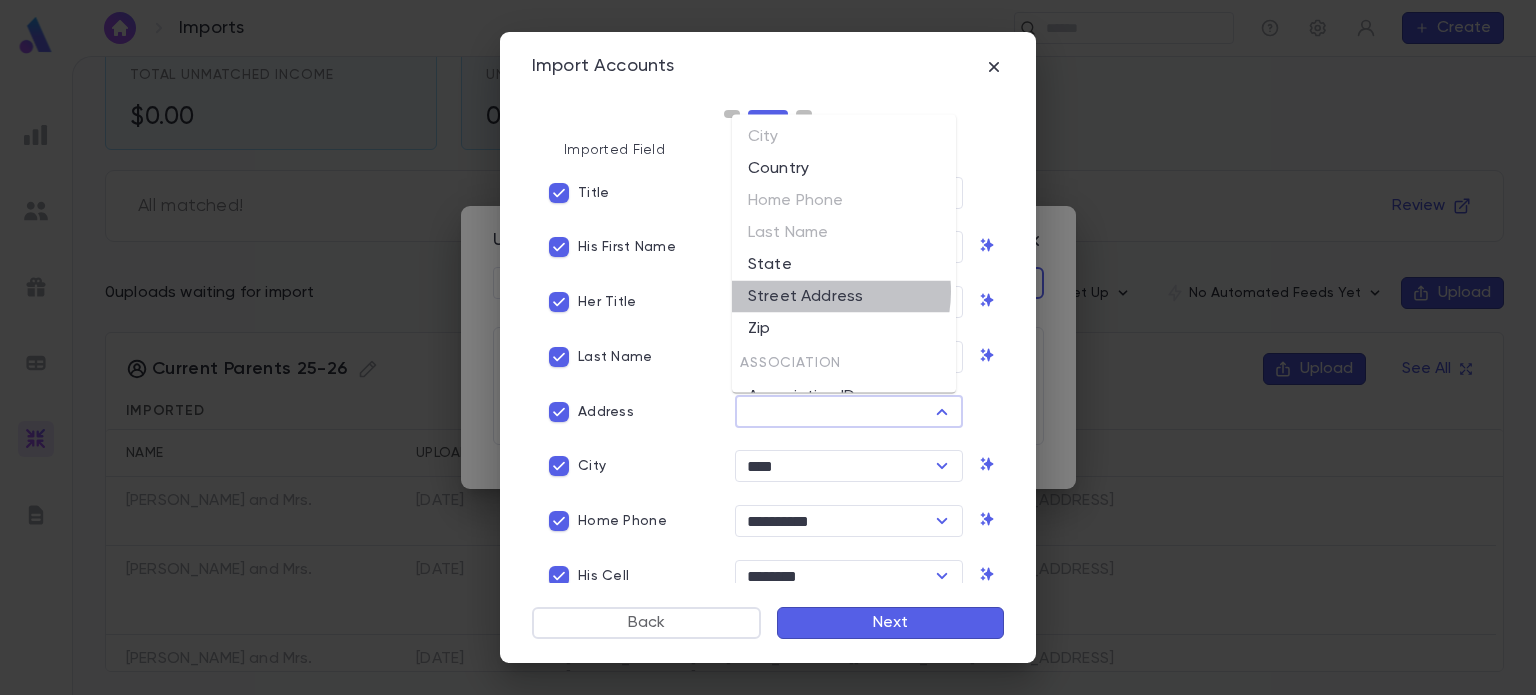 click on "Street Address" at bounding box center (844, 297) 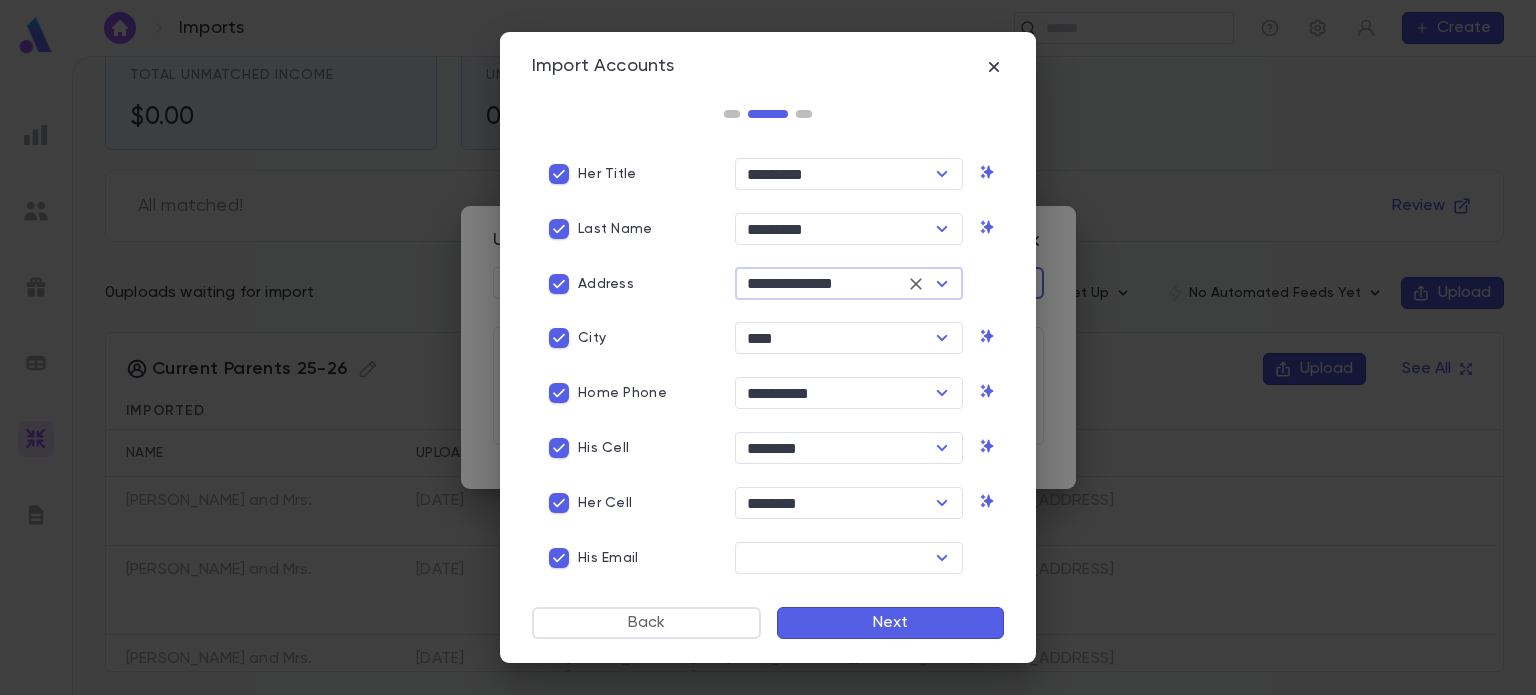 scroll, scrollTop: 168, scrollLeft: 0, axis: vertical 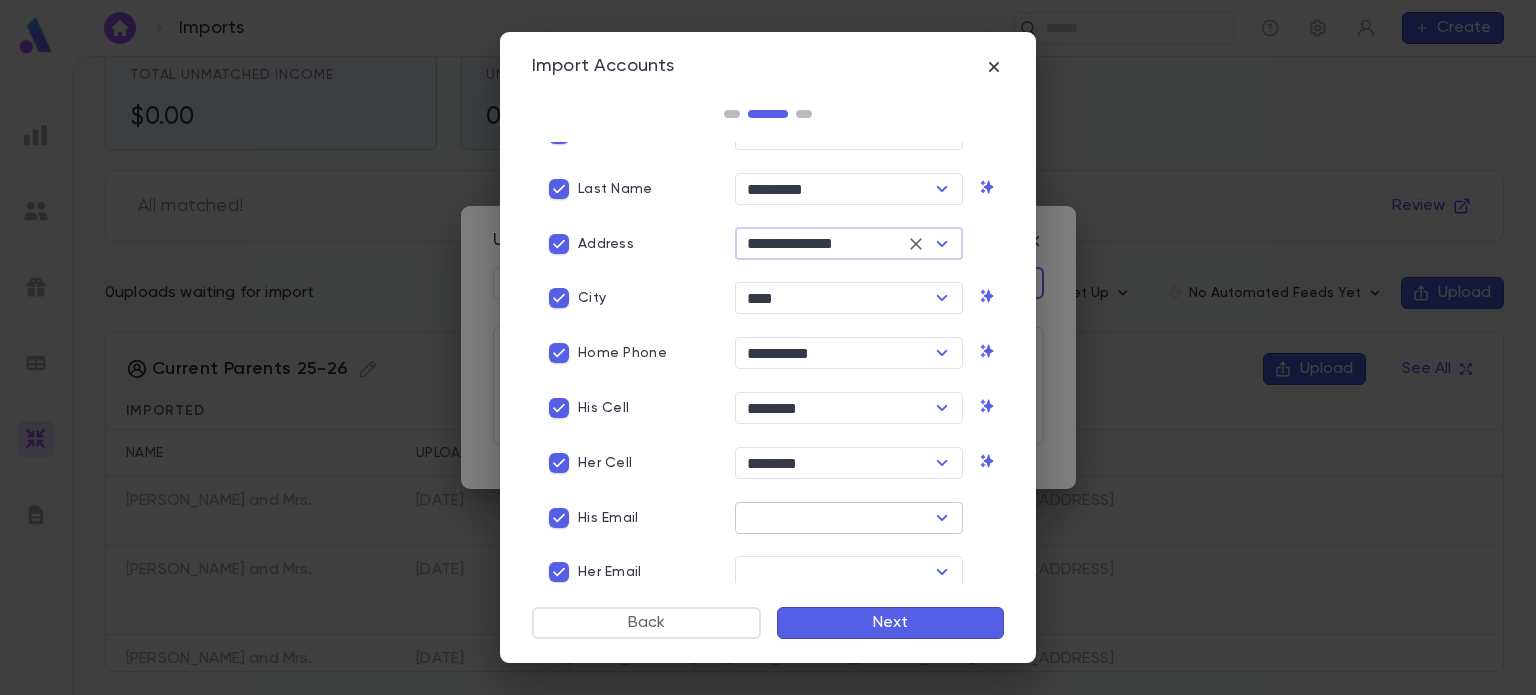 click 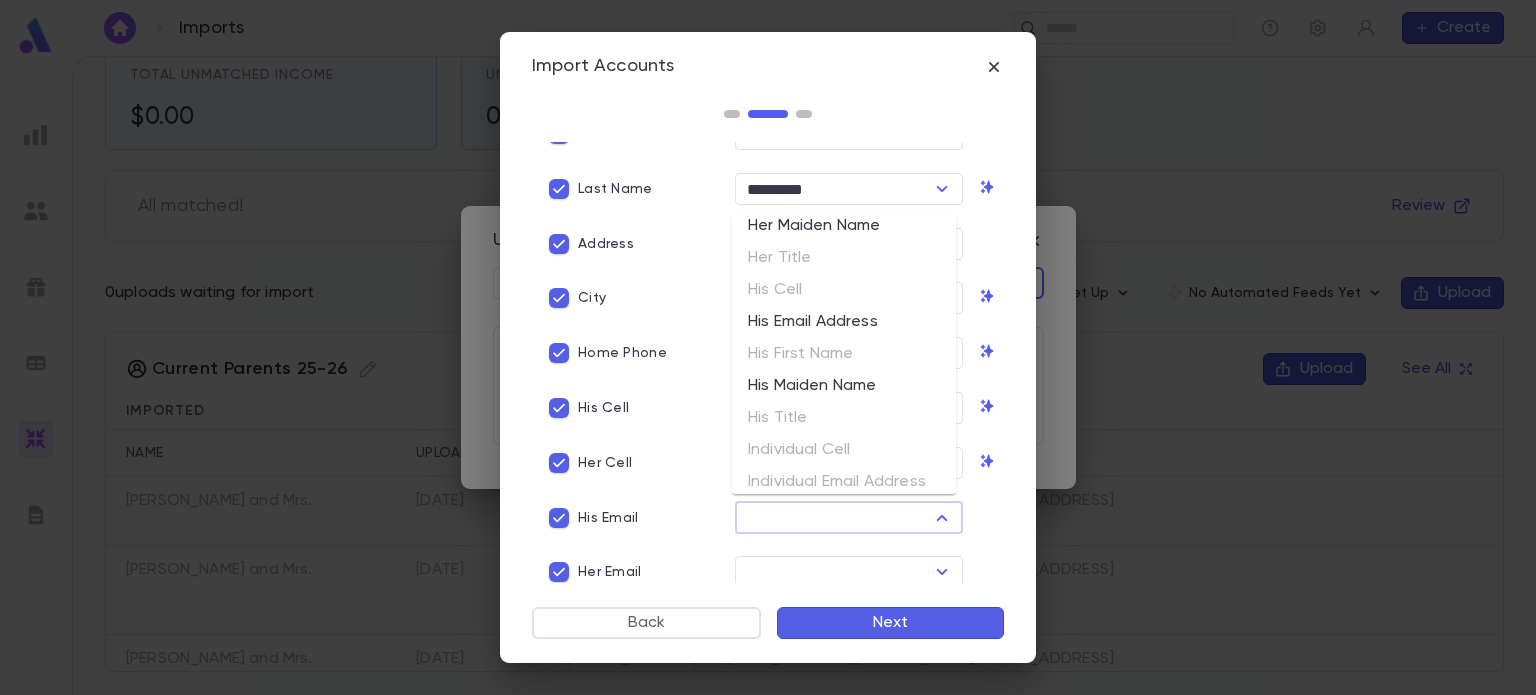 scroll, scrollTop: 898, scrollLeft: 0, axis: vertical 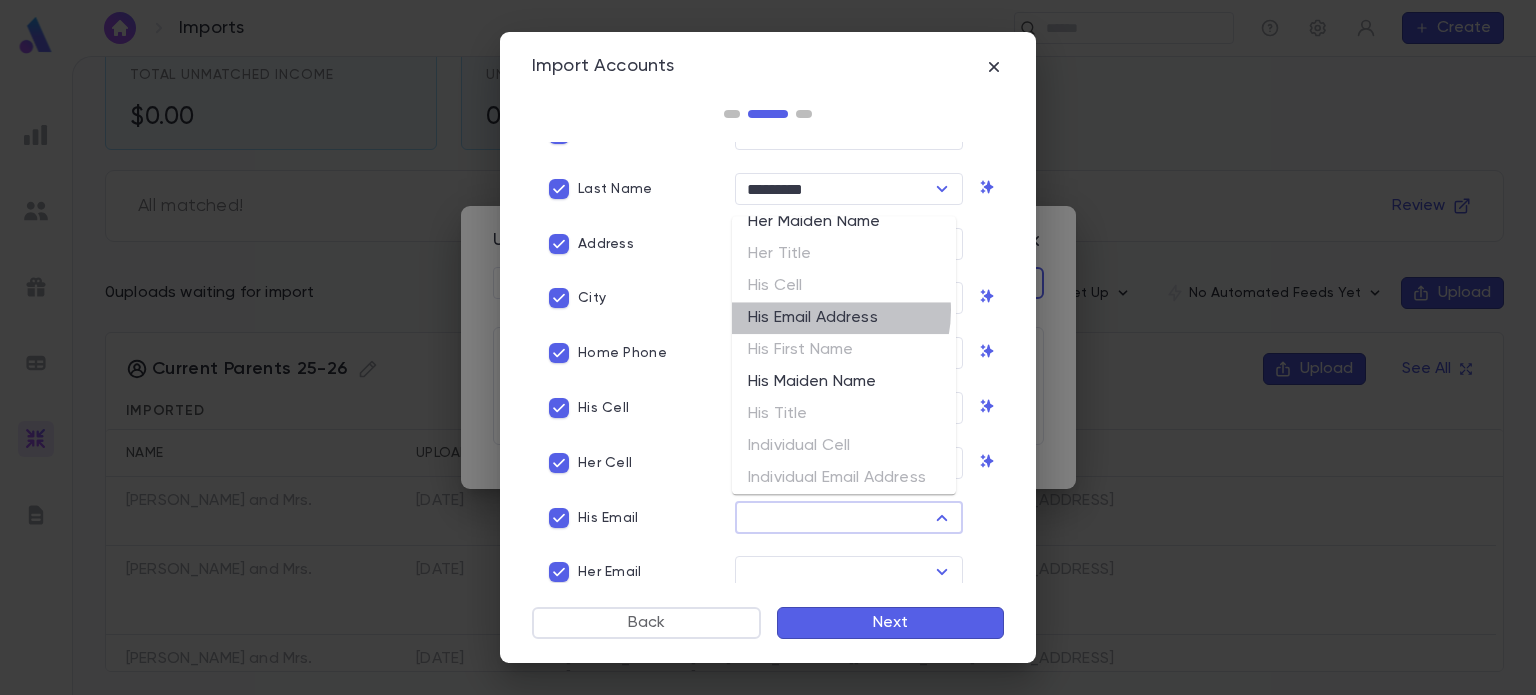click on "His Email Address" at bounding box center [844, 318] 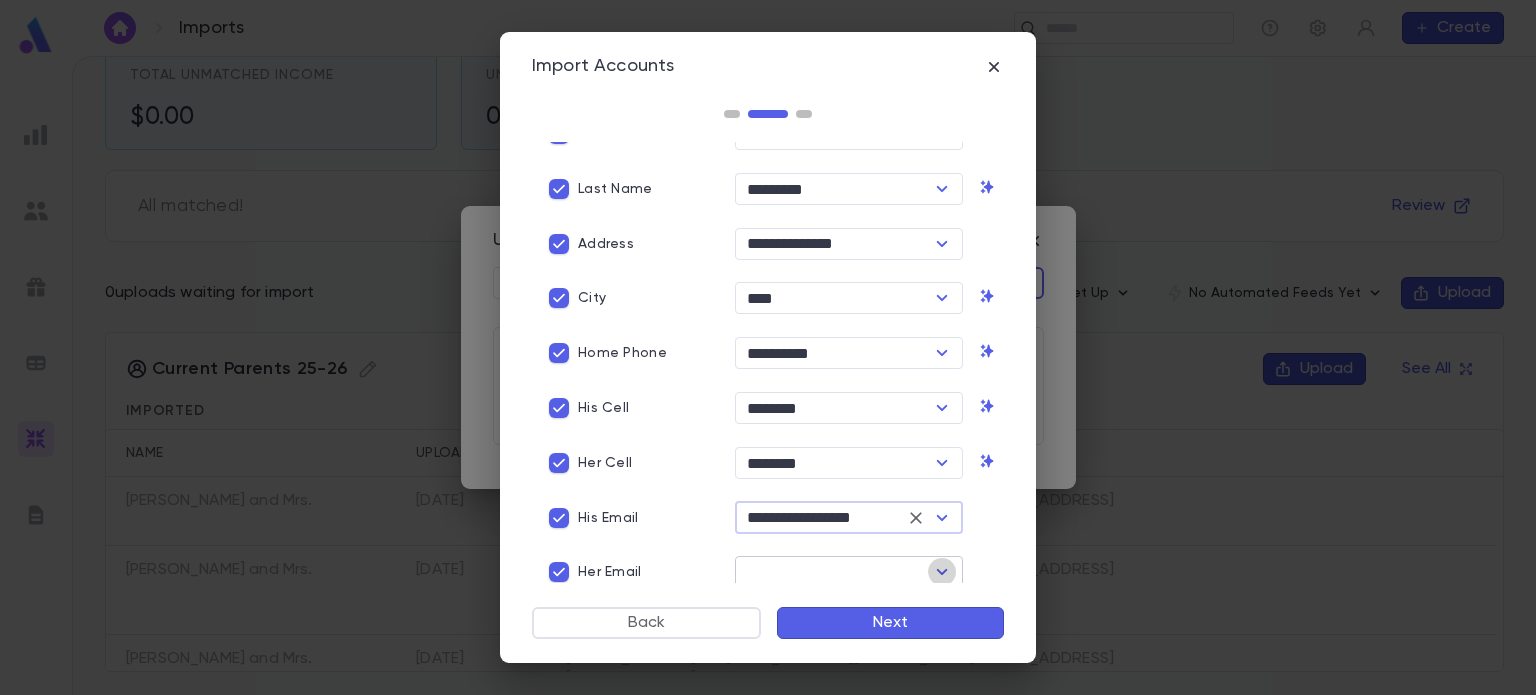 click 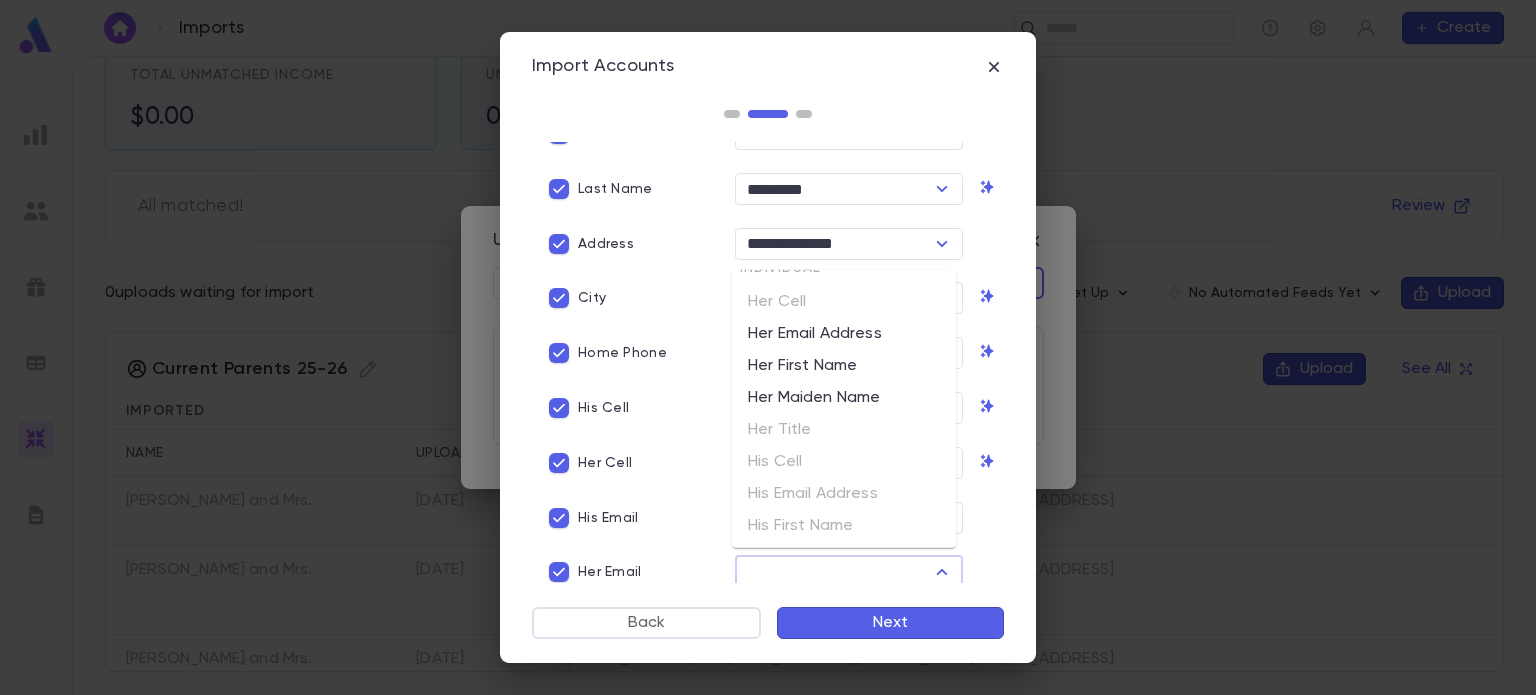 scroll, scrollTop: 772, scrollLeft: 0, axis: vertical 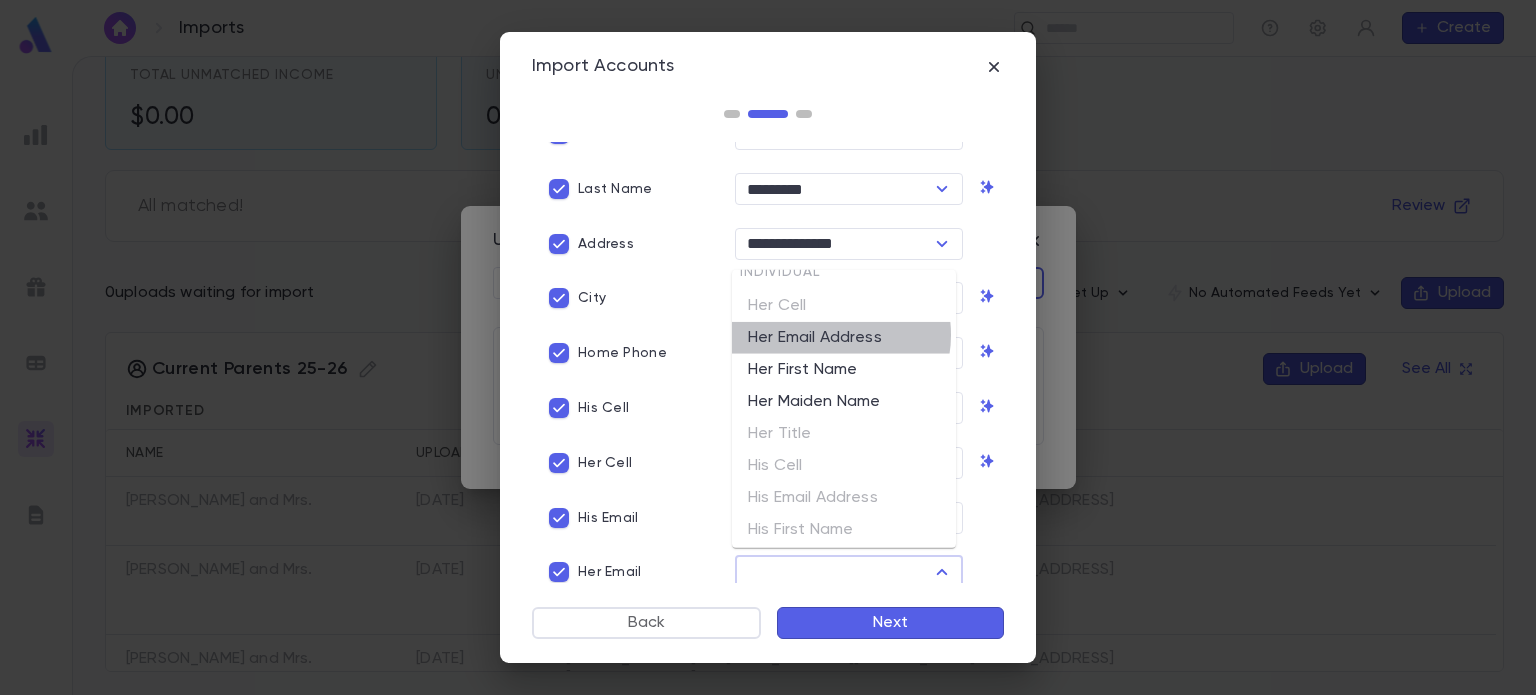 click on "Her Email Address" at bounding box center (844, 338) 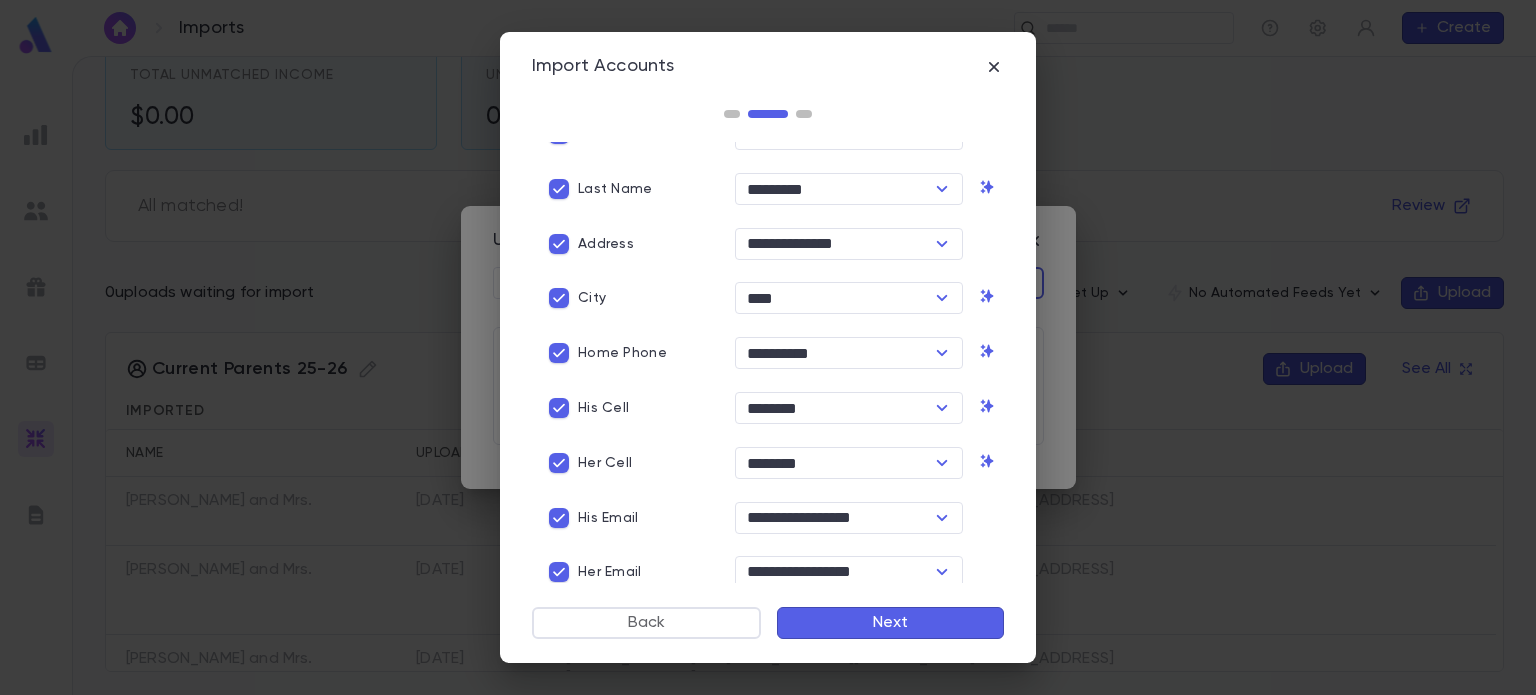 click on "Next" at bounding box center (890, 623) 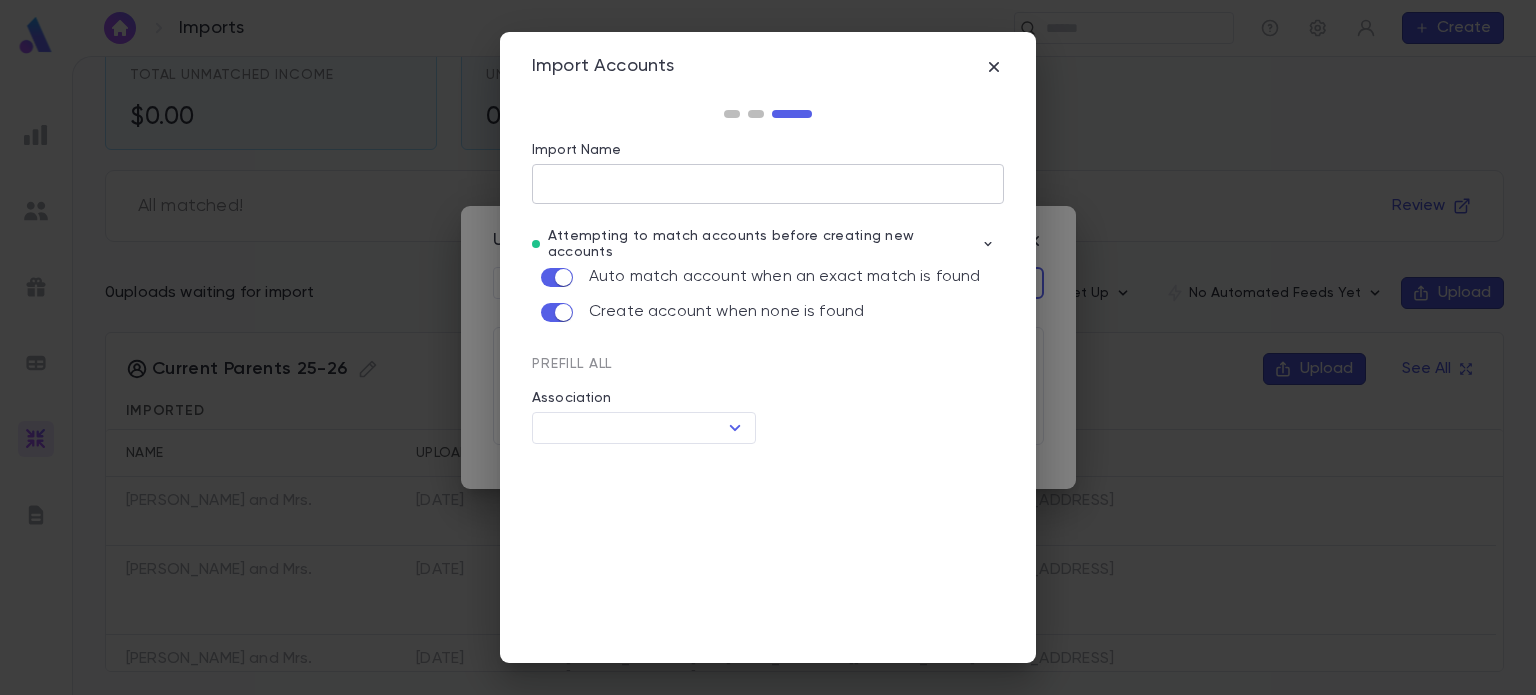 click on "Import Name" at bounding box center [768, 183] 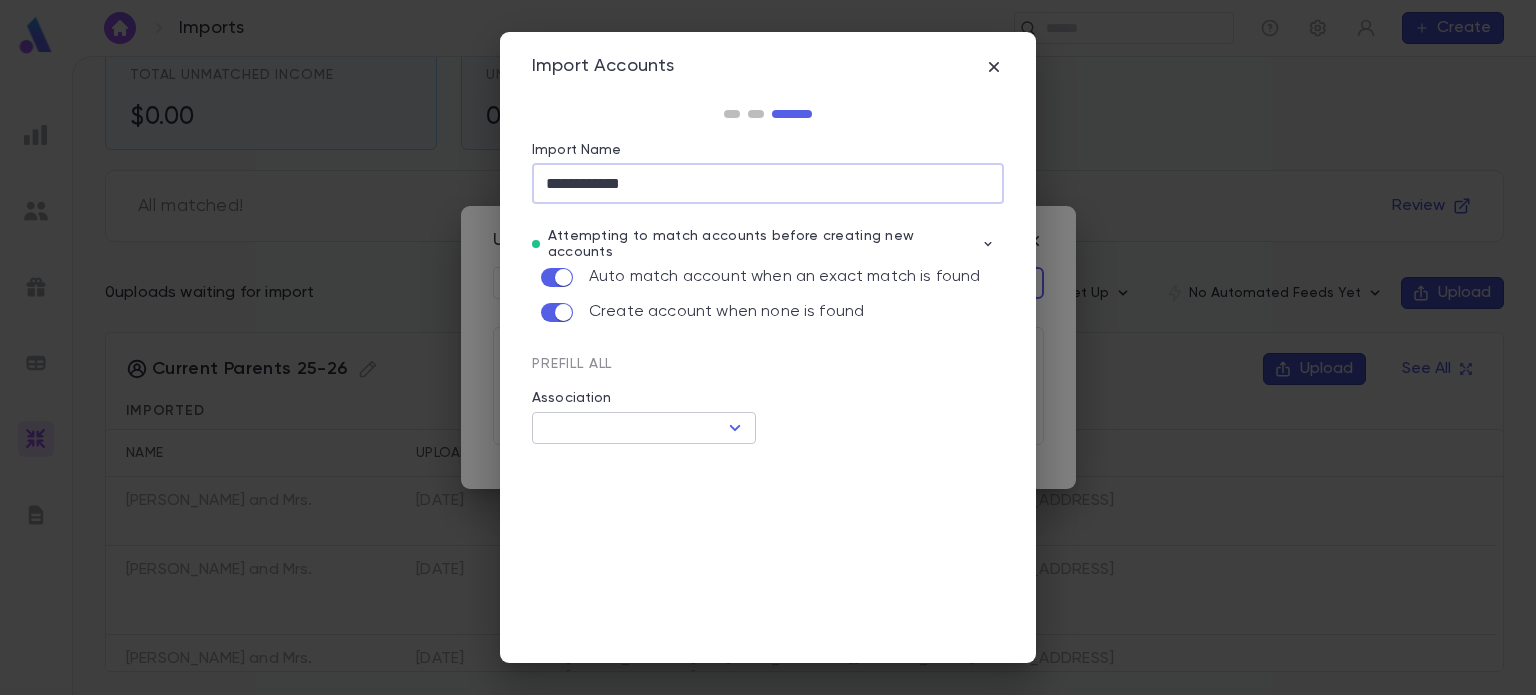 click 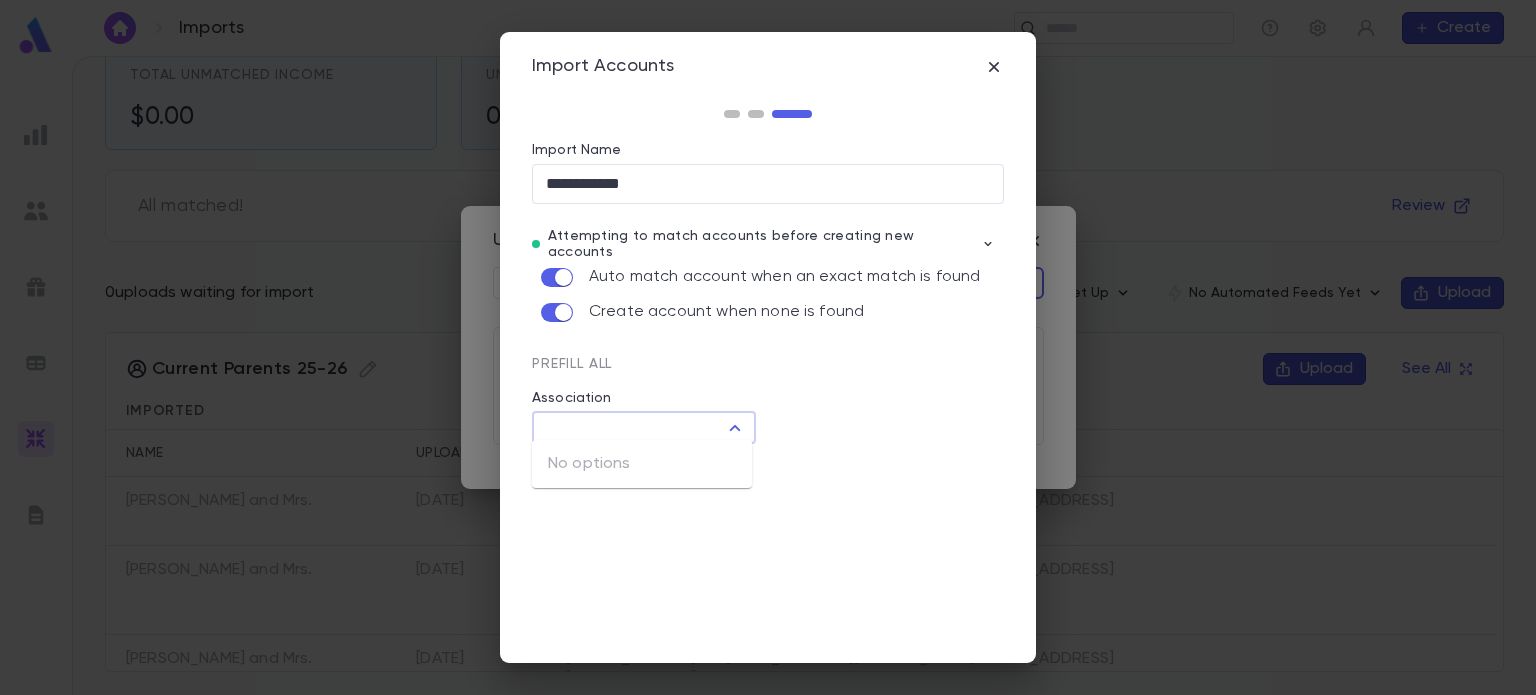 click on "Create account when none is found" at bounding box center (768, 312) 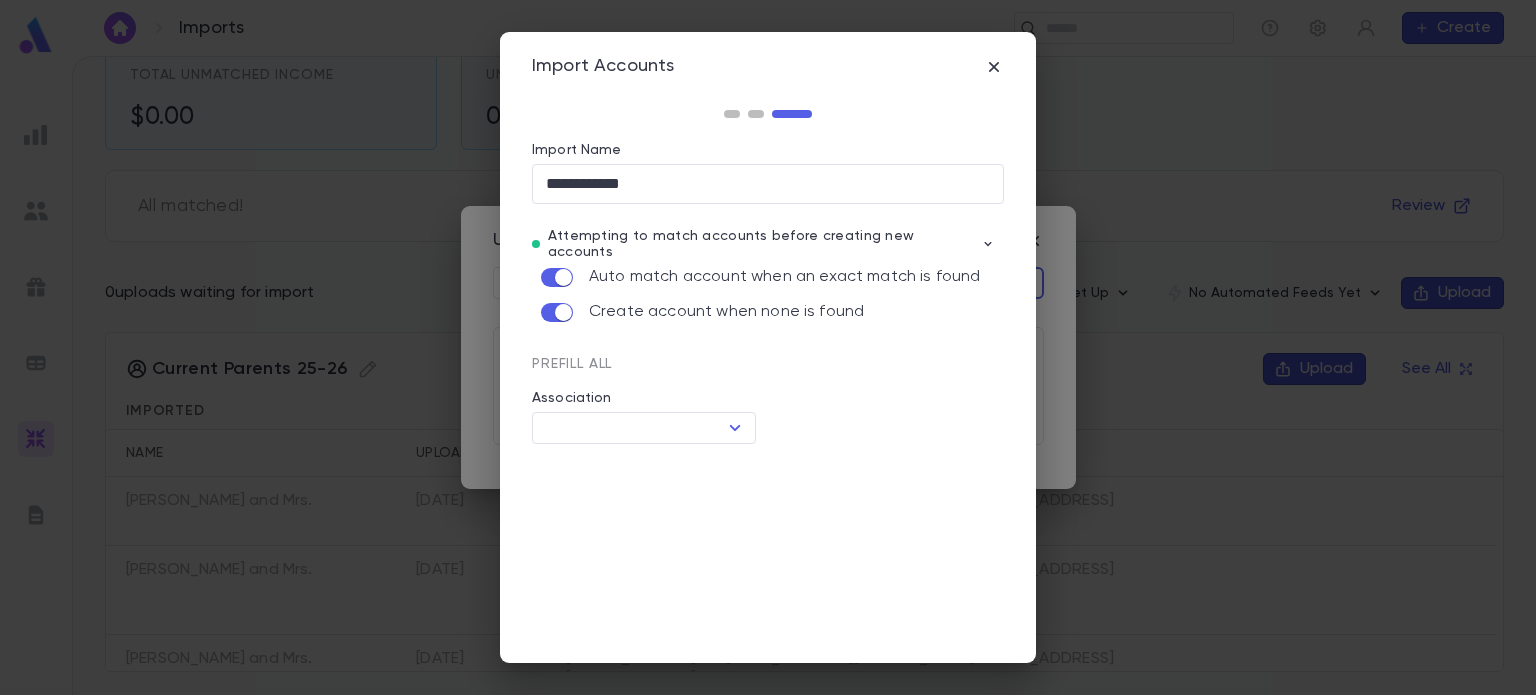 scroll, scrollTop: 103, scrollLeft: 0, axis: vertical 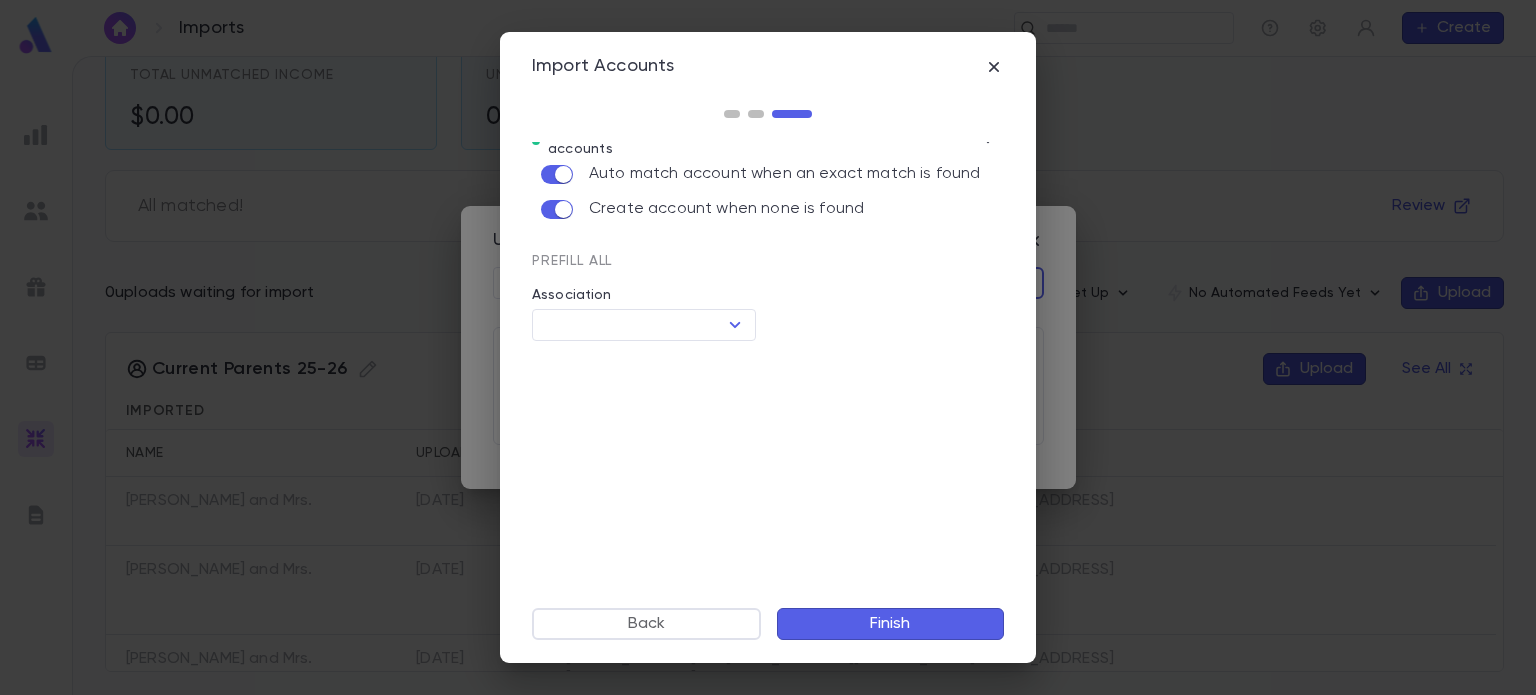 click on "Finish" at bounding box center (890, 624) 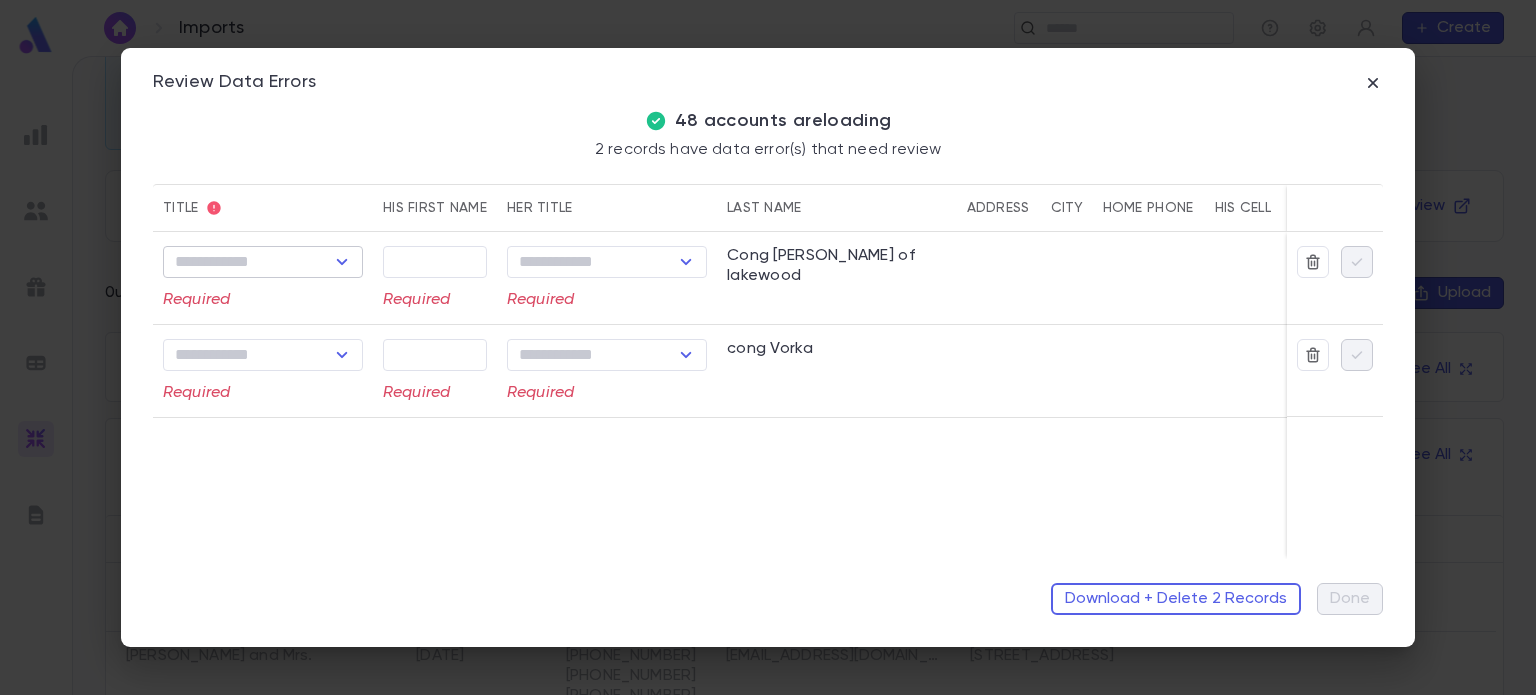 click 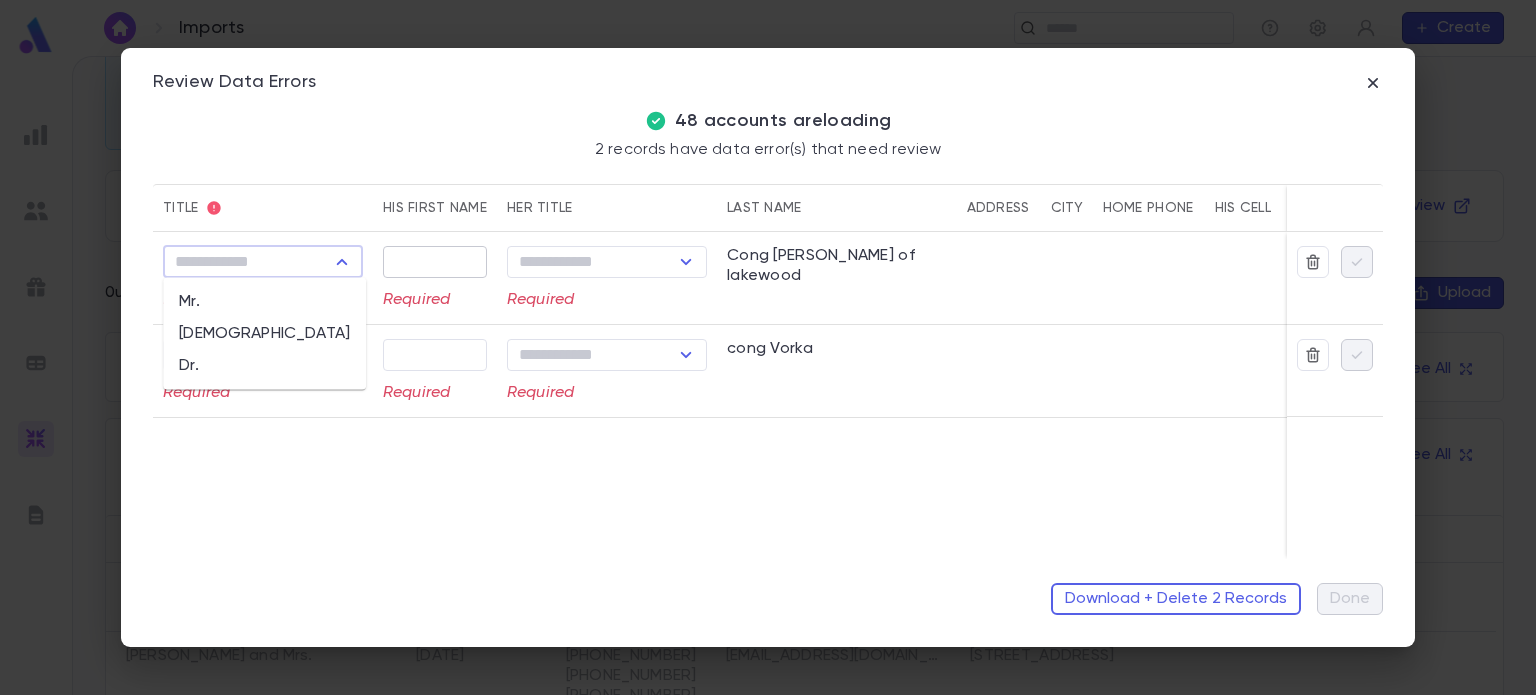 click at bounding box center (435, 261) 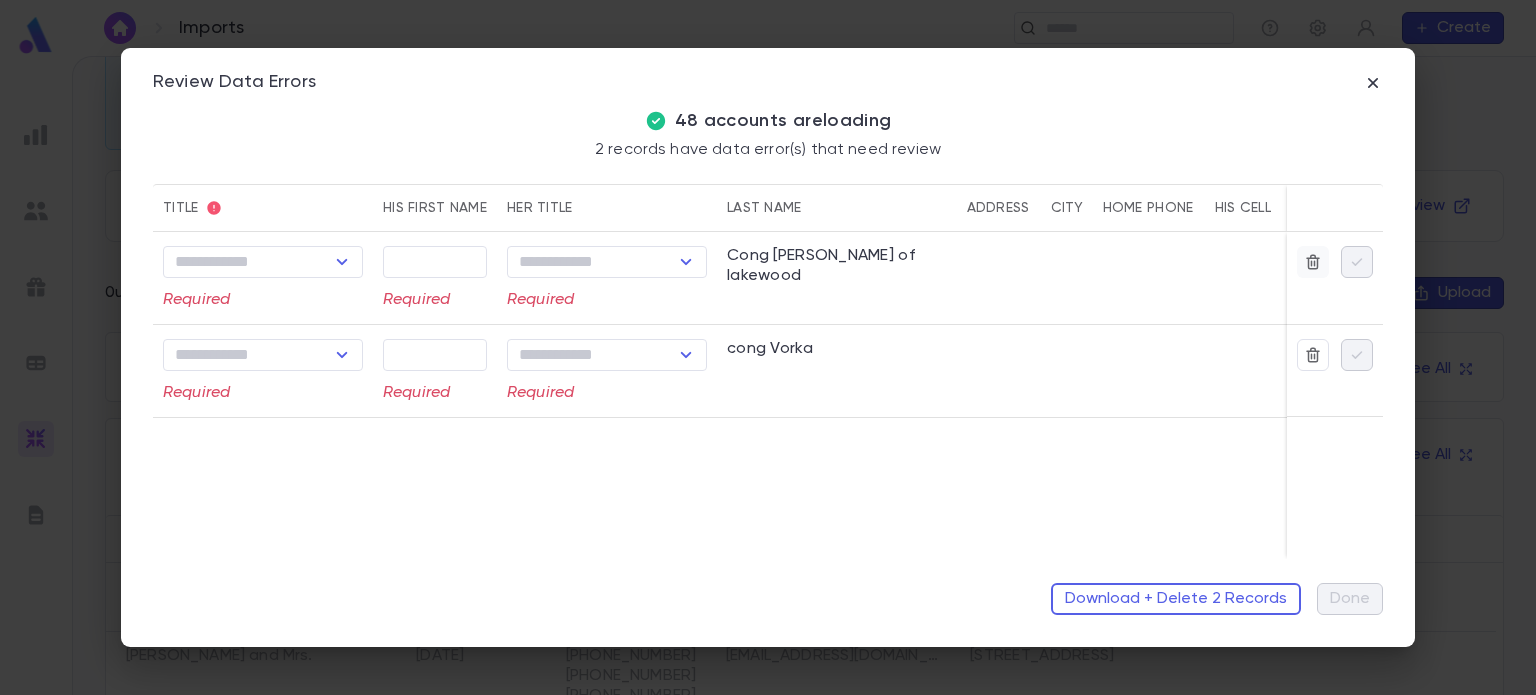 click 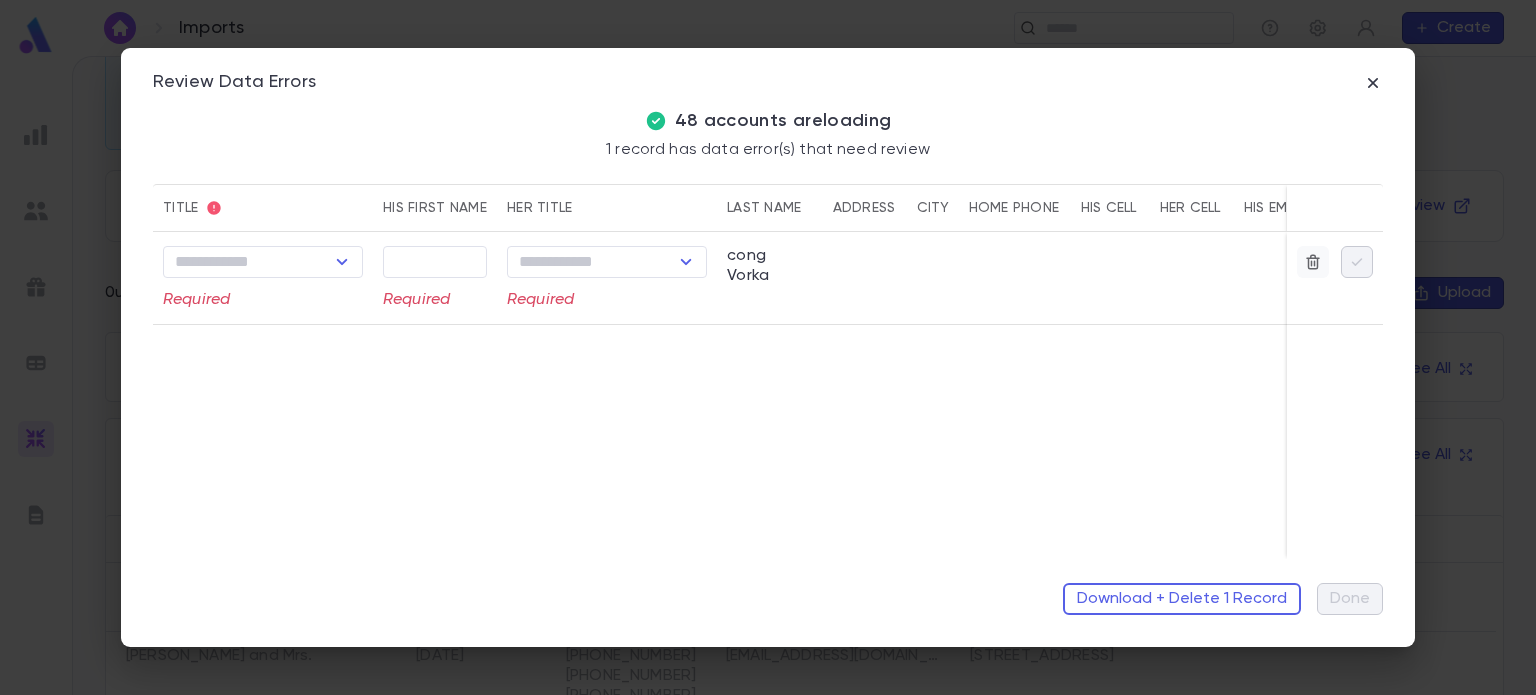 click 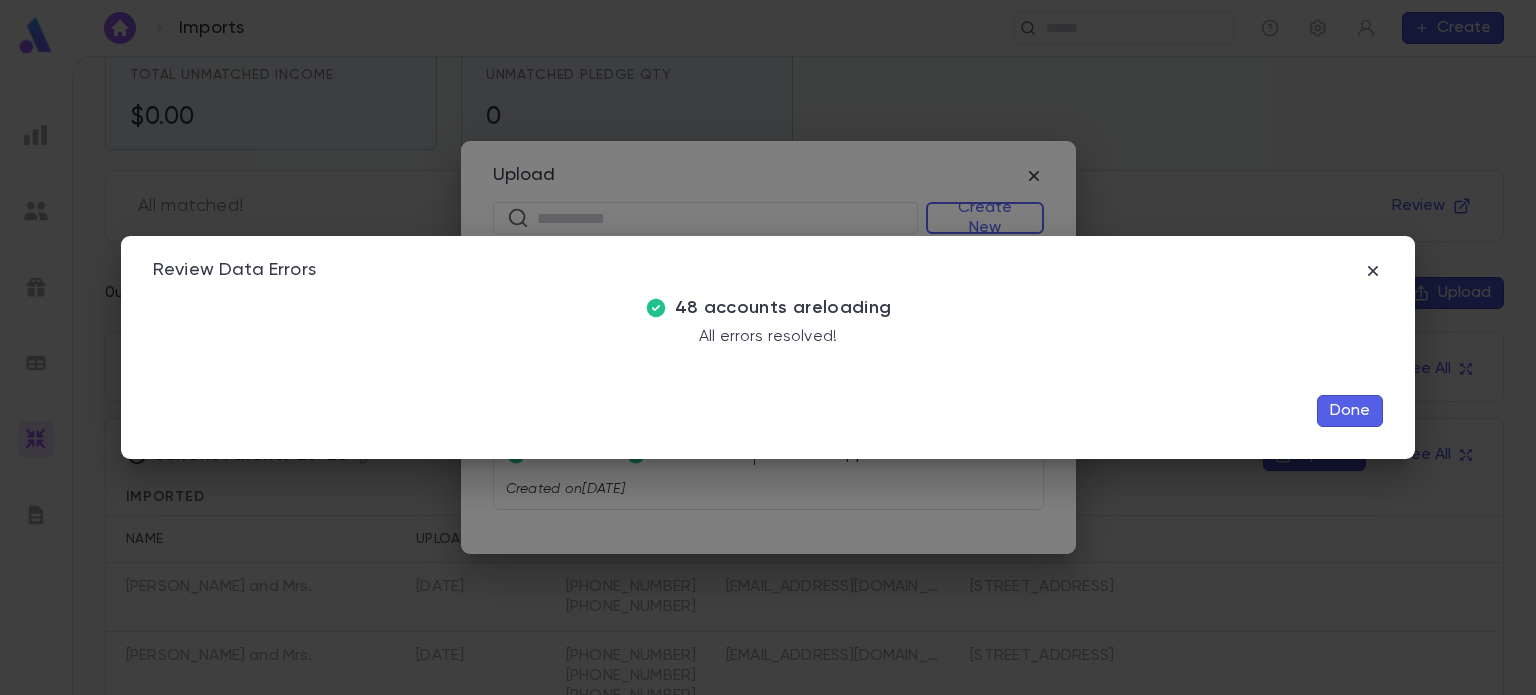 click on "Done" at bounding box center [1350, 411] 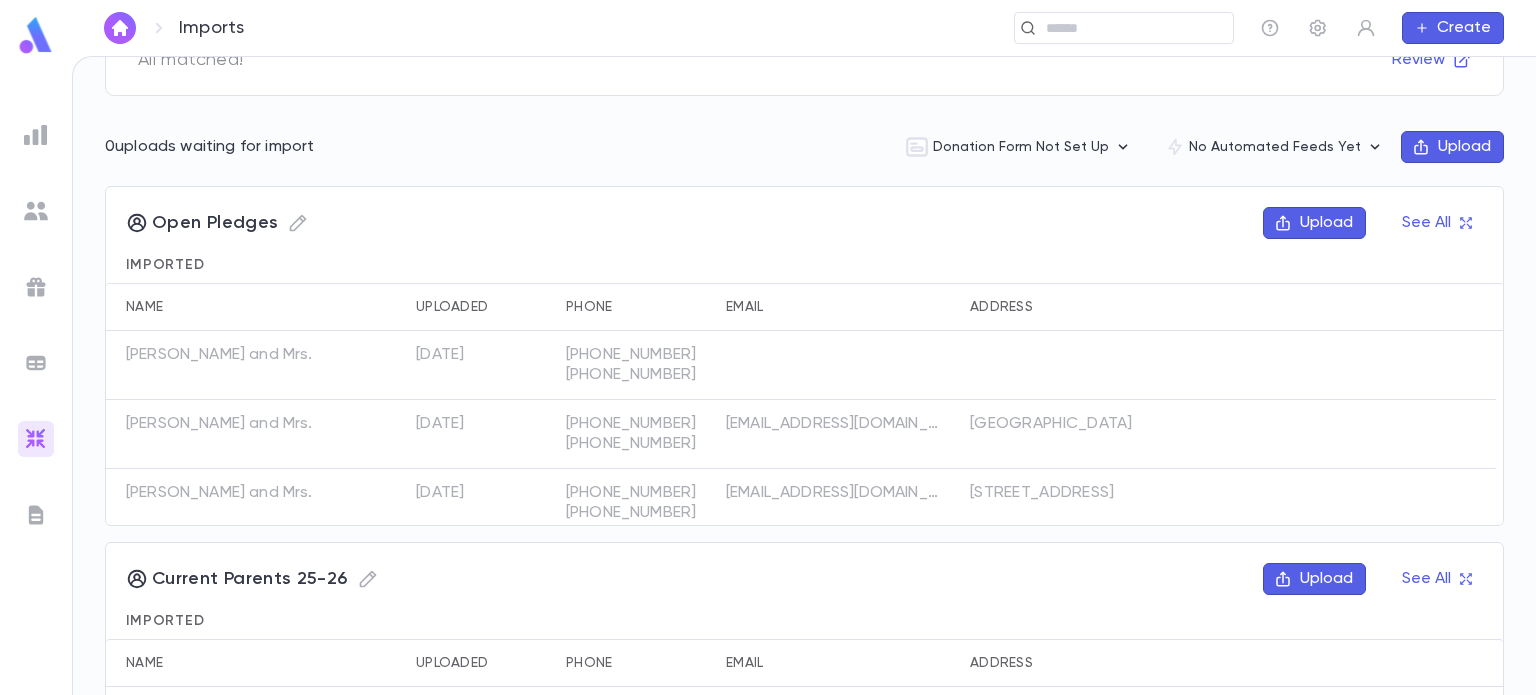 scroll, scrollTop: 269, scrollLeft: 0, axis: vertical 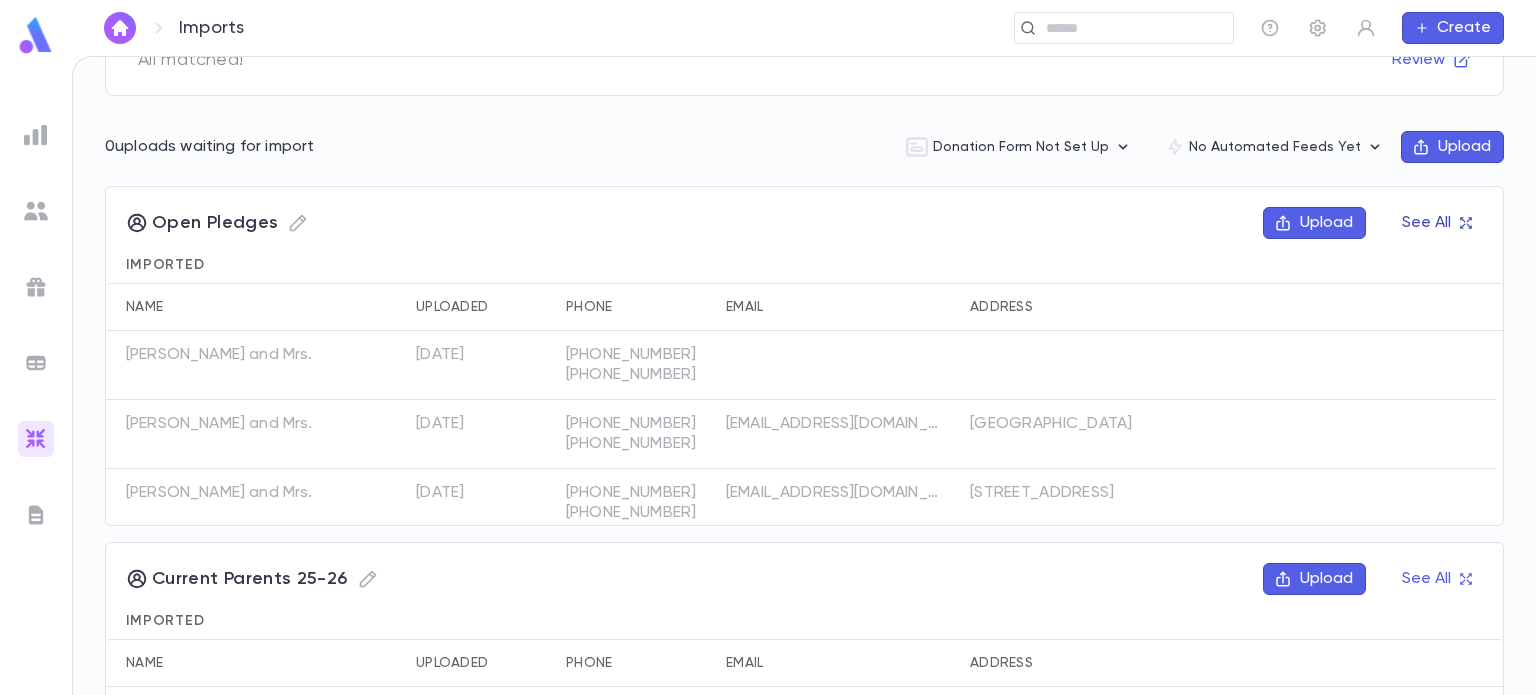 click on "See All" at bounding box center (1436, 223) 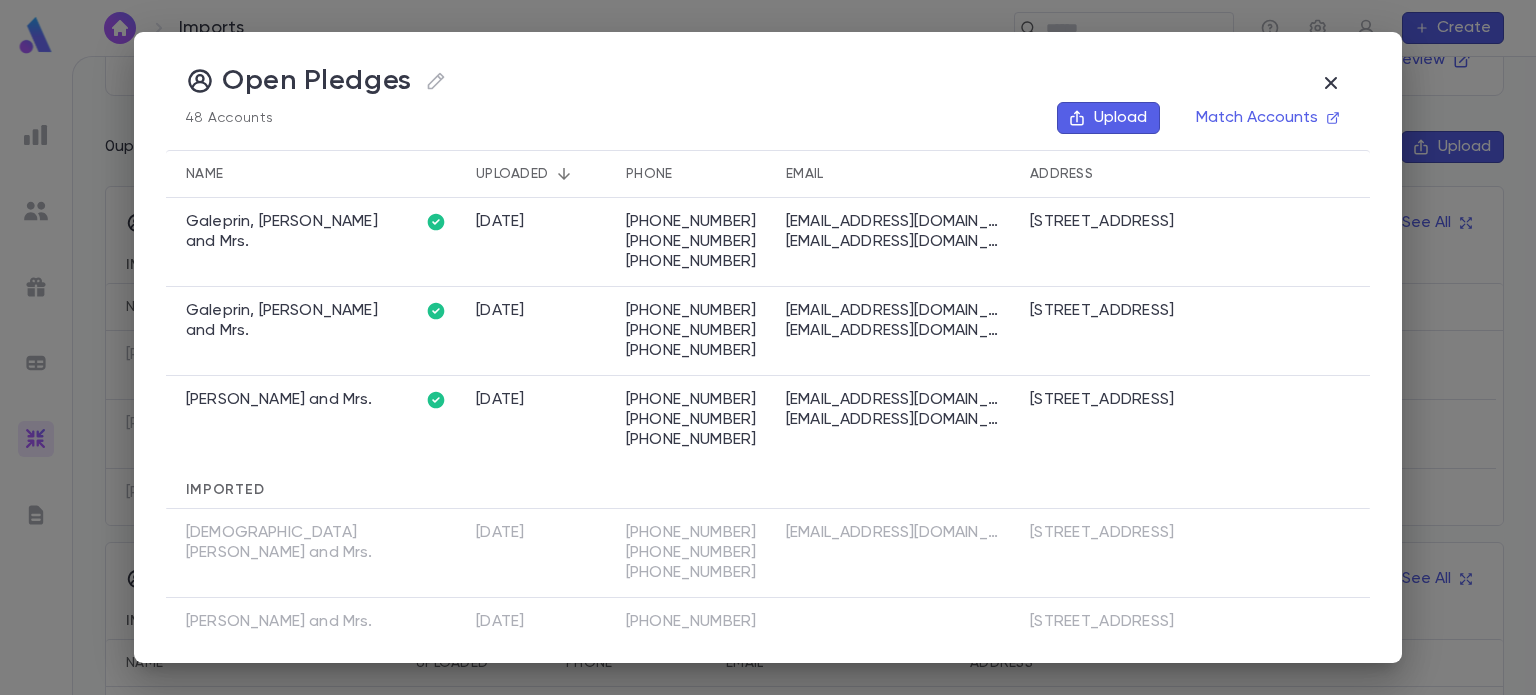 scroll, scrollTop: 0, scrollLeft: 0, axis: both 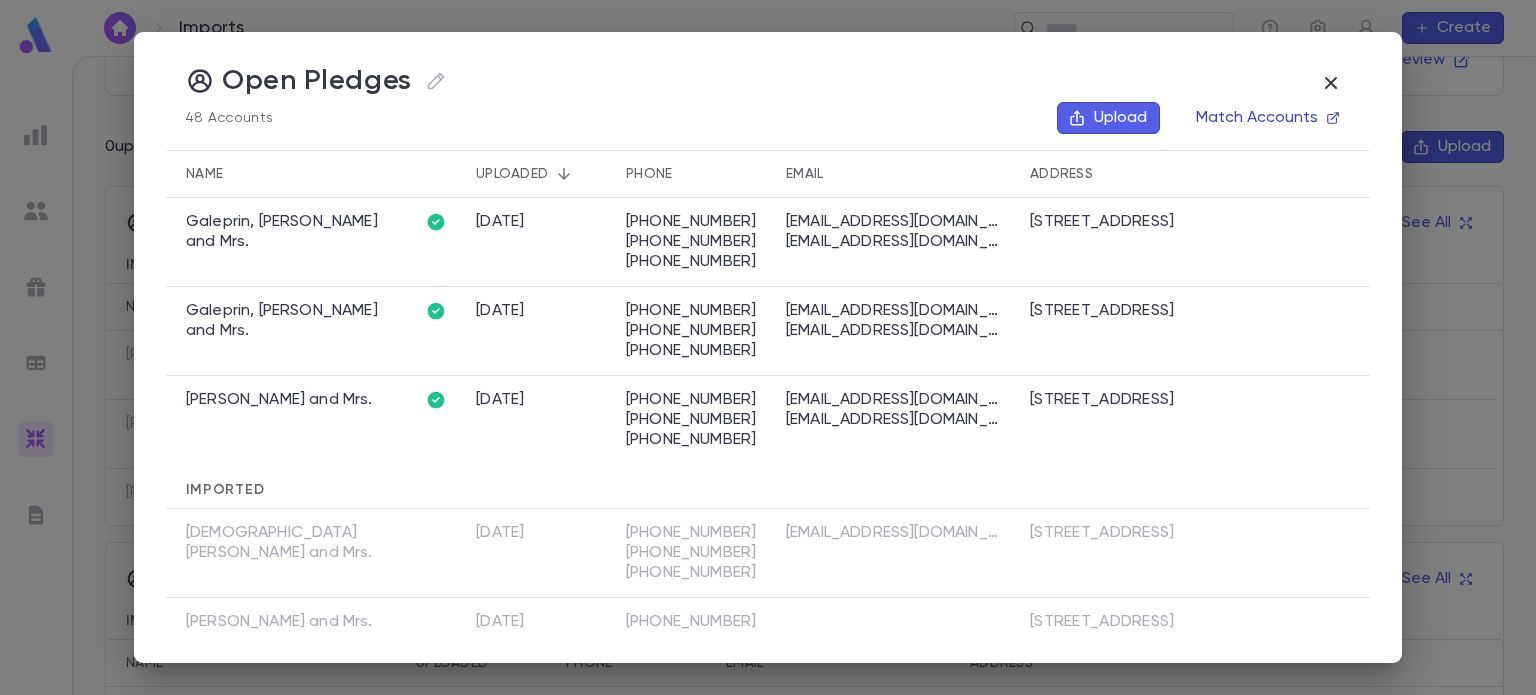 click on "Match Accounts" at bounding box center [1267, 118] 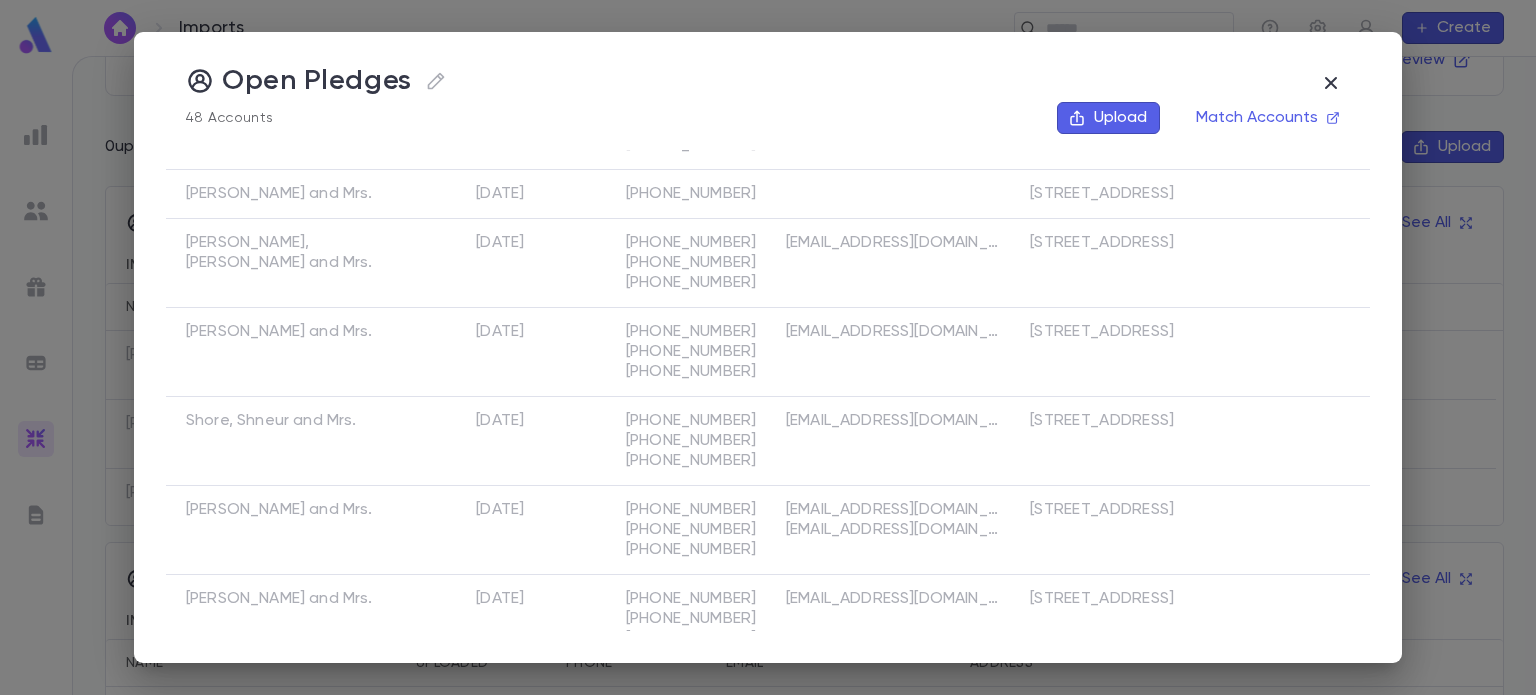 scroll, scrollTop: 0, scrollLeft: 0, axis: both 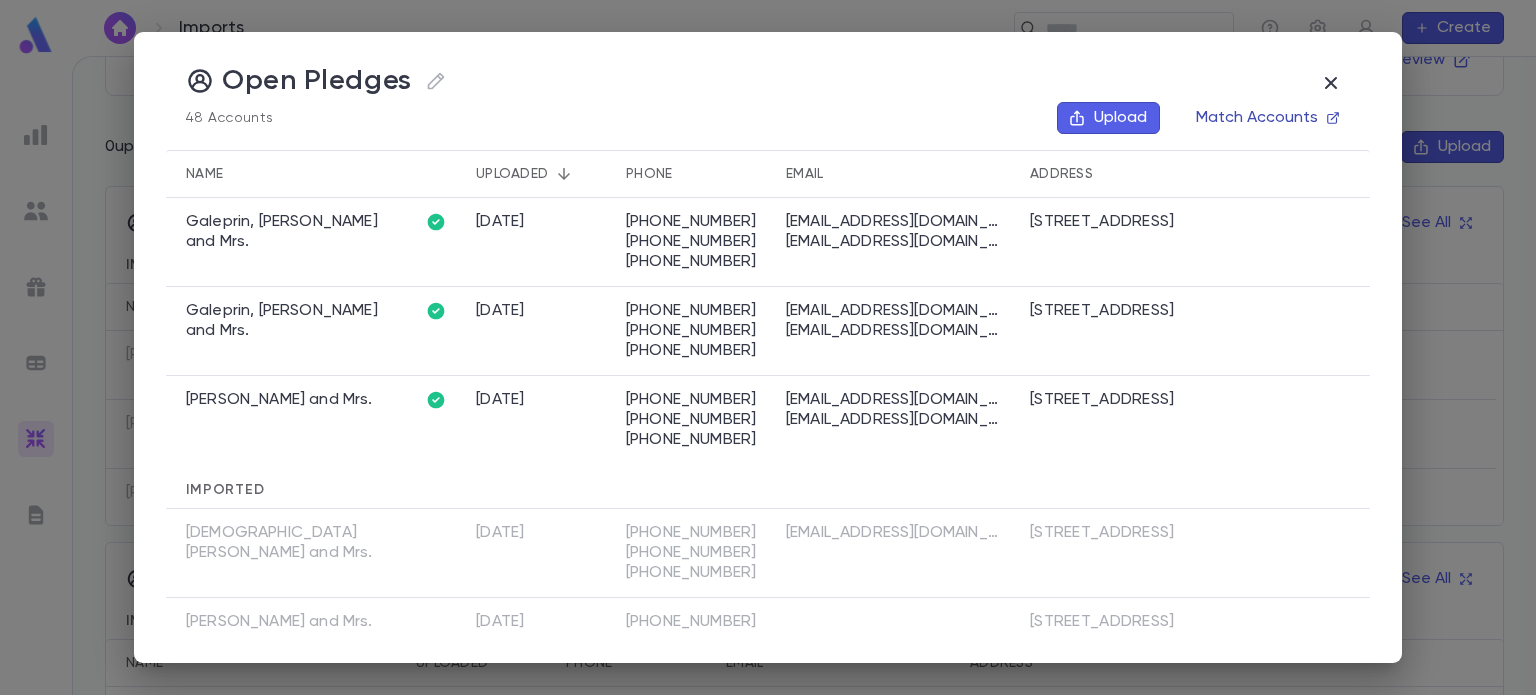 click on "Match Accounts" at bounding box center [1267, 118] 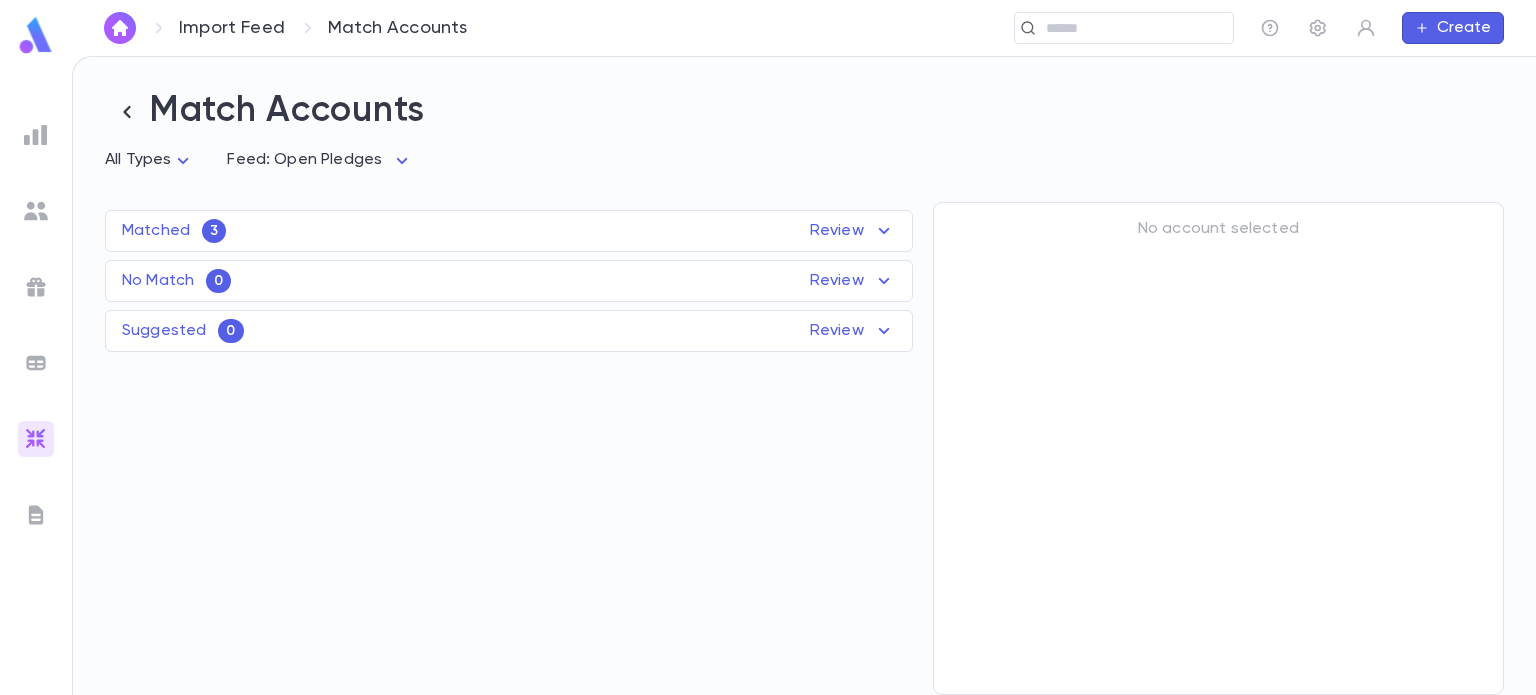 scroll, scrollTop: 0, scrollLeft: 0, axis: both 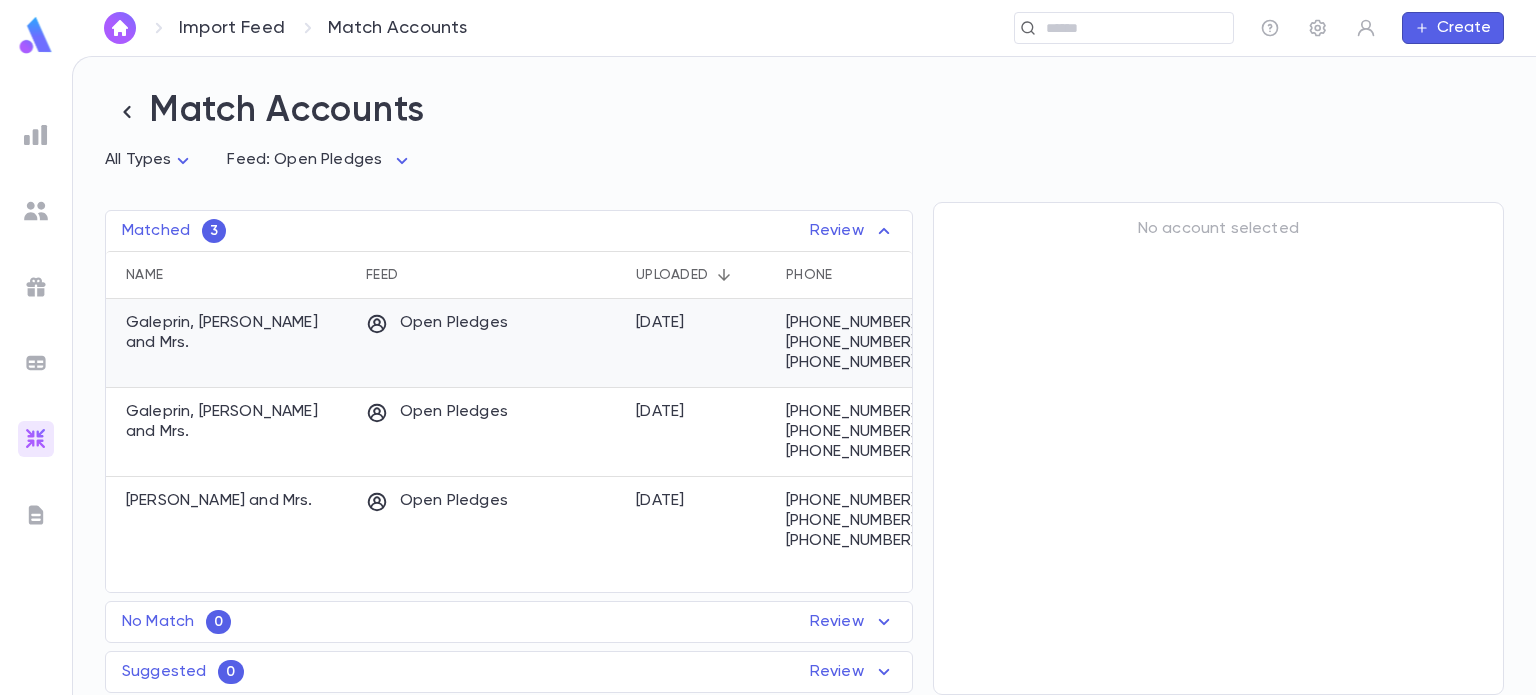 click on "Open Pledges" at bounding box center [491, 343] 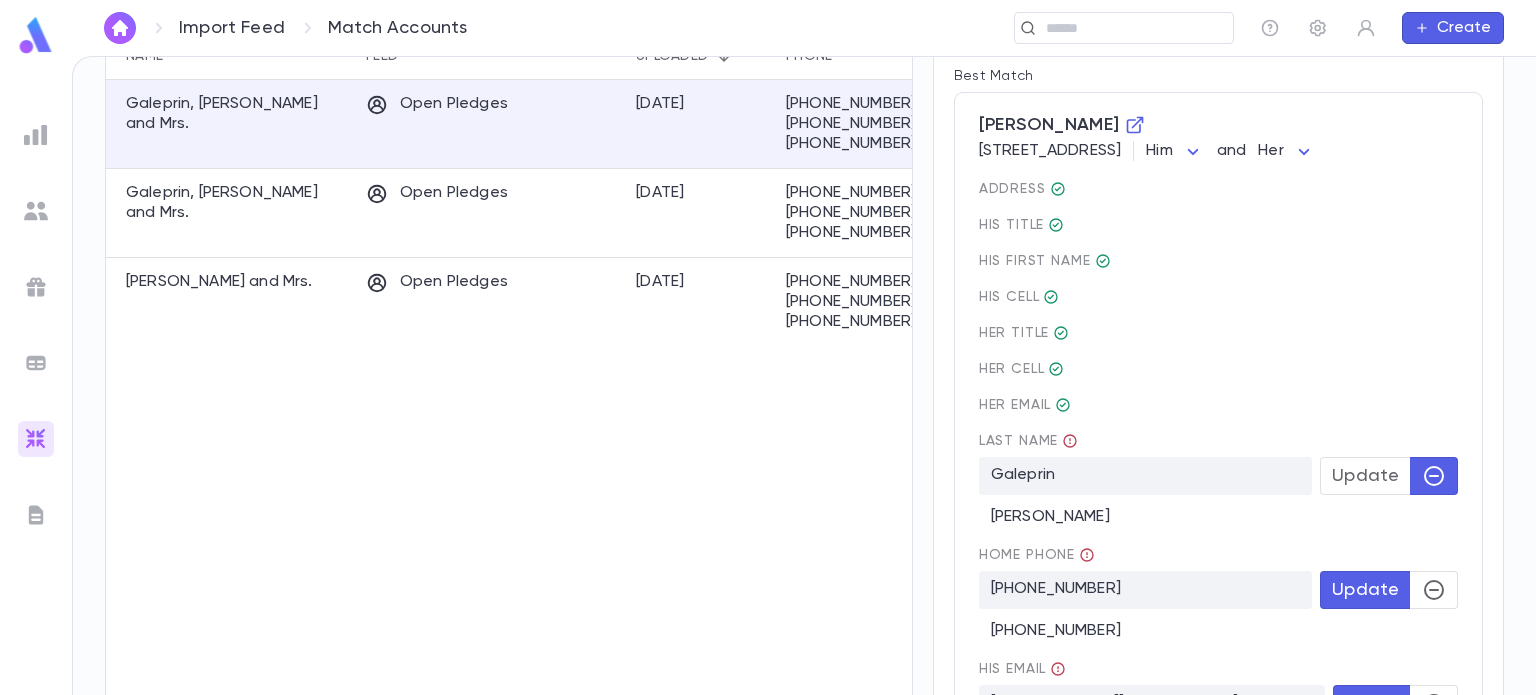 scroll, scrollTop: 220, scrollLeft: 0, axis: vertical 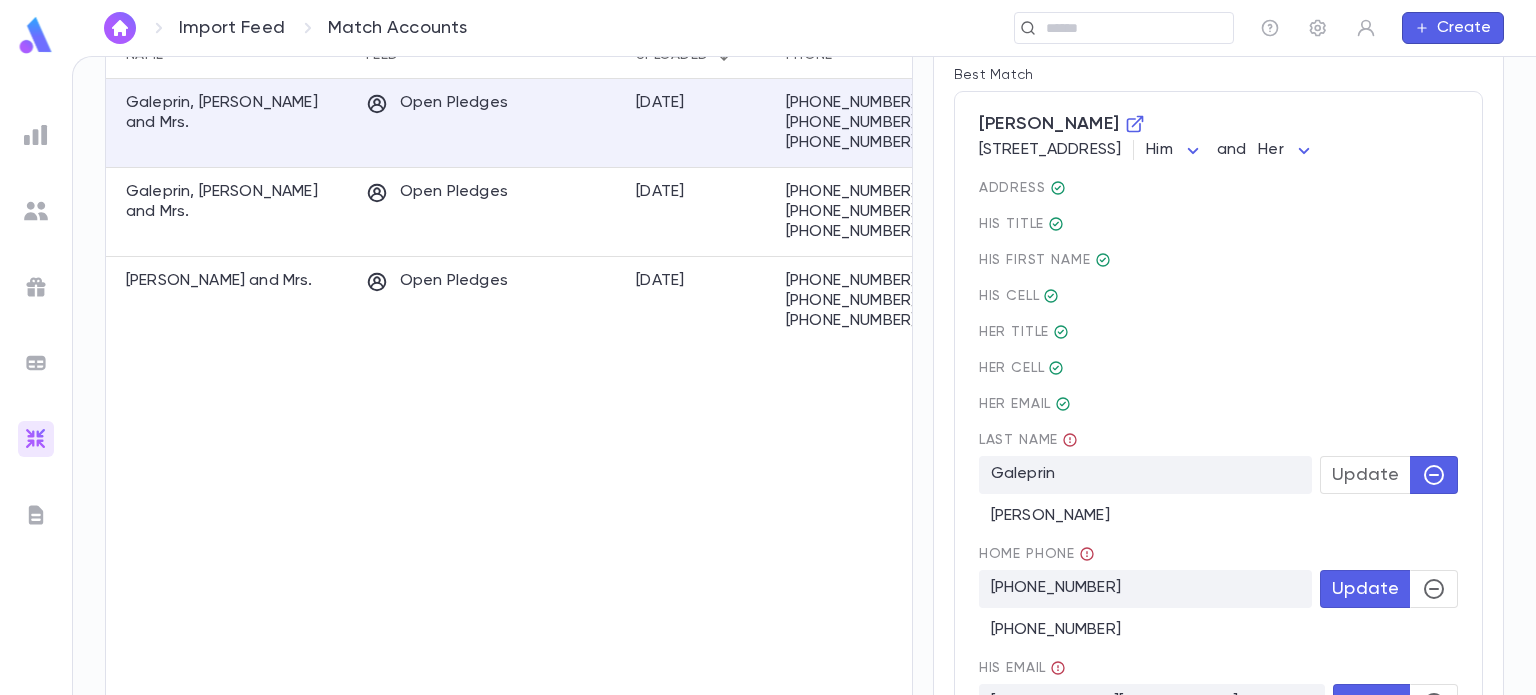 click on "[PERSON_NAME]" at bounding box center [1218, 510] 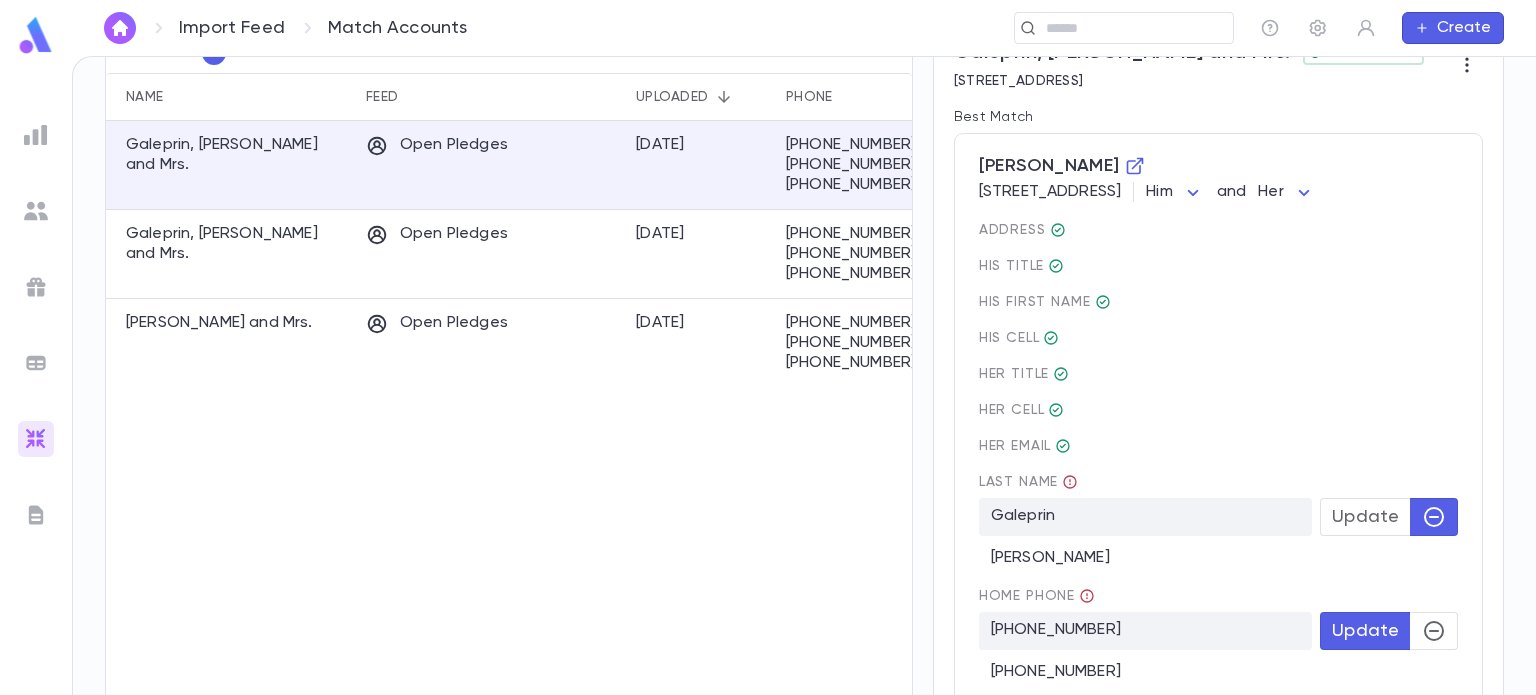 scroll, scrollTop: 196, scrollLeft: 0, axis: vertical 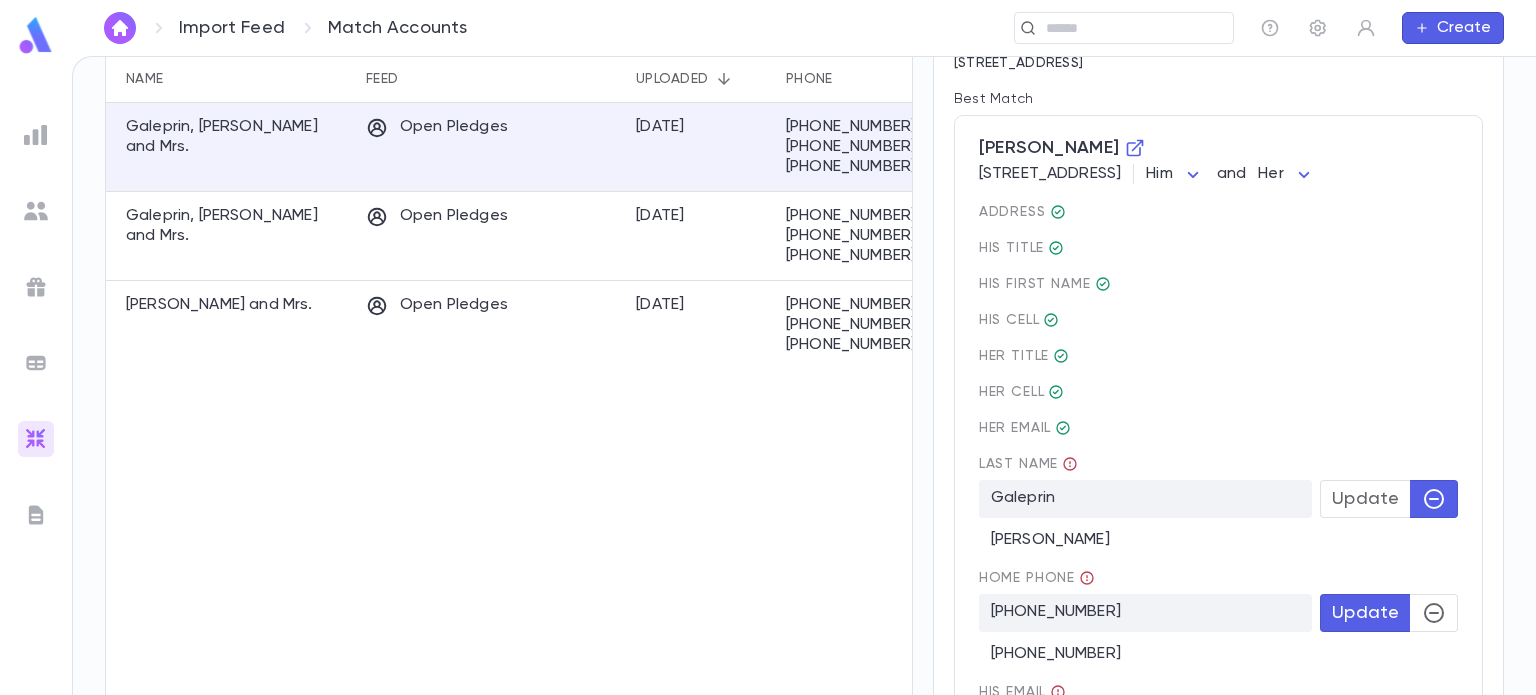 click 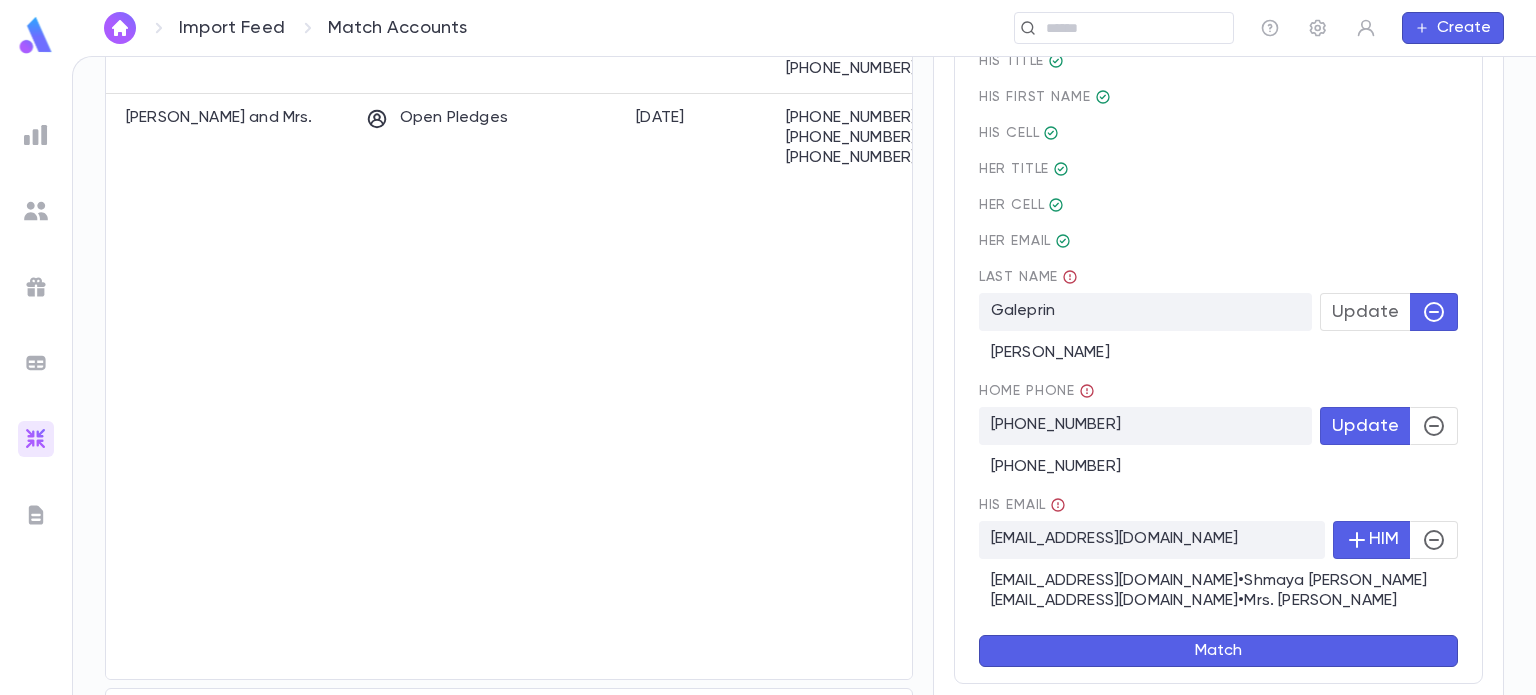scroll, scrollTop: 384, scrollLeft: 0, axis: vertical 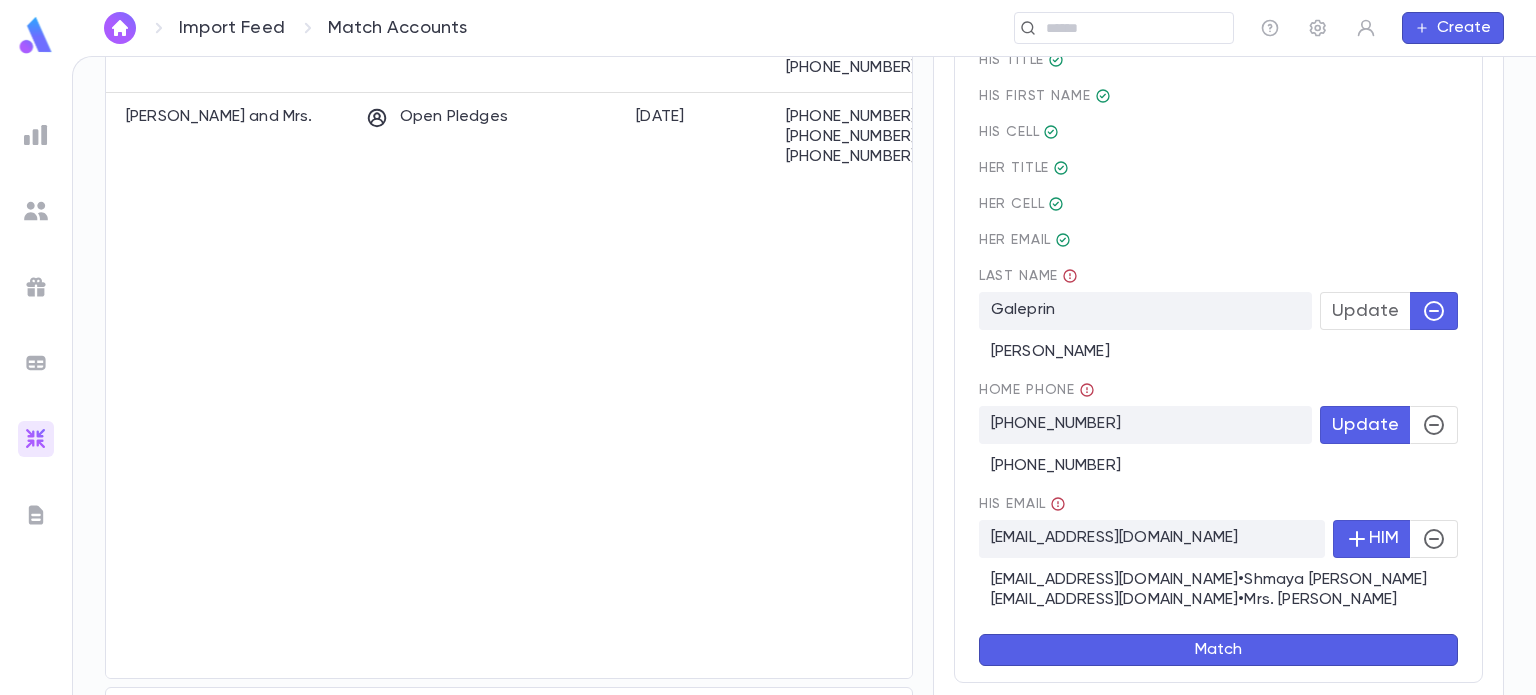 click on "Update" at bounding box center [1365, 425] 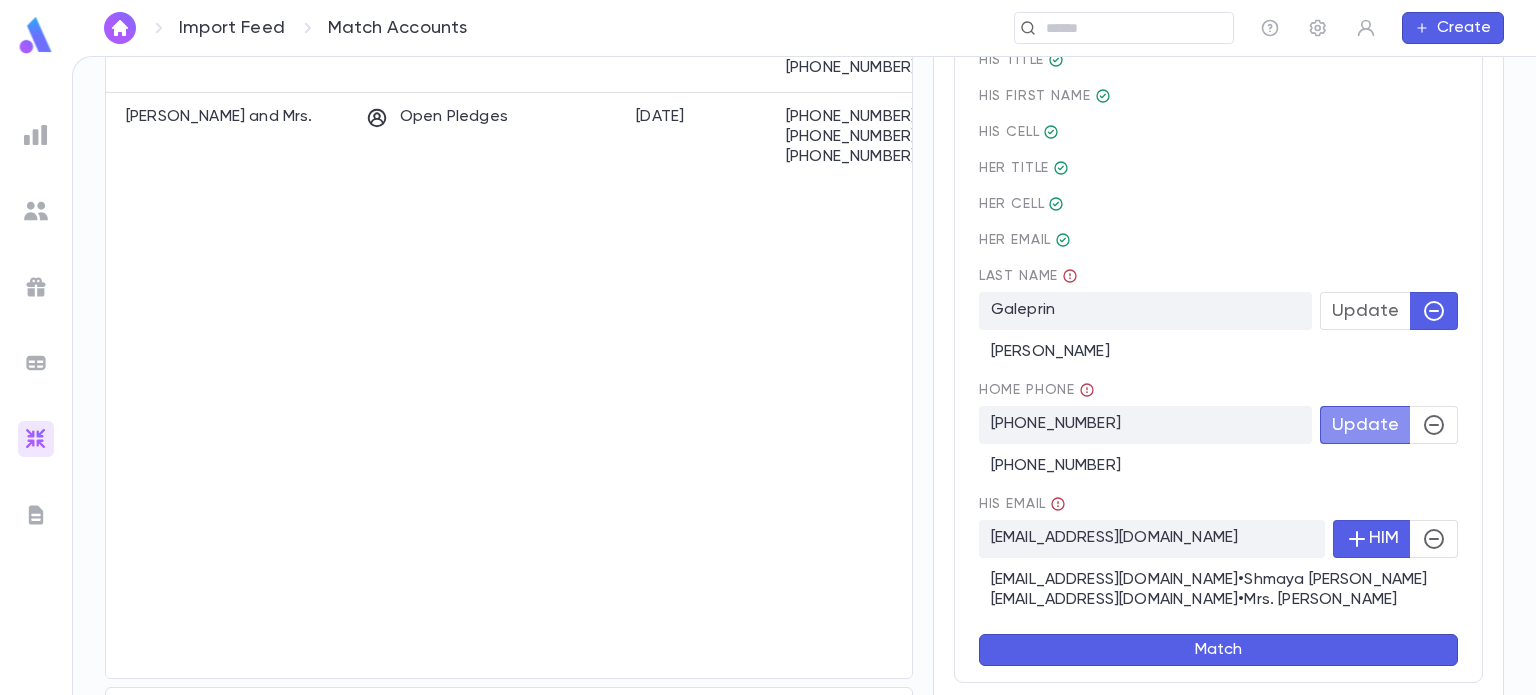 click on "Update" at bounding box center [1365, 425] 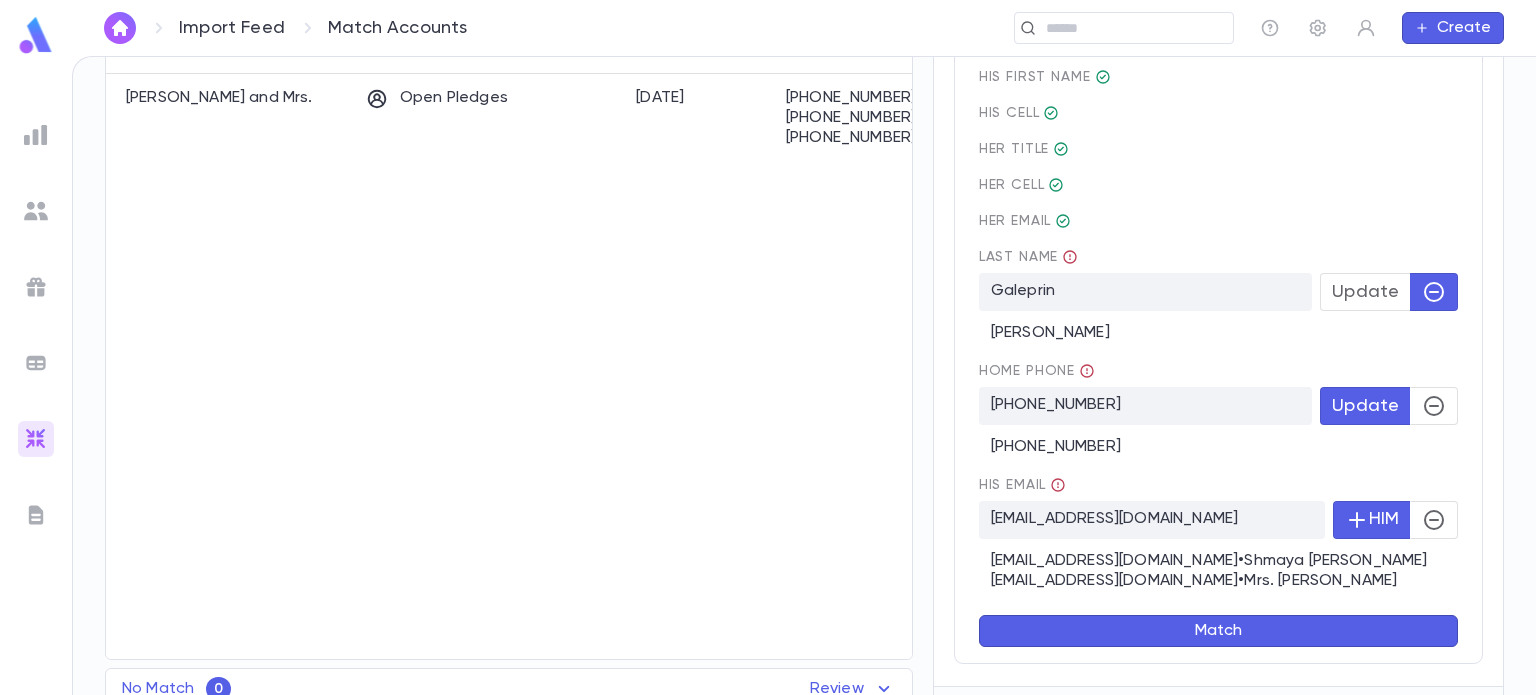 scroll, scrollTop: 404, scrollLeft: 0, axis: vertical 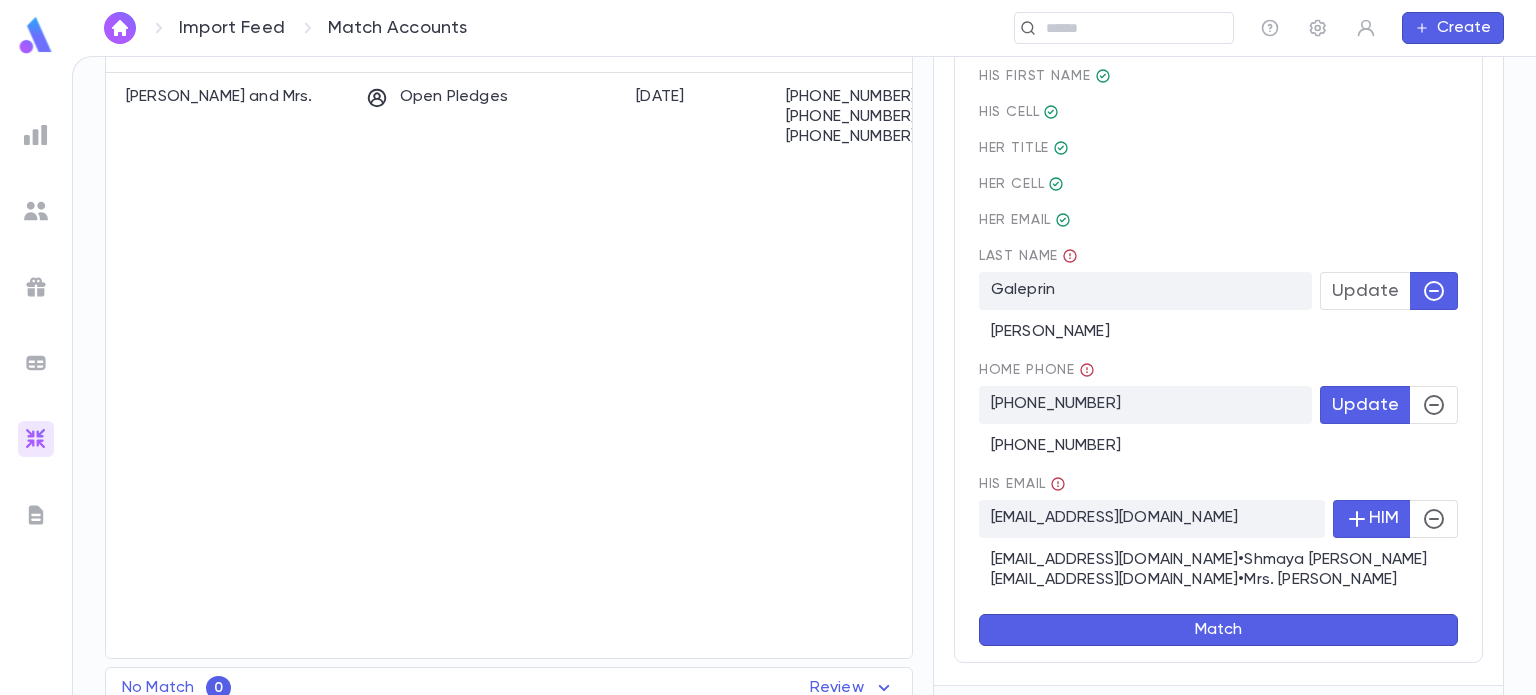 click on "Match" at bounding box center (1218, 630) 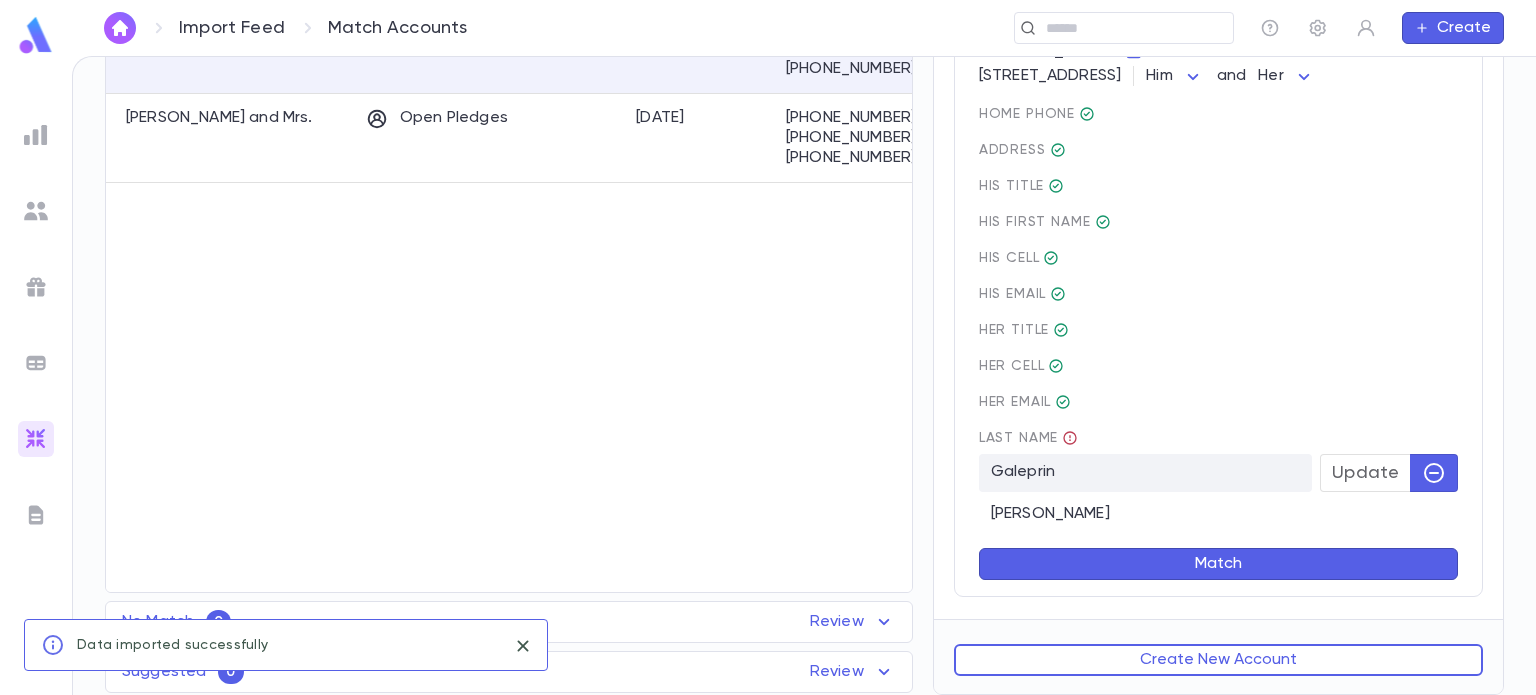 scroll, scrollTop: 0, scrollLeft: 0, axis: both 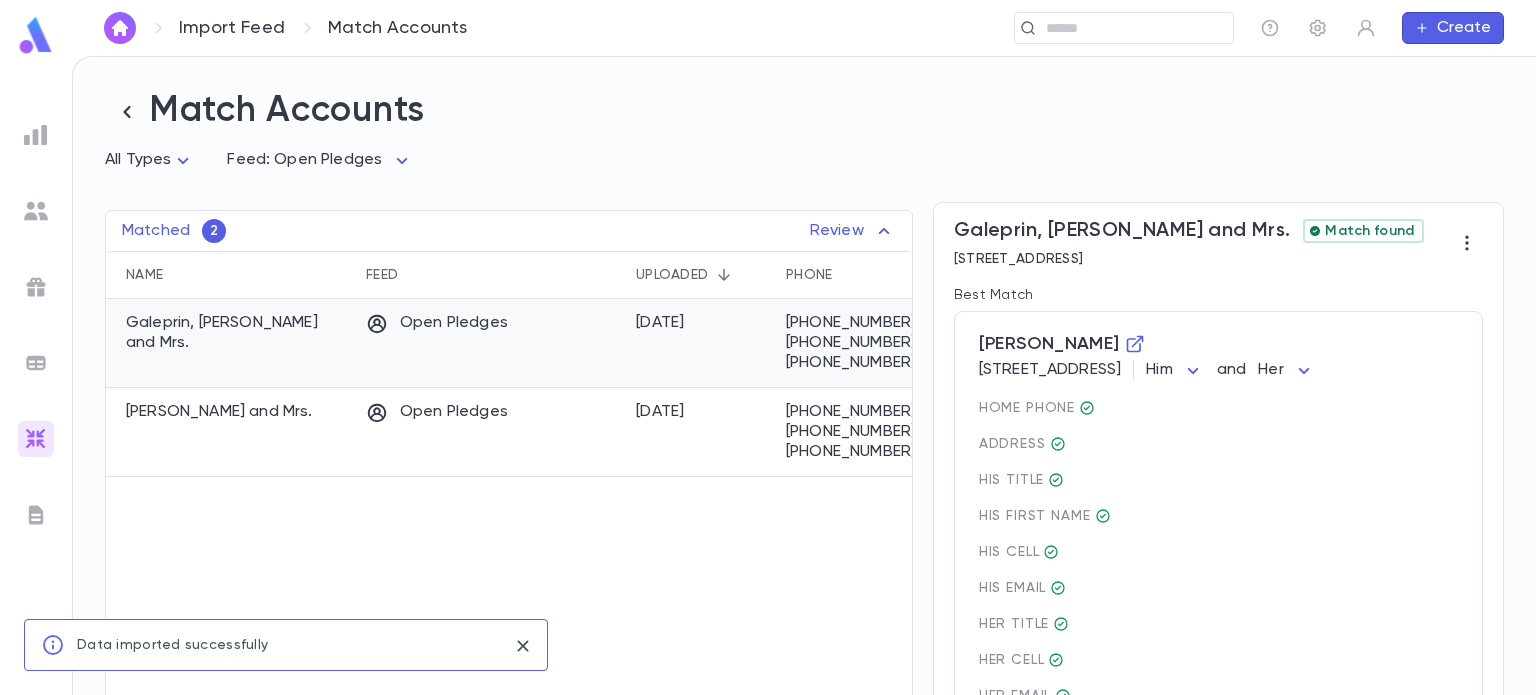 click on "7/7/2025" at bounding box center [701, 343] 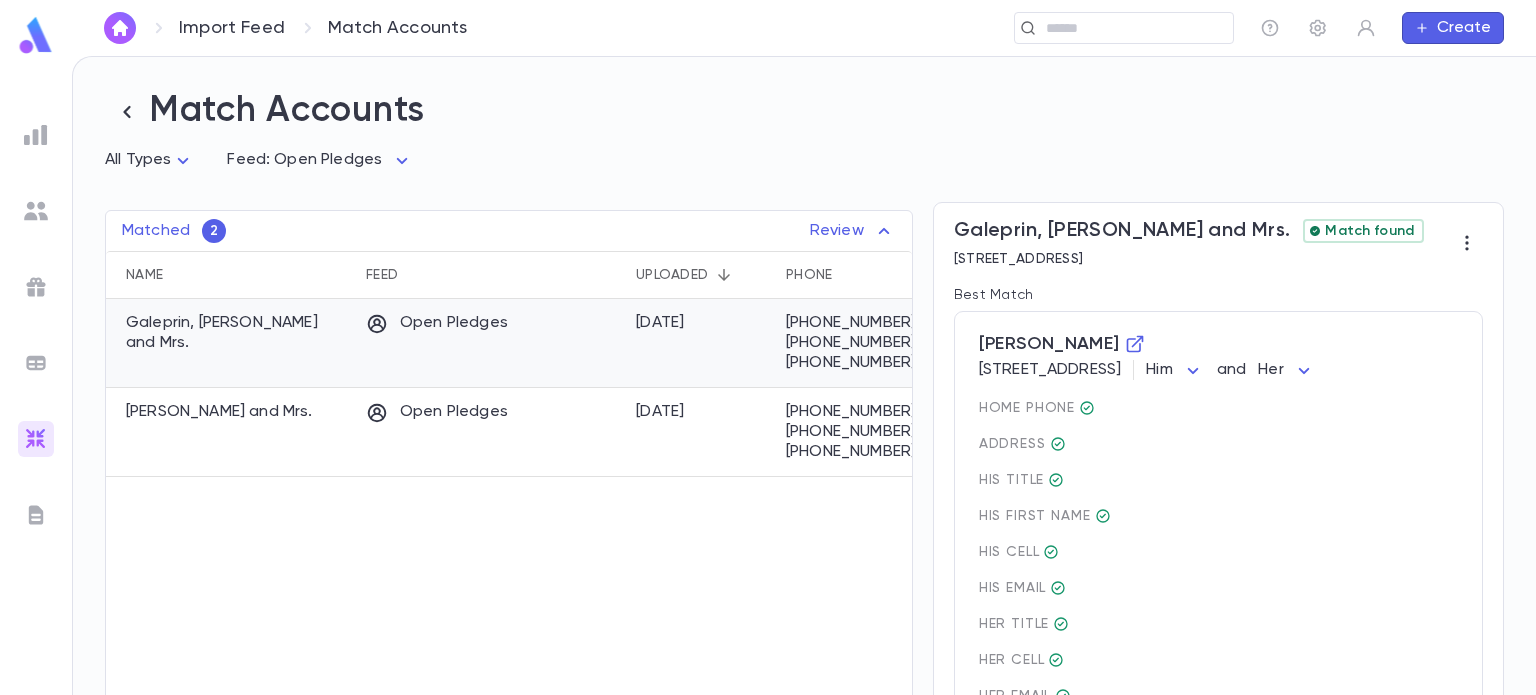 click on "Open Pledges" at bounding box center (491, 343) 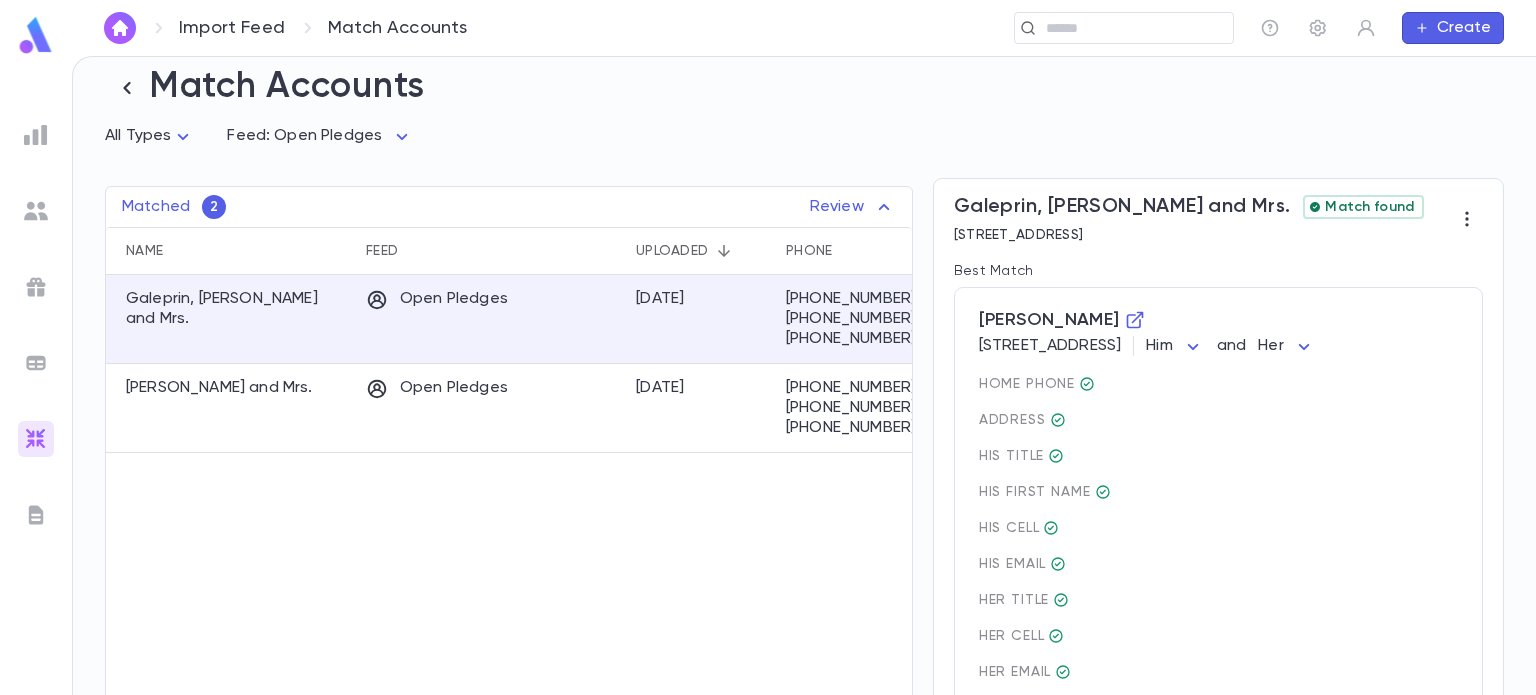 scroll, scrollTop: 296, scrollLeft: 0, axis: vertical 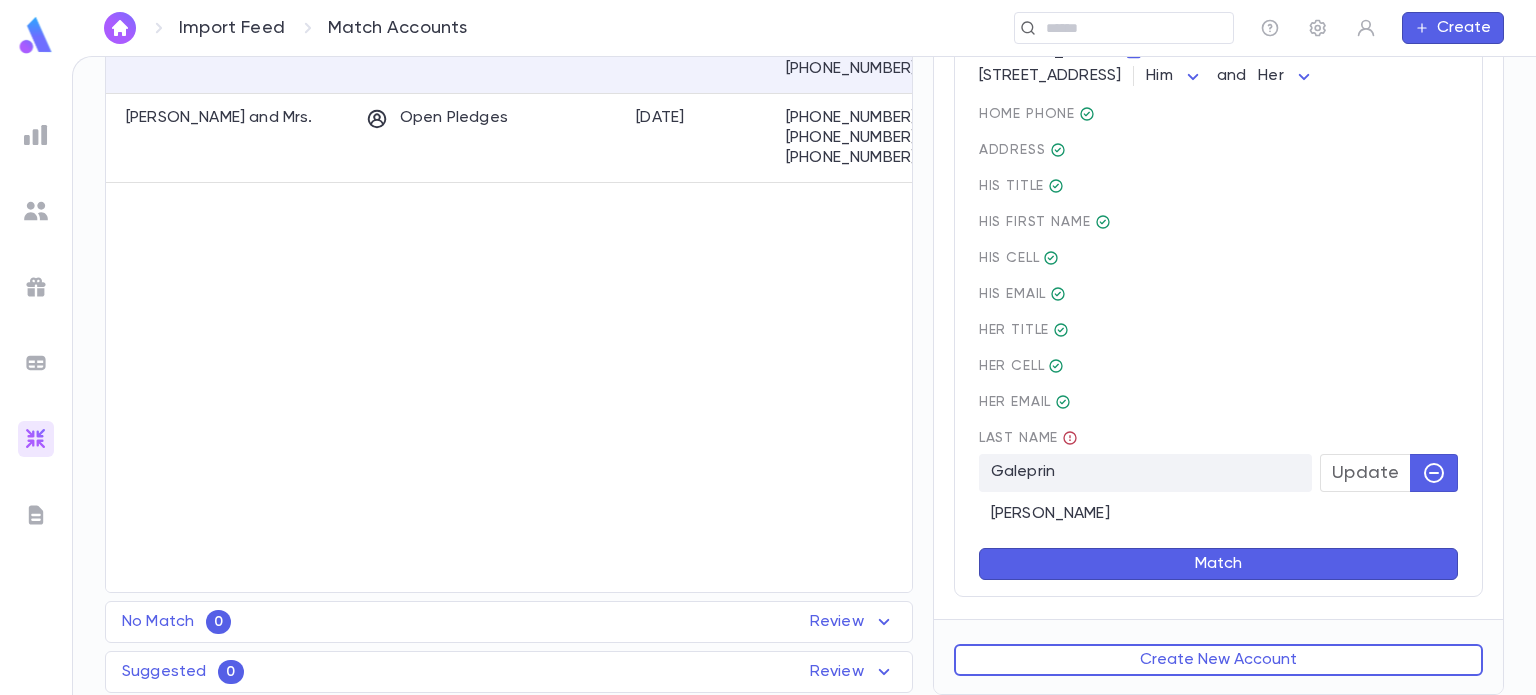 click on "Match" at bounding box center [1218, 564] 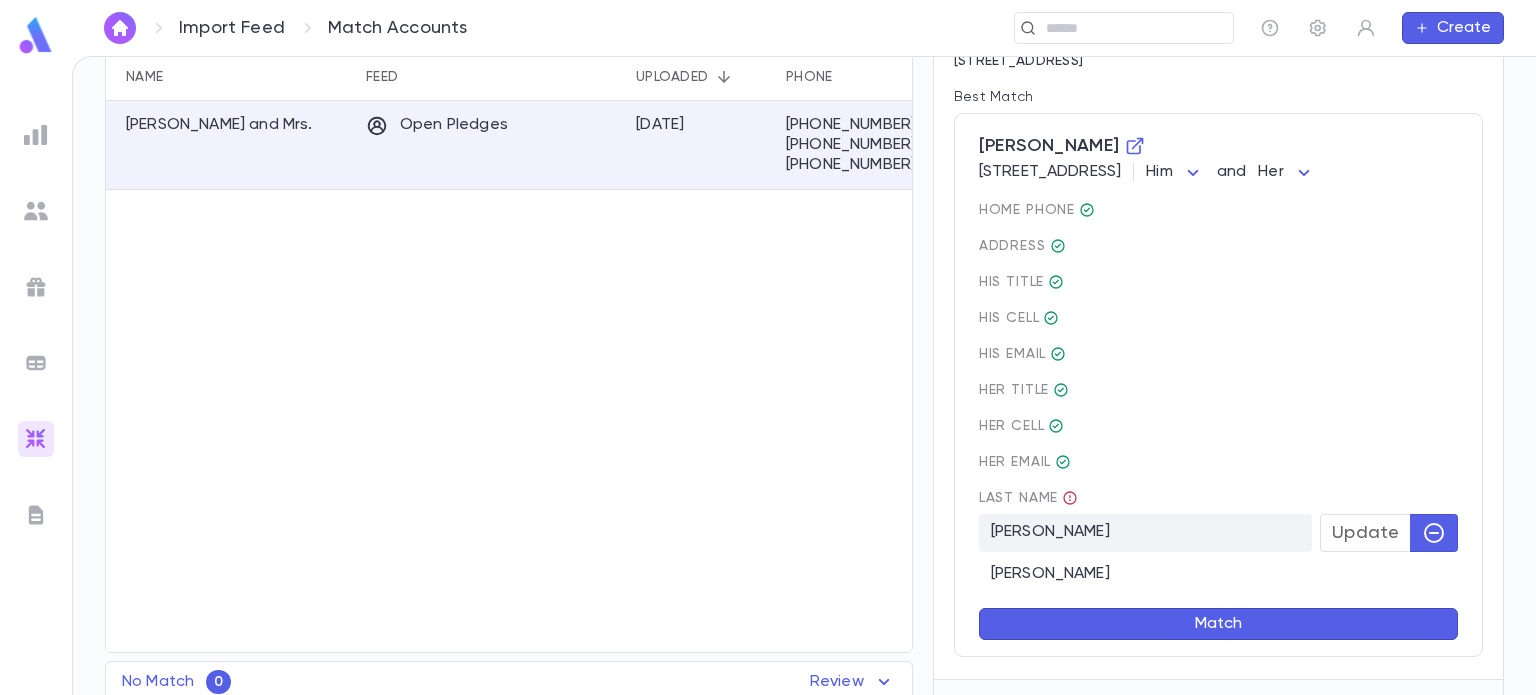 scroll, scrollTop: 280, scrollLeft: 0, axis: vertical 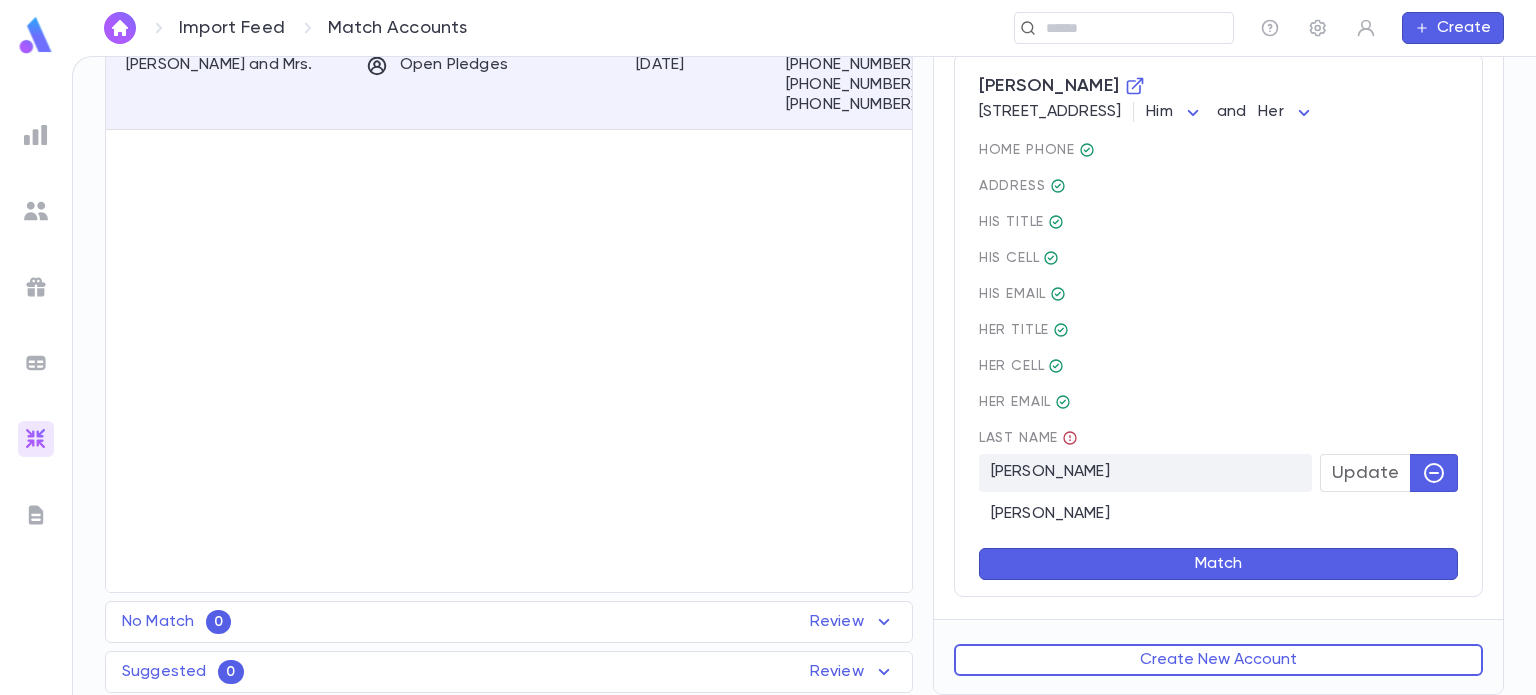 click on "Gruenbaum" at bounding box center [1218, 508] 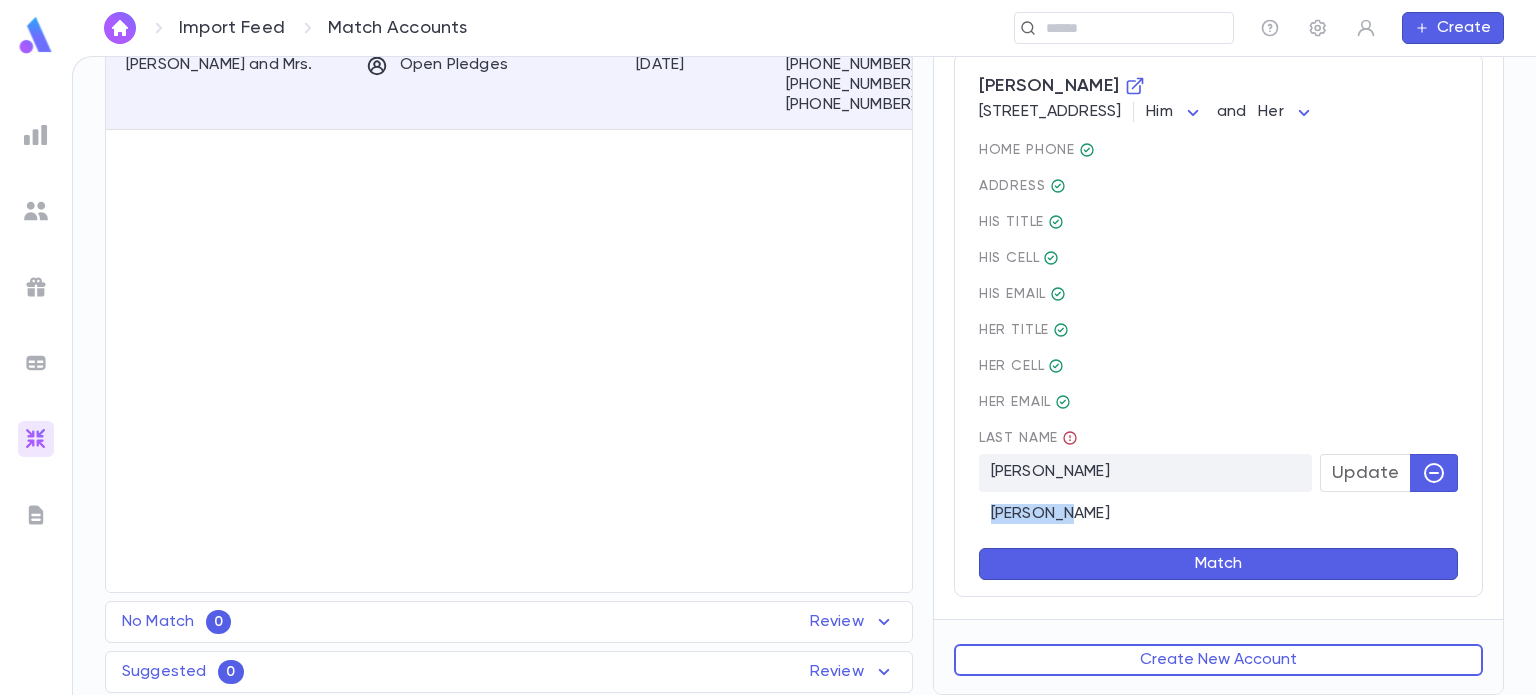 click on "Gruenbaum" at bounding box center (1218, 508) 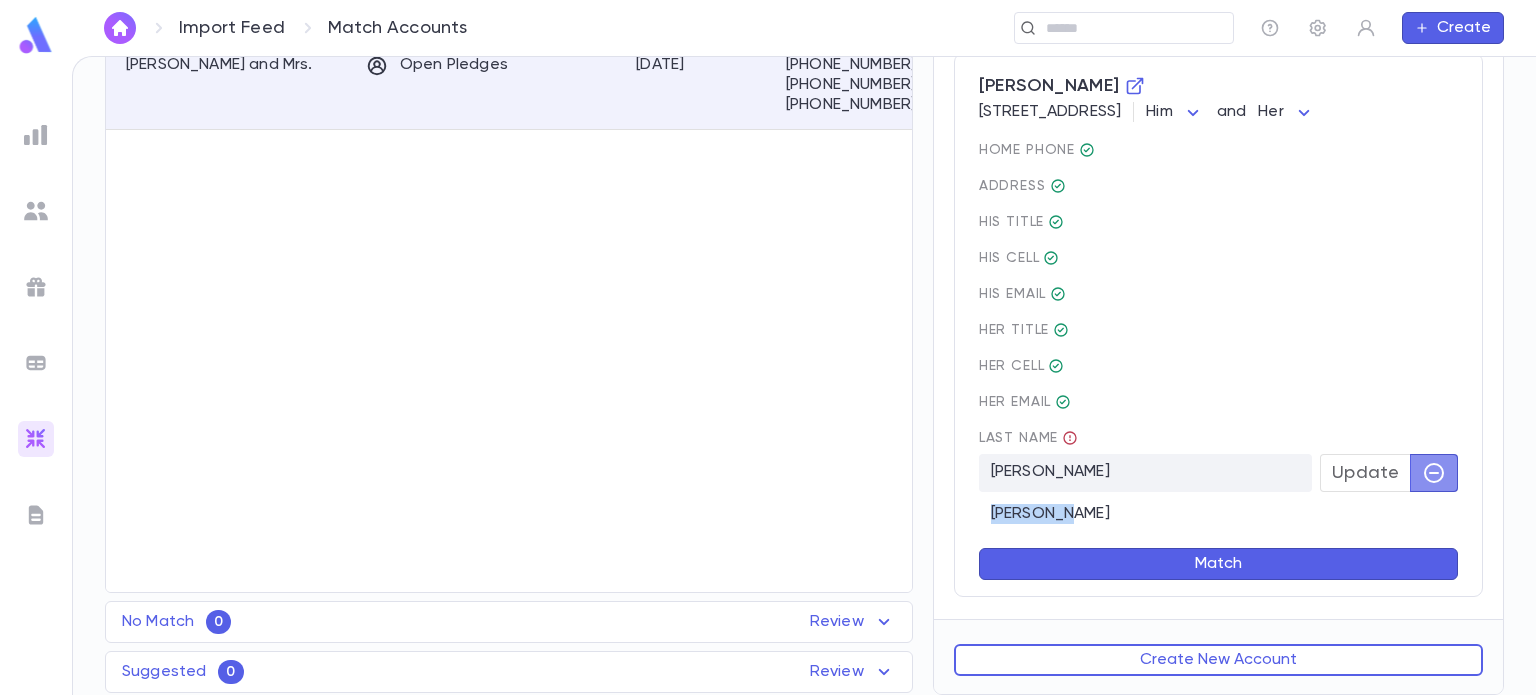 click at bounding box center (1434, 473) 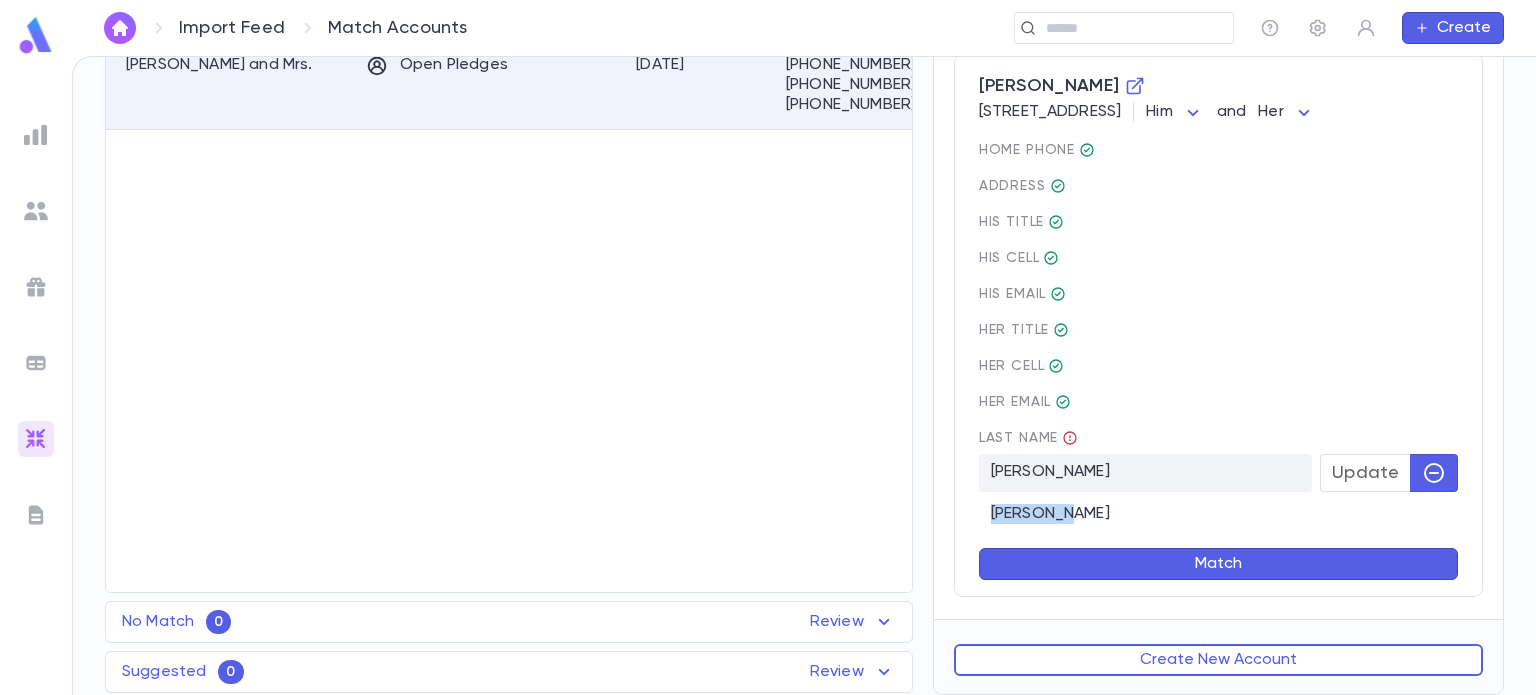 click on "Match" at bounding box center (1218, 564) 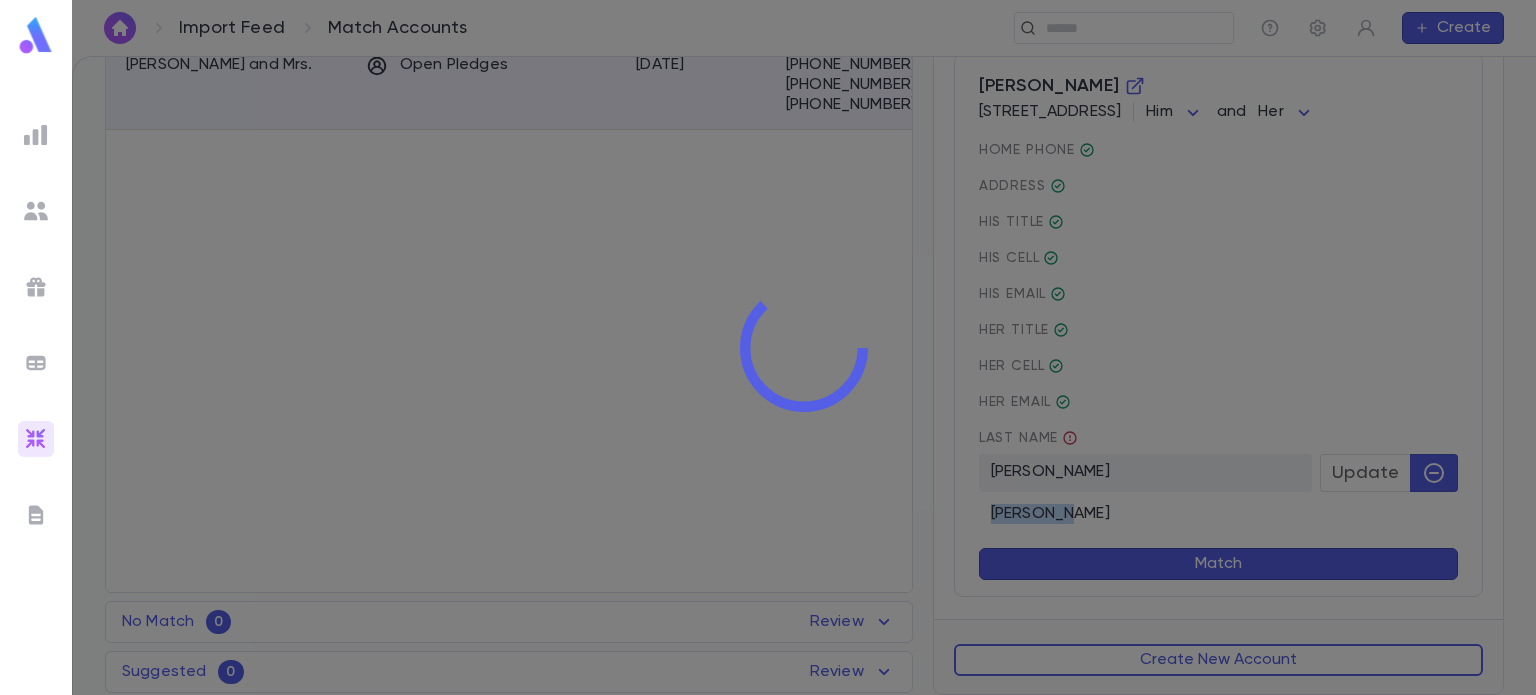 scroll, scrollTop: 0, scrollLeft: 0, axis: both 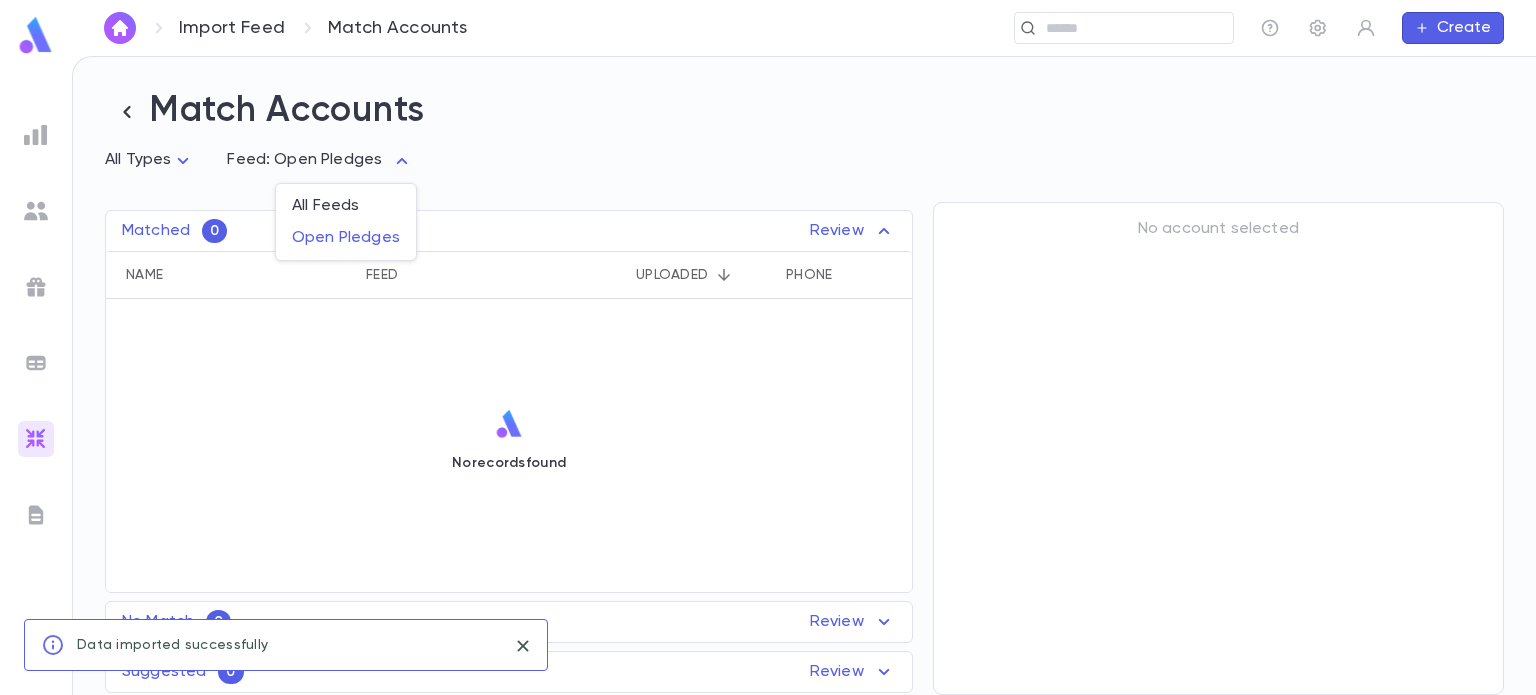 click on "Import Feed Match Accounts ​  Create Match Accounts All Types * Feed: Open Pledges *** Matched 0 Review Name Feed Uploaded Phone Email Address Amount No  records  found No Match 0 Review Name Feed Uploaded Phone Email Address Amount No  records  found Suggested 0 Review Name Feed Uploaded Phone Email Address Amount No  records  found No account selected Data imported successfully Profile Log out Account Pledge Payment All Feeds Open Pledges" at bounding box center [768, 375] 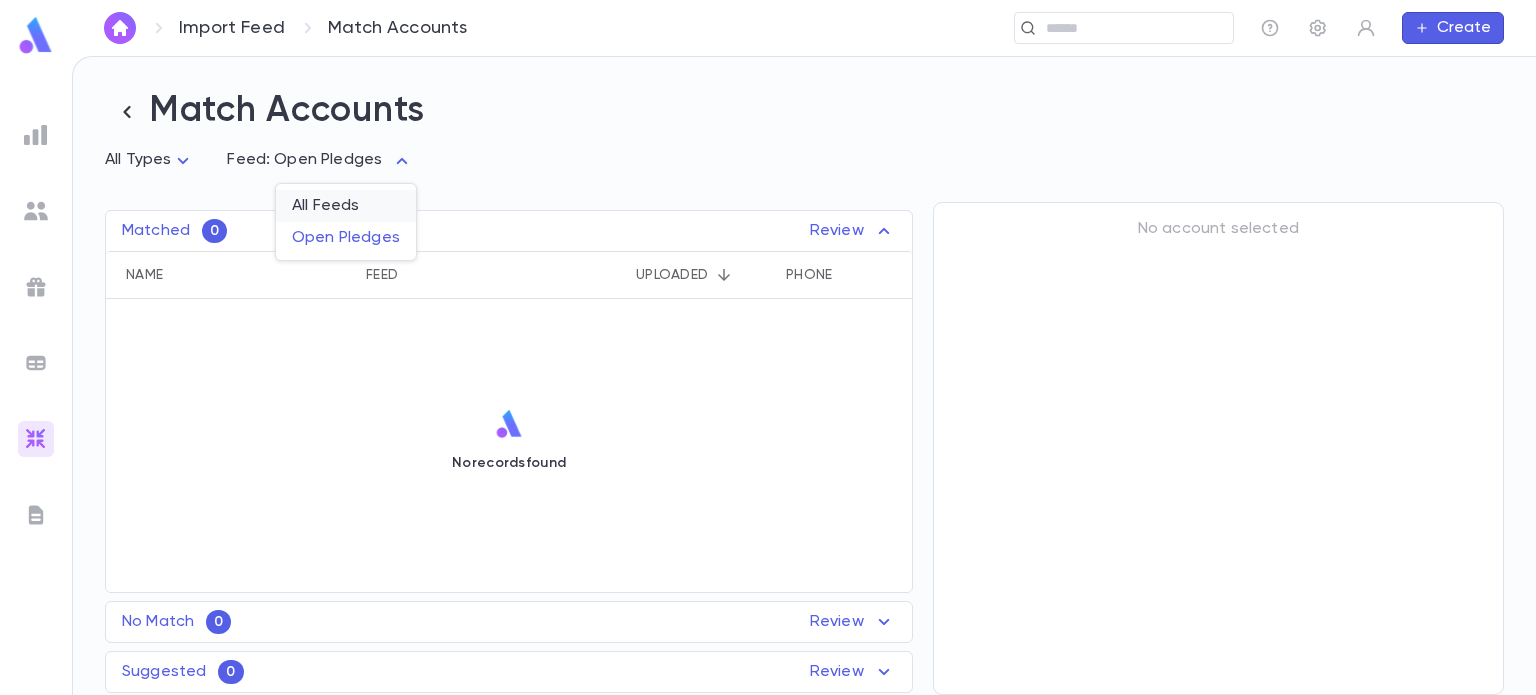 click on "All Feeds" at bounding box center [346, 206] 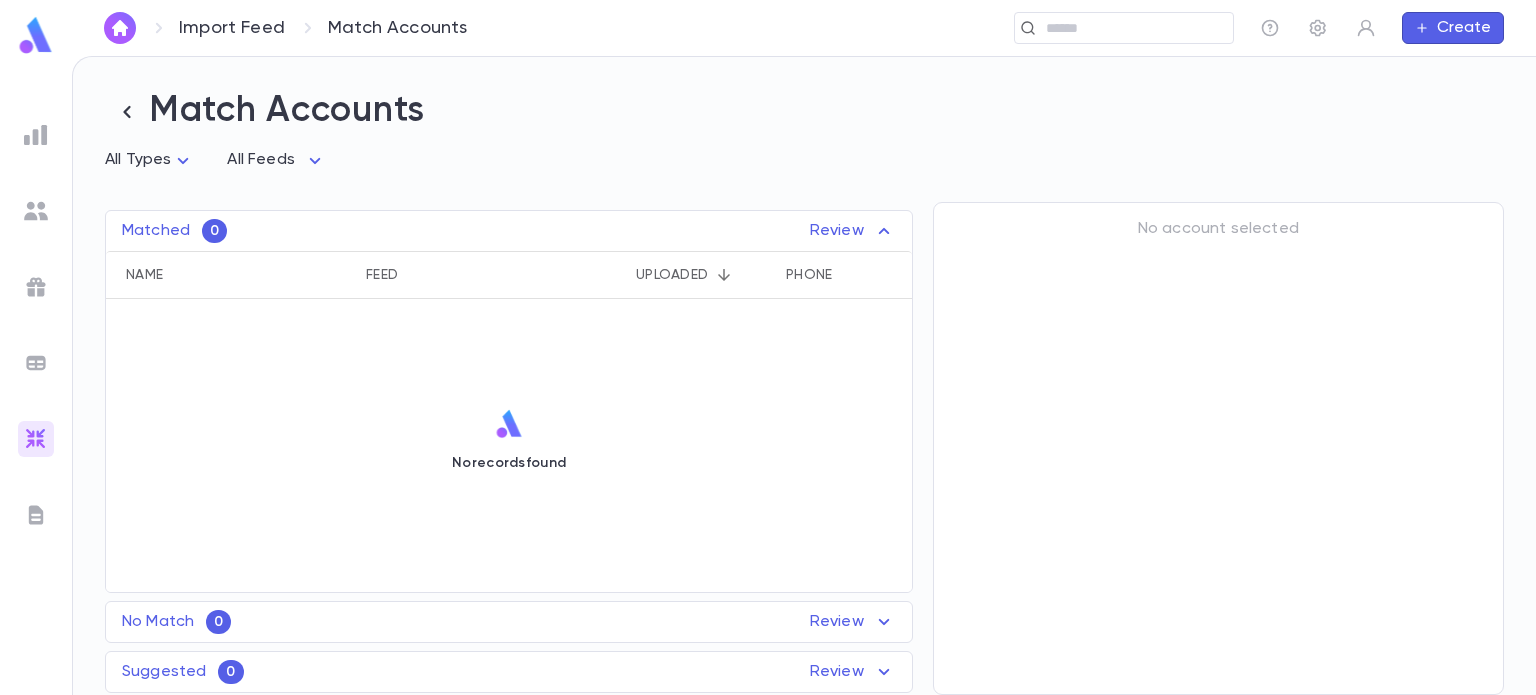 click on "Import Feed Match Accounts ​  Create Match Accounts All Types * All Feeds * Matched 0 Review Name Feed Uploaded Phone Email Address Amount No  records  found No Match 0 Review Name Feed Uploaded Phone Email Address Amount No  records  found Suggested 0 Review Name Feed Uploaded Phone Email Address Amount No  records  found No account selected Profile Log out Account Pledge Payment" at bounding box center [768, 375] 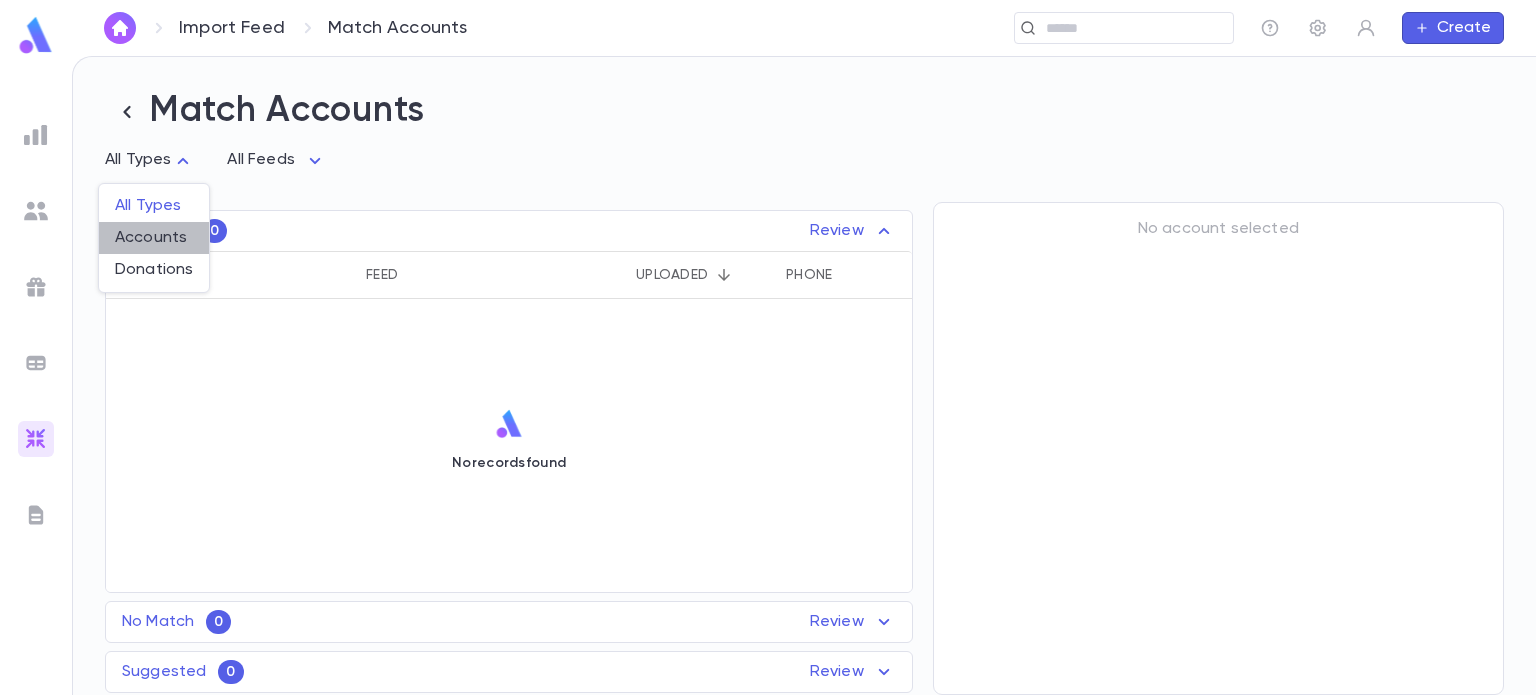 click on "Accounts" at bounding box center (154, 238) 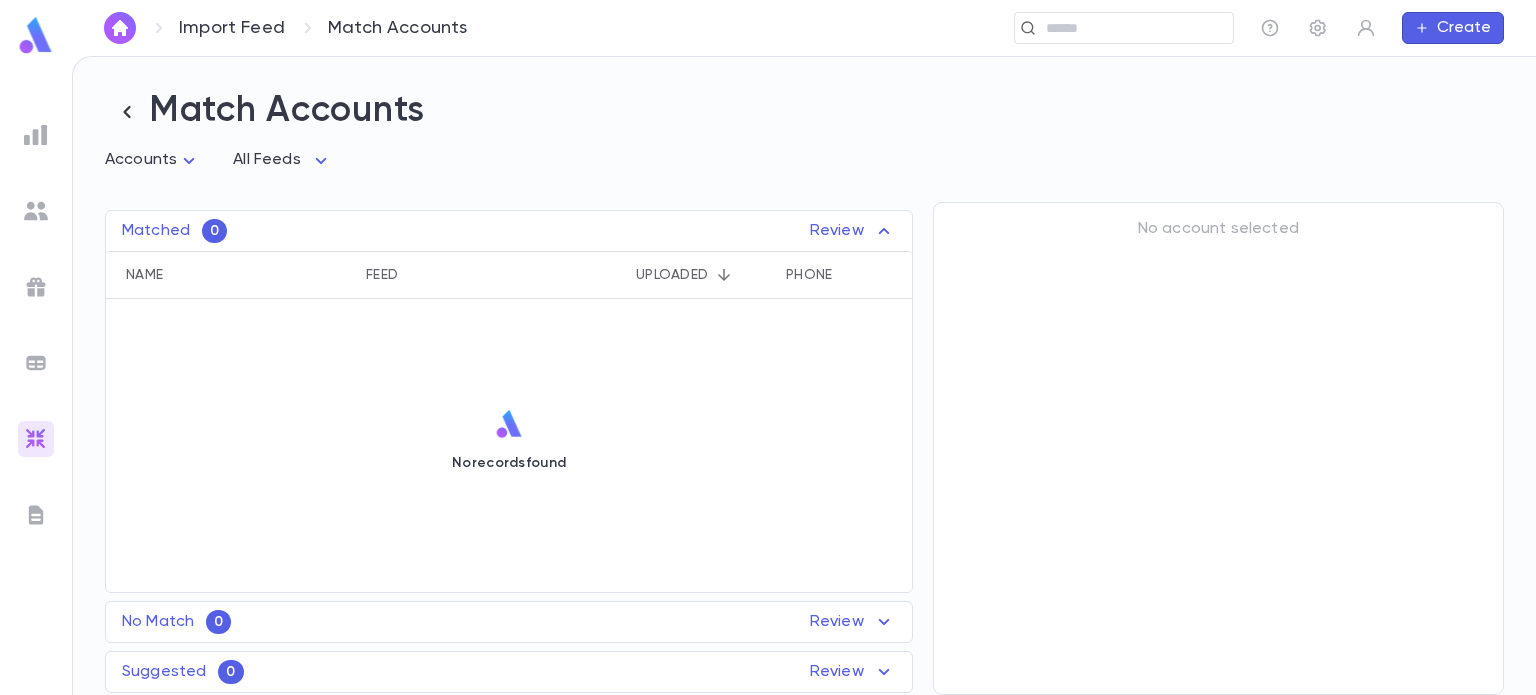 click on "Import Feed" at bounding box center [232, 28] 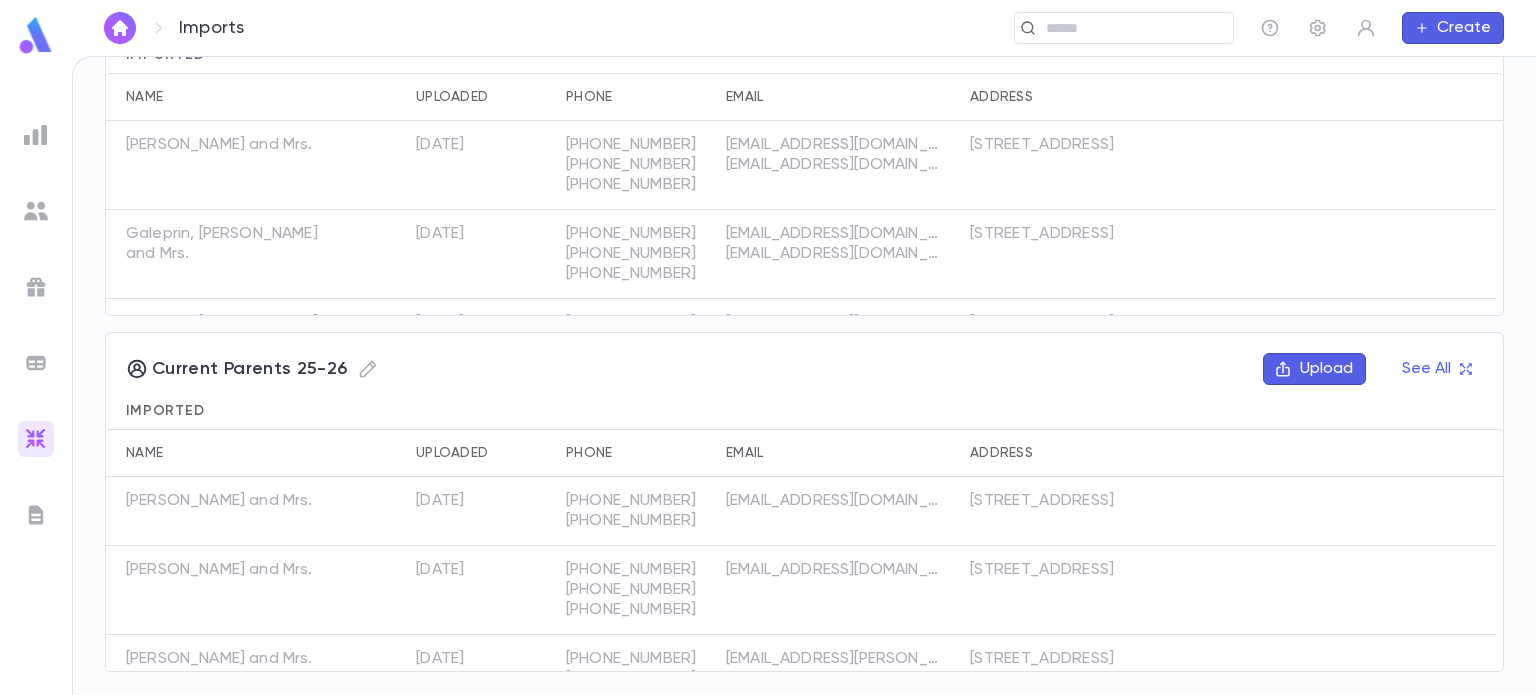 scroll, scrollTop: 0, scrollLeft: 0, axis: both 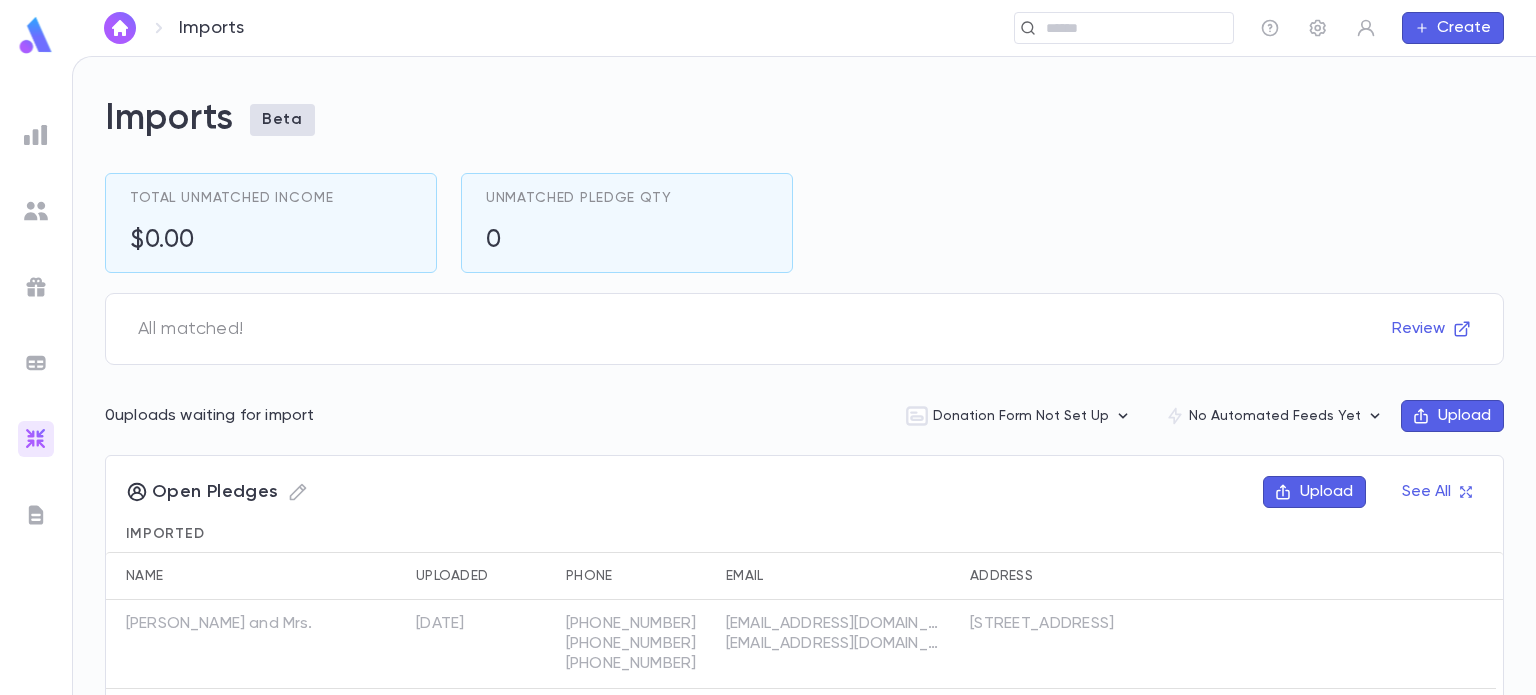 click at bounding box center [36, 35] 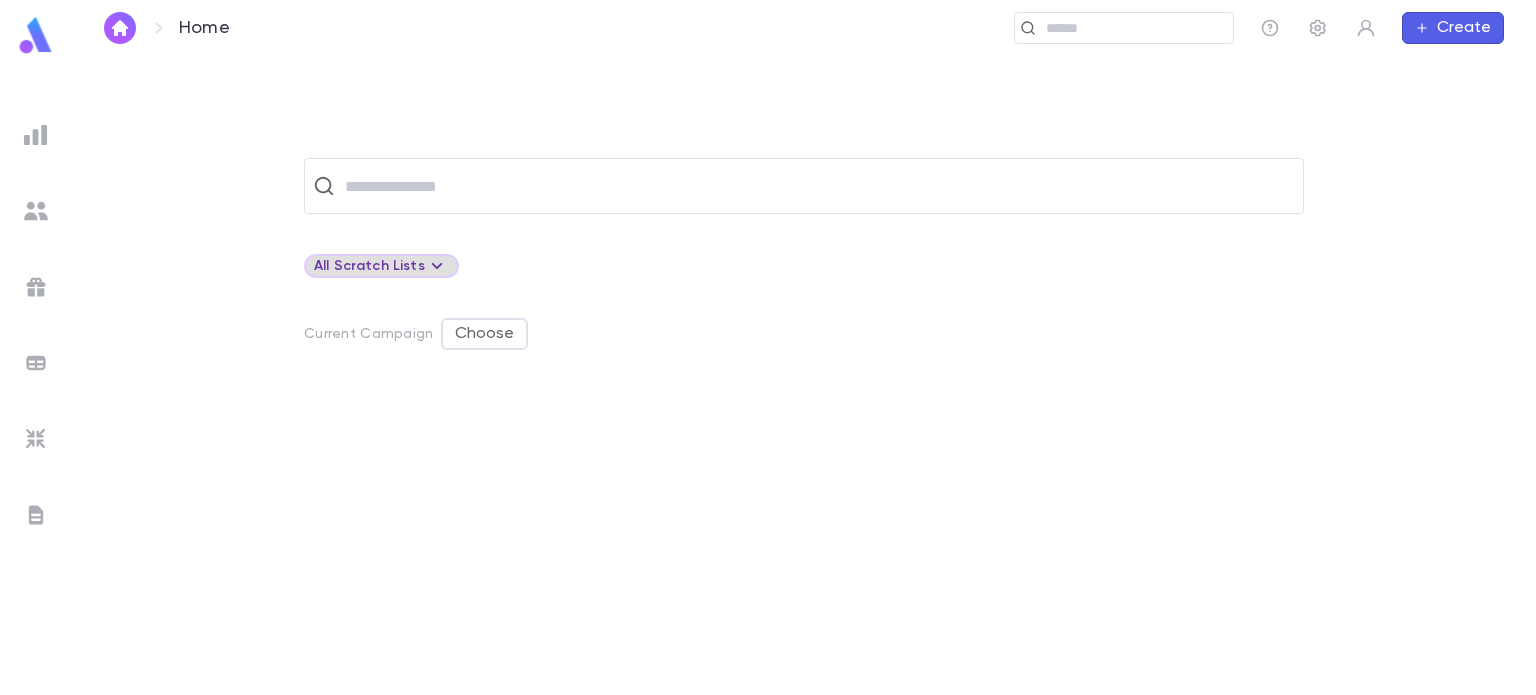click on "All Scratch Lists" at bounding box center [381, 266] 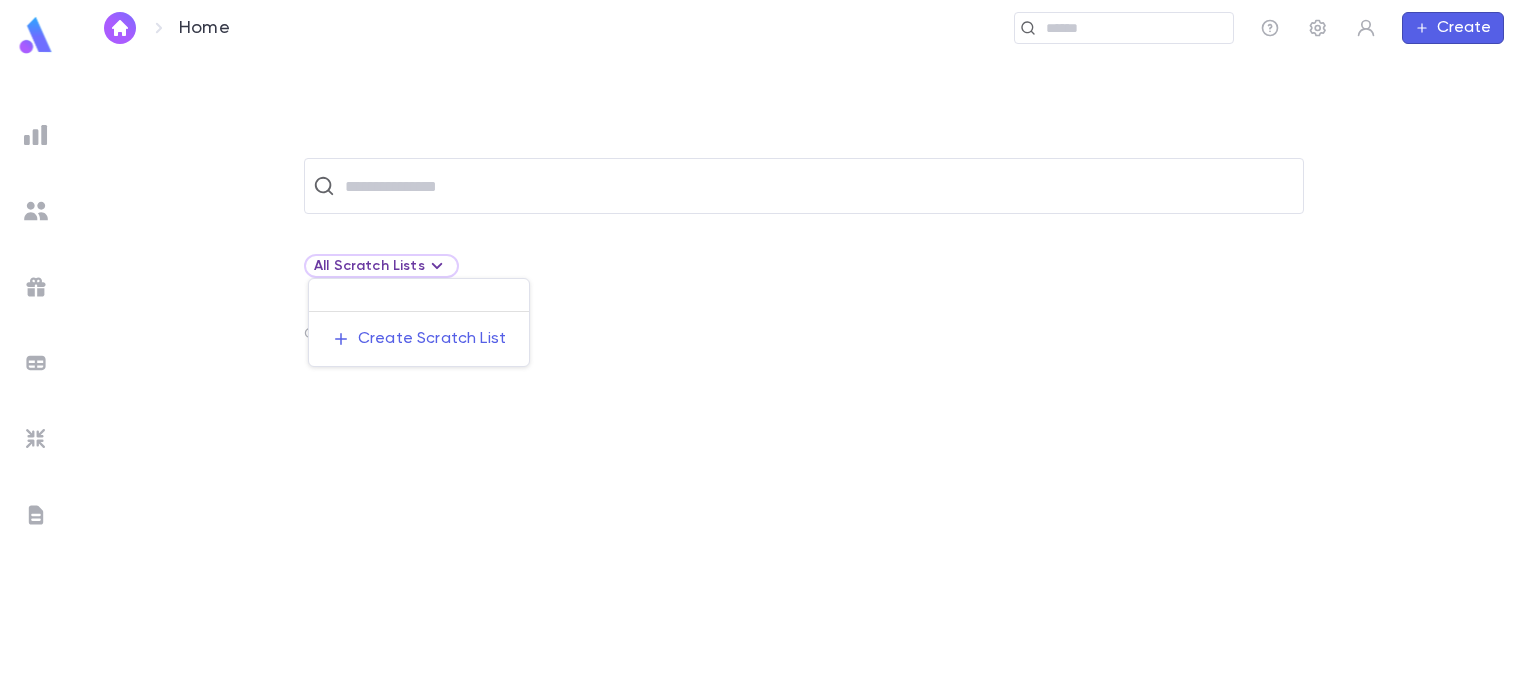 click at bounding box center [768, 347] 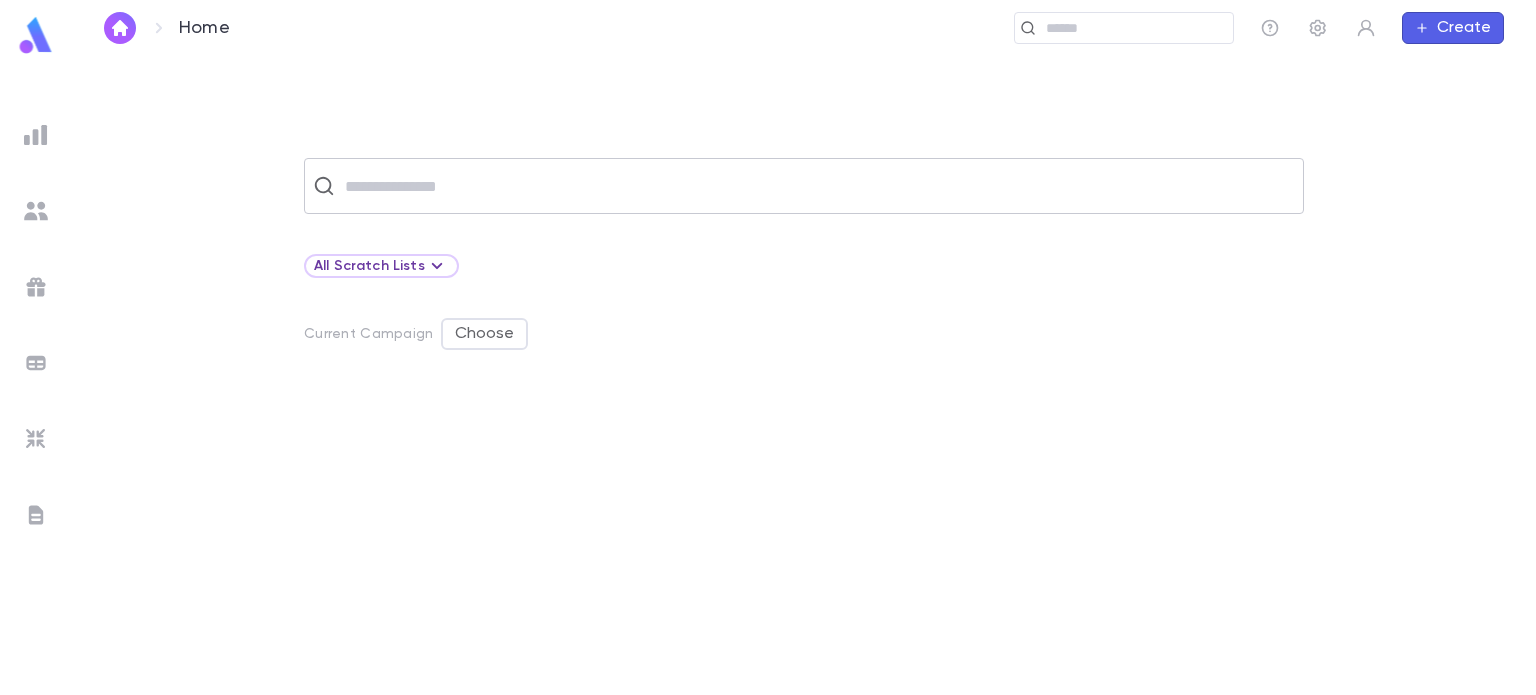 click at bounding box center [817, 186] 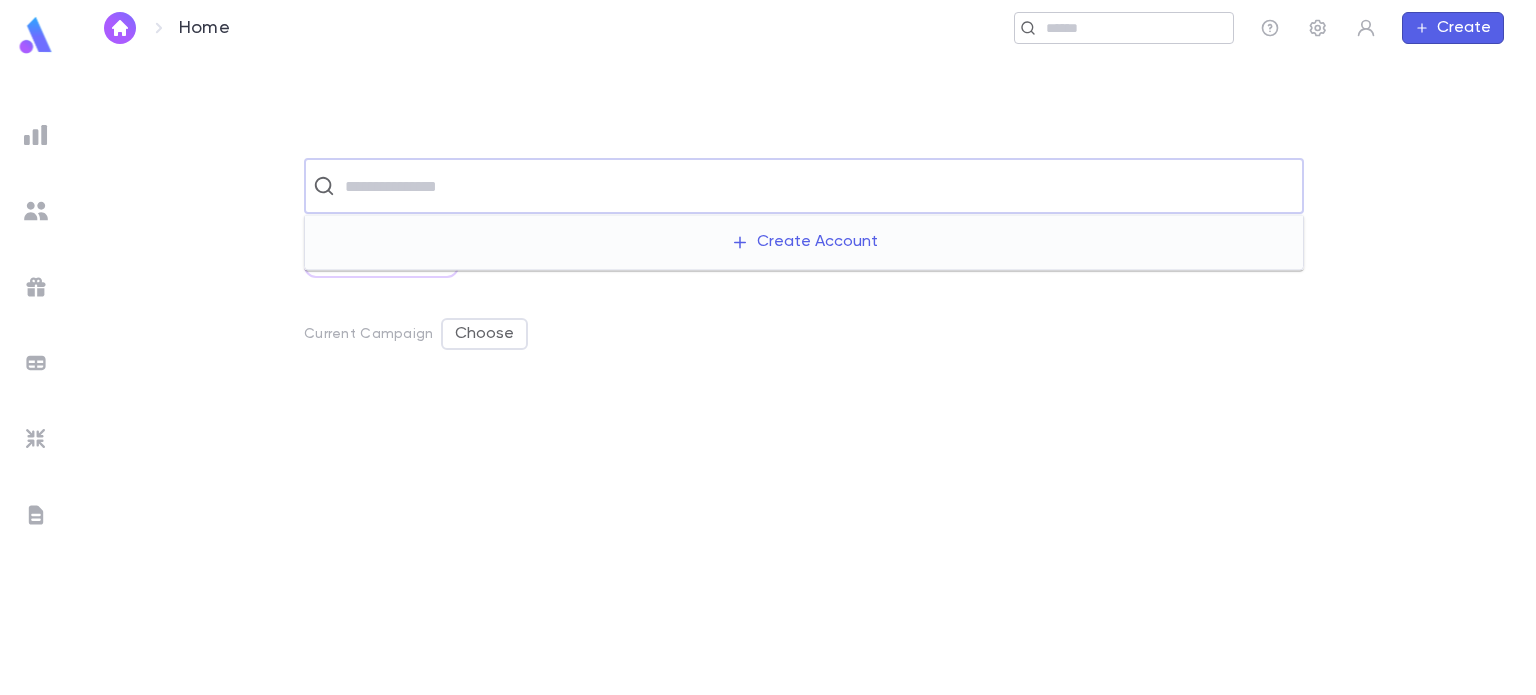 click at bounding box center (1132, 28) 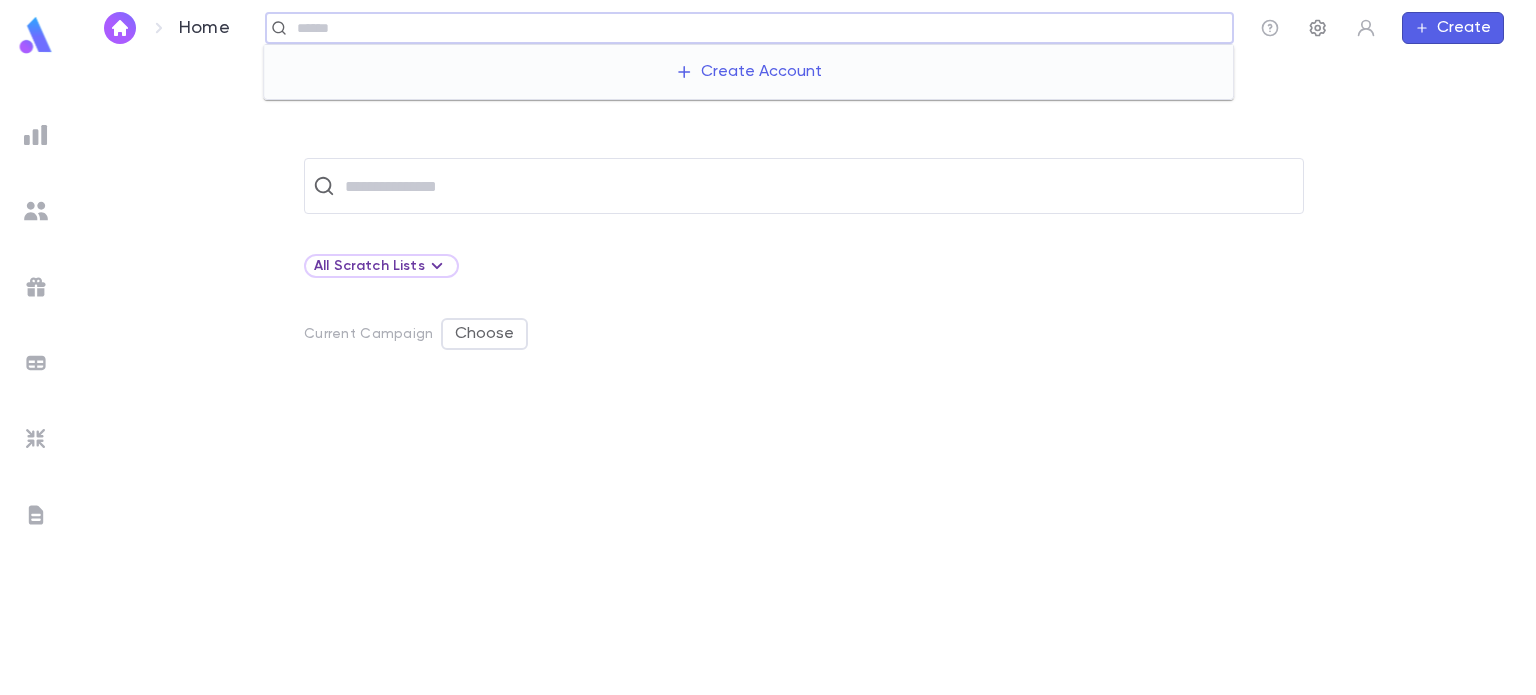 click at bounding box center [1318, 28] 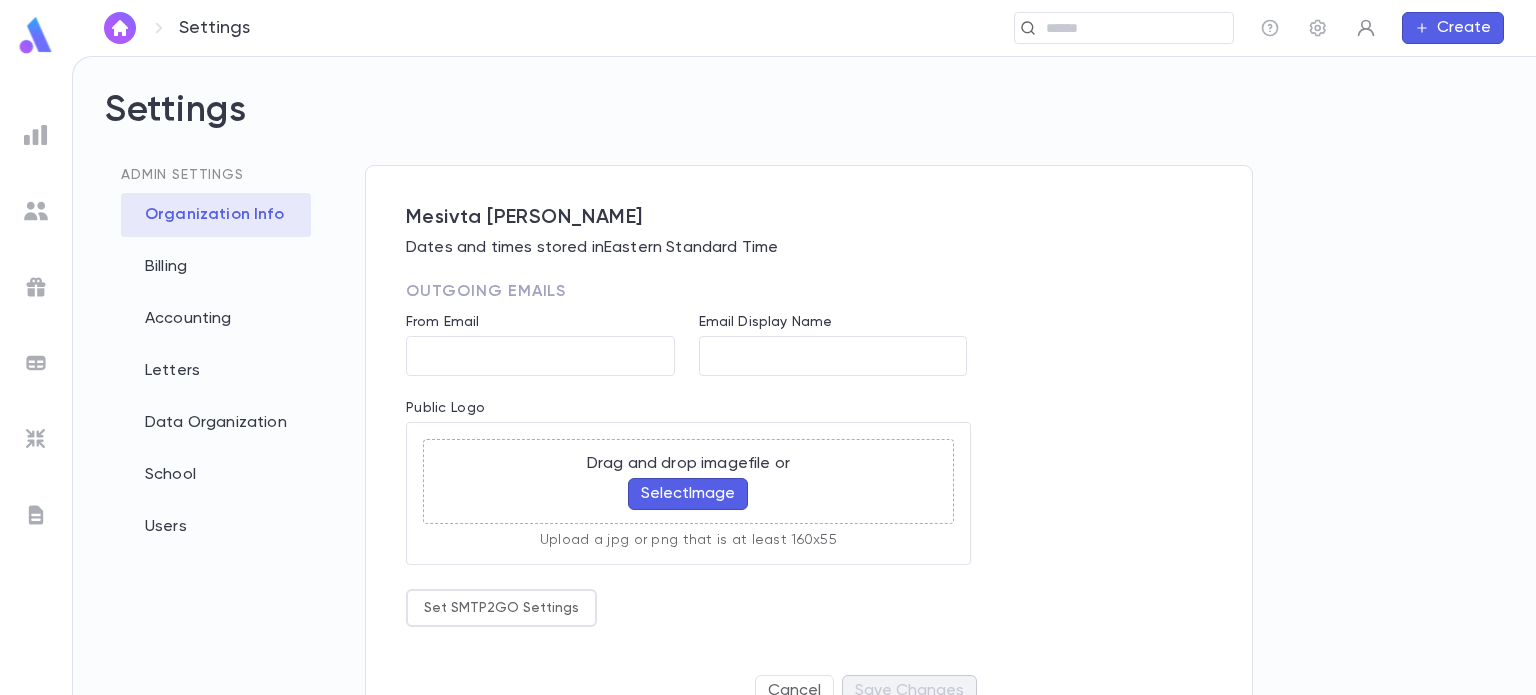 click at bounding box center (1366, 28) 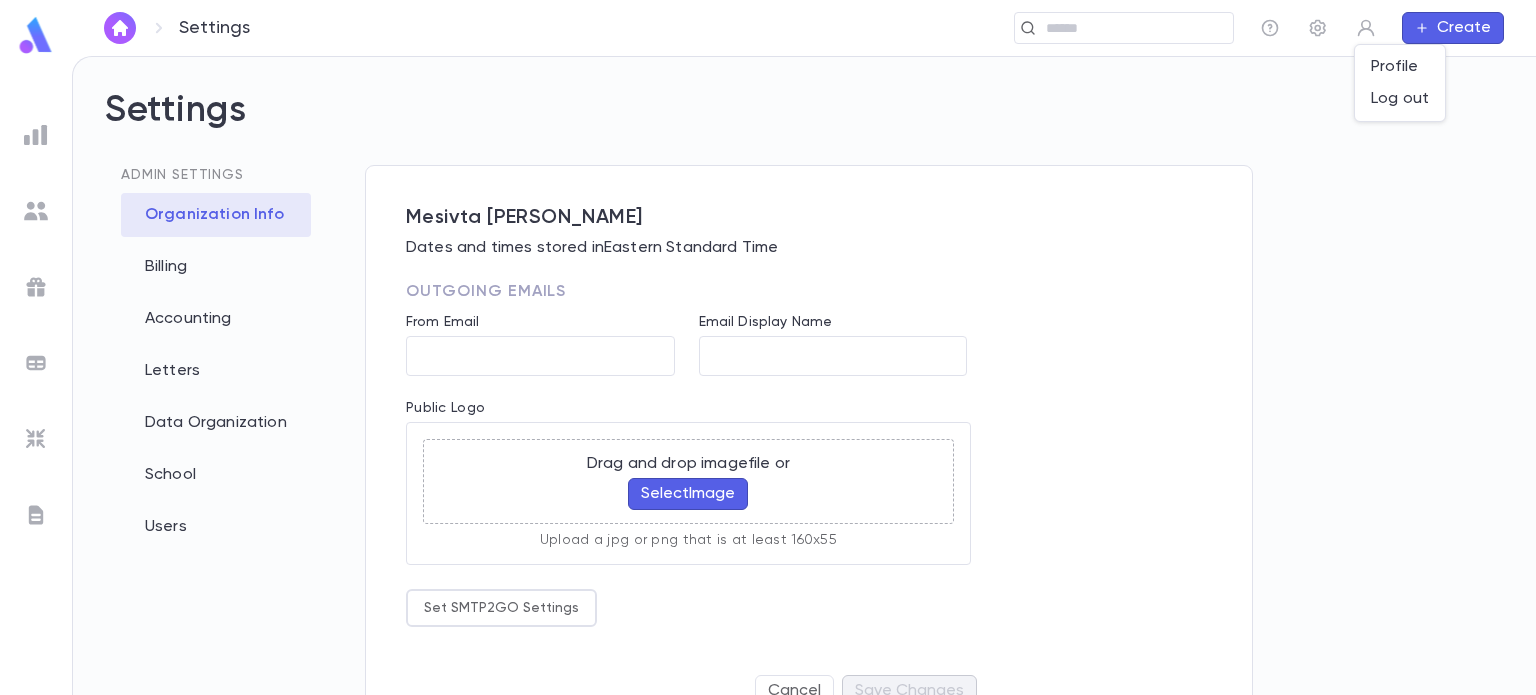 click at bounding box center [768, 347] 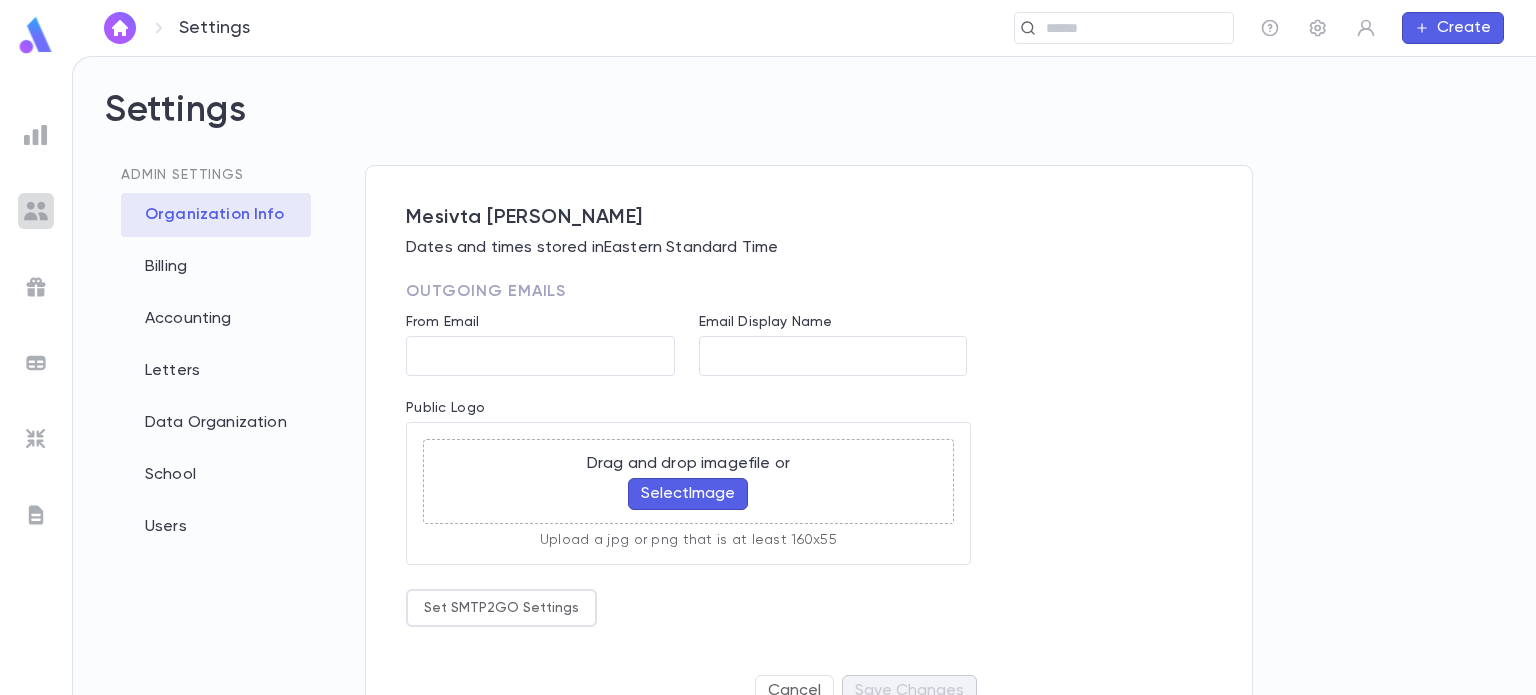 click at bounding box center [36, 211] 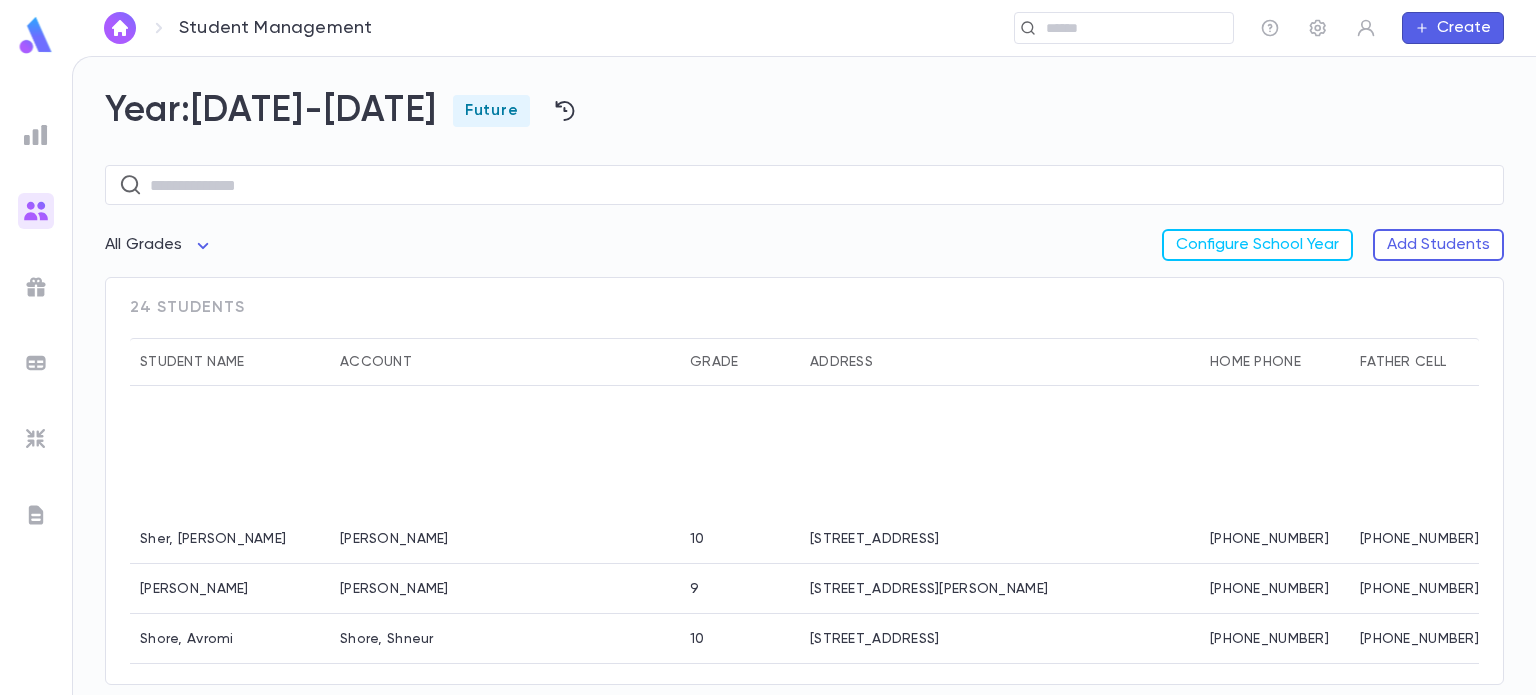 scroll, scrollTop: 929, scrollLeft: 0, axis: vertical 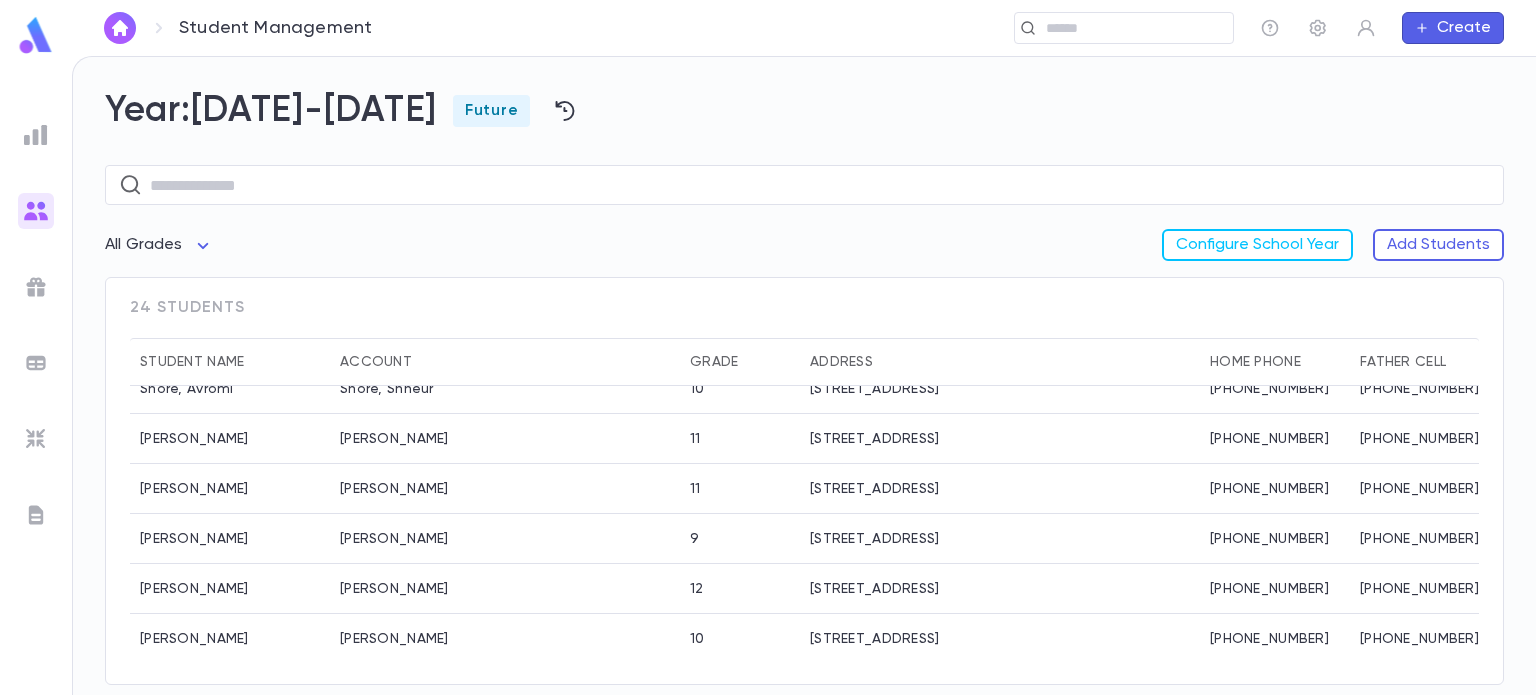 click on "Student Management ​  Create Year:  2025-2026 Future ​ All Grades Configure School Year Add Students 24   students Student Name Account Grade Address Home Phone Father Cell Mother Cell Sher, Yaakov Shimon Sher, Baruch 10 17 pressburg Lane, Lakewood NJ 08701 (732) 367-7096 (908) 692-8942 (732) 637-2513 Shlinger, Zev Shlinger, Yaakov 9 37 Blue Jay Way, Lakewood NJ 08701 (732) 491-5719 (732) 547-7580 (732) 491-5719 Shore, Avromi Shore, Shneur 10 49 Radin Village drive, Lakewood NJ 08701 (732) 364-4742 (718) 810-8295 (848) 525-1732 Spitzer, Aaron Spitzer, Yoeli 11 254 Coles Way, Lakewood NJ 08701 (732) 363-1994 (732) 668-4378 (732) 725-5073 Taub, Yisroel Mattisyahu Taub, Yerachmiel 11 176 Lafayette Blvd, Lakewood NJ 08701 (732) 370-5387 (732) 415-8010 (732) 600-4246 Vojdany, Yehoshua Yaakov Vojdany, Yehuda 9 1813 Rolling Ridge Lane, Toms River NJ 08527 (718) 788-4475 (310) 350-7367 (718) 788-4475 Weinstock, Reuven Yosef Weinstock, Moishe 12 33 Harmony Drive, Lakewood NJ 08701 (732) 228-9933 (732) 228-9933 10" at bounding box center [768, 375] 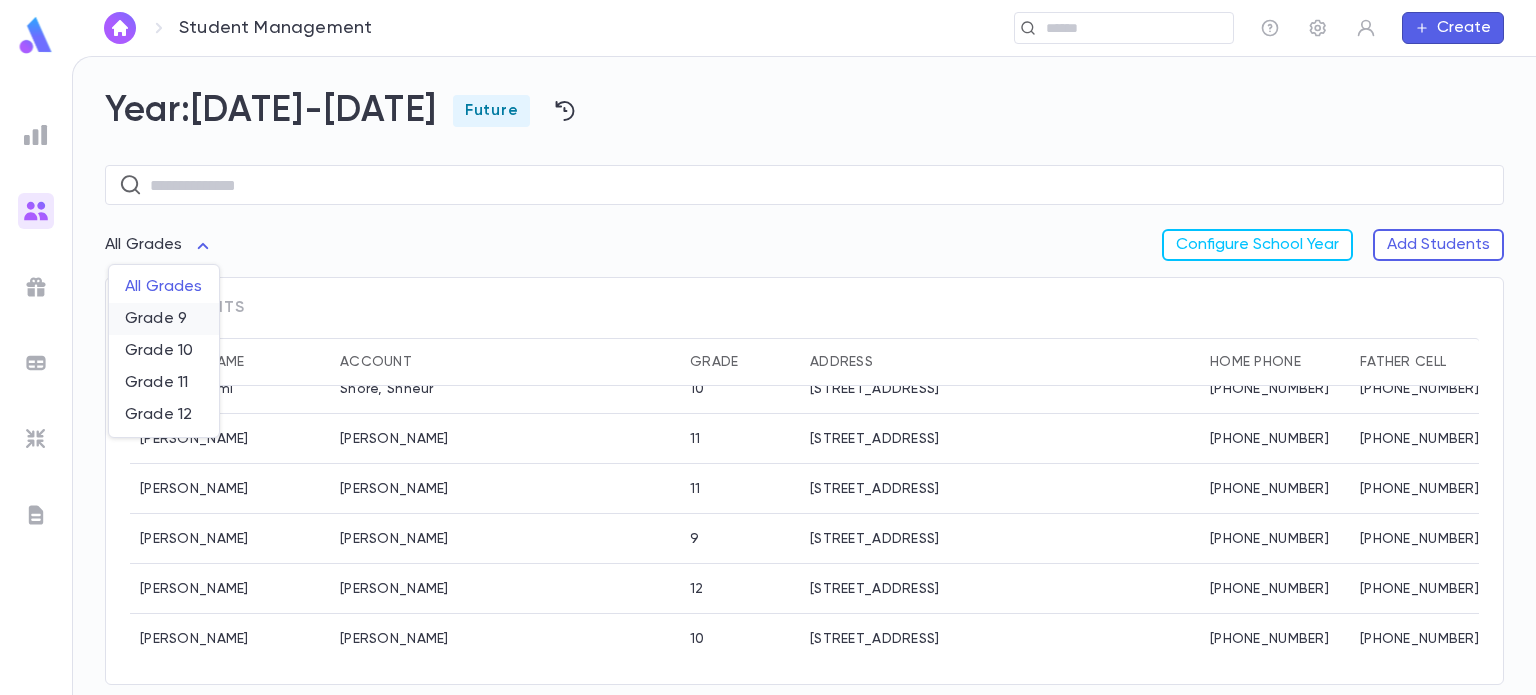 click on "Grade 9" at bounding box center [164, 319] 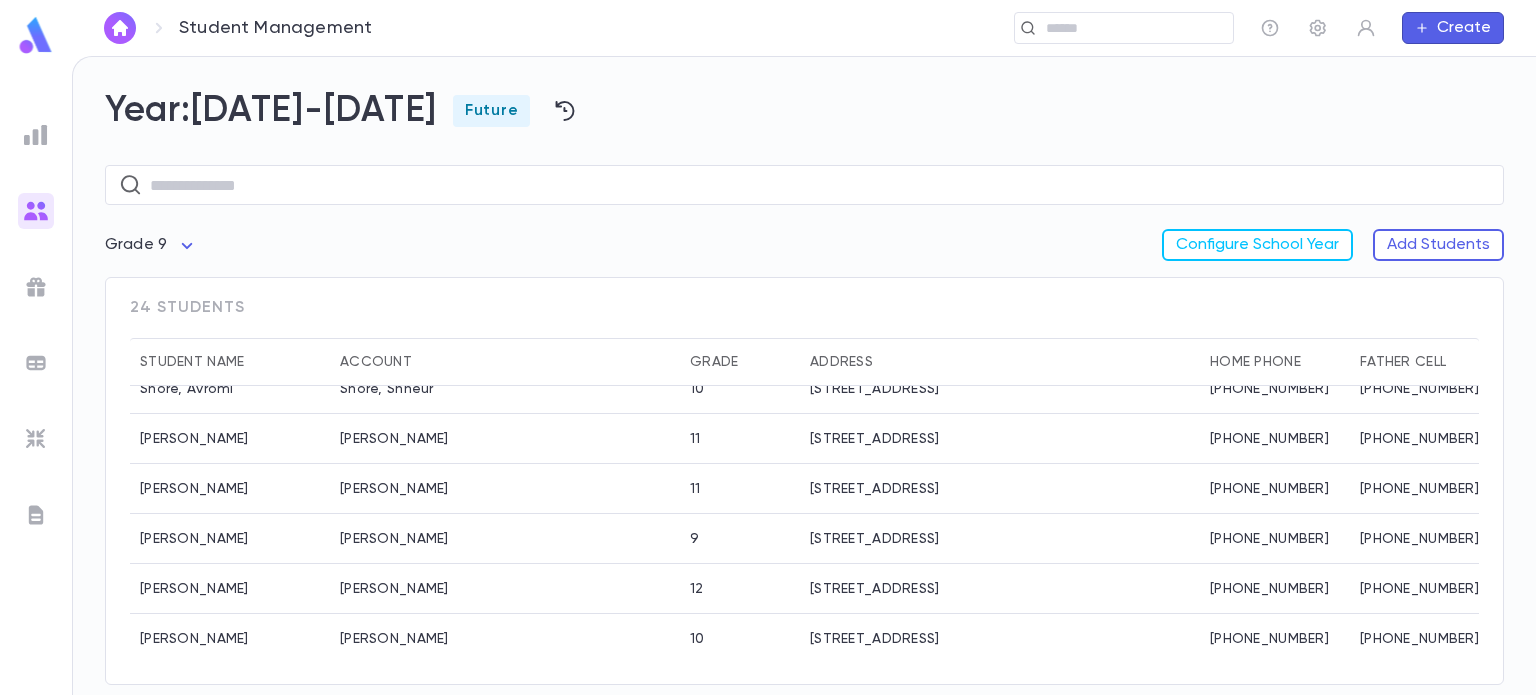 type on "**" 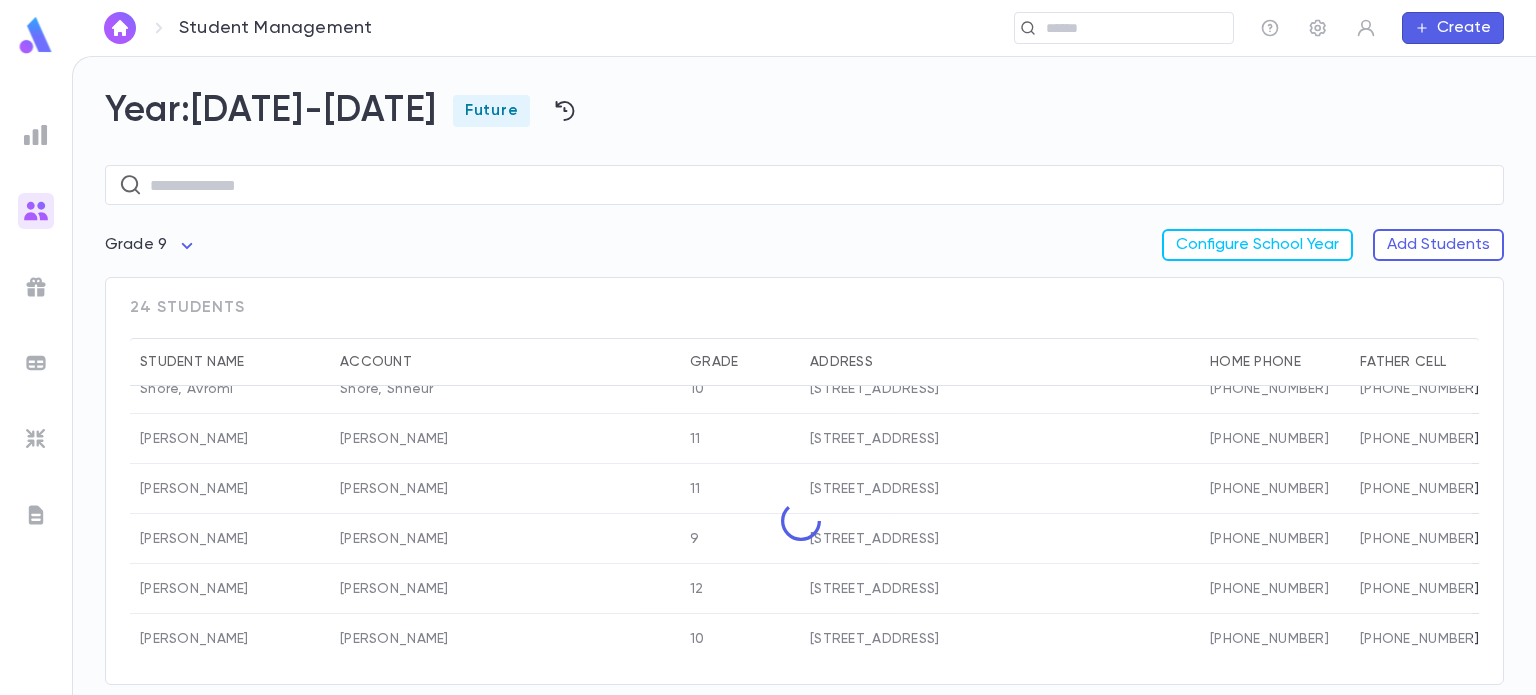 scroll, scrollTop: 0, scrollLeft: 0, axis: both 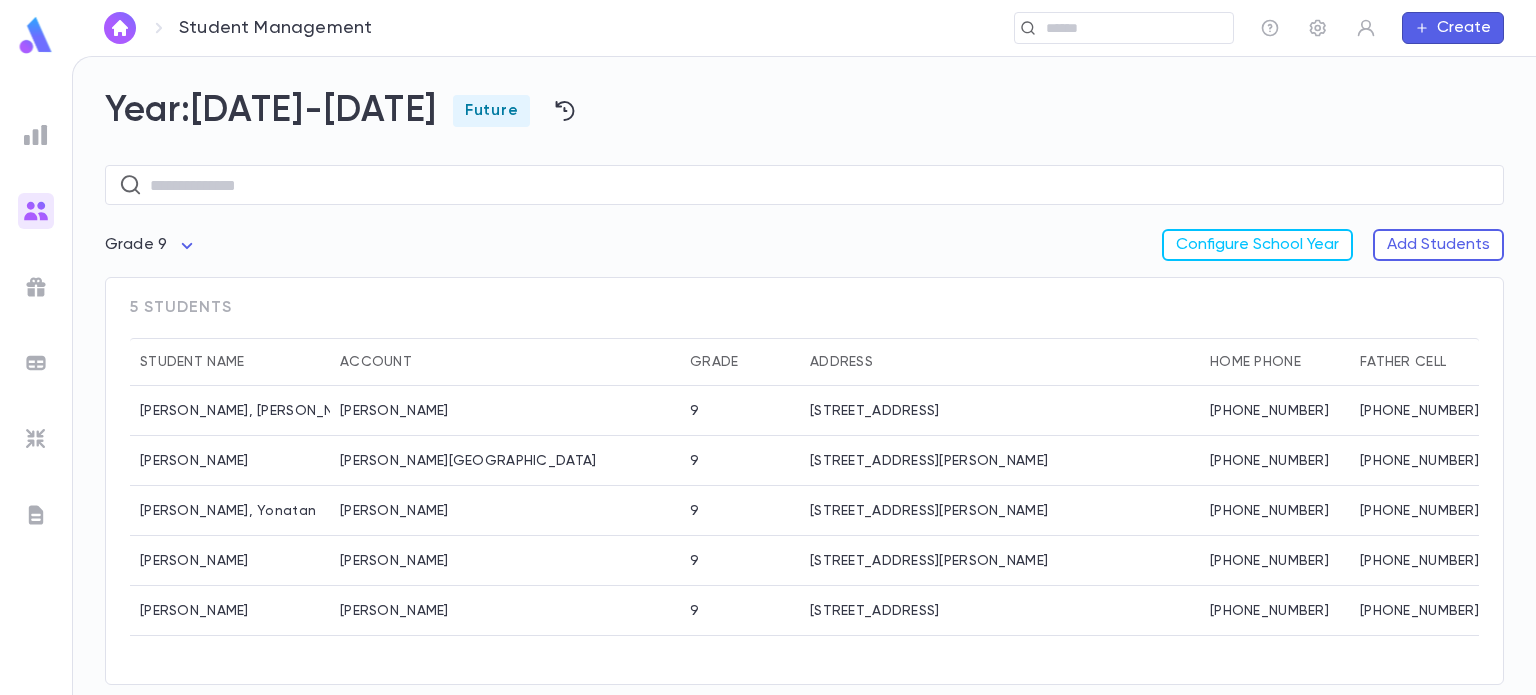 click on "Student Management ​  Create Year:  2025-2026 Future ​ Grade 9 ** Configure School Year Add Students 5   students Student Name Account Grade Address Home Phone Father Cell Mother Cell Feinzeig, Menachem Mendel Feinzeig, Yitzy 9 156 Coles Way, Lakewood NJ 08701 (732) 534-2946 (732) 886-8155 (732) 228-0561 Jungreis, Amitai Jungreis, Shraga 9 42 Stamford Hill RD, Lakewood NJ 08701 (646) 586-3594 (646) 586-3595 (646) 586-3594 Masamey, Yonatan Masamey, Ariel 9 15 Bridge CT, Jackson NJ 08527 (732) 415-8081 (917) 459-7275 Shlinger, Zev Shlinger, Yaakov 9 37 Blue Jay Way, Lakewood NJ 08701 (732) 491-5719 (732) 547-7580 (732) 491-5719 Vojdany, Yehoshua Yaakov Vojdany, Yehuda 9 1813 Rolling Ridge Lane, Toms River NJ 08527 (718) 788-4475 (310) 350-7367 (718) 788-4475 Profile Log out Account Pledge Payment 2025-2026" at bounding box center (768, 375) 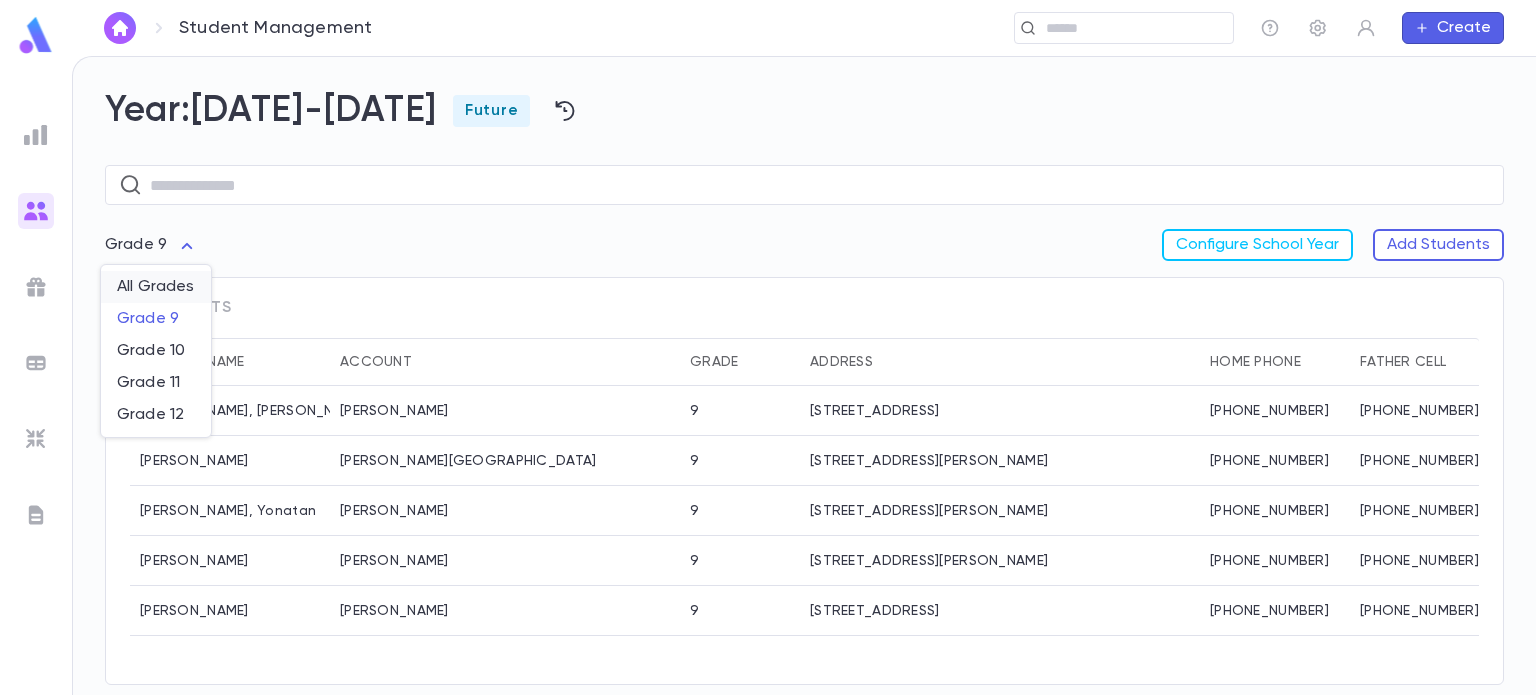 click on "All Grades" at bounding box center [156, 287] 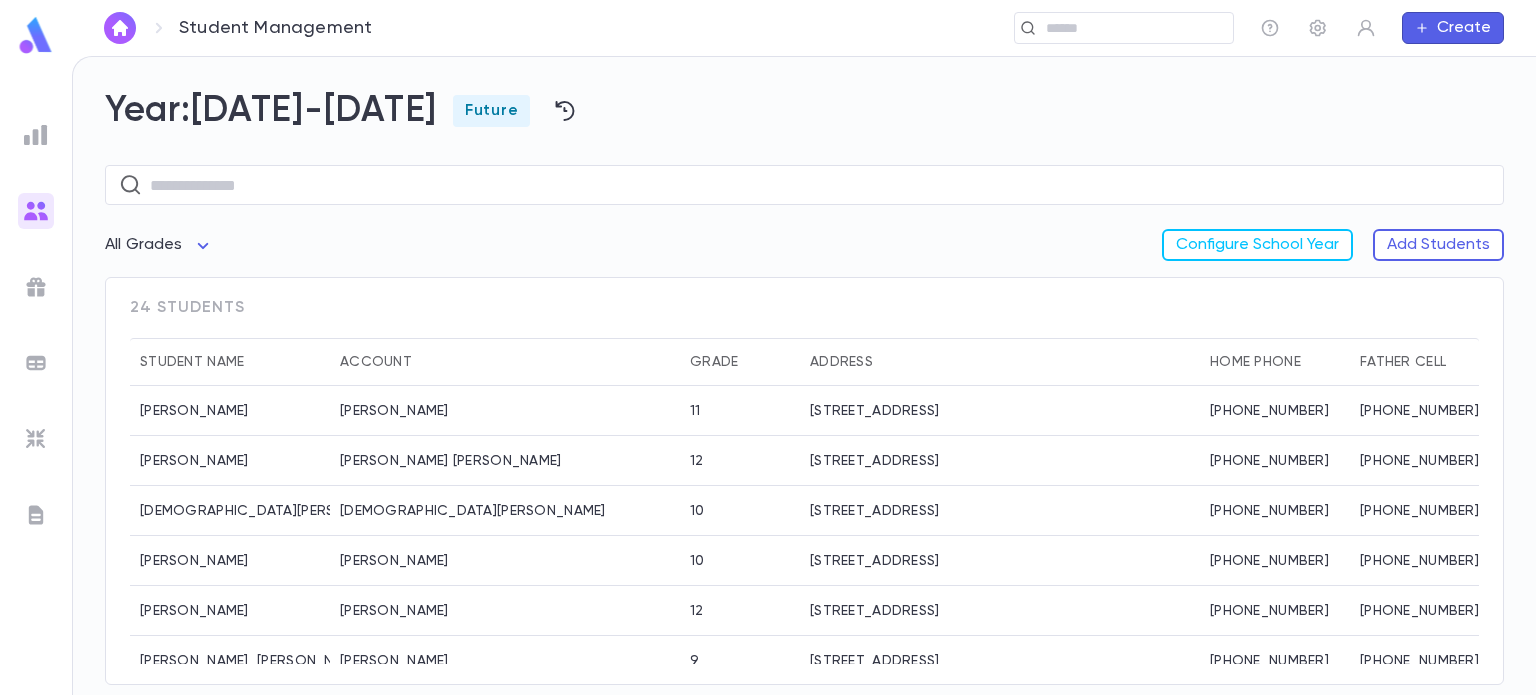 click at bounding box center (120, 28) 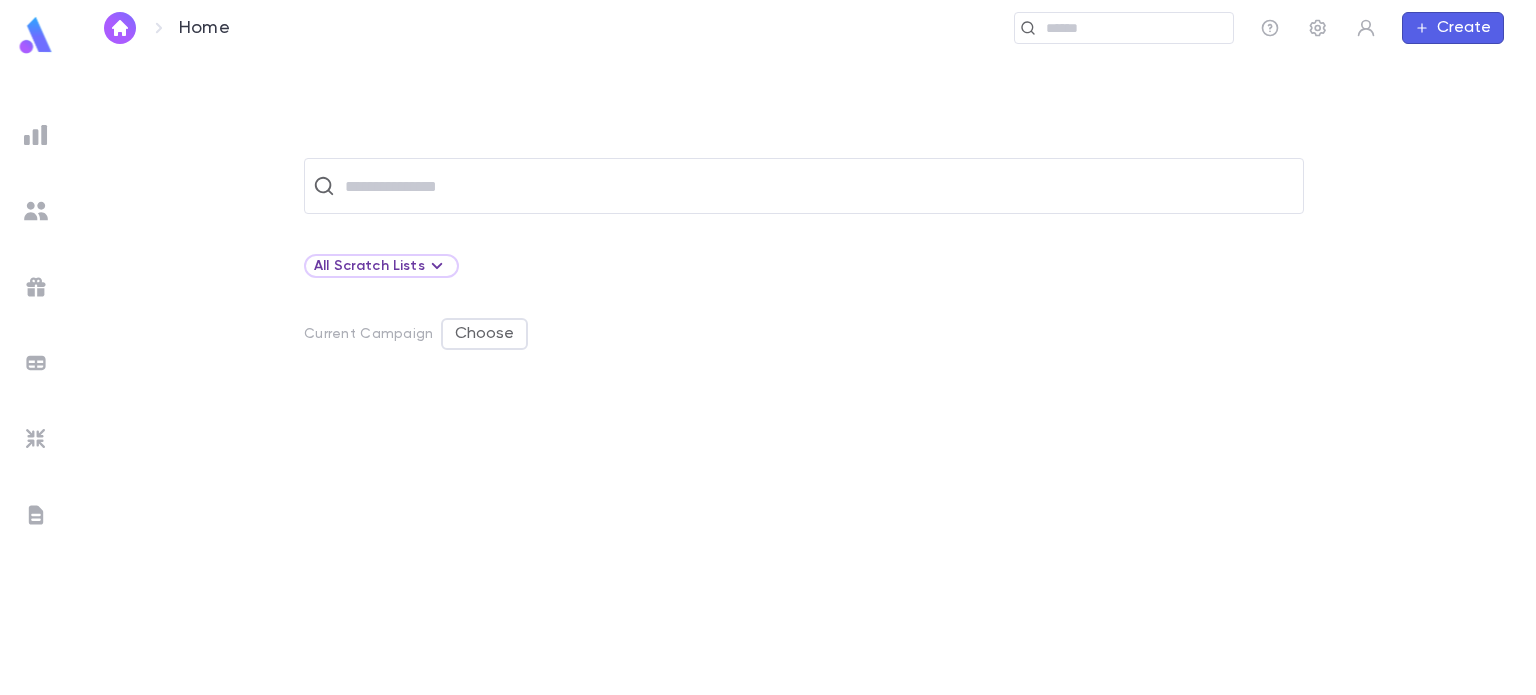 click at bounding box center [36, 363] 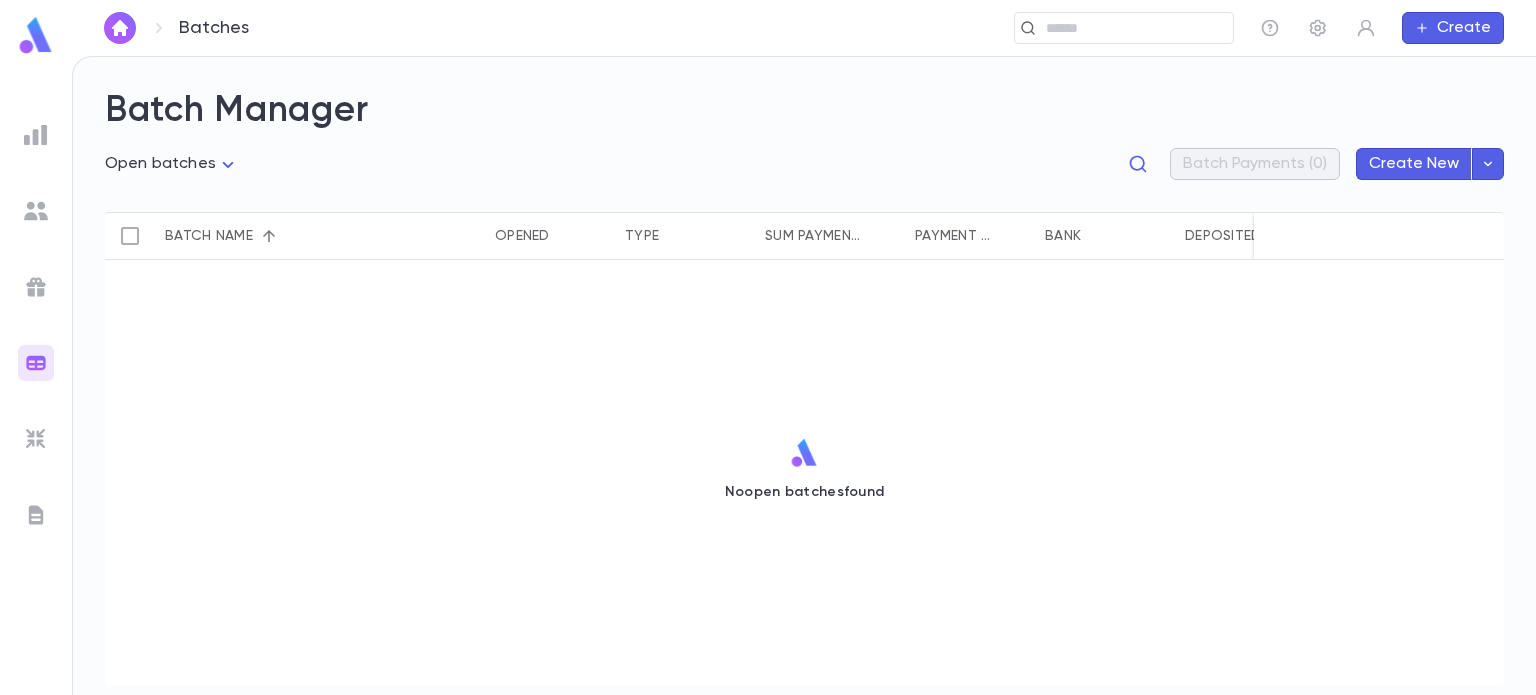 click at bounding box center [36, 515] 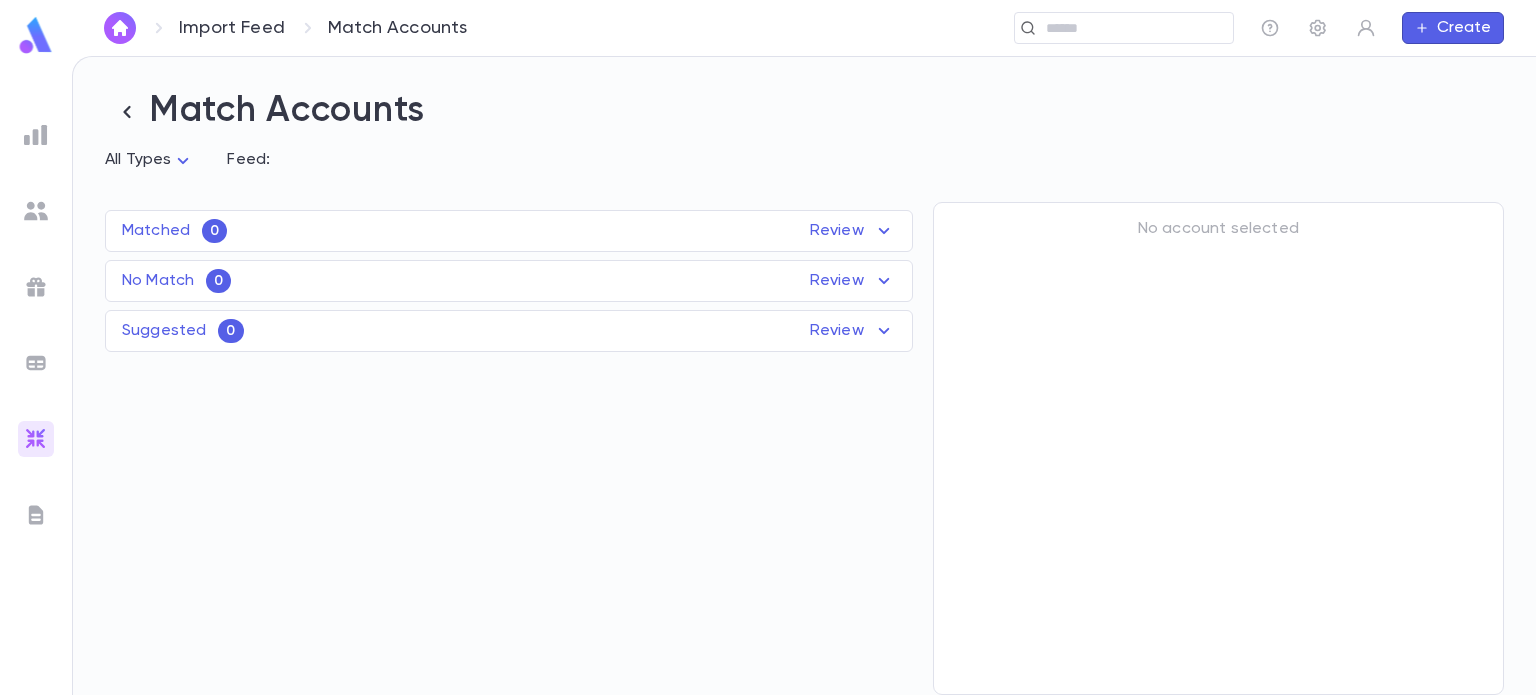 scroll, scrollTop: 0, scrollLeft: 0, axis: both 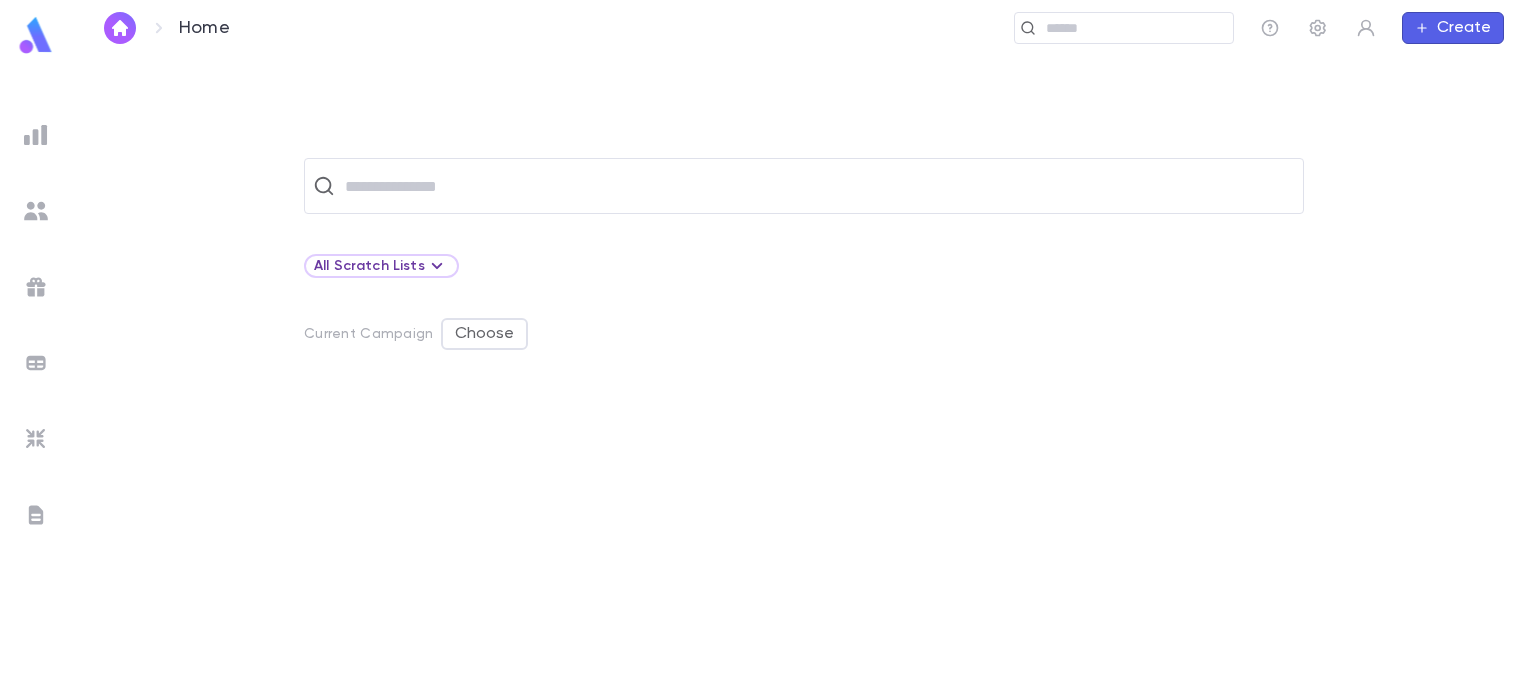 click at bounding box center [36, 287] 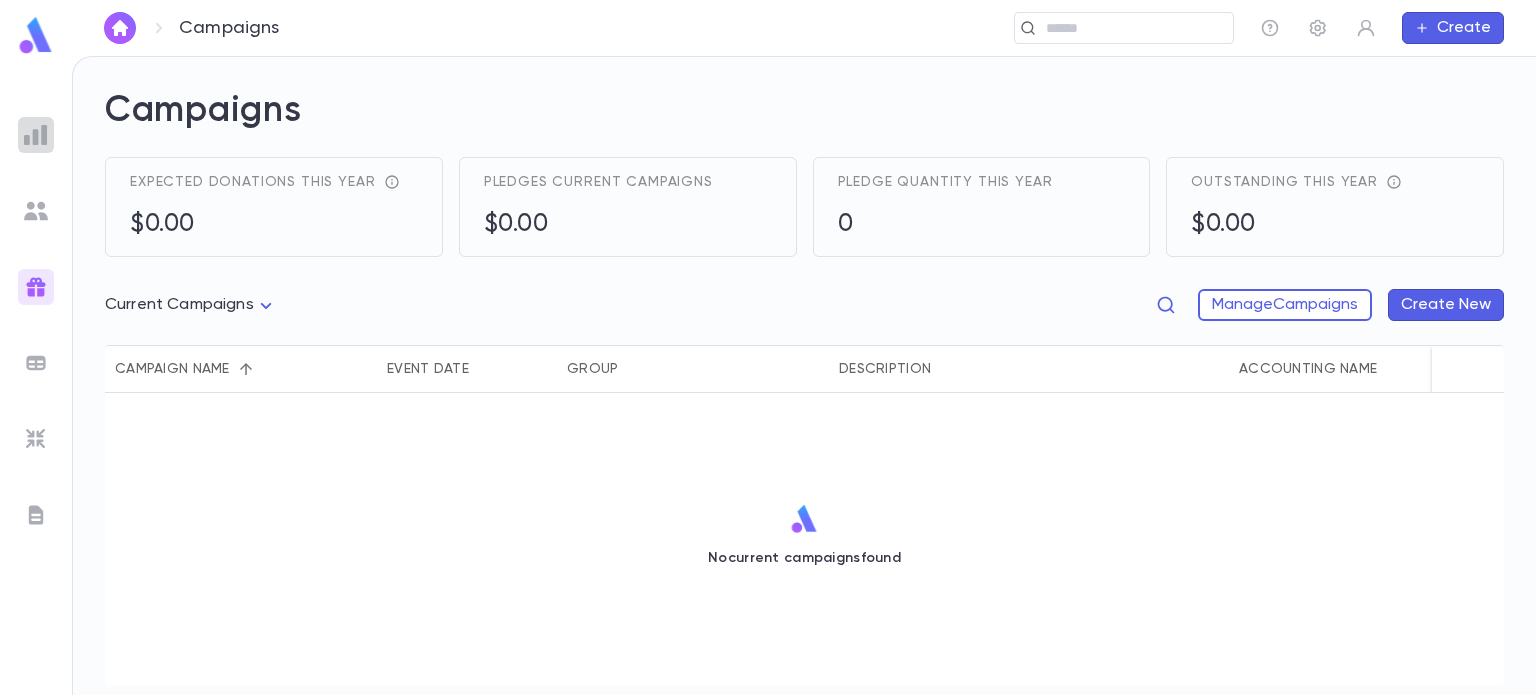 click at bounding box center [36, 135] 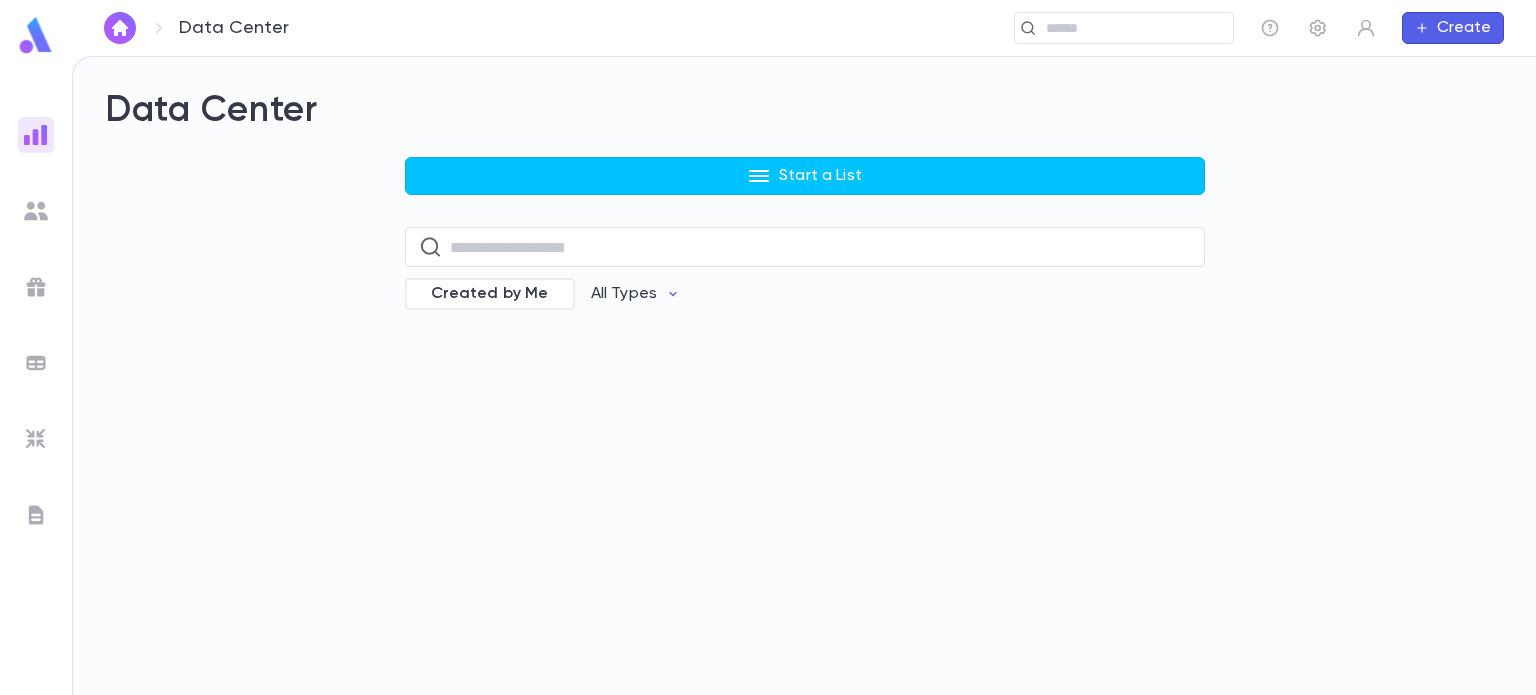 click at bounding box center [36, 38] 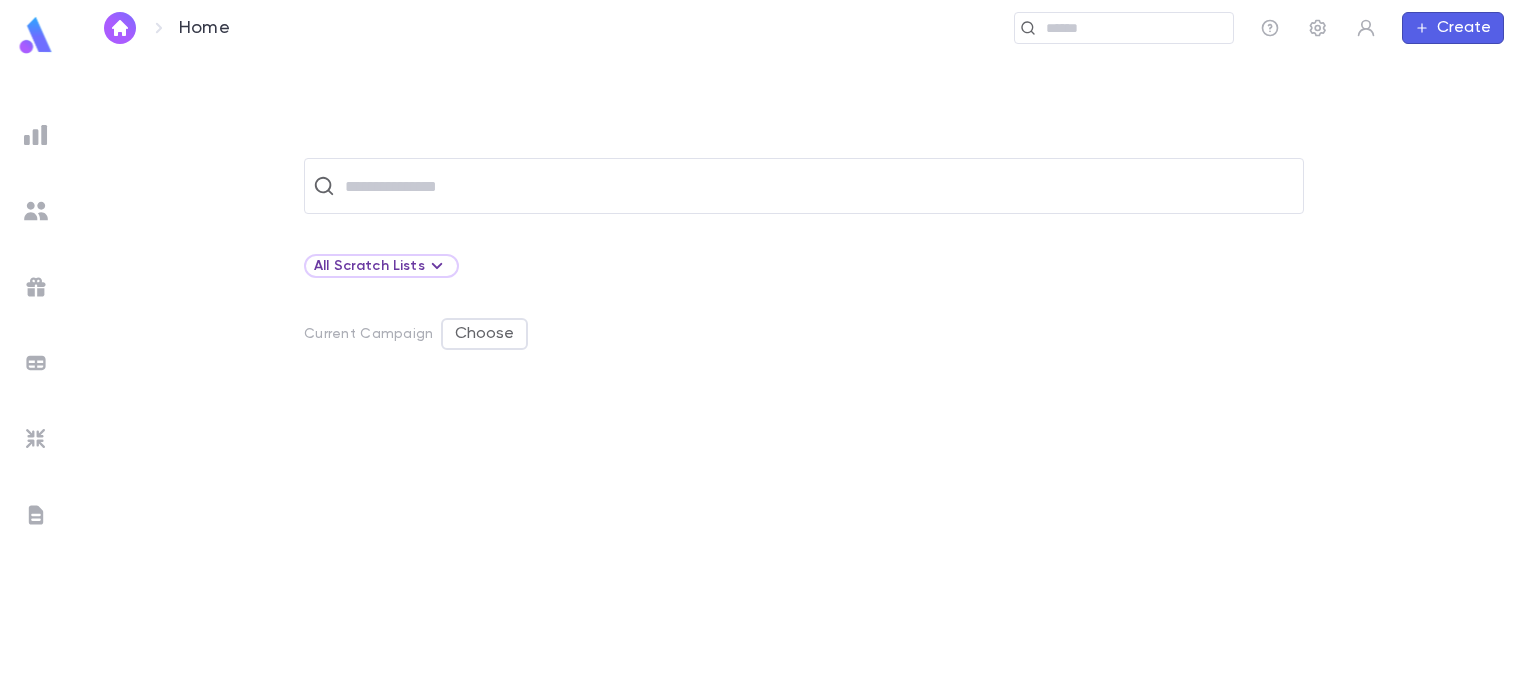 click at bounding box center (36, 35) 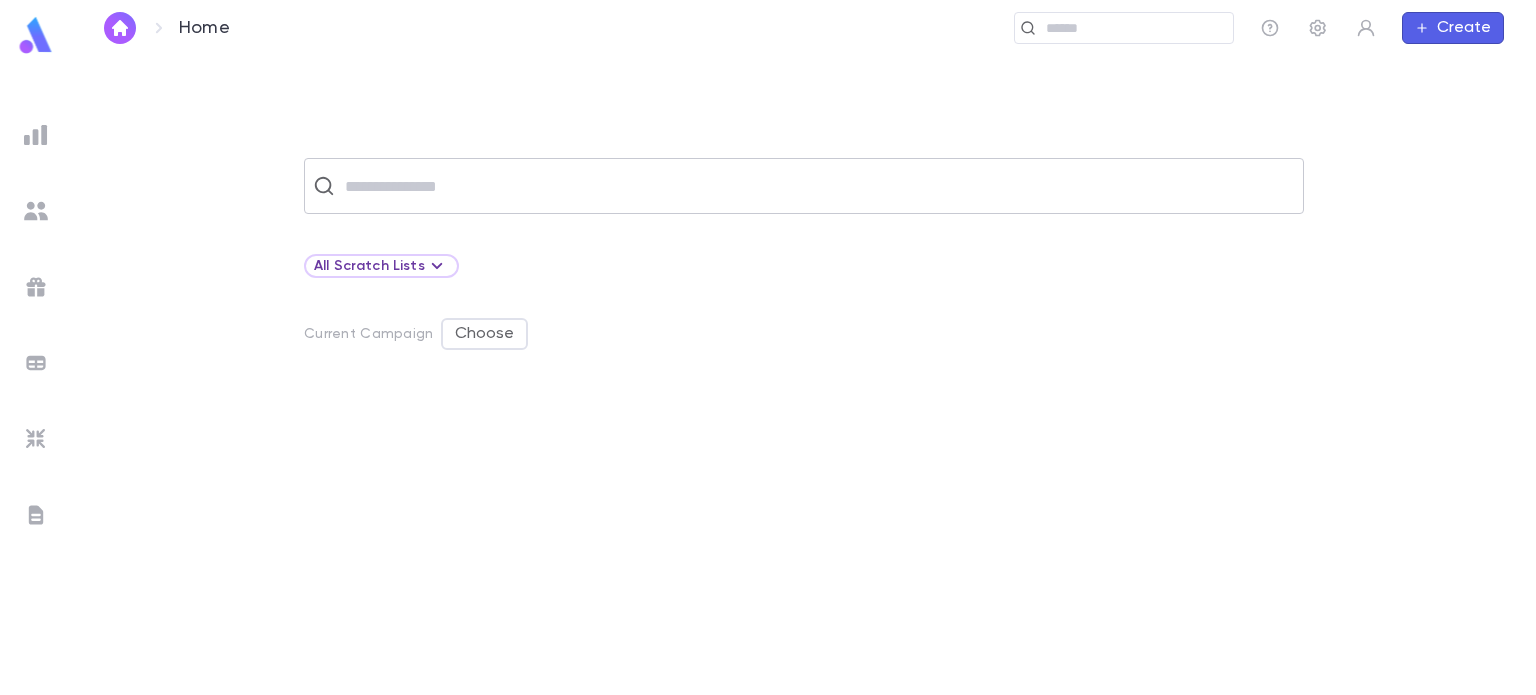 click at bounding box center (817, 186) 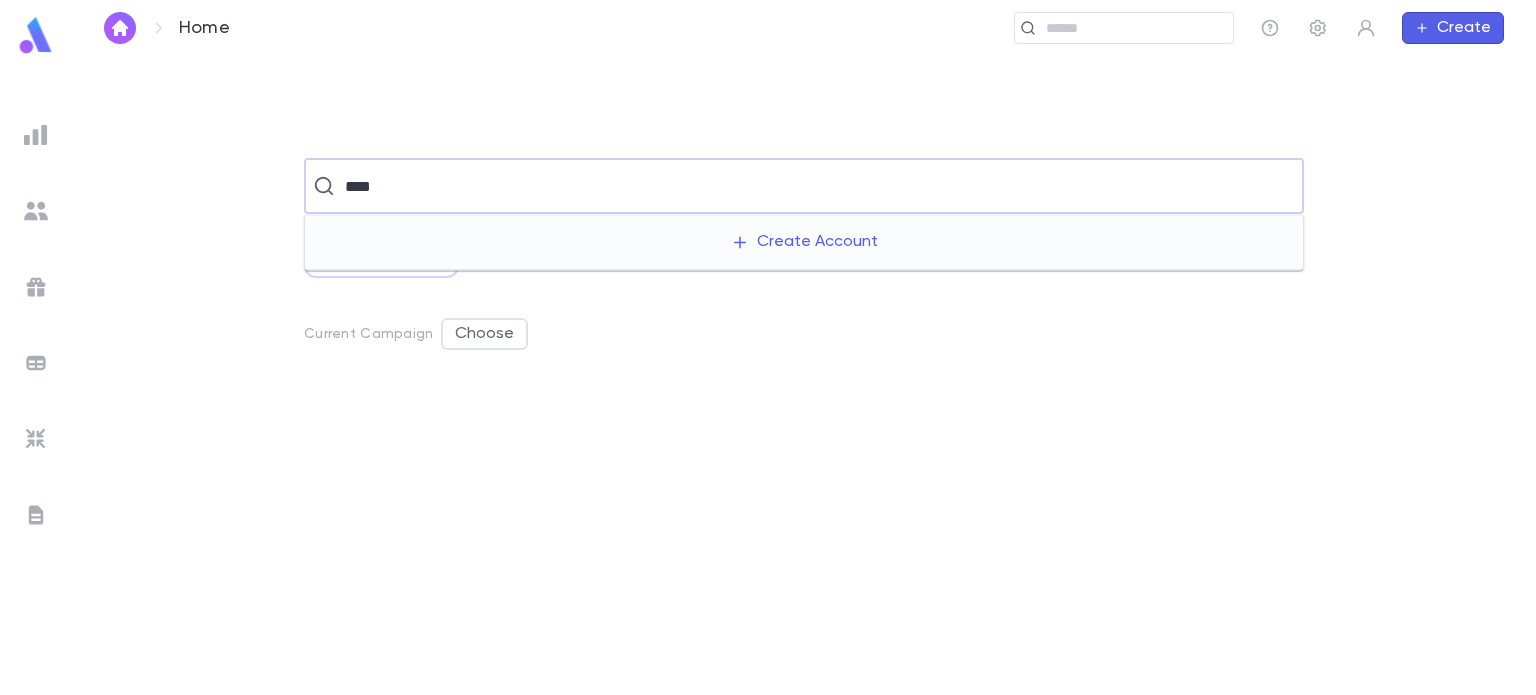 type on "****" 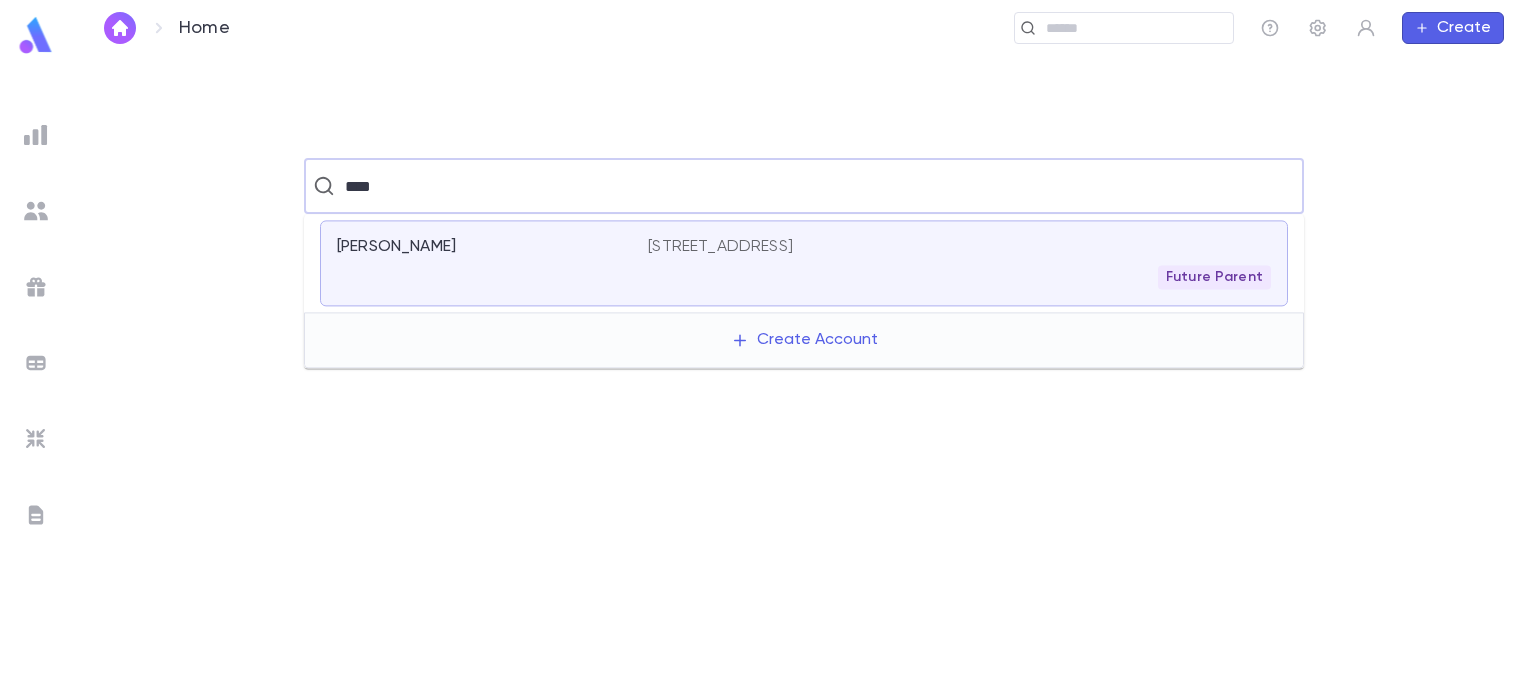 drag, startPoint x: 412, startPoint y: 178, endPoint x: 261, endPoint y: 178, distance: 151 